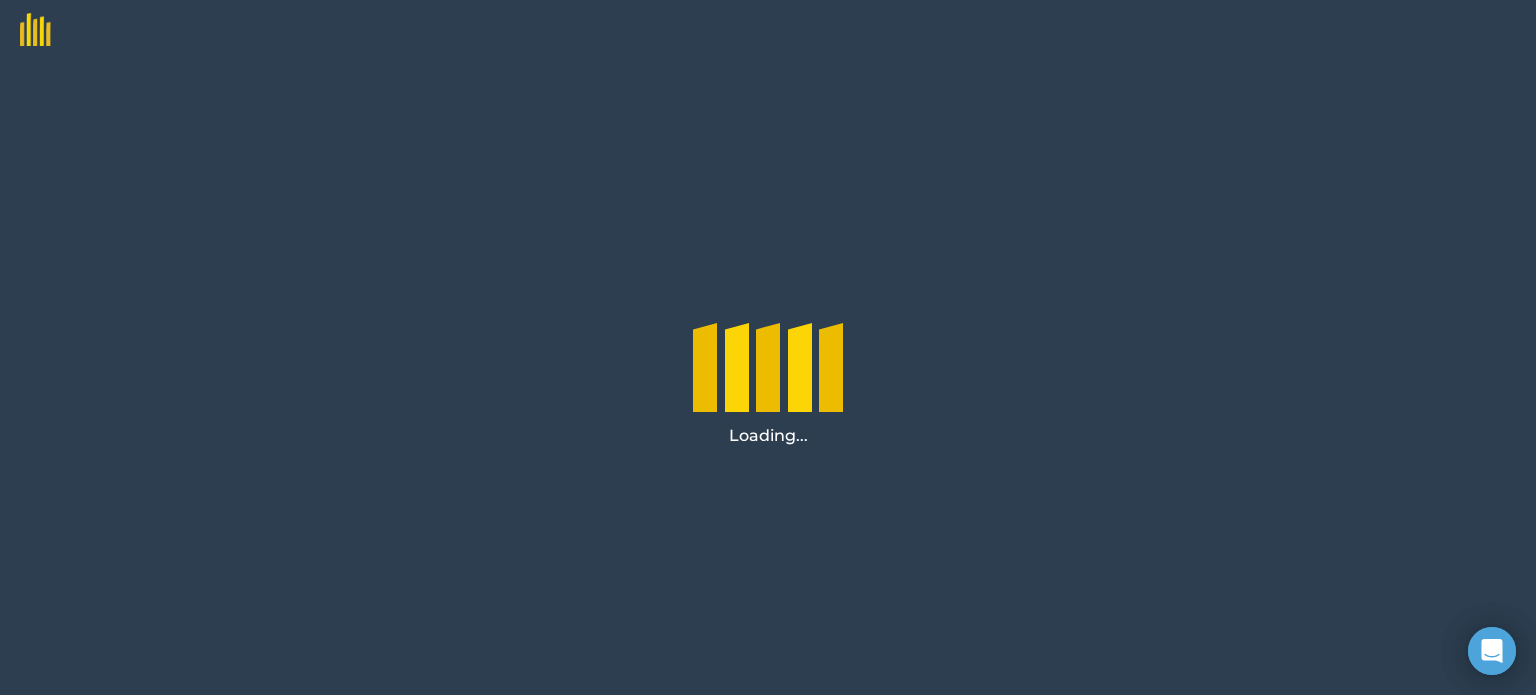 scroll, scrollTop: 0, scrollLeft: 0, axis: both 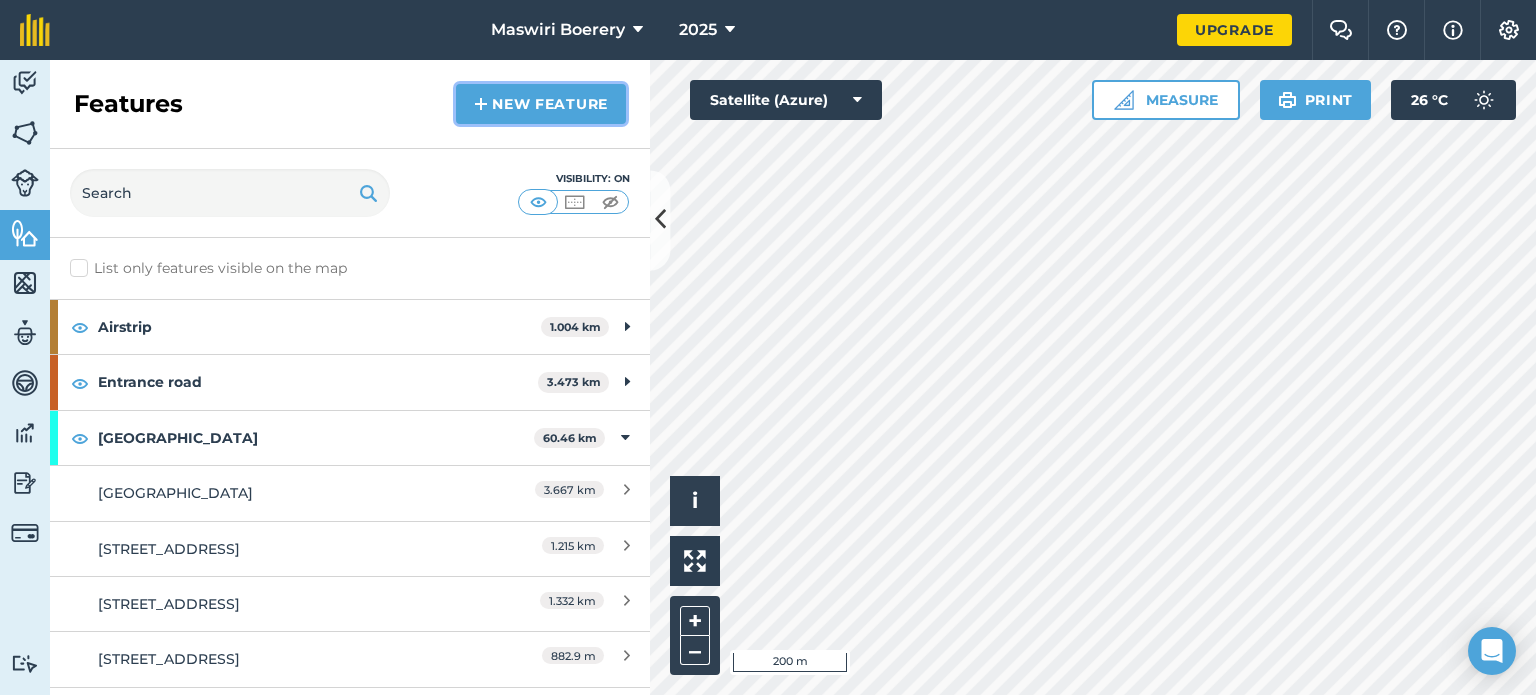 click on "New feature" at bounding box center (541, 104) 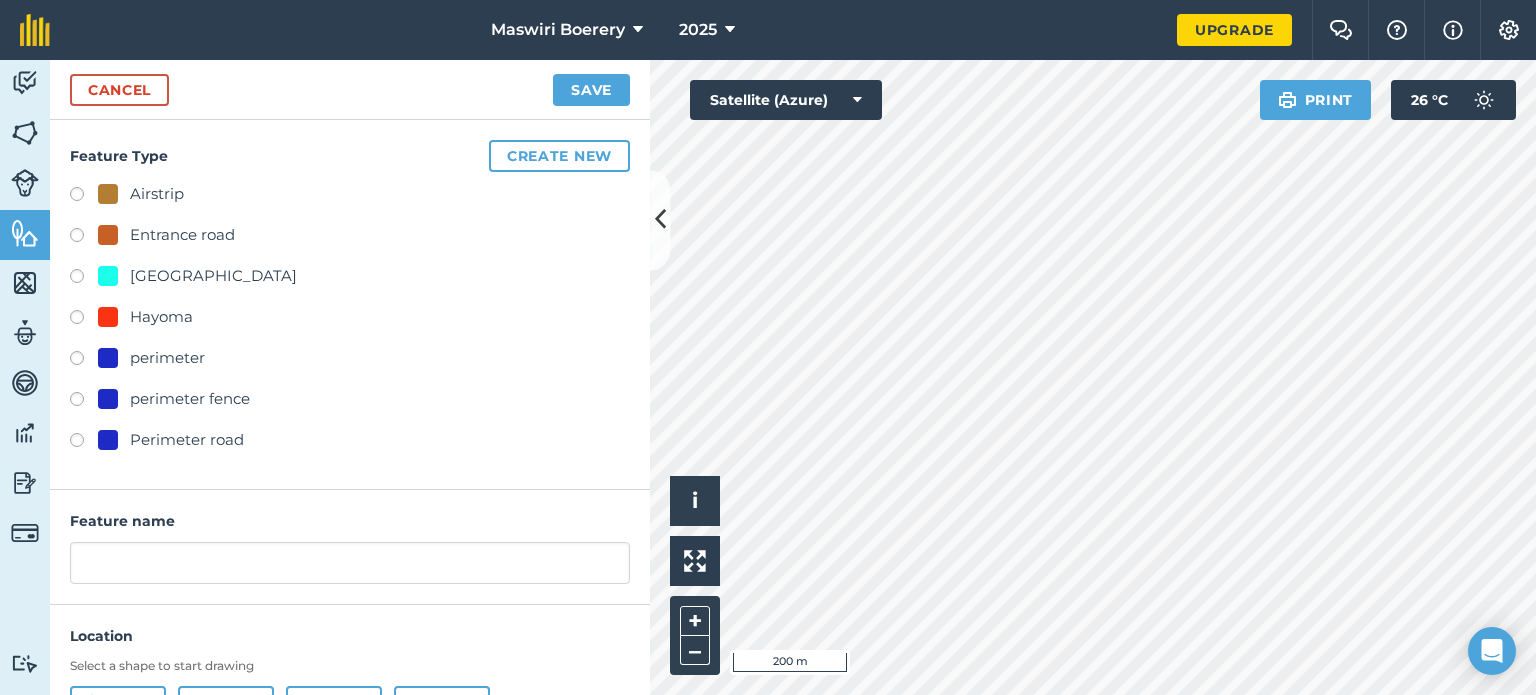 click on "[GEOGRAPHIC_DATA]" at bounding box center [213, 276] 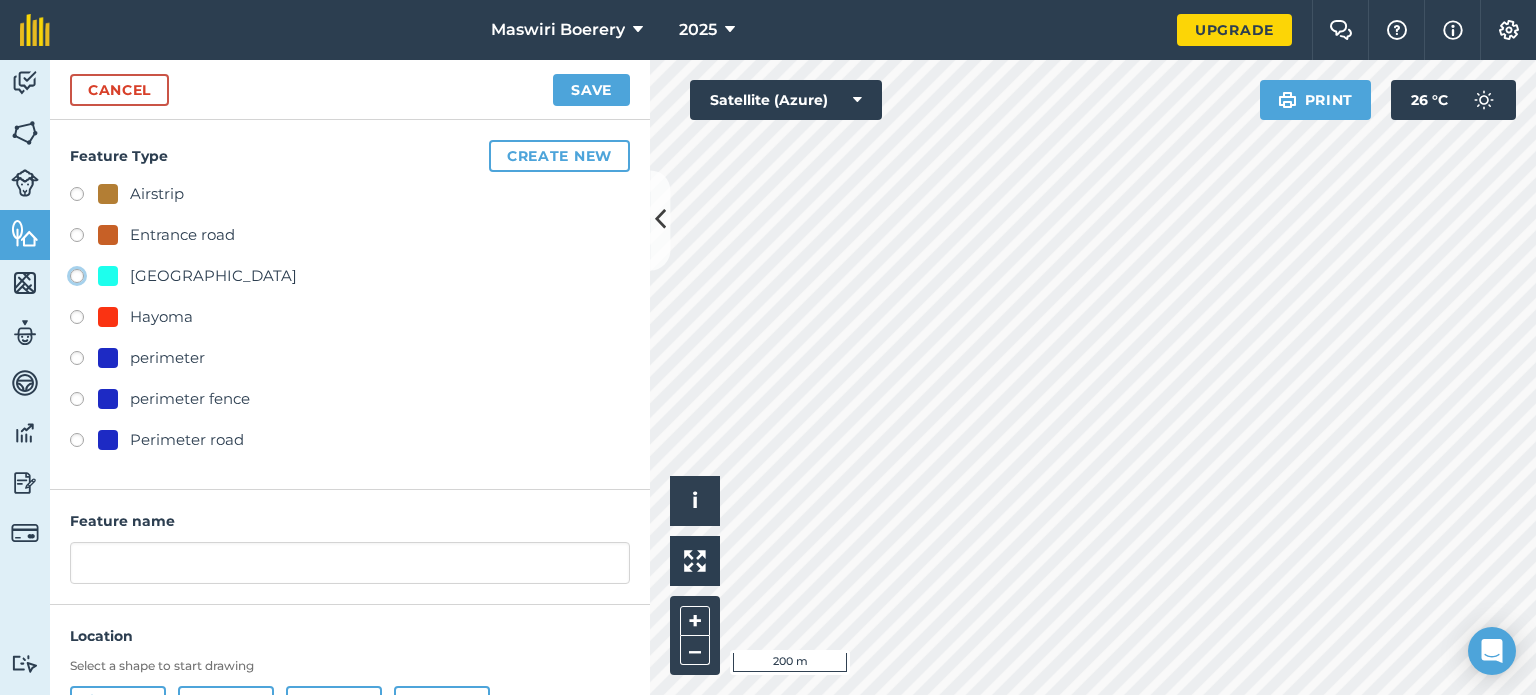 click on "[GEOGRAPHIC_DATA]" at bounding box center [-9923, 275] 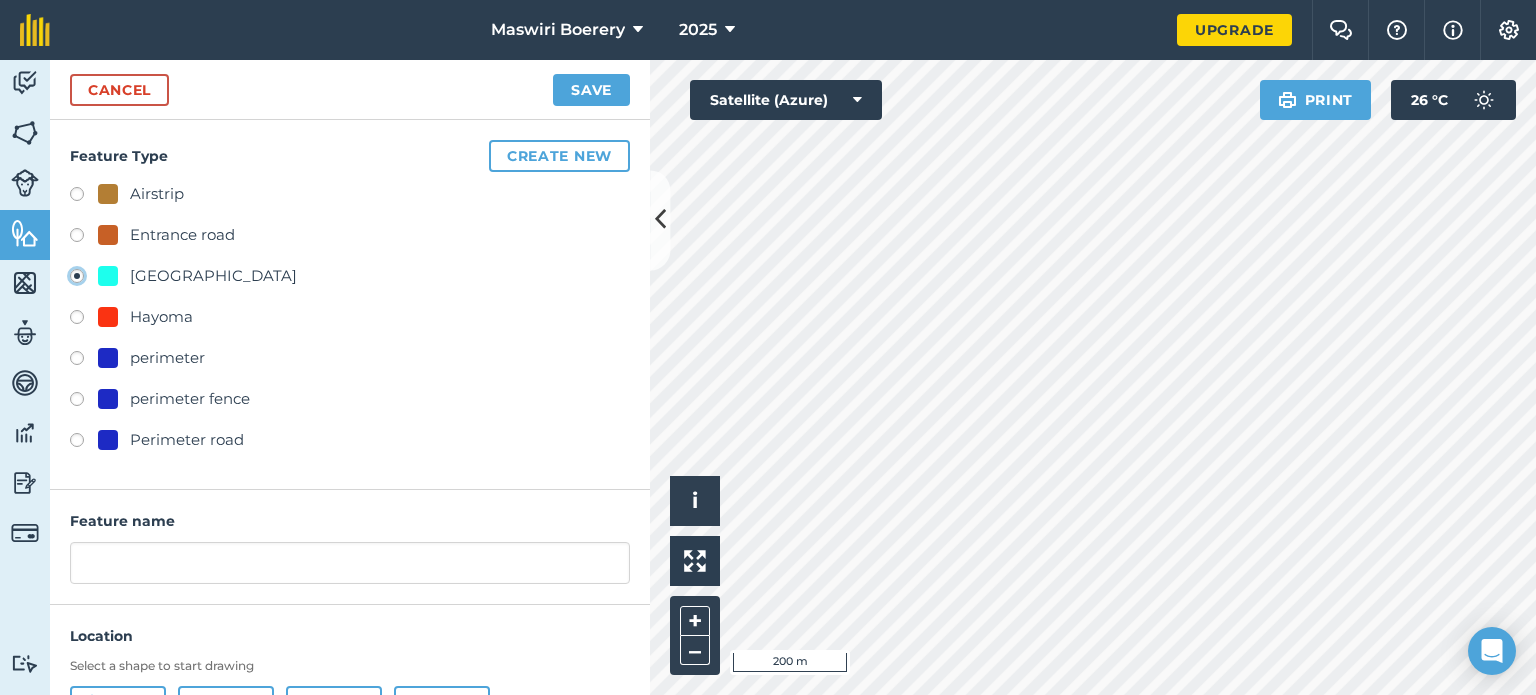 type on "[STREET_ADDRESS]" 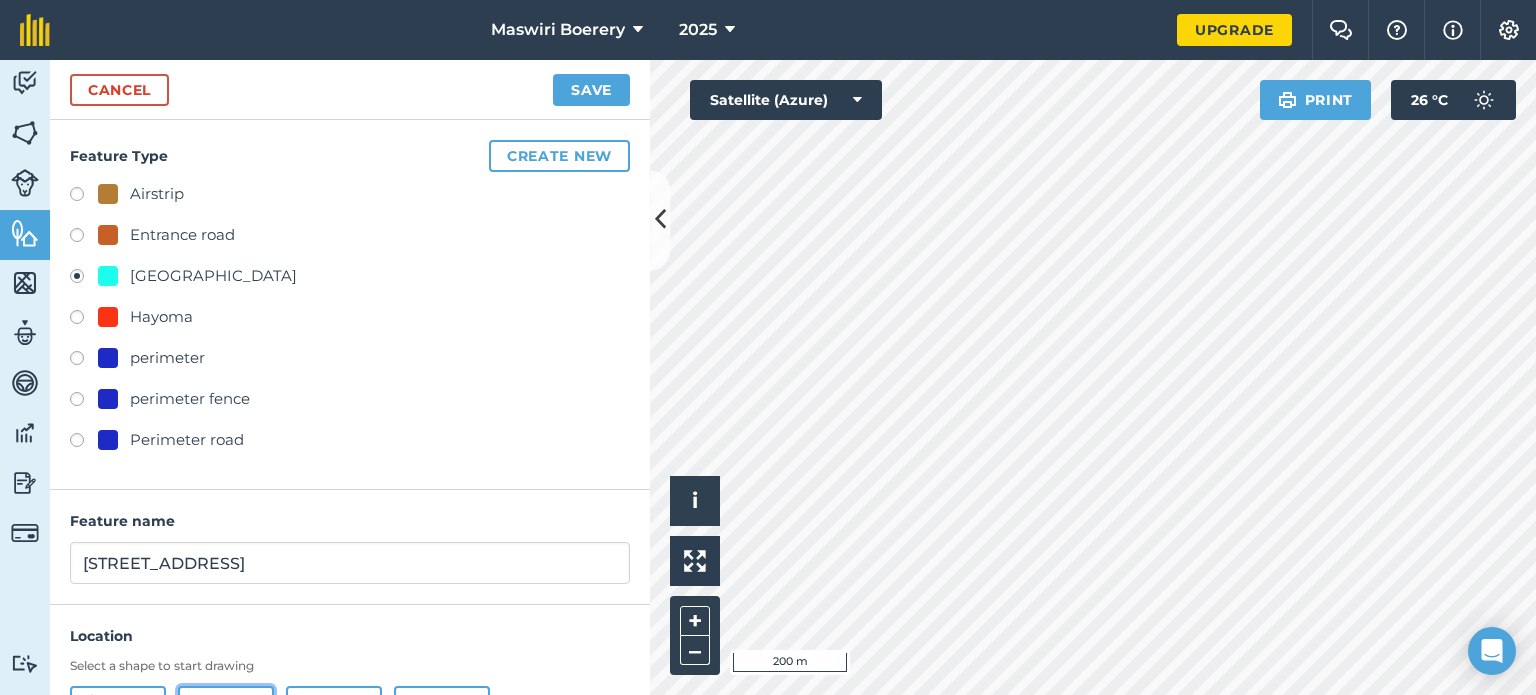 click on "Line" at bounding box center (226, 706) 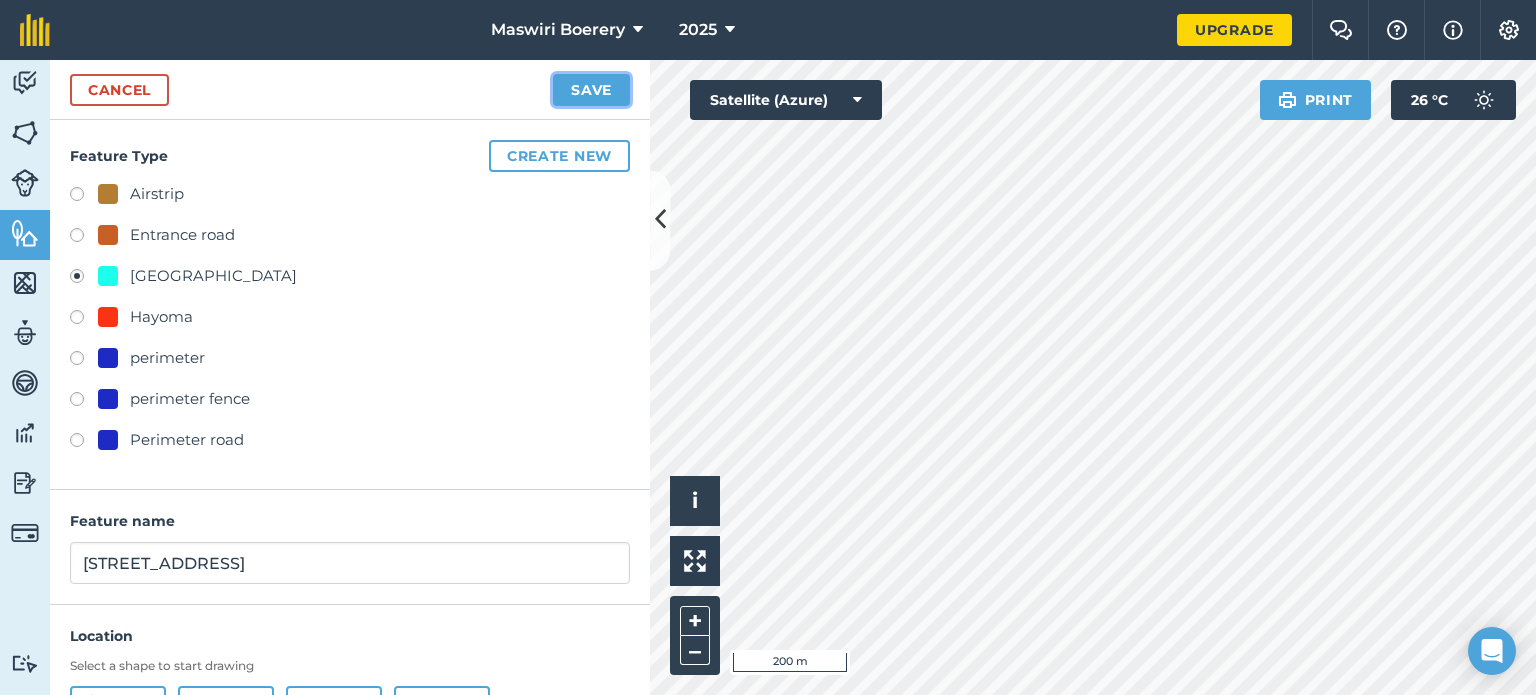 click on "Save" at bounding box center [591, 90] 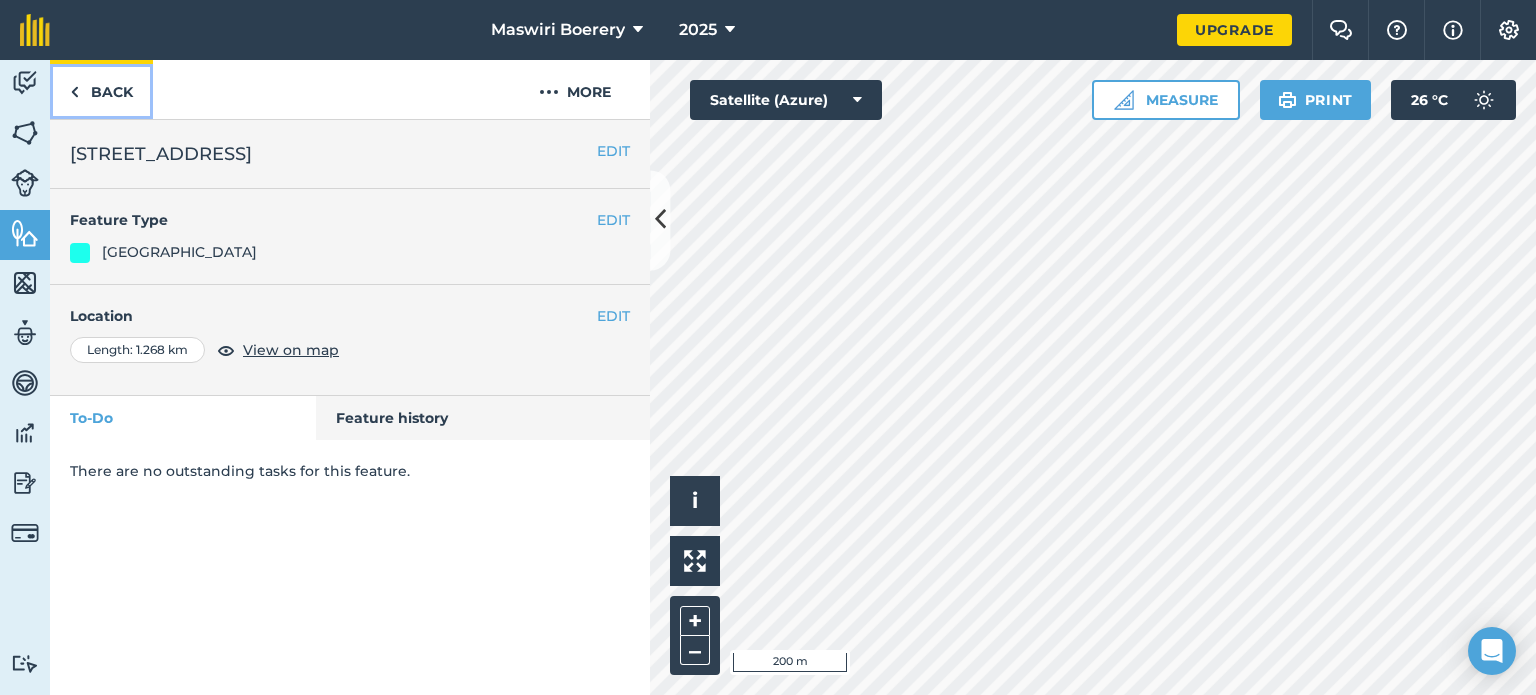 click on "Back" at bounding box center (101, 89) 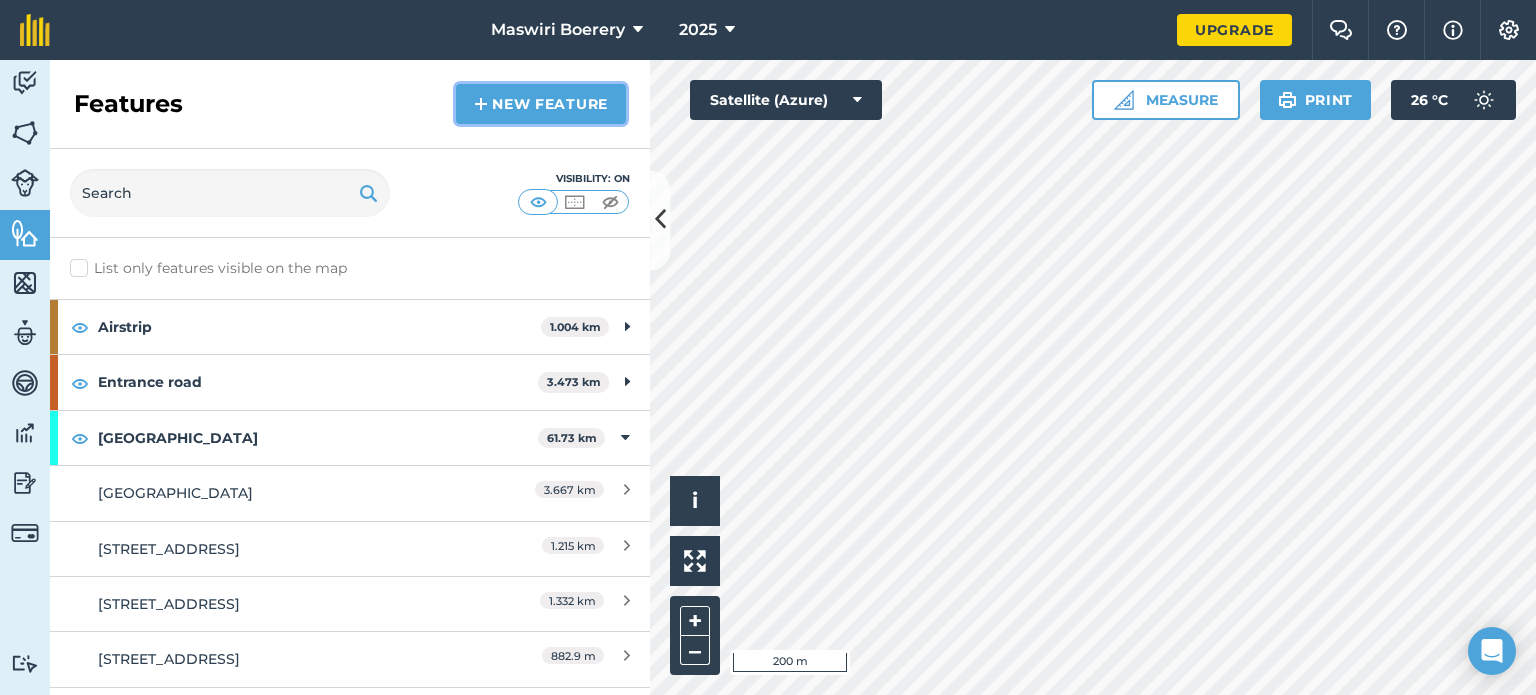 click on "New feature" at bounding box center [541, 104] 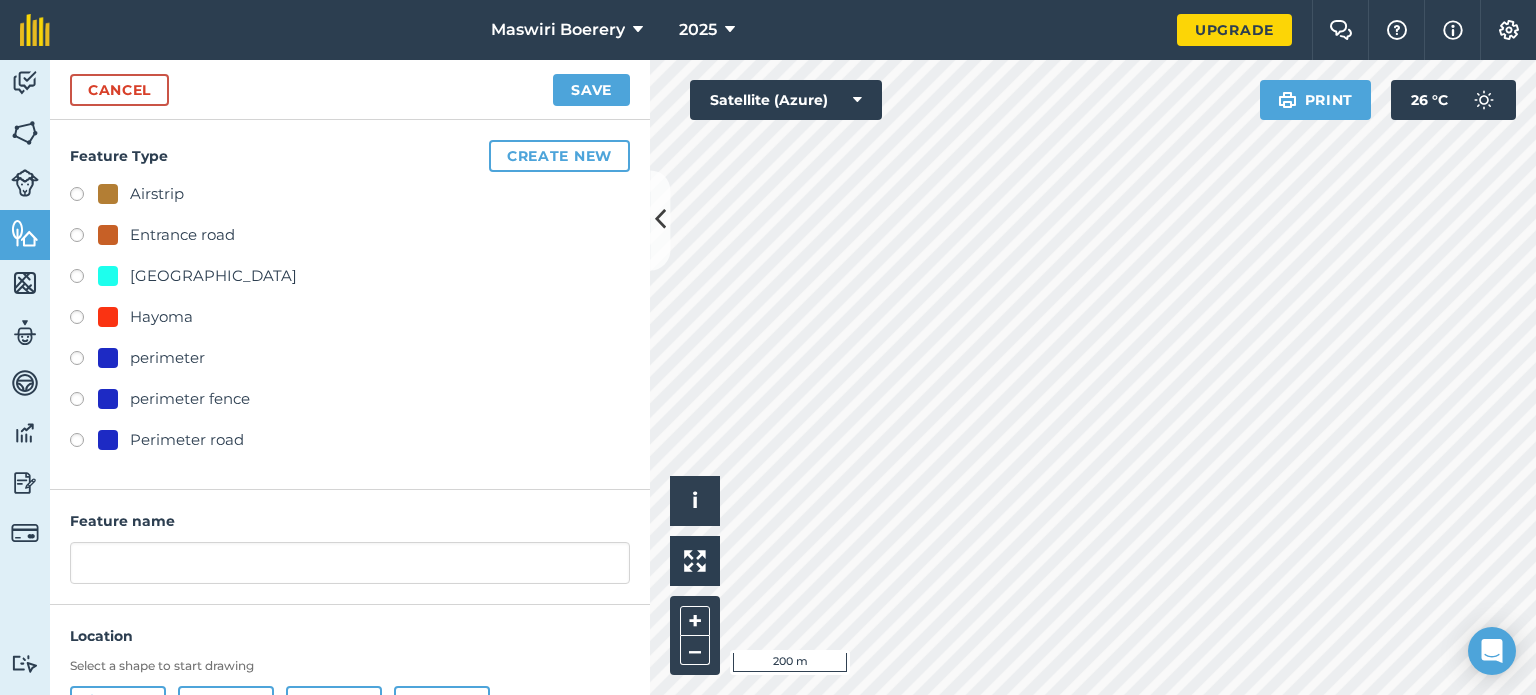 click on "[GEOGRAPHIC_DATA]" at bounding box center [213, 276] 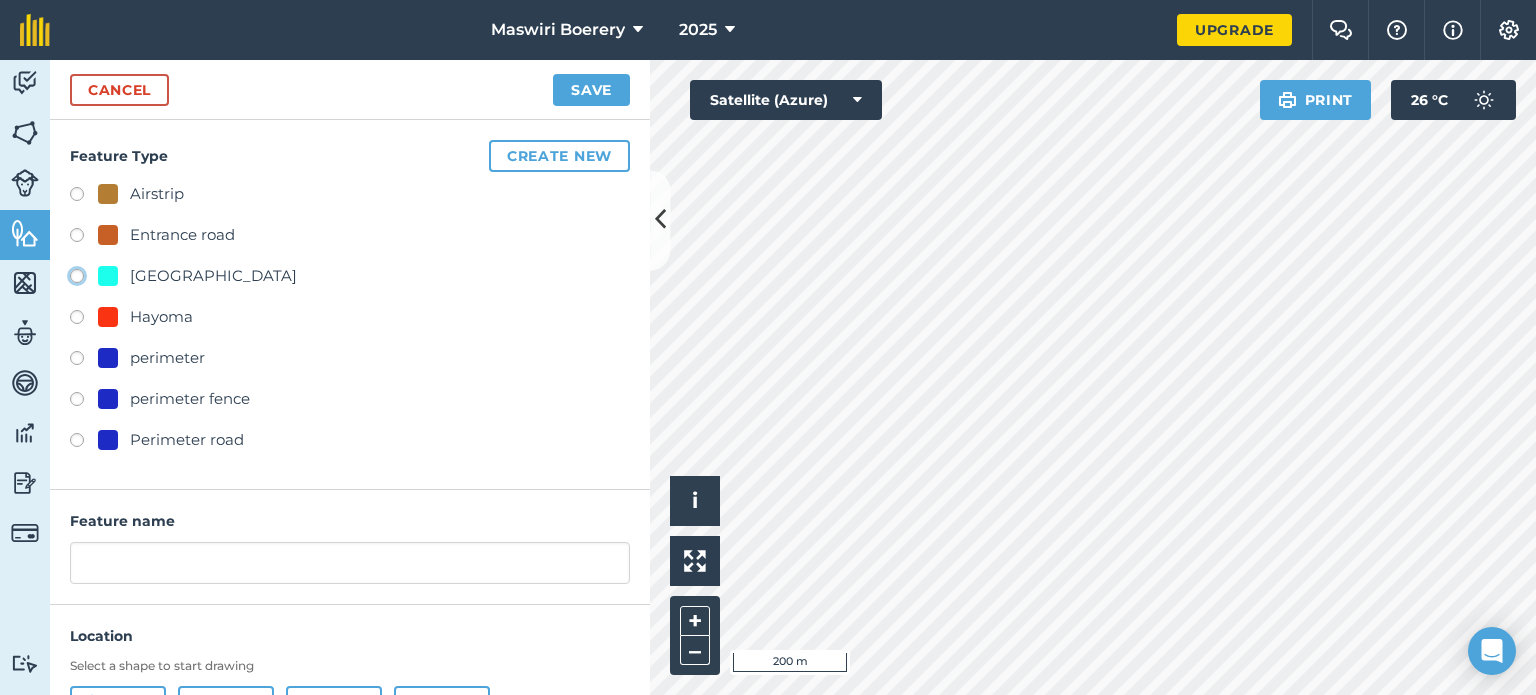 click on "[GEOGRAPHIC_DATA]" at bounding box center [-9923, 275] 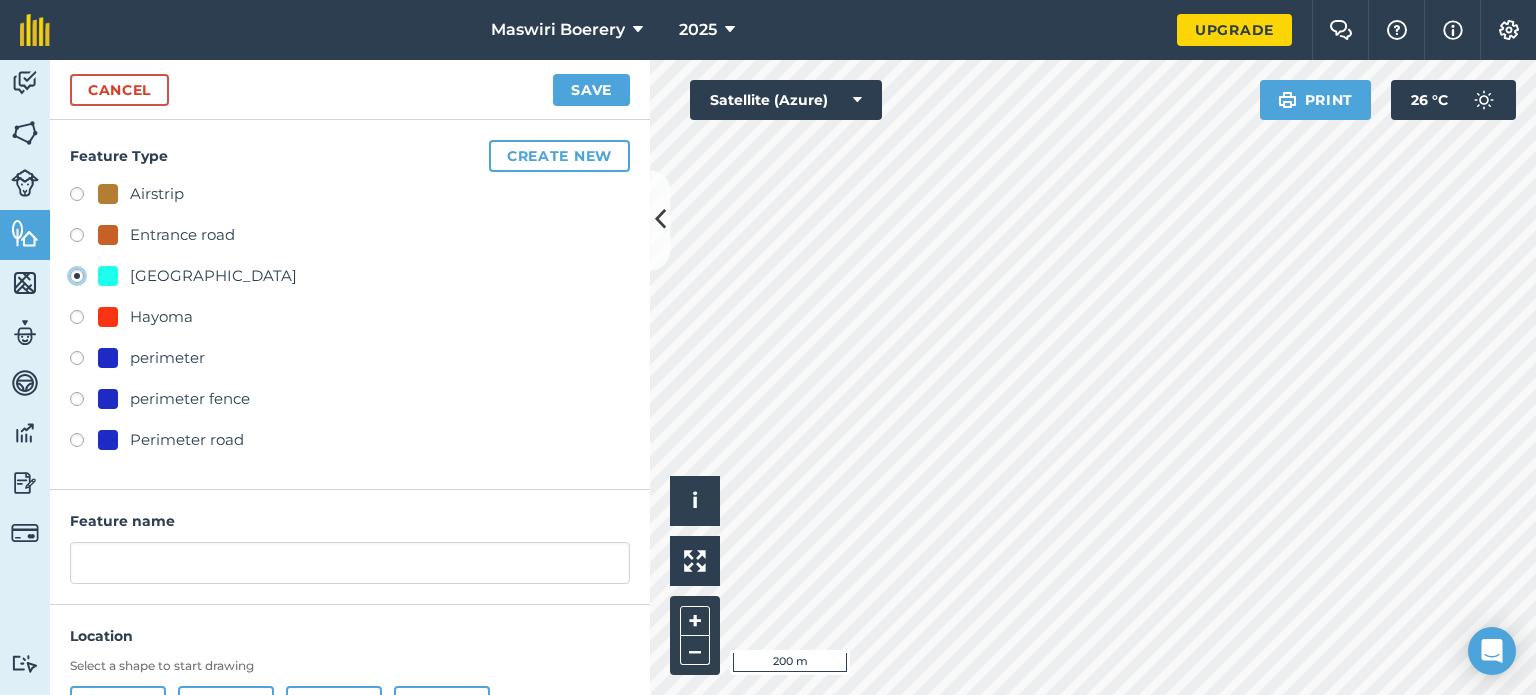 type on "[STREET_ADDRESS]" 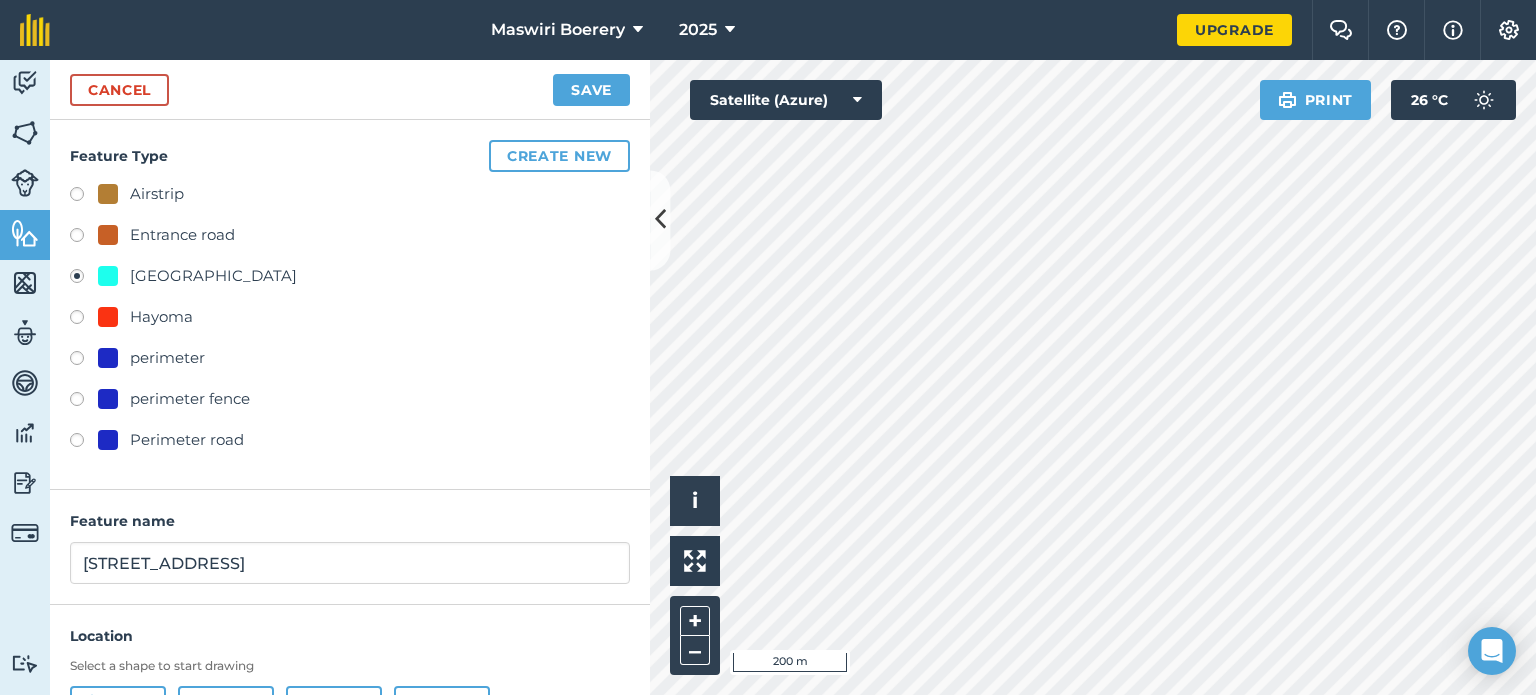 click on "Select a shape to start drawing Point Line Area Circle" at bounding box center [350, 692] 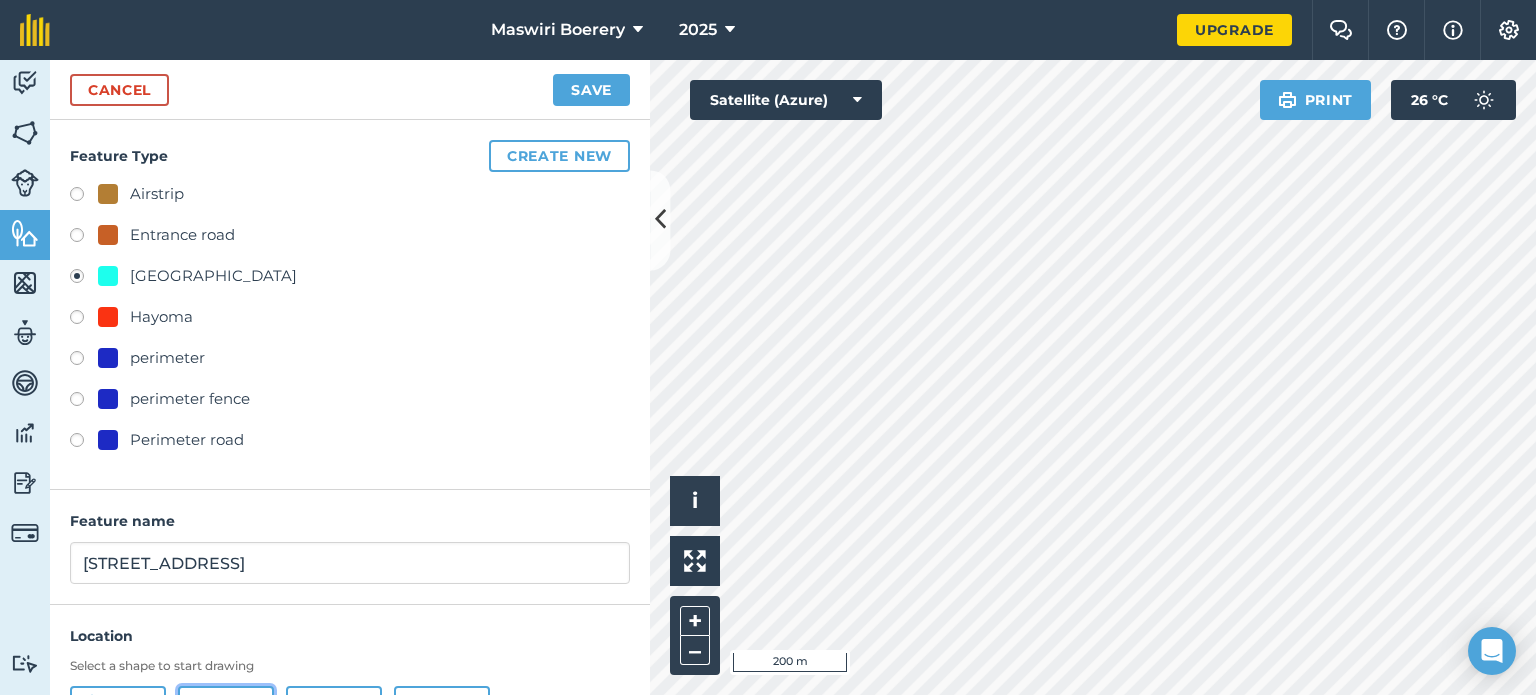 click on "Line" at bounding box center (226, 706) 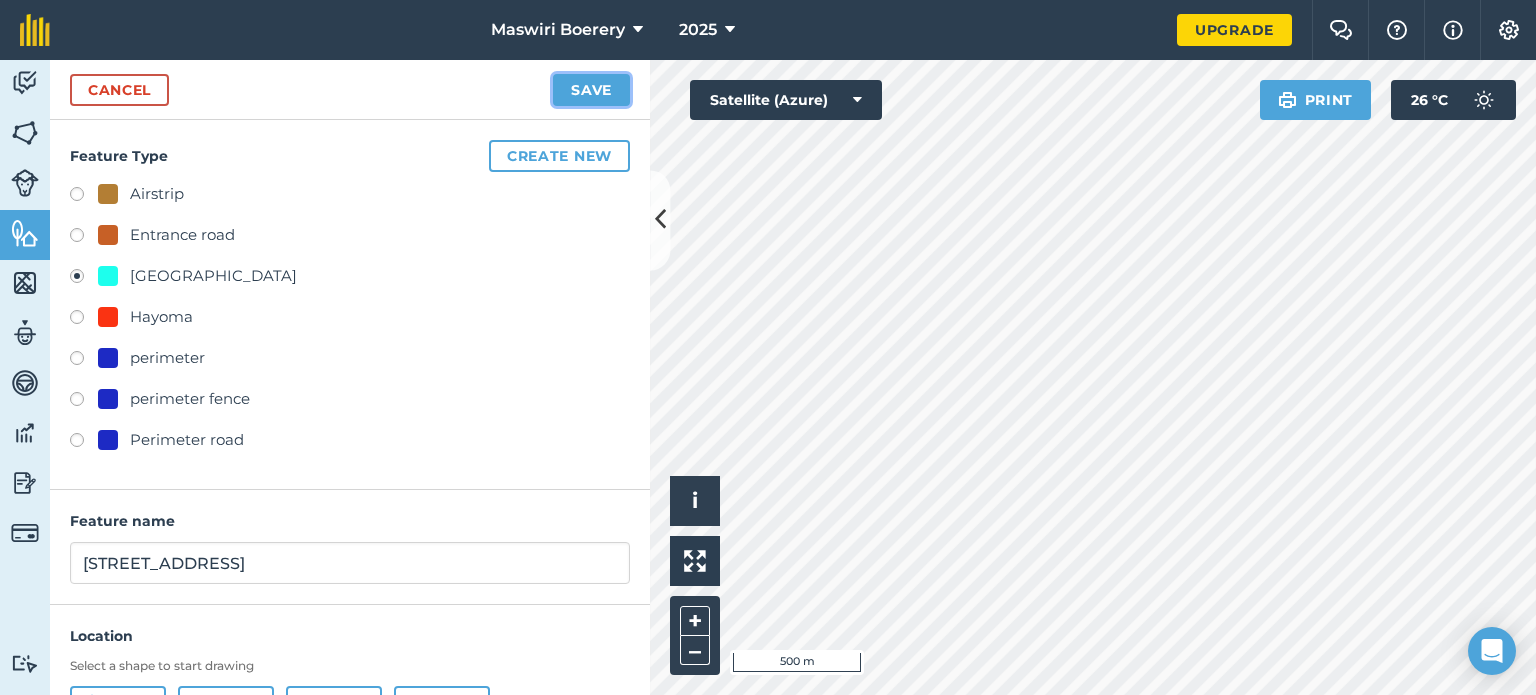 click on "Save" at bounding box center (591, 90) 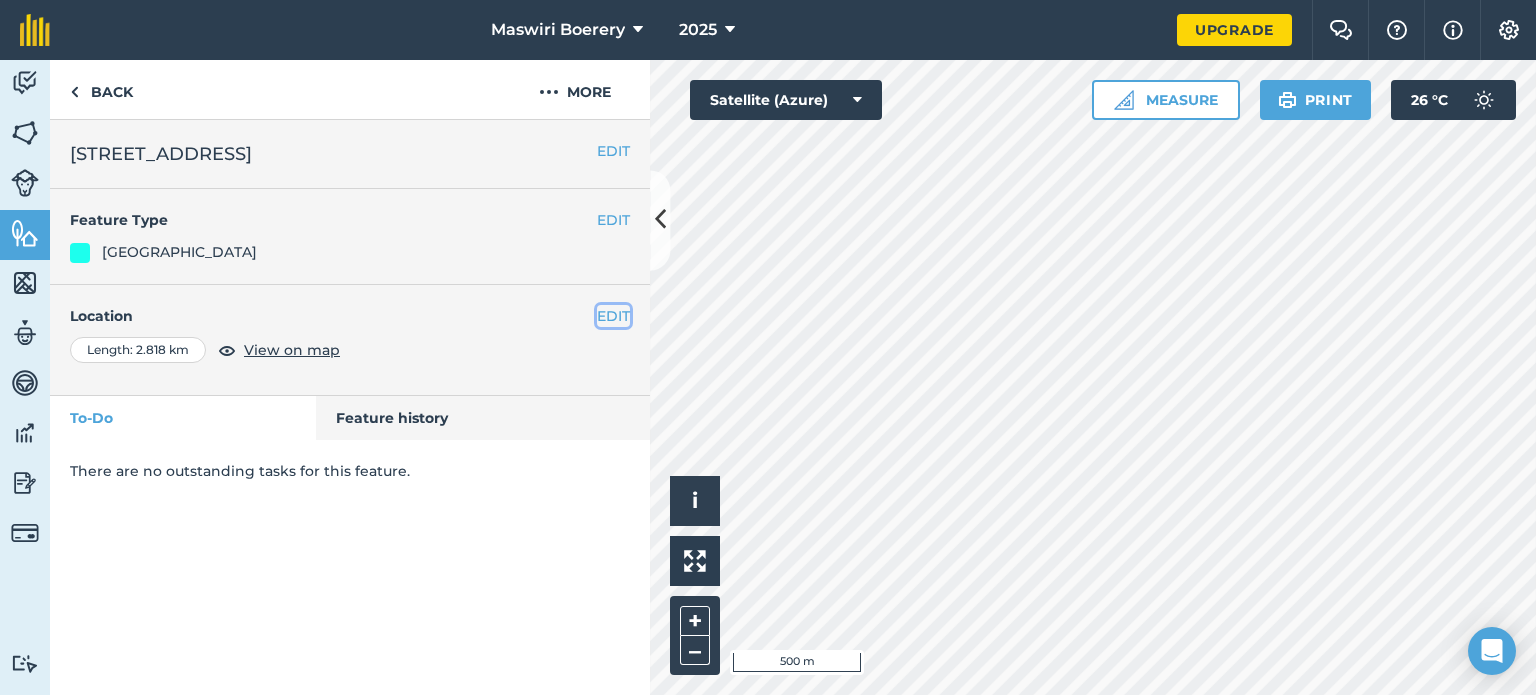 click on "EDIT" at bounding box center [613, 316] 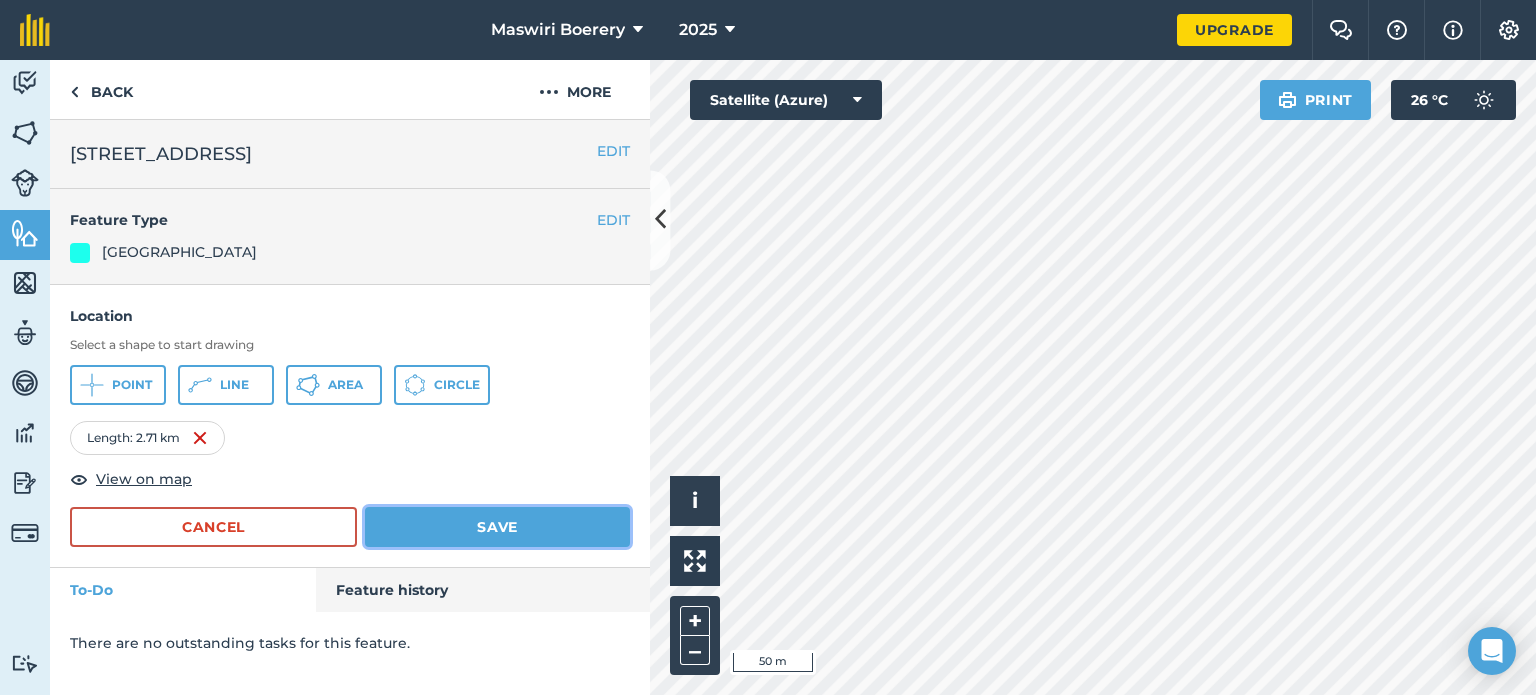 click on "Save" at bounding box center (497, 527) 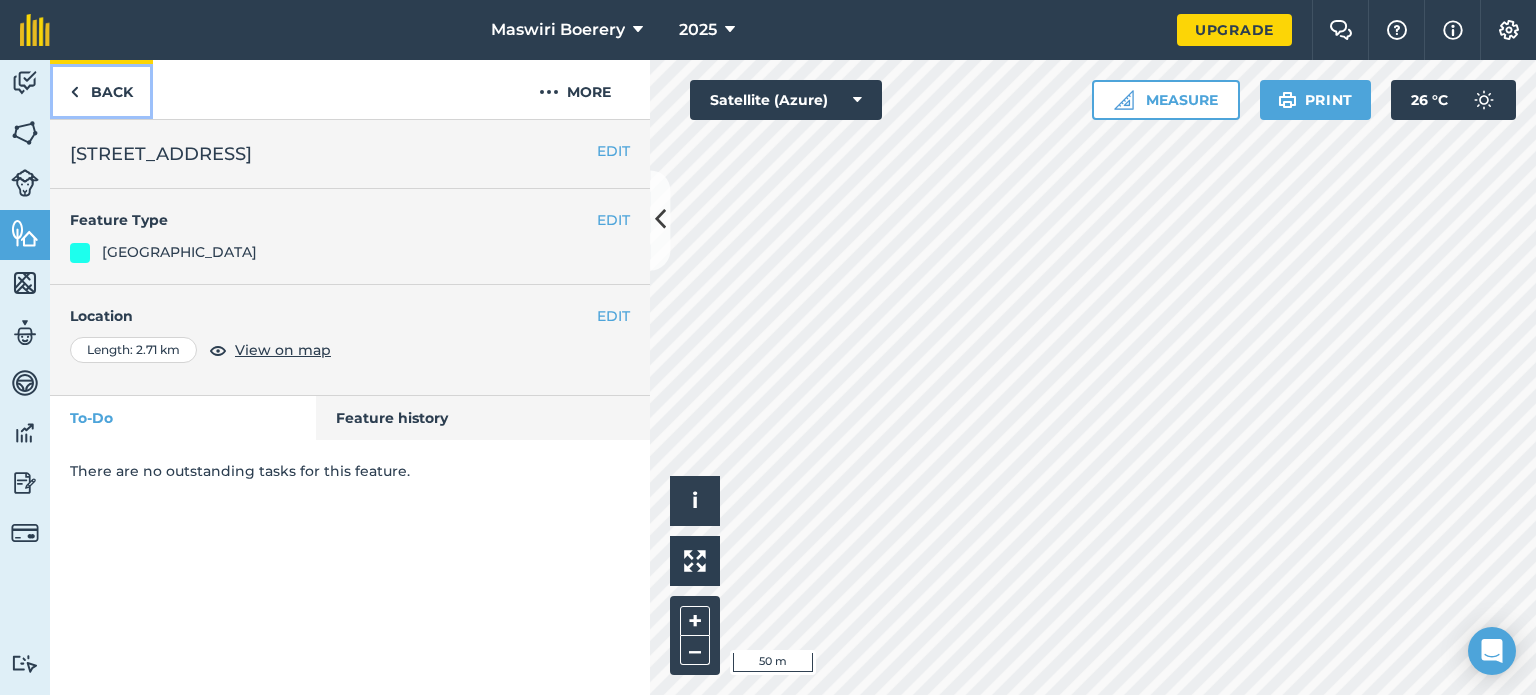 click on "Back" at bounding box center (101, 89) 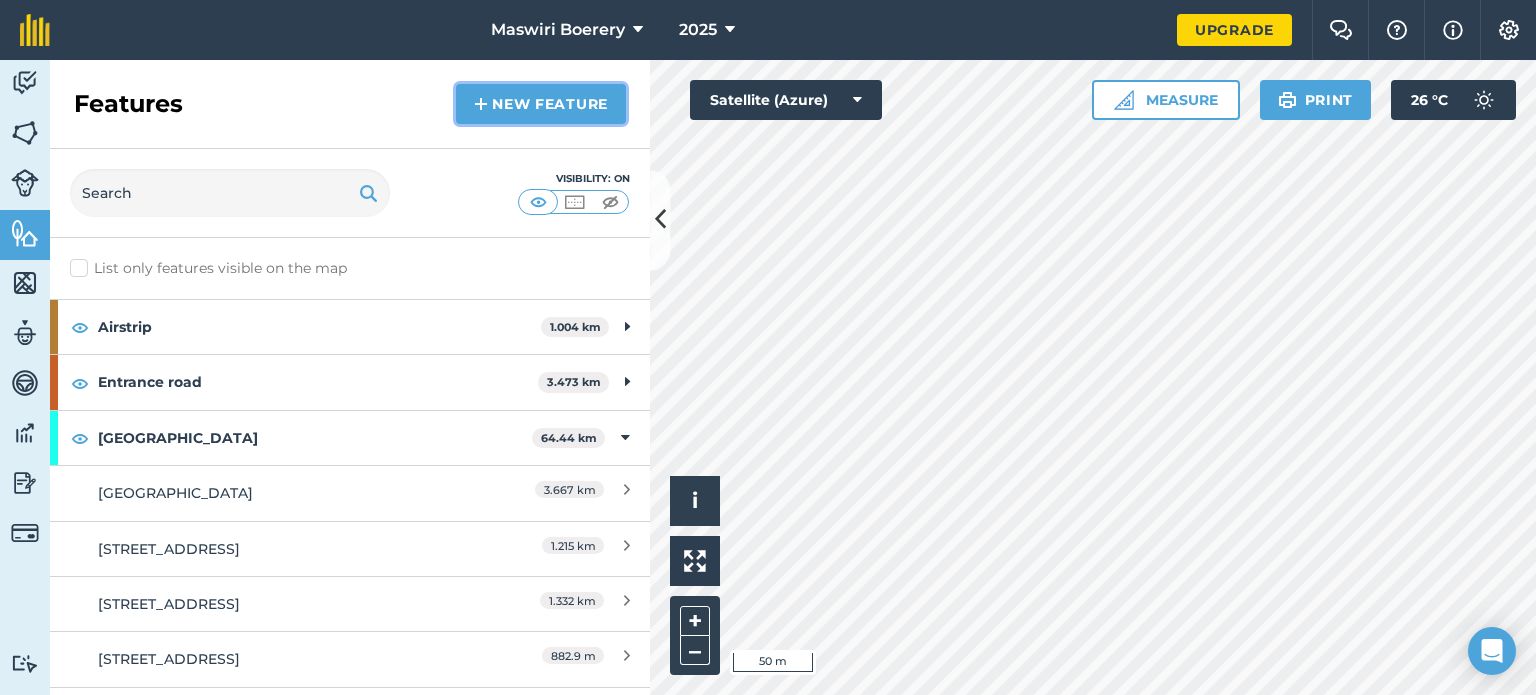 click on "New feature" at bounding box center (541, 104) 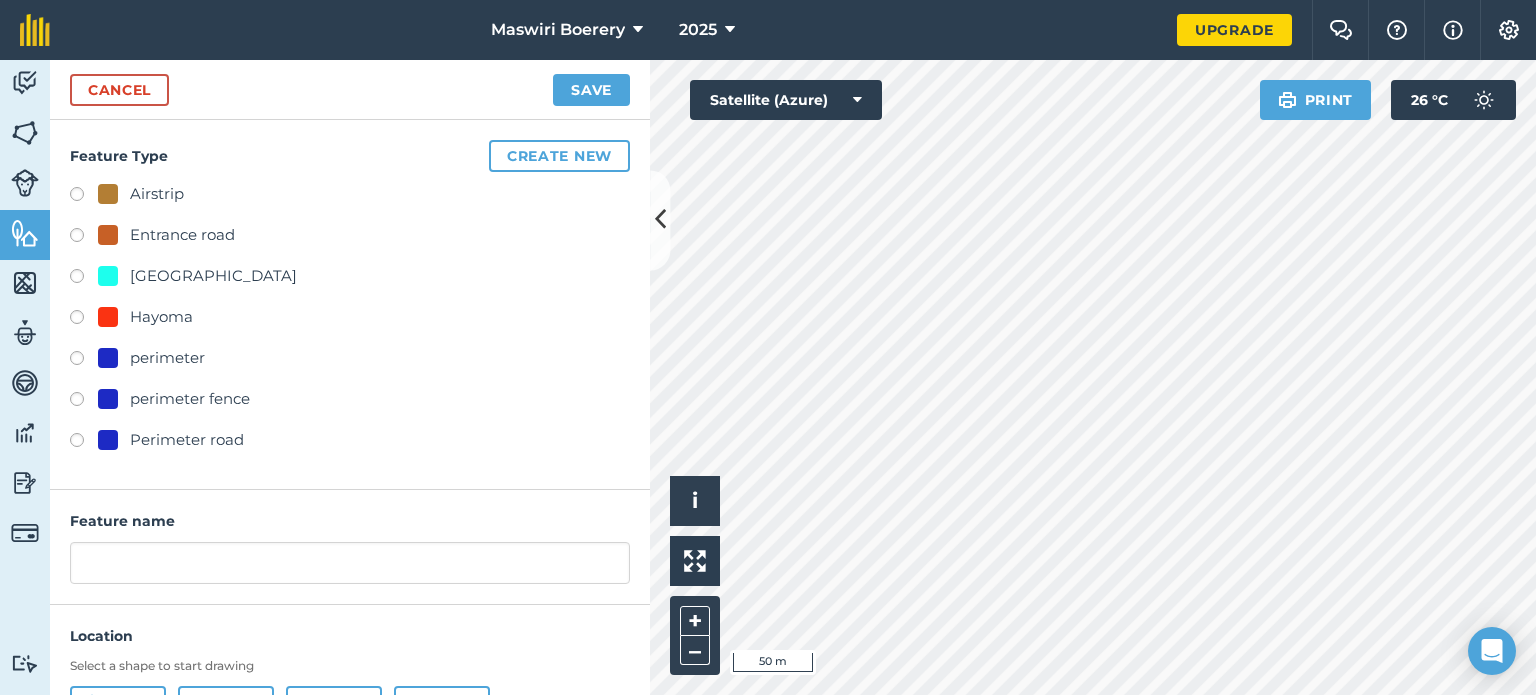 click on "[GEOGRAPHIC_DATA]" at bounding box center (213, 276) 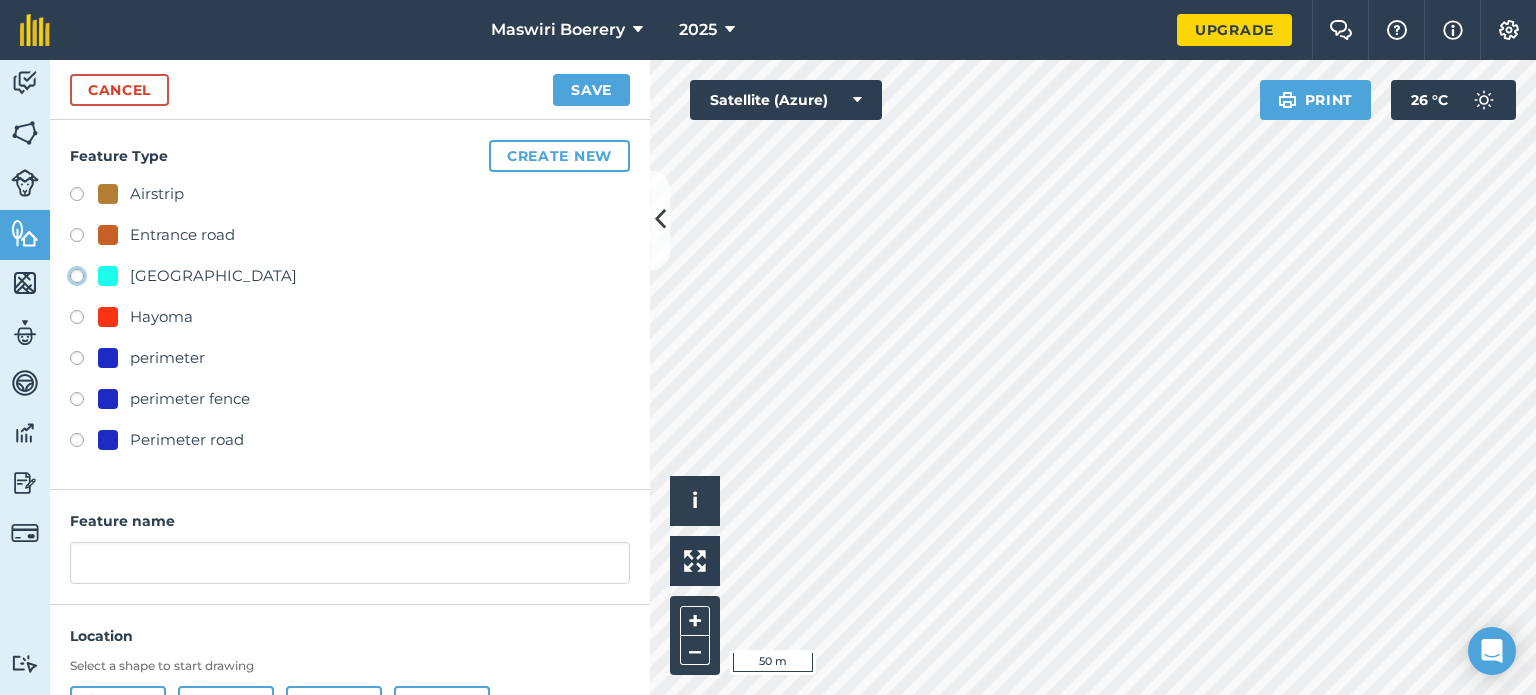 click on "[GEOGRAPHIC_DATA]" at bounding box center (-9923, 275) 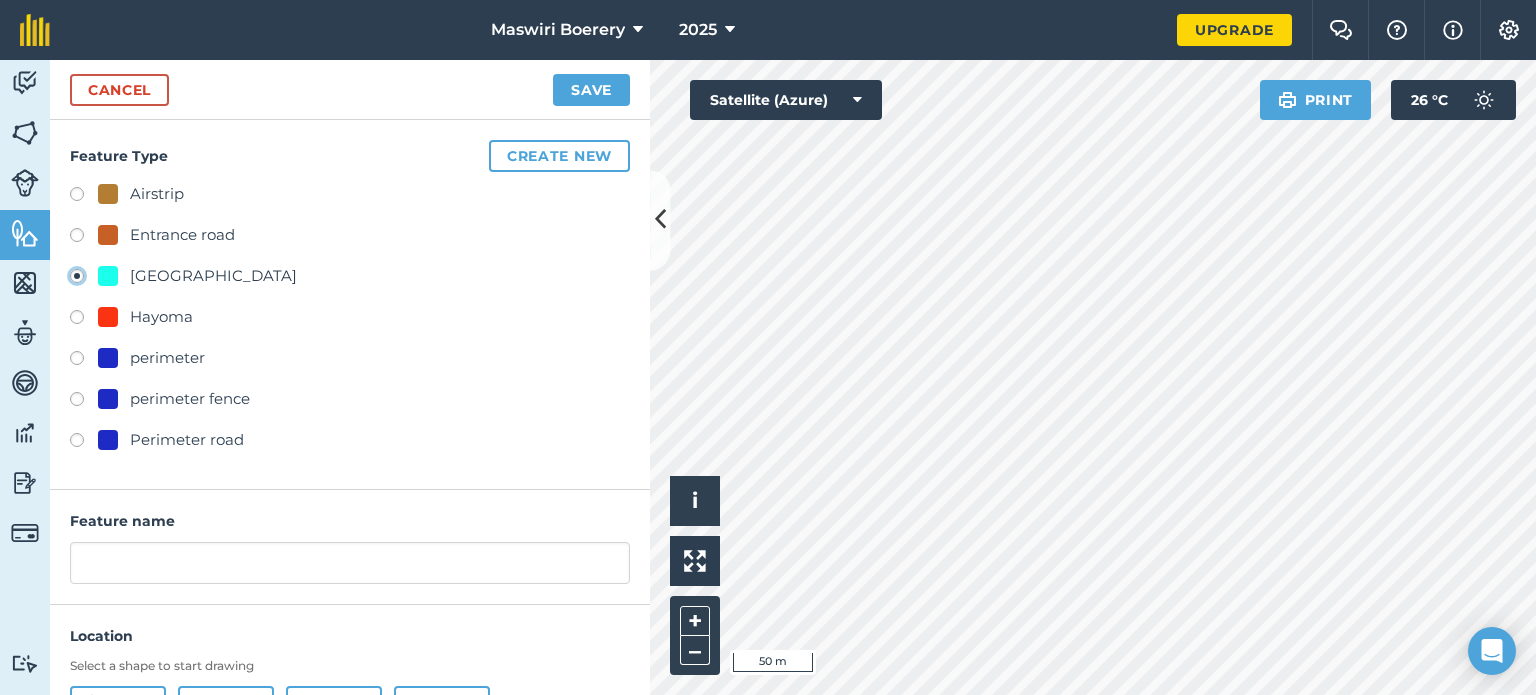 type on "[STREET_ADDRESS]" 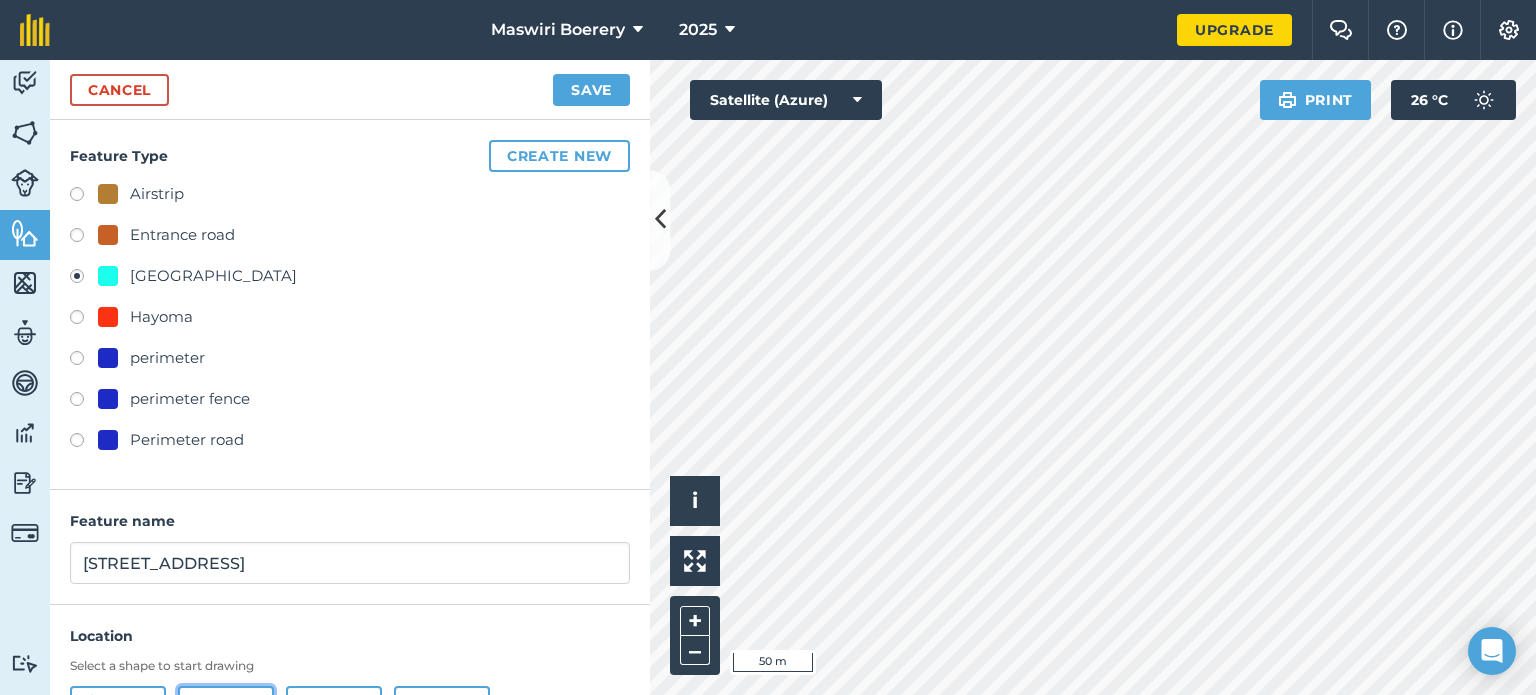click on "Line" at bounding box center [226, 706] 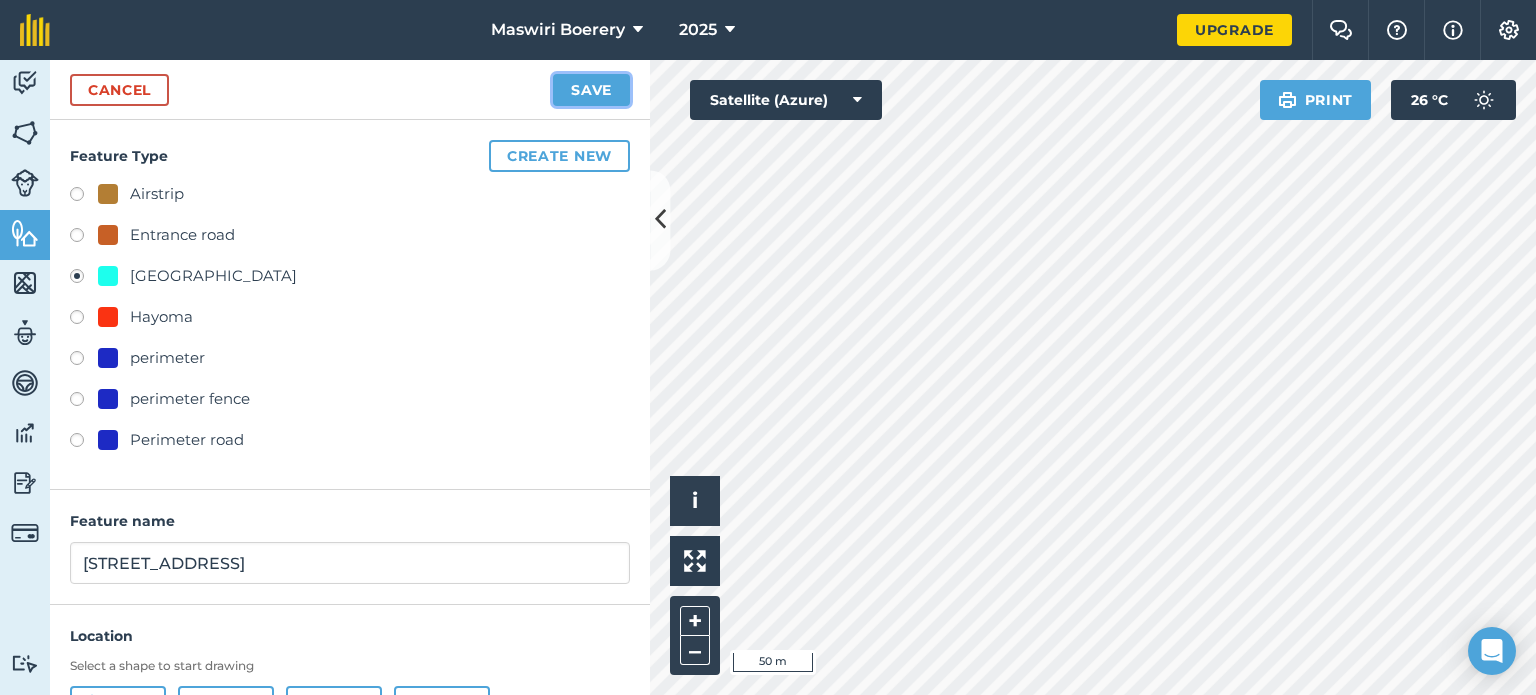 click on "Save" at bounding box center [591, 90] 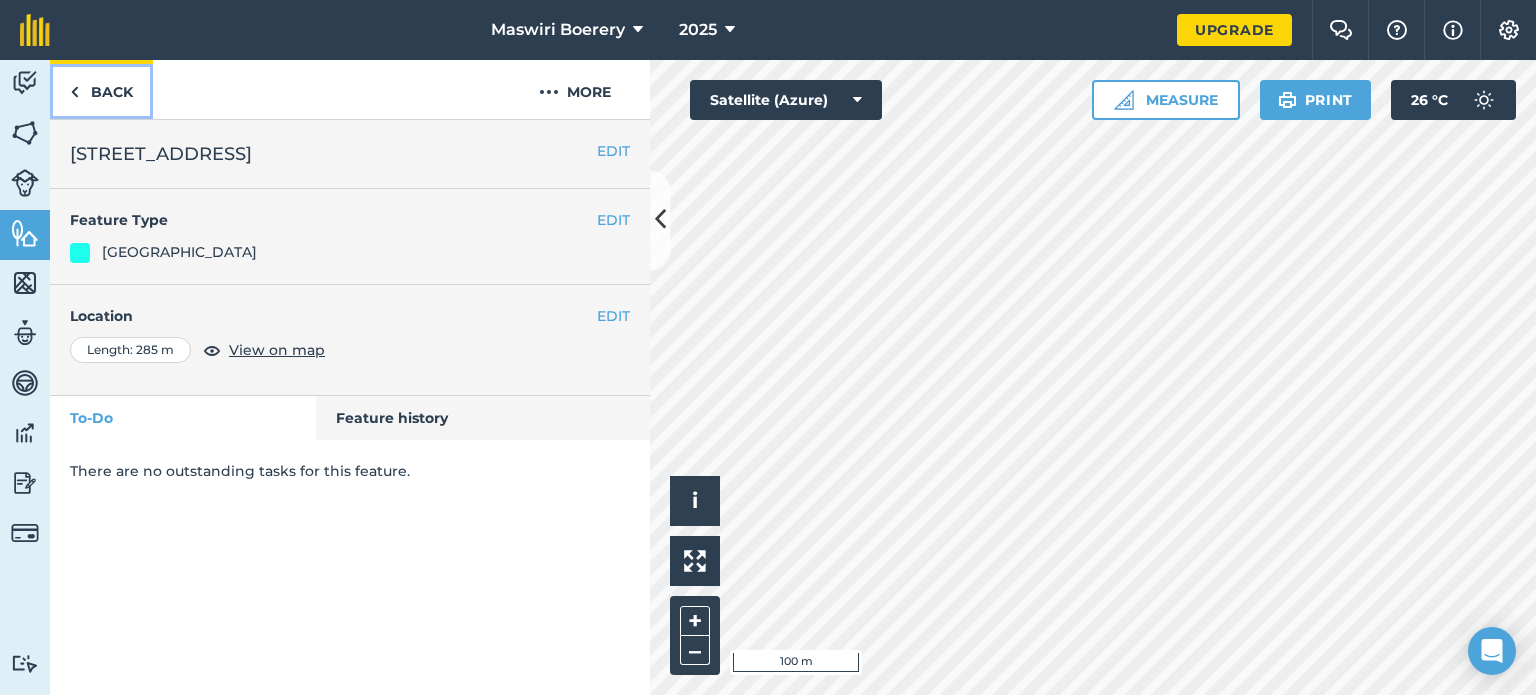 click on "Back" at bounding box center [101, 89] 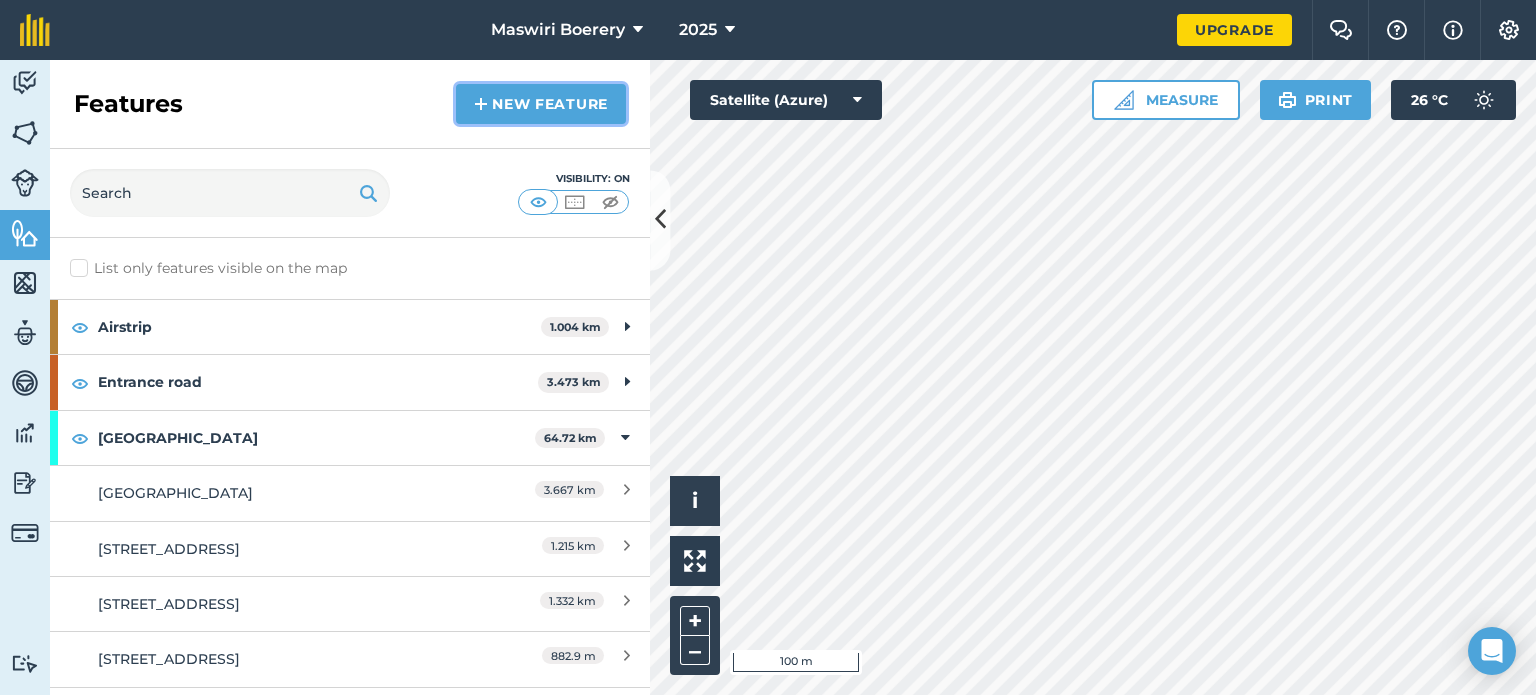 click on "New feature" at bounding box center [541, 104] 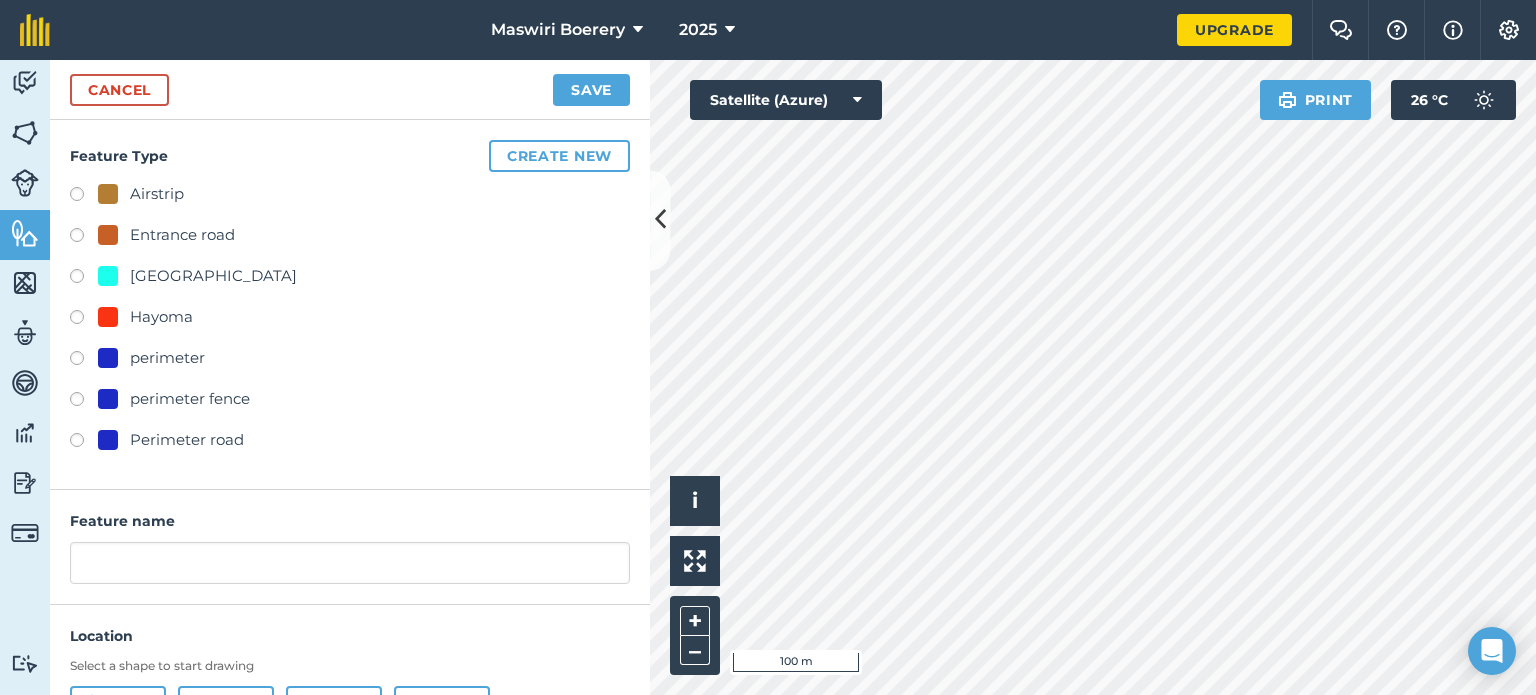 click on "[GEOGRAPHIC_DATA]" at bounding box center (213, 276) 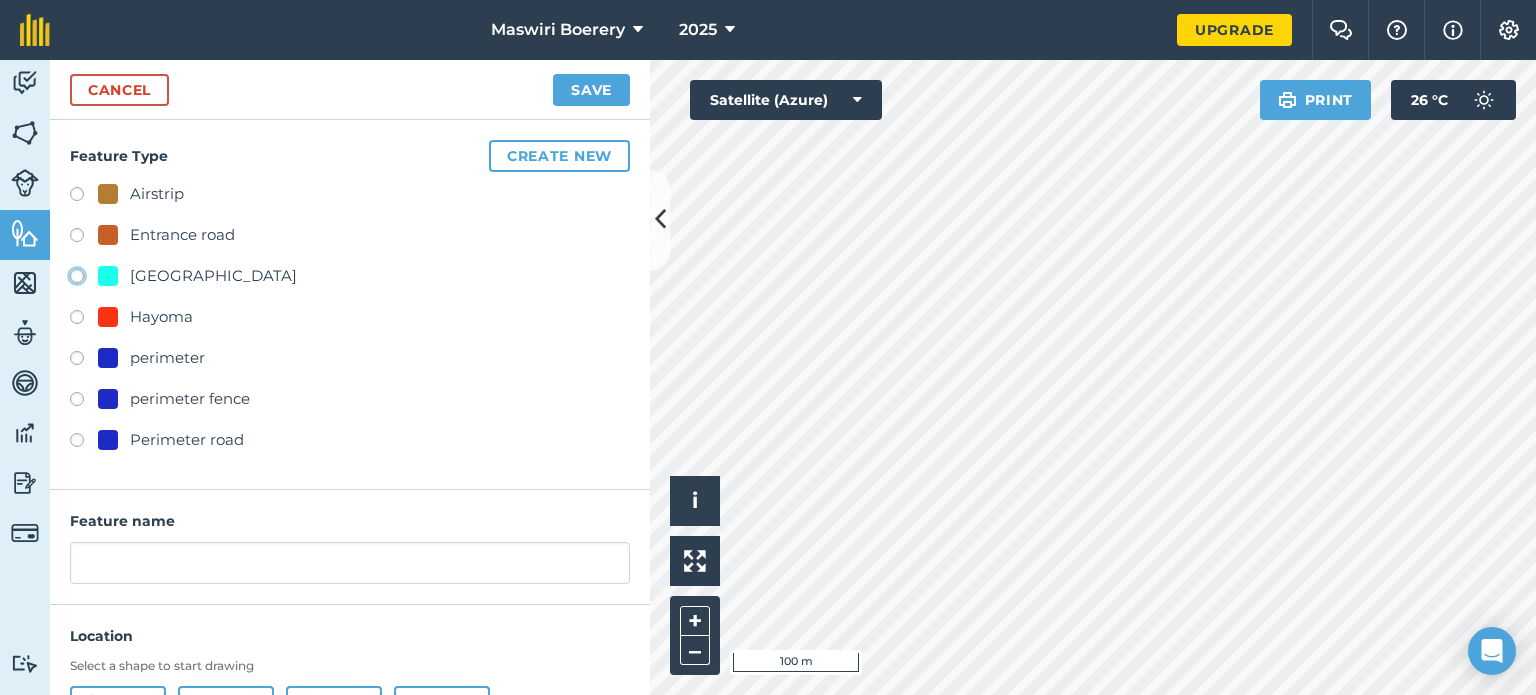 click on "[GEOGRAPHIC_DATA]" at bounding box center (-9923, 275) 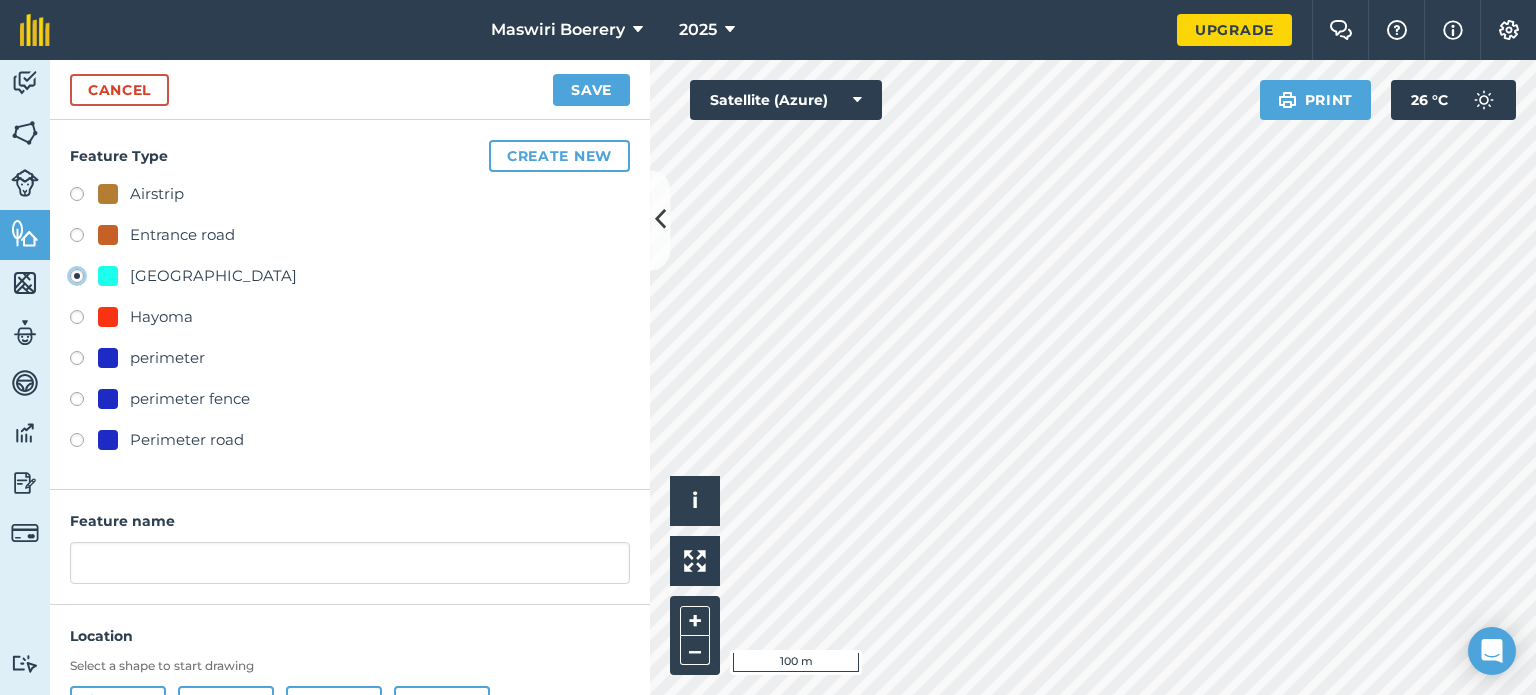type on "[STREET_ADDRESS]" 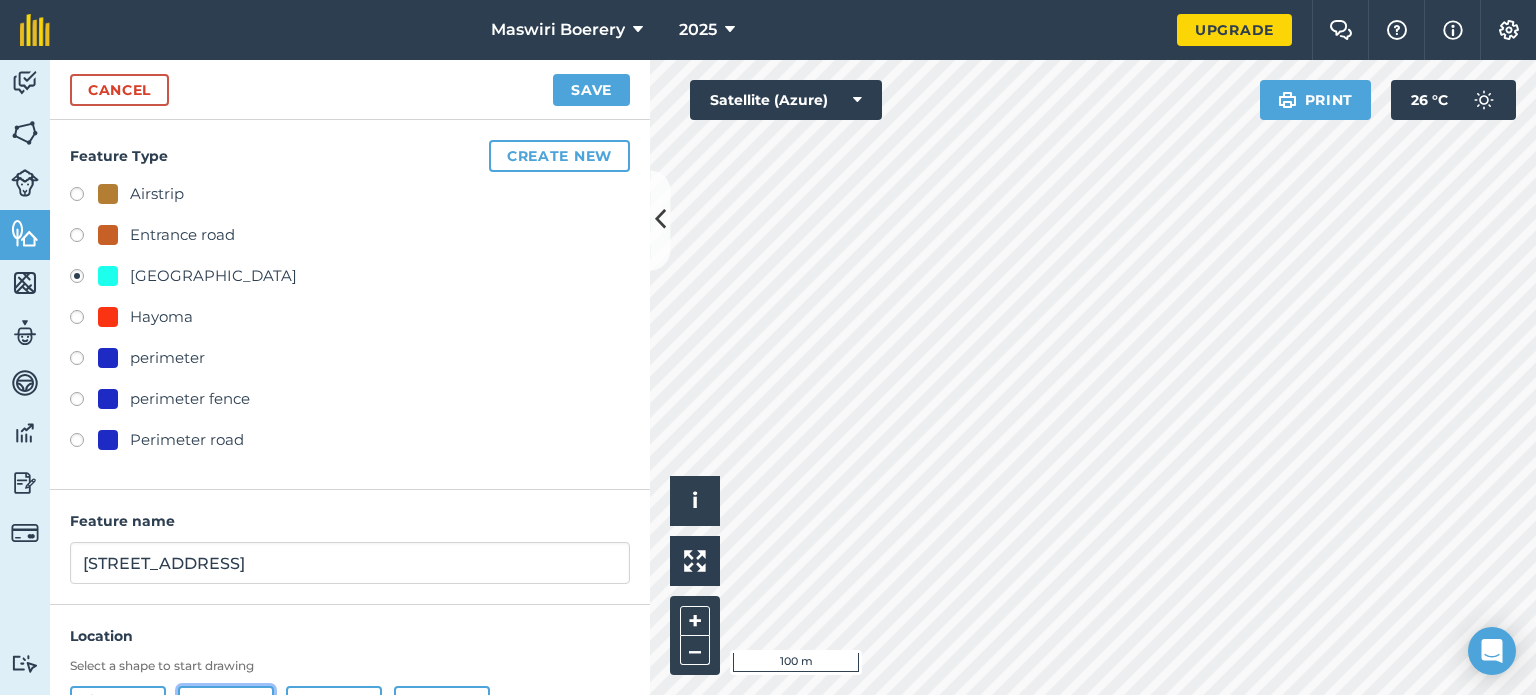 click on "Line" at bounding box center [226, 706] 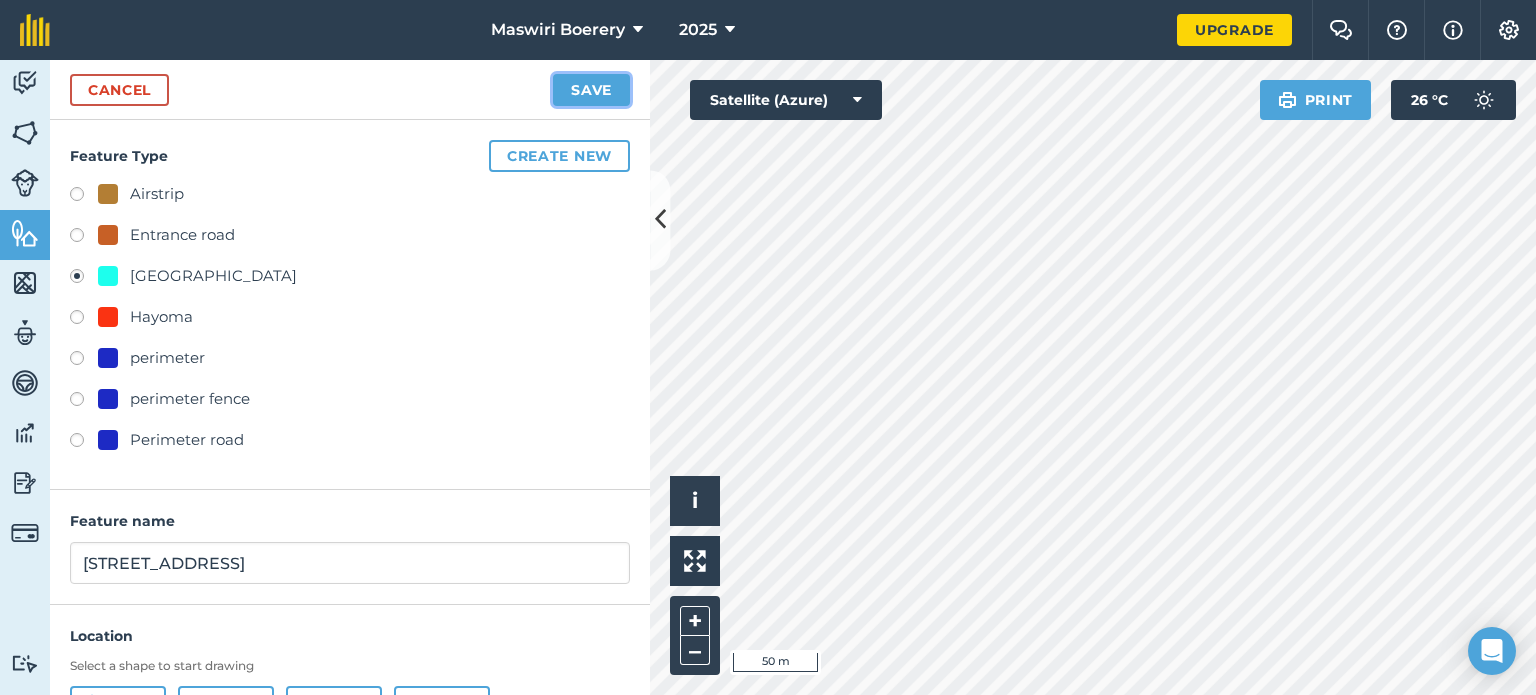 click on "Save" at bounding box center (591, 90) 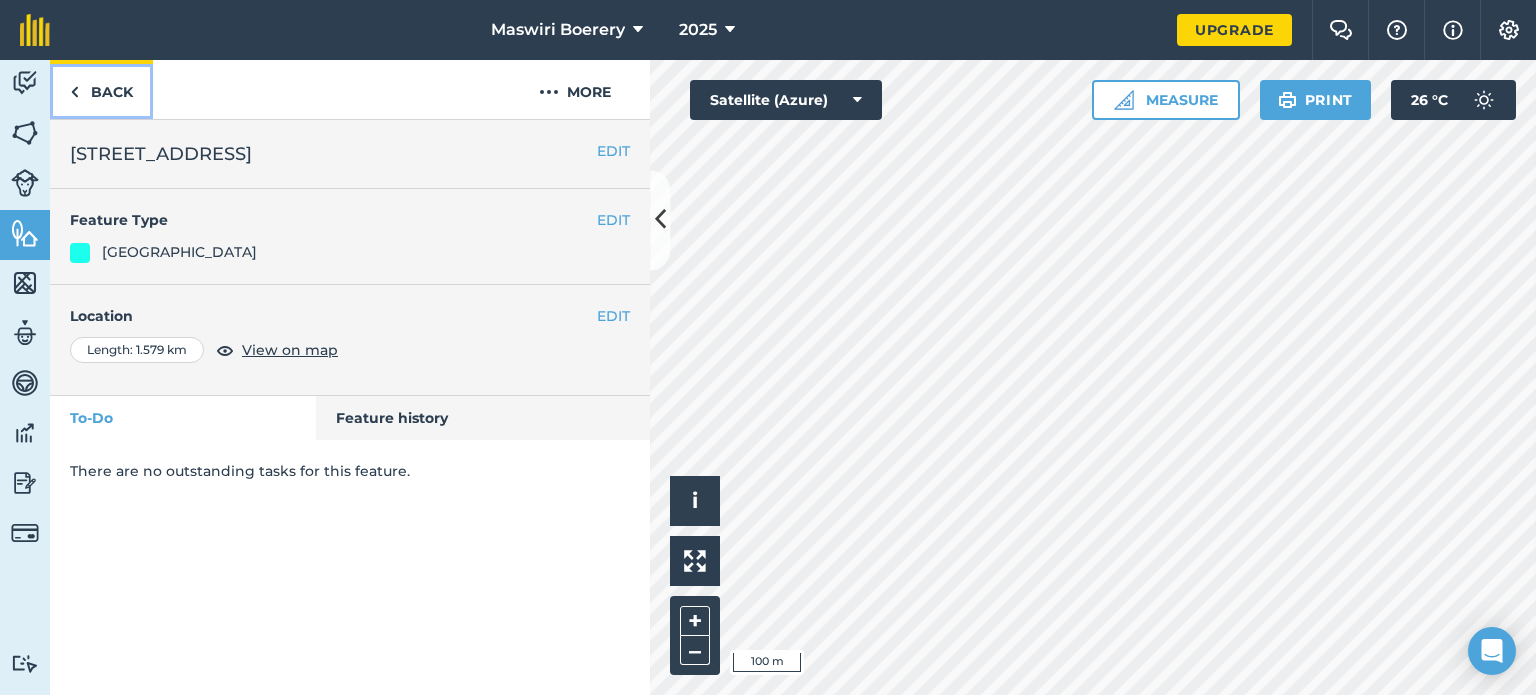 click on "Back" at bounding box center (101, 89) 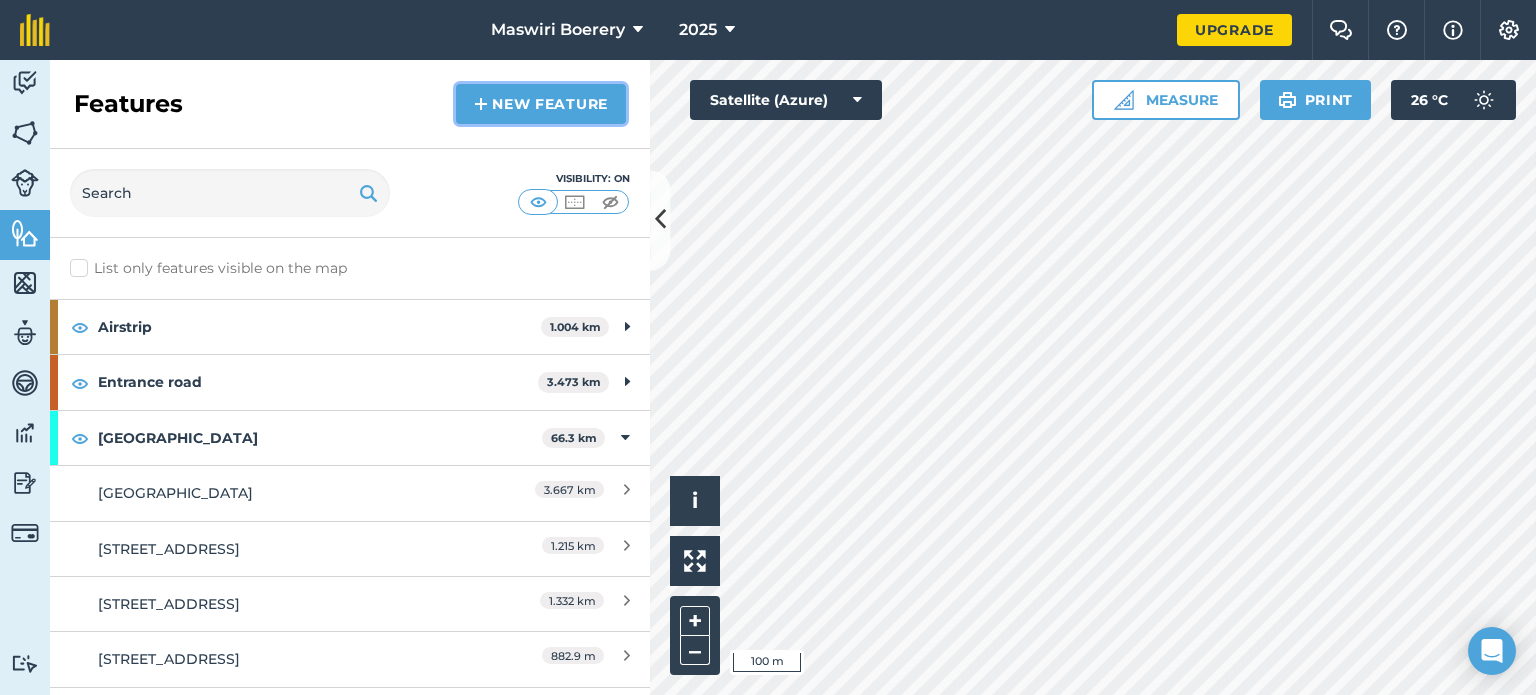 click on "New feature" at bounding box center (541, 104) 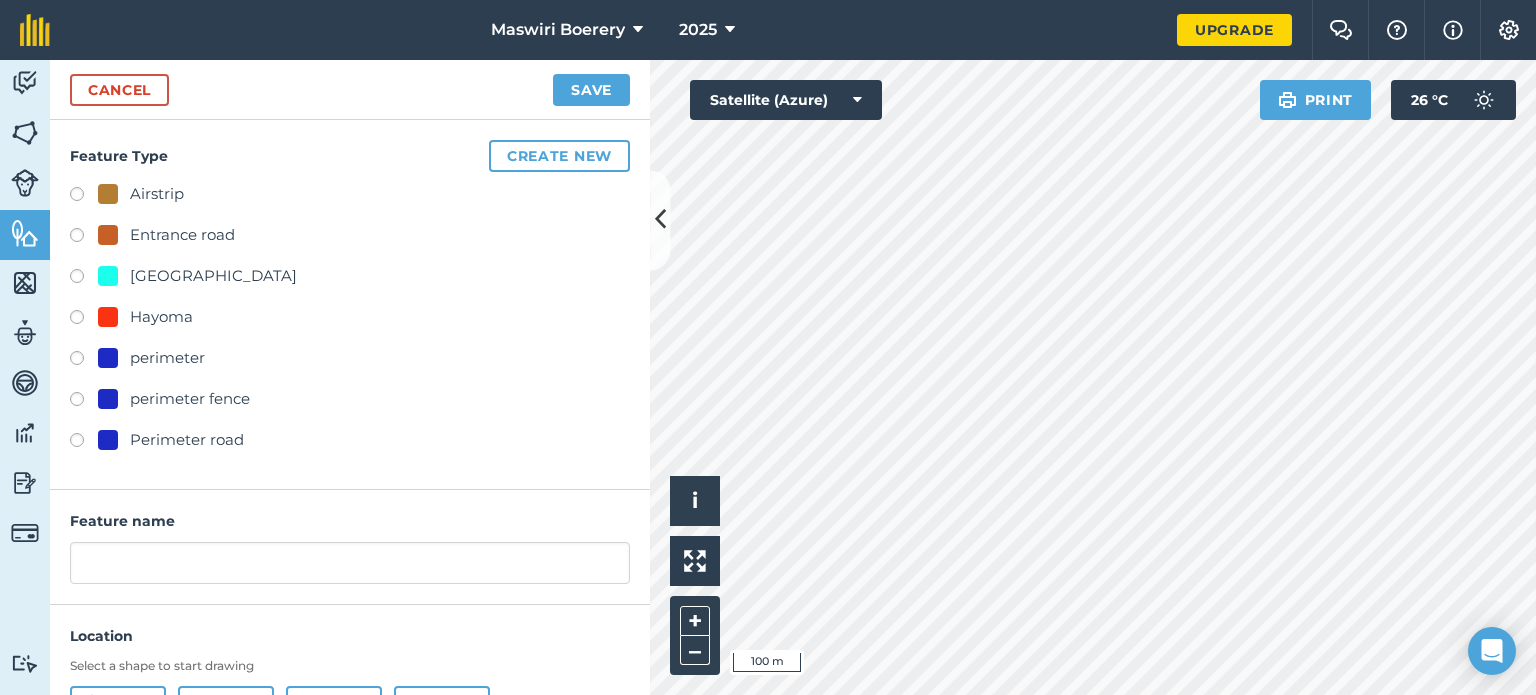 click on "[GEOGRAPHIC_DATA]" at bounding box center [213, 276] 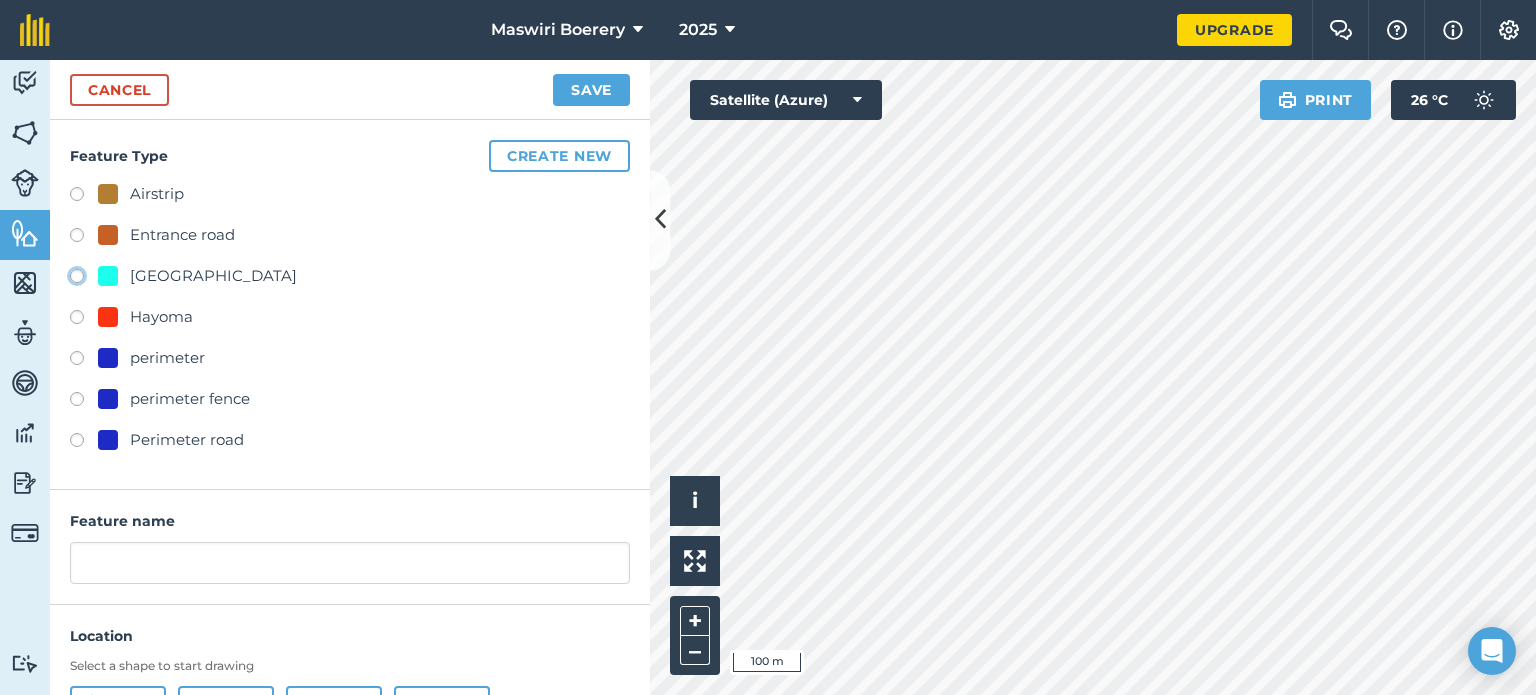 radio on "true" 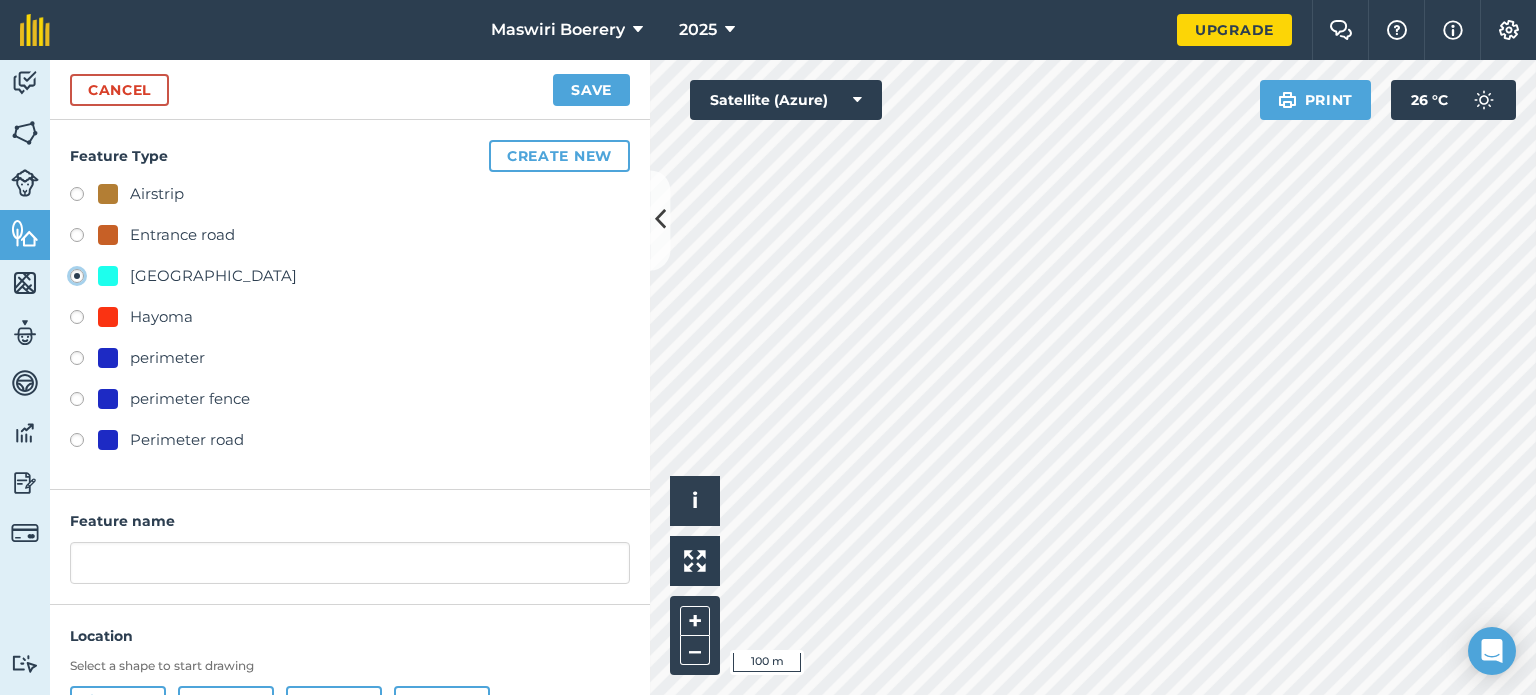 type on "[STREET_ADDRESS]" 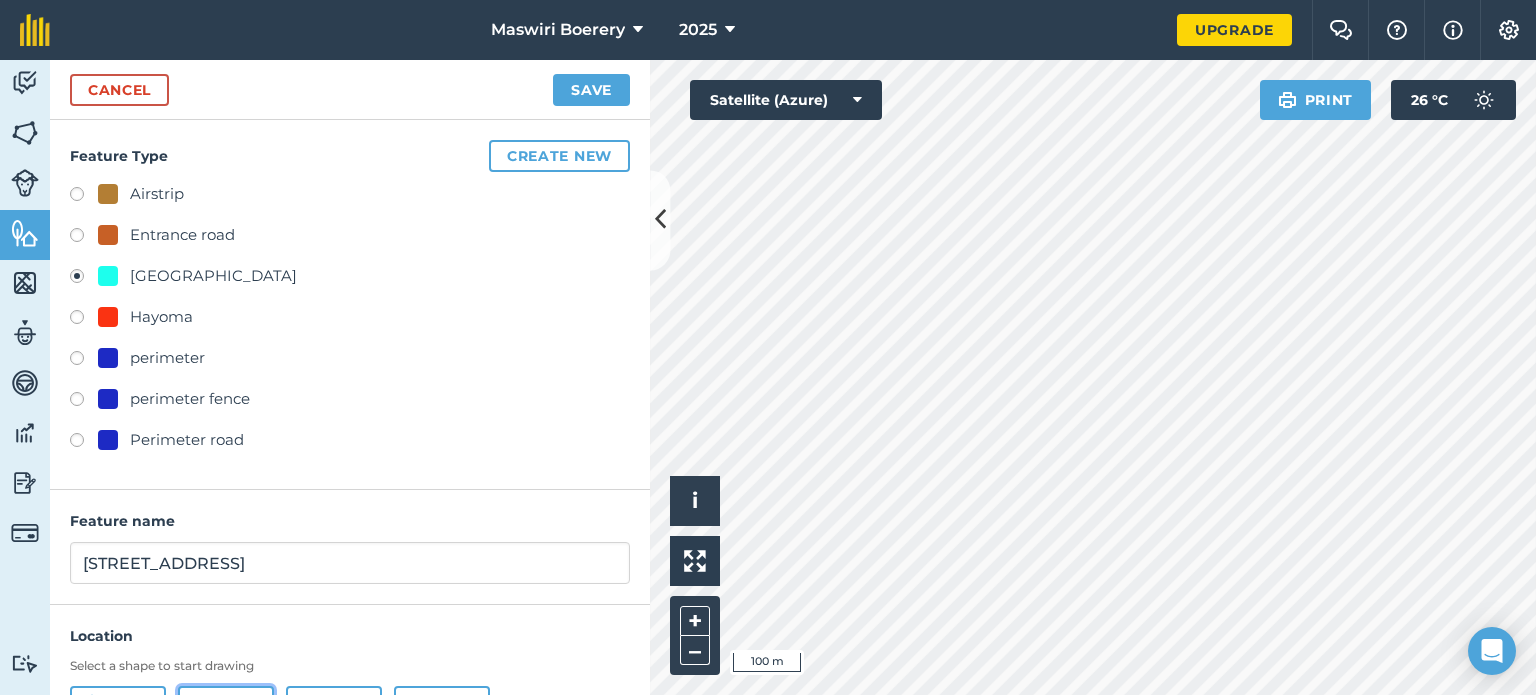click on "Line" at bounding box center (226, 706) 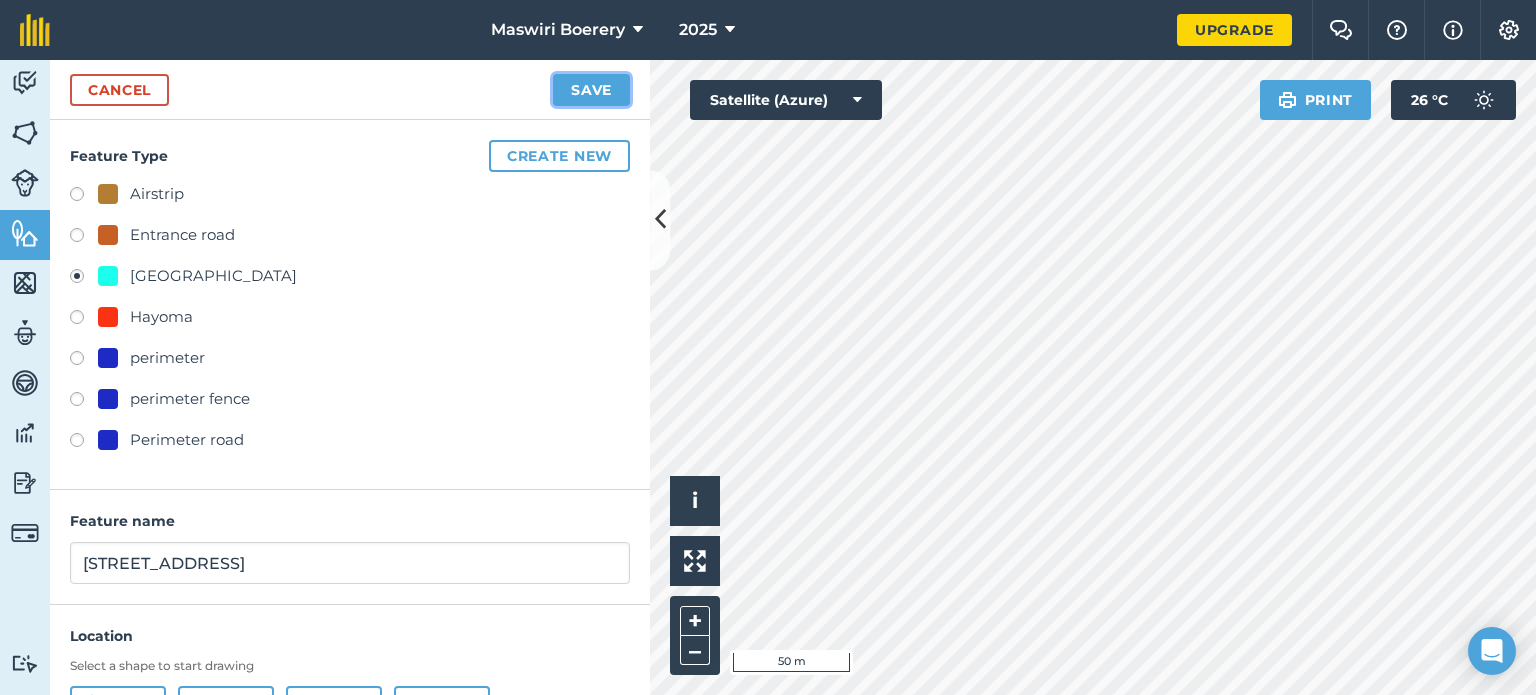 click on "Save" at bounding box center (591, 90) 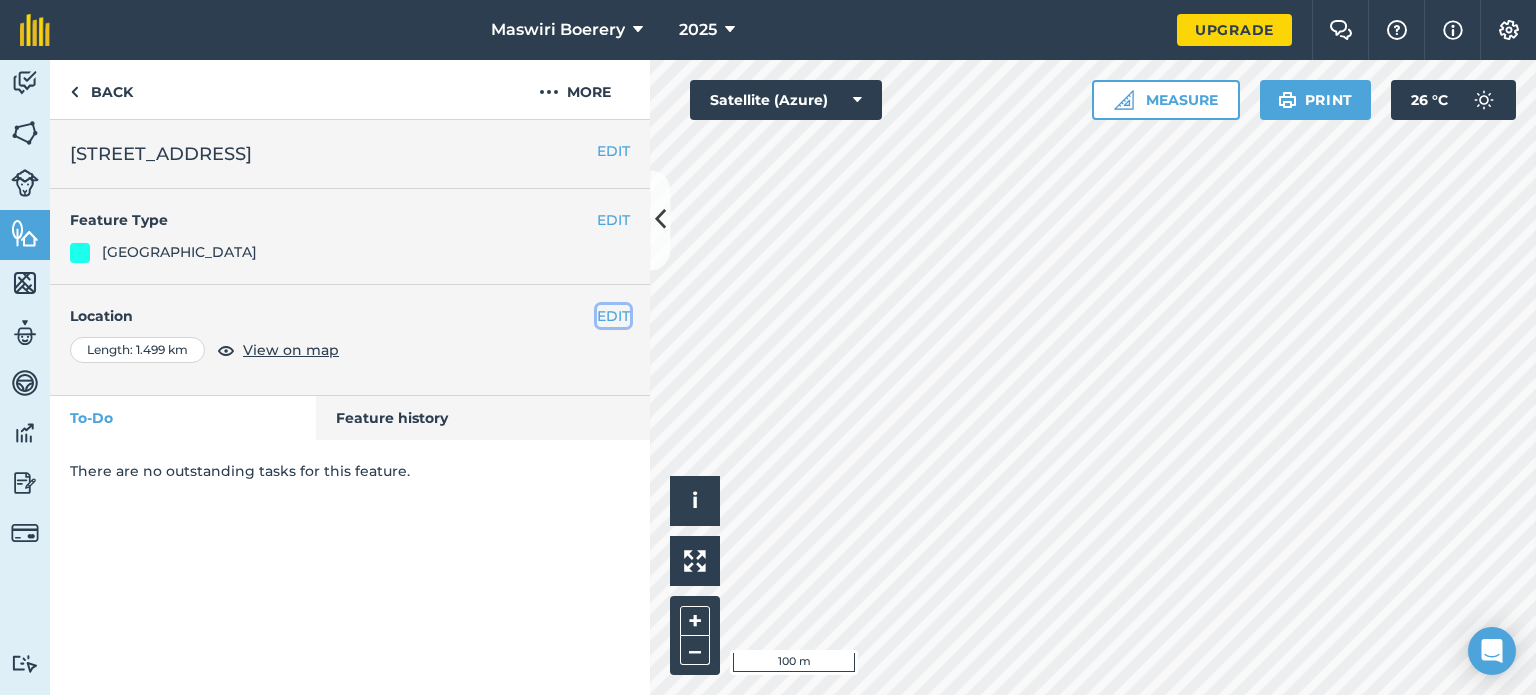 click on "EDIT" at bounding box center [613, 316] 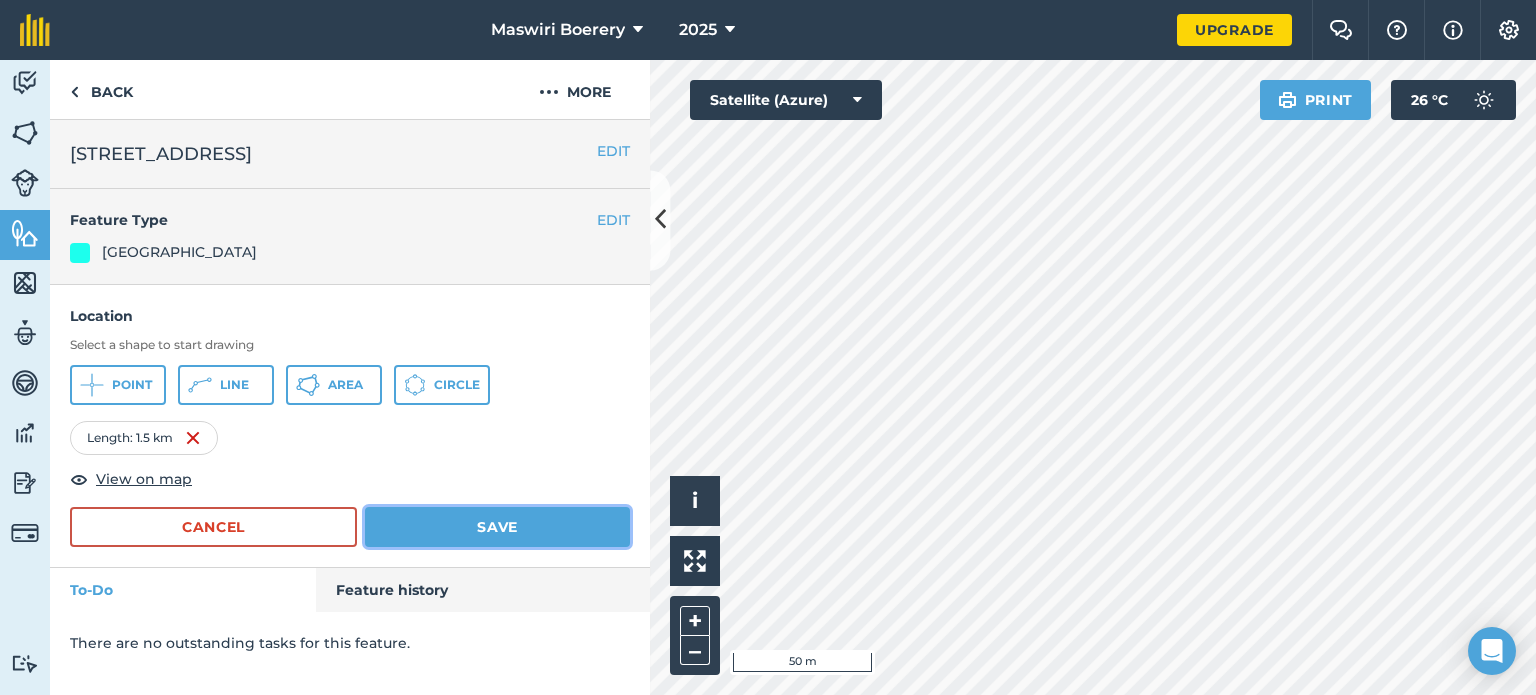 click on "Save" at bounding box center [497, 527] 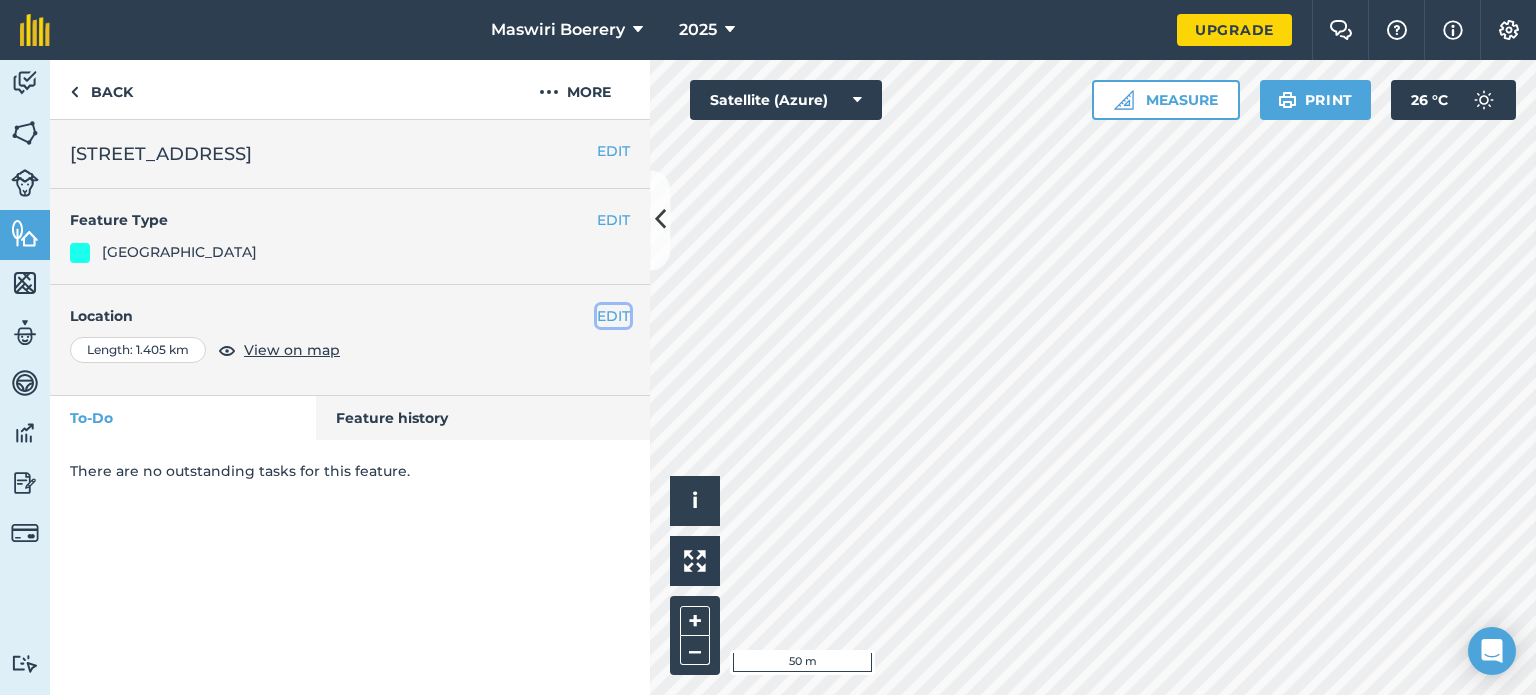 click on "EDIT" at bounding box center [613, 316] 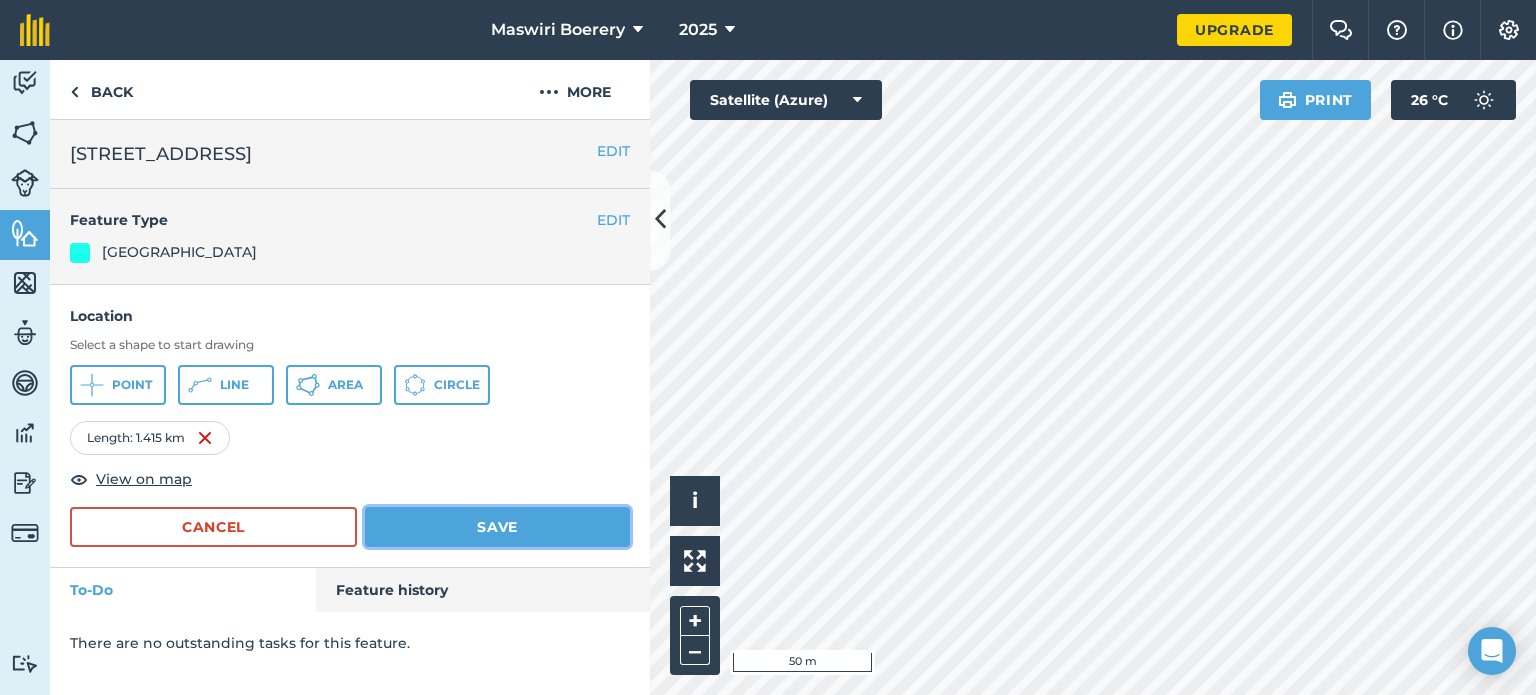 click on "Save" at bounding box center (497, 527) 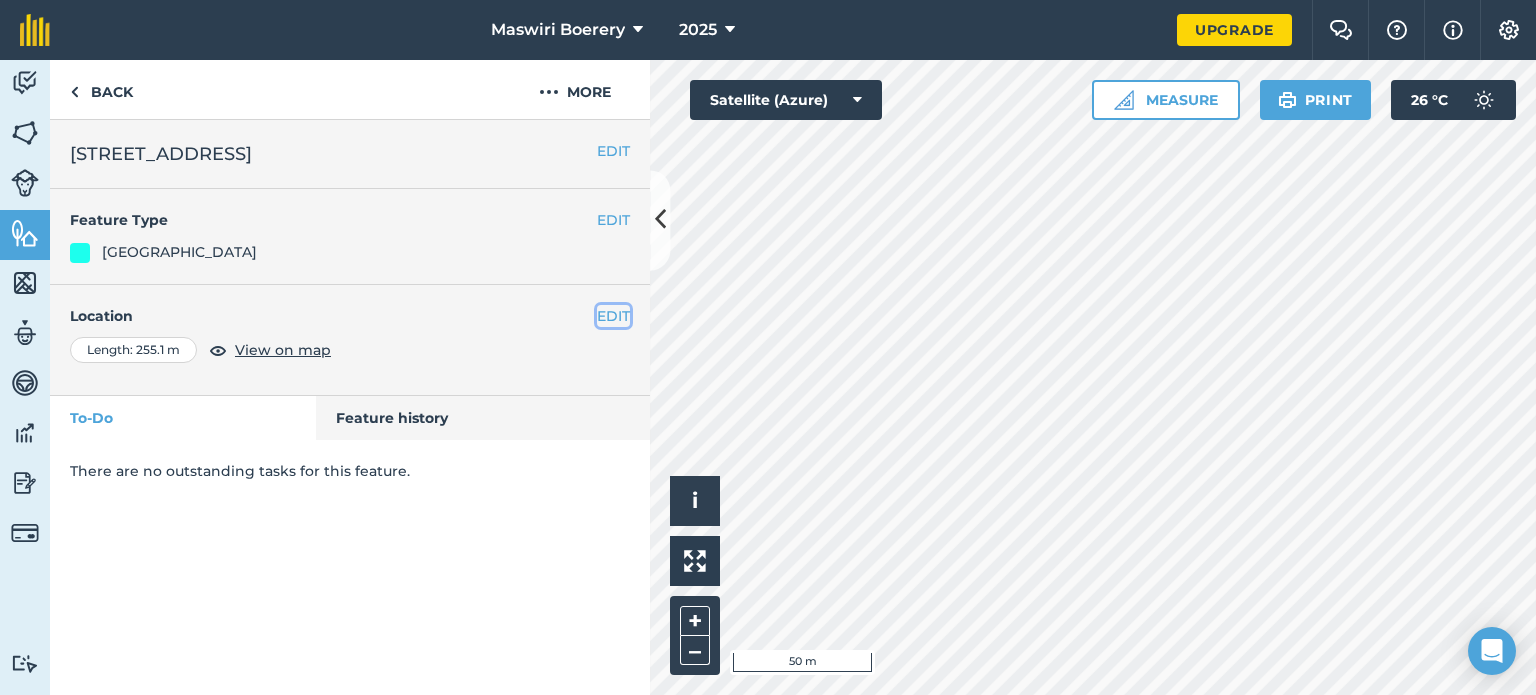 click on "EDIT" at bounding box center [613, 316] 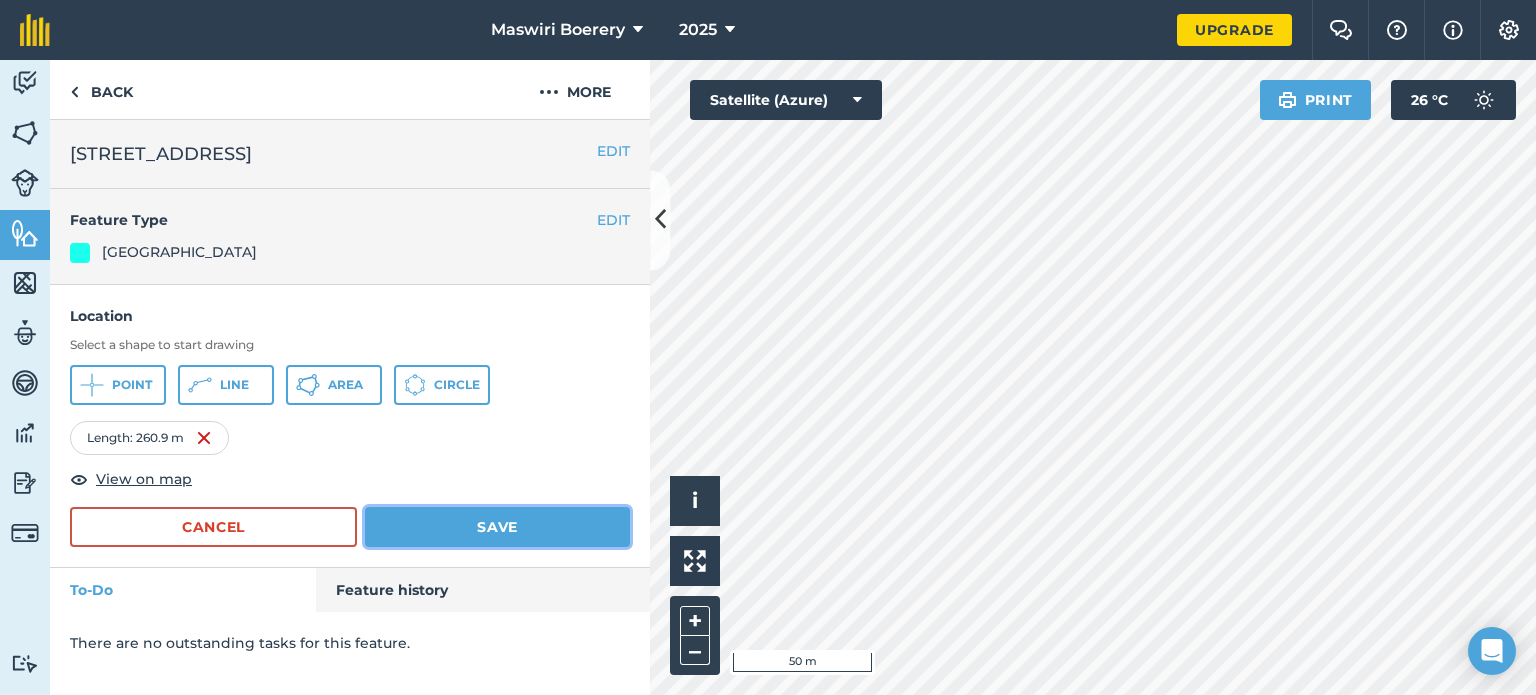 click on "Save" at bounding box center (497, 527) 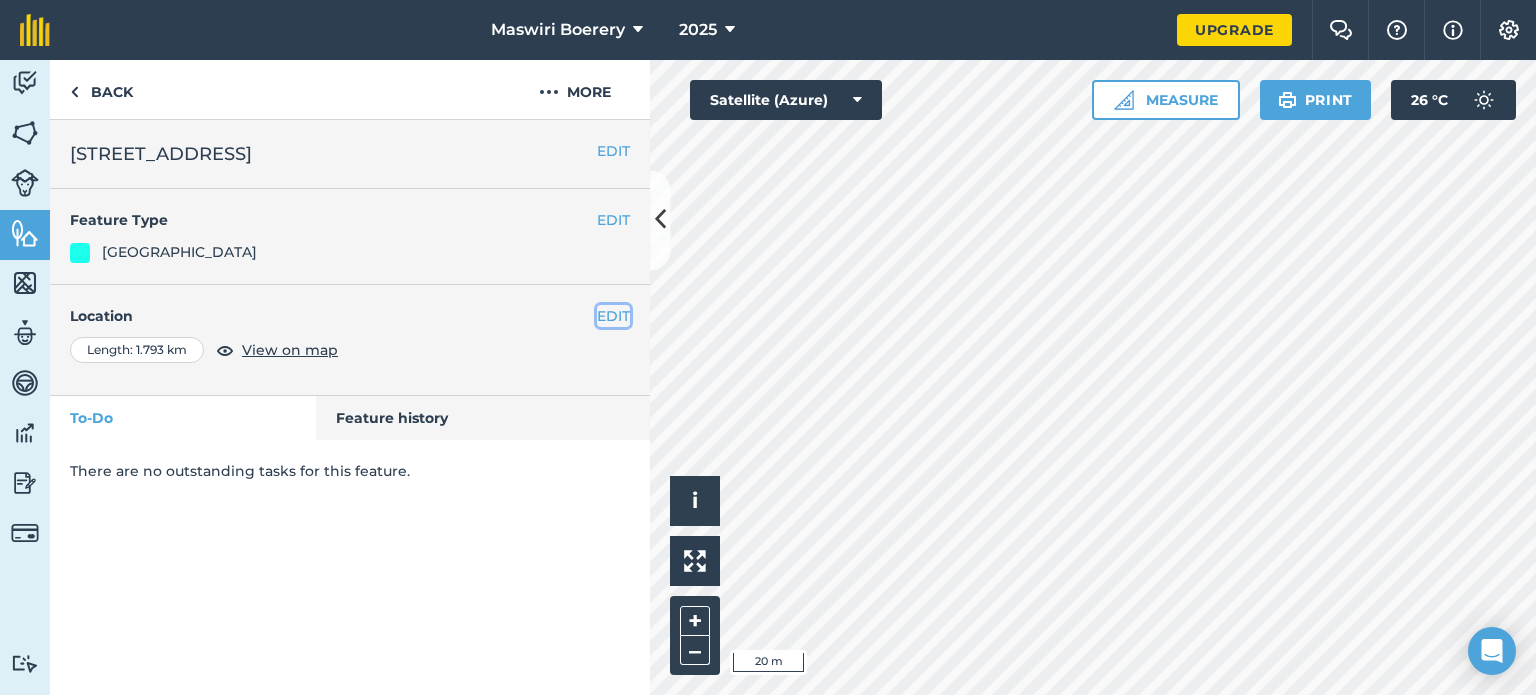 click on "EDIT" at bounding box center (613, 316) 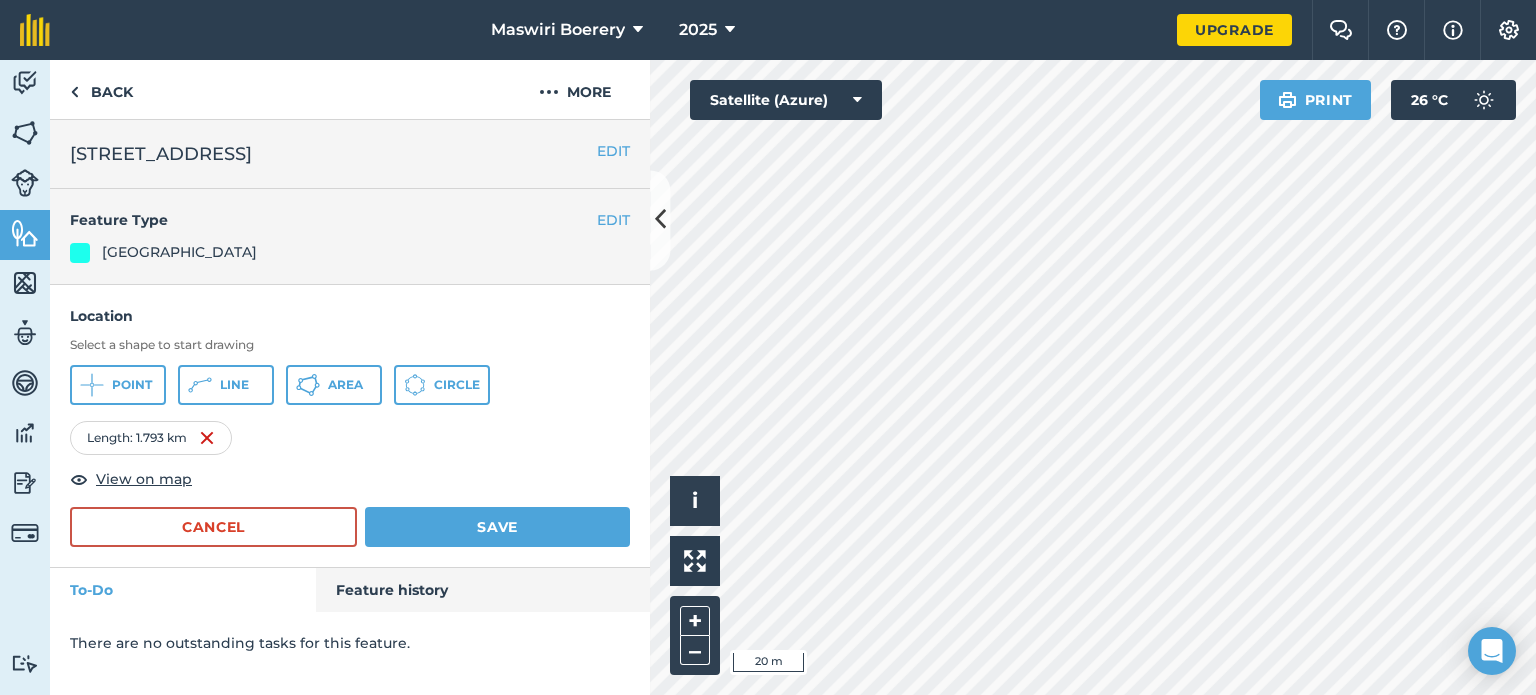 click on "Maswiri Boerery 2025 Upgrade Farm Chat Help Info Settings Map printing is not available on our free plan Please upgrade to our Essentials, Plus or Pro plan to access this feature. Activity Fields Livestock Features Maps Team Vehicles Data Reporting Billing Tutorials Tutorials   Back   More EDIT Farm Road 10 EDIT Feature Type Farm Road Location Select a shape to start drawing Point Line Area Circle Length :   1.793   km   View on map Cancel Save To-Do Feature history There are no outstanding tasks for this feature. Click to start drawing i © 2025 TomTom, Microsoft 20 m + – Satellite (Azure) Print 26   ° C" at bounding box center [768, 347] 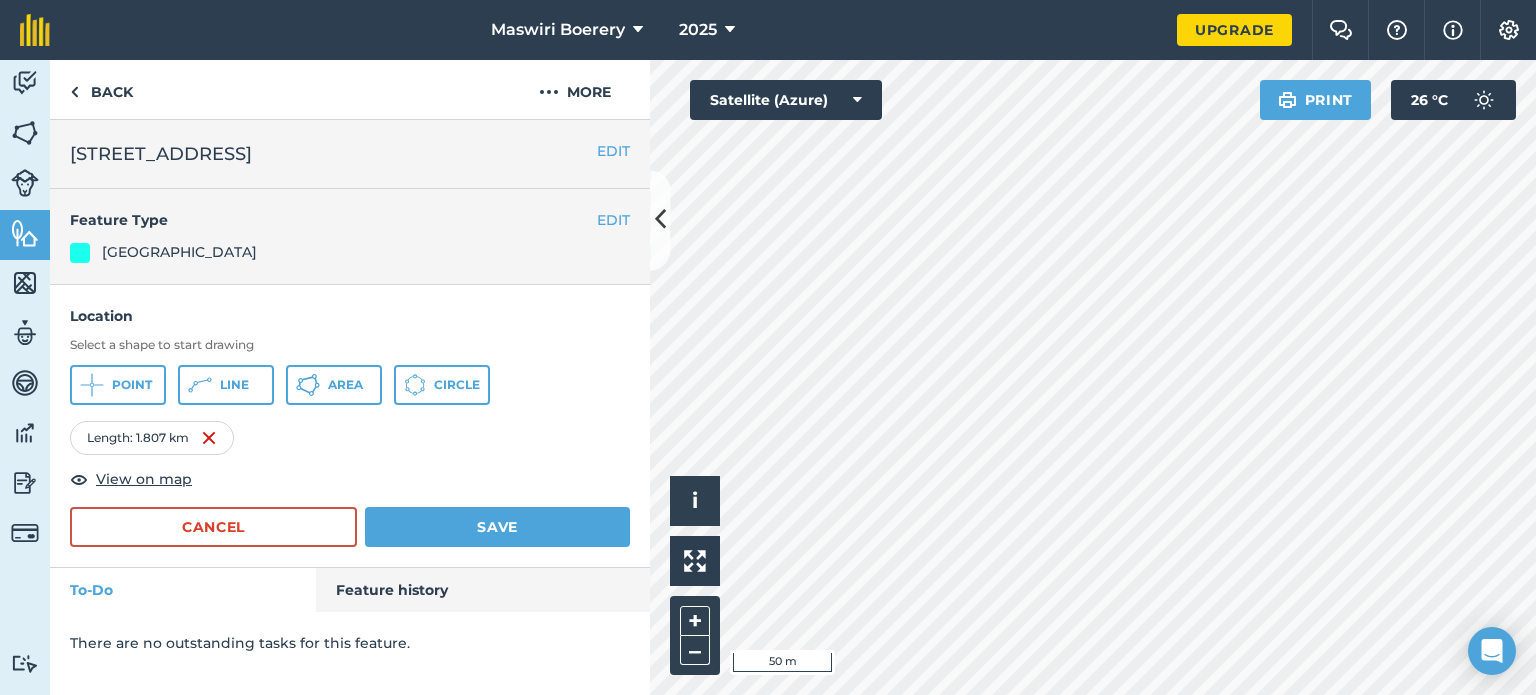 click on "There are no outstanding tasks for this feature." at bounding box center (350, 643) 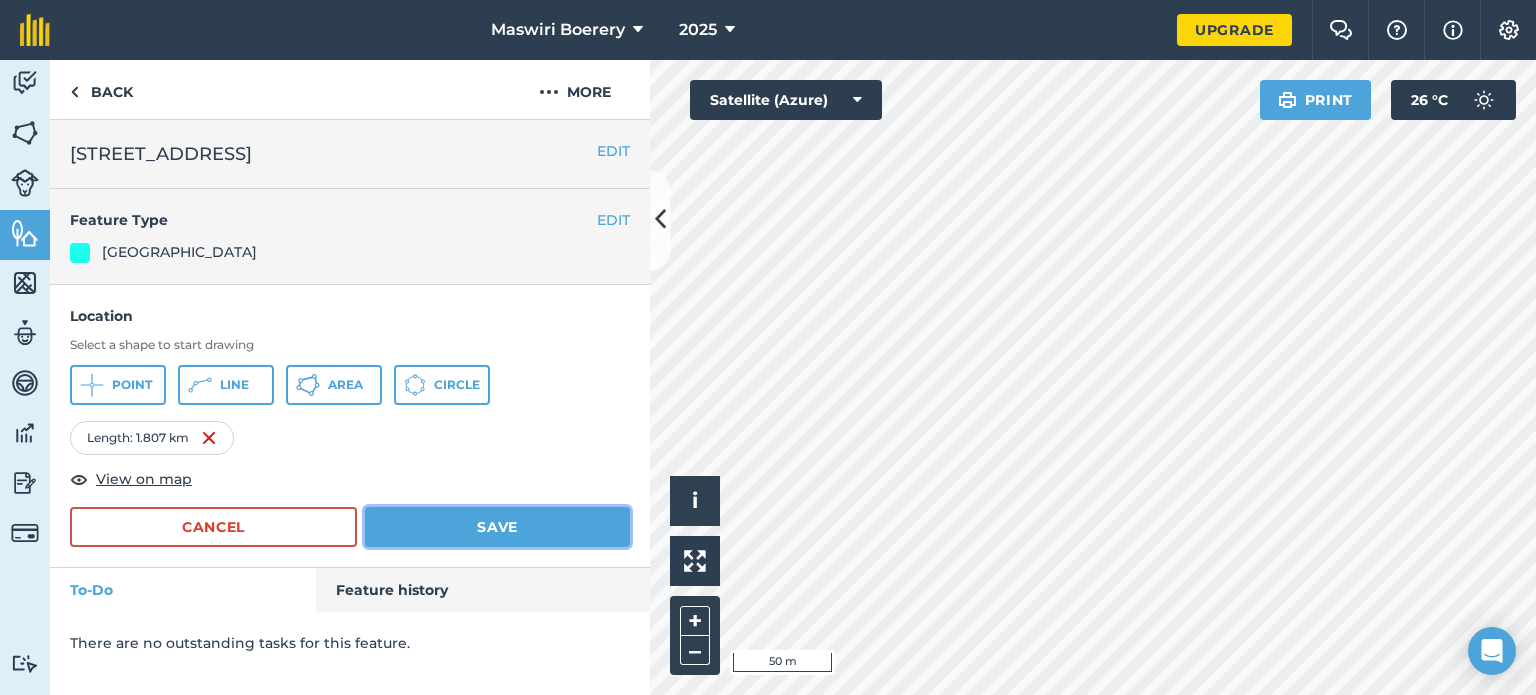 click on "Save" at bounding box center (497, 527) 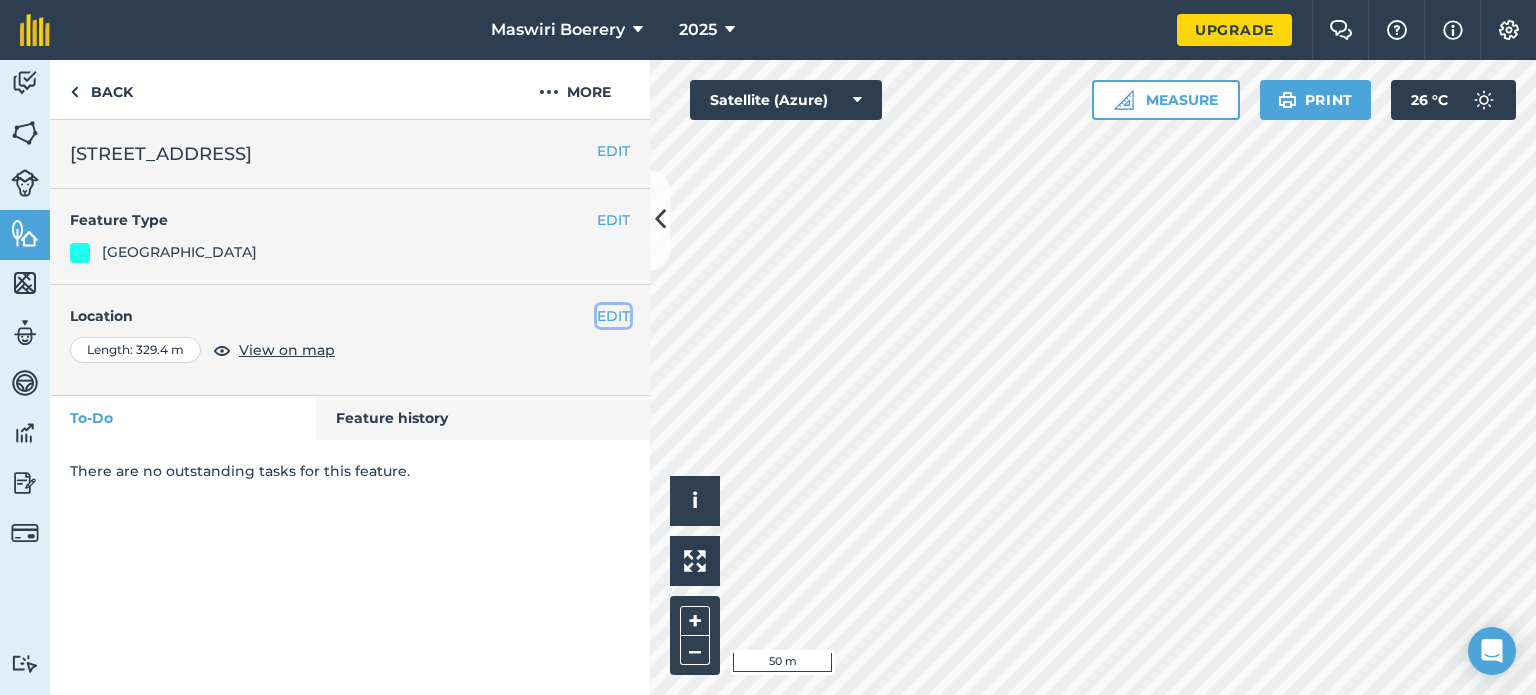 click on "EDIT" at bounding box center [613, 316] 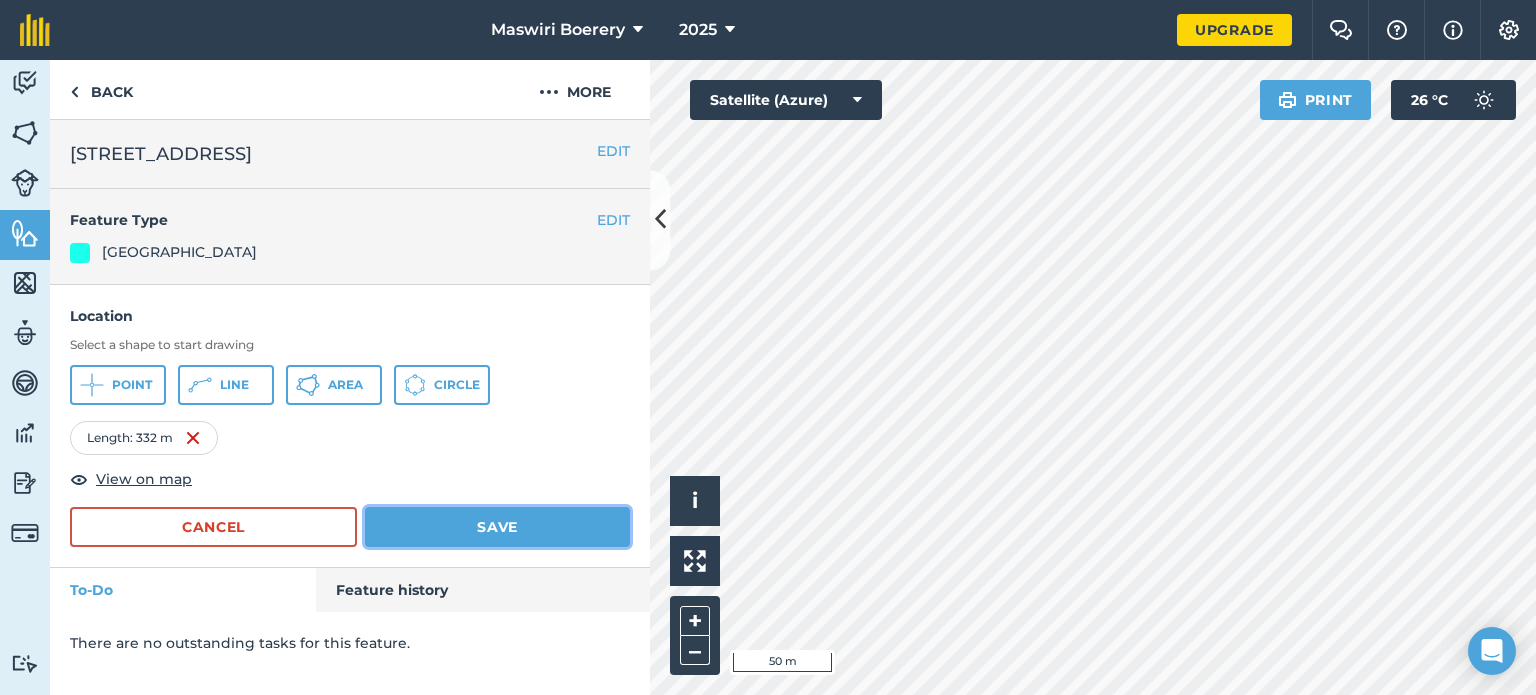 click on "Save" at bounding box center [497, 527] 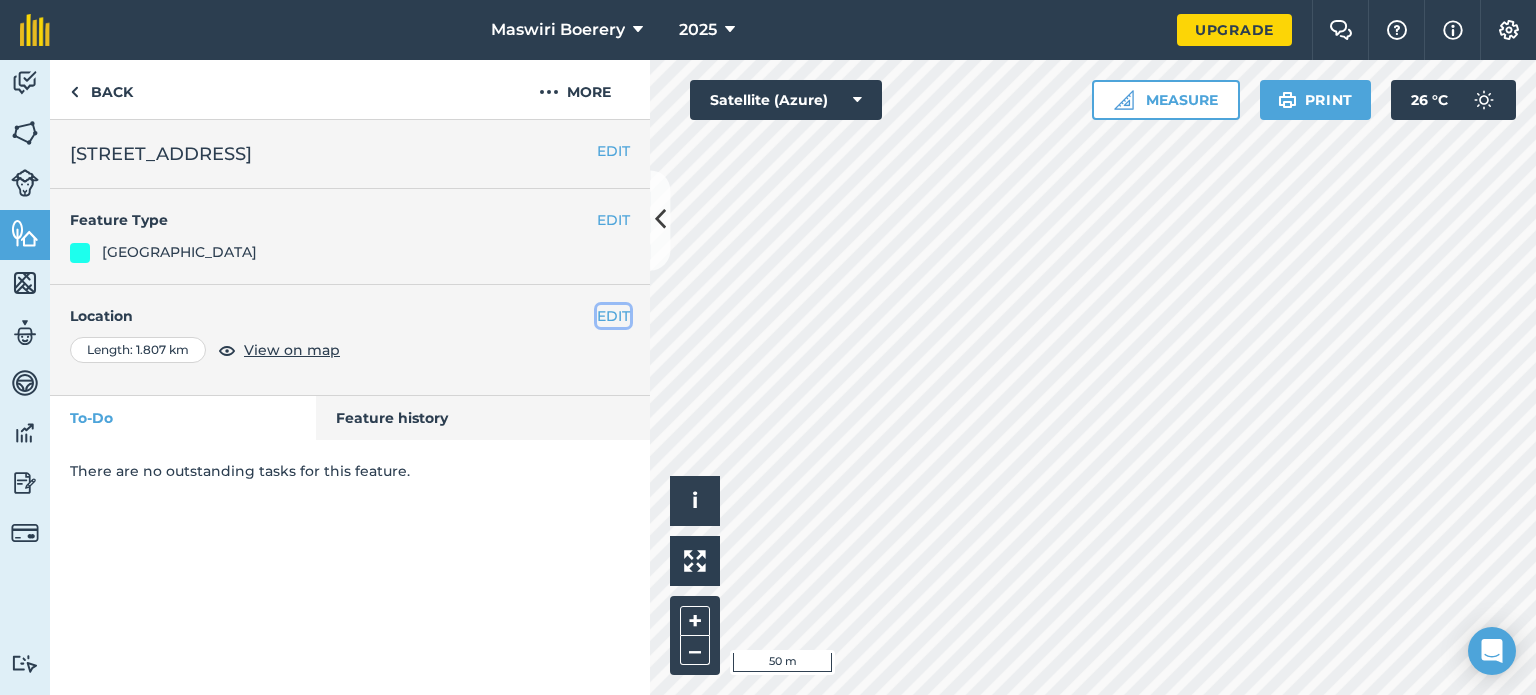 click on "EDIT" at bounding box center (613, 316) 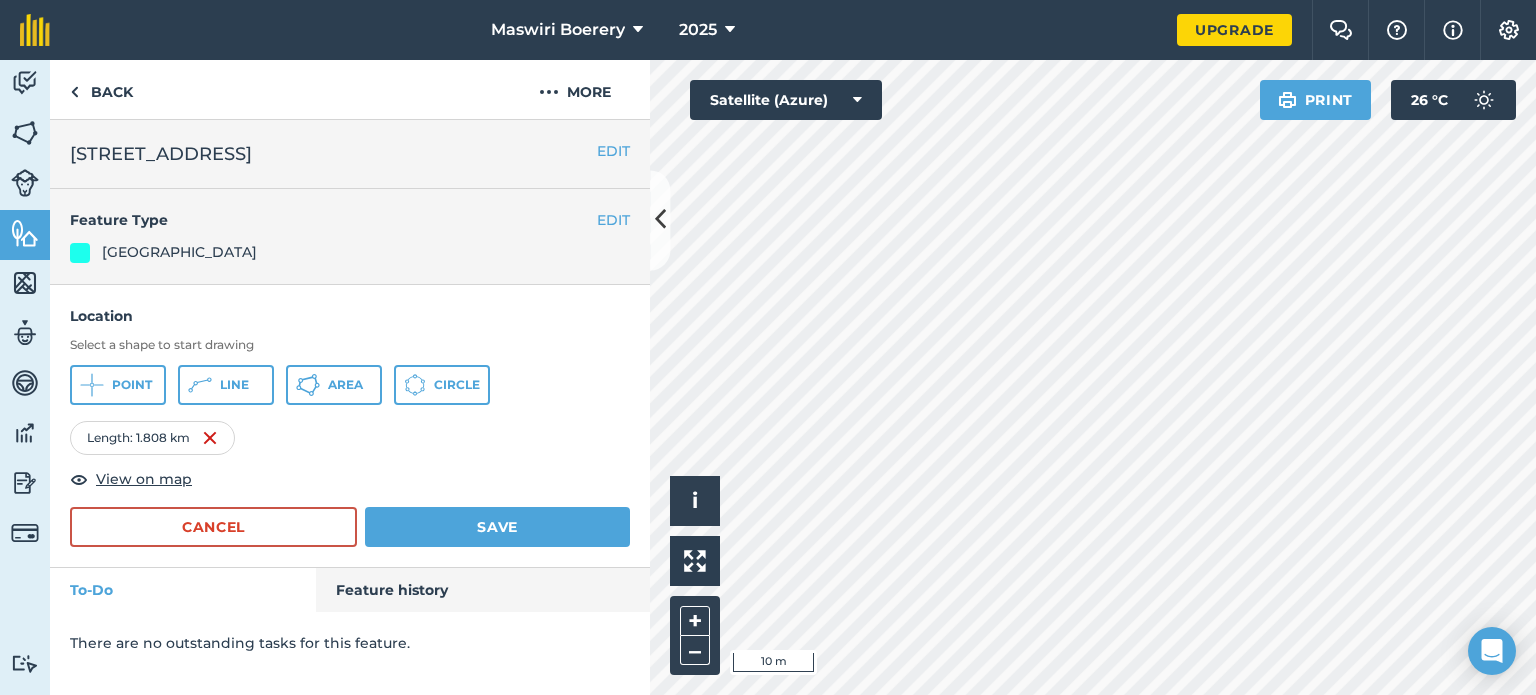click on "Maswiri Boerery 2025 Upgrade Farm Chat Help Info Settings Map printing is not available on our free plan Please upgrade to our Essentials, Plus or Pro plan to access this feature. Activity Fields Livestock Features Maps Team Vehicles Data Reporting Billing Tutorials Tutorials   Back   More EDIT Farm Road 10 EDIT Feature Type Farm Road Location Select a shape to start drawing Point Line Area Circle Length :   1.808   km   View on map Cancel Save To-Do Feature history There are no outstanding tasks for this feature. Click to start drawing i © 2025 TomTom, Microsoft 10 m + – Satellite (Azure) Print 26   ° C" at bounding box center (768, 347) 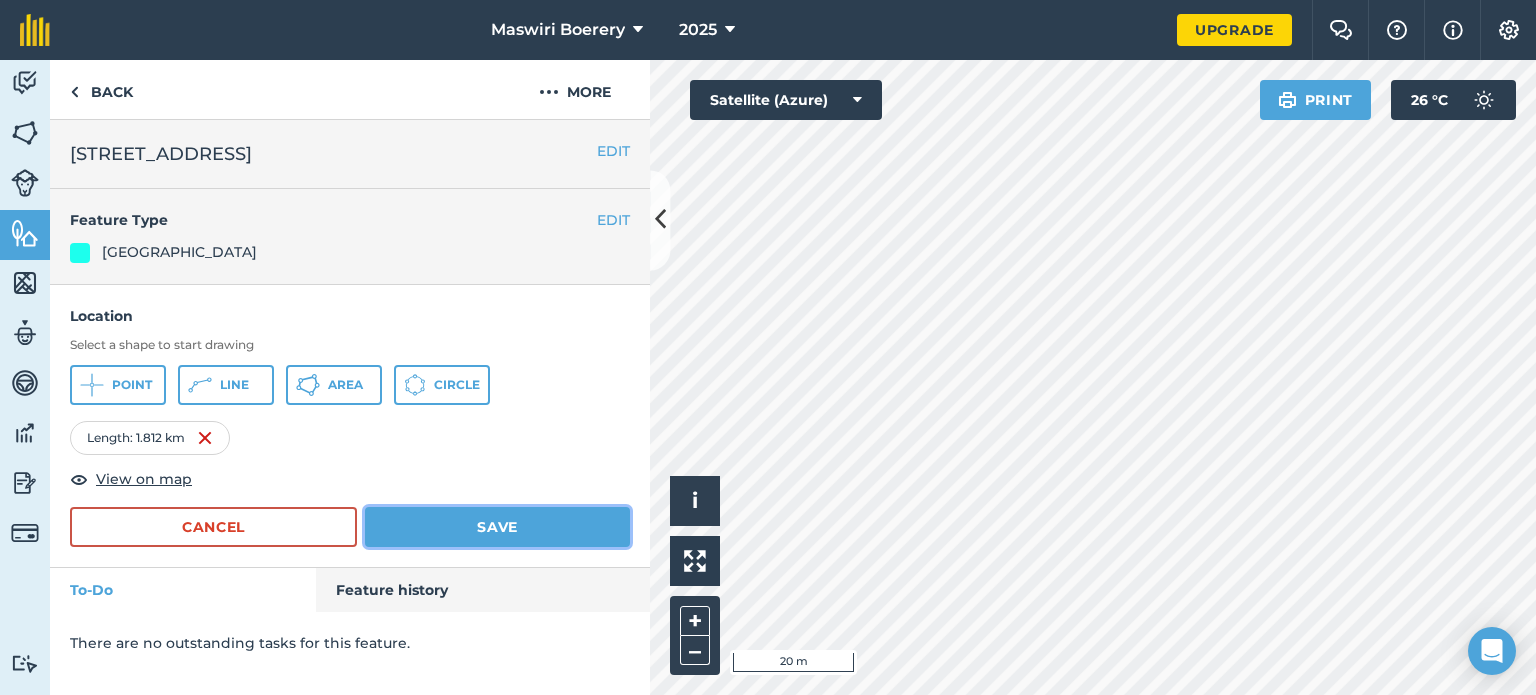 click on "Save" at bounding box center [497, 527] 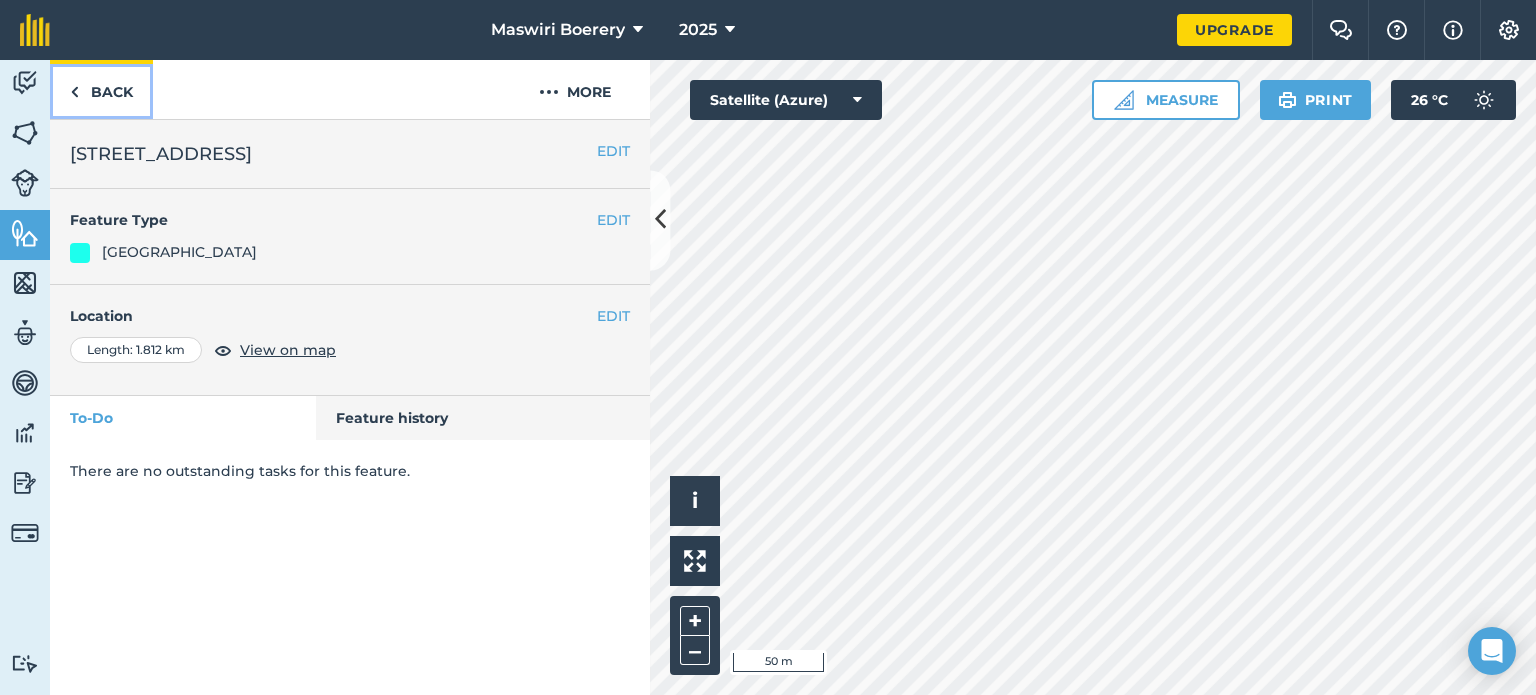 click on "Back" at bounding box center [101, 89] 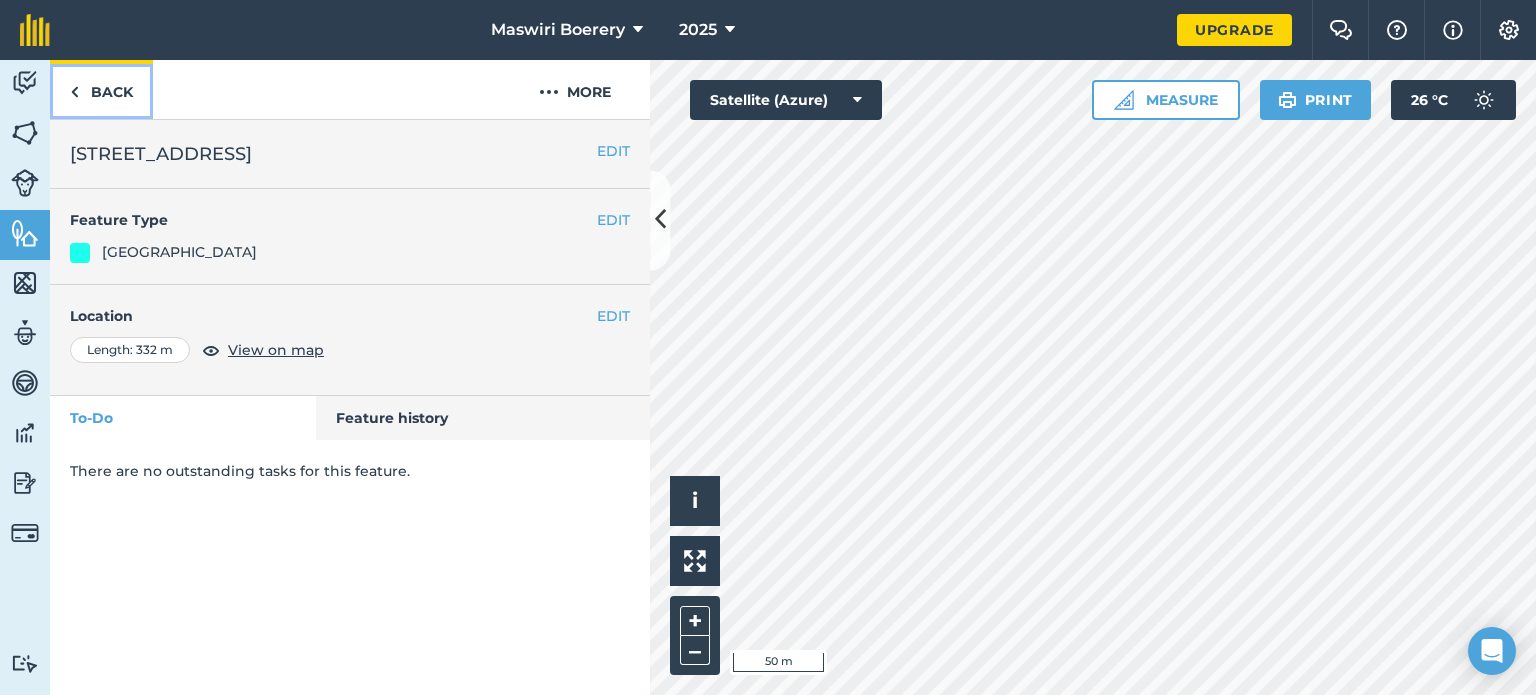 click on "Back" at bounding box center [101, 89] 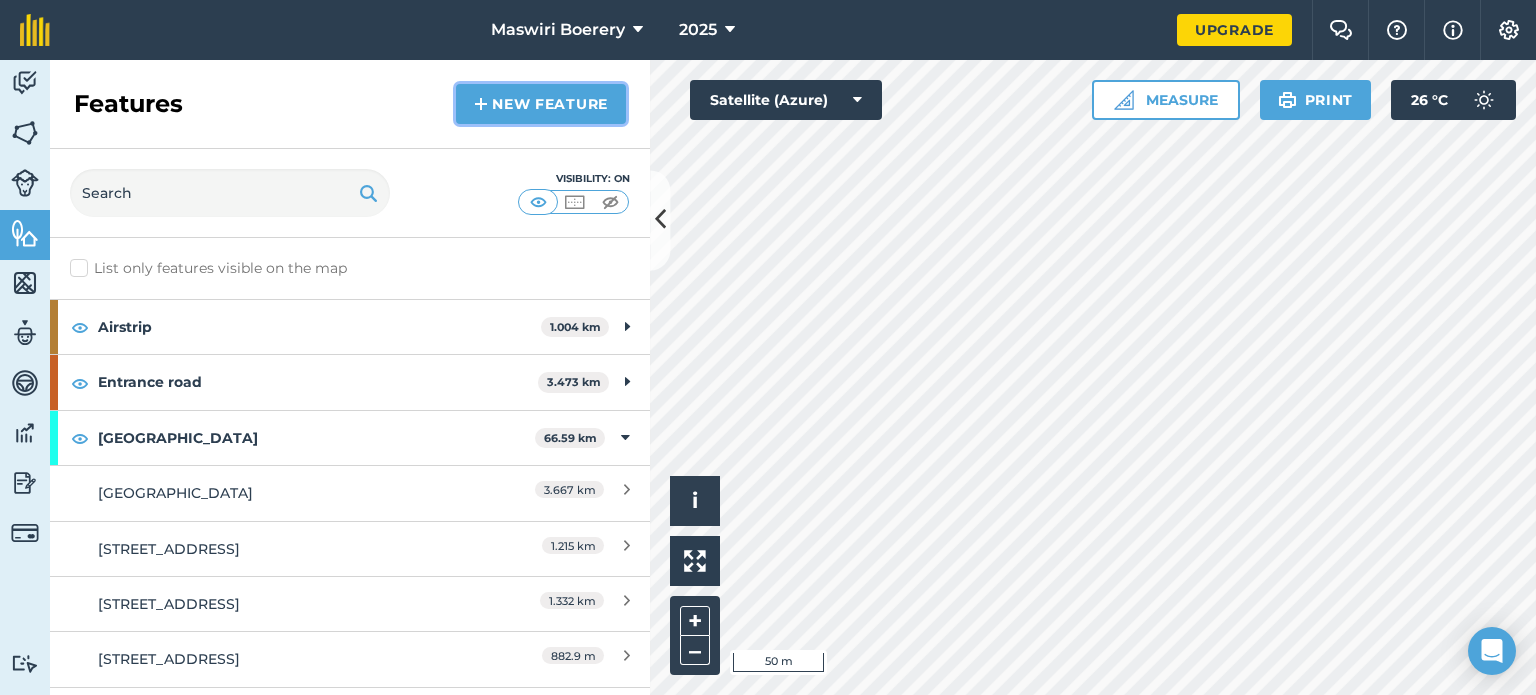 click on "New feature" at bounding box center (541, 104) 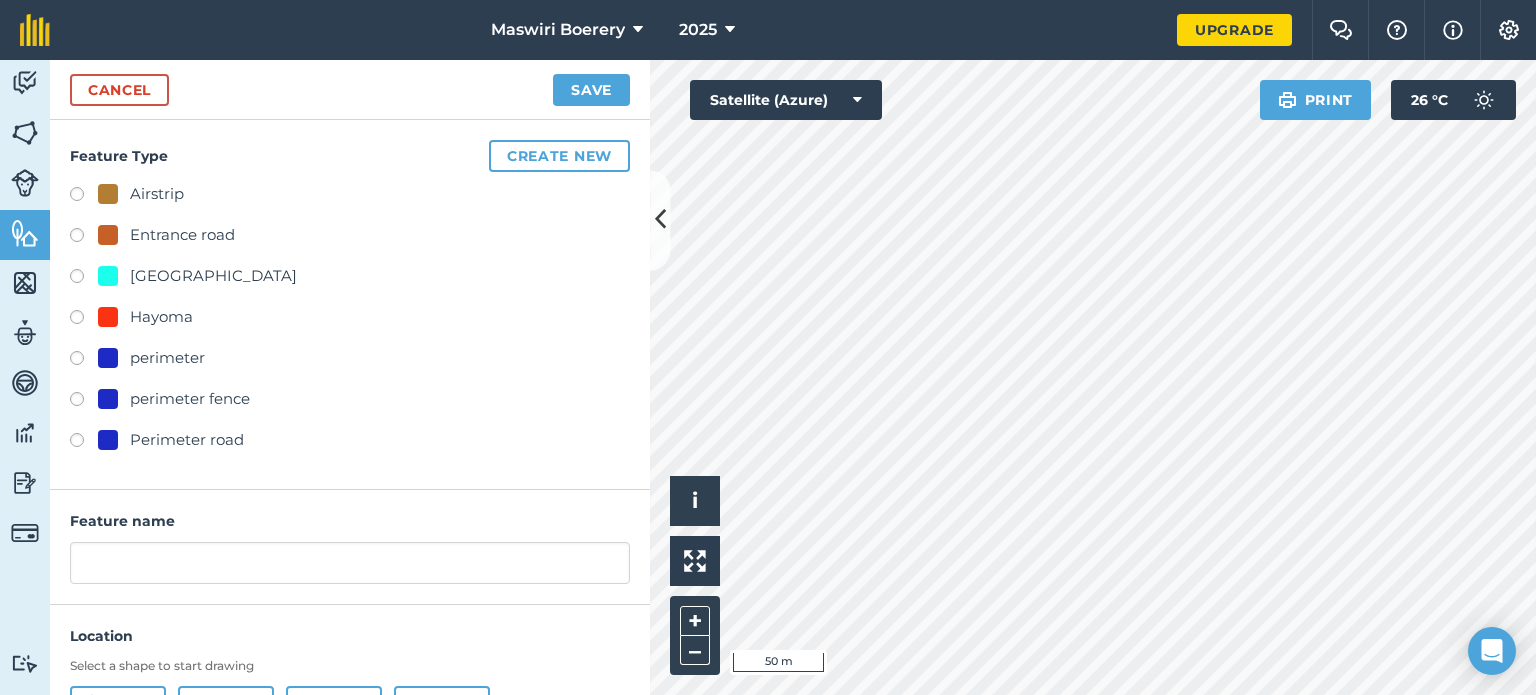 click on "[GEOGRAPHIC_DATA]" at bounding box center (213, 276) 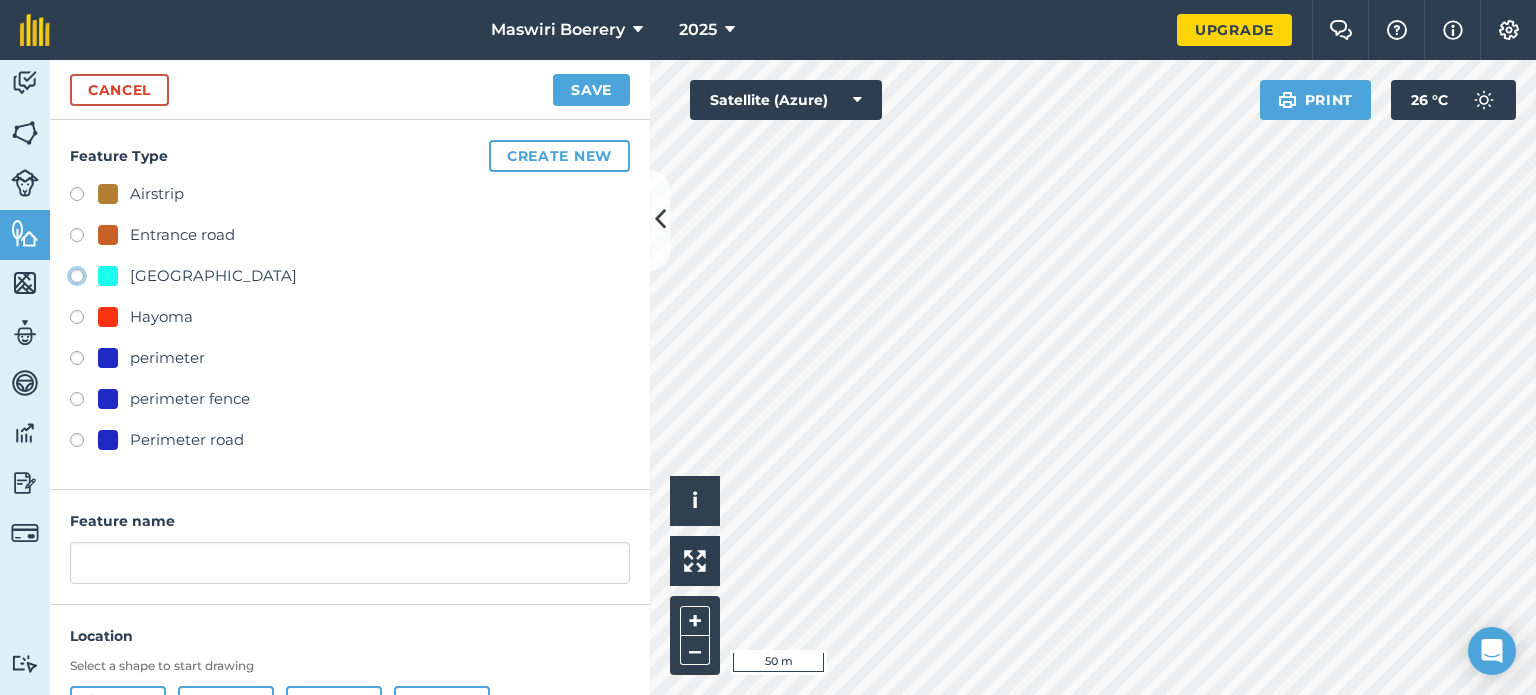click on "[GEOGRAPHIC_DATA]" at bounding box center [-9923, 275] 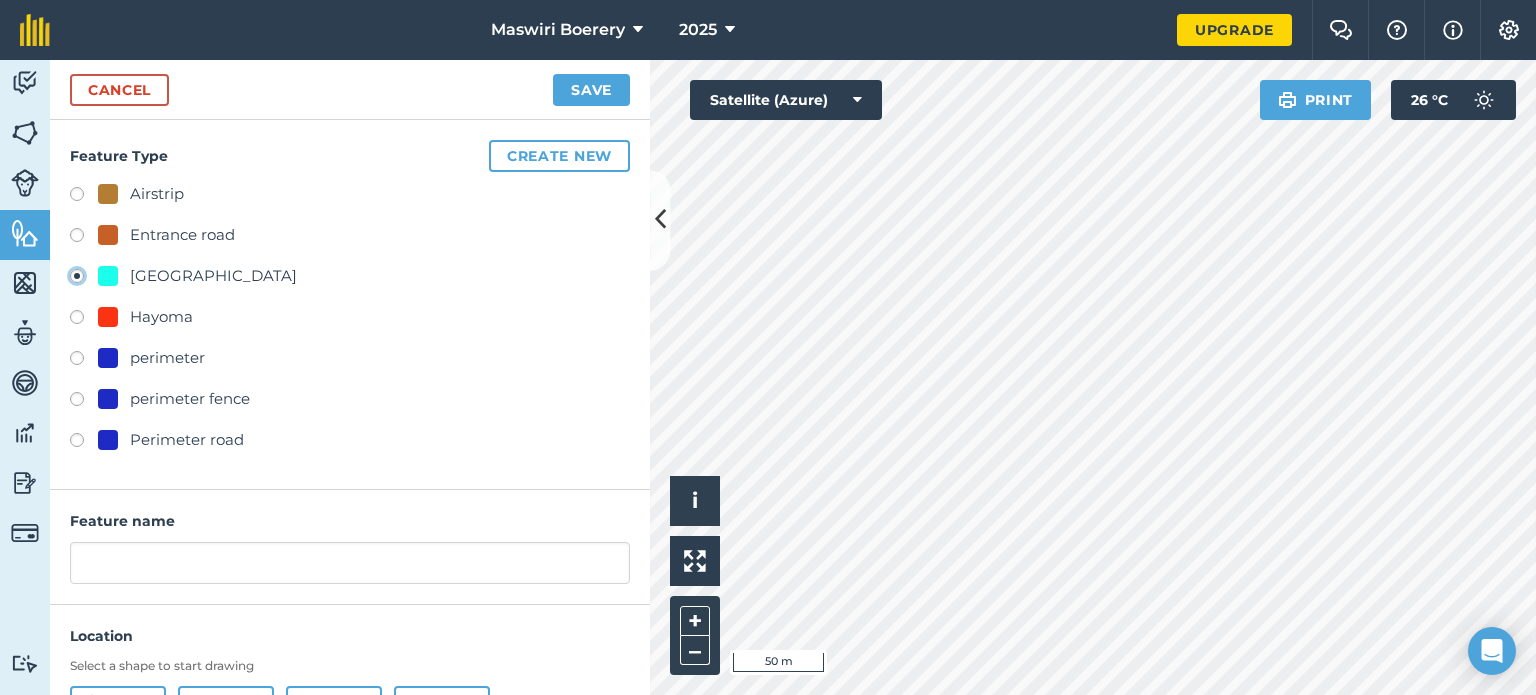 type on "[STREET_ADDRESS]" 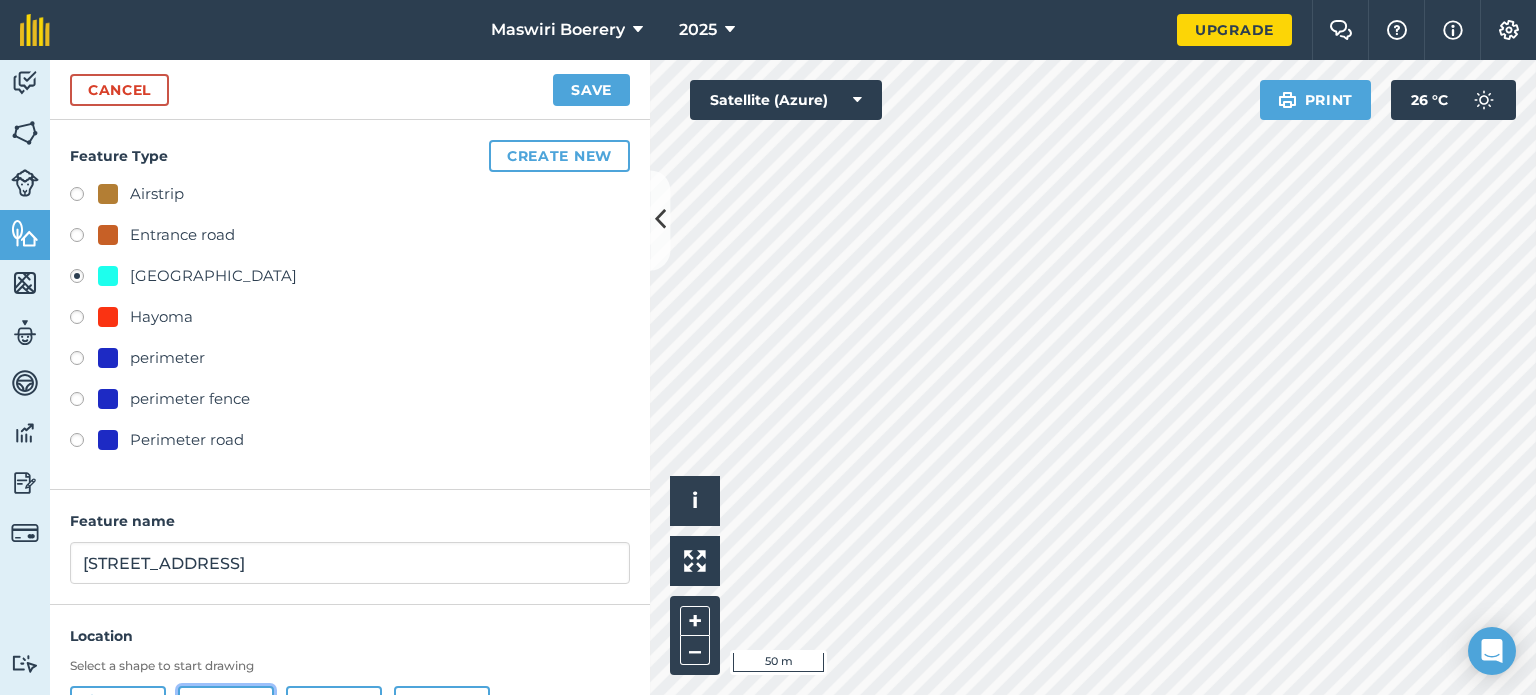 click on "Line" at bounding box center (226, 706) 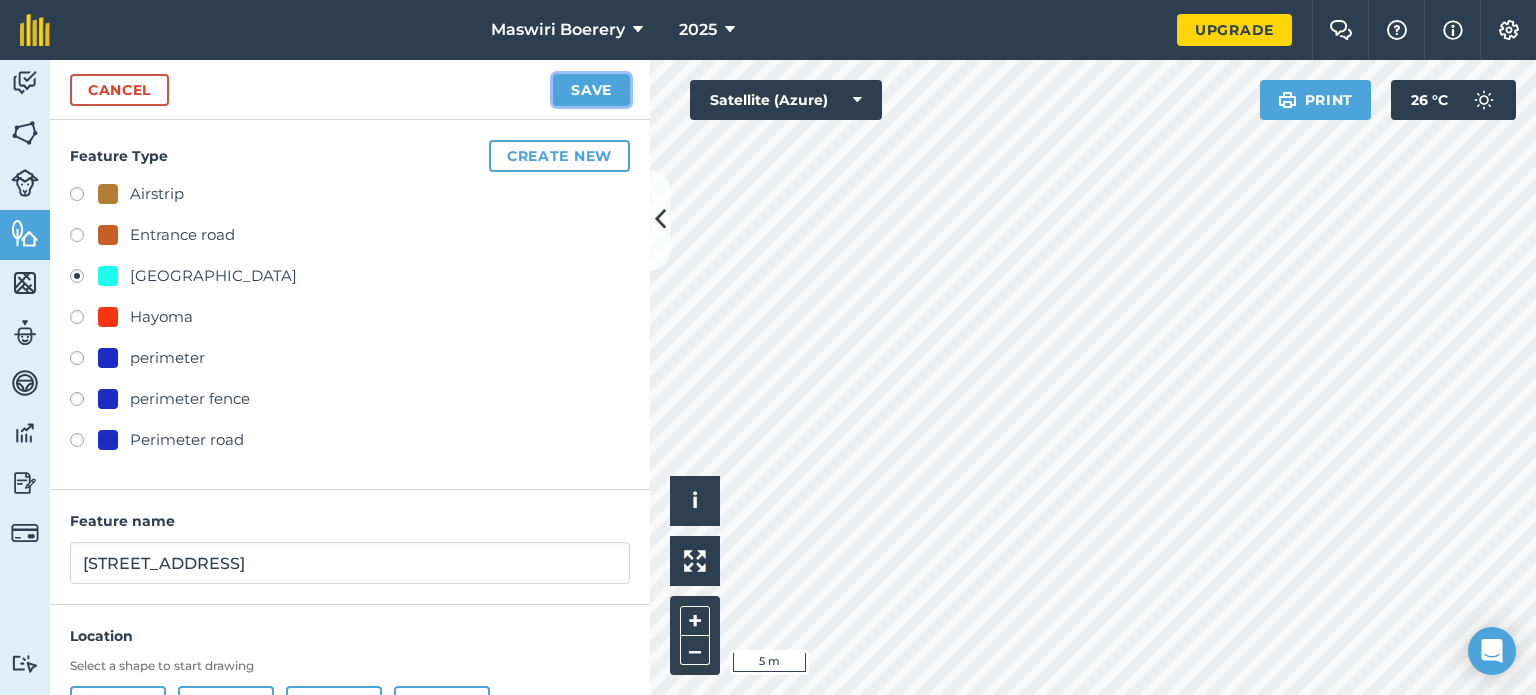 click on "Save" at bounding box center (591, 90) 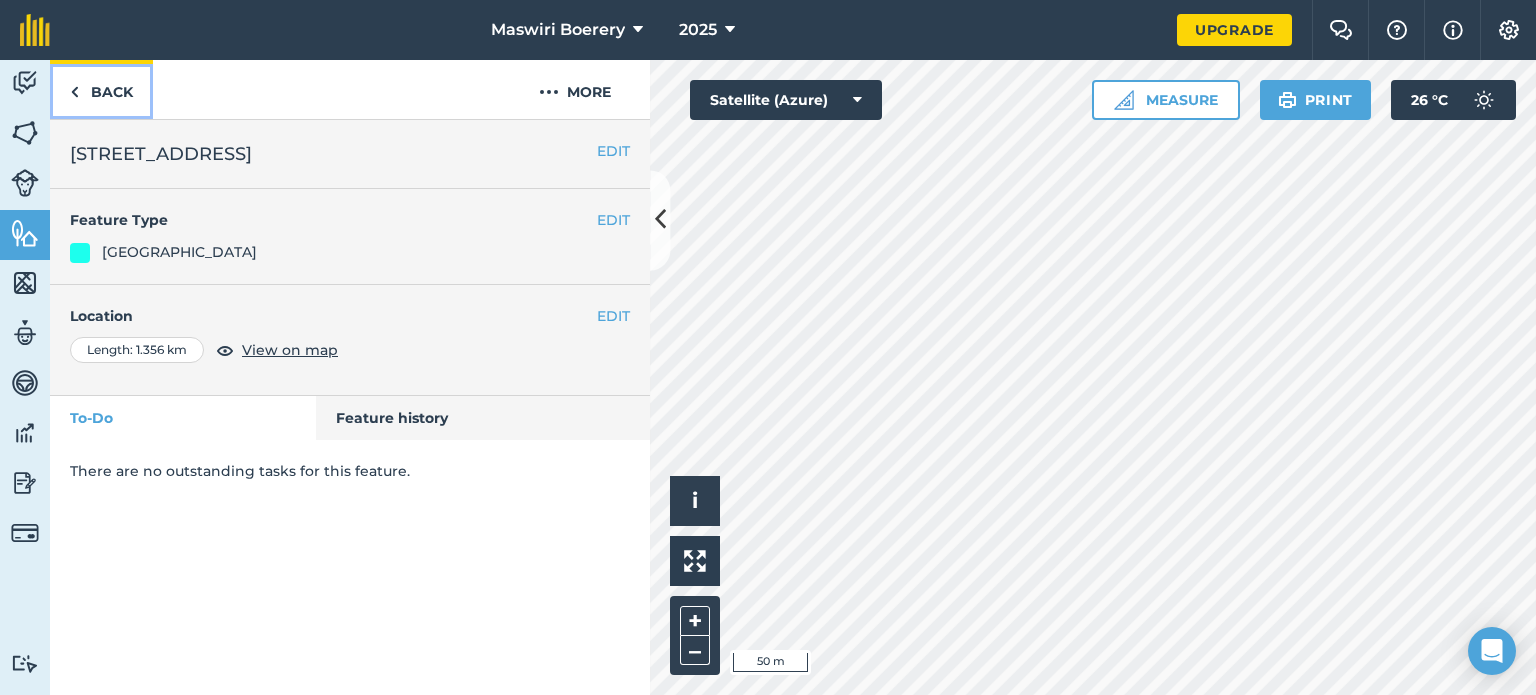 click on "Back" at bounding box center (101, 89) 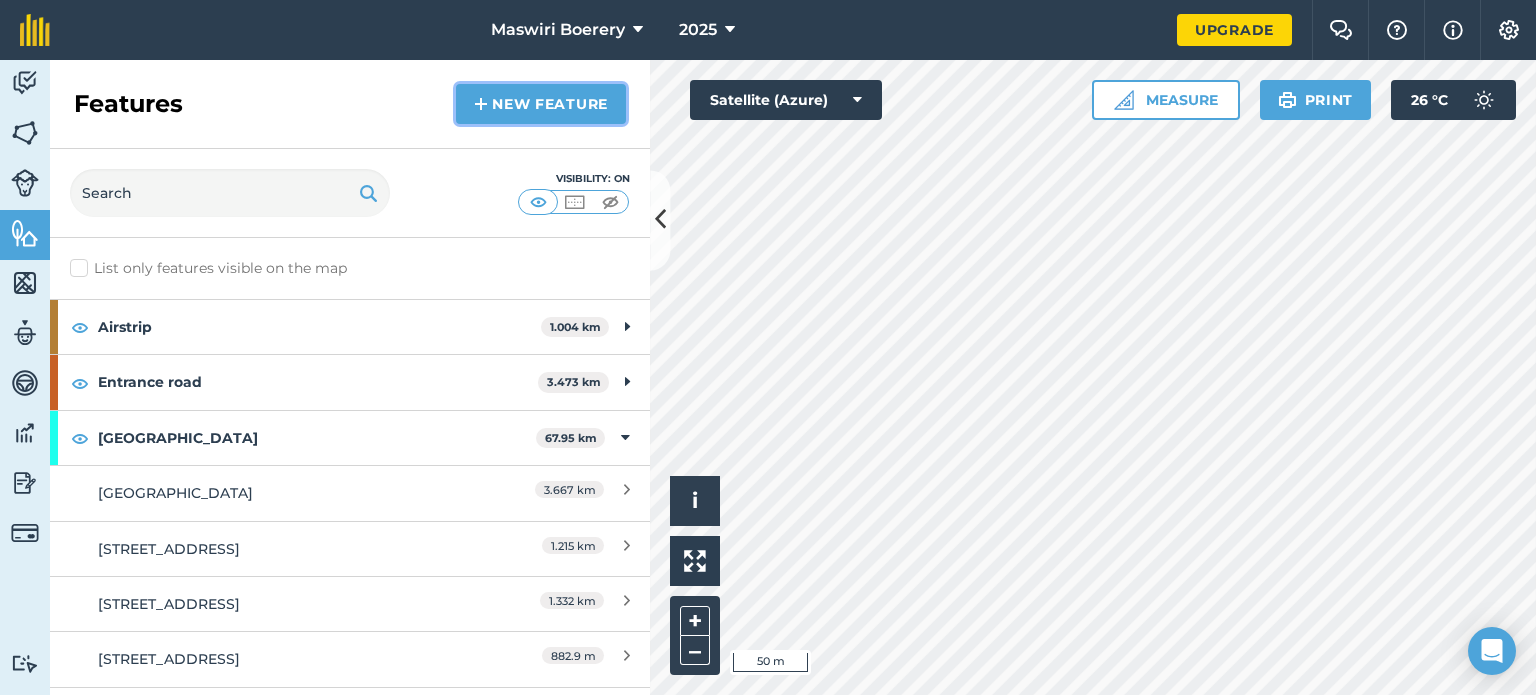 click on "New feature" at bounding box center [541, 104] 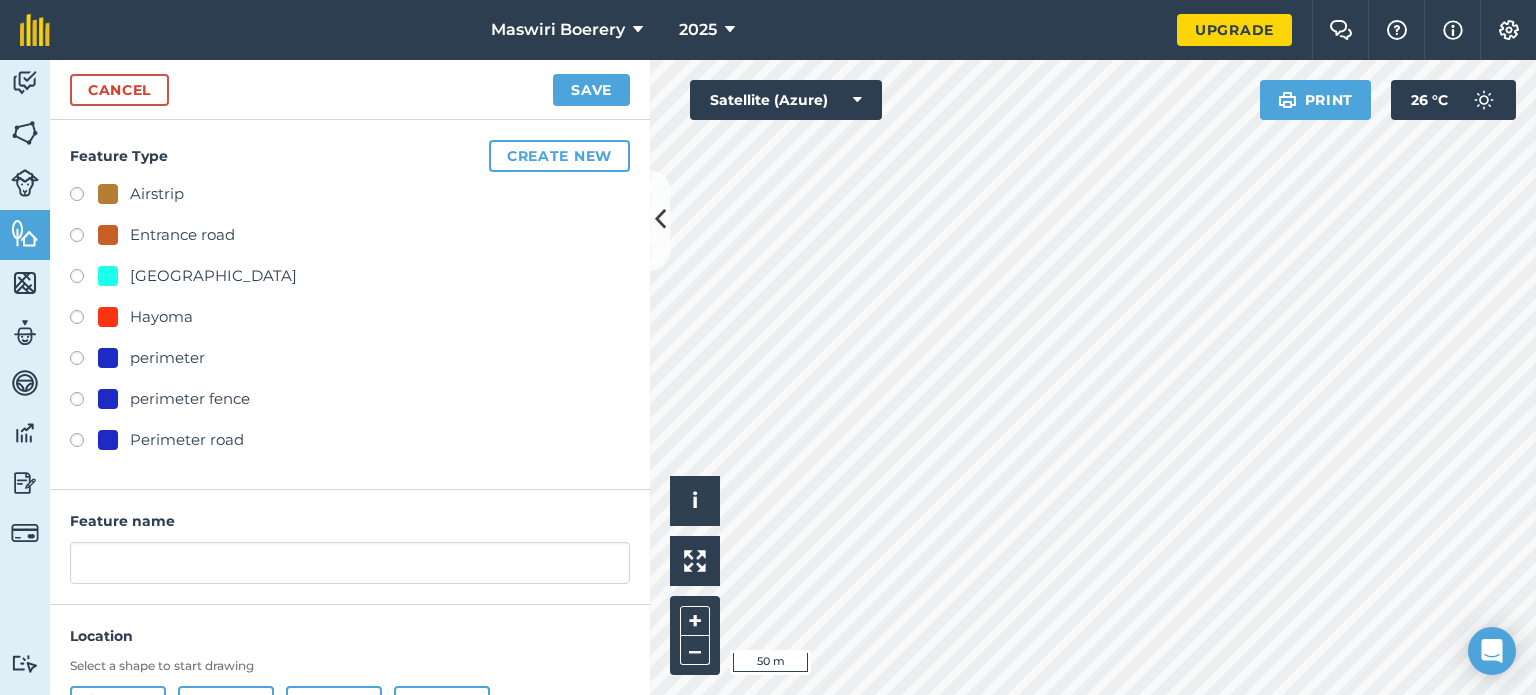 click on "[GEOGRAPHIC_DATA]" at bounding box center [213, 276] 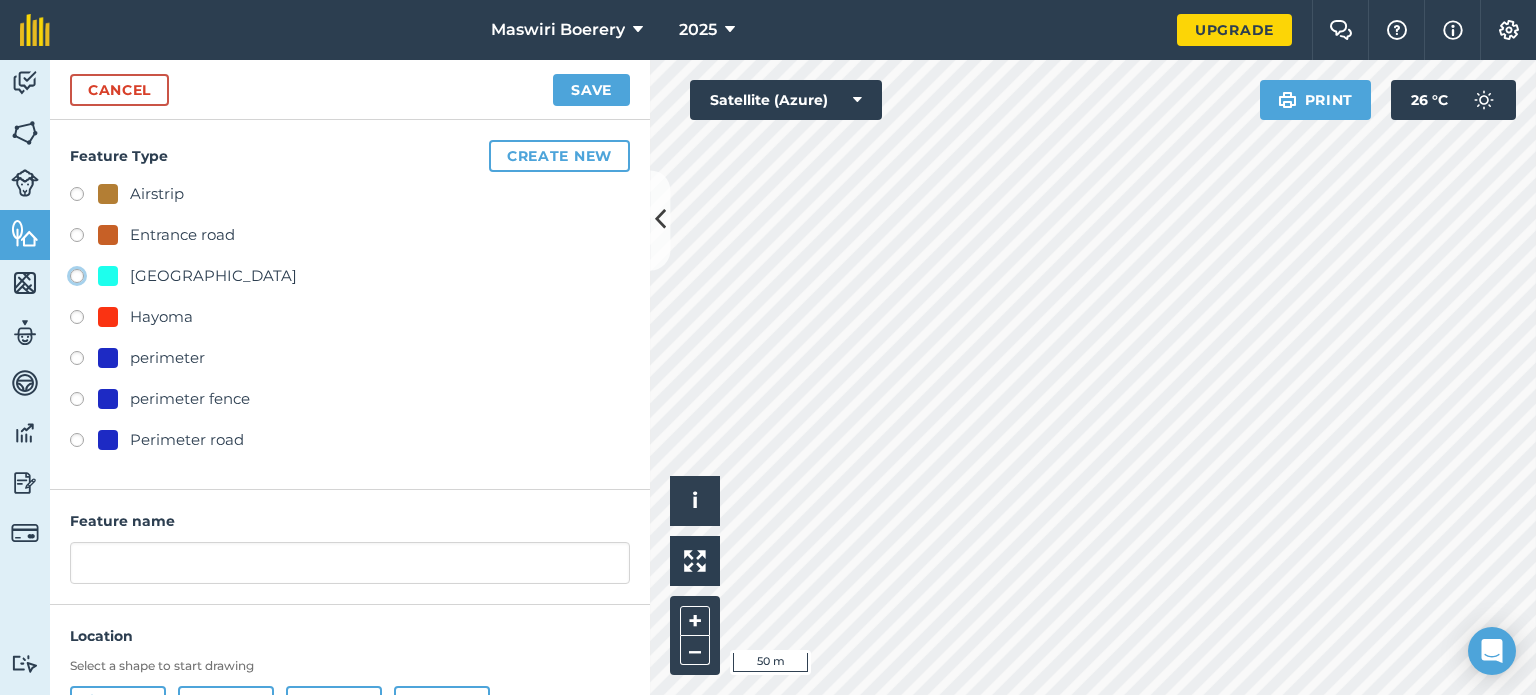 click on "[GEOGRAPHIC_DATA]" at bounding box center [-9923, 275] 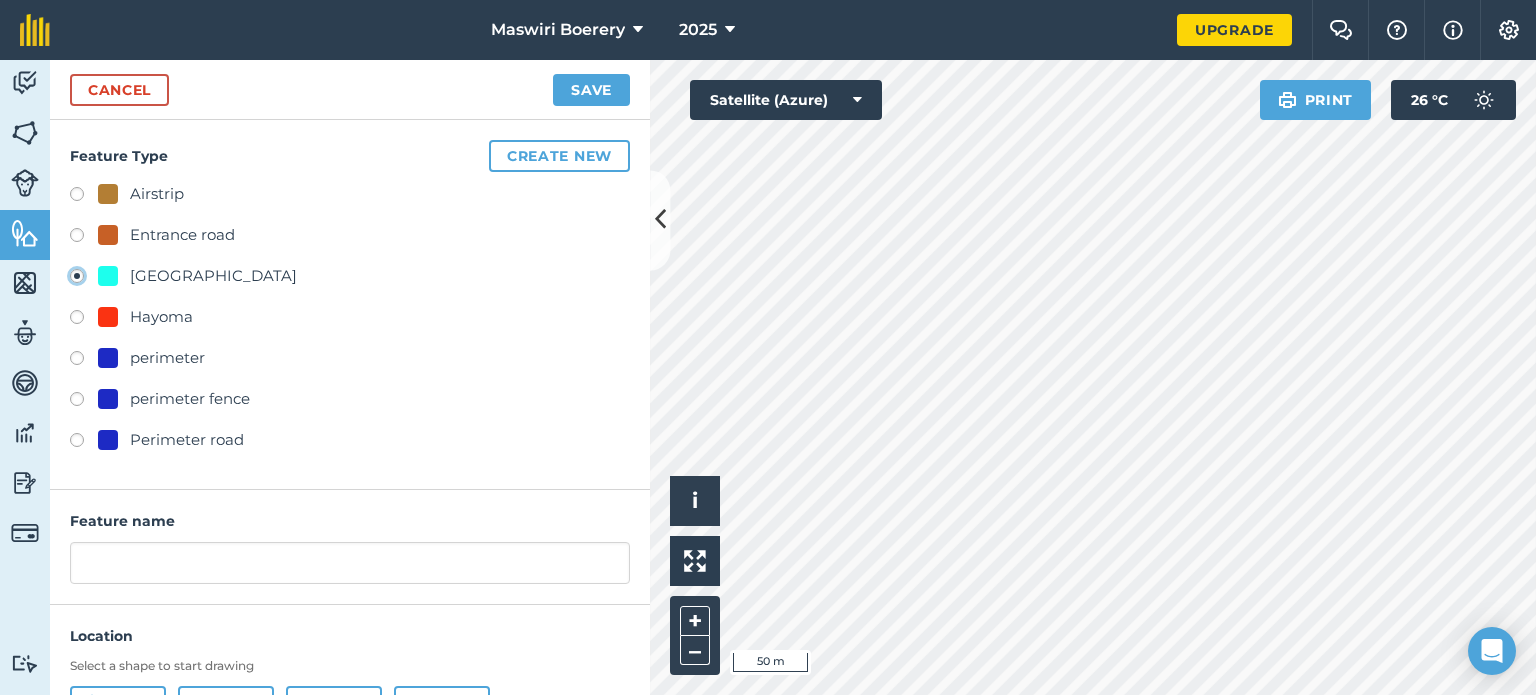 type on "[STREET_ADDRESS]" 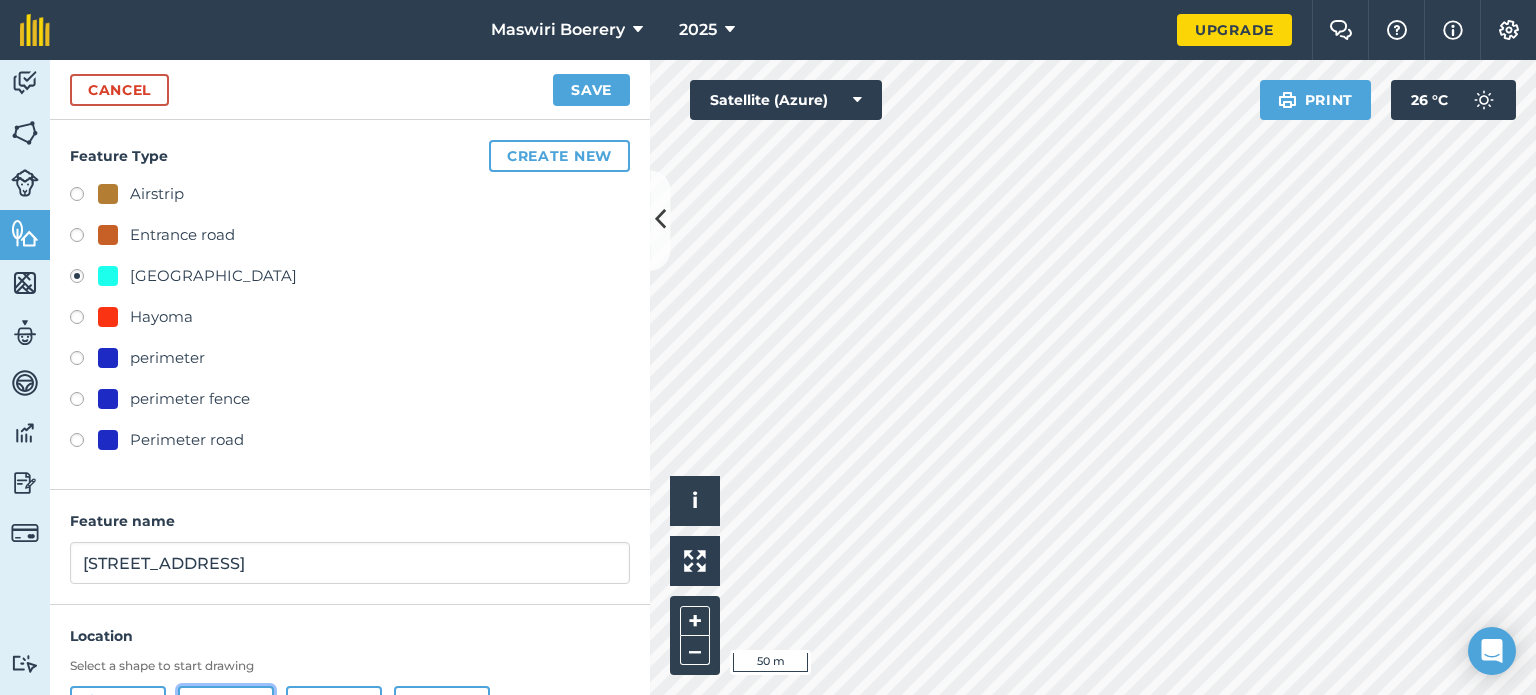 click on "Line" at bounding box center (226, 706) 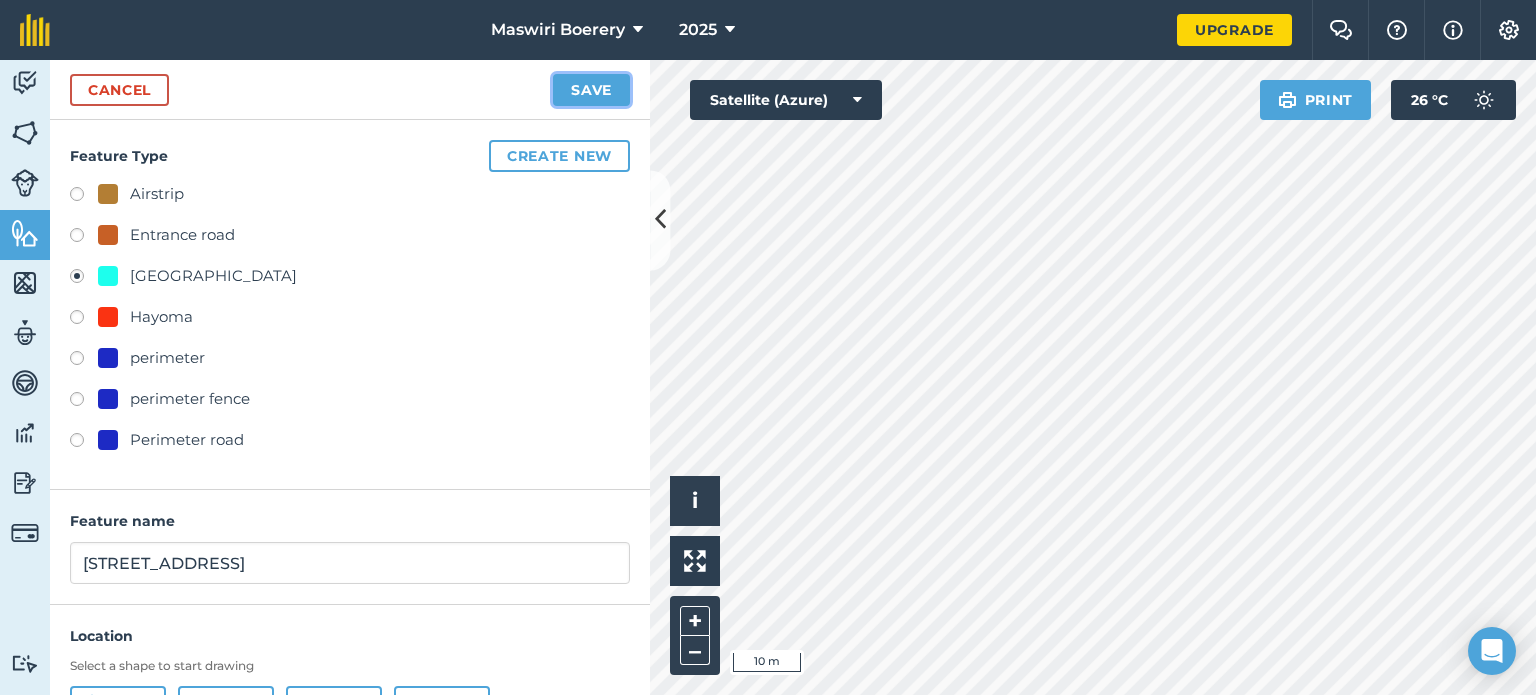 click on "Save" at bounding box center [591, 90] 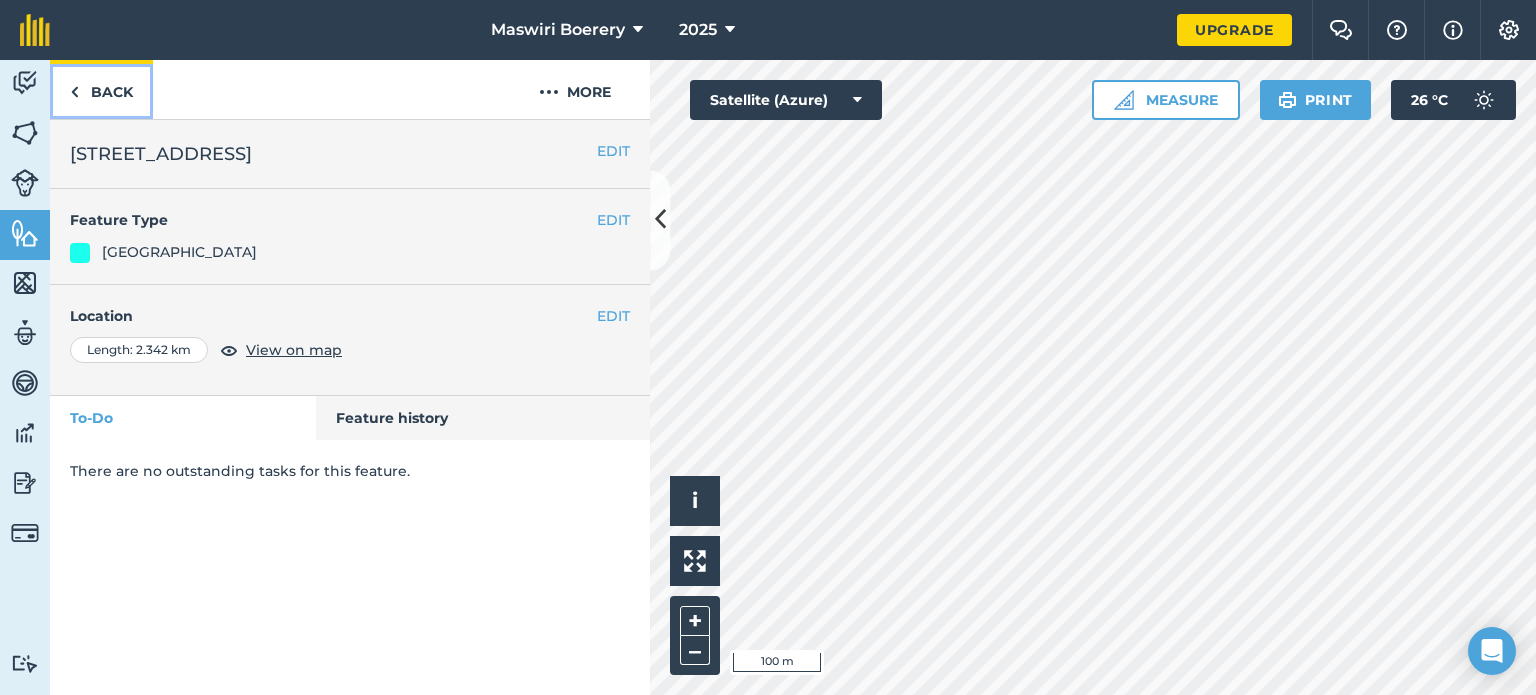click on "Back" at bounding box center [101, 89] 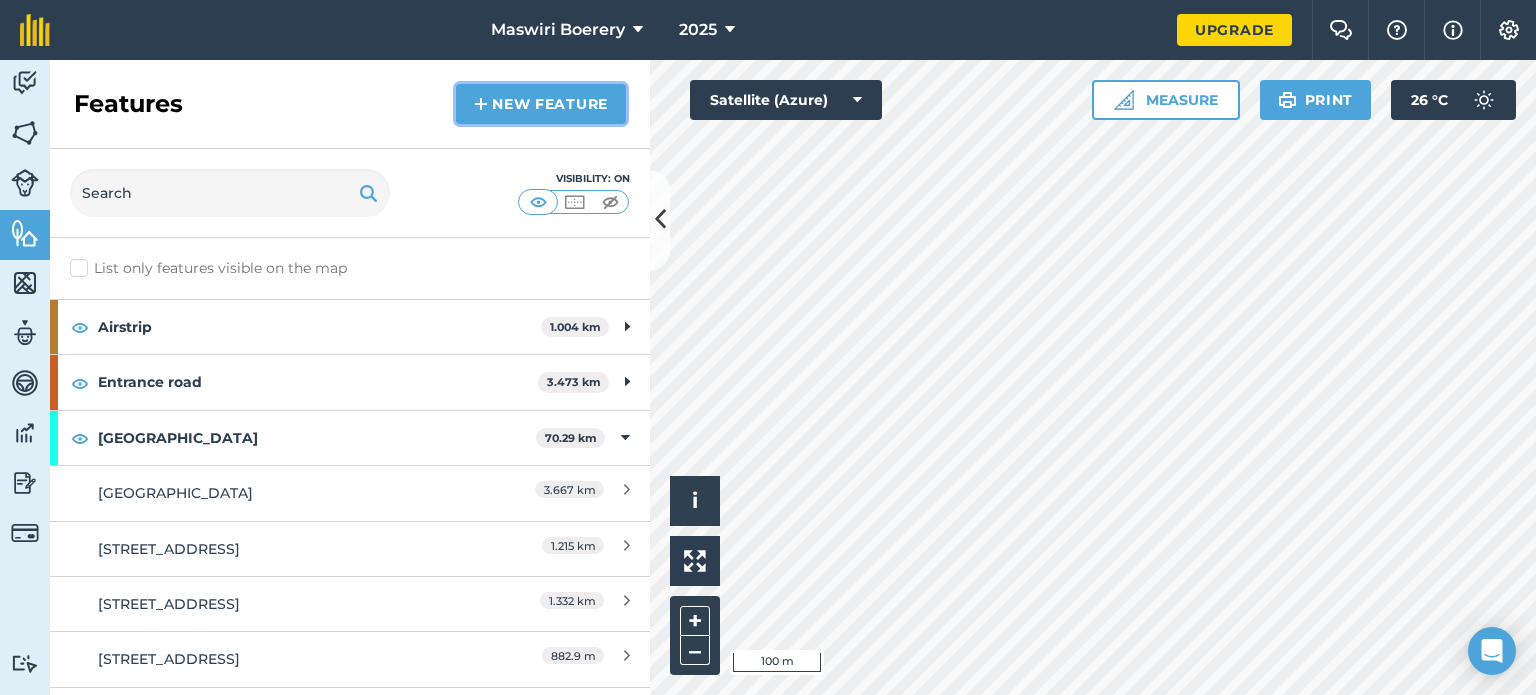 click on "New feature" at bounding box center [541, 104] 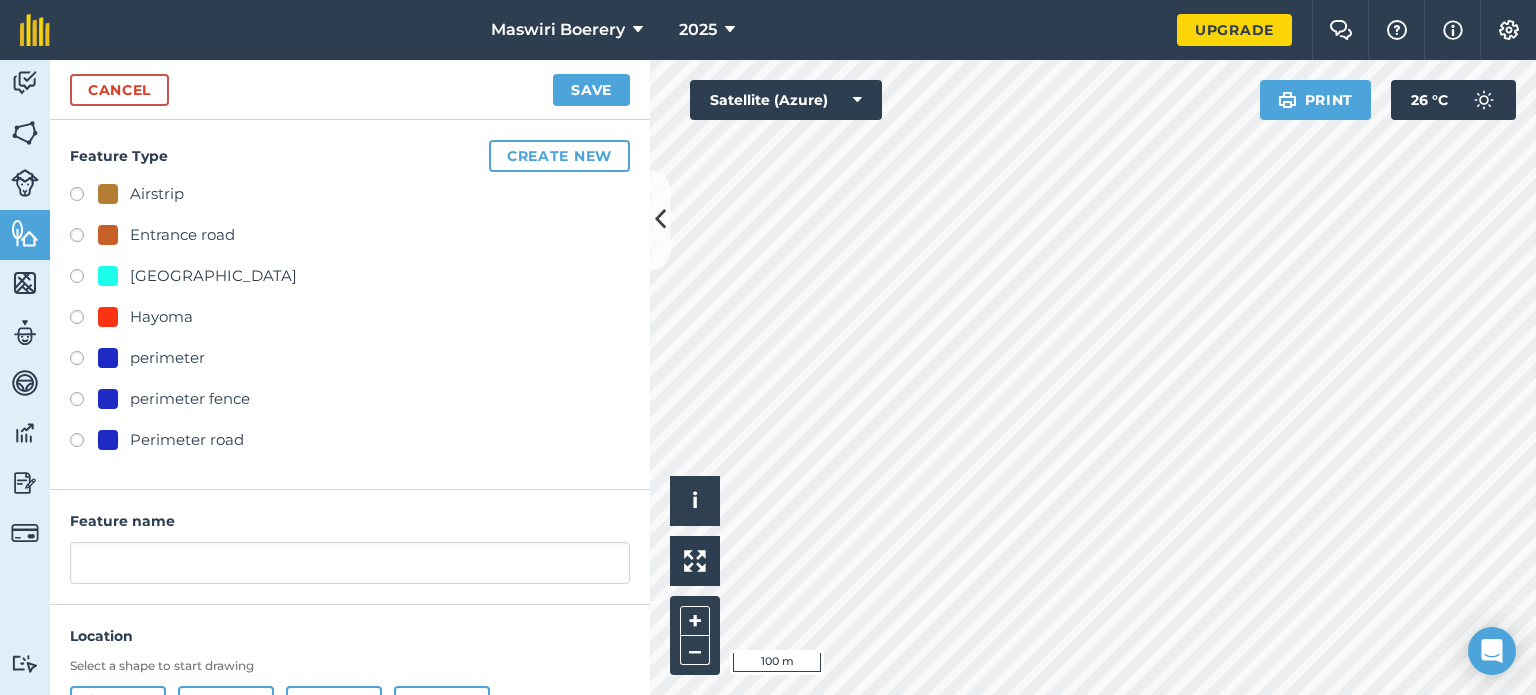 click on "[GEOGRAPHIC_DATA]" at bounding box center [213, 276] 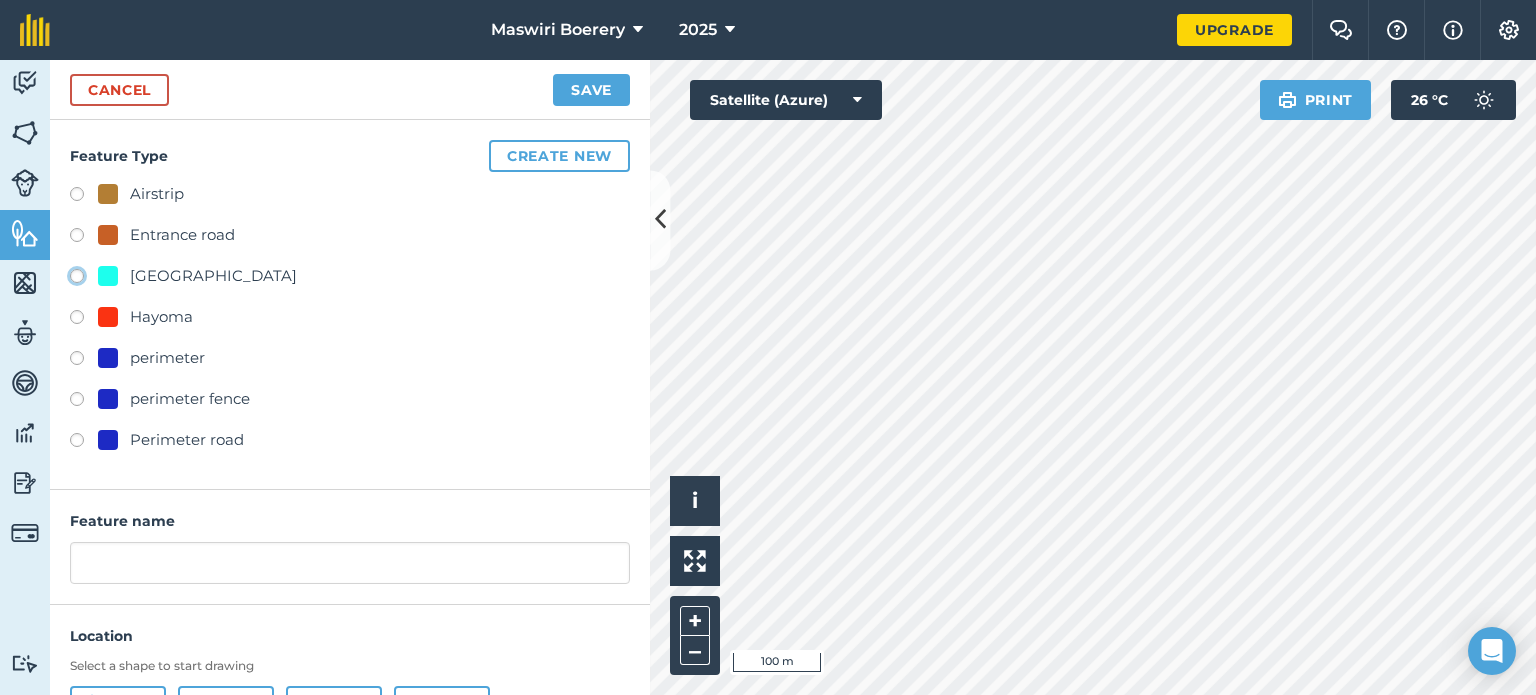 click on "[GEOGRAPHIC_DATA]" at bounding box center (-9923, 275) 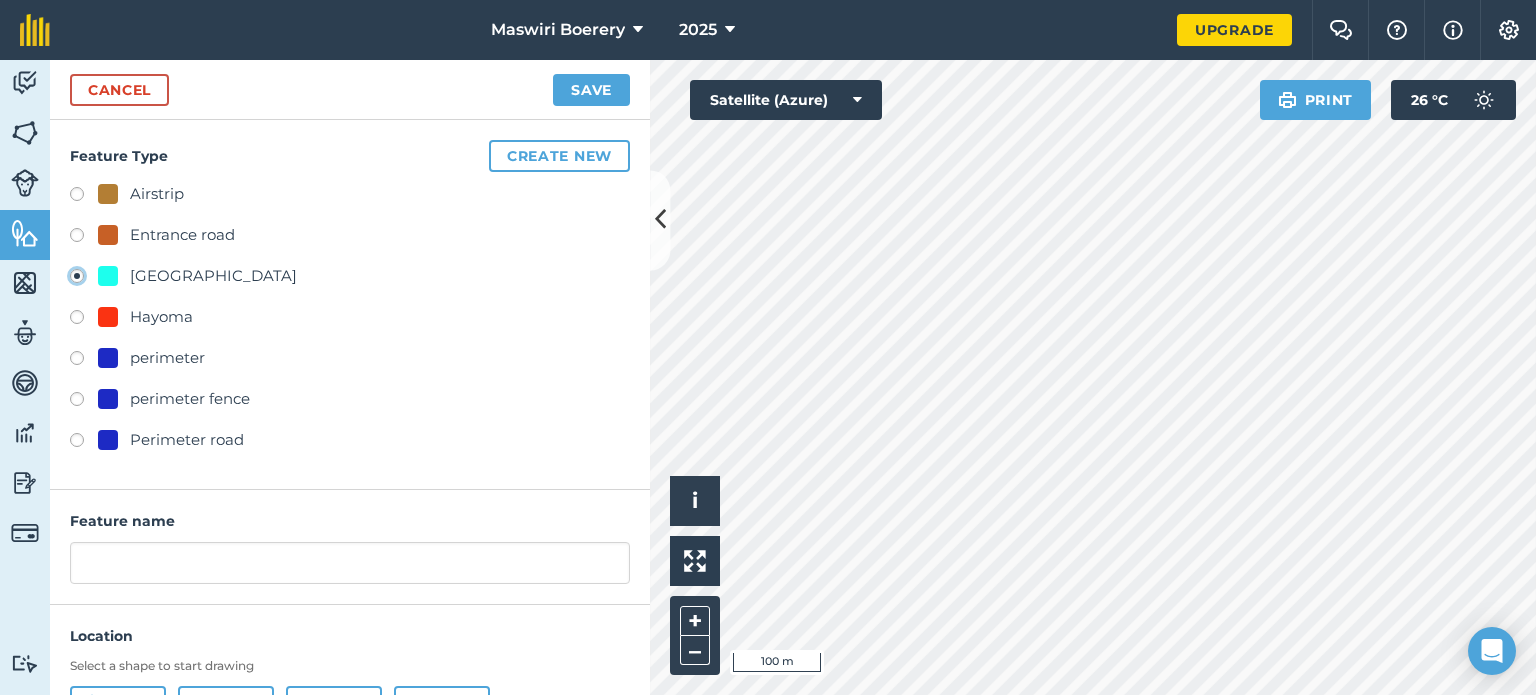 type on "[STREET_ADDRESS]" 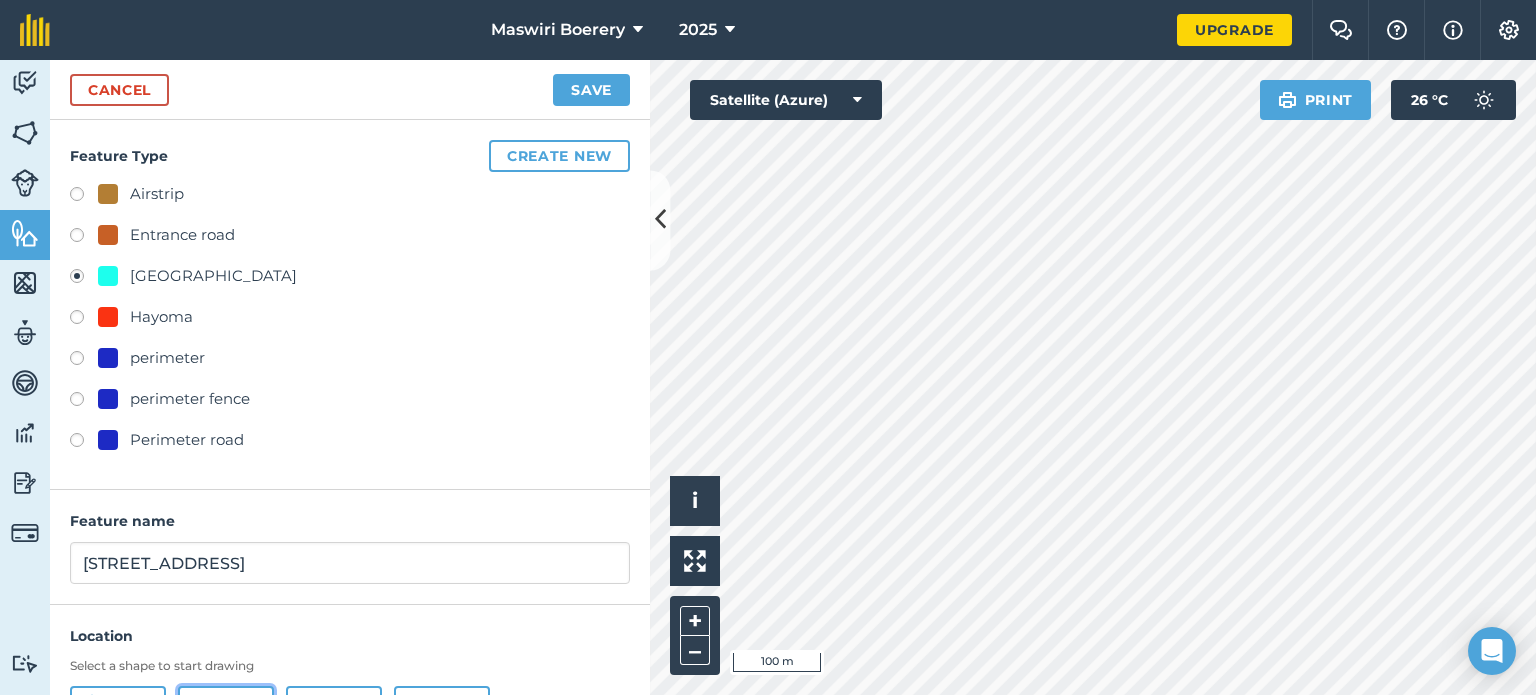 click on "Line" at bounding box center (226, 706) 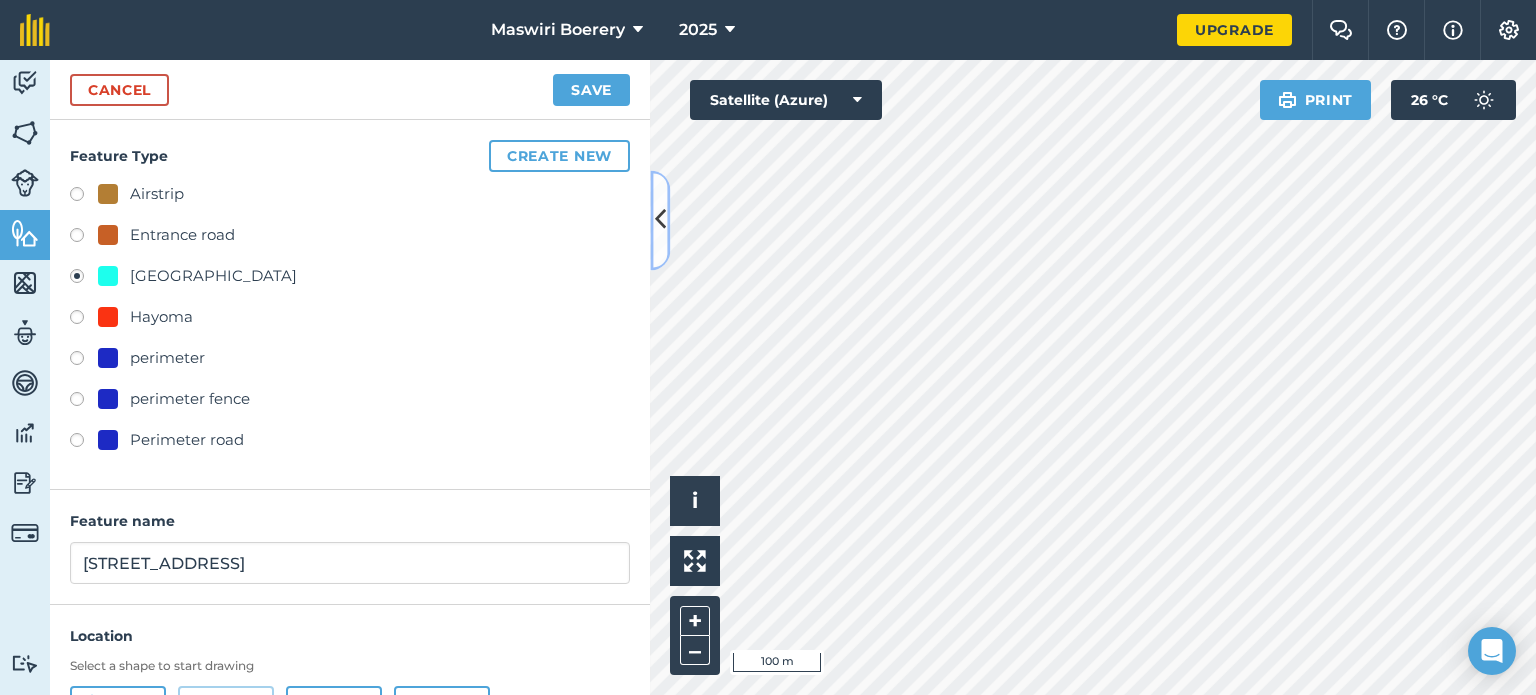 click at bounding box center (660, 220) 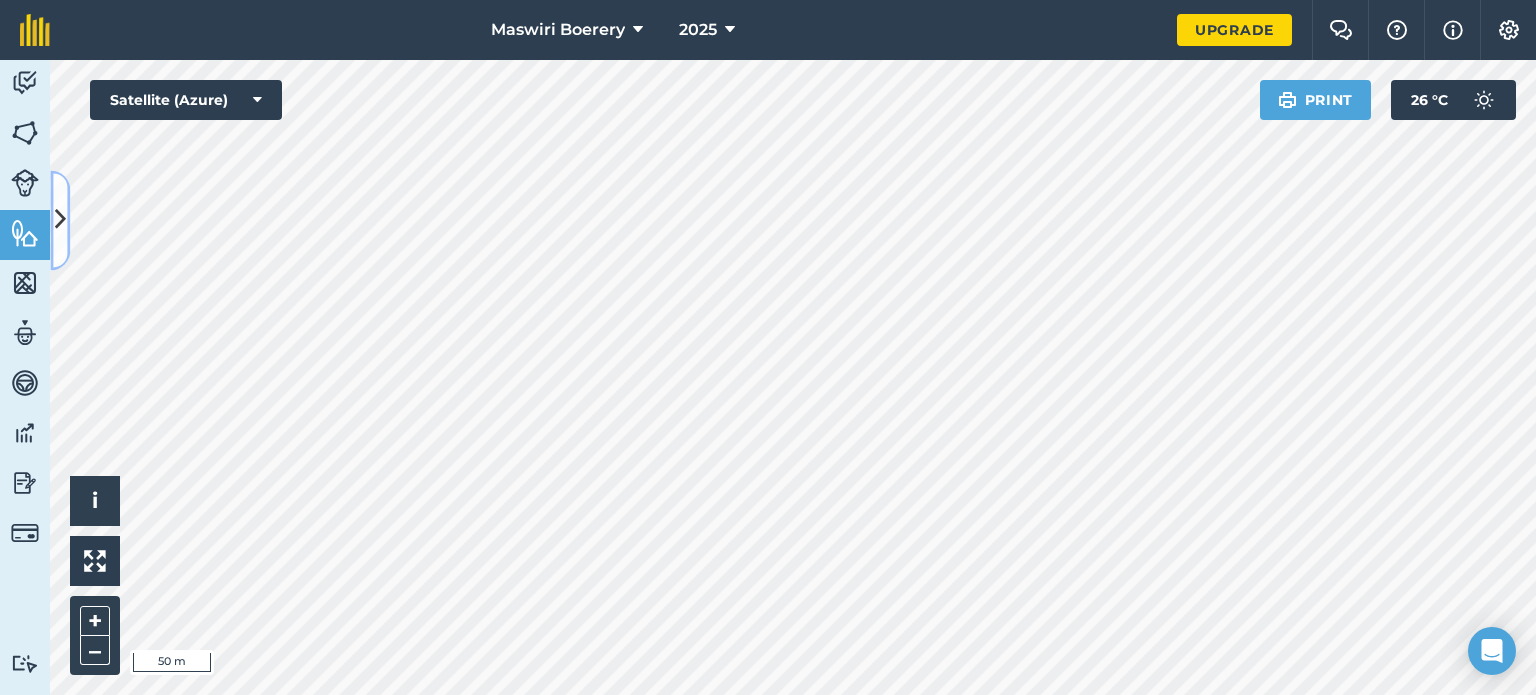 click at bounding box center (60, 220) 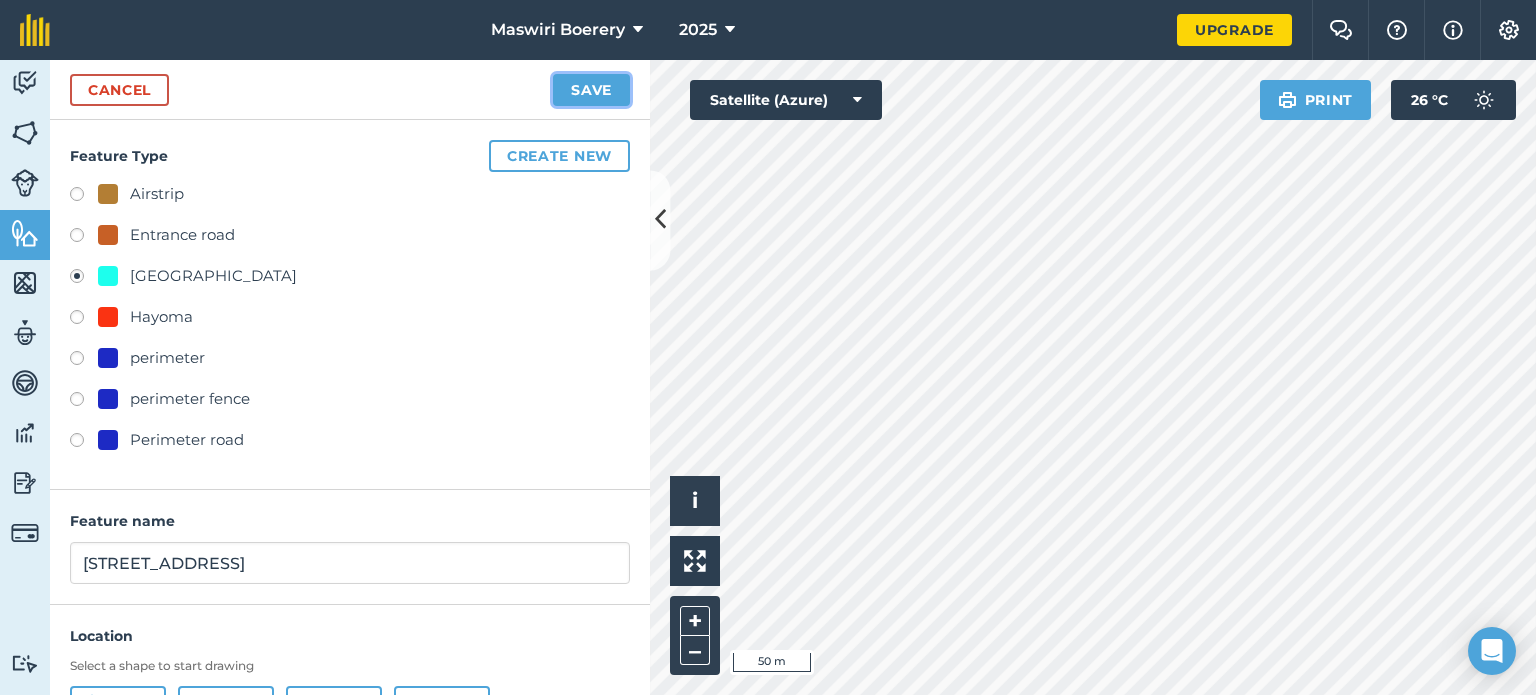 click on "Save" at bounding box center (591, 90) 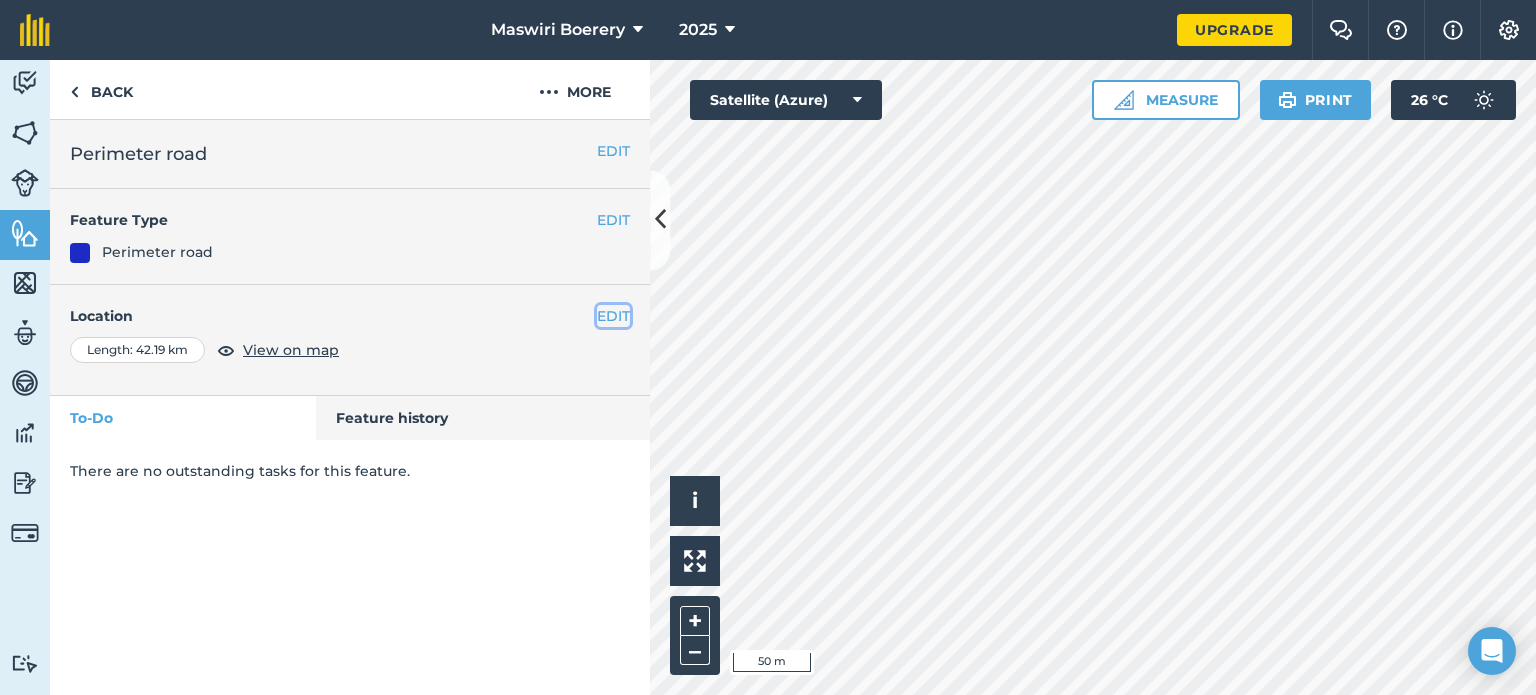 click on "EDIT" at bounding box center [613, 316] 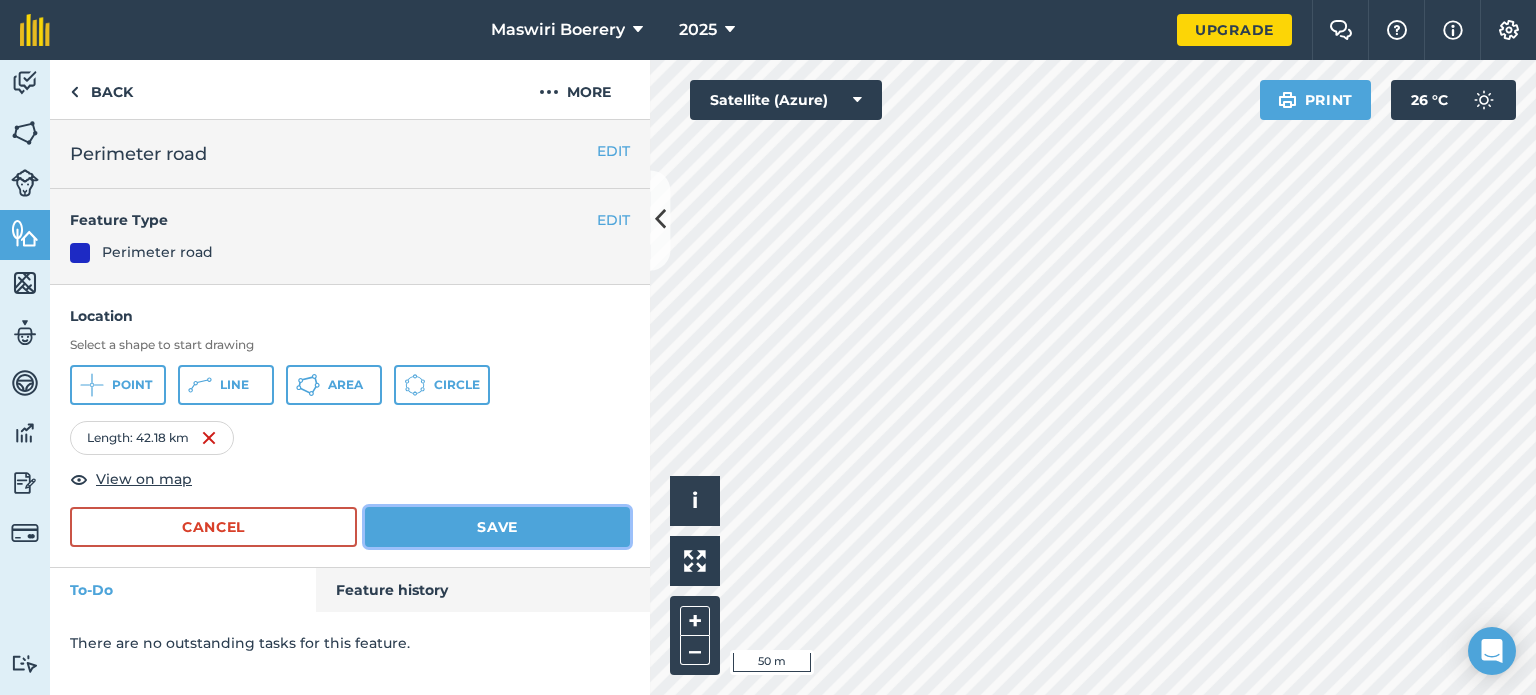 click on "Save" at bounding box center (497, 527) 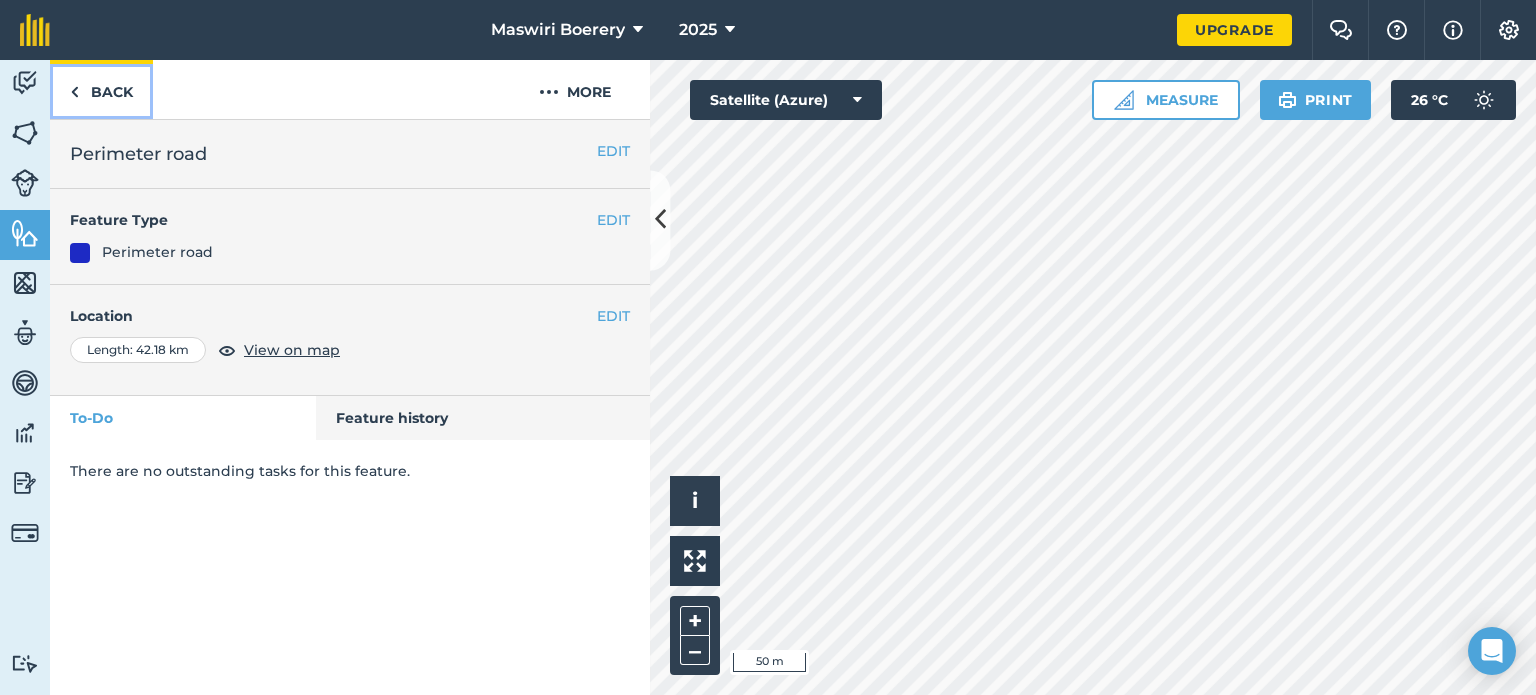 click on "Back" at bounding box center [101, 89] 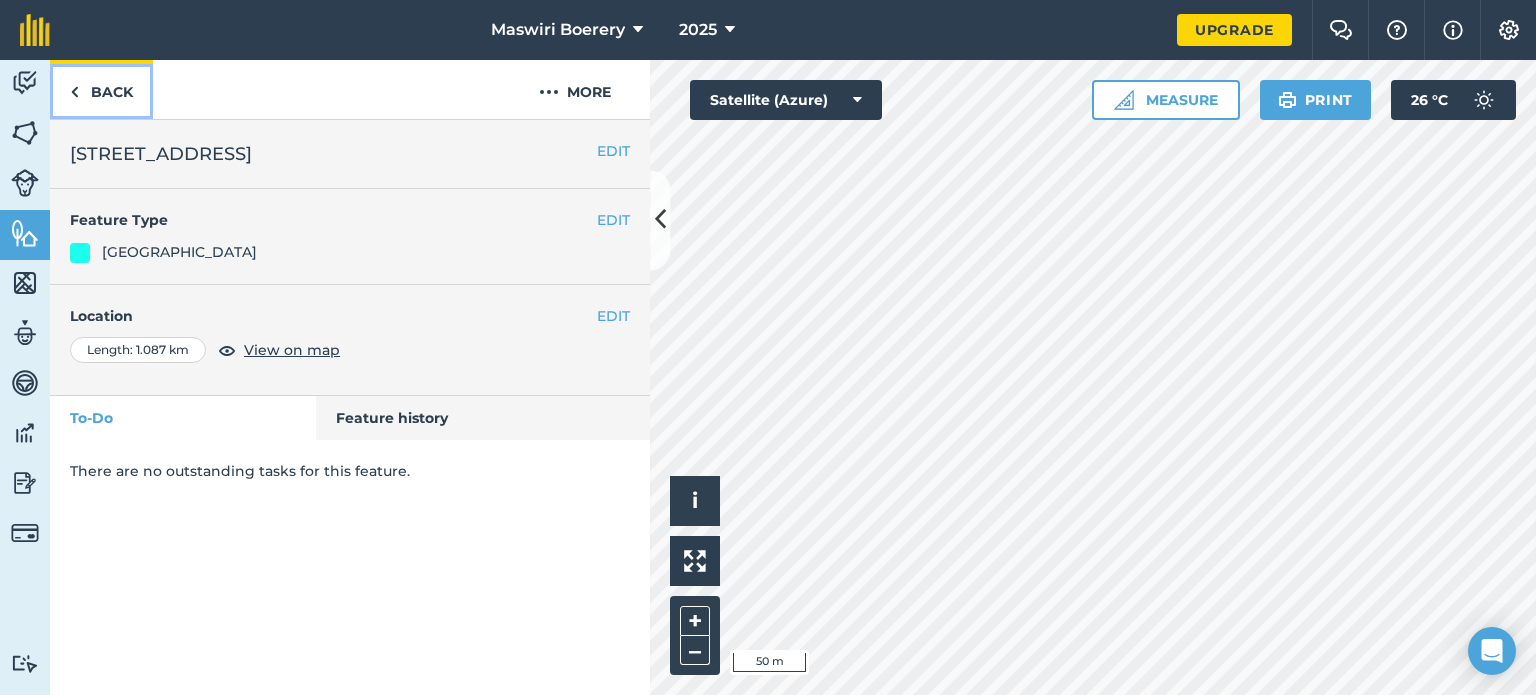 click on "Back" at bounding box center (101, 89) 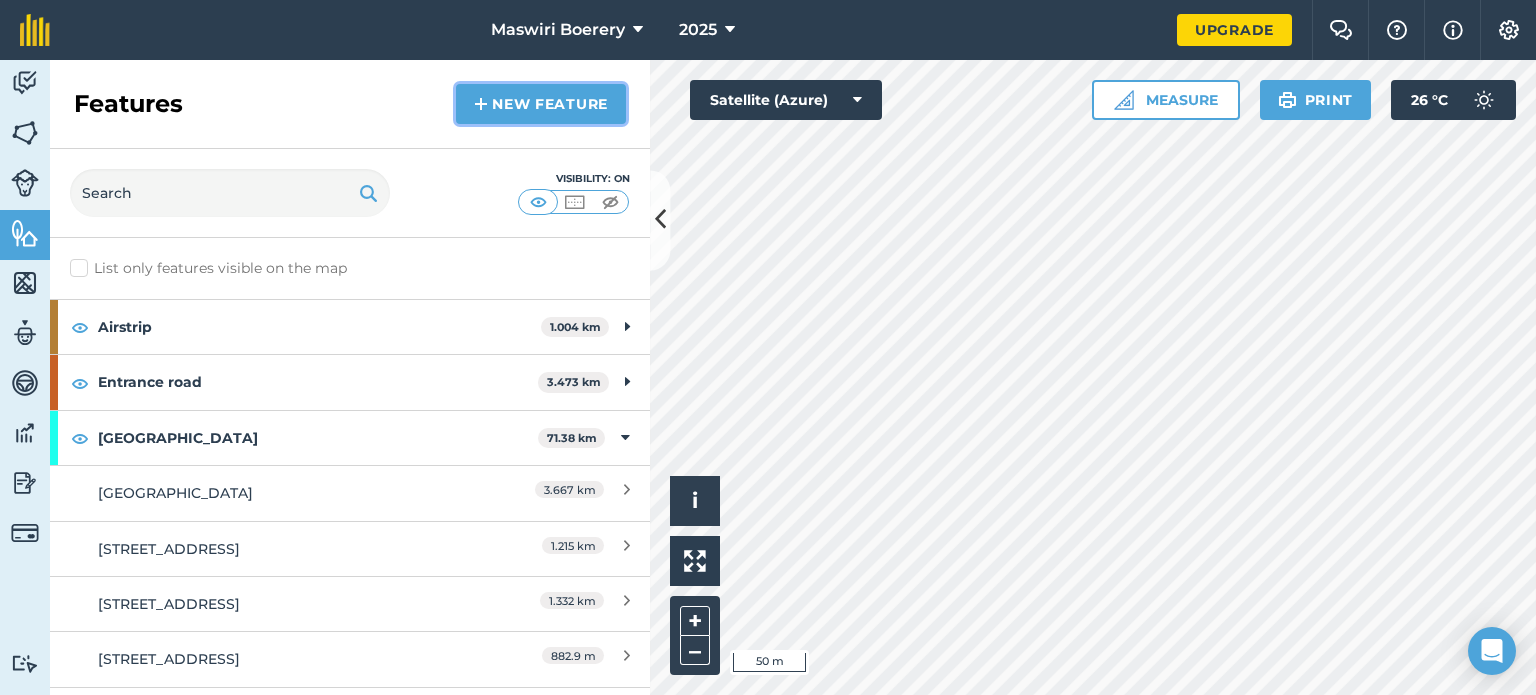 click on "New feature" at bounding box center (541, 104) 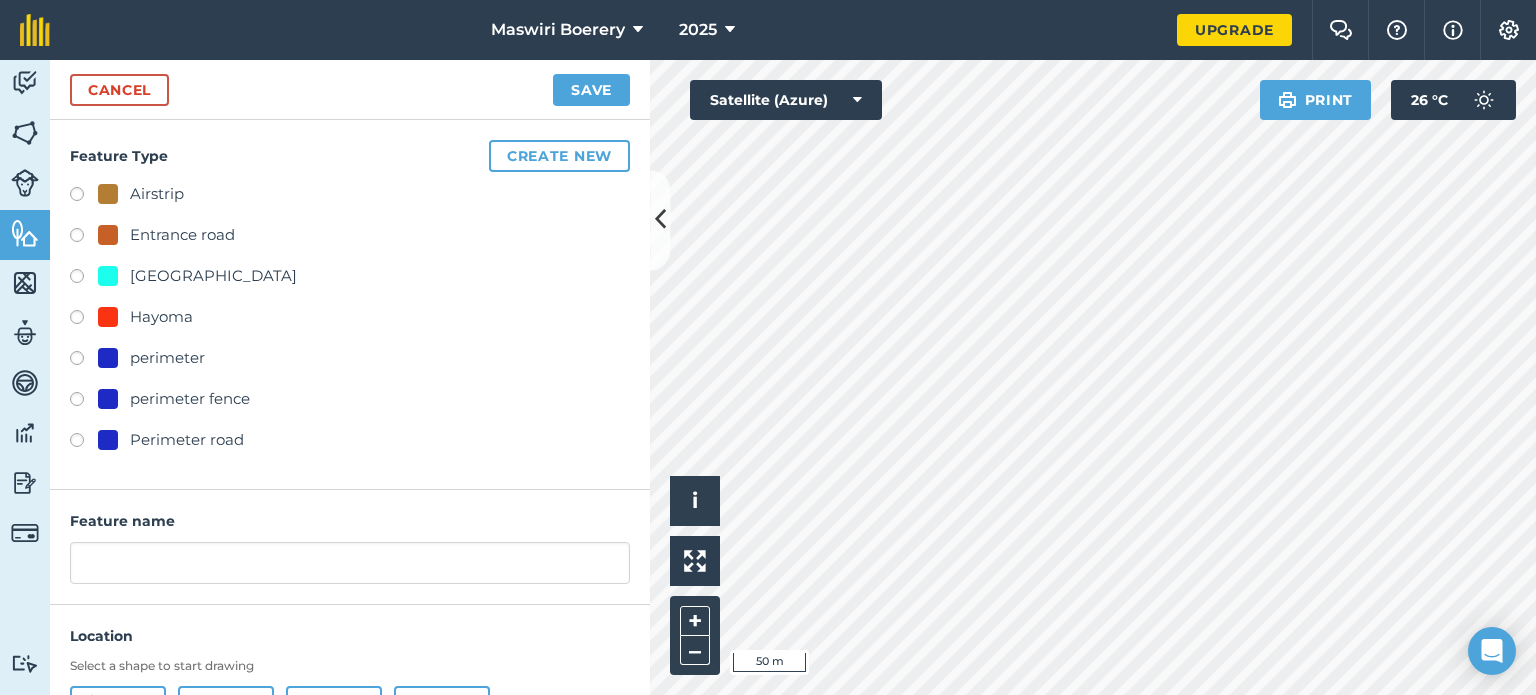 click on "[GEOGRAPHIC_DATA]" at bounding box center [213, 276] 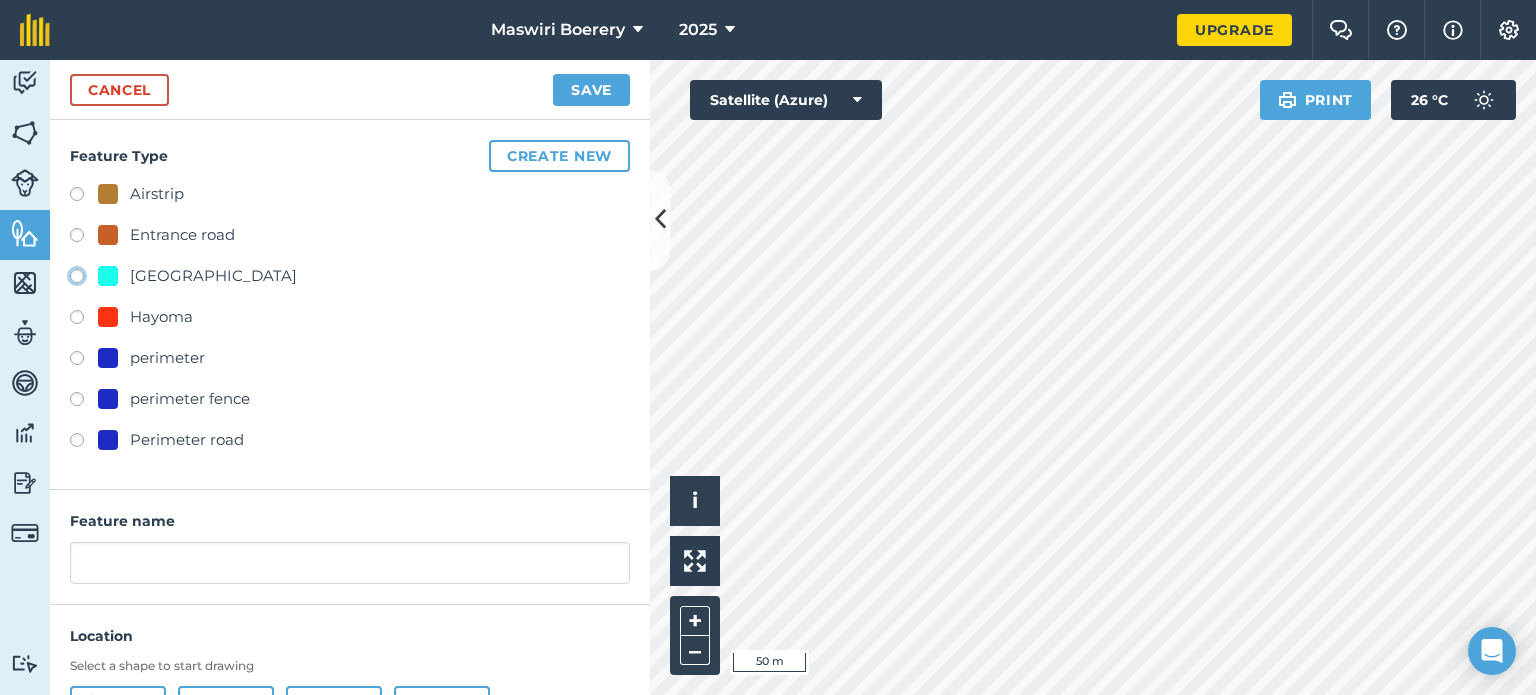 click on "[GEOGRAPHIC_DATA]" at bounding box center [-9923, 275] 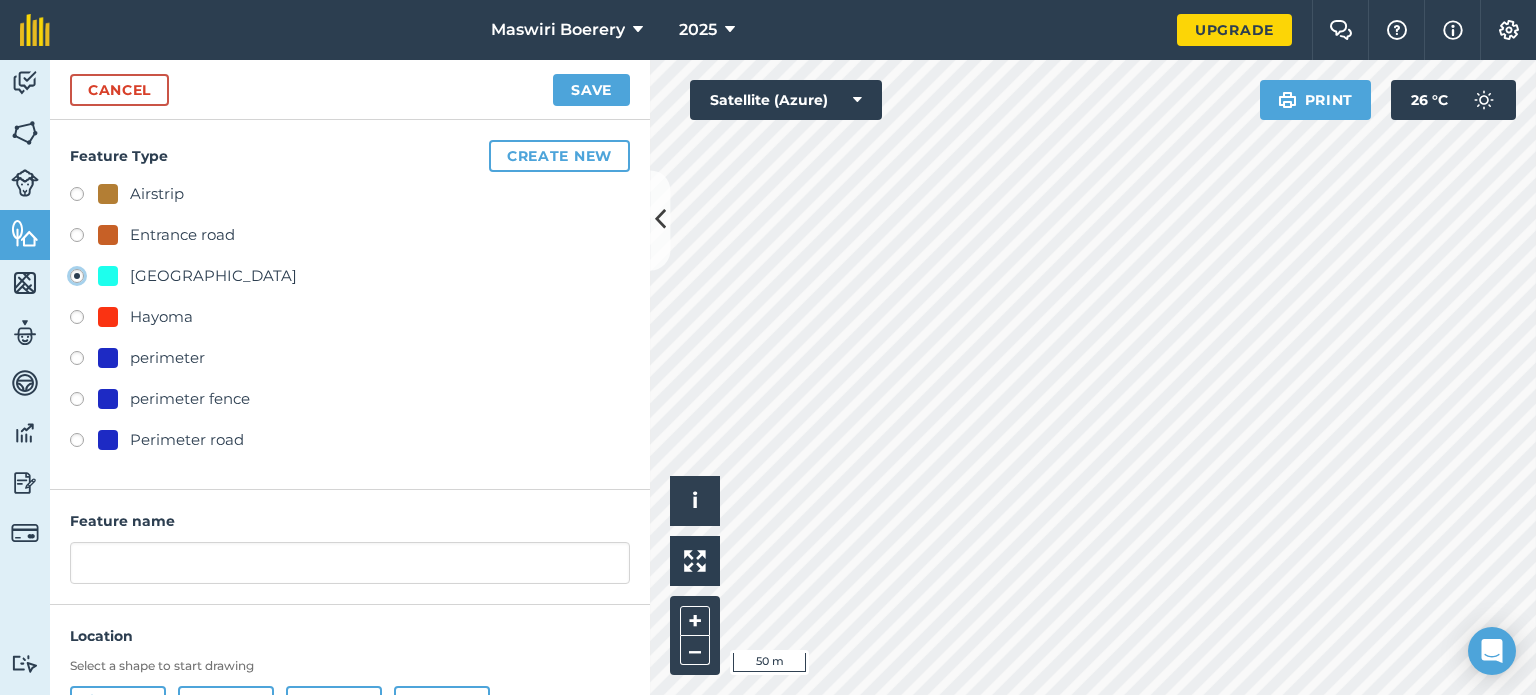 type on "[STREET_ADDRESS]" 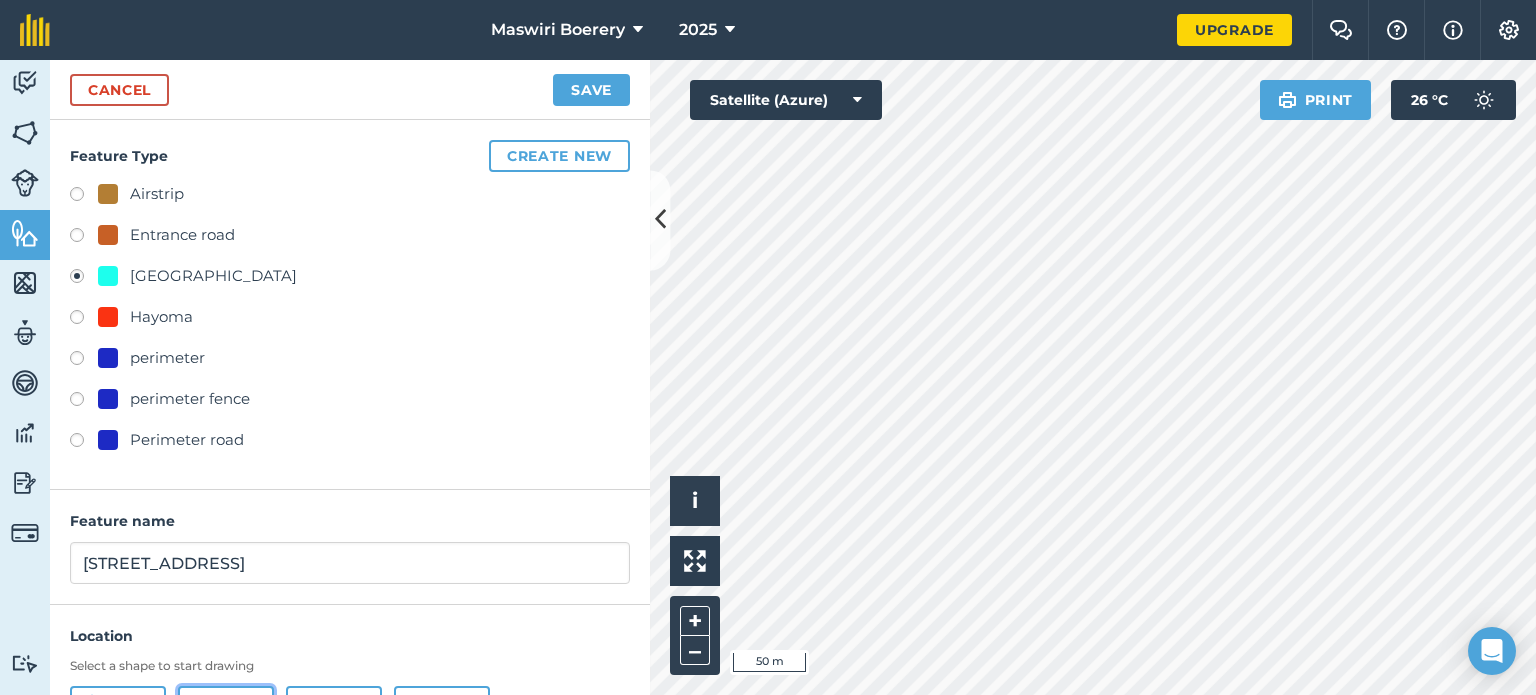 click on "Line" at bounding box center [226, 706] 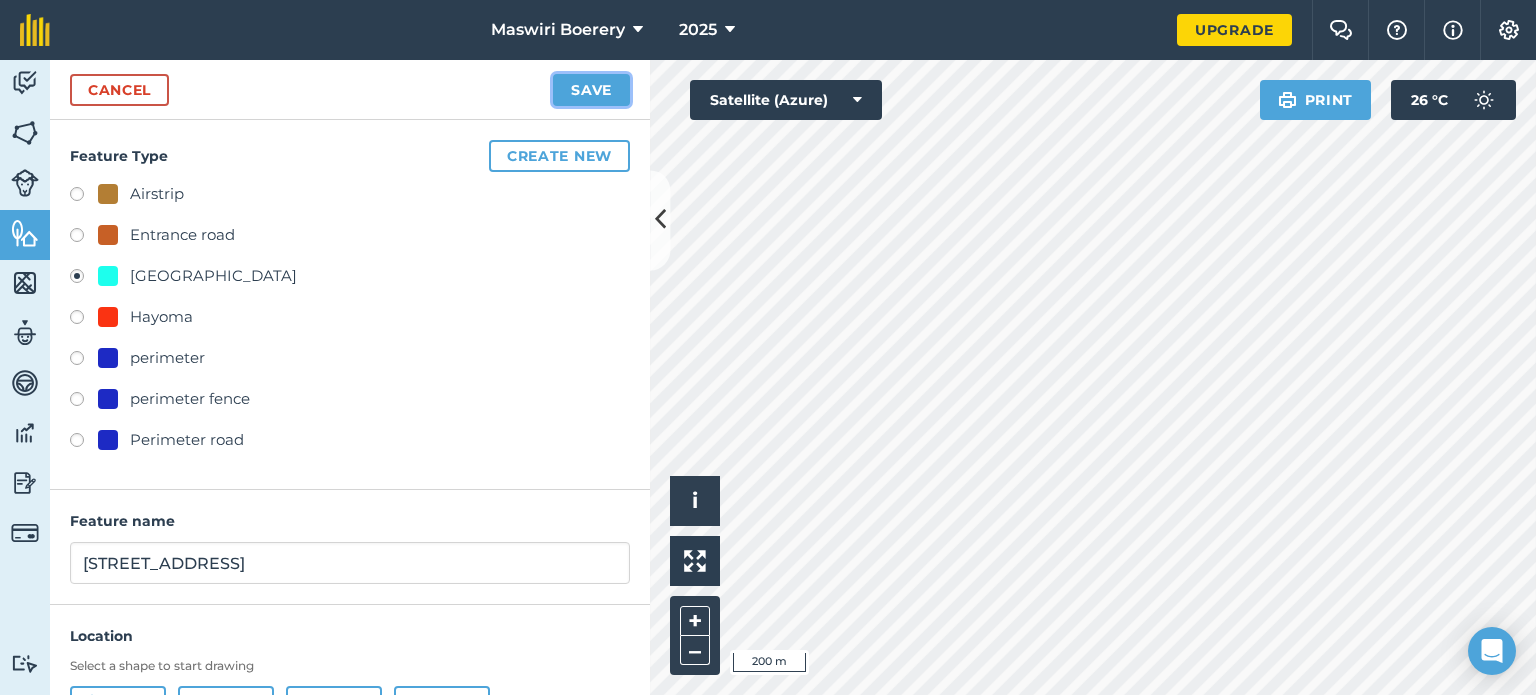 click on "Save" at bounding box center [591, 90] 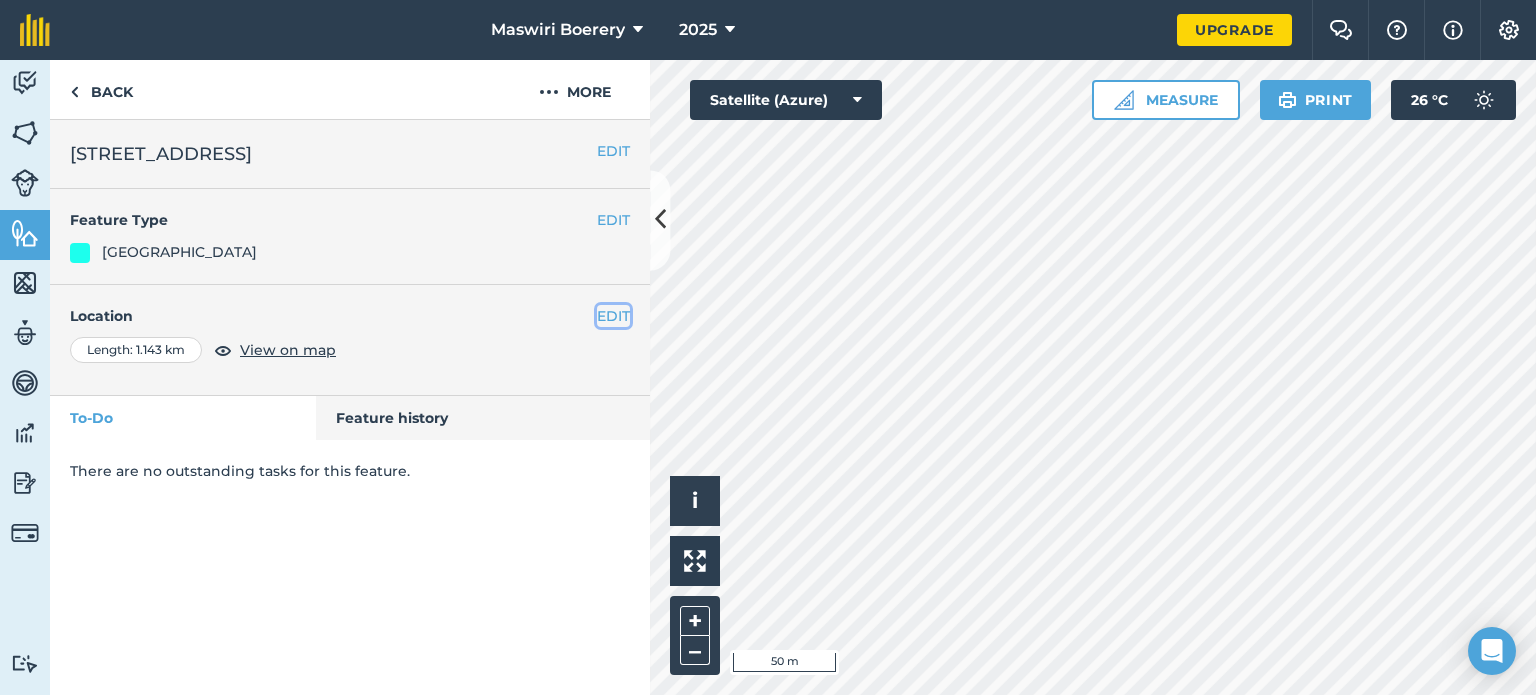 click on "EDIT" at bounding box center [613, 316] 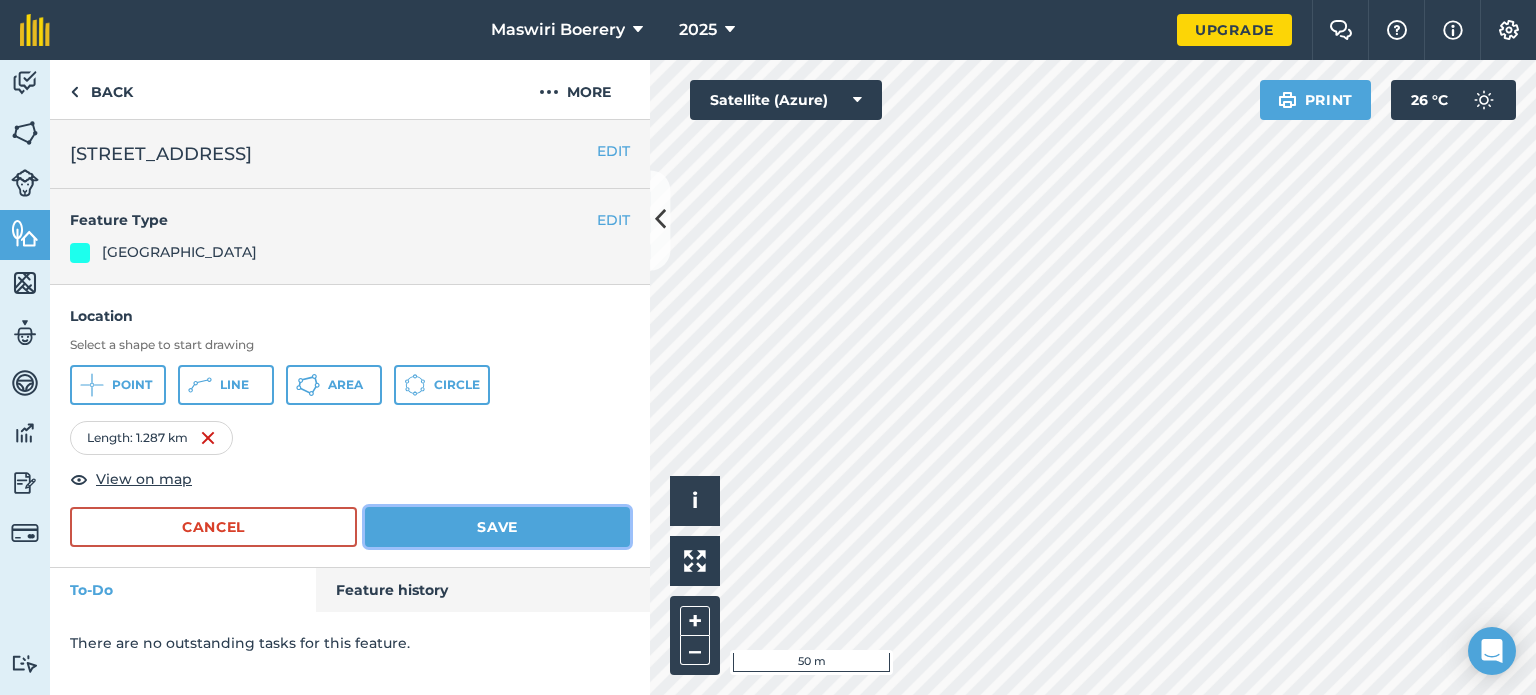 click on "Save" at bounding box center [497, 527] 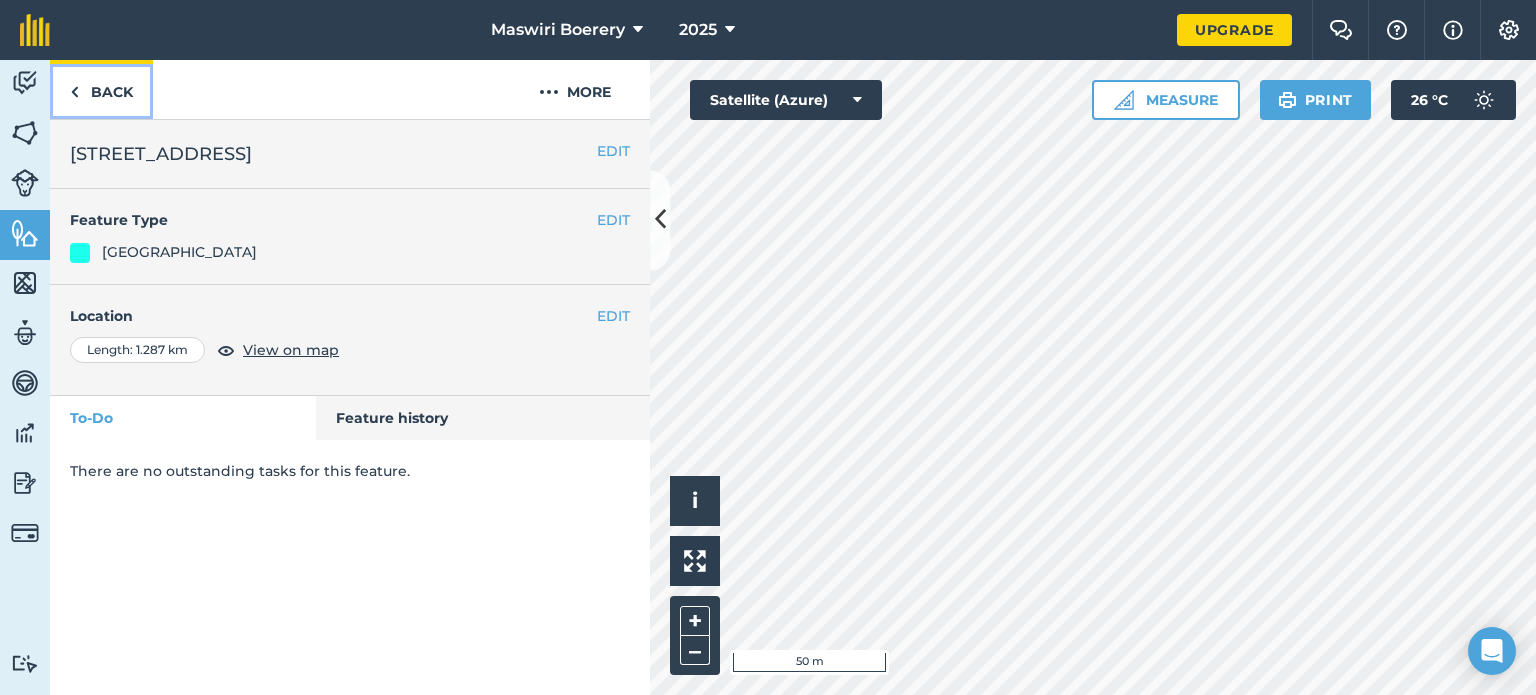 click on "Back" at bounding box center (101, 89) 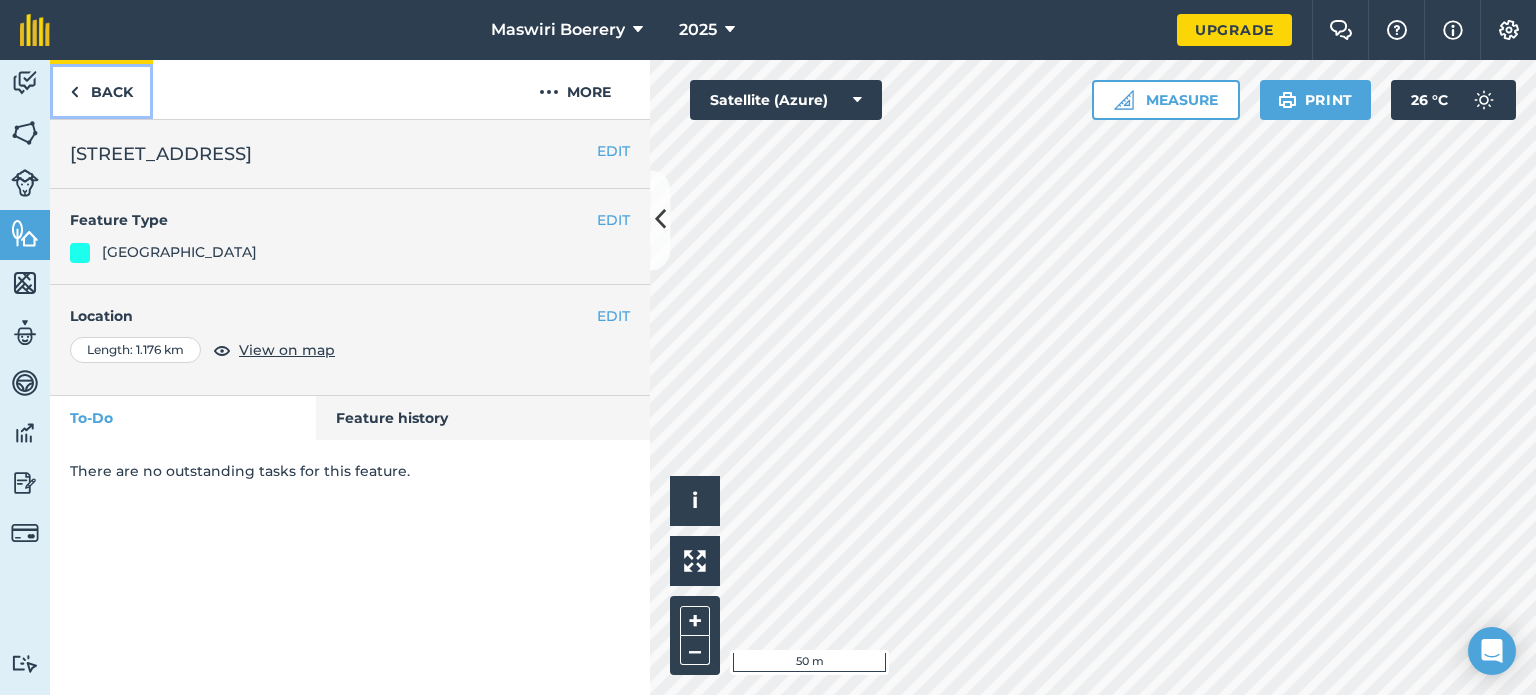 click on "Back" at bounding box center (101, 89) 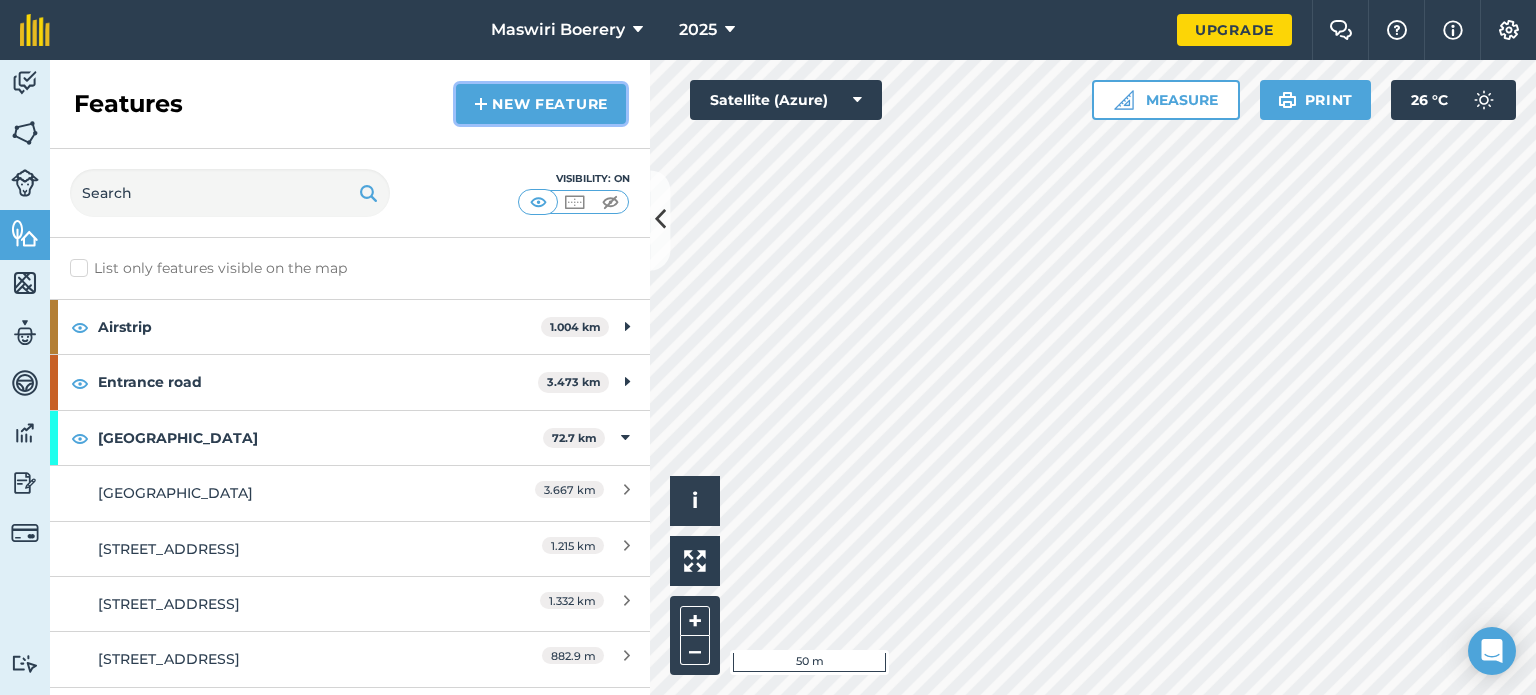 click on "New feature" at bounding box center (541, 104) 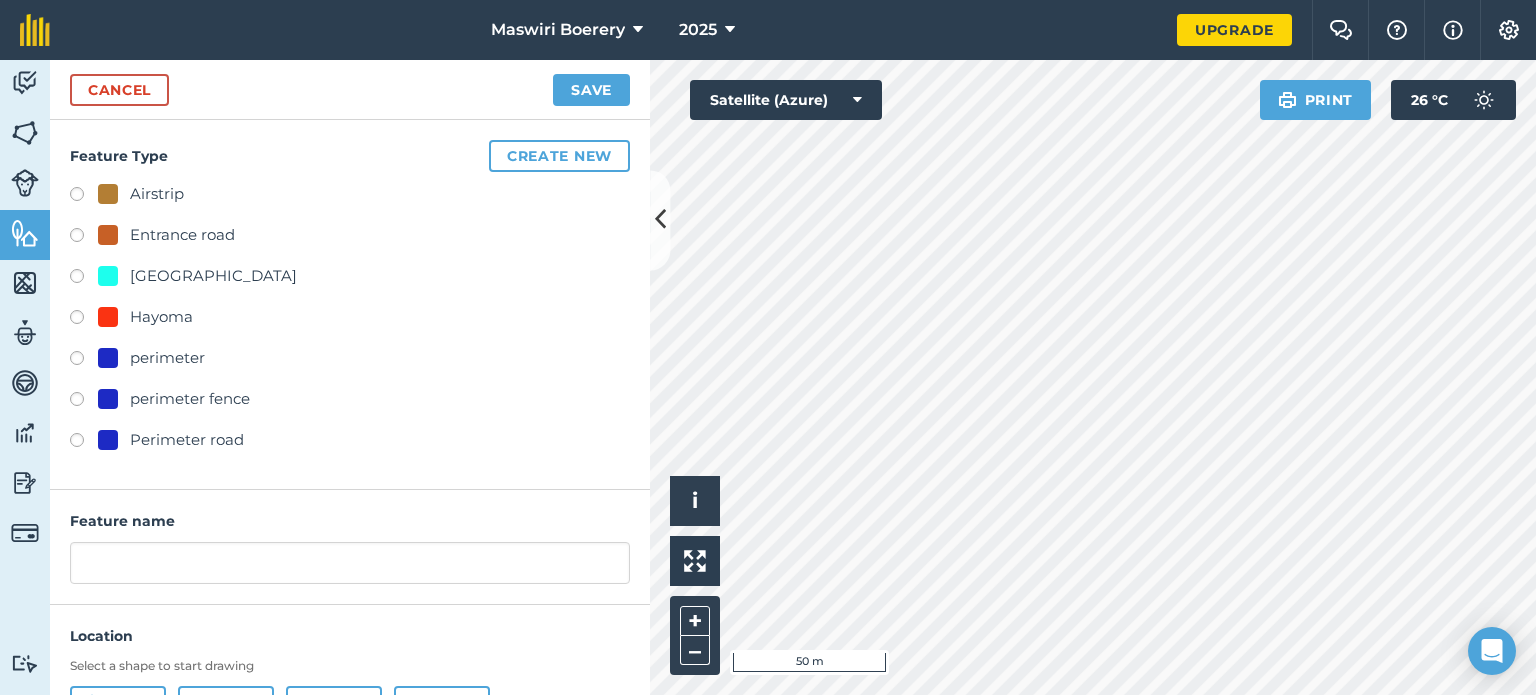 click on "[GEOGRAPHIC_DATA]" at bounding box center [213, 276] 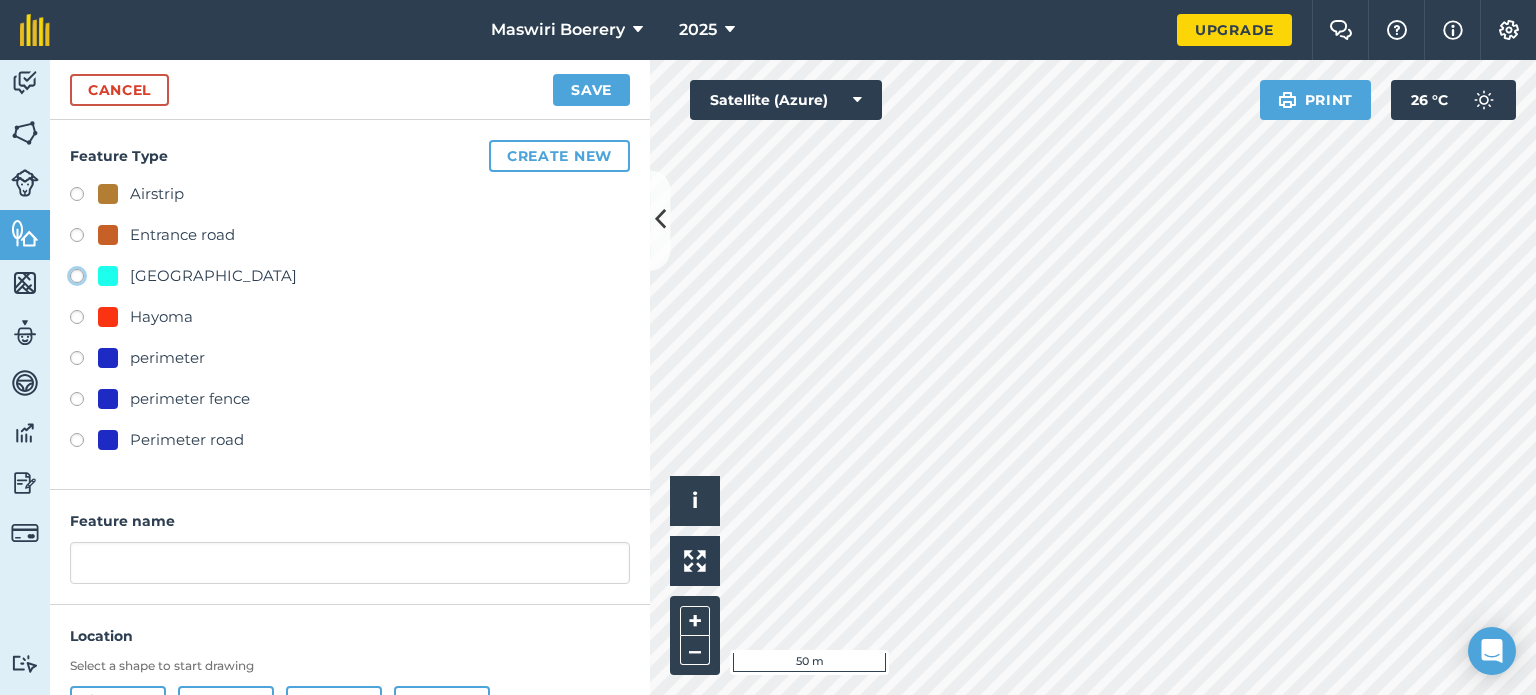 click on "[GEOGRAPHIC_DATA]" at bounding box center [-9923, 275] 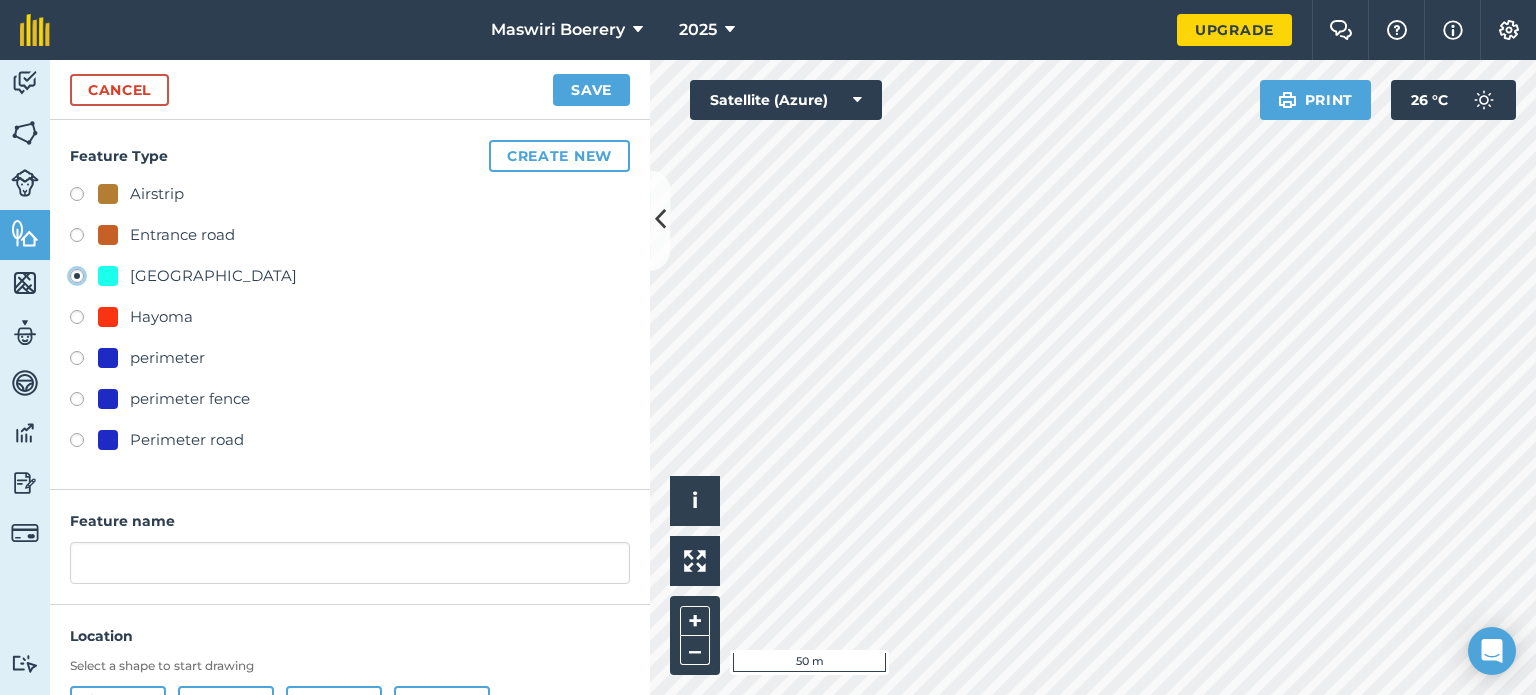 type on "[STREET_ADDRESS]" 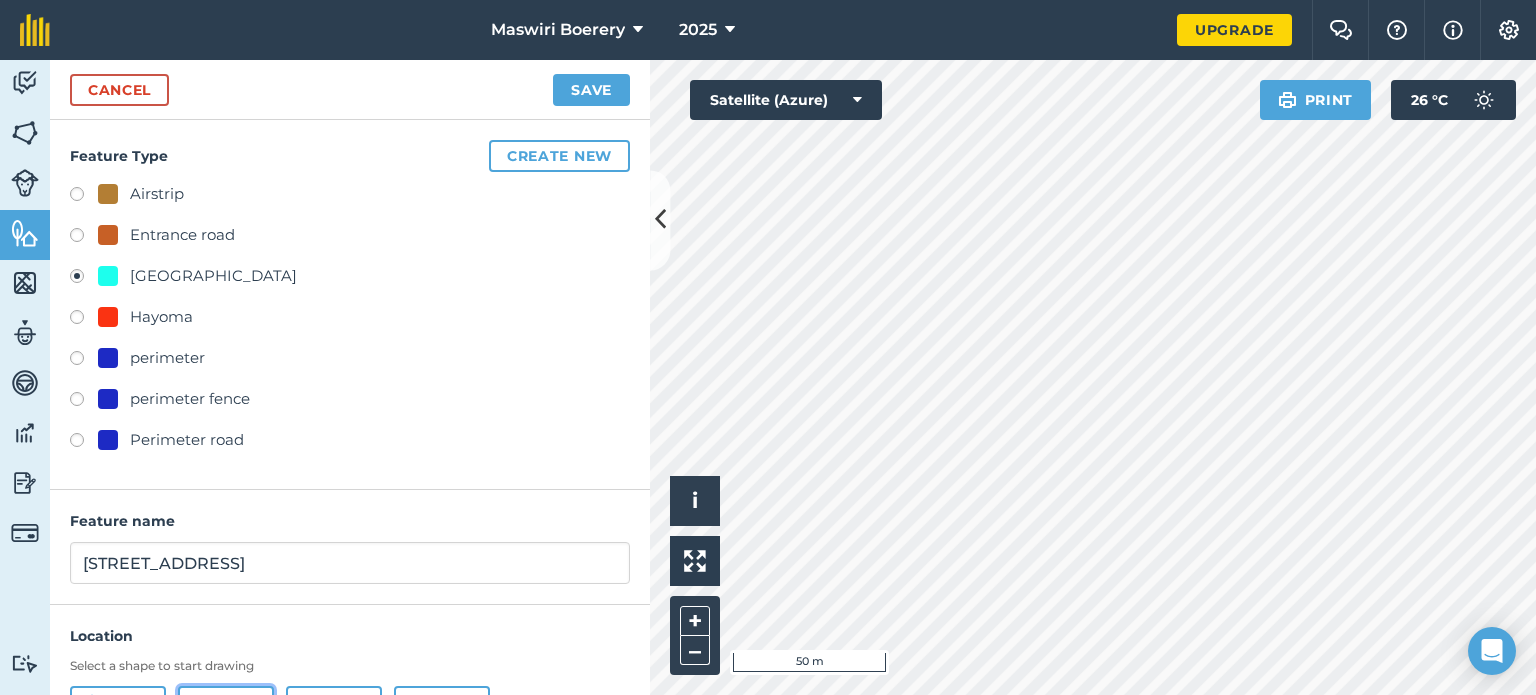 click on "Line" at bounding box center [226, 706] 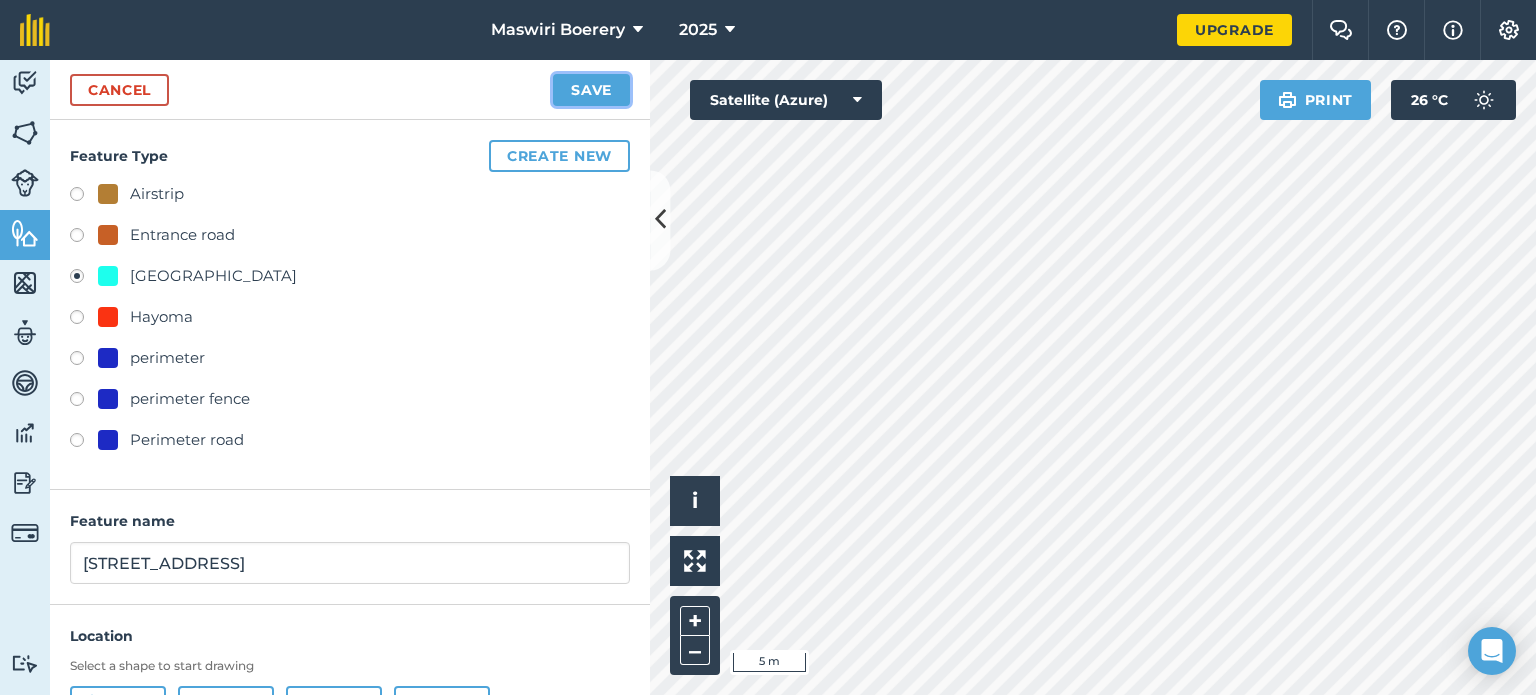 type 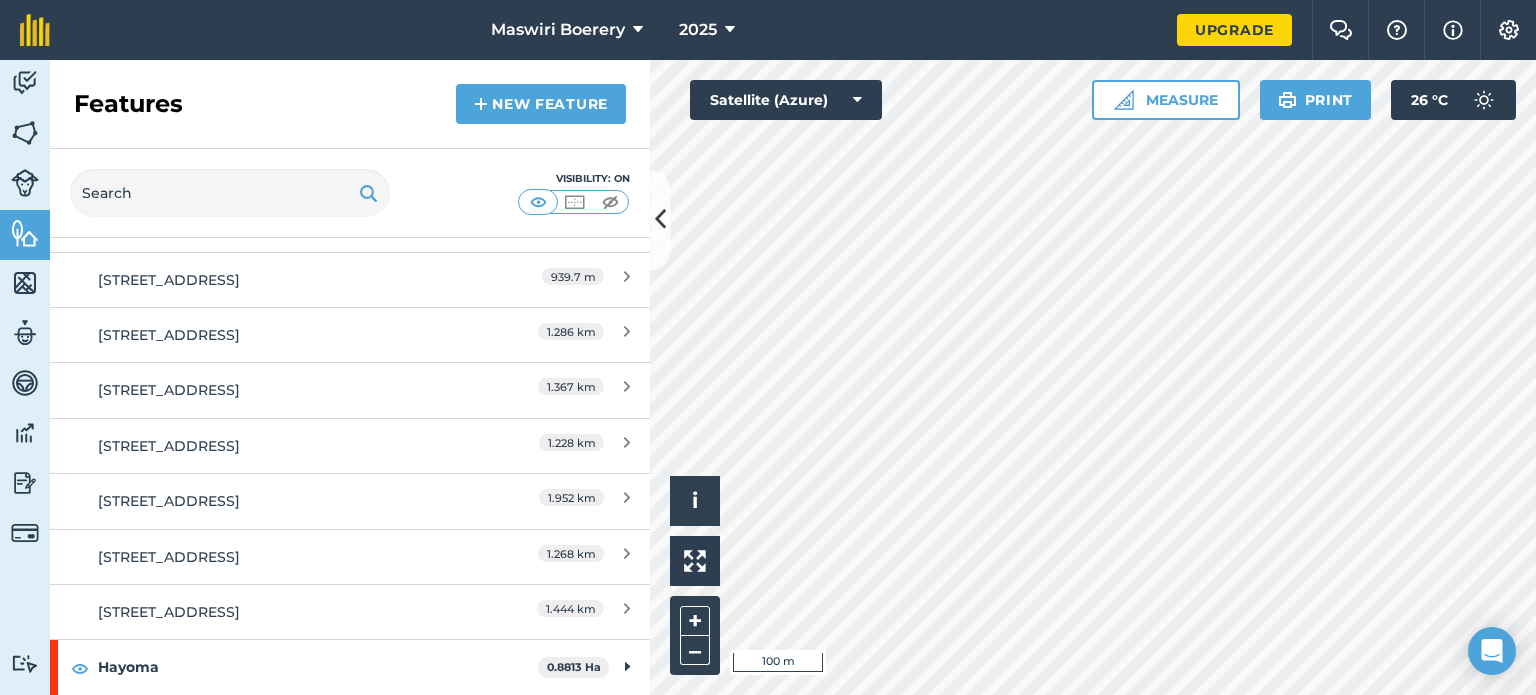 scroll, scrollTop: 2981, scrollLeft: 0, axis: vertical 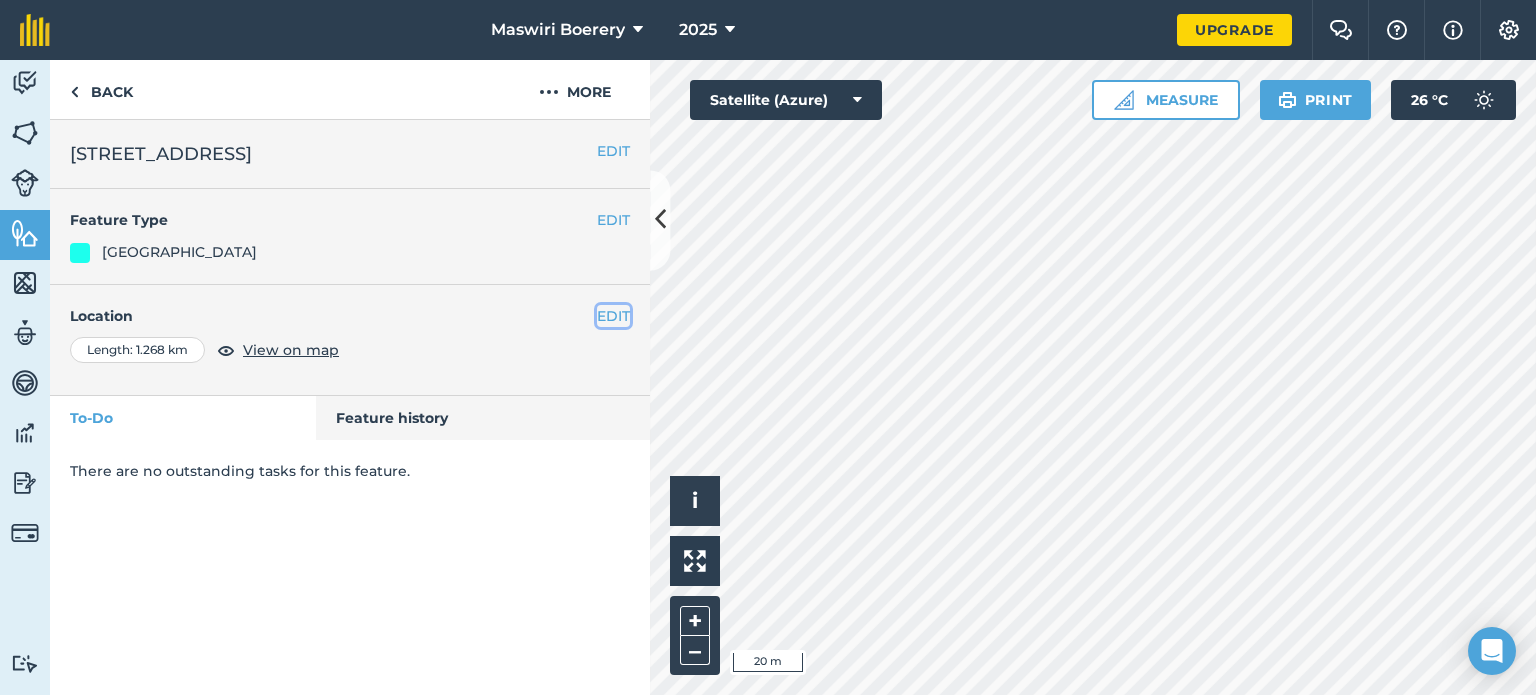 click on "EDIT" at bounding box center (613, 316) 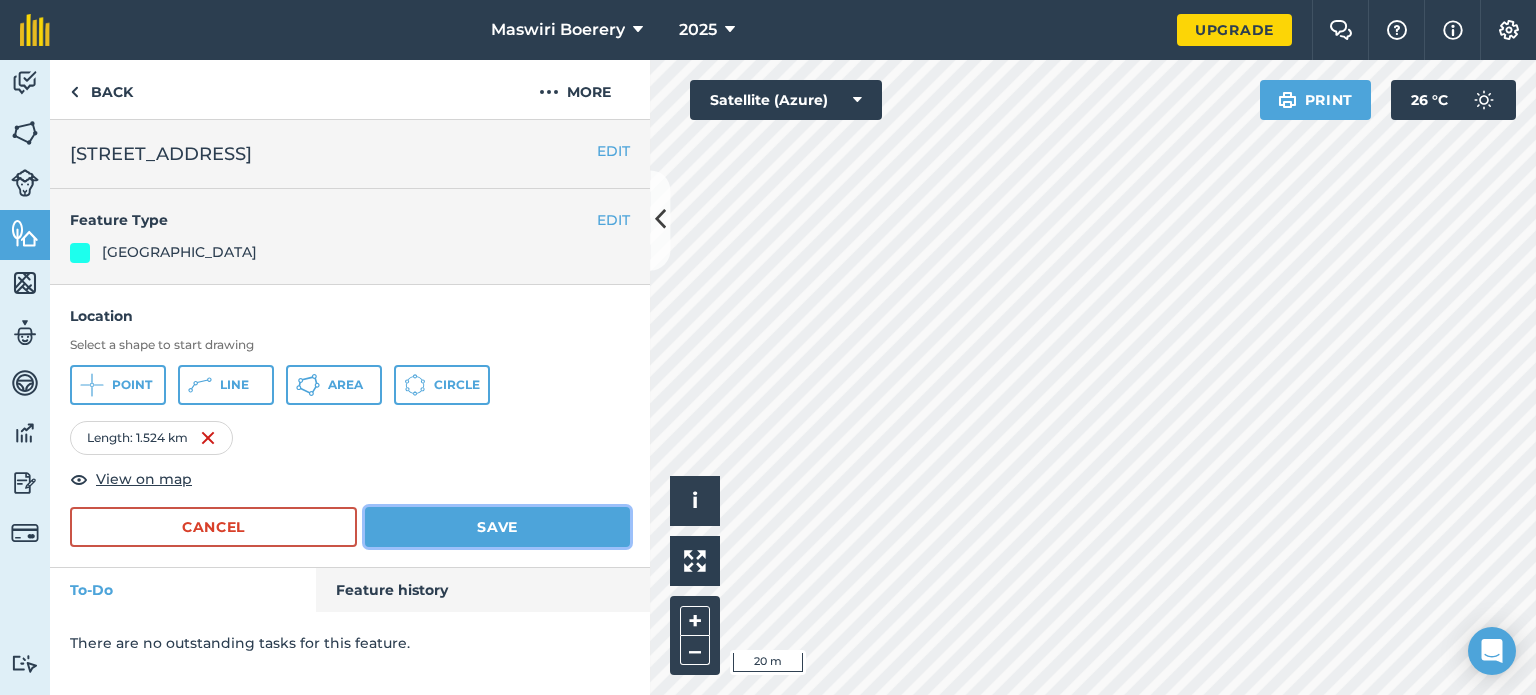 click on "Save" at bounding box center (497, 527) 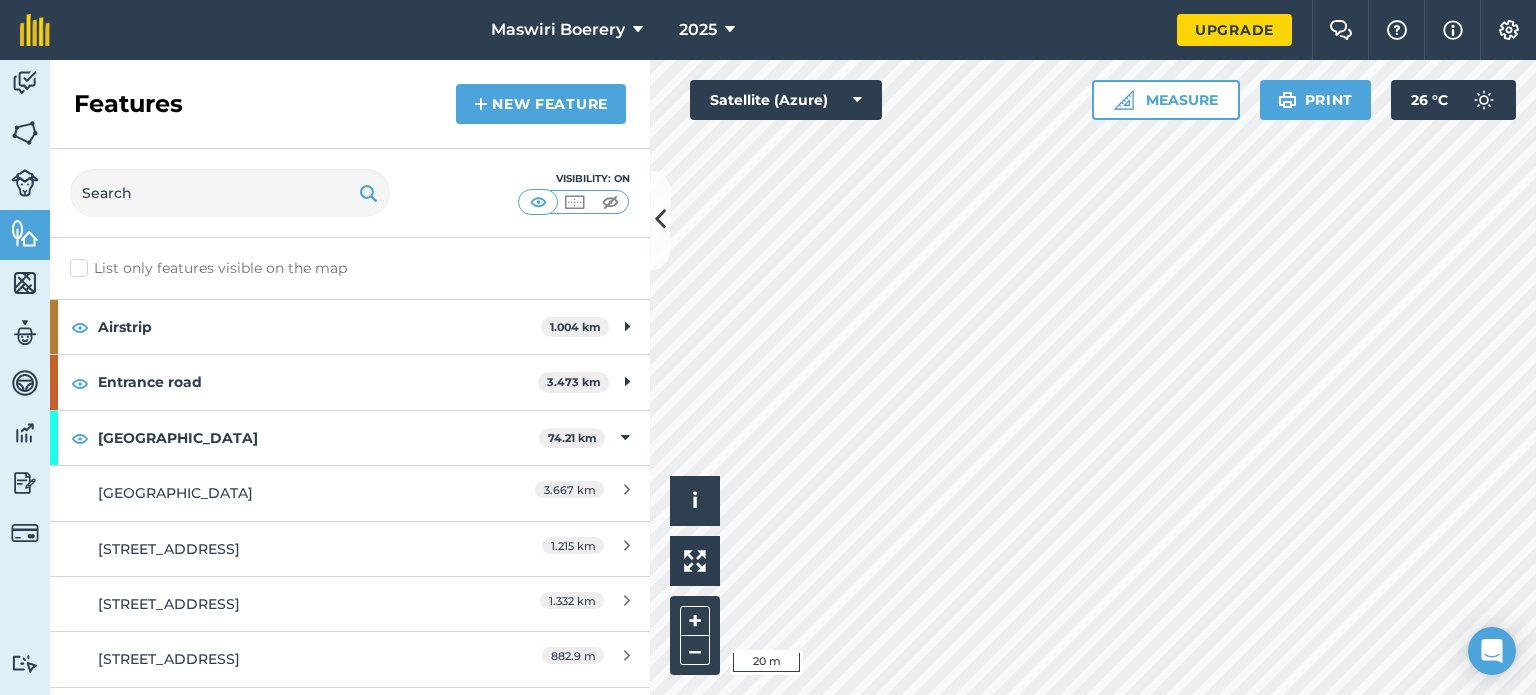 click on "Maswiri Boerery 2025 Upgrade Farm Chat Help Info Settings Map printing is not available on our free plan Please upgrade to our Essentials, Plus or Pro plan to access this feature. Activity Fields Livestock Features Maps Team Vehicles Data Reporting Billing Tutorials Tutorials Features   New feature Visibility: On List only features visible on the map Airstrip 1.004   km Airstrip 1.004   km Entrance road 3.473   km Entrance Road 3.473   km Farm Road 74.21   km Farm Road 3.667   km Farm Road 10 1.215   km Farm Road 10 1.332   km Farm Road 10 882.9   m Farm Road 10 660.9   m Farm Road 10 998.7   m Farm Road 10 341.9   m Farm Road 10 893.7   m Farm Road 10 1.361   km Farm Road 10 374.6   m Farm Road 10 482.3   m Farm Road 10 1.566   km Farm Road 10 804.8   m Farm Road 10 726.8   m Farm Road 10 2.854   km Farm Road 10 2.158   km Farm Road 10 2.111   km Farm Road 10 2.644   km Farm Road 10 703.8   m Farm Road 10 238.1   m Farm Road 10 1.73   km Farm Road 10 1.91   km Farm Road 10 2.057   km 1.54" at bounding box center (768, 347) 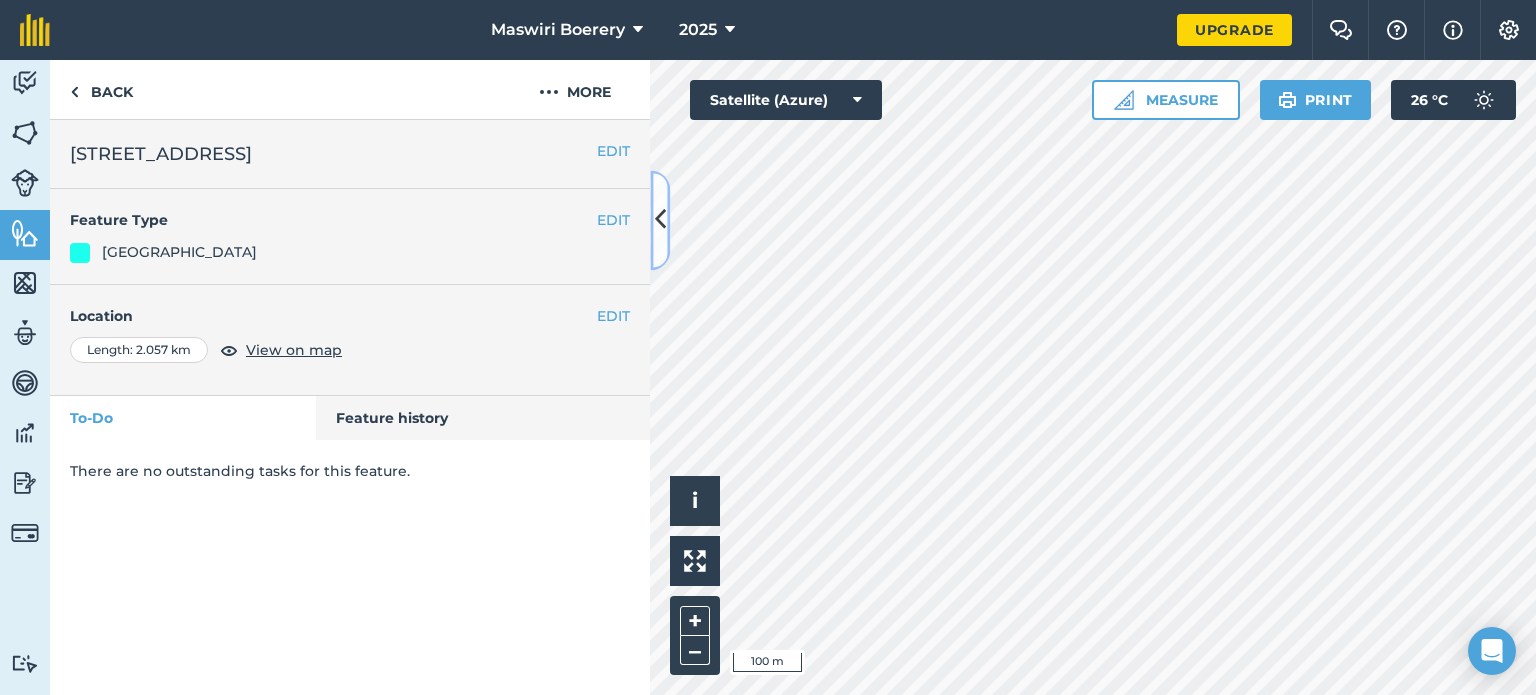 click at bounding box center [660, 220] 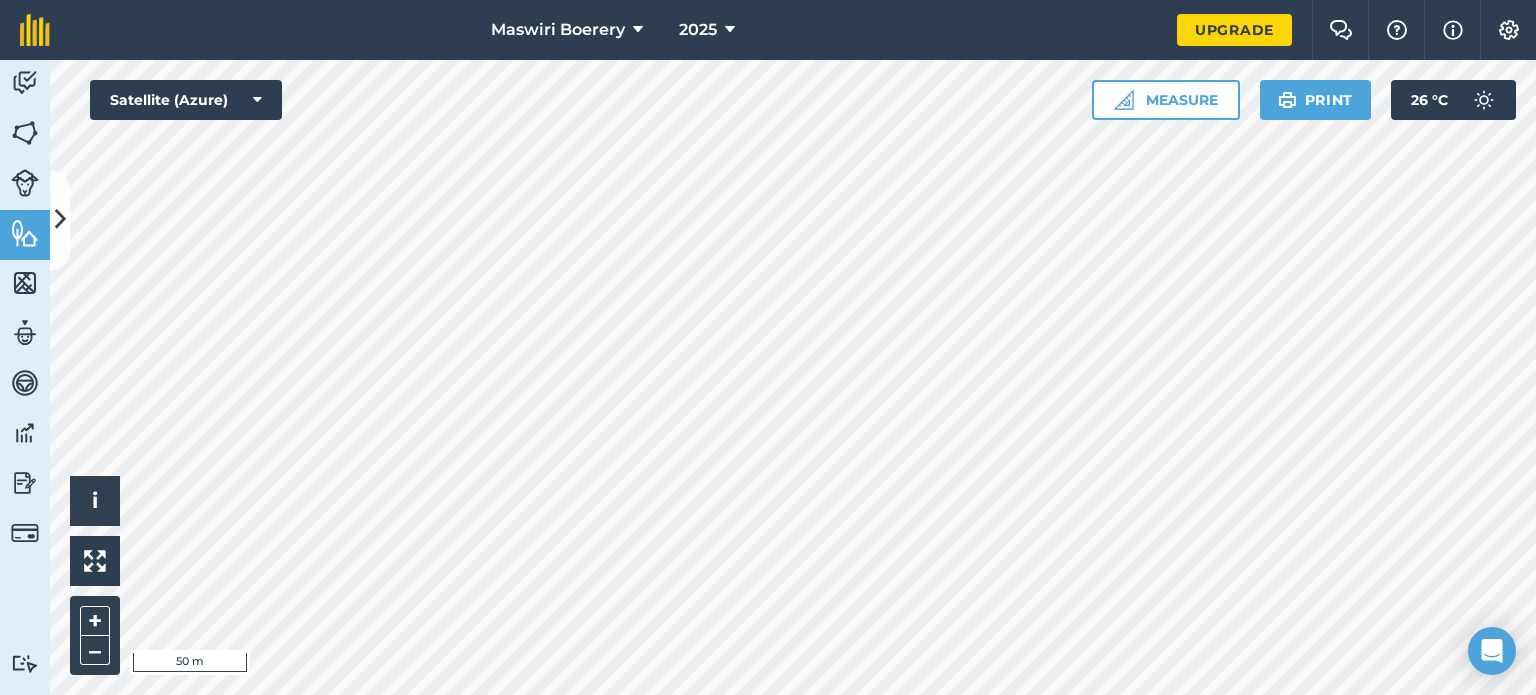 click at bounding box center (793, 377) 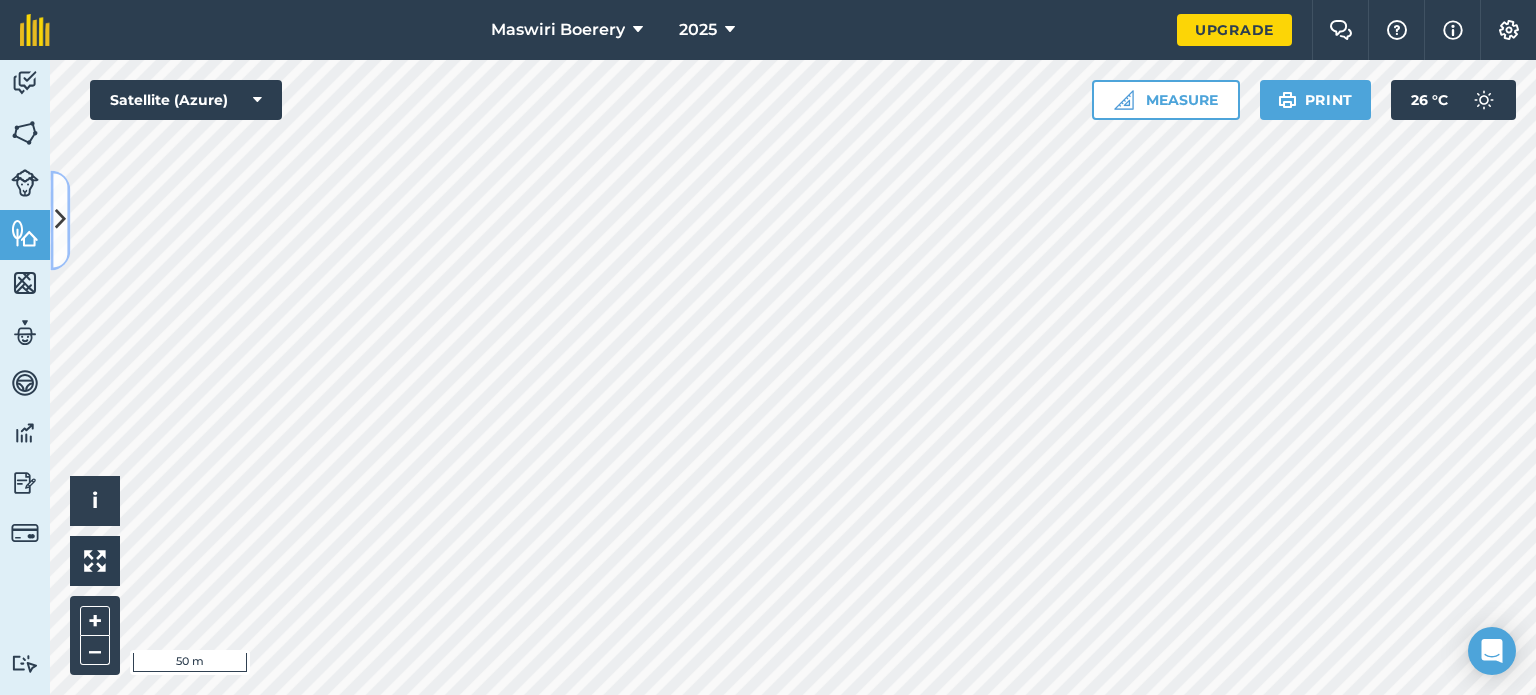 click at bounding box center [60, 220] 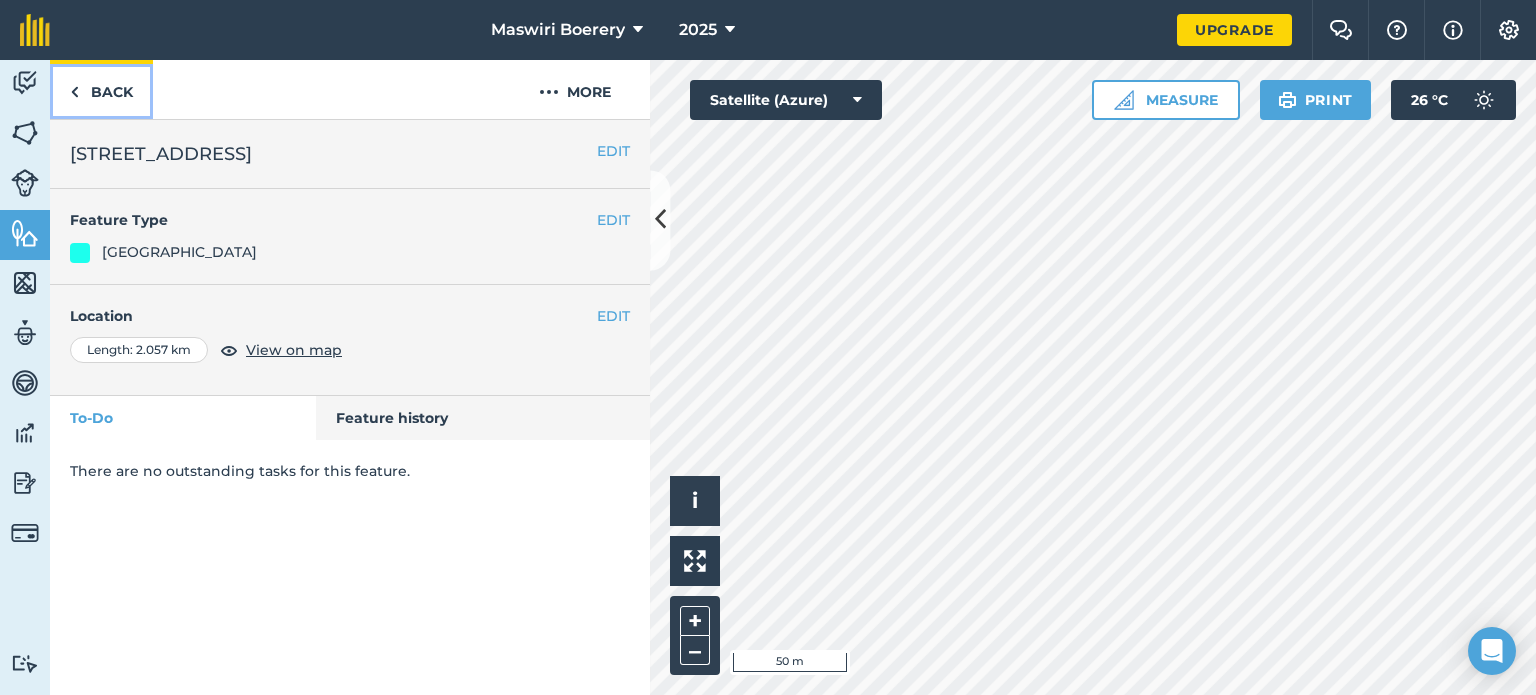 click on "Back" at bounding box center [101, 89] 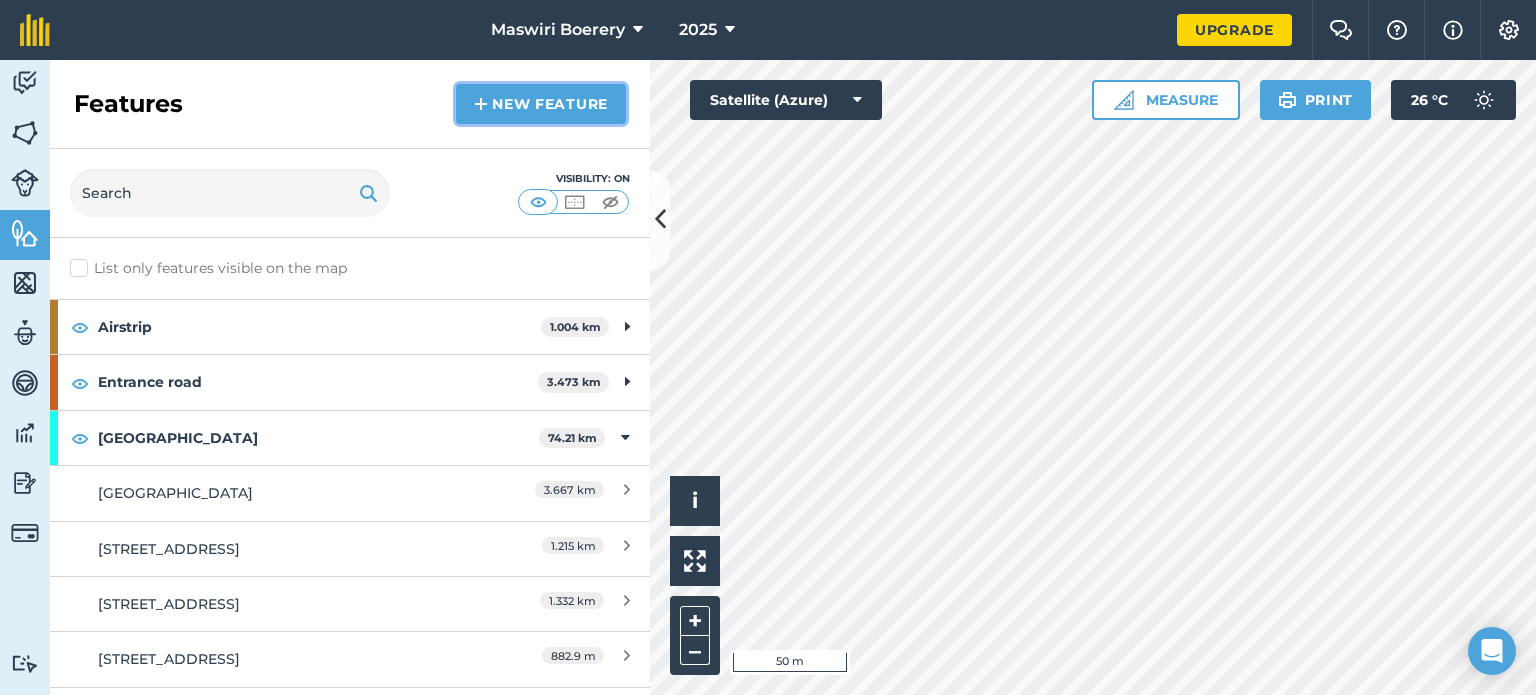 click on "New feature" at bounding box center (541, 104) 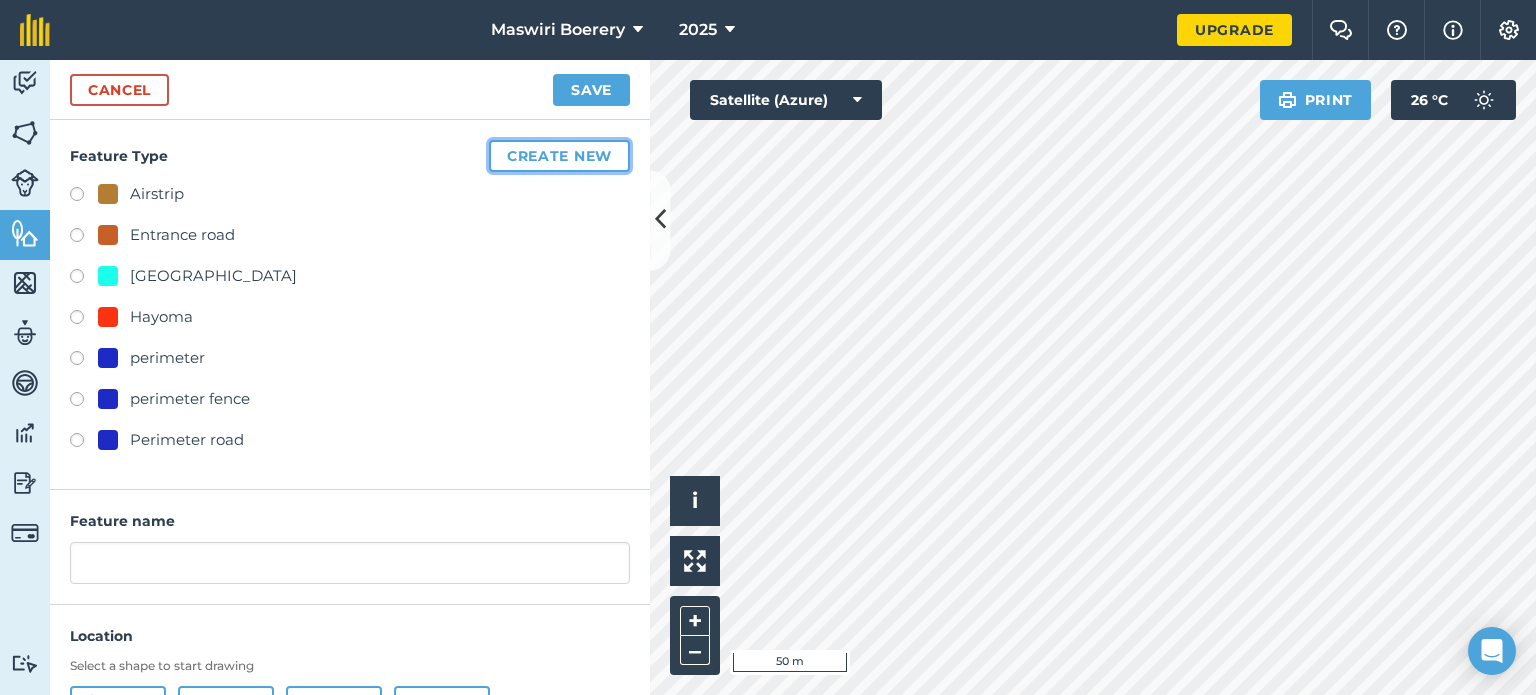 click on "Create new" at bounding box center (559, 156) 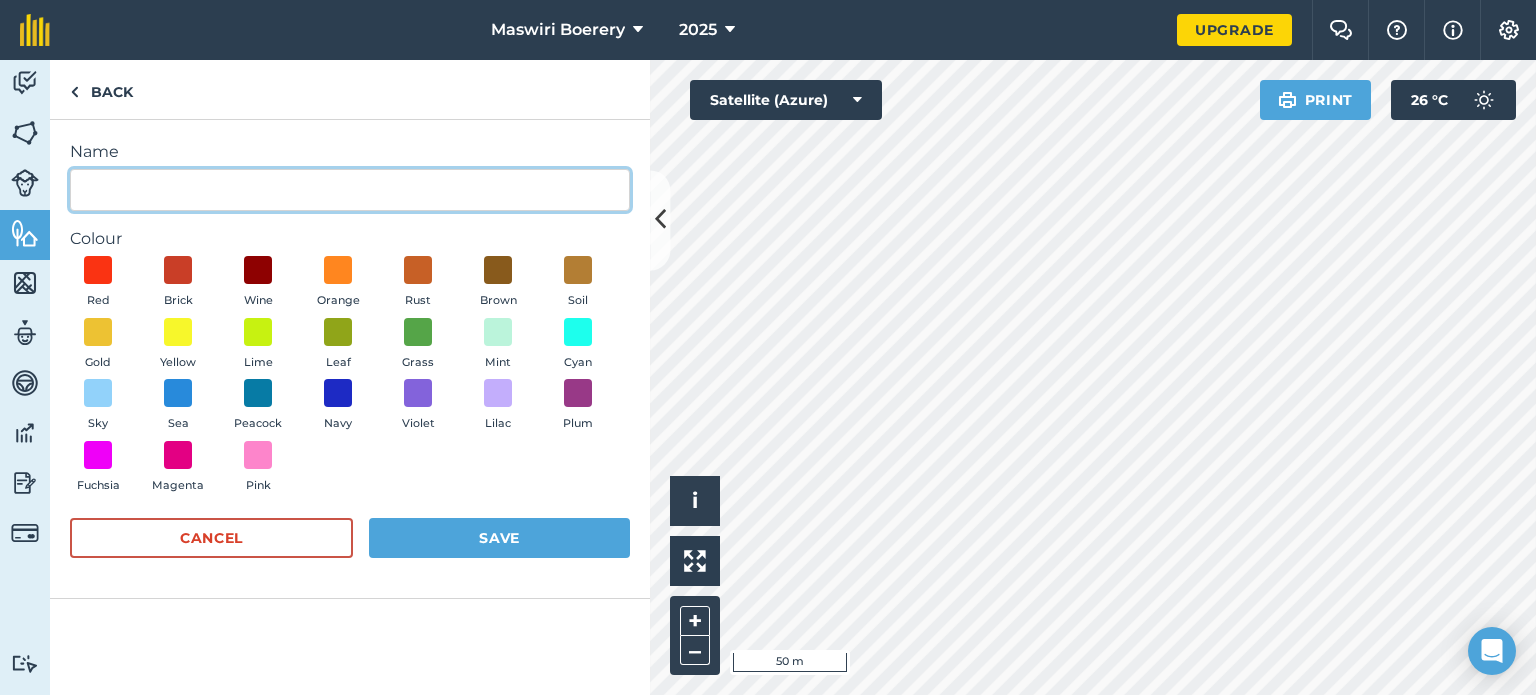 click on "Name" at bounding box center [350, 190] 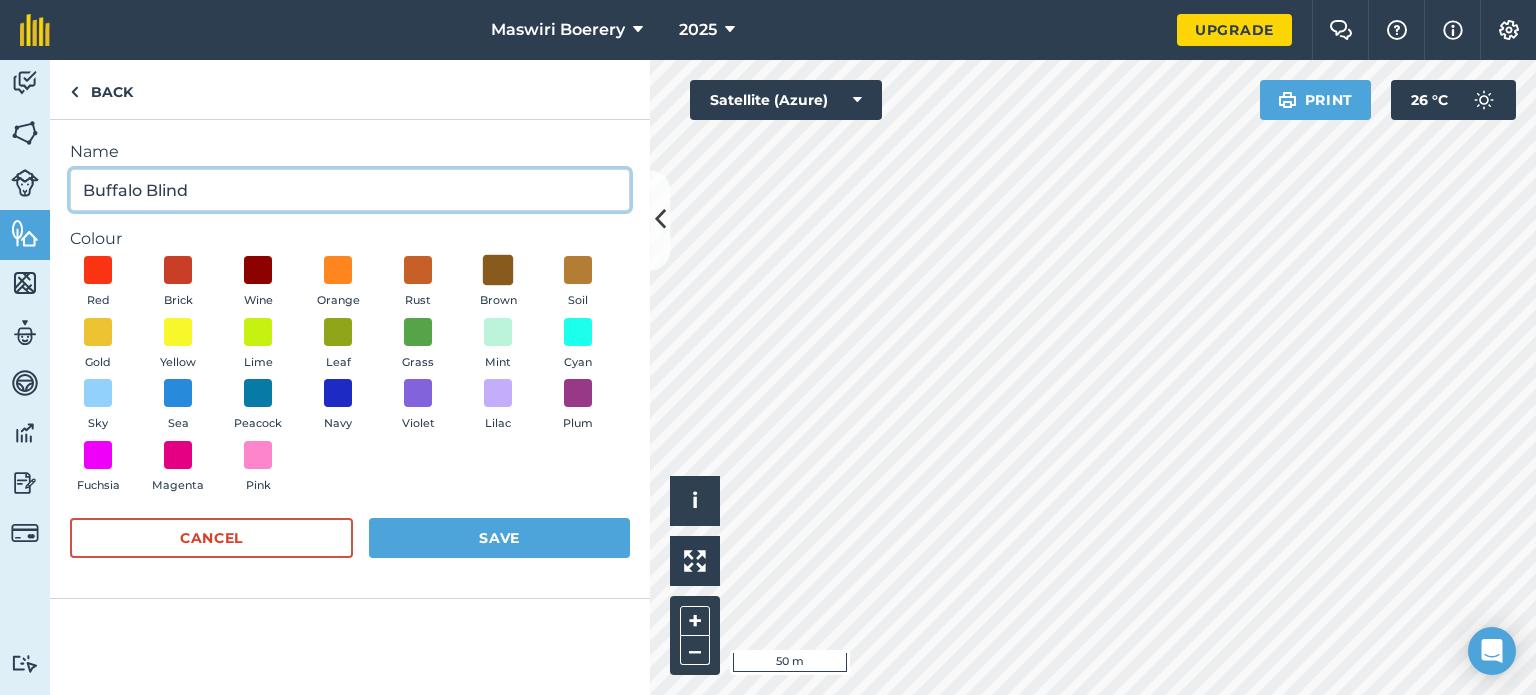 type on "Buffalo Blind" 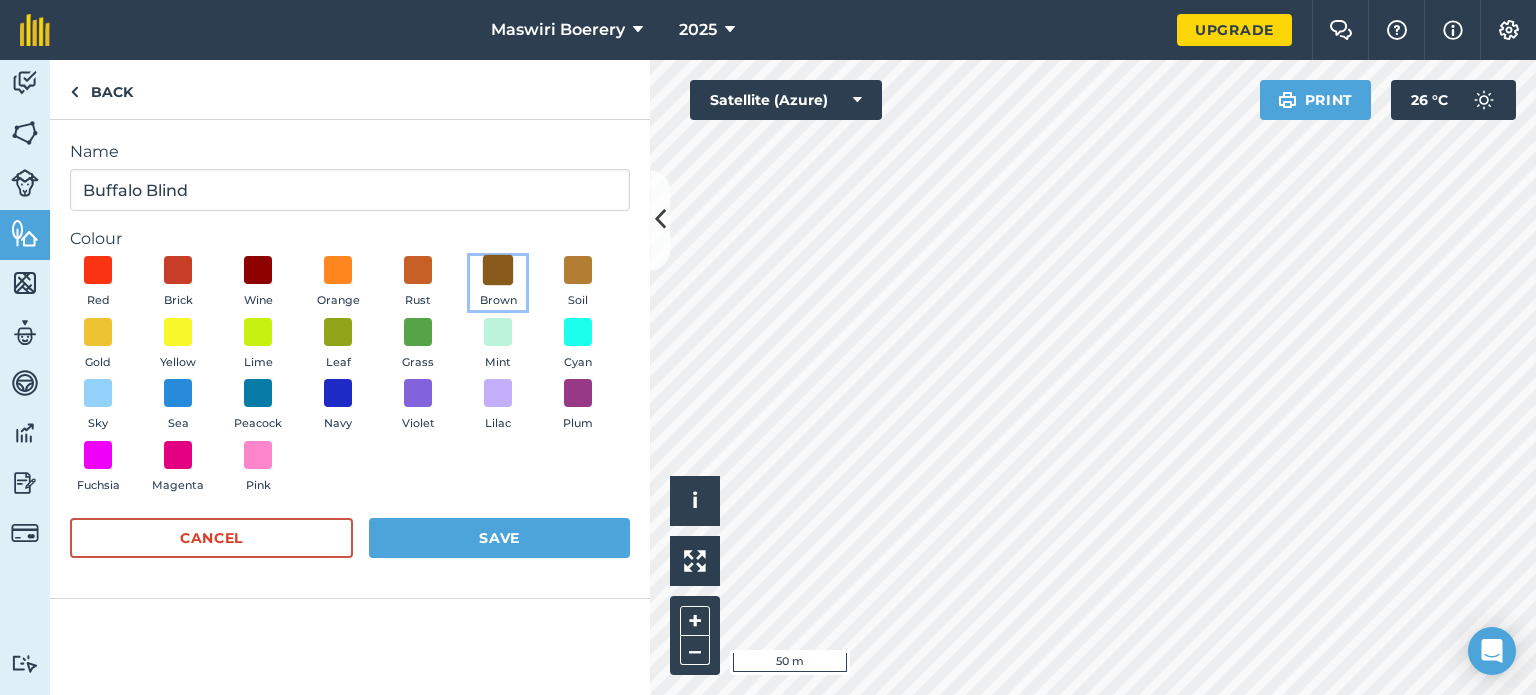 click at bounding box center [498, 270] 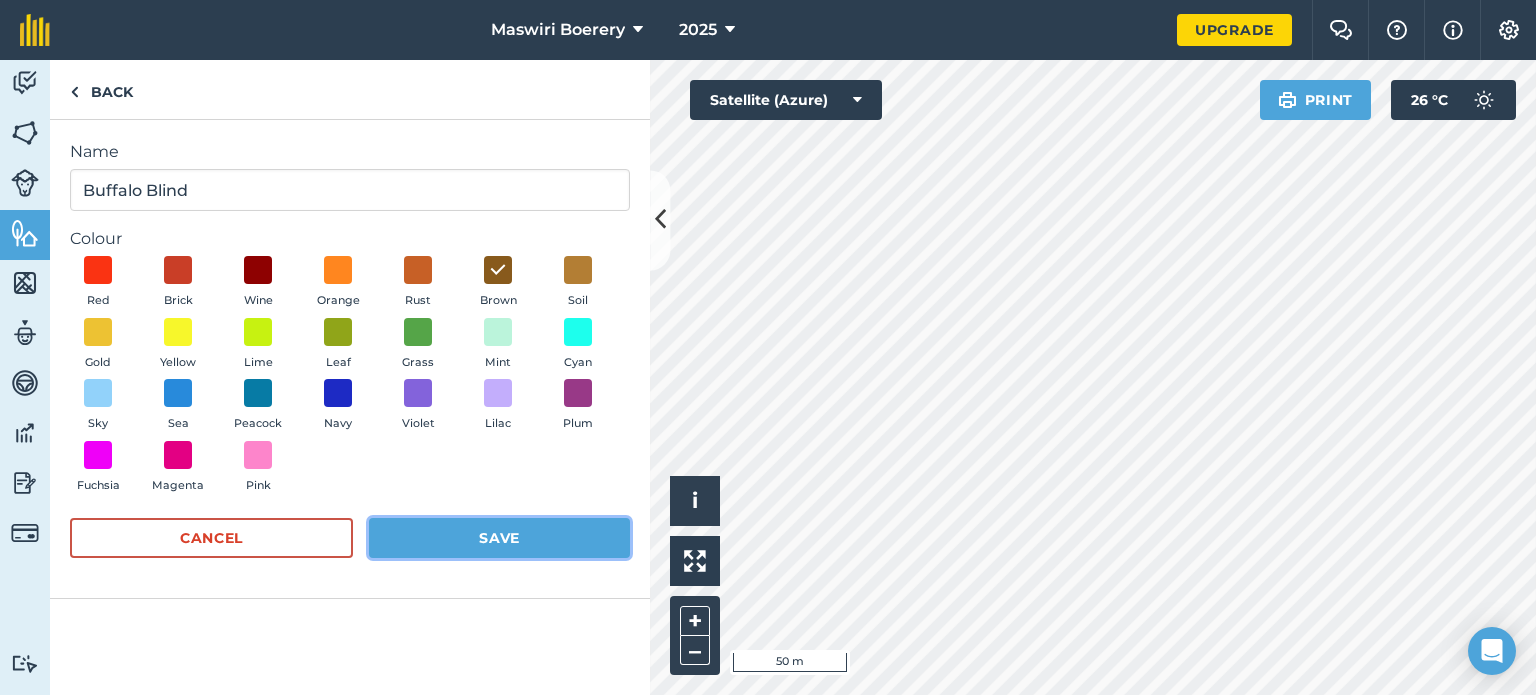 click on "Save" at bounding box center [499, 538] 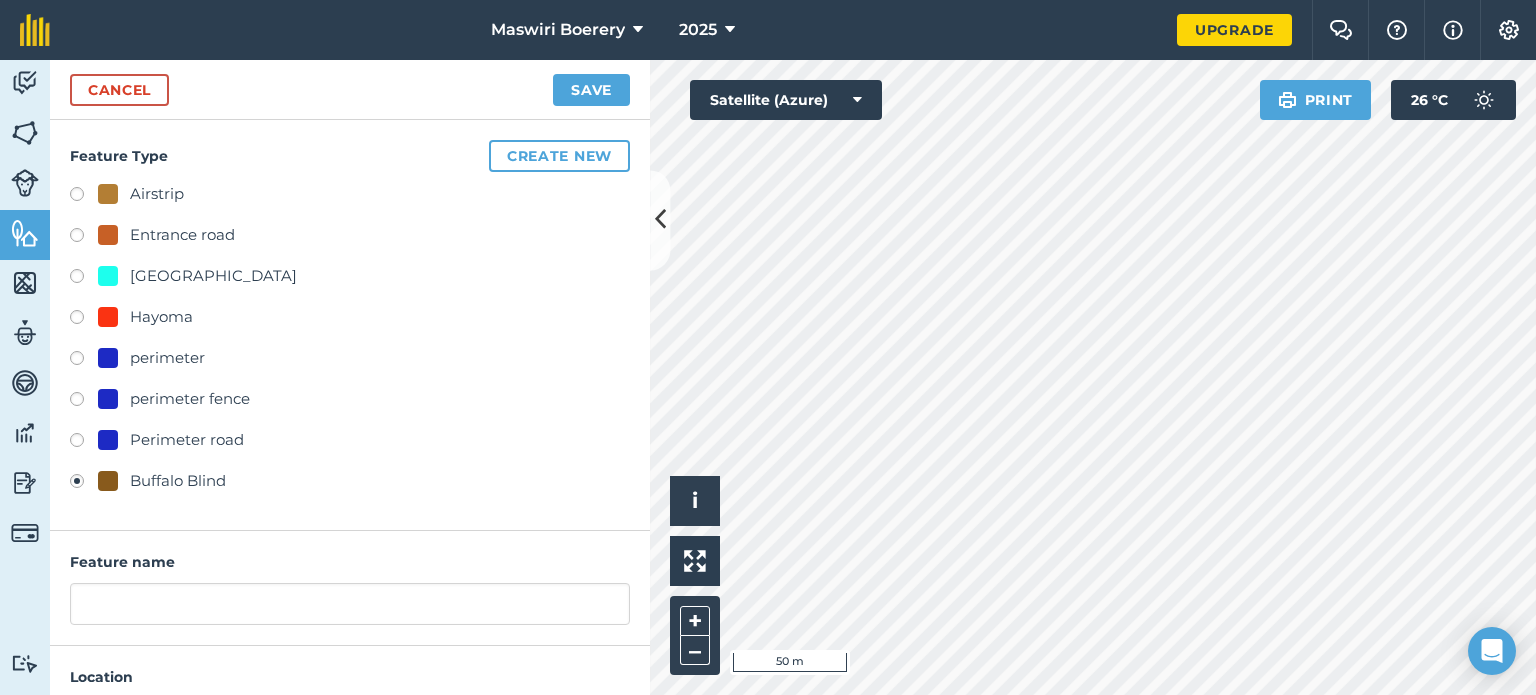 click on "Buffalo Blind" at bounding box center [178, 481] 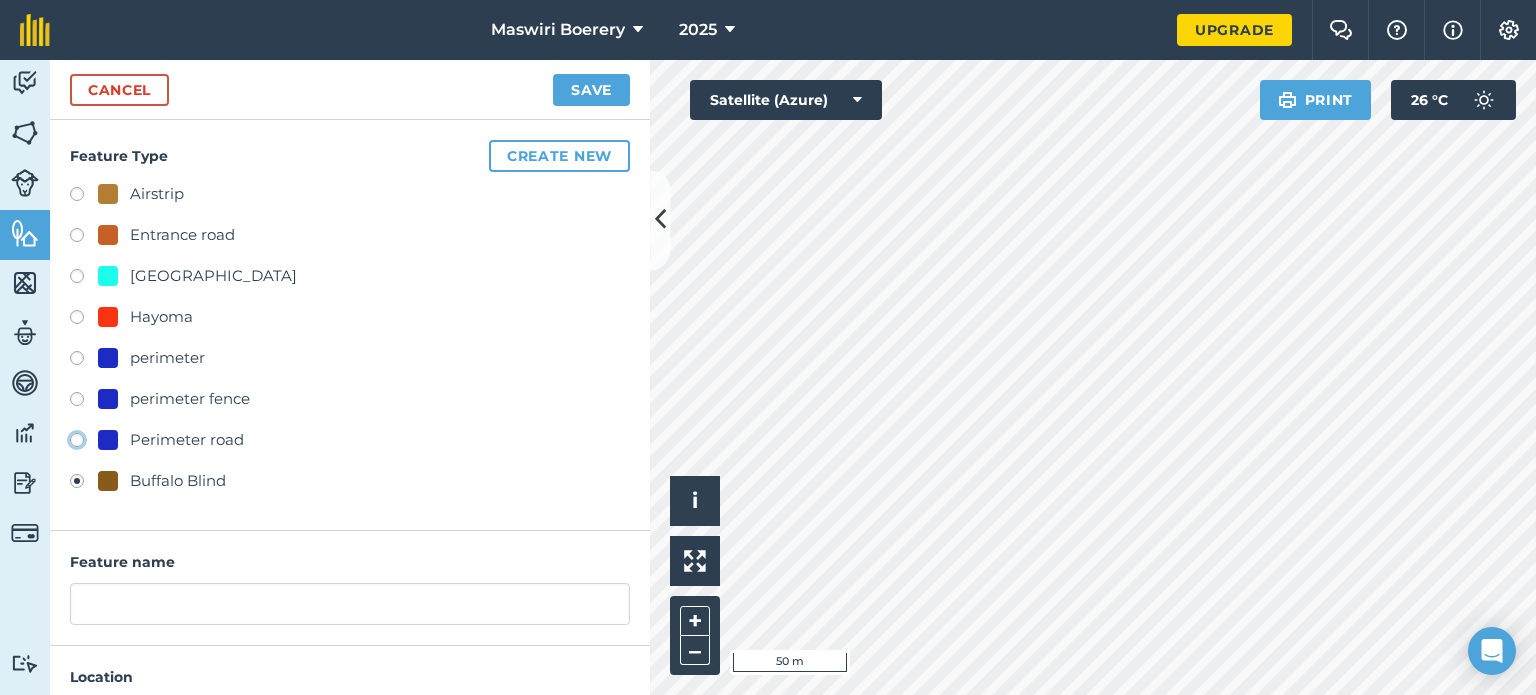 radio on "true" 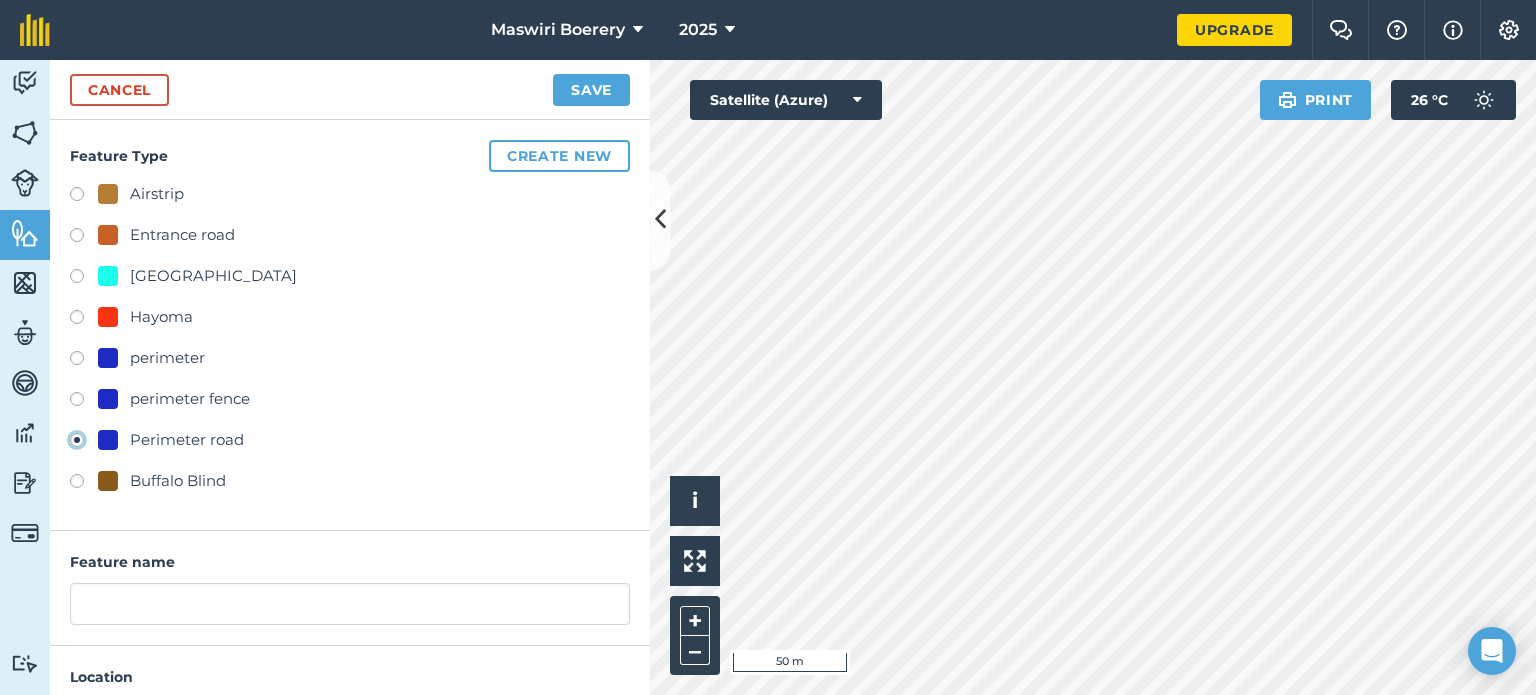 type on "Perimeter road 2" 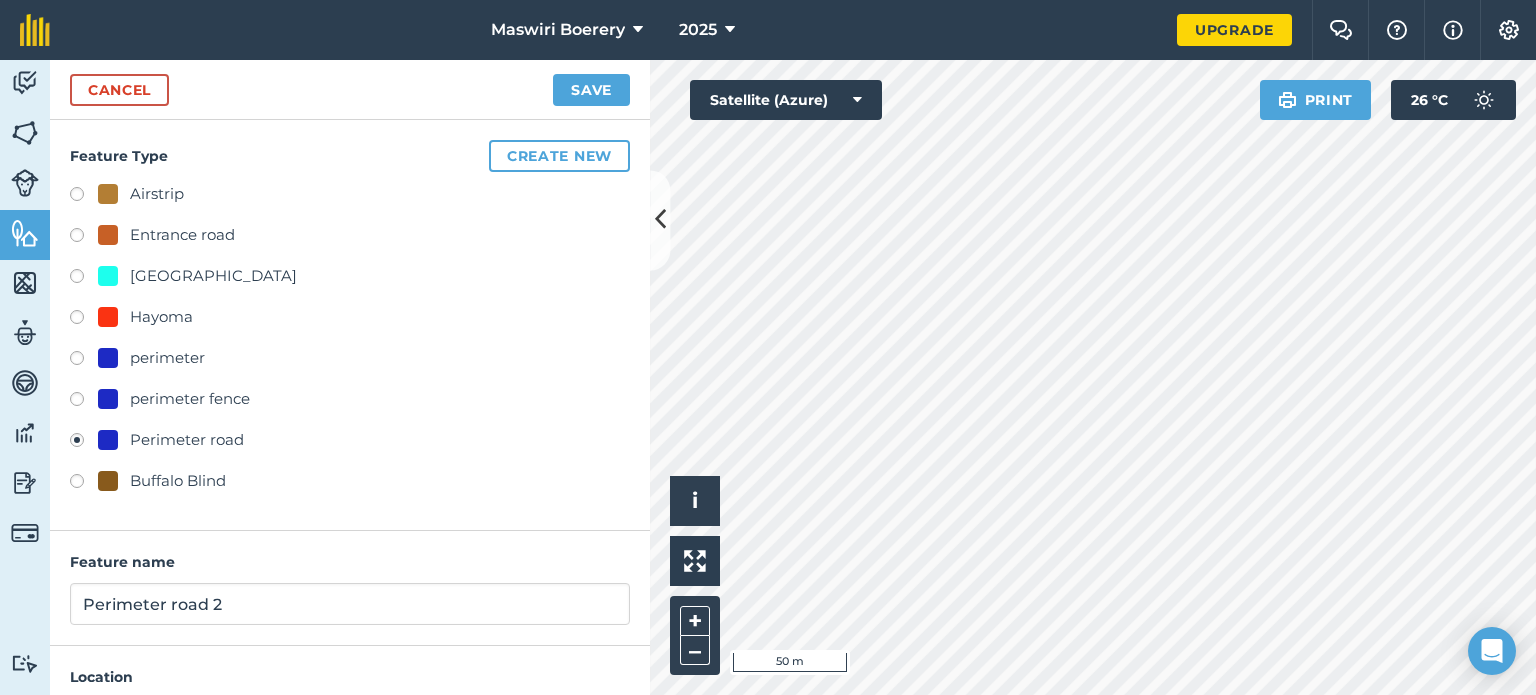 click on "Buffalo Blind" at bounding box center (178, 481) 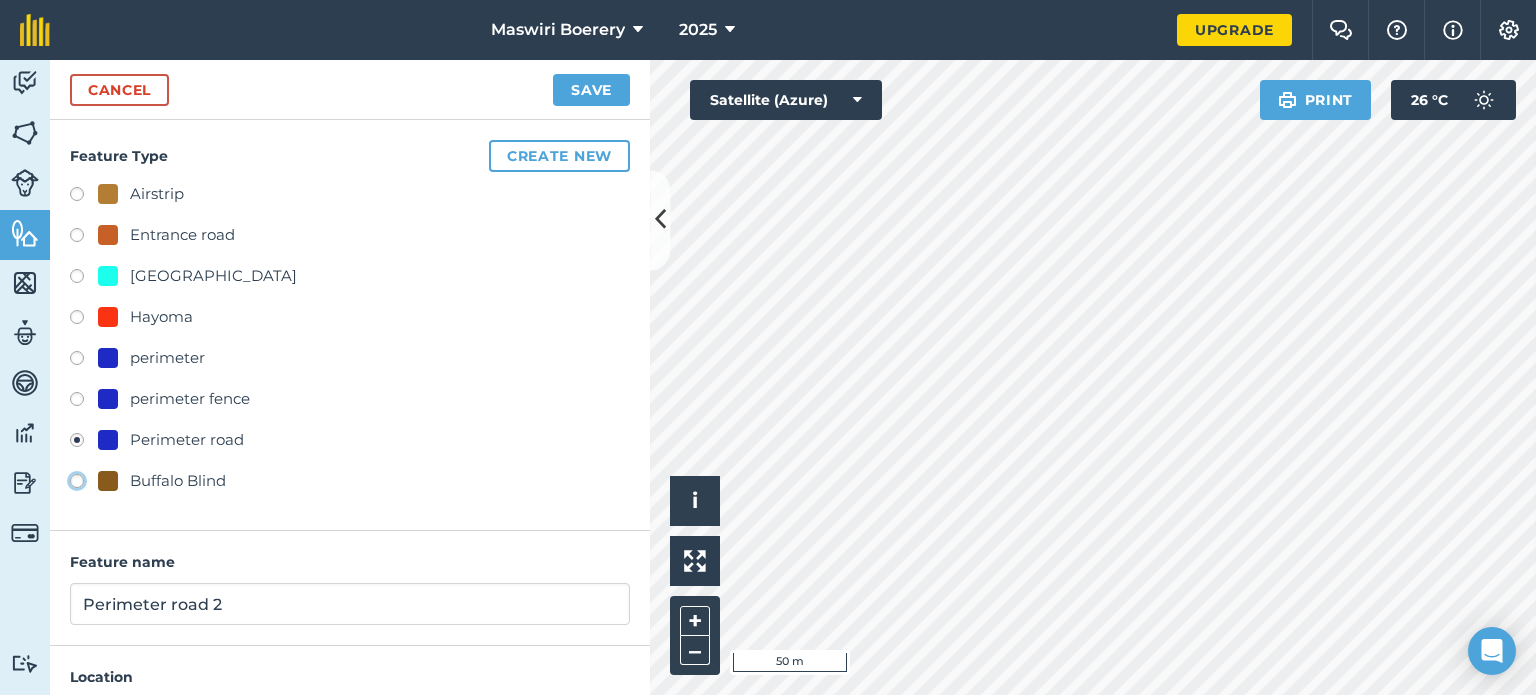 click on "Buffalo Blind" at bounding box center [-9923, 480] 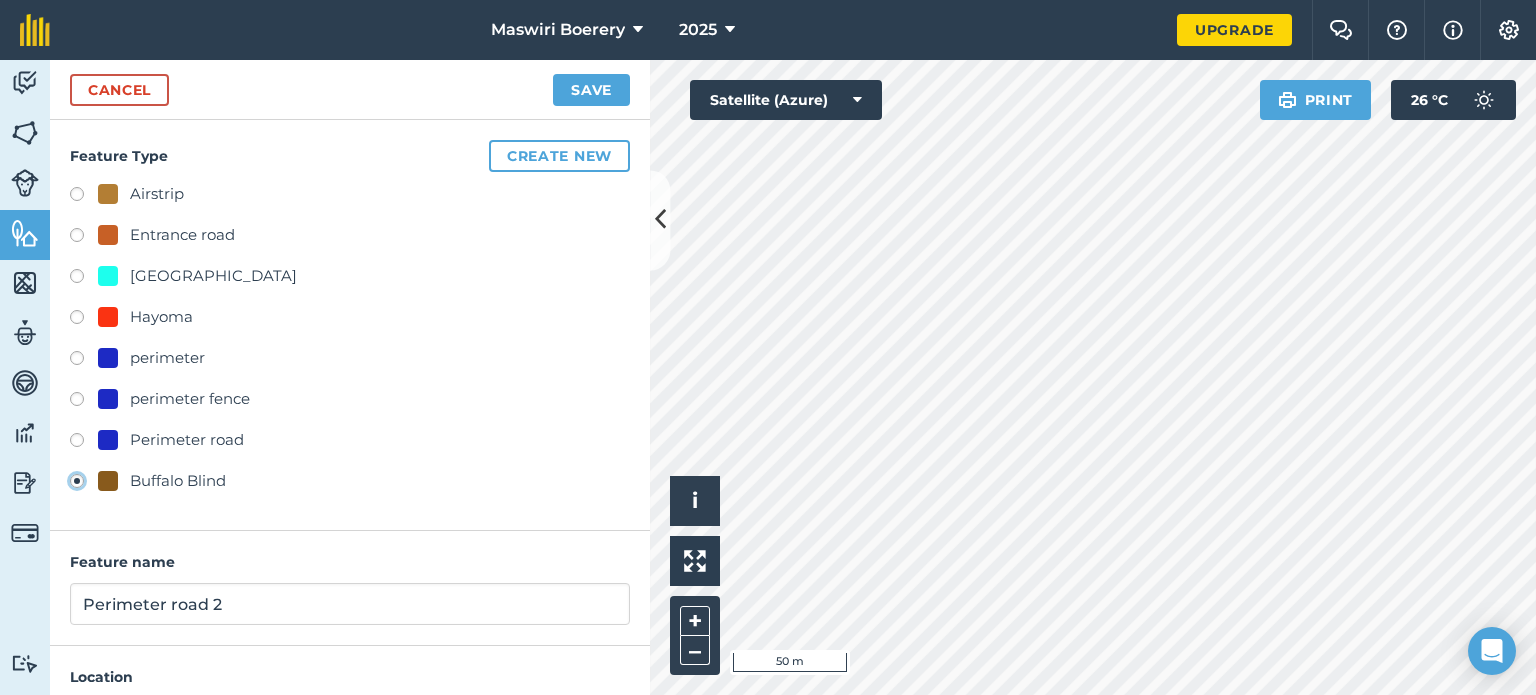 type on "Buffalo Blind" 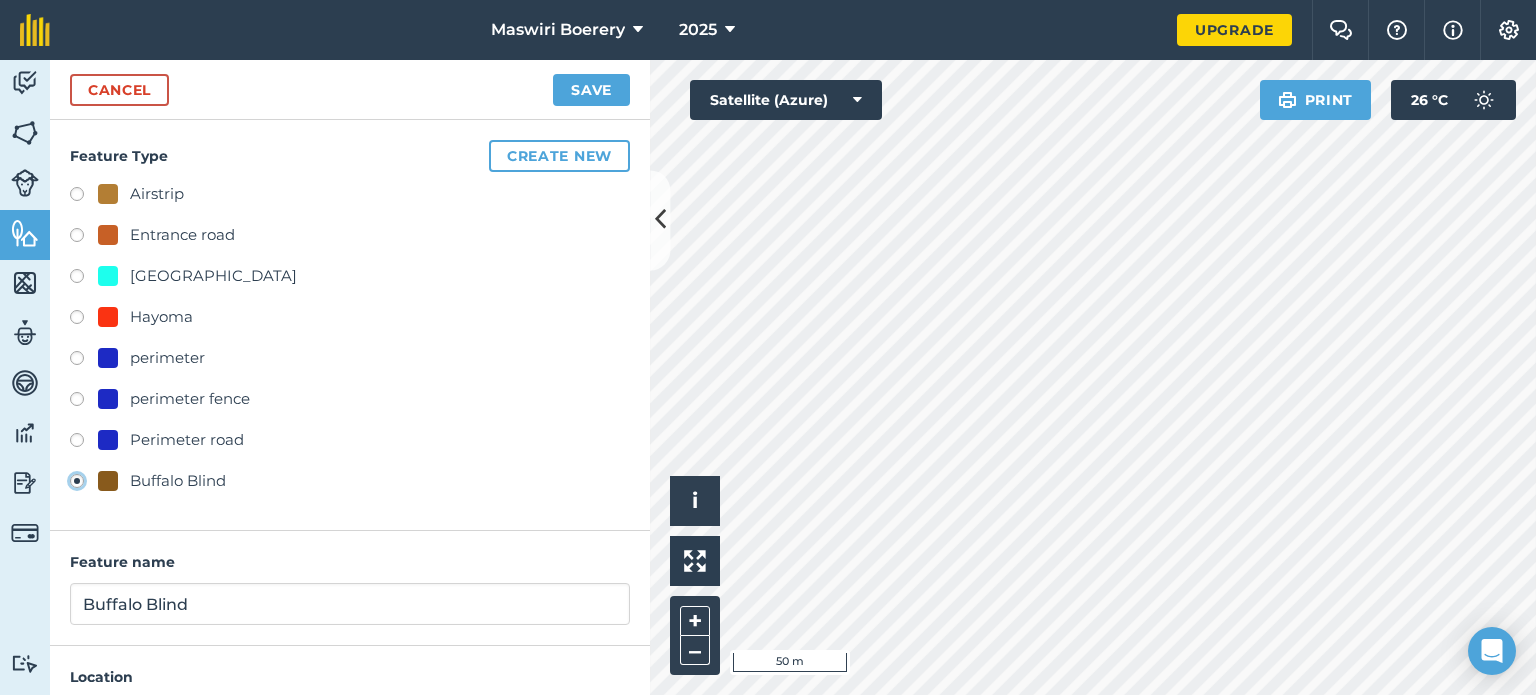 scroll, scrollTop: 137, scrollLeft: 0, axis: vertical 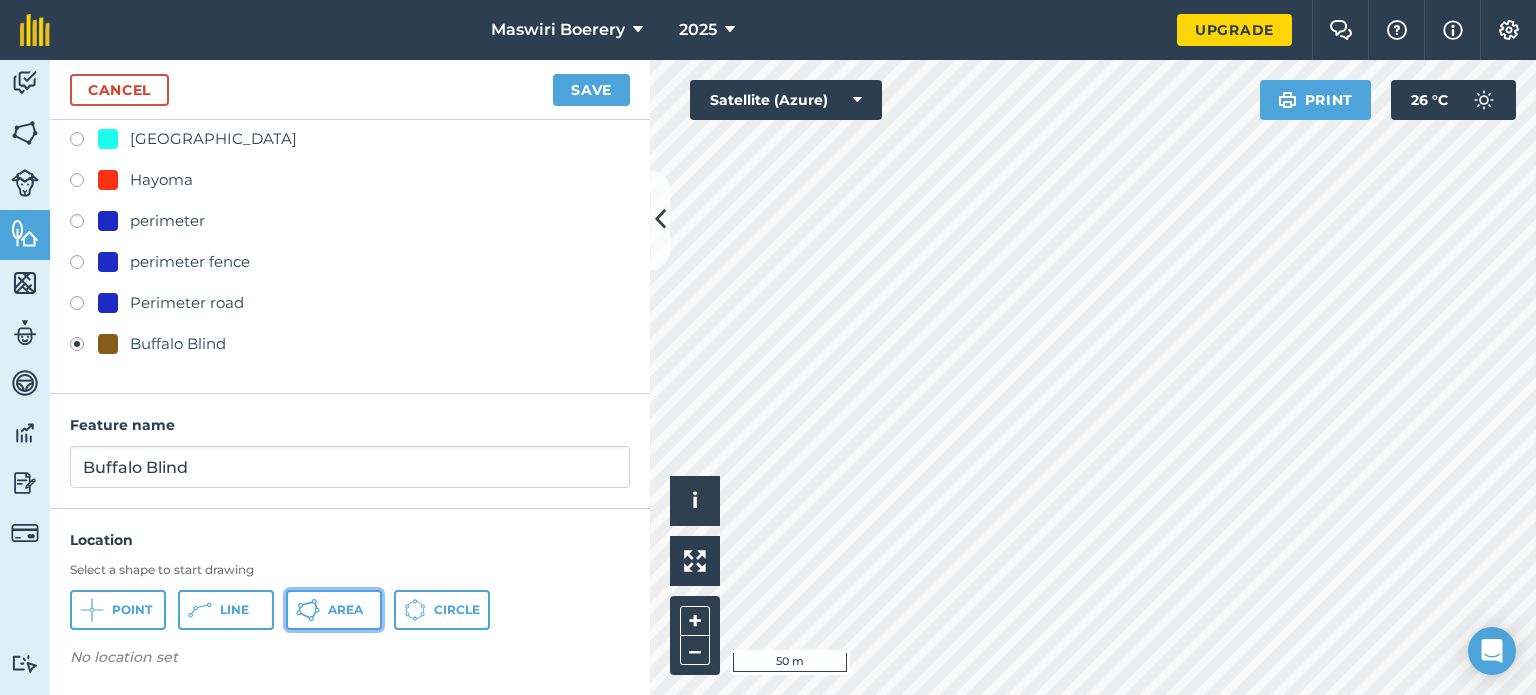 click on "Area" at bounding box center (334, 610) 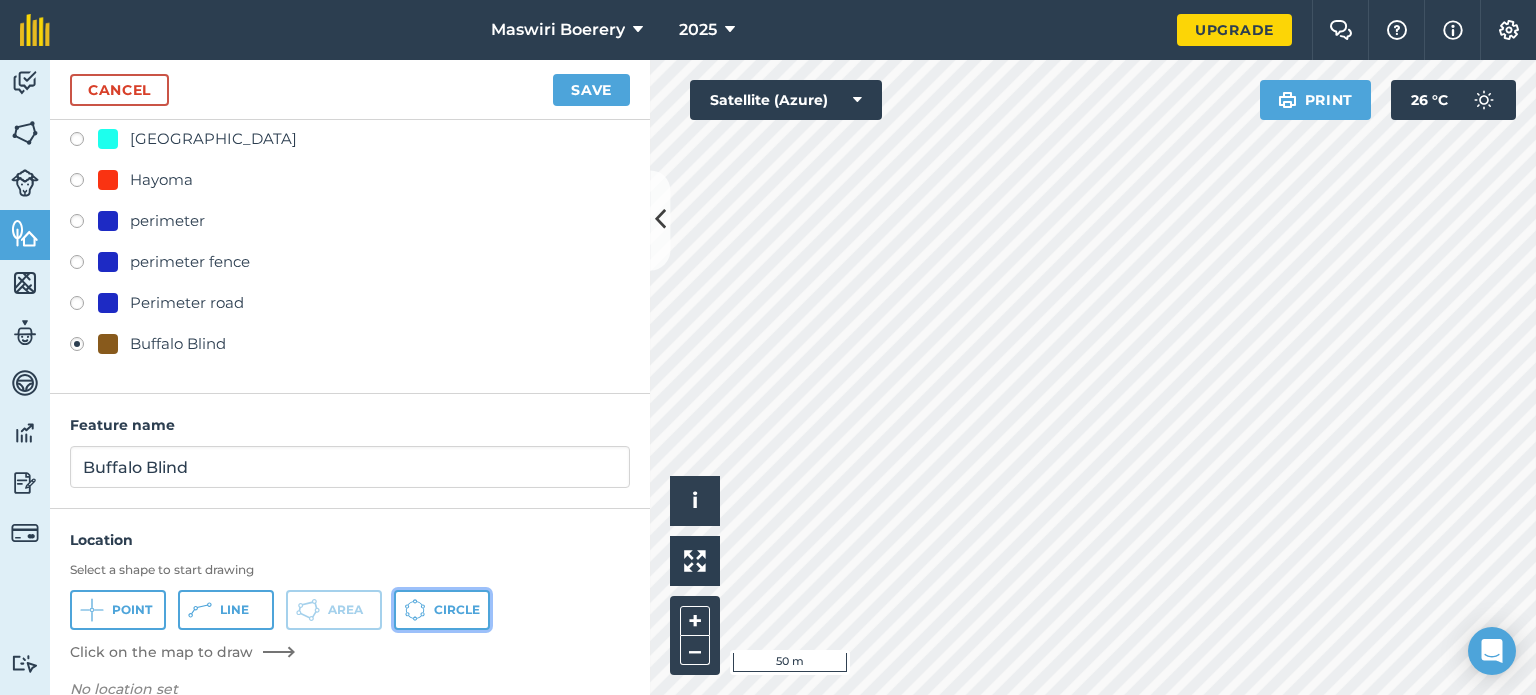 click 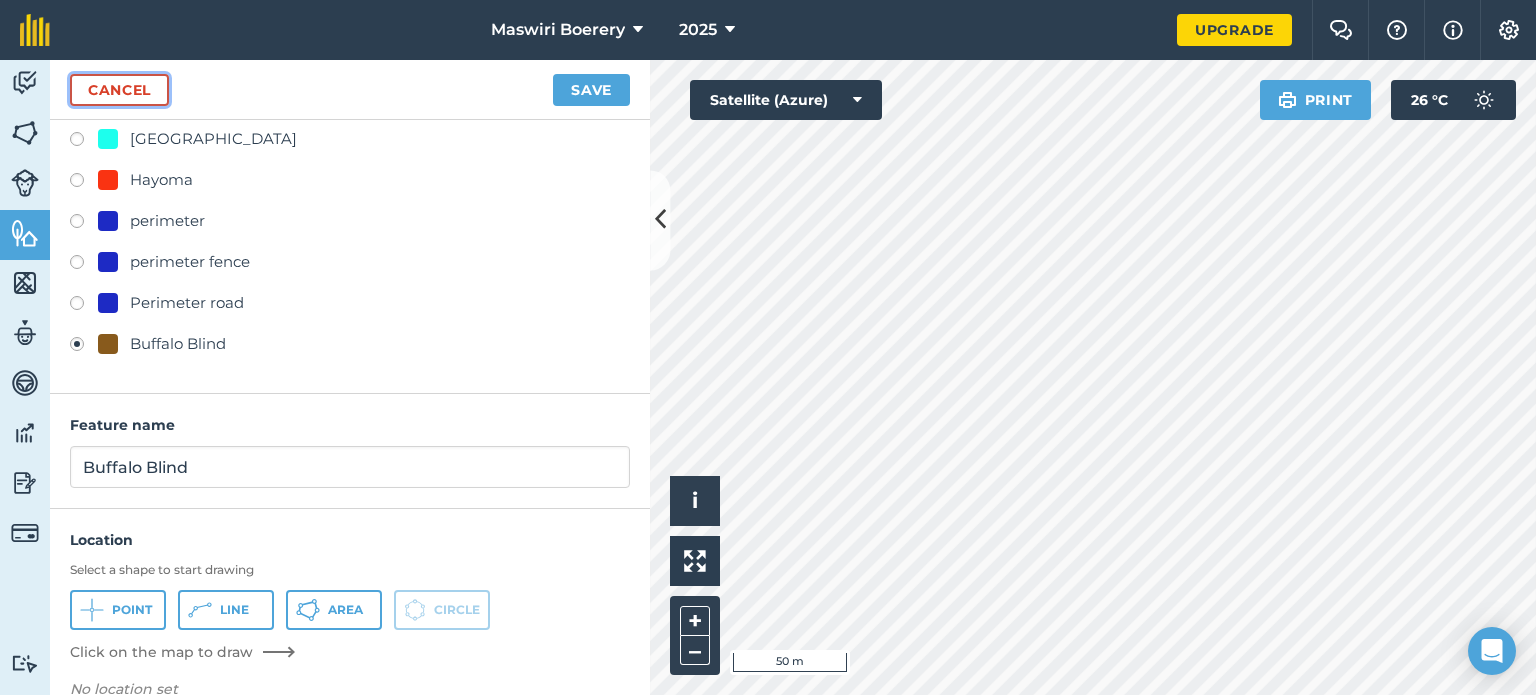 click on "Cancel" at bounding box center (119, 90) 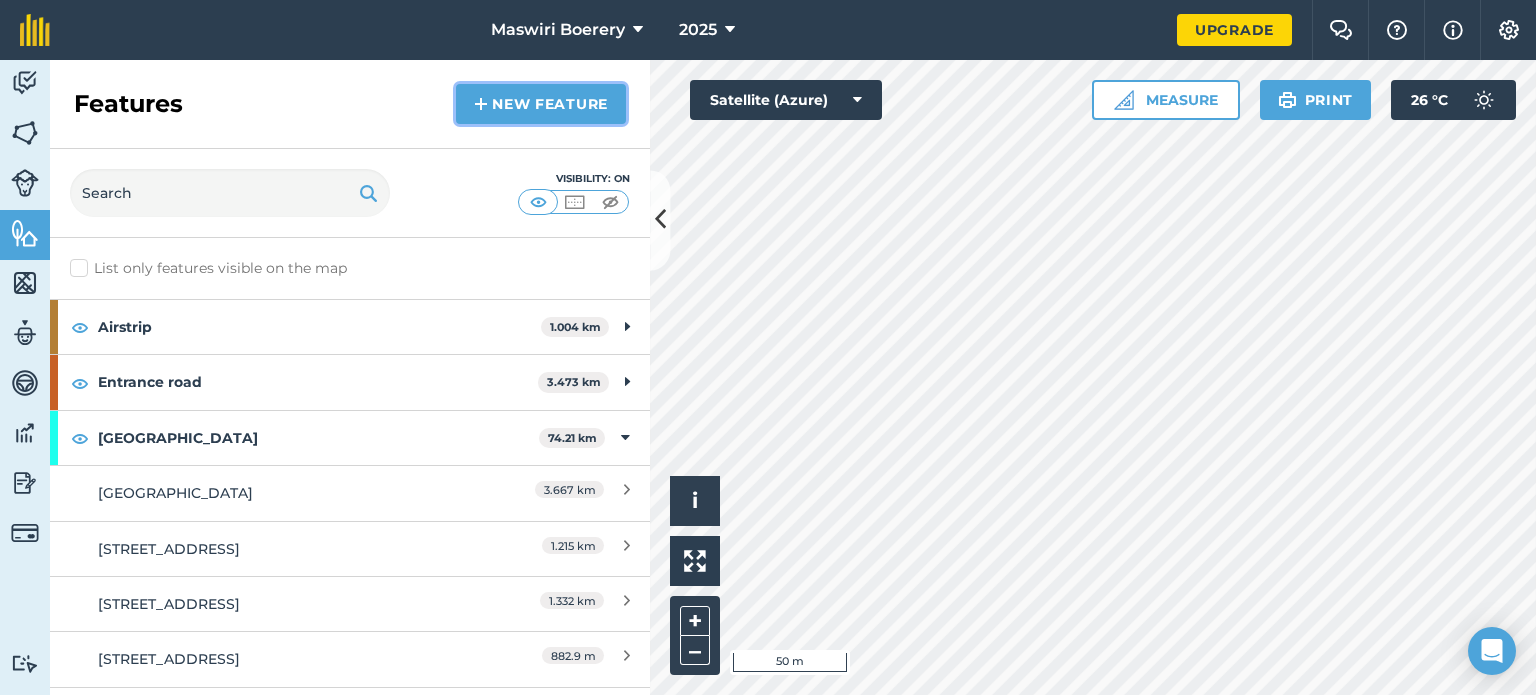 click on "New feature" at bounding box center (541, 104) 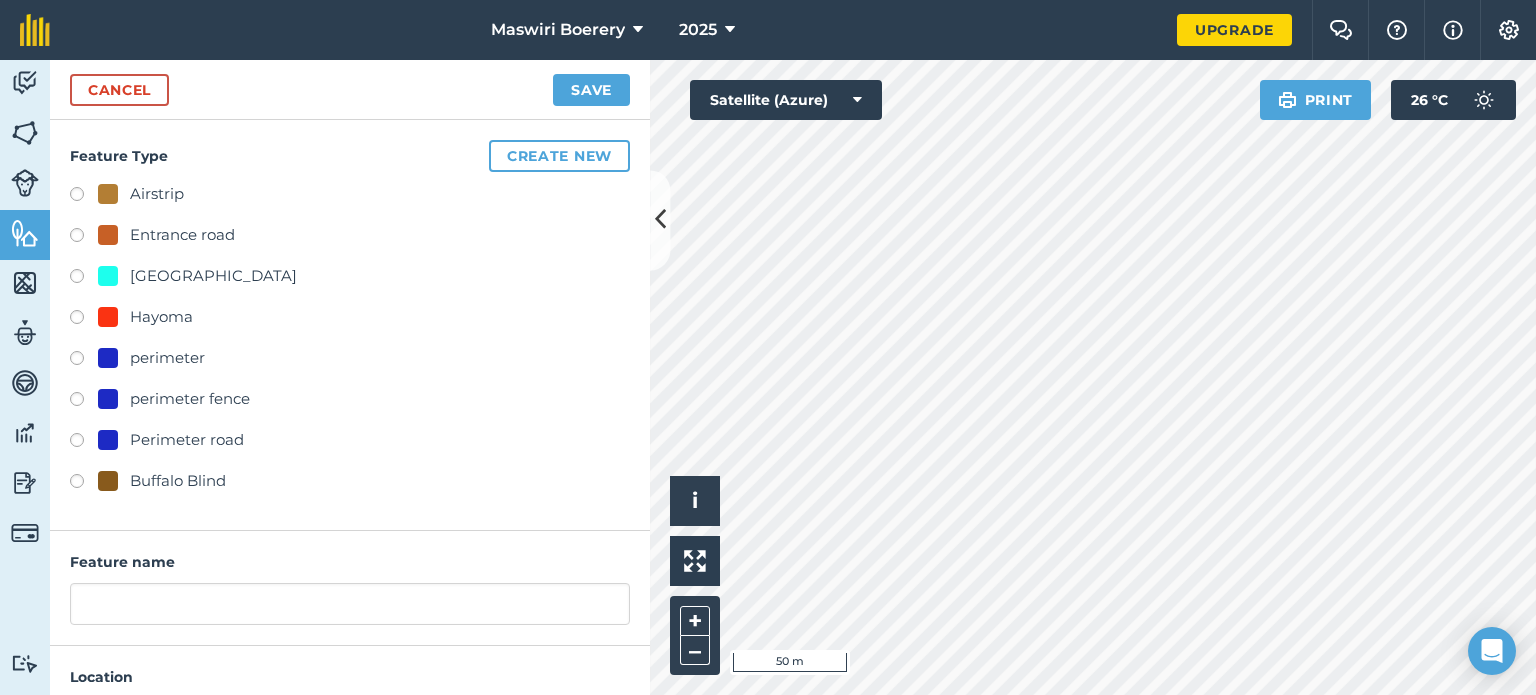 click on "Buffalo Blind" at bounding box center [178, 481] 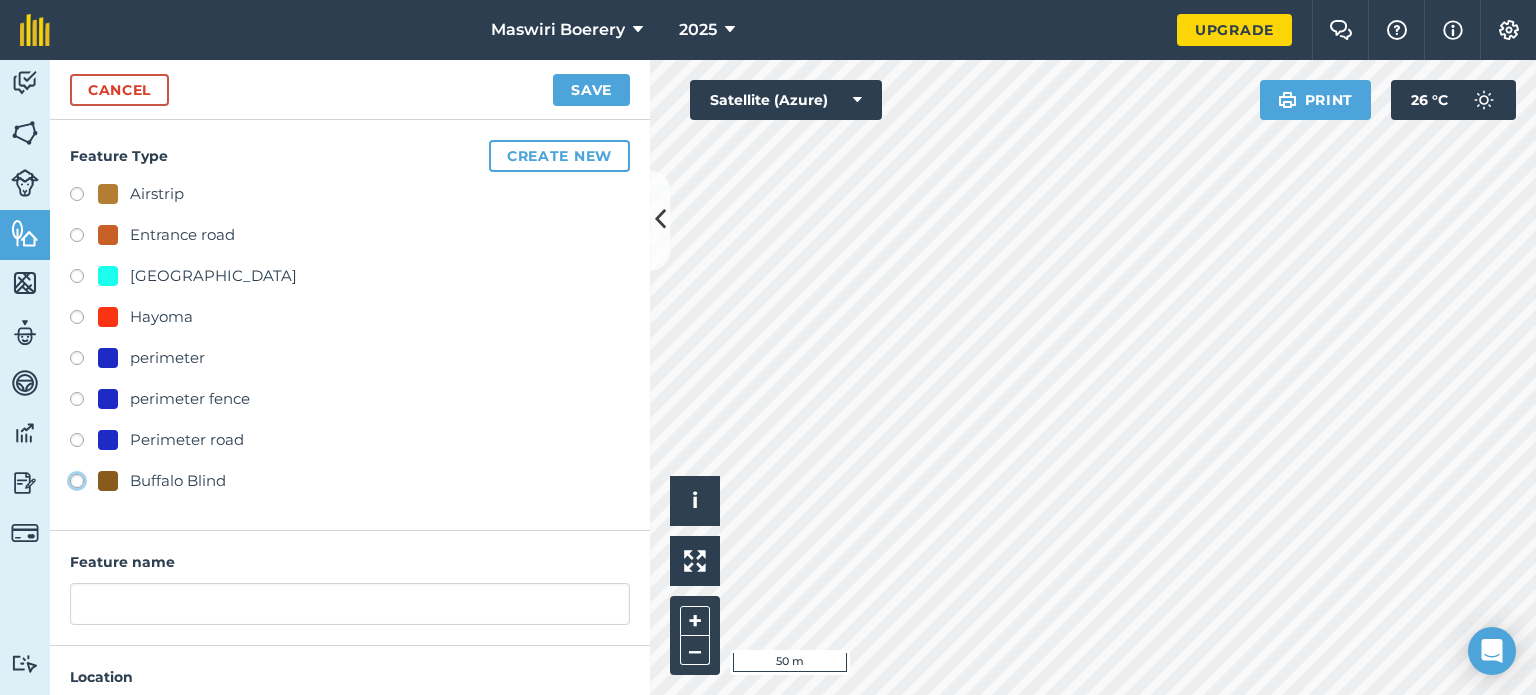 click on "Buffalo Blind" at bounding box center (-9923, 480) 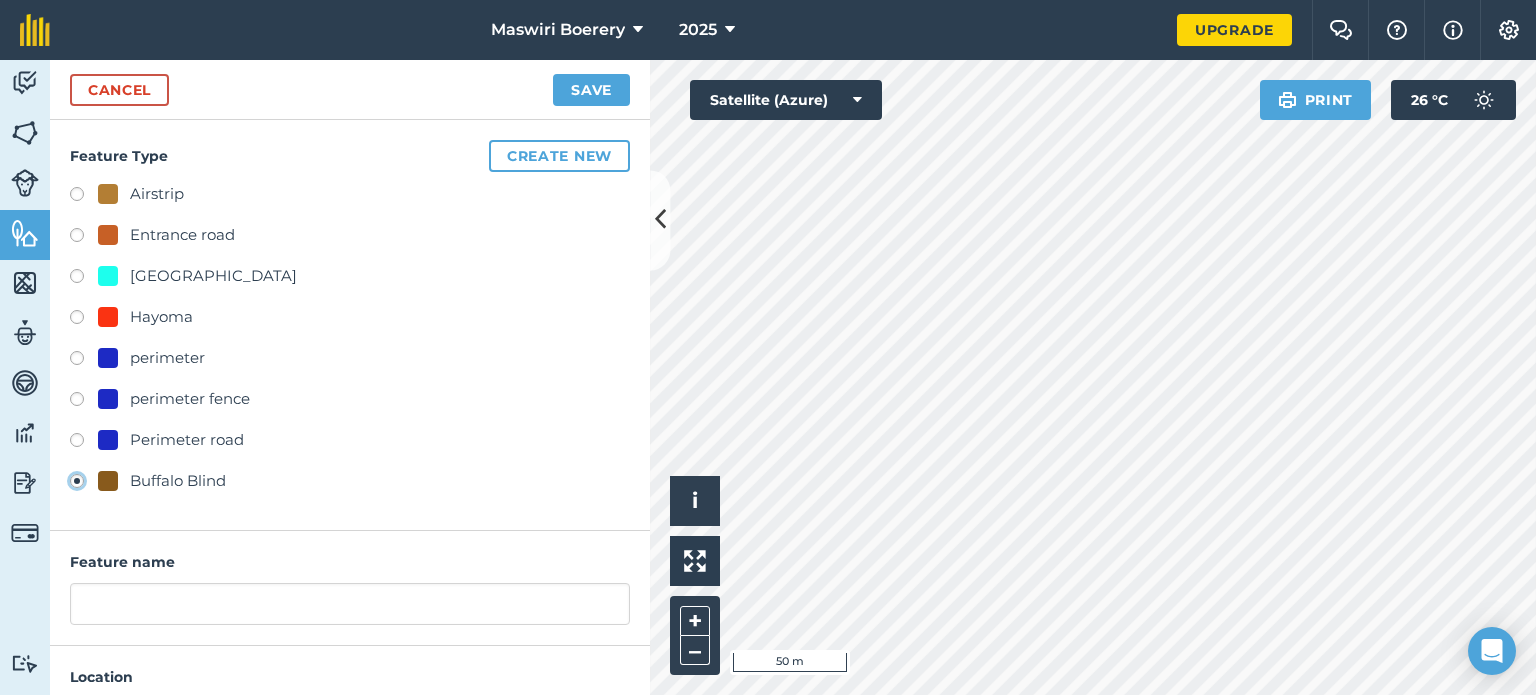 type on "Buffalo Blind" 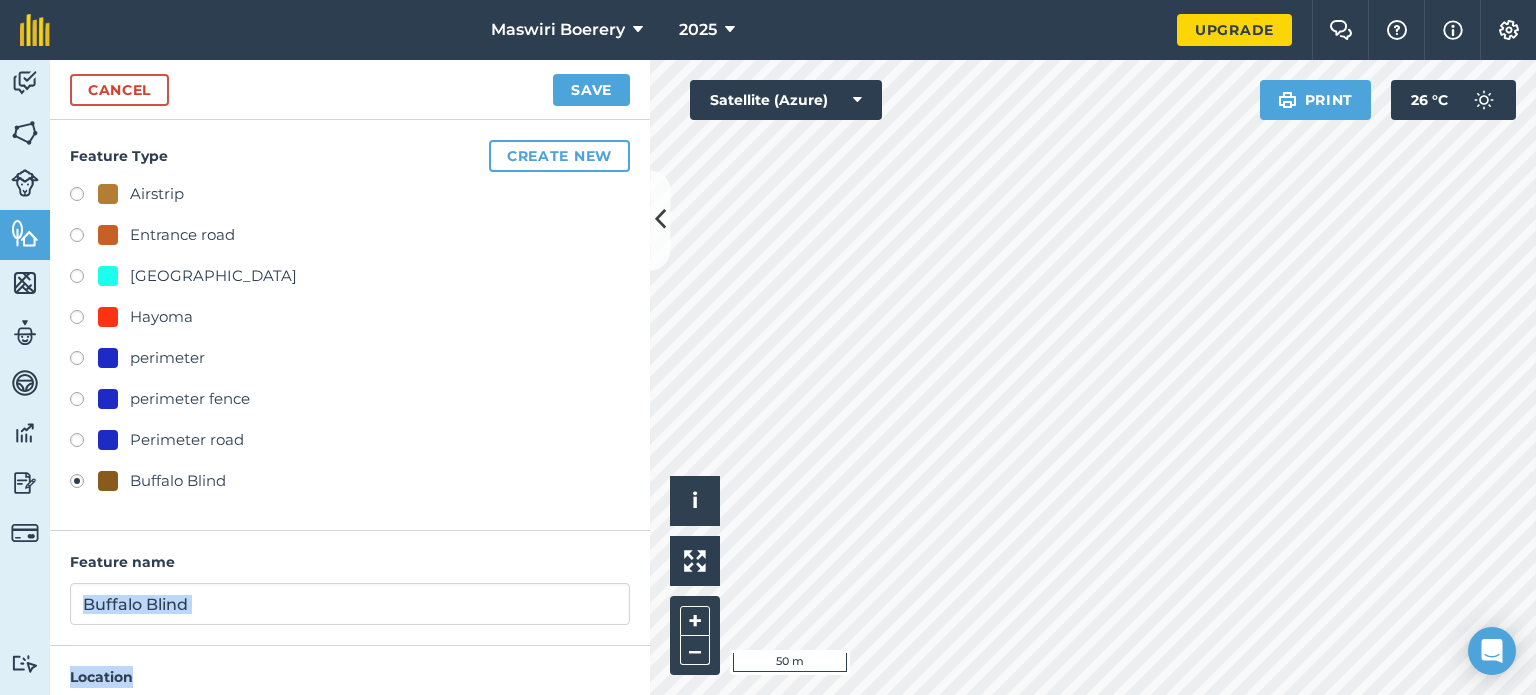 drag, startPoint x: 370, startPoint y: 664, endPoint x: 349, endPoint y: 592, distance: 75 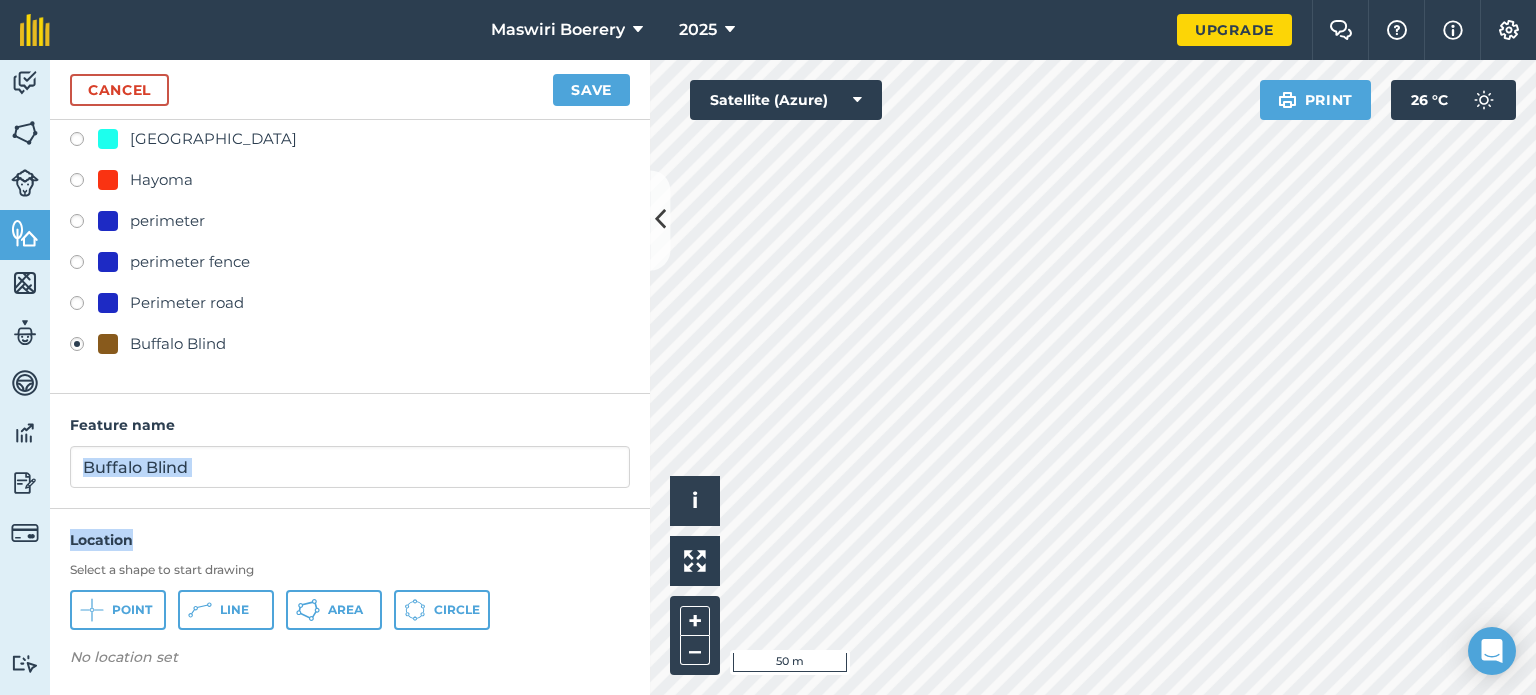scroll, scrollTop: 136, scrollLeft: 0, axis: vertical 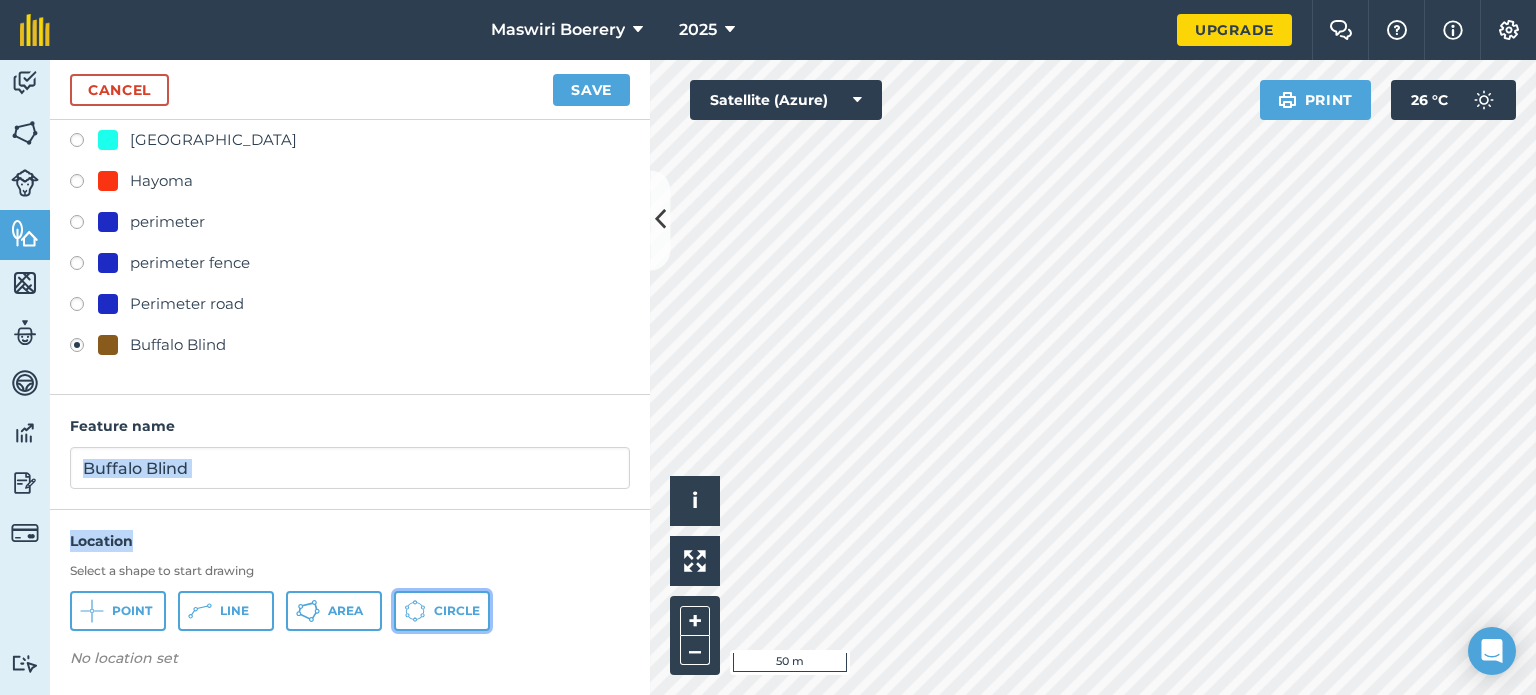 click on "Circle" at bounding box center [457, 611] 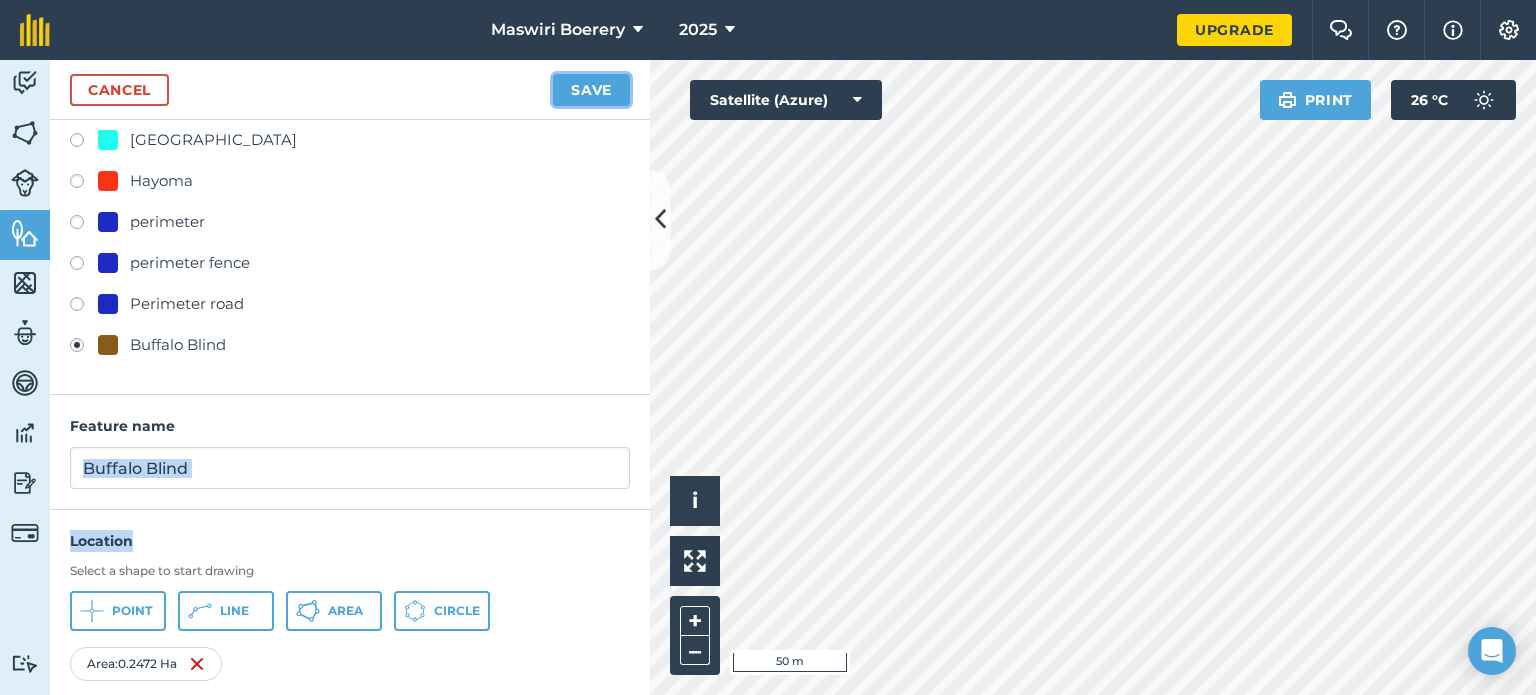 click on "Save" at bounding box center [591, 90] 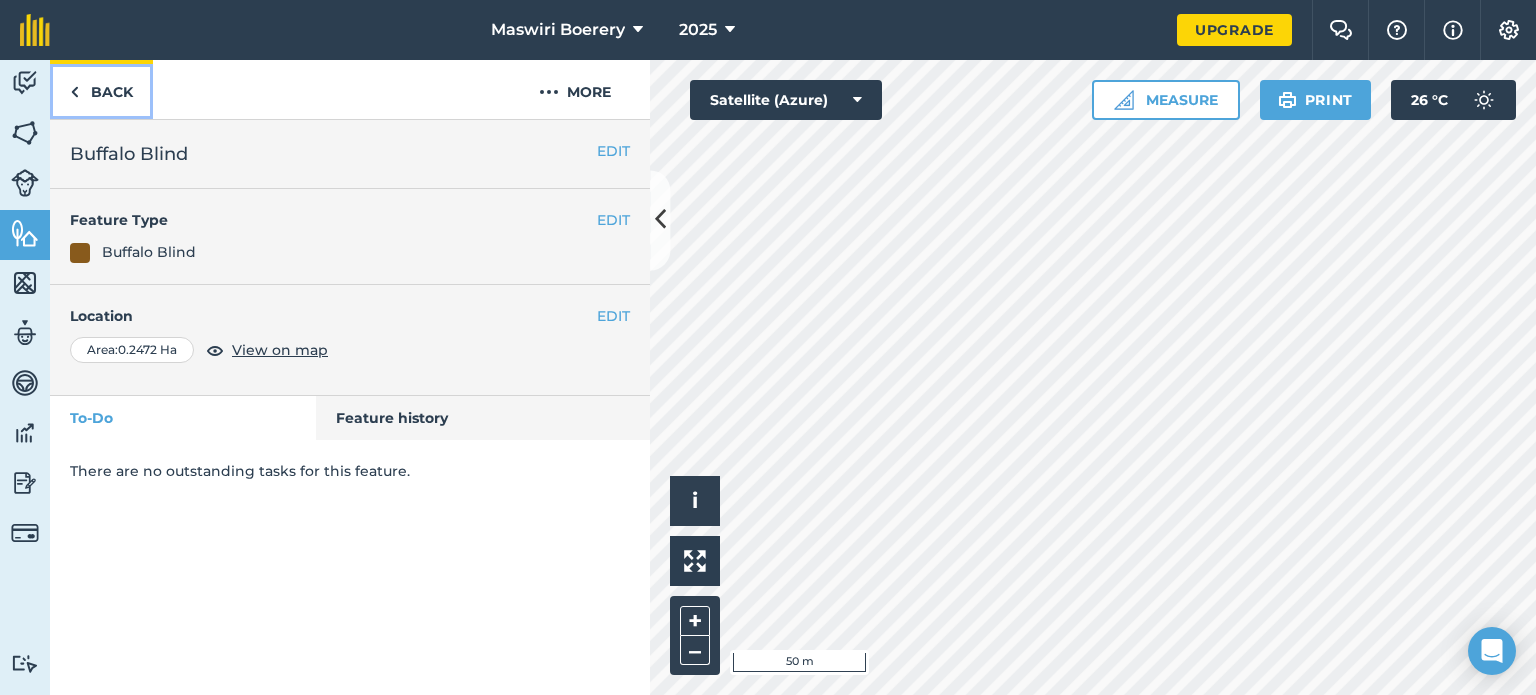 click on "Back" at bounding box center (101, 89) 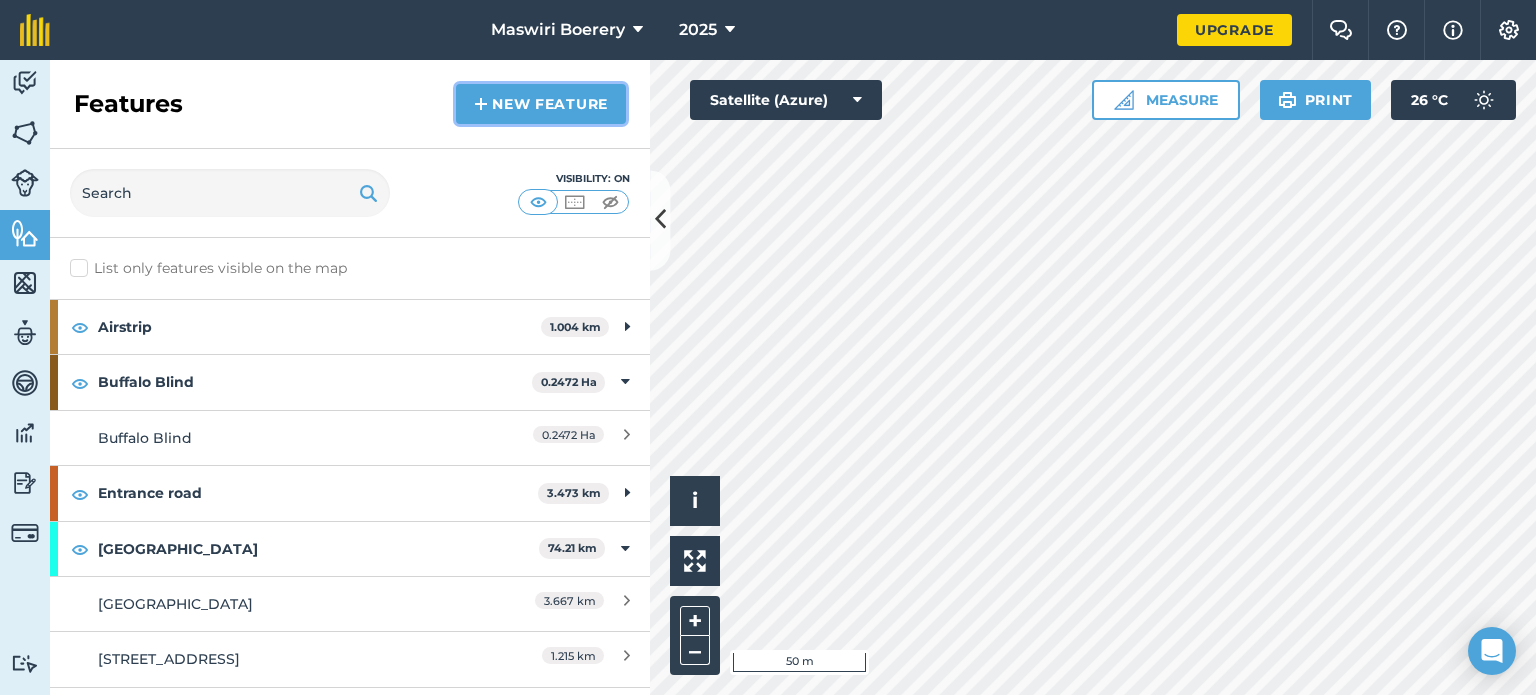 click on "New feature" at bounding box center [541, 104] 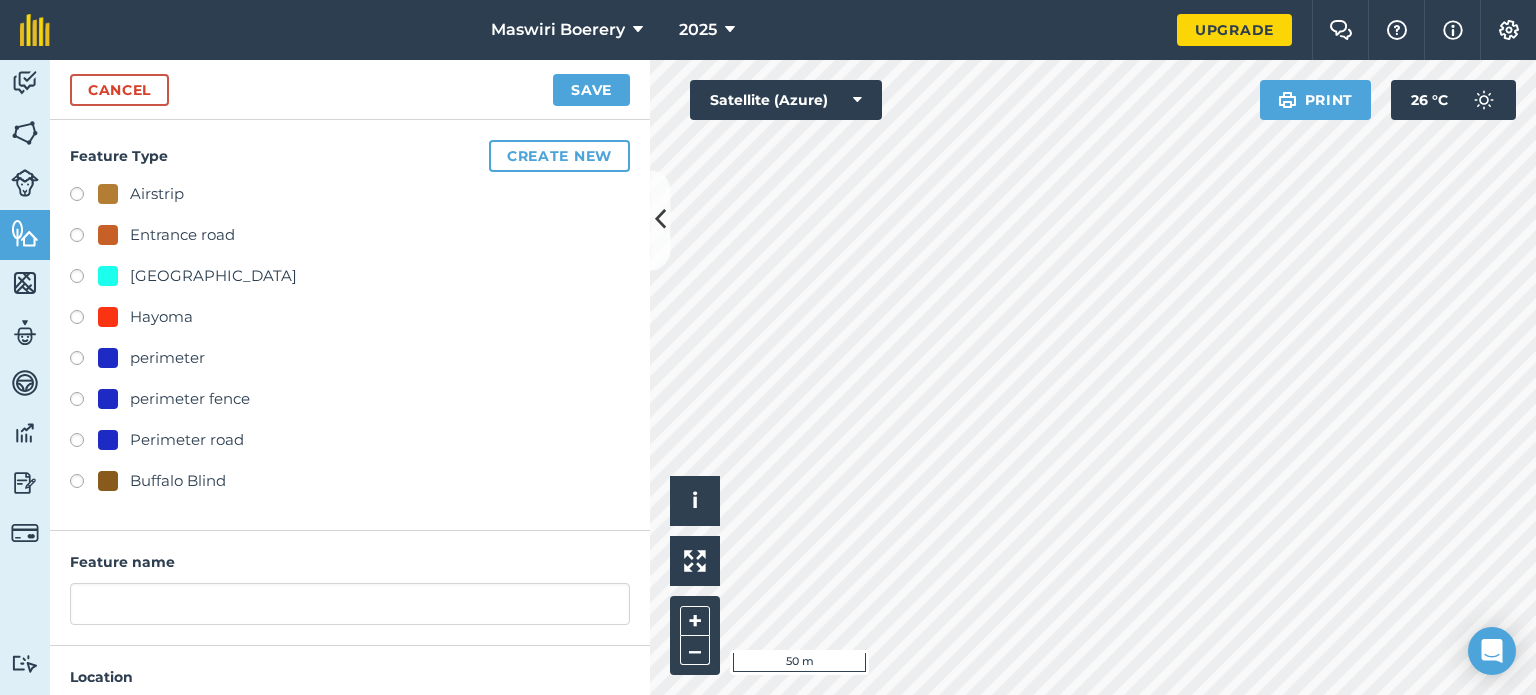 click on "Buffalo Blind" at bounding box center (178, 481) 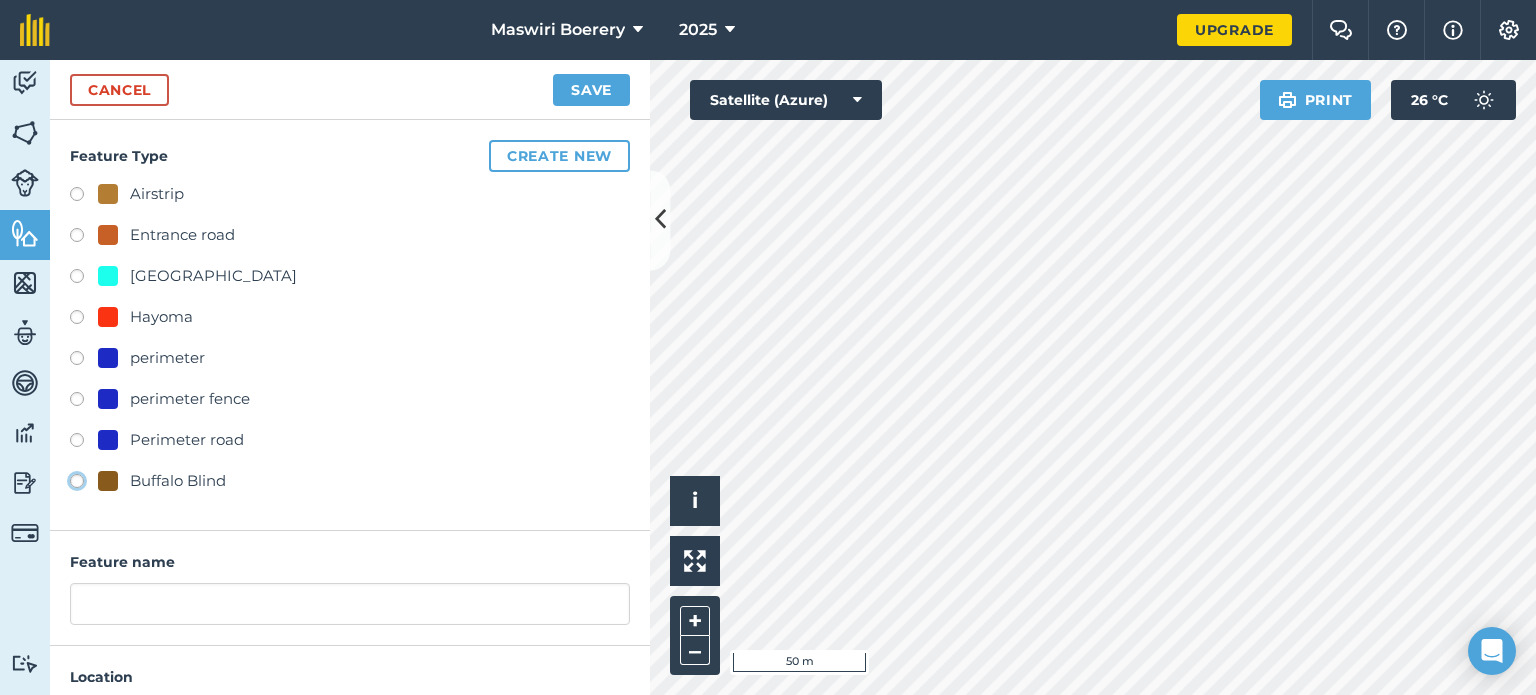 click on "Buffalo Blind" at bounding box center [-9923, 480] 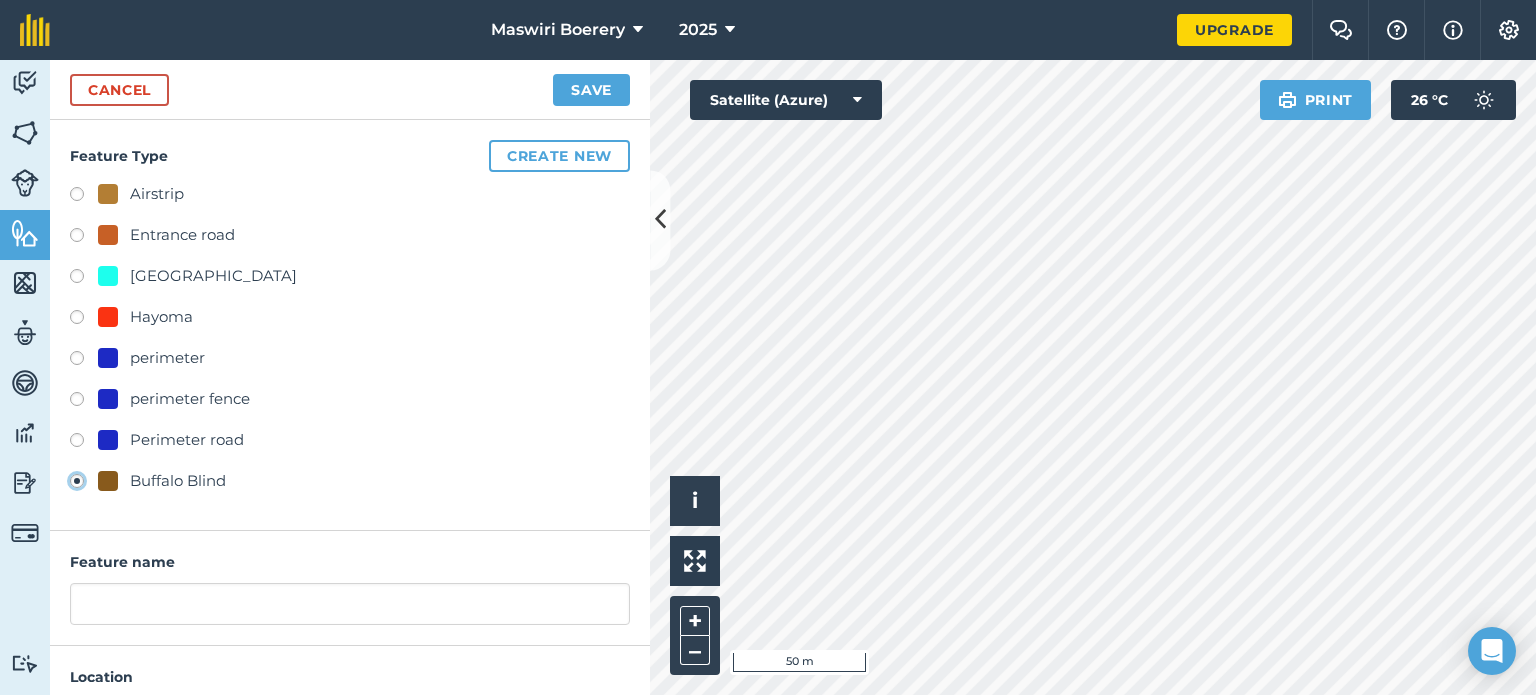 type on "Buffalo Blind 2" 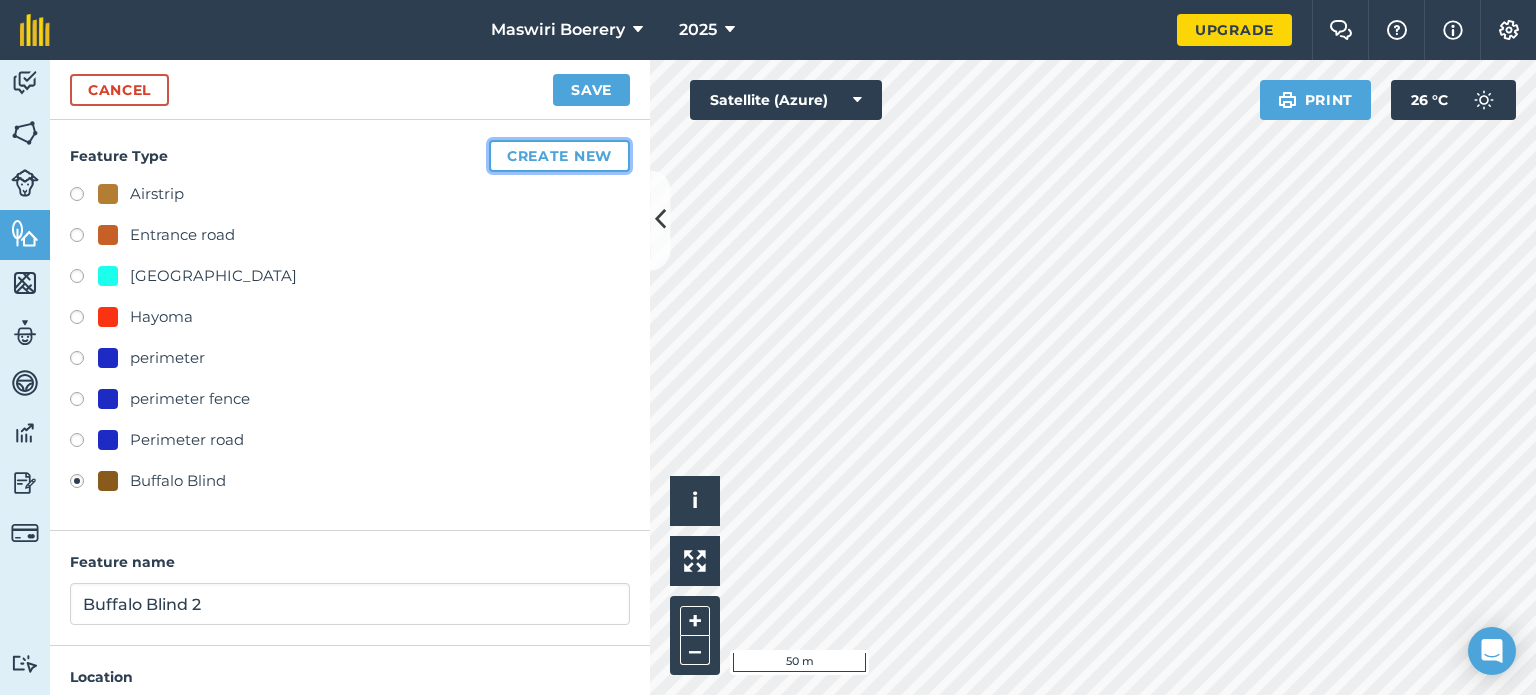 click on "Create new" at bounding box center (559, 156) 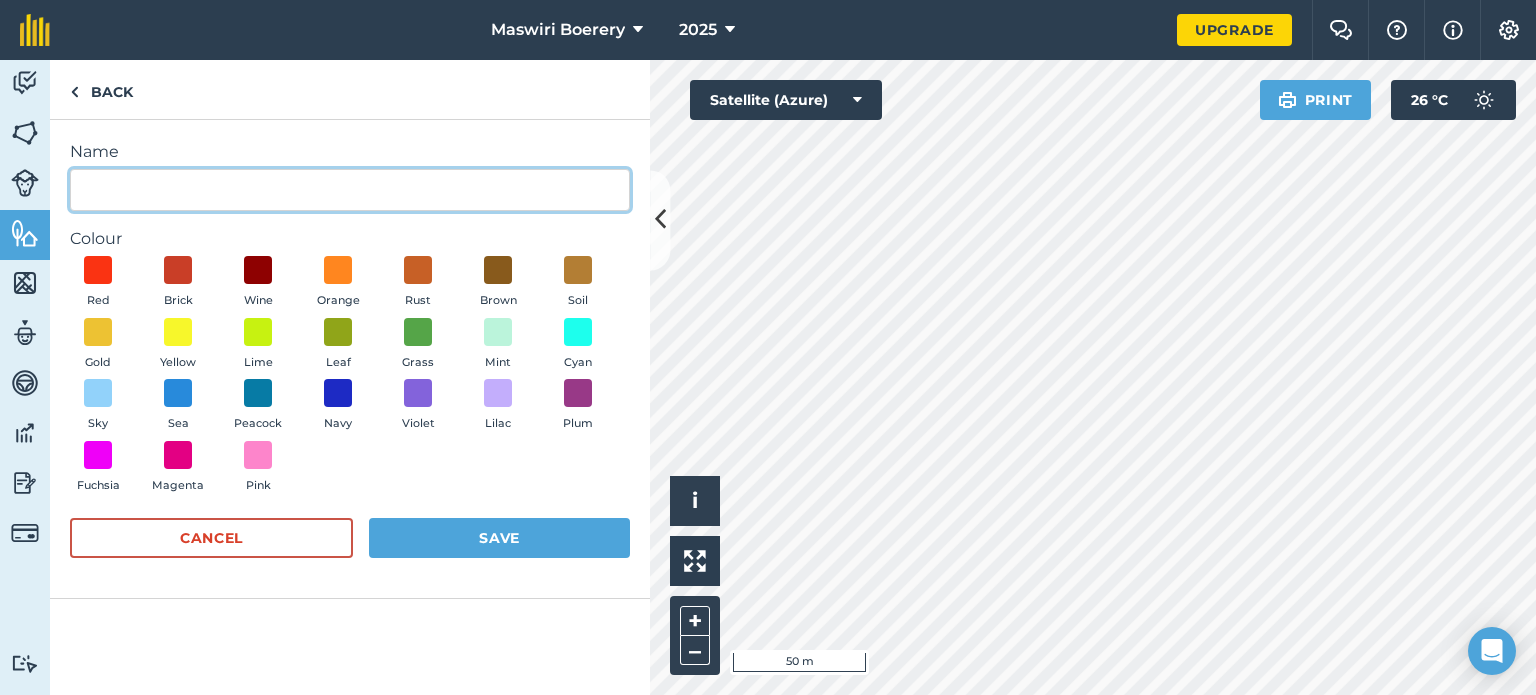click on "Name" at bounding box center (350, 190) 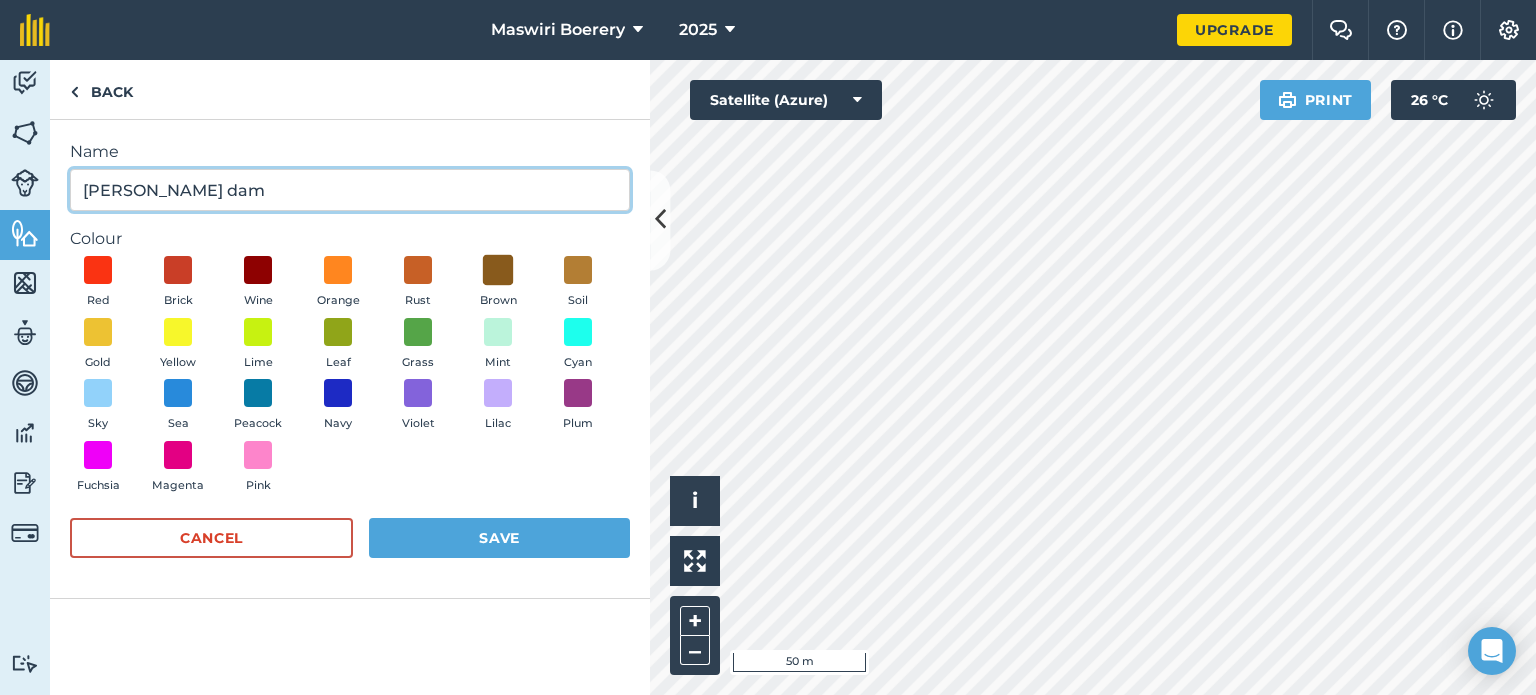 type on "[PERSON_NAME] dam" 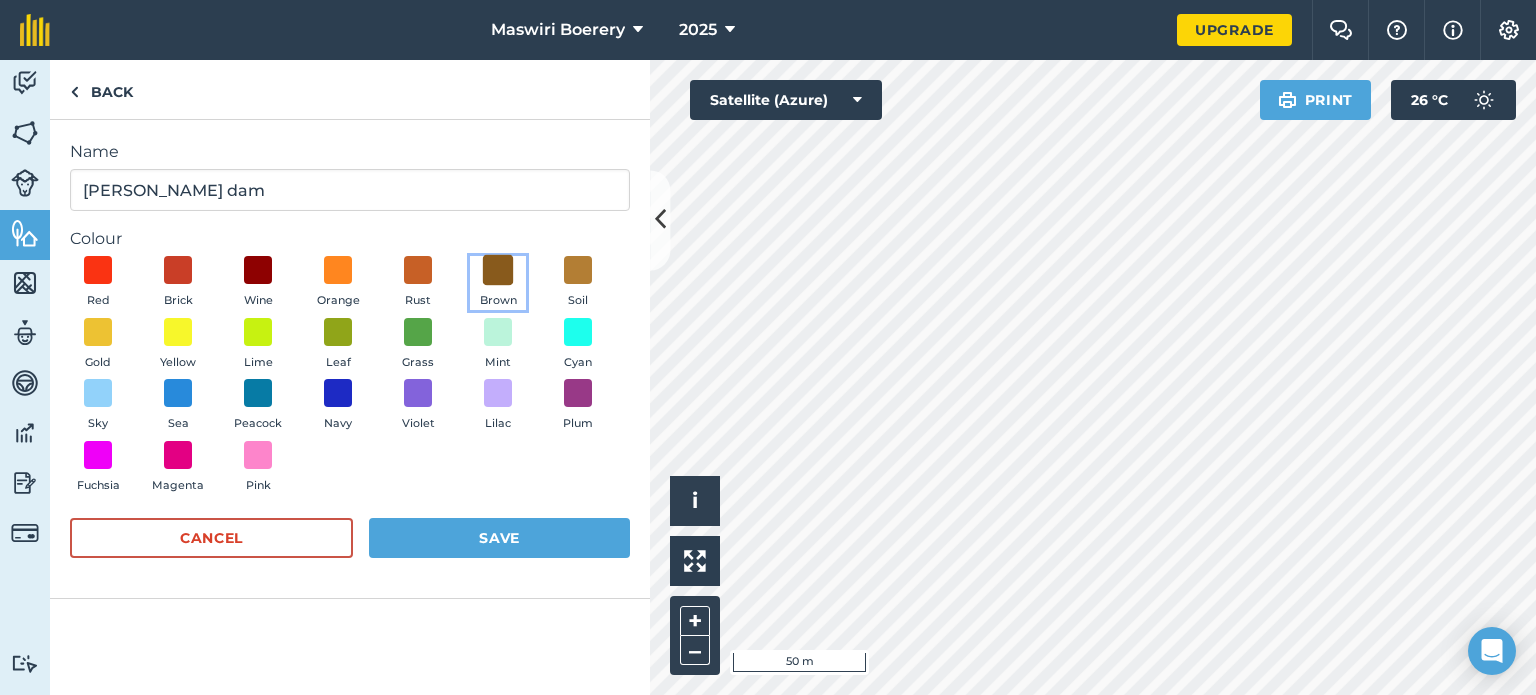 click at bounding box center [498, 270] 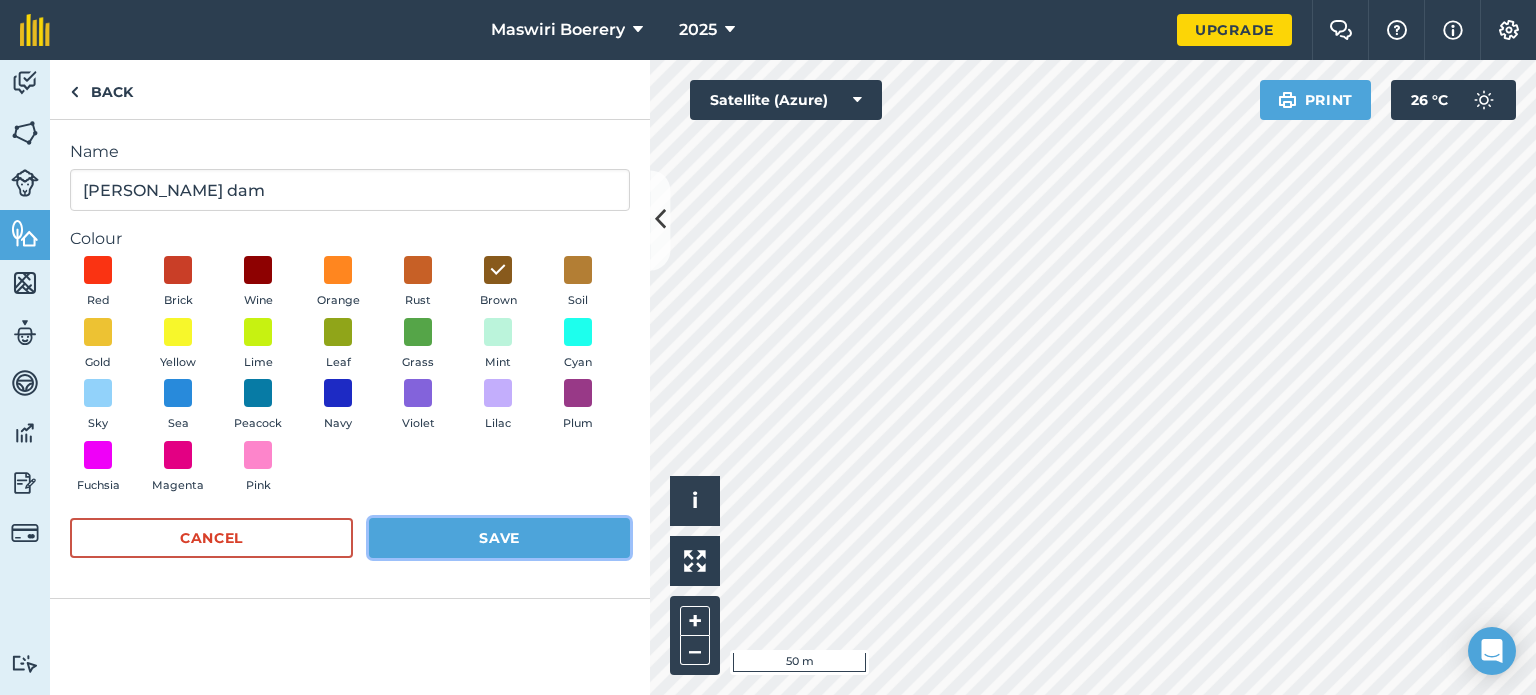 click on "Save" at bounding box center (499, 538) 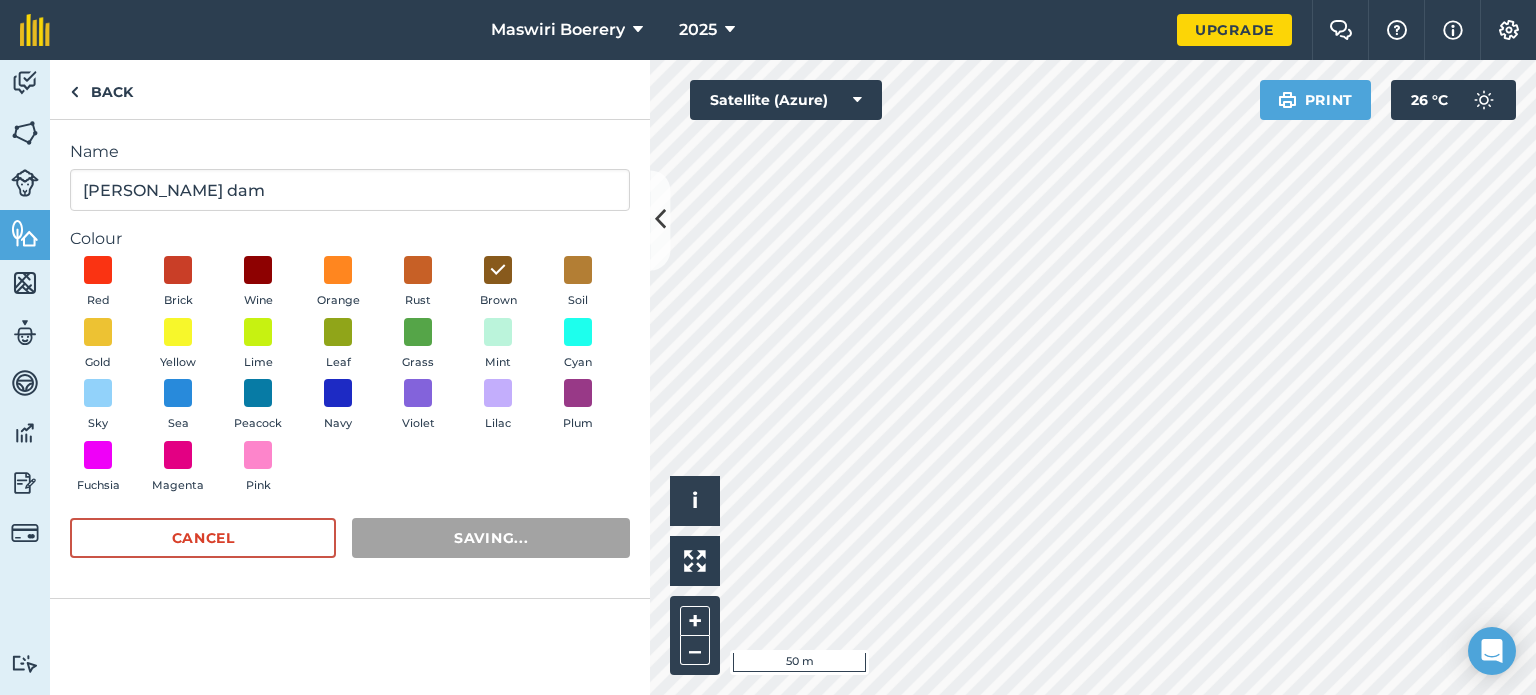 radio on "false" 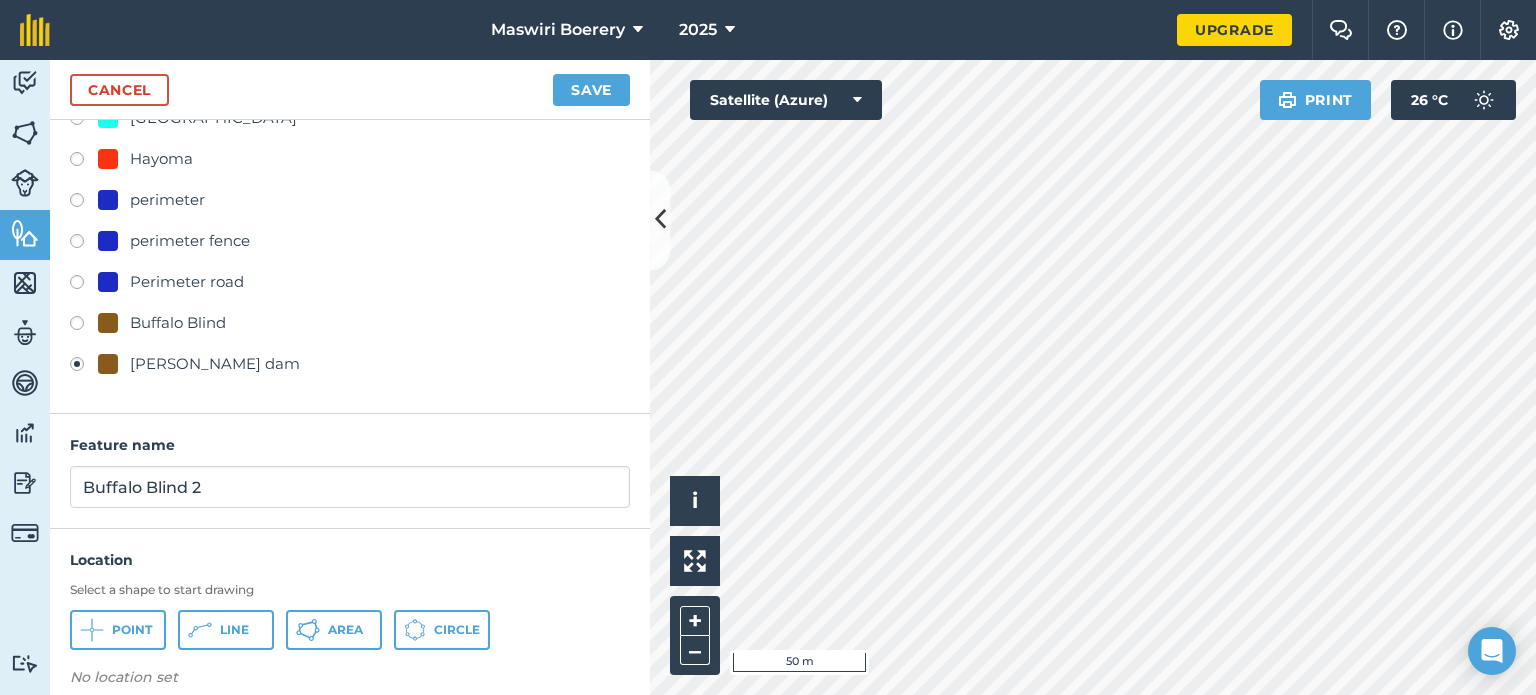 scroll, scrollTop: 178, scrollLeft: 0, axis: vertical 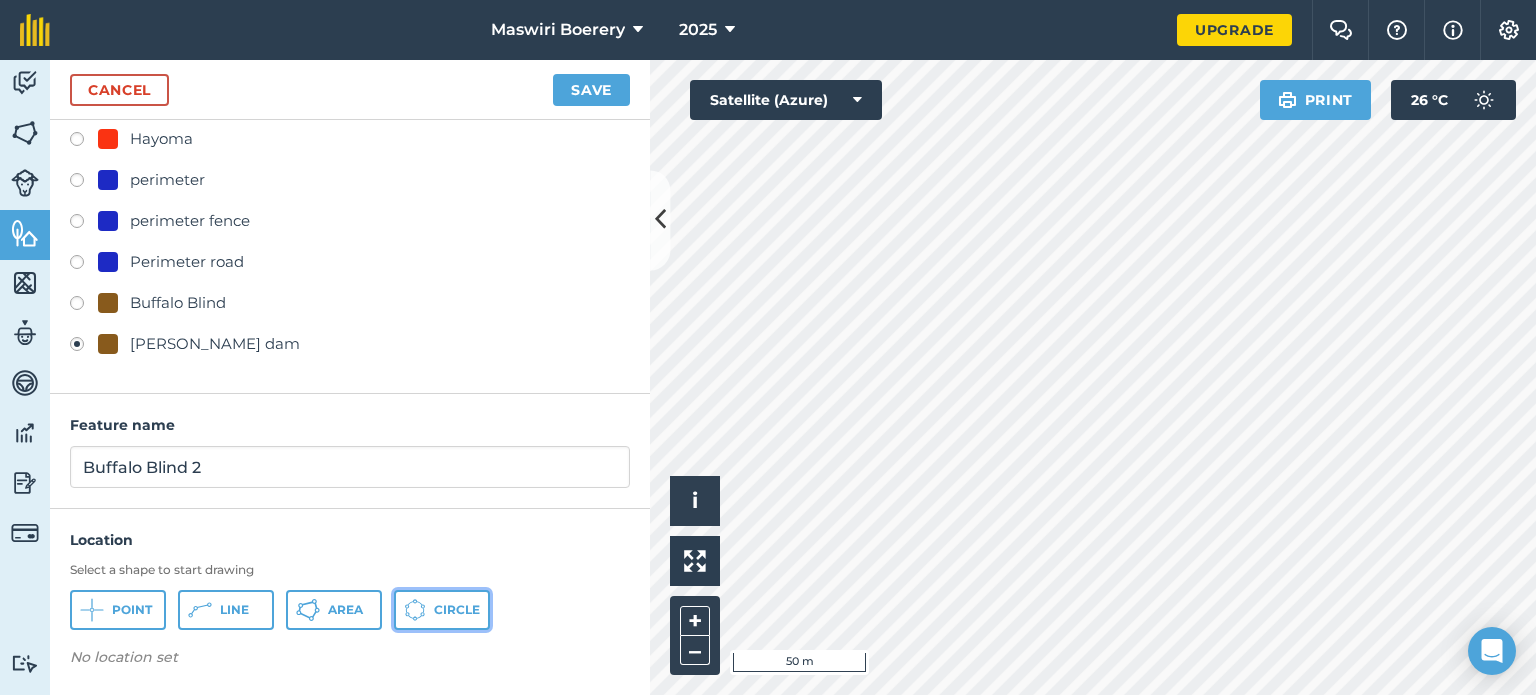 click on "Circle" at bounding box center (457, 610) 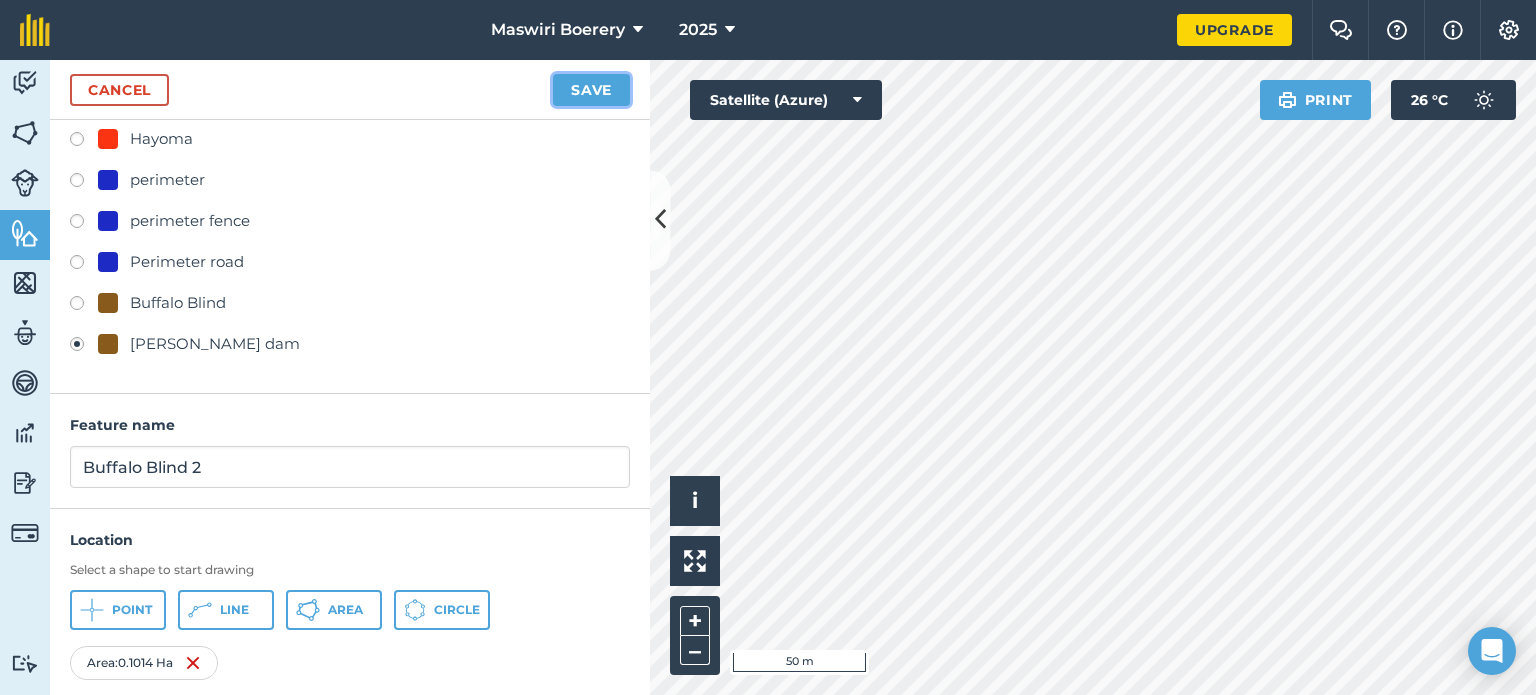 click on "Save" at bounding box center (591, 90) 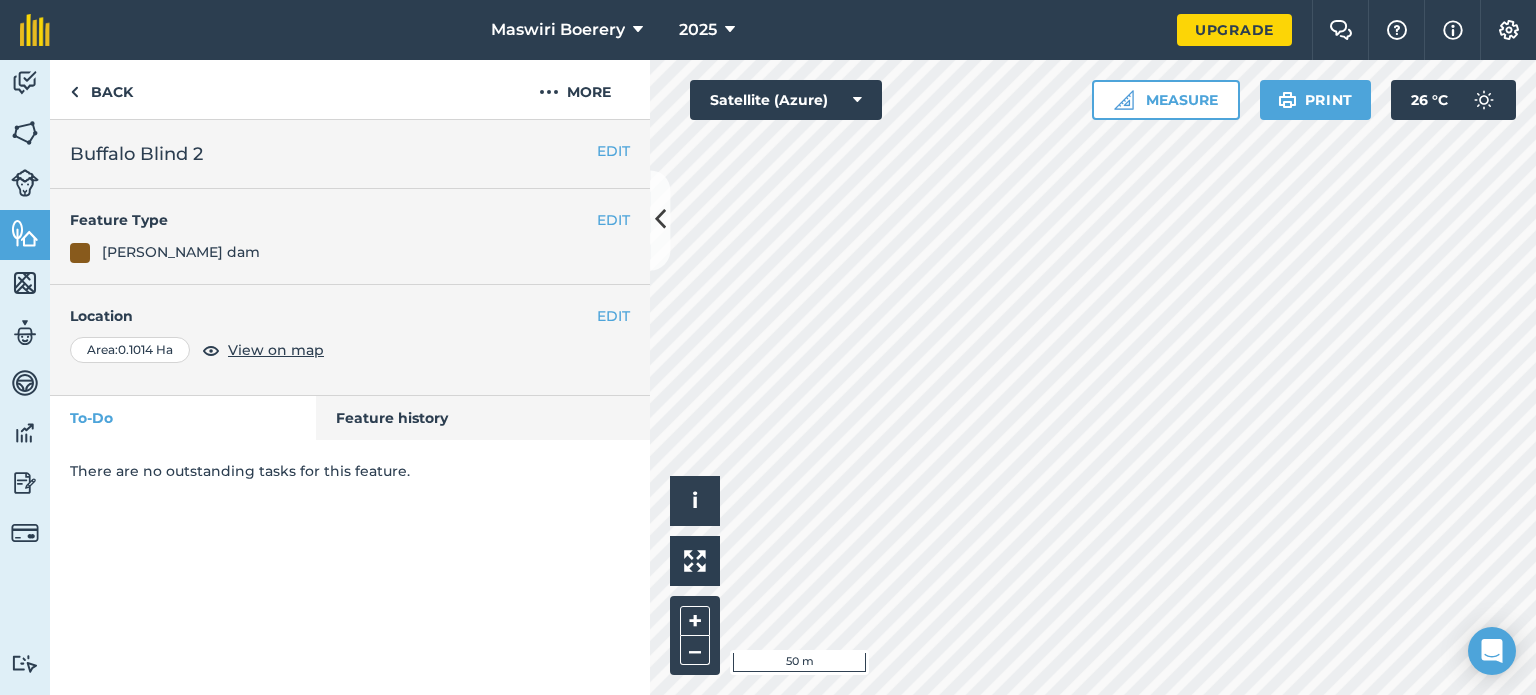 click on "Buffalo Blind 2" at bounding box center [350, 154] 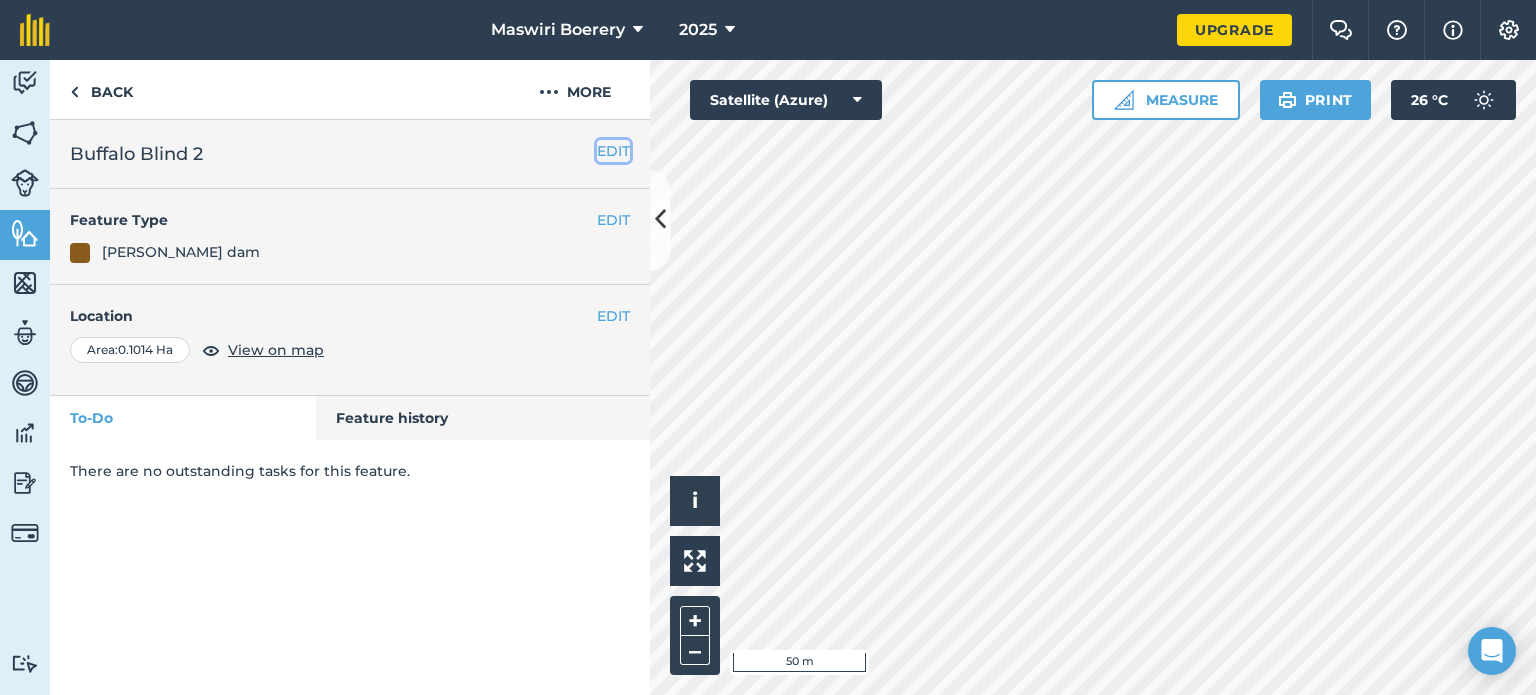 click on "EDIT" at bounding box center [613, 151] 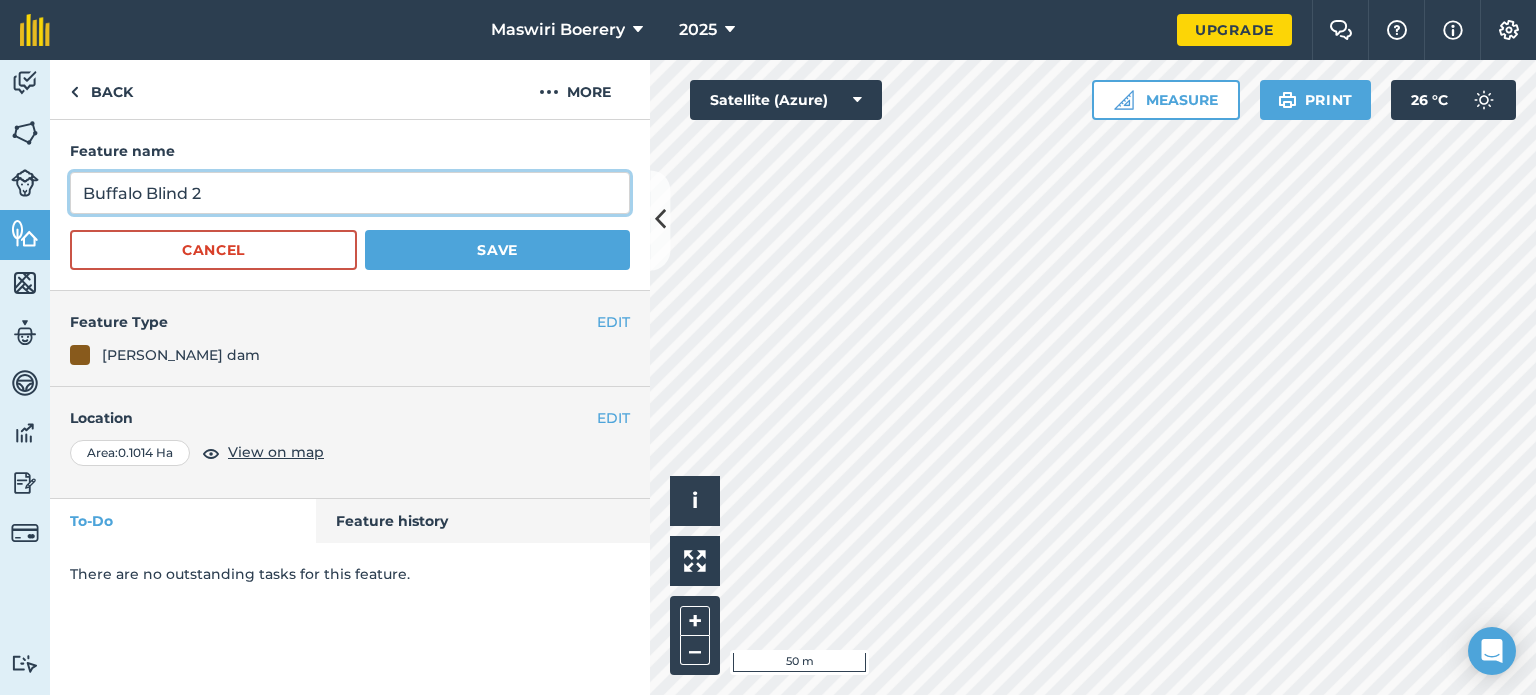 click on "Buffalo Blind 2" at bounding box center (350, 193) 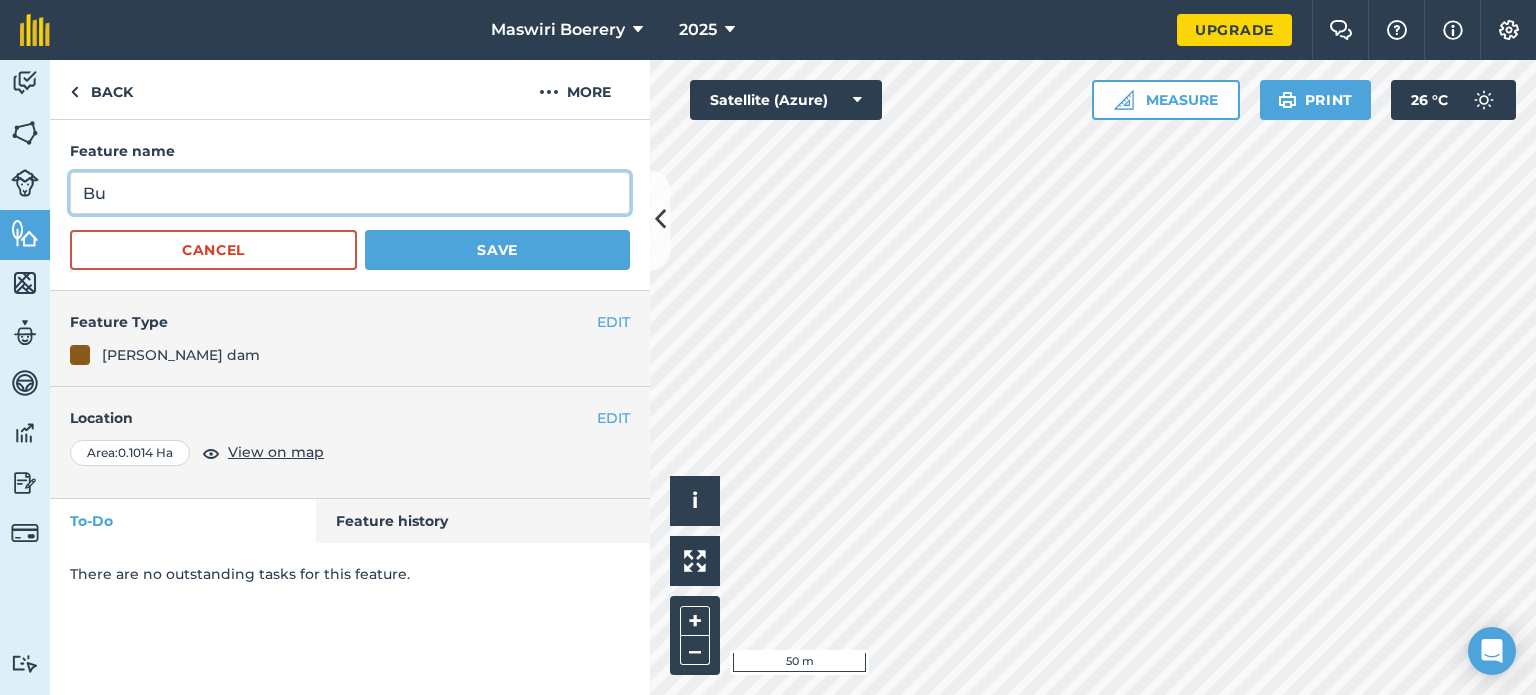 type on "B" 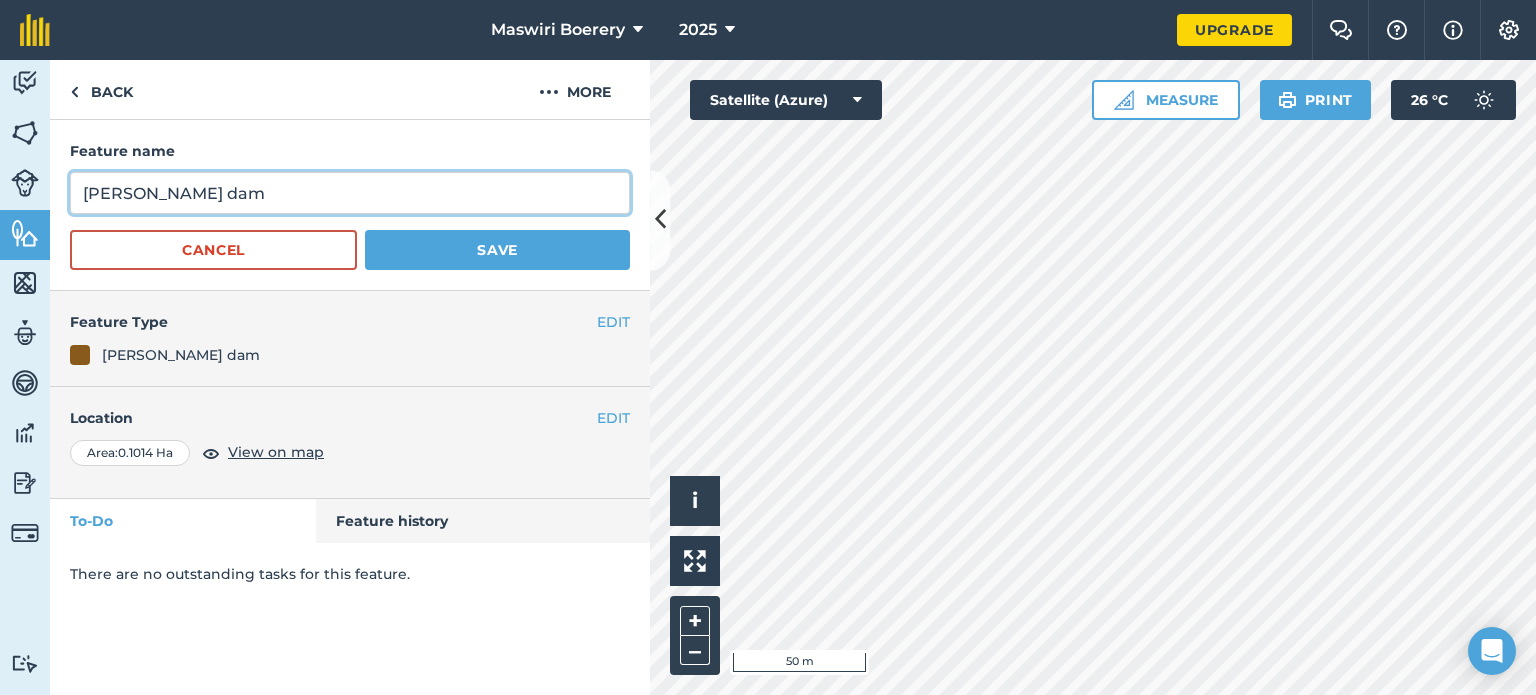 type on "spencer dam" 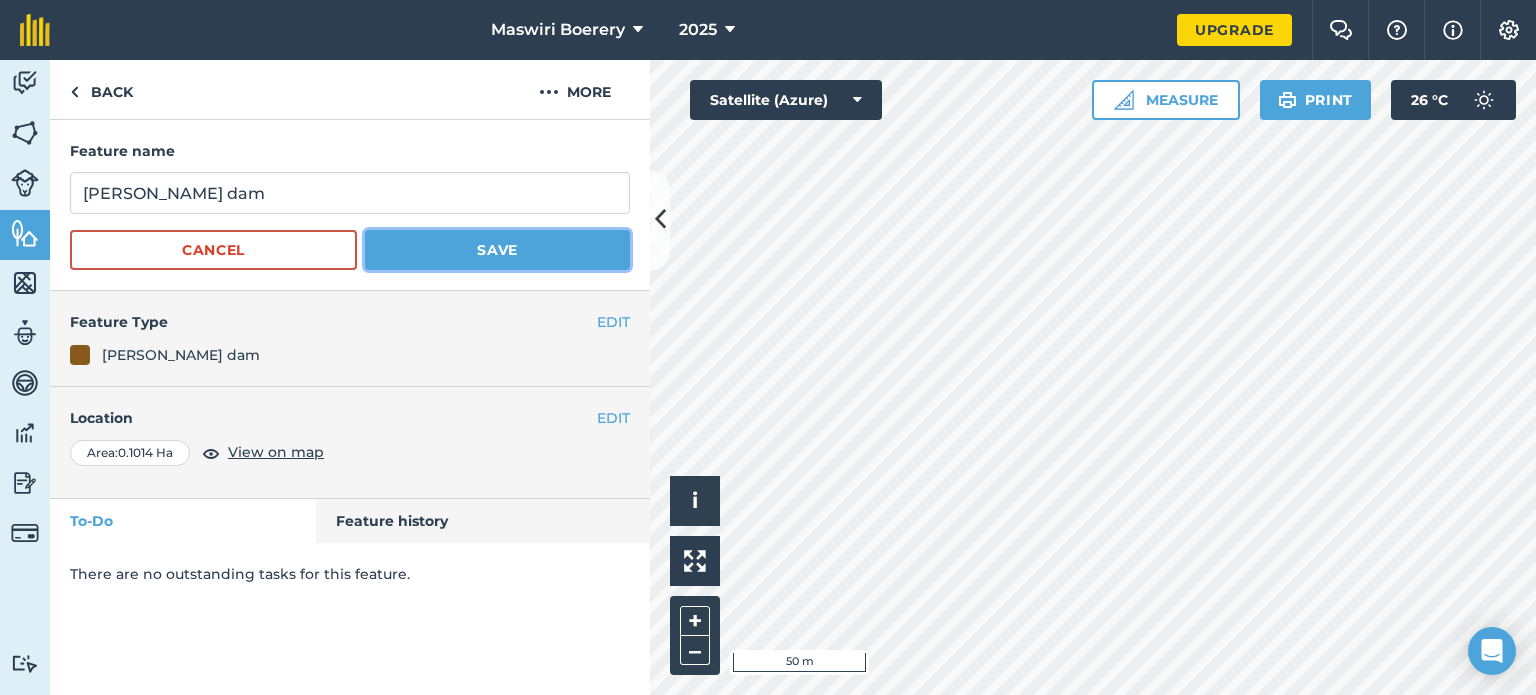 click on "Save" at bounding box center (497, 250) 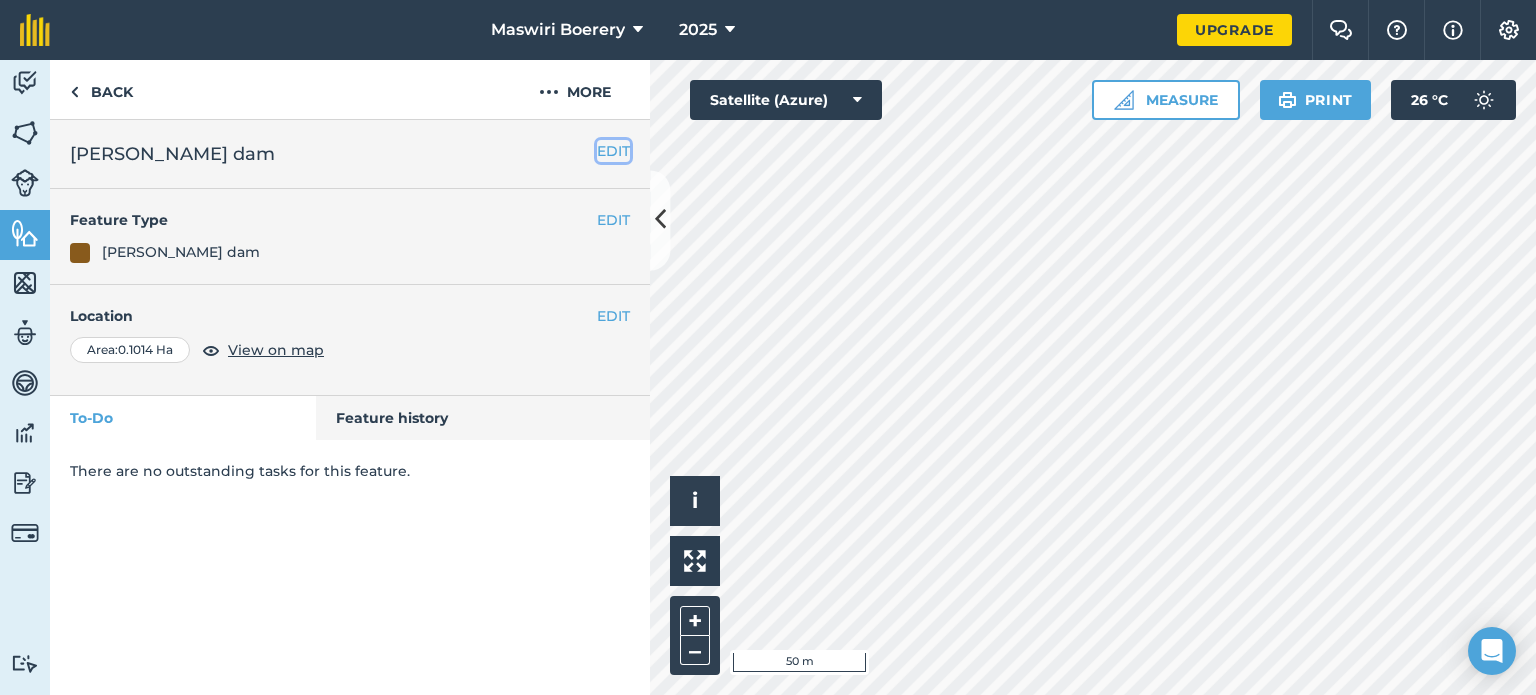 click on "EDIT" at bounding box center [613, 151] 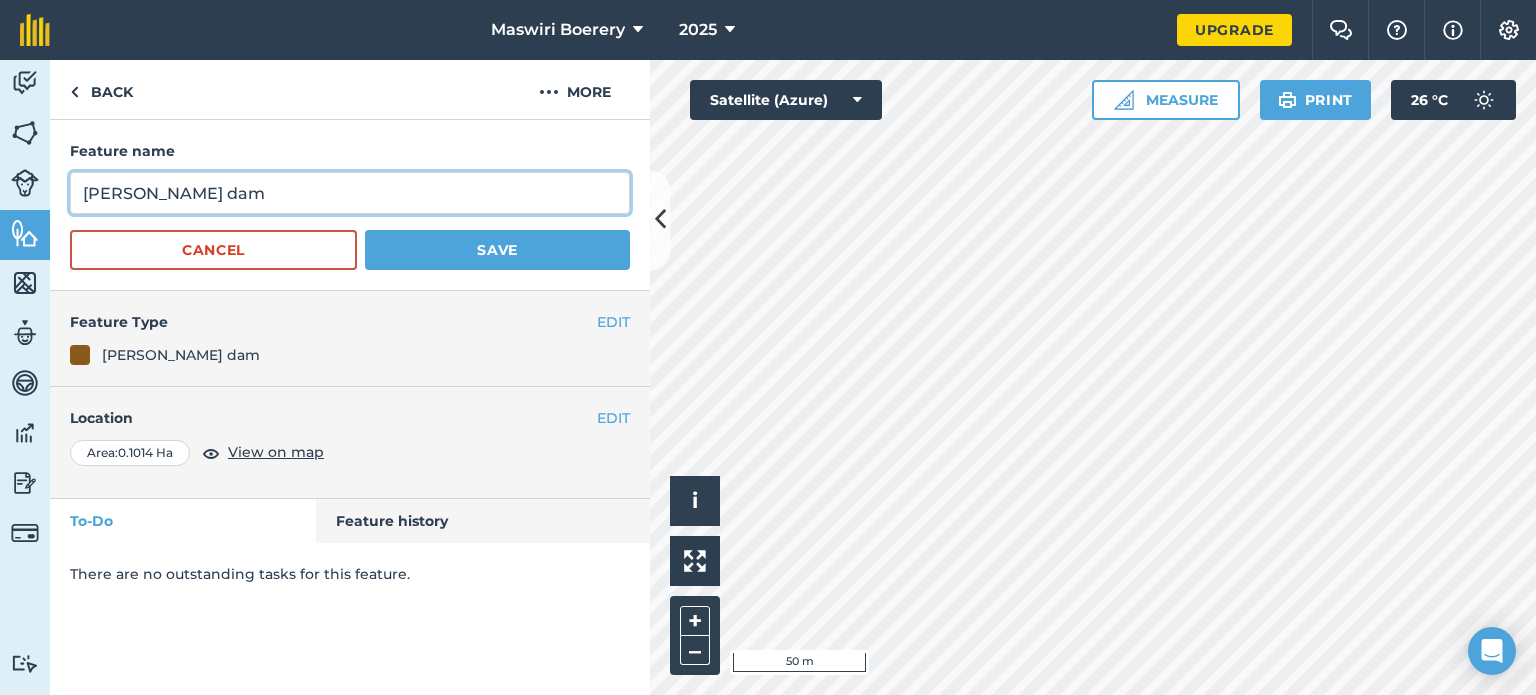 click on "spencer dam" at bounding box center [350, 193] 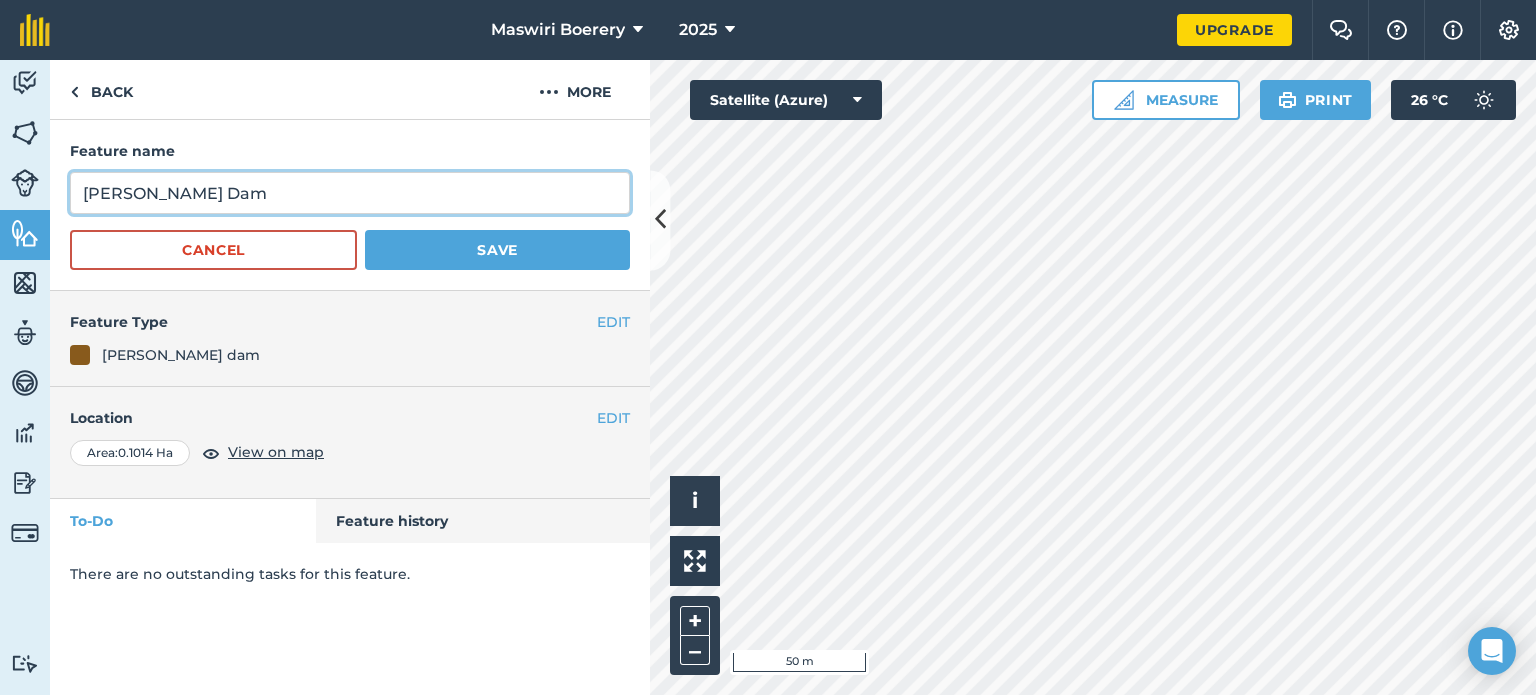 type on "[PERSON_NAME] Dam" 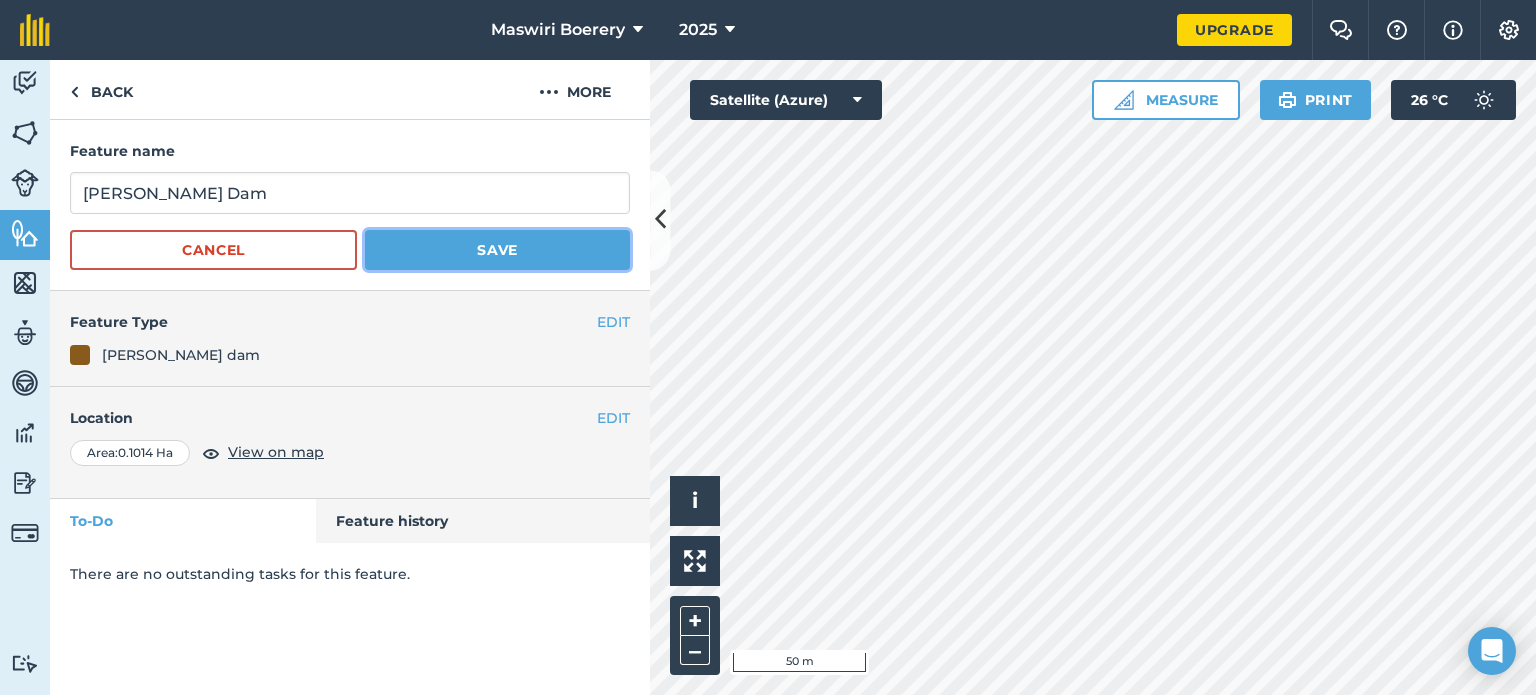 click on "Save" at bounding box center (497, 250) 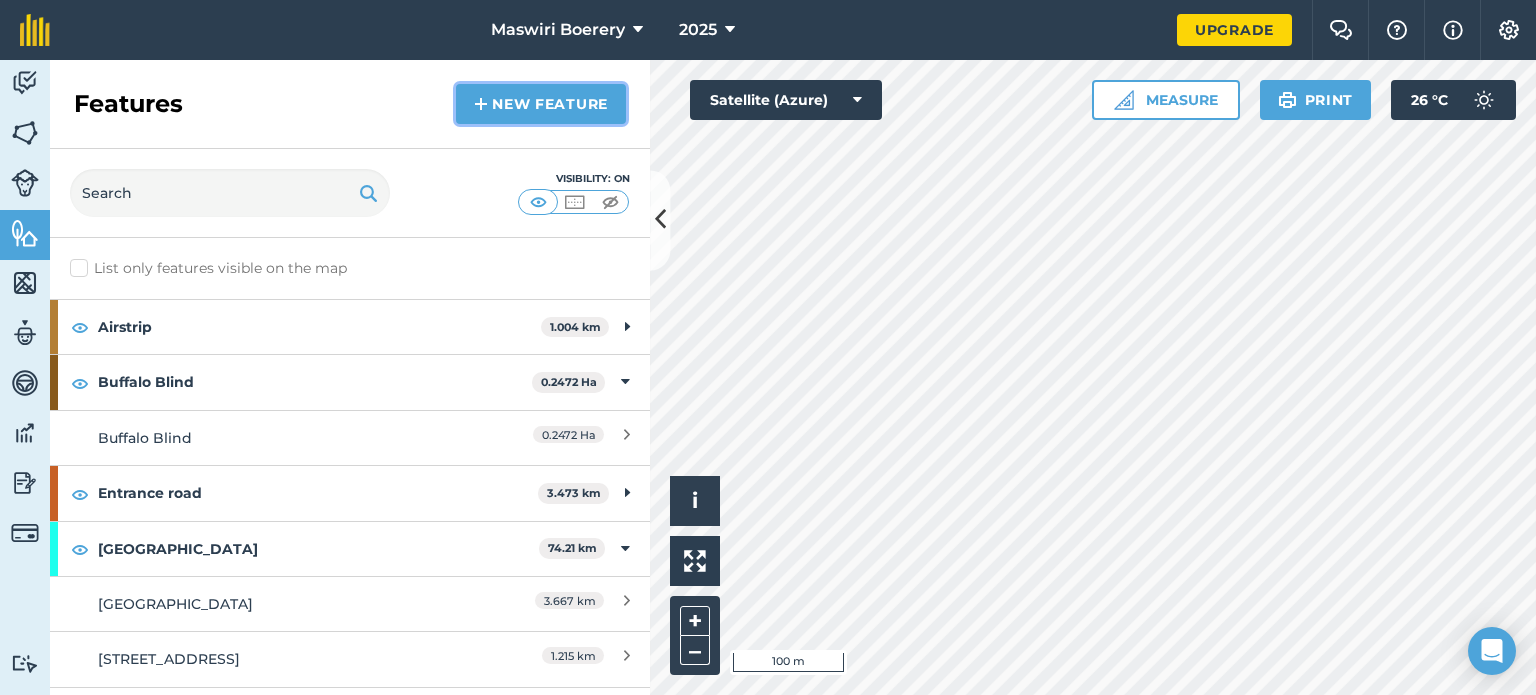 click on "New feature" at bounding box center [541, 104] 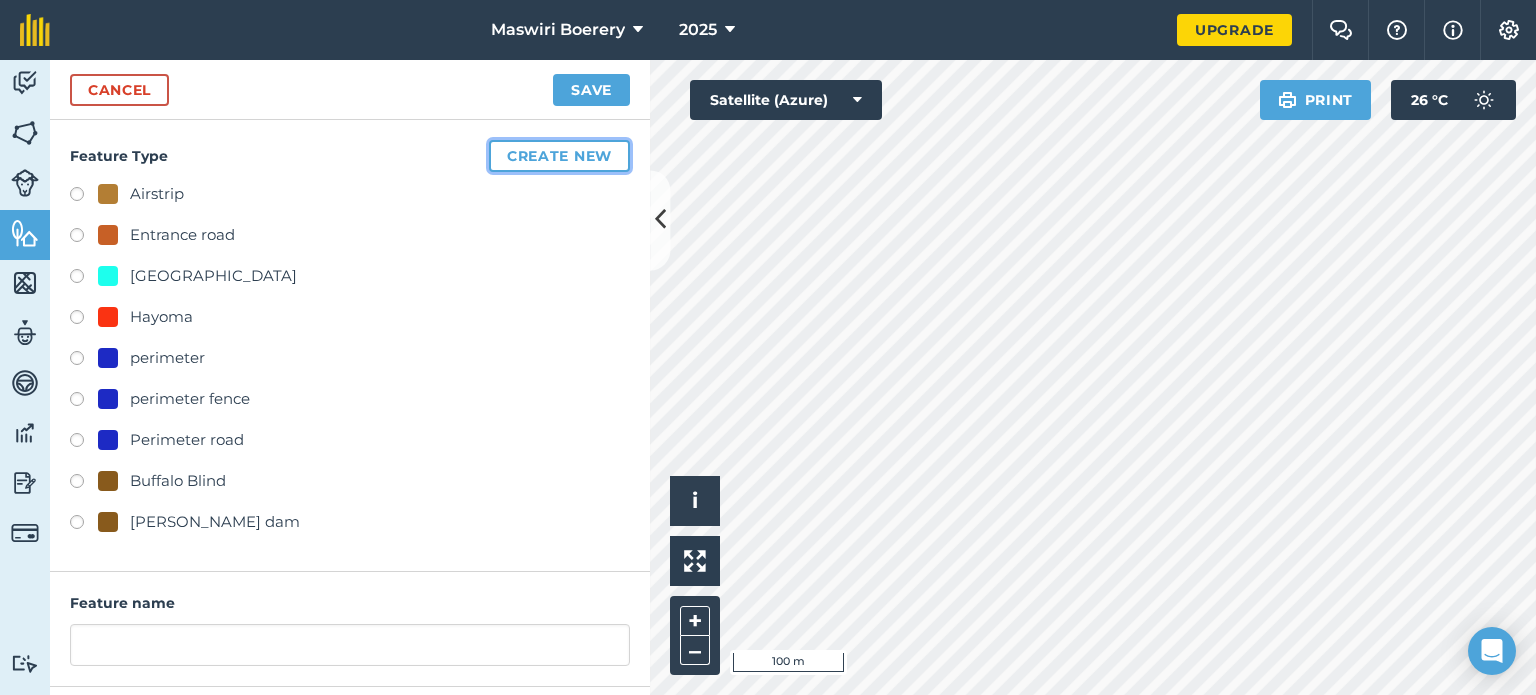 click on "Create new" at bounding box center (559, 156) 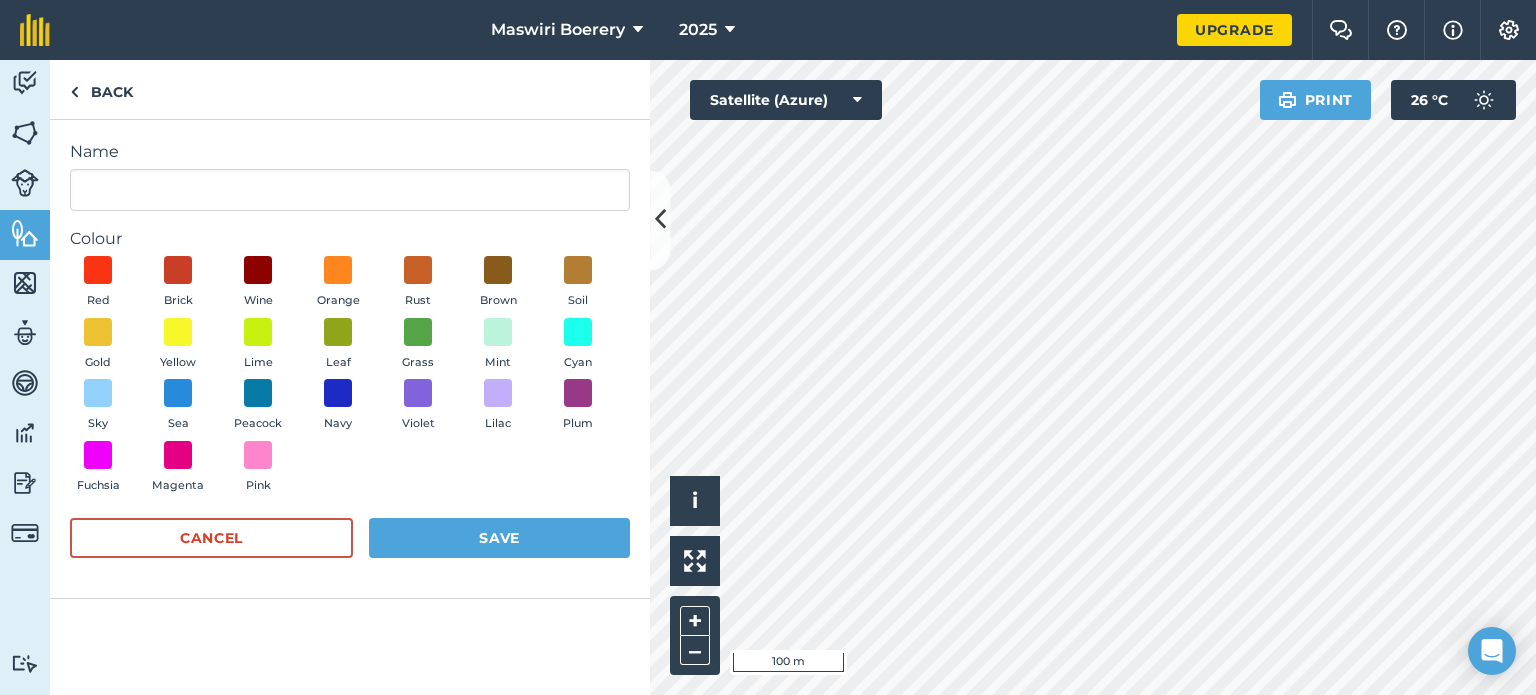 type 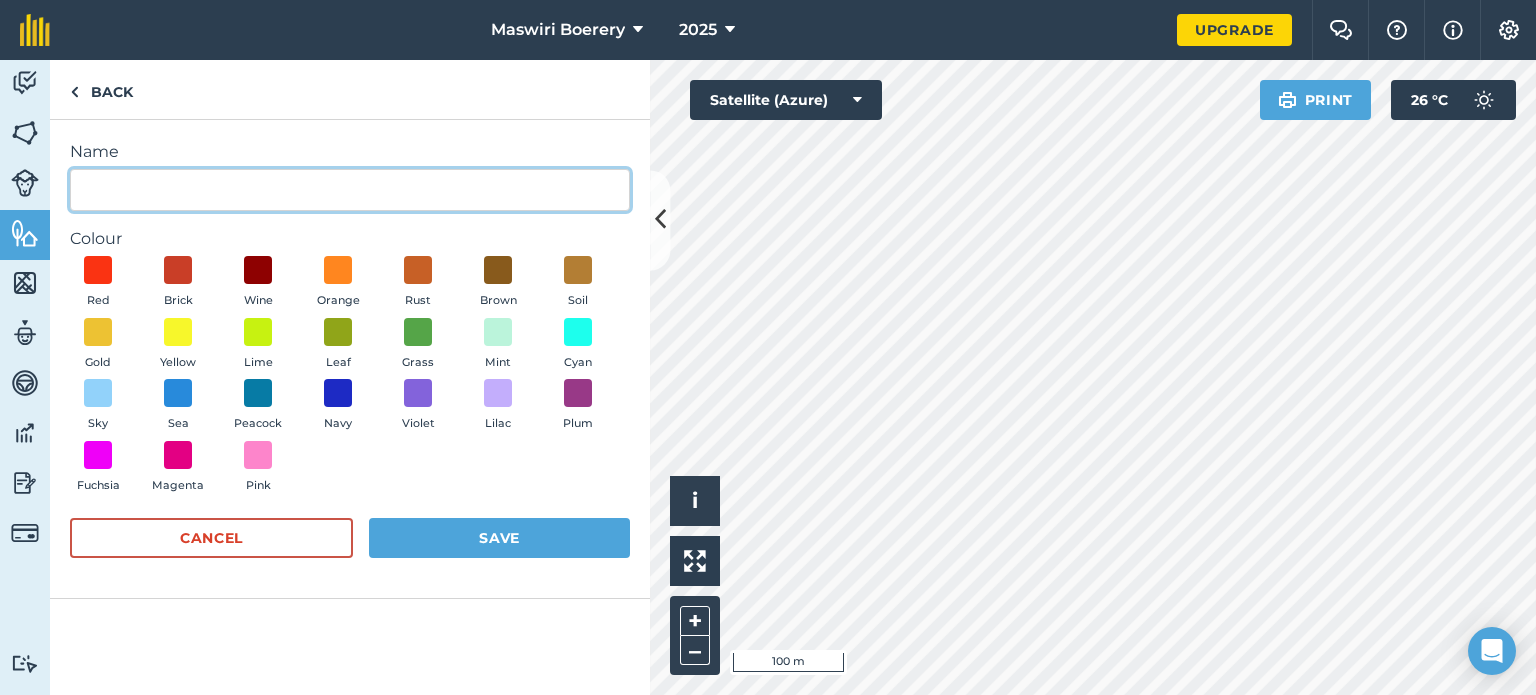 click on "Name" at bounding box center (350, 190) 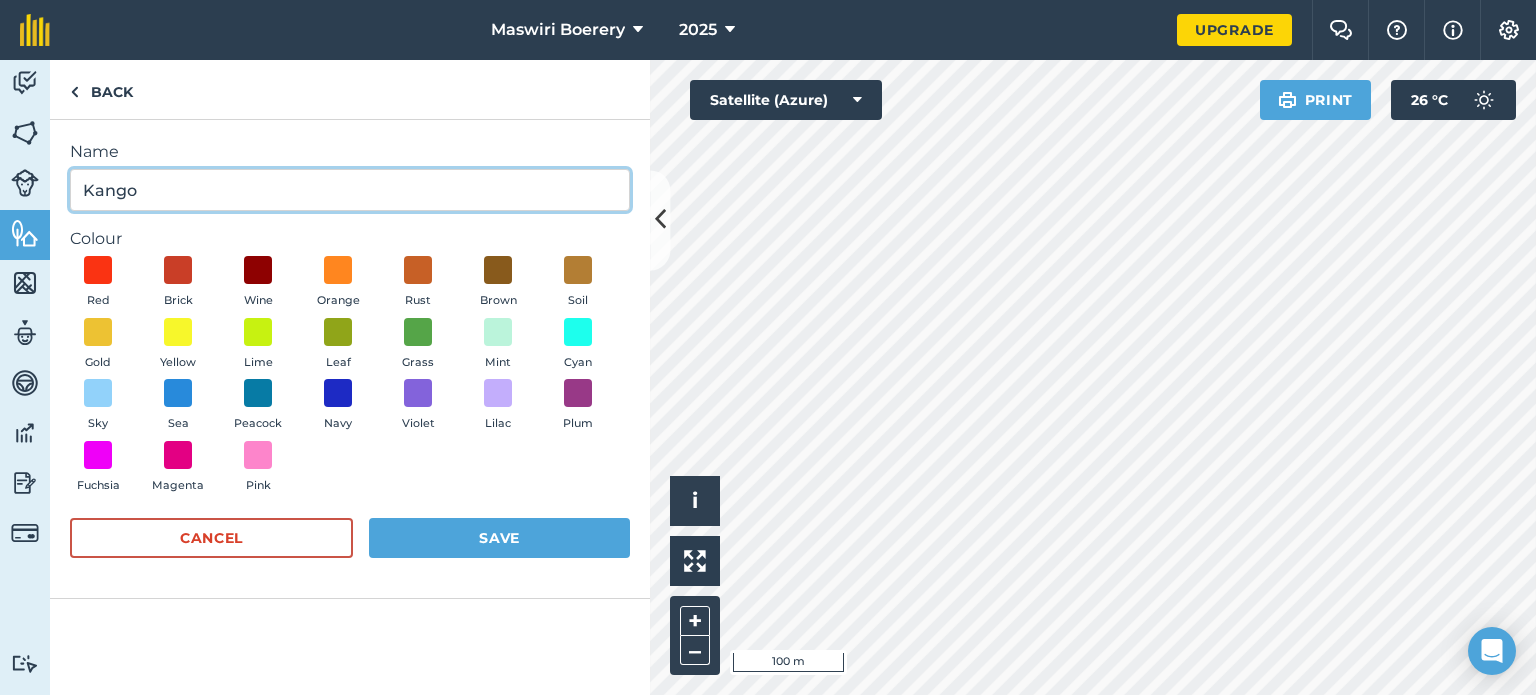 type on "Kango" 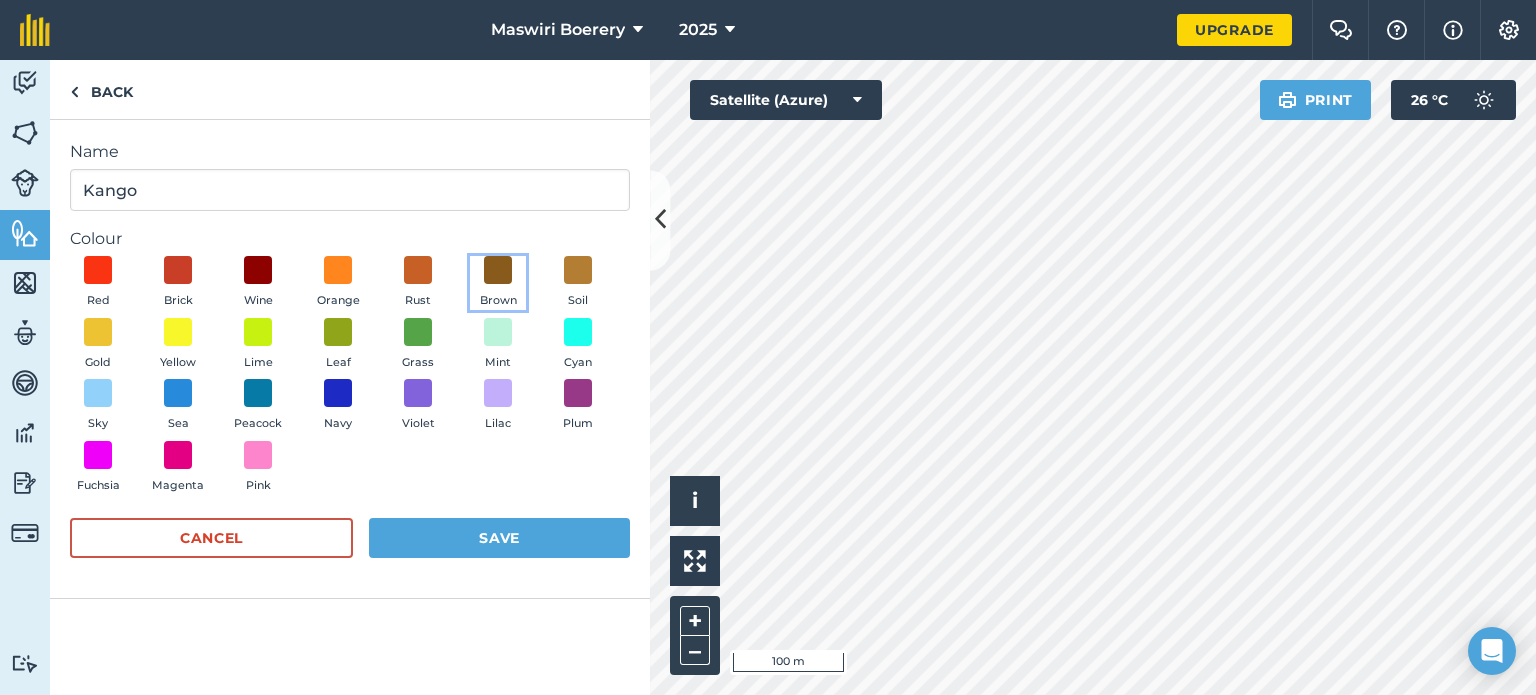 click on "Brown" at bounding box center [498, 283] 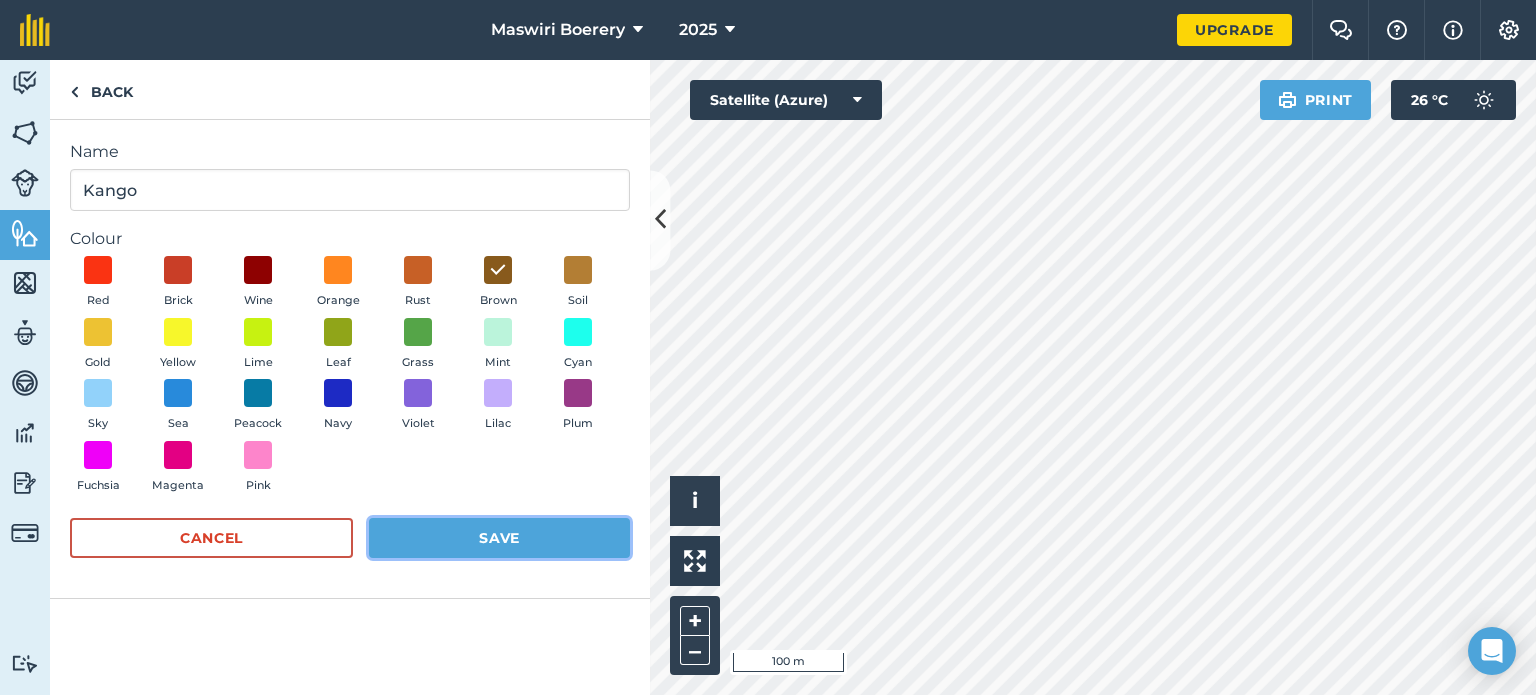 click on "Save" at bounding box center [499, 538] 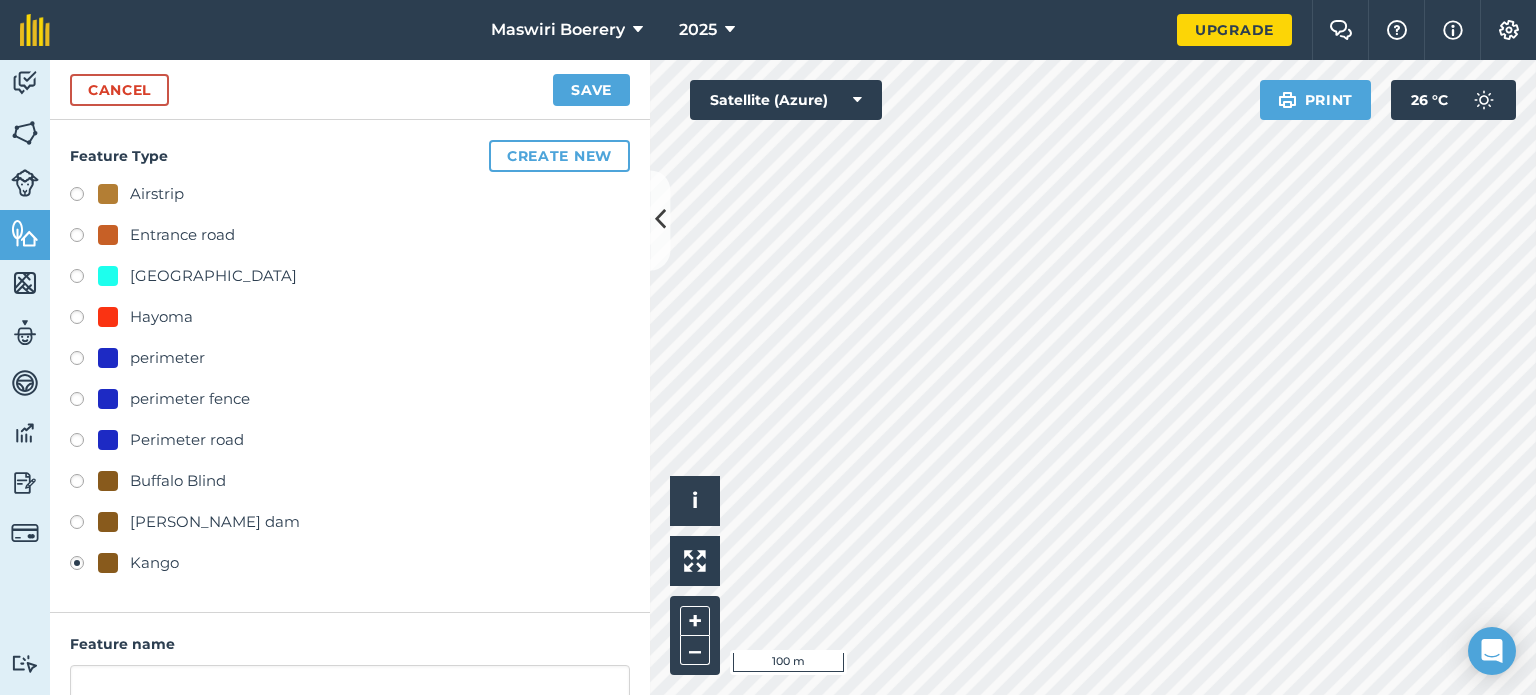 scroll, scrollTop: 220, scrollLeft: 0, axis: vertical 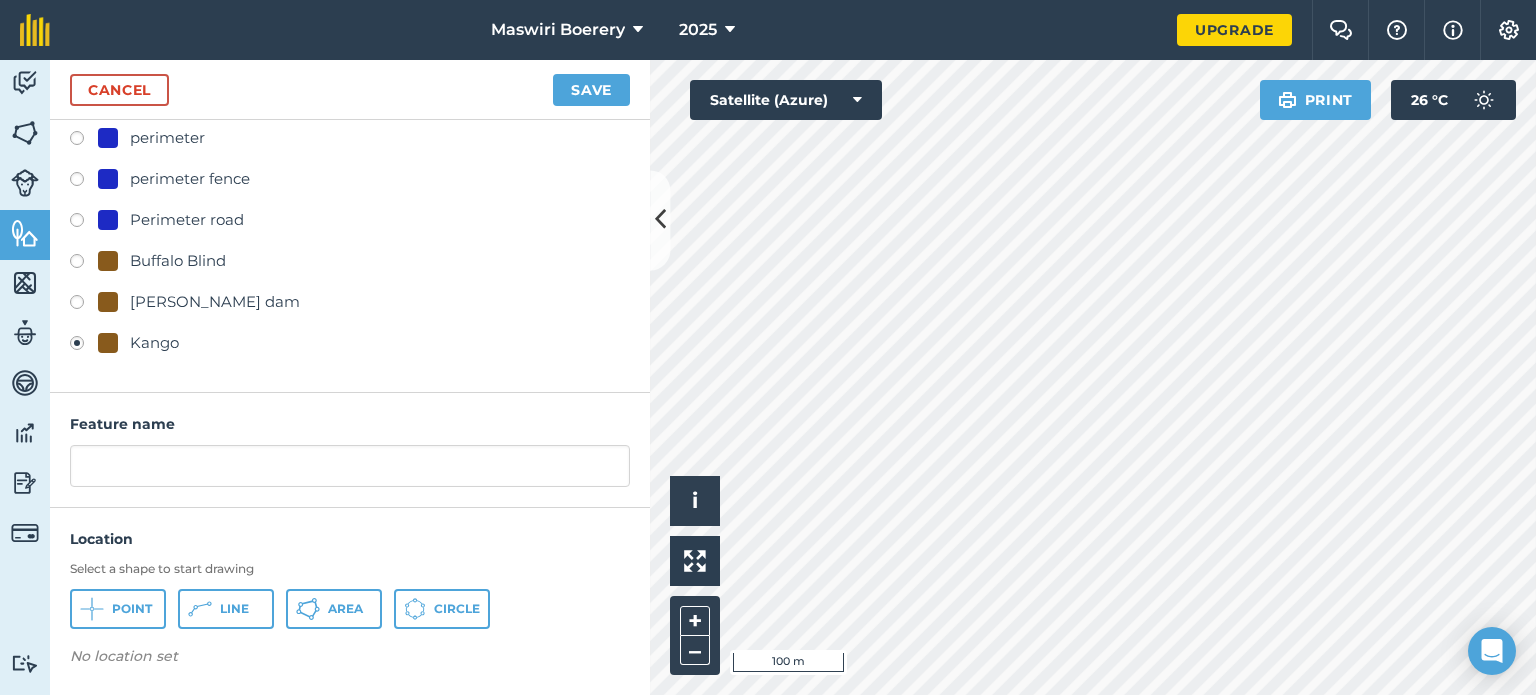 click on "Airstrip Entrance road Farm Road Hayoma perimeter perimeter fence Perimeter road Buffalo Blind Spencer dam Kango" at bounding box center [350, 161] 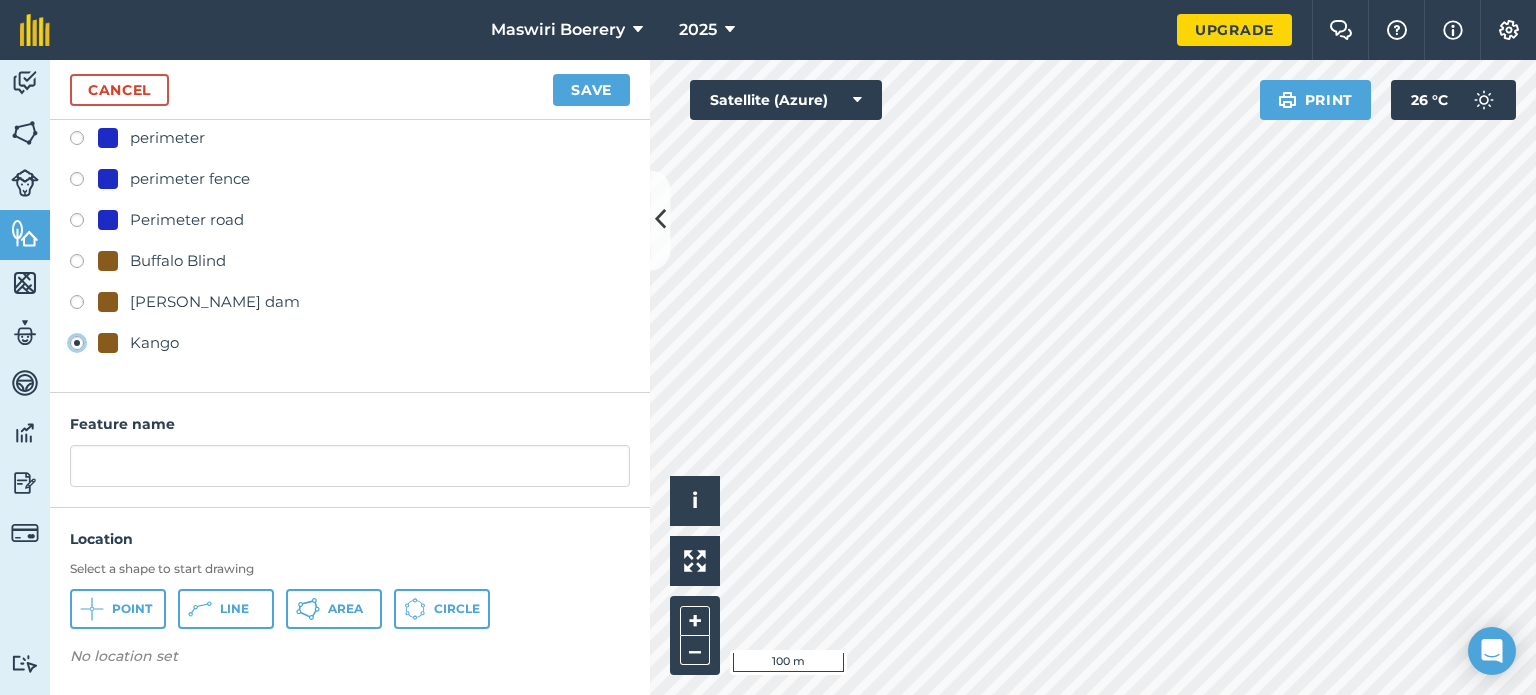 click on "Kango" at bounding box center (-9923, 342) 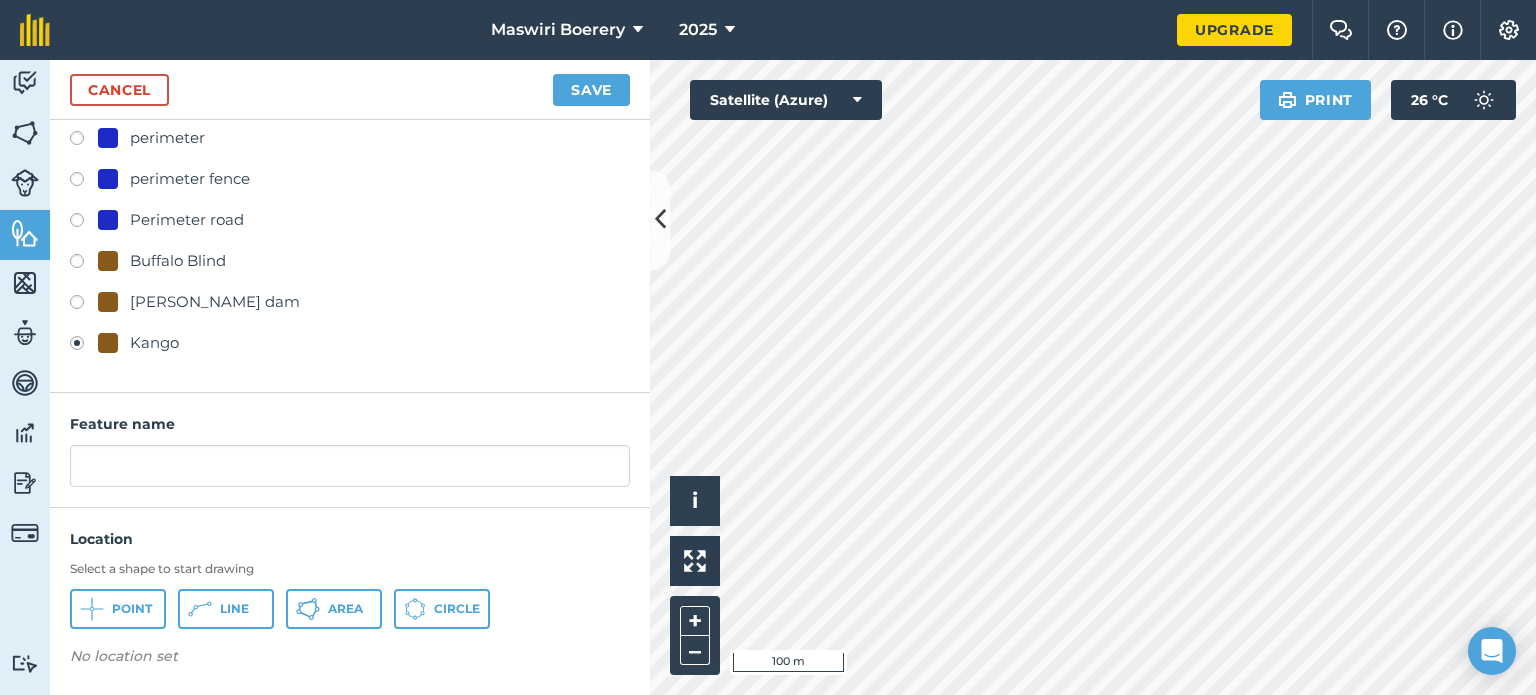 click on "[PERSON_NAME] dam" at bounding box center (215, 302) 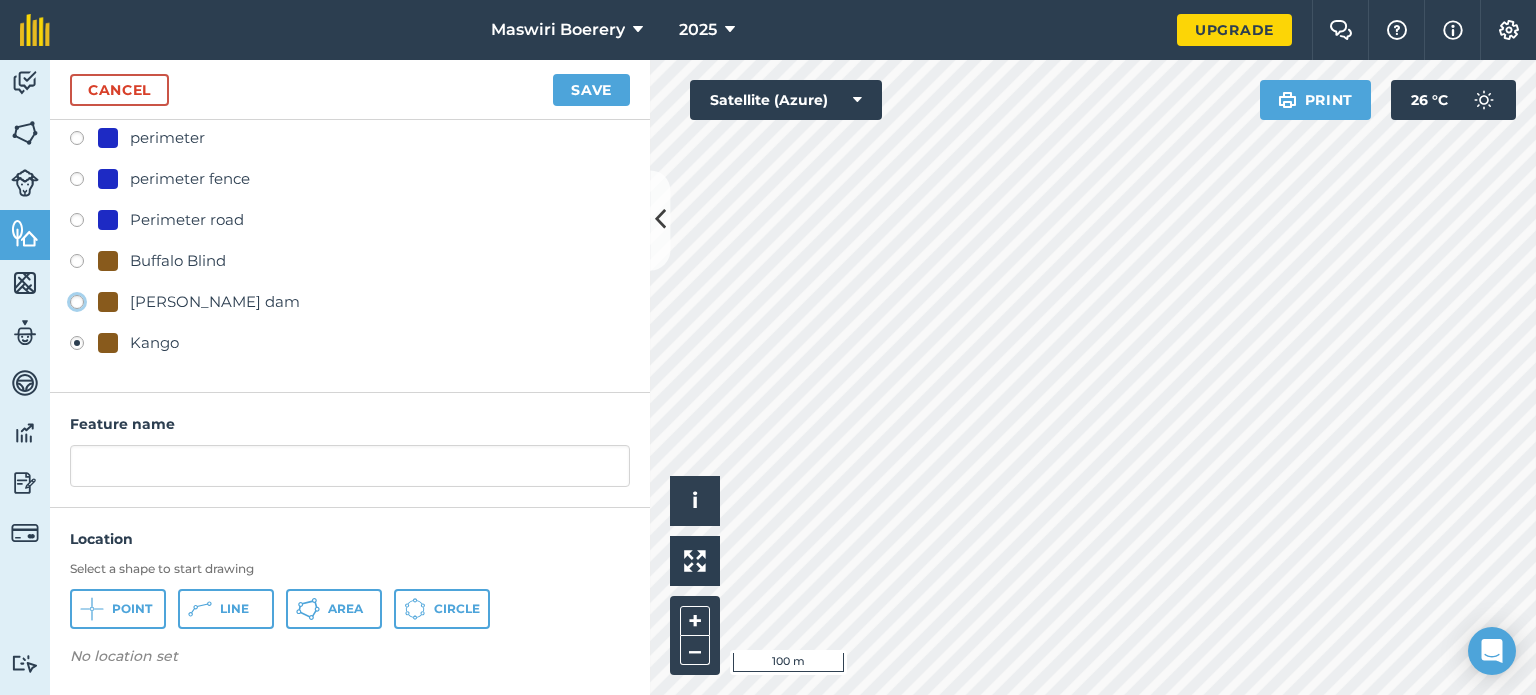 click on "[PERSON_NAME] dam" at bounding box center [-9923, 301] 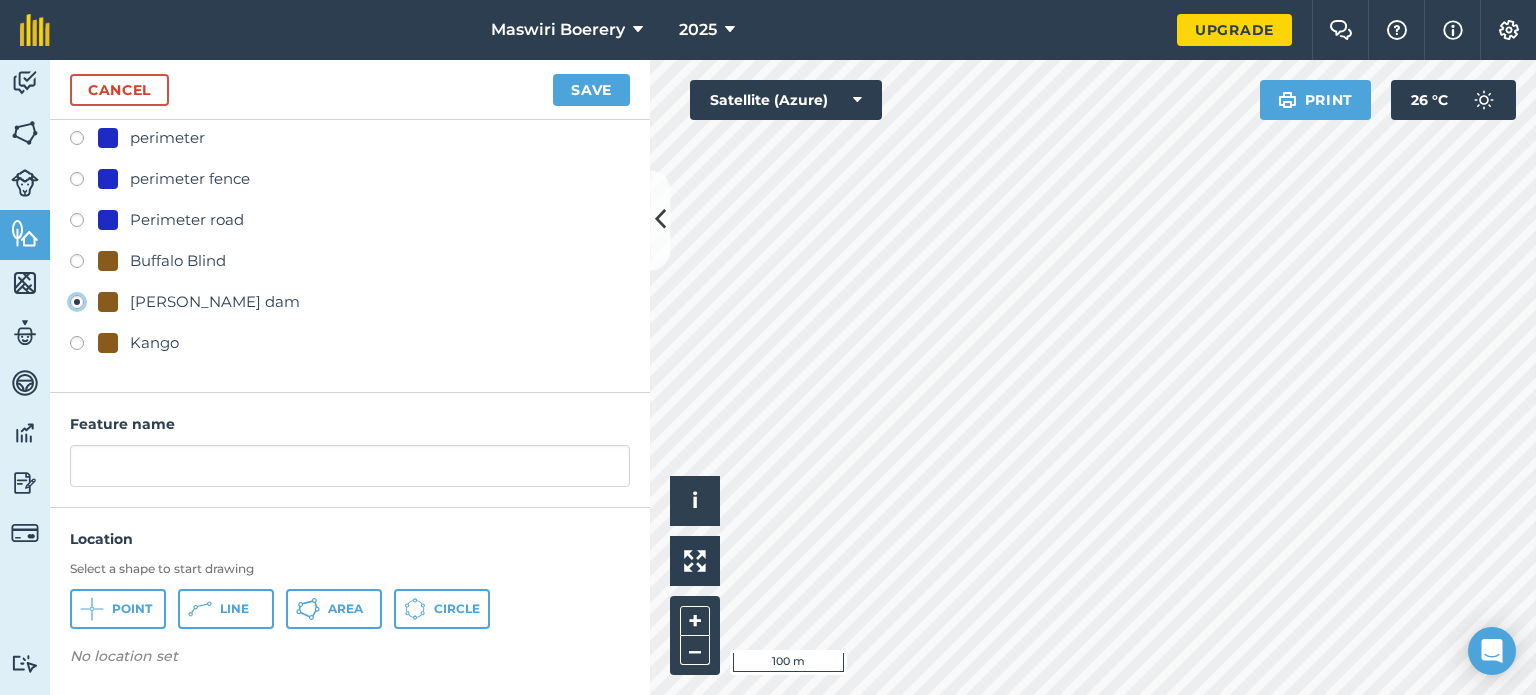 type on "Spencer dam 2" 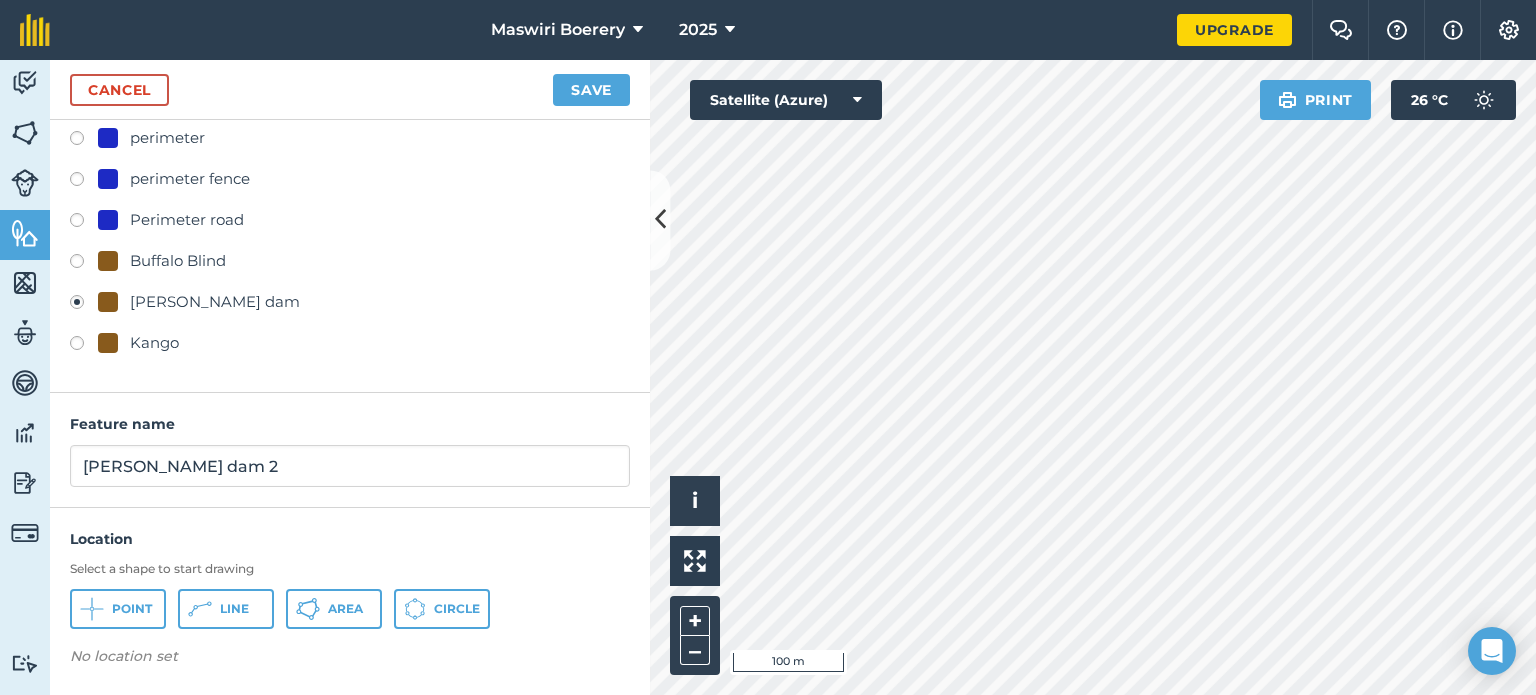 click on "Kango" at bounding box center [154, 343] 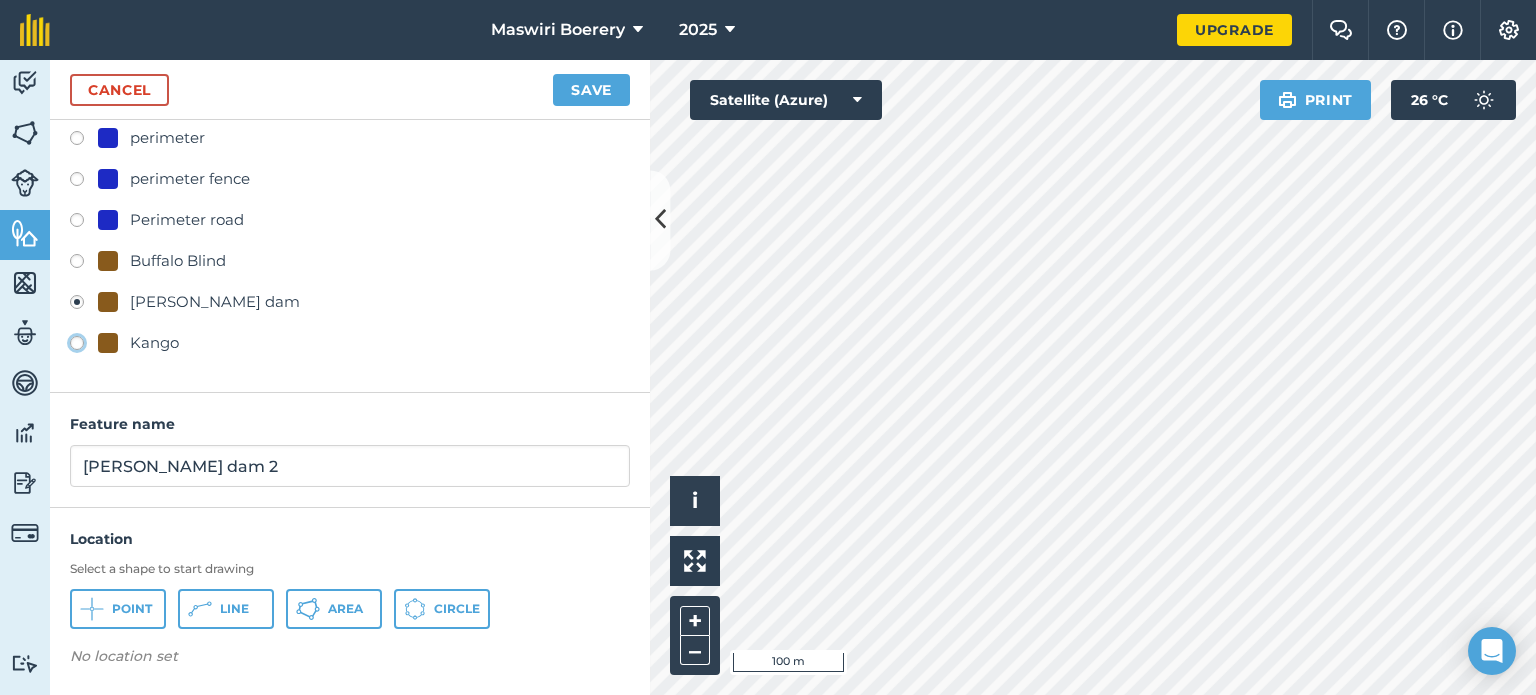 click on "Kango" at bounding box center [-9923, 342] 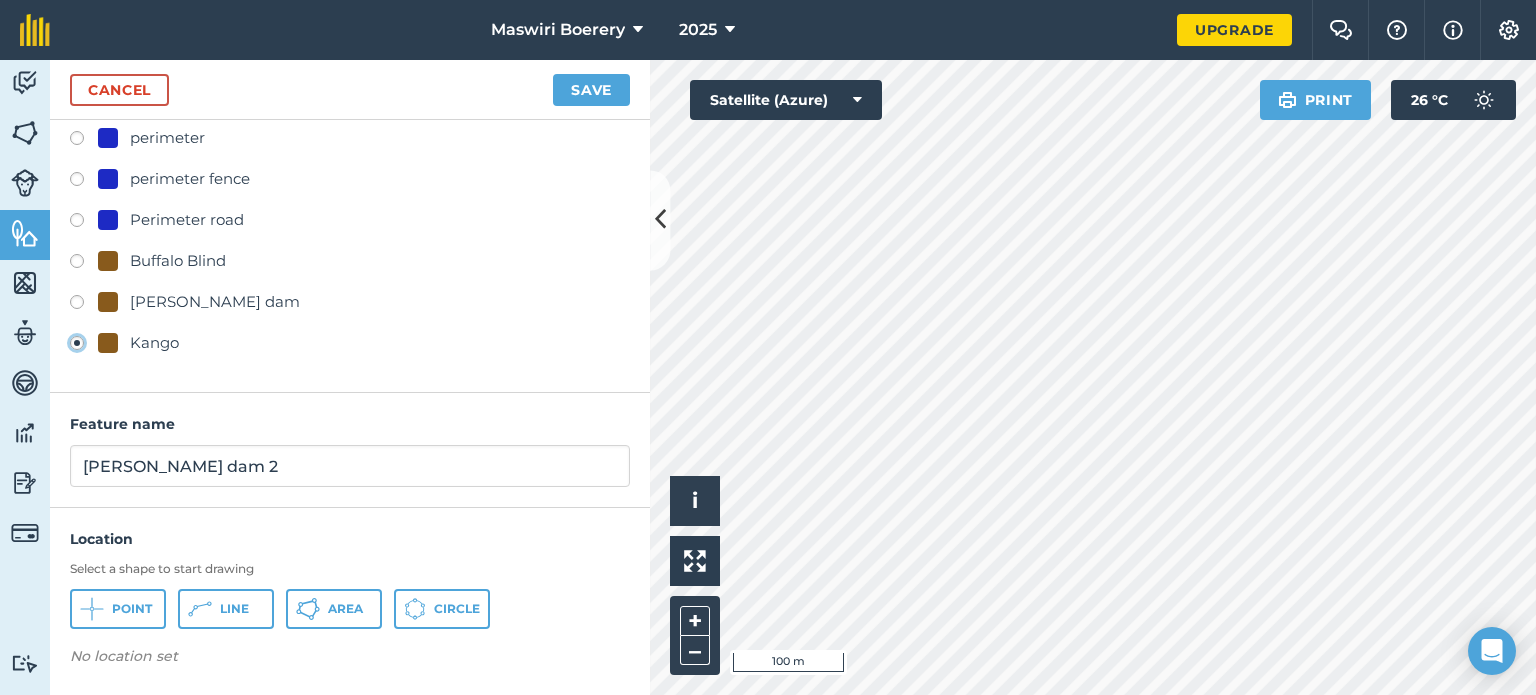 type on "Kango" 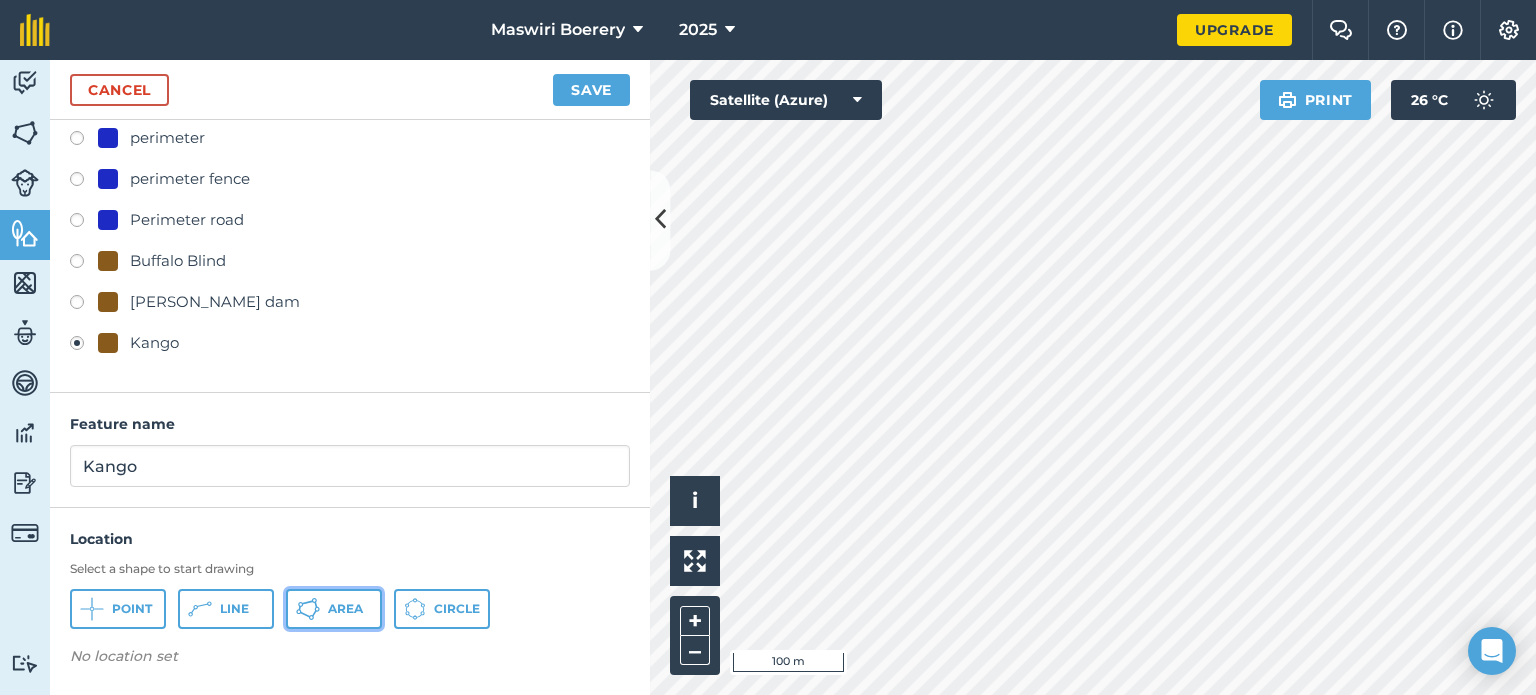 click on "Area" at bounding box center (345, 609) 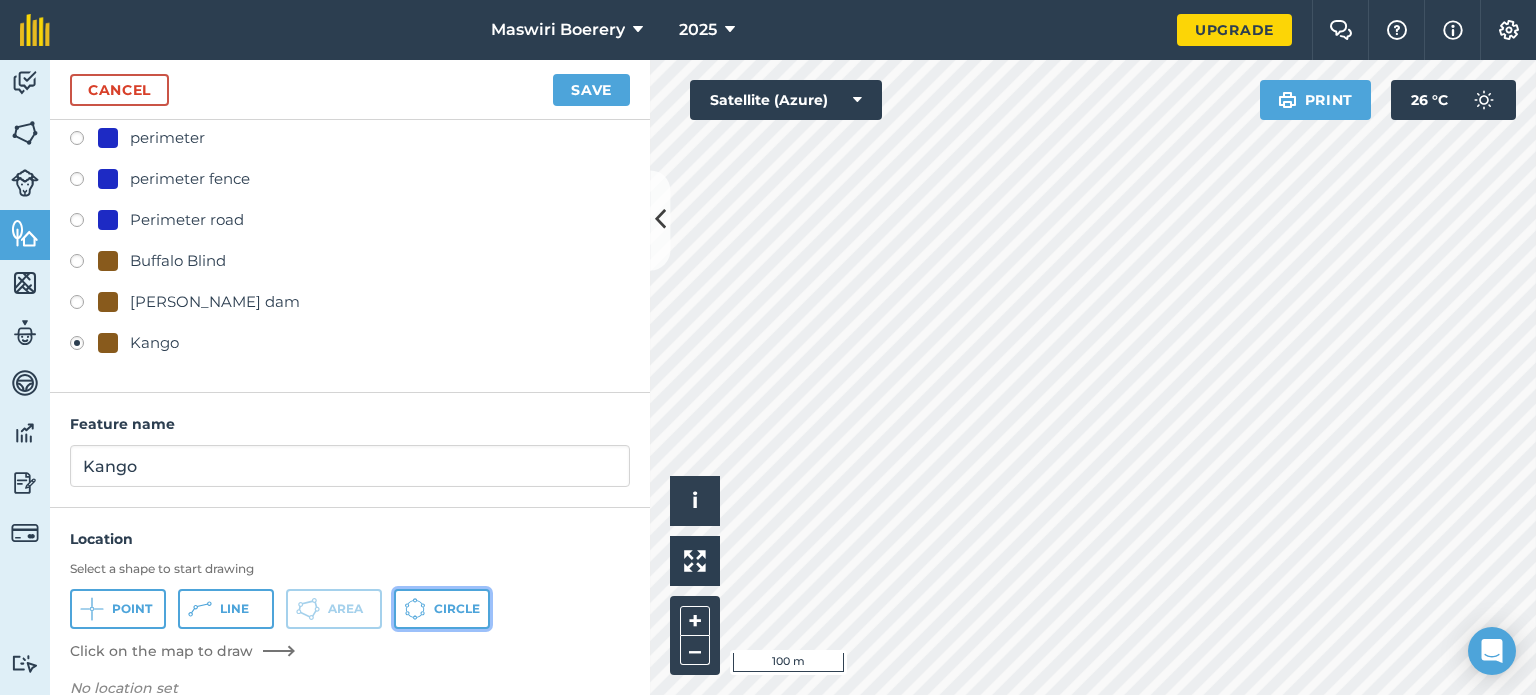click on "Circle" at bounding box center [457, 609] 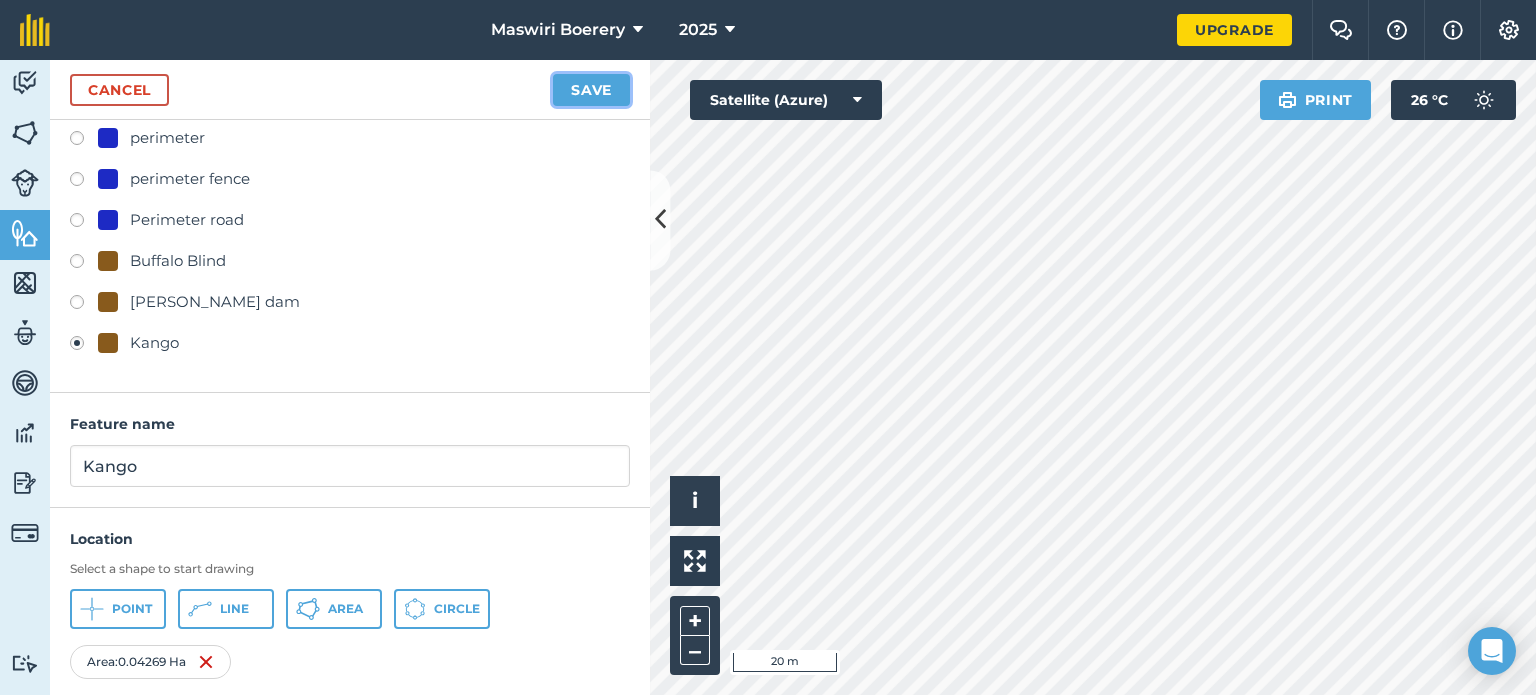 click on "Save" at bounding box center (591, 90) 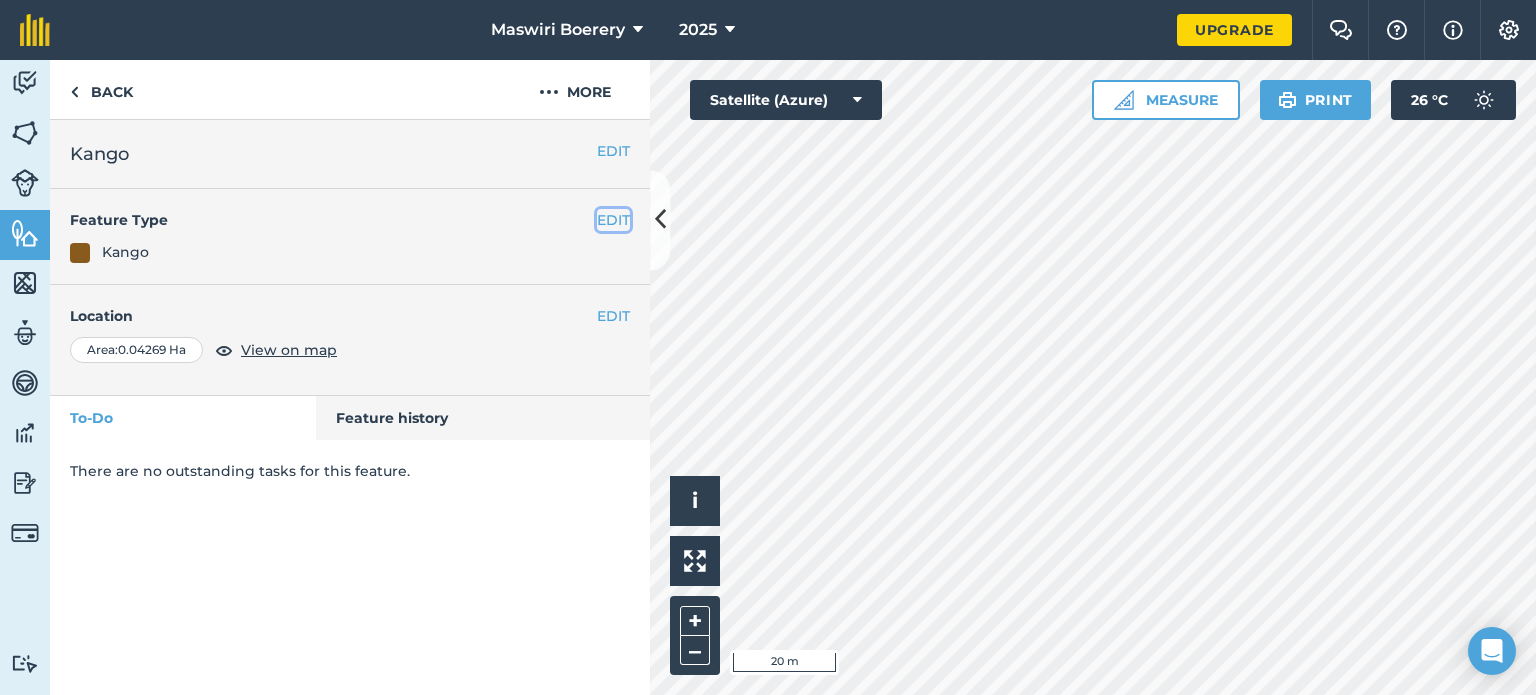 click on "EDIT" at bounding box center [613, 220] 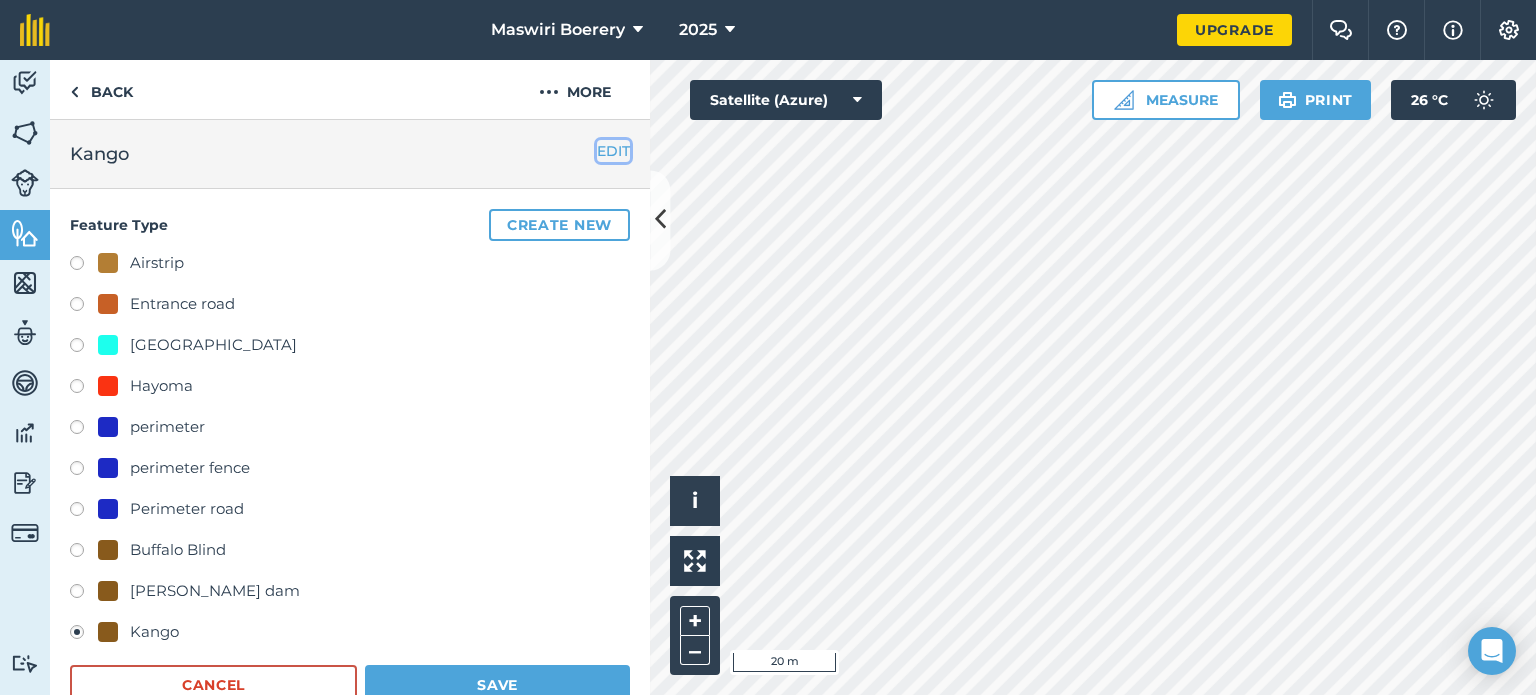 click on "EDIT" at bounding box center (613, 151) 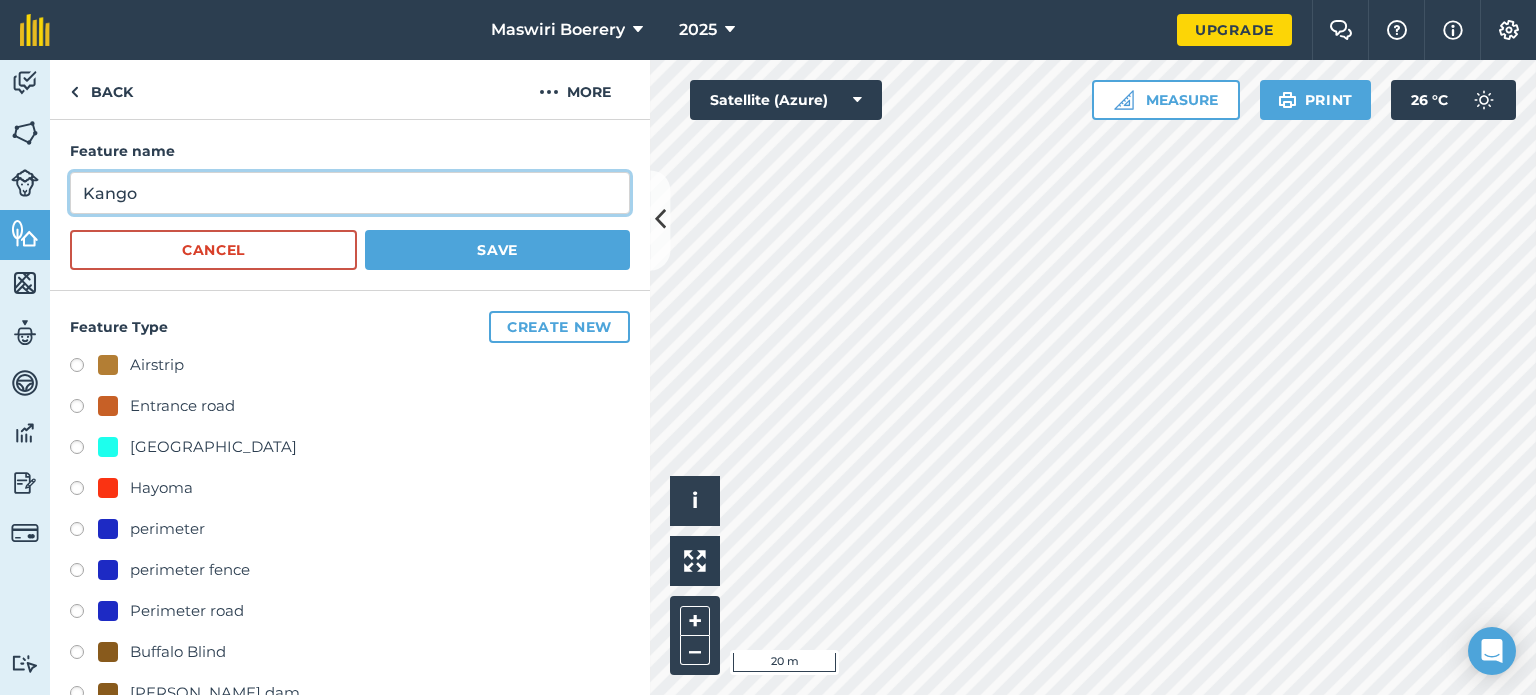 click on "Kango" at bounding box center [350, 193] 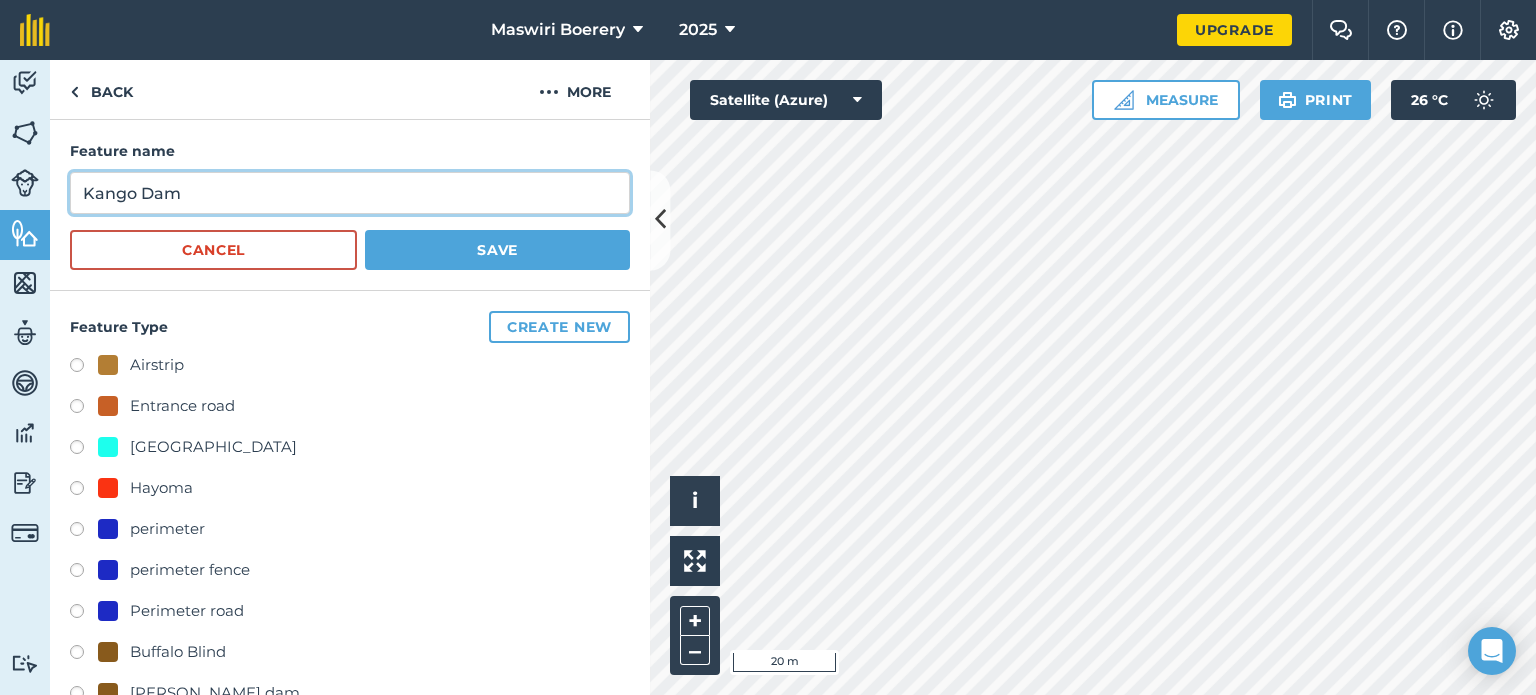 type on "Kango Dam" 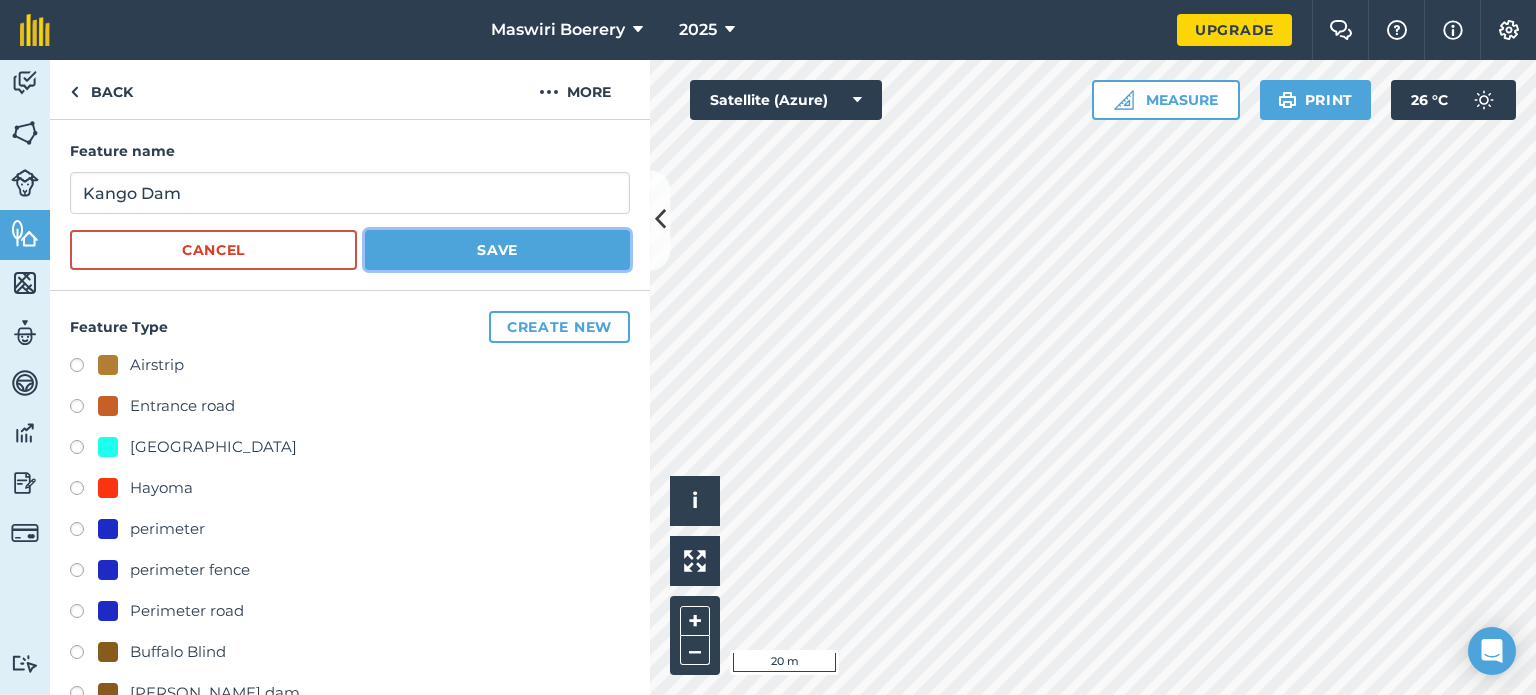 click on "Save" at bounding box center (497, 250) 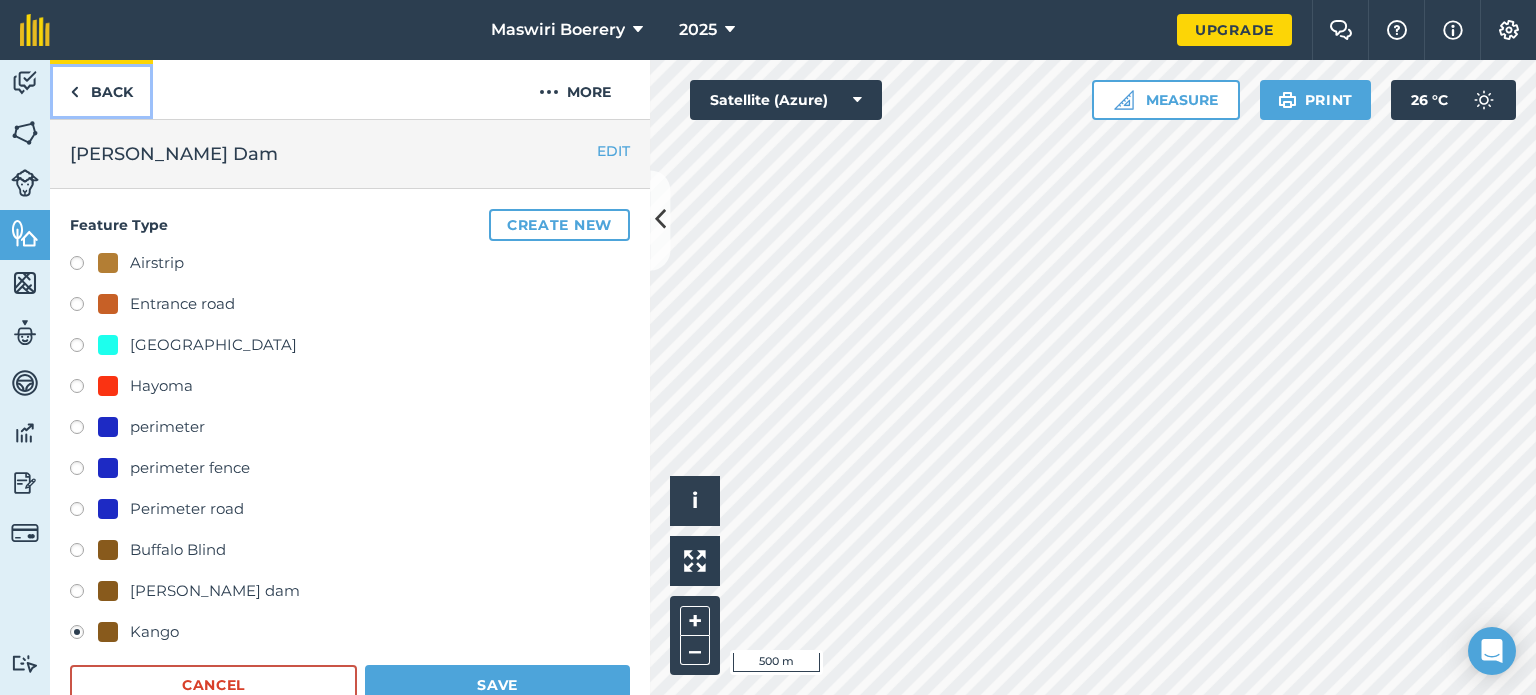 click on "Back" at bounding box center (101, 89) 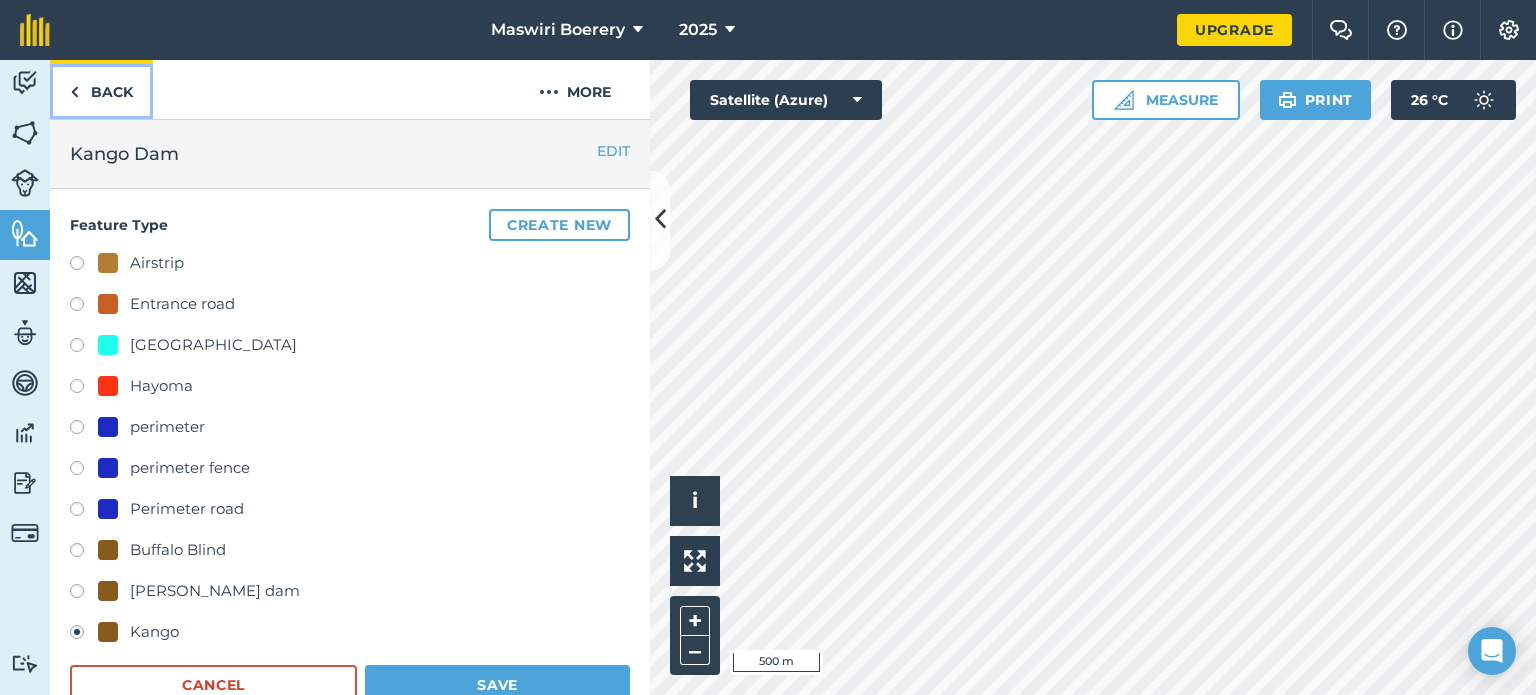 click on "Back" at bounding box center (101, 89) 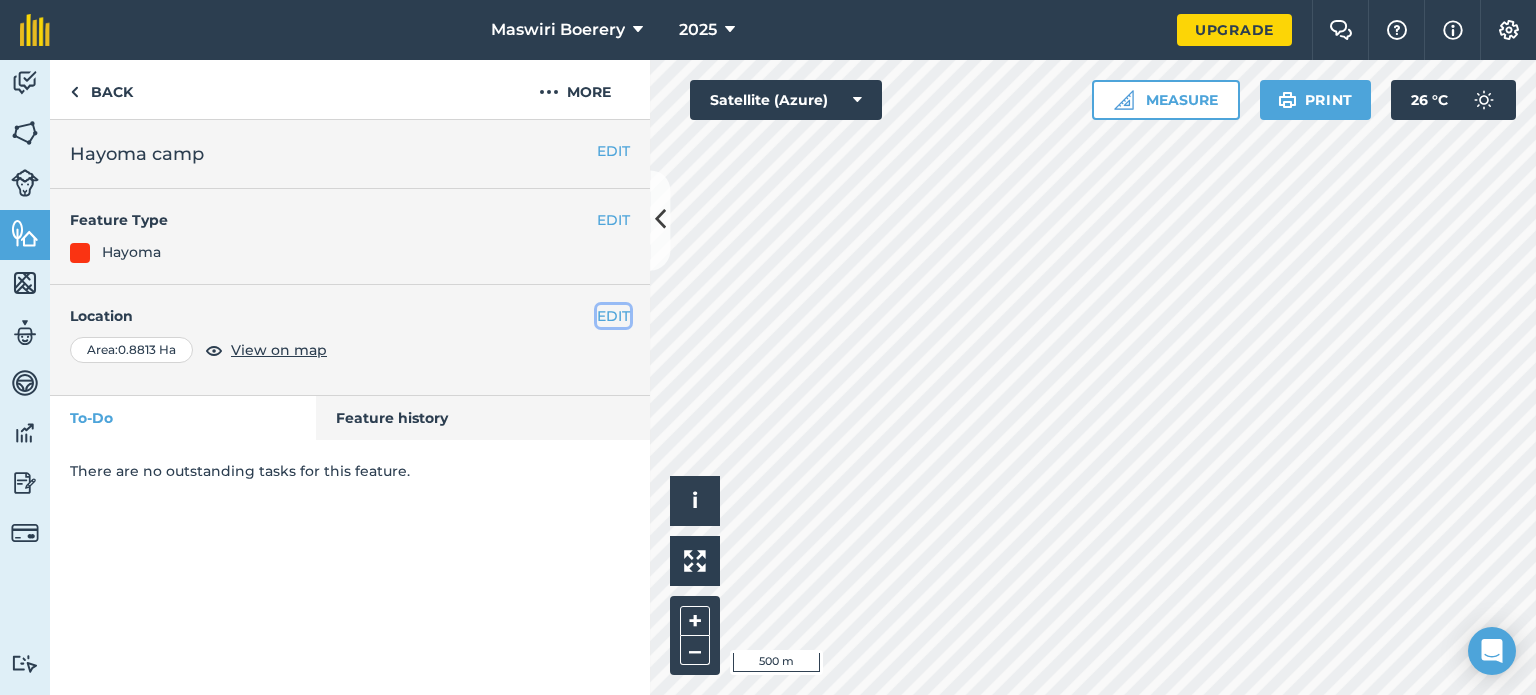 click on "EDIT" at bounding box center (613, 316) 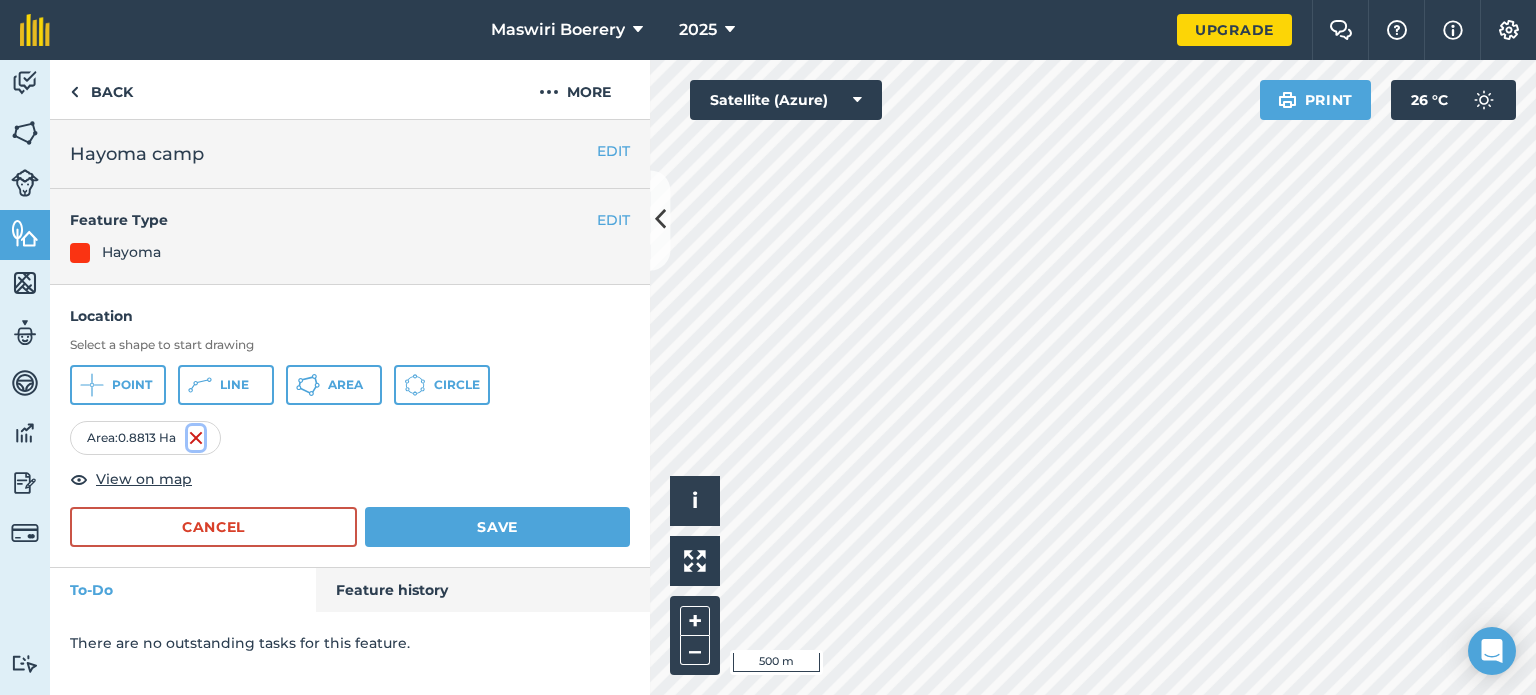 click at bounding box center [196, 438] 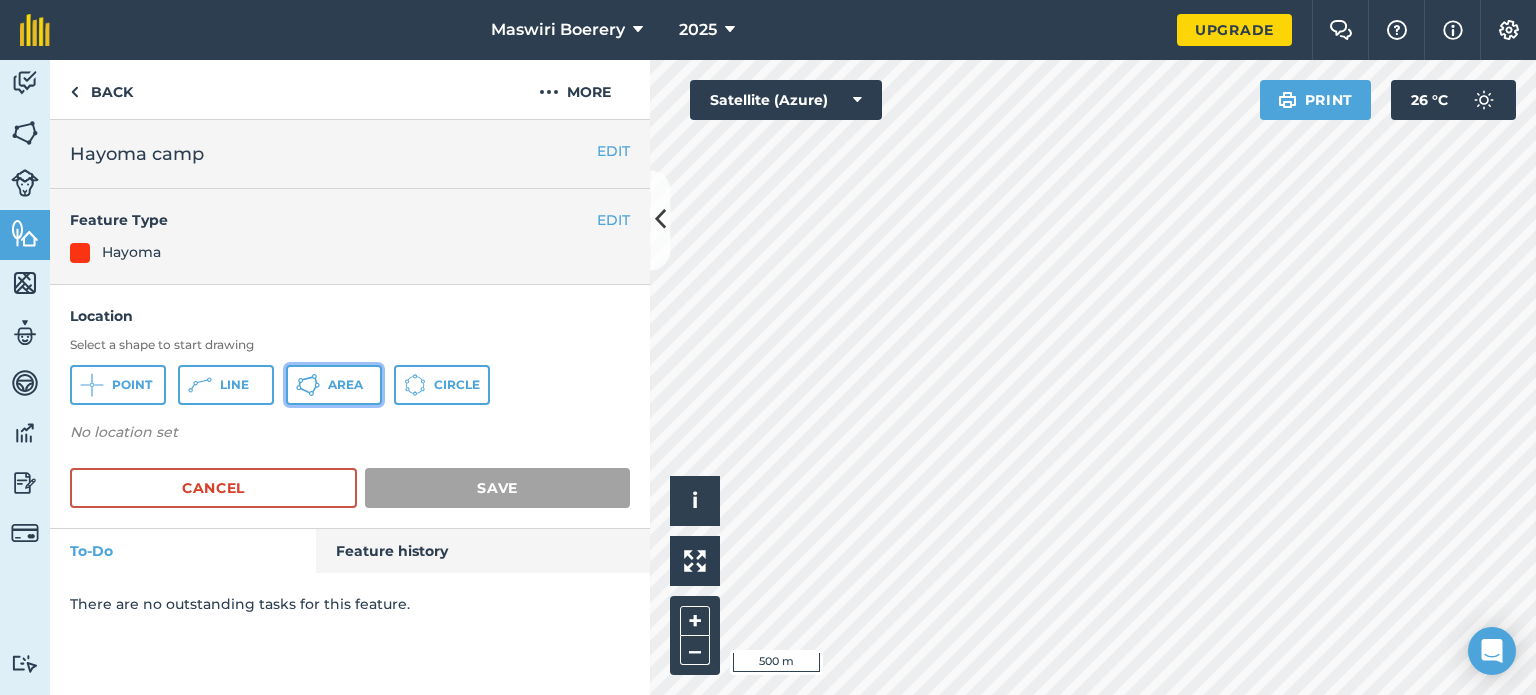 click on "Area" at bounding box center (345, 385) 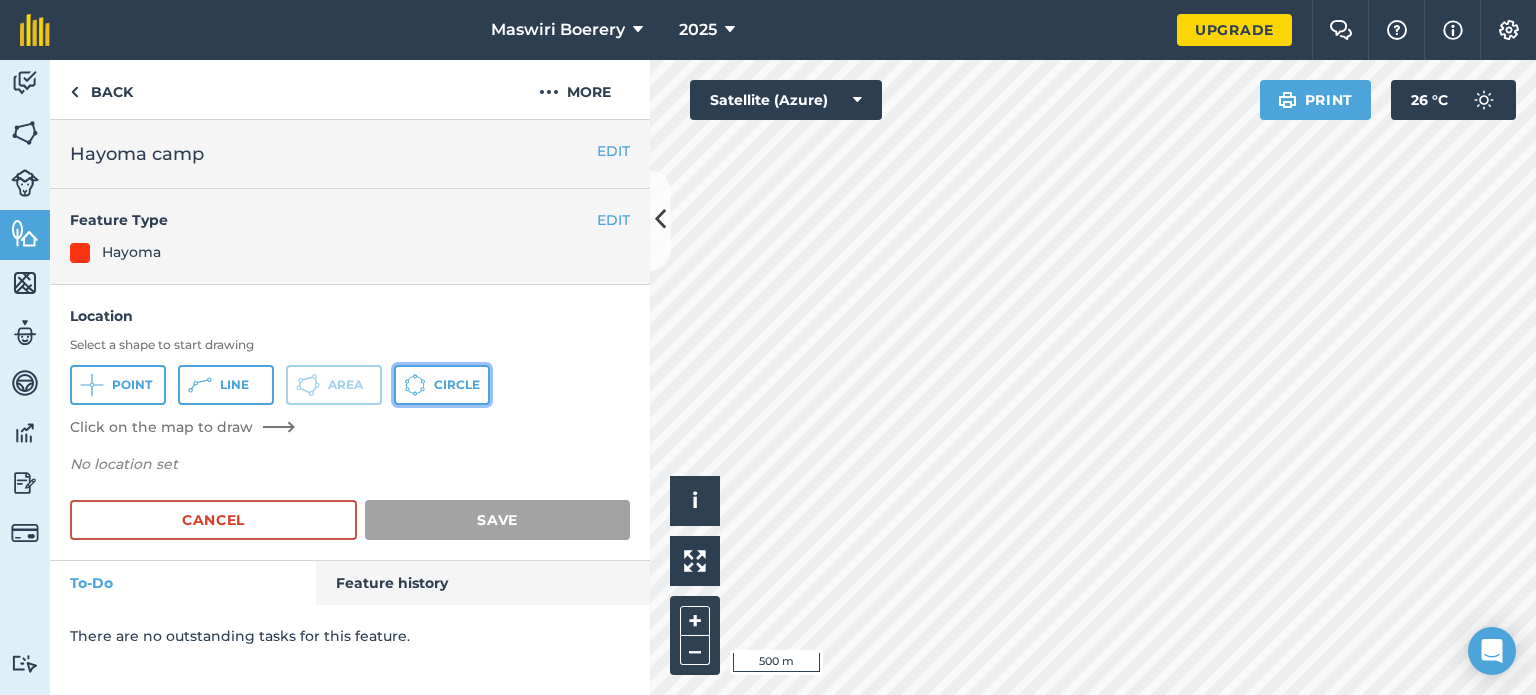 click on "Circle" at bounding box center [442, 385] 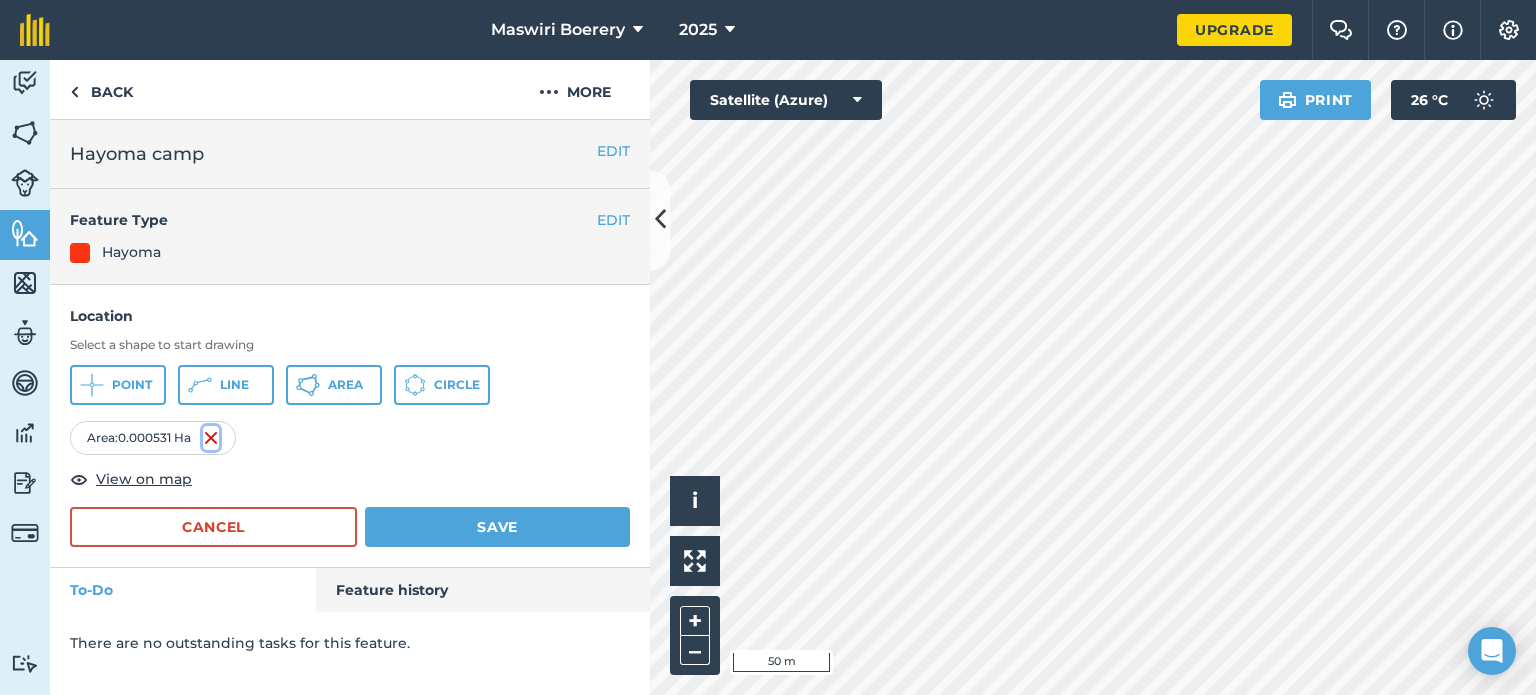 click at bounding box center (211, 438) 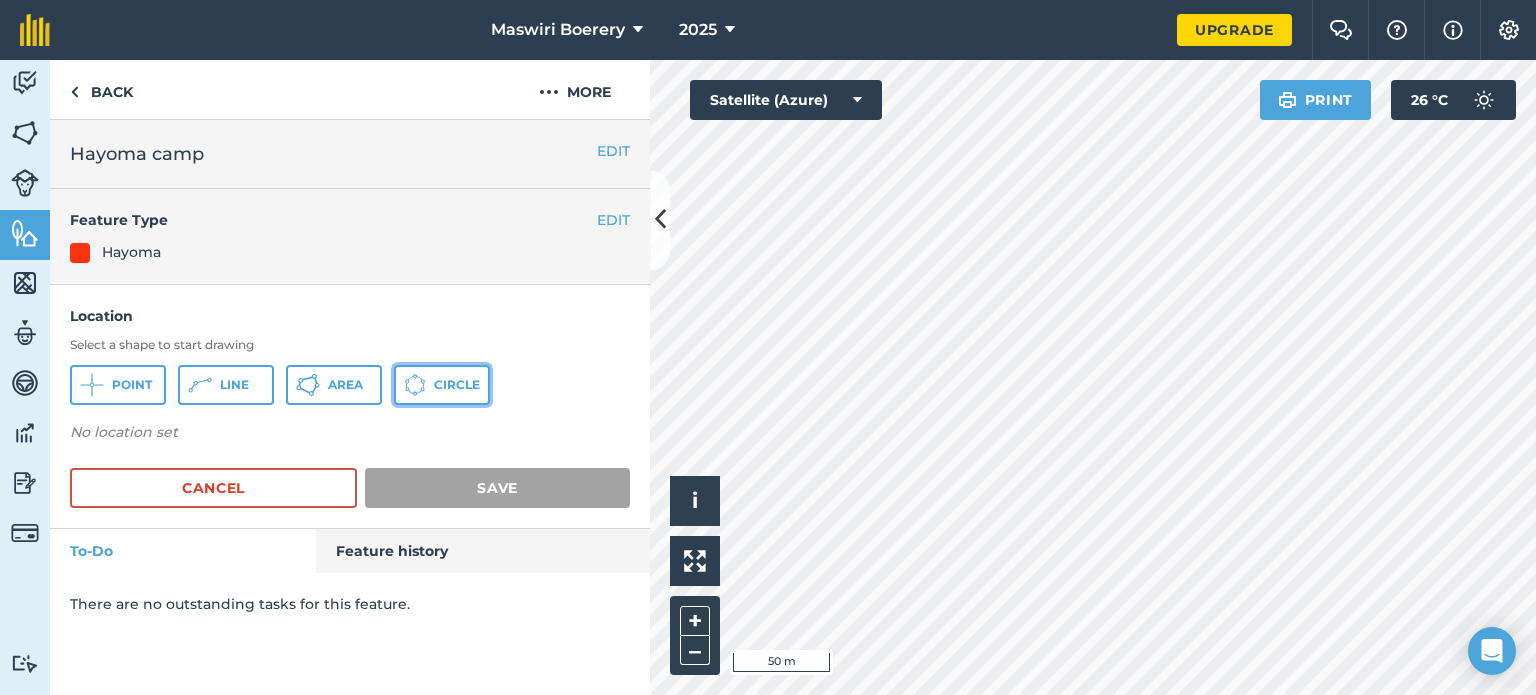 click on "Circle" at bounding box center (457, 385) 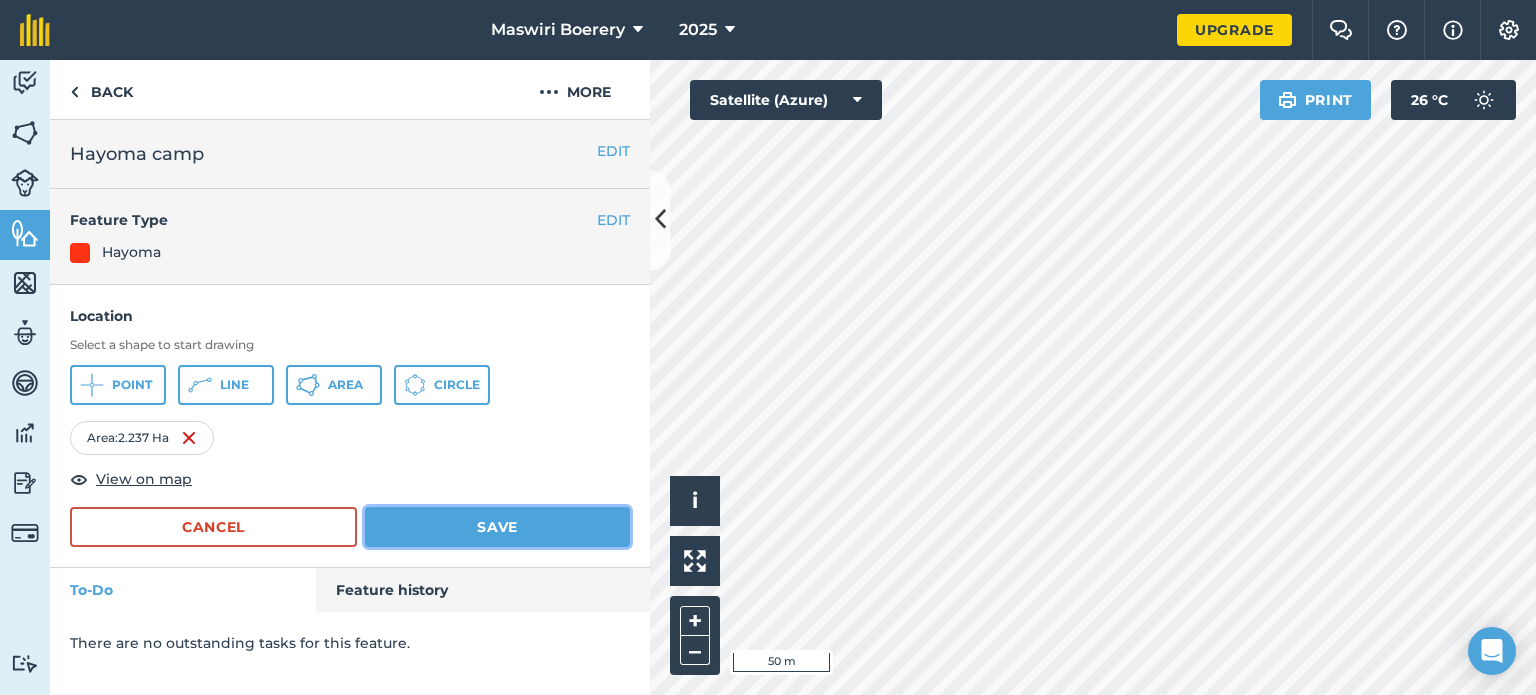 click on "Save" at bounding box center (497, 527) 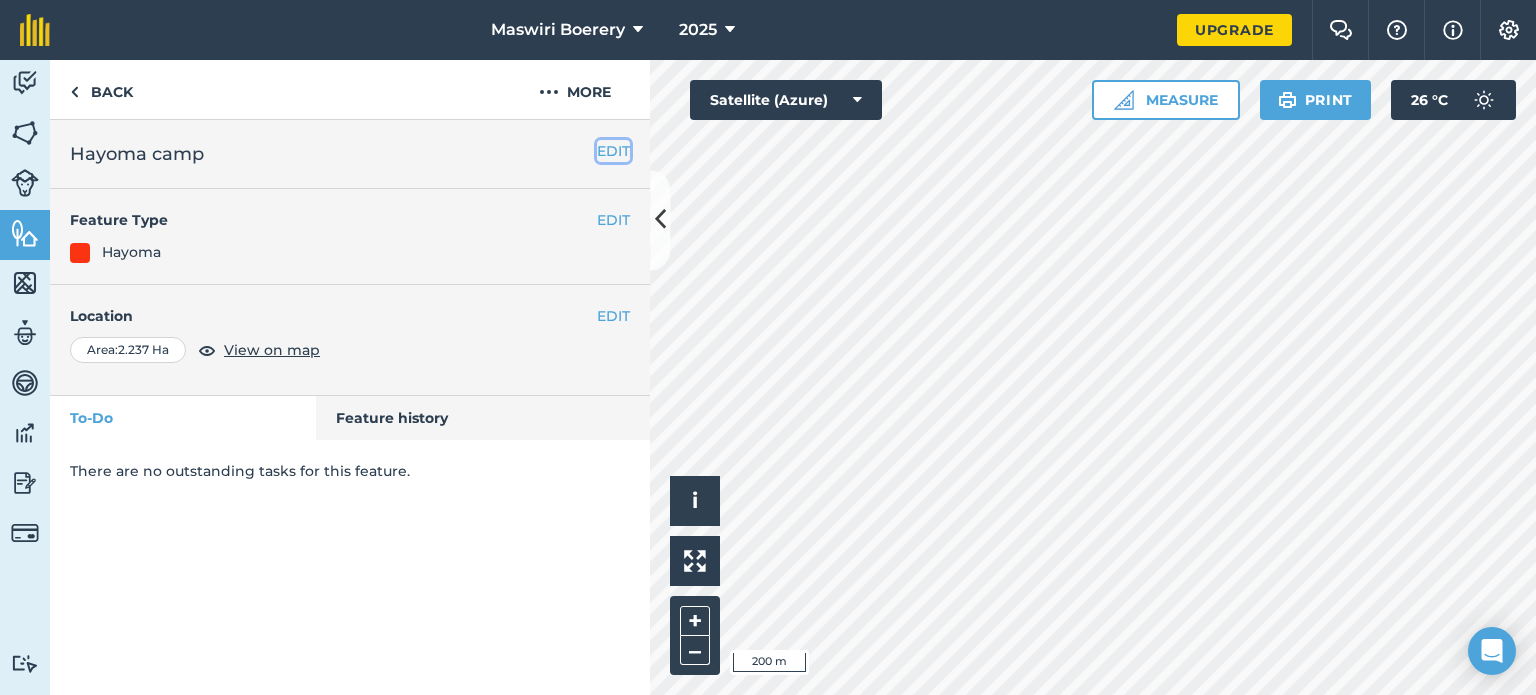 click on "EDIT" at bounding box center [613, 151] 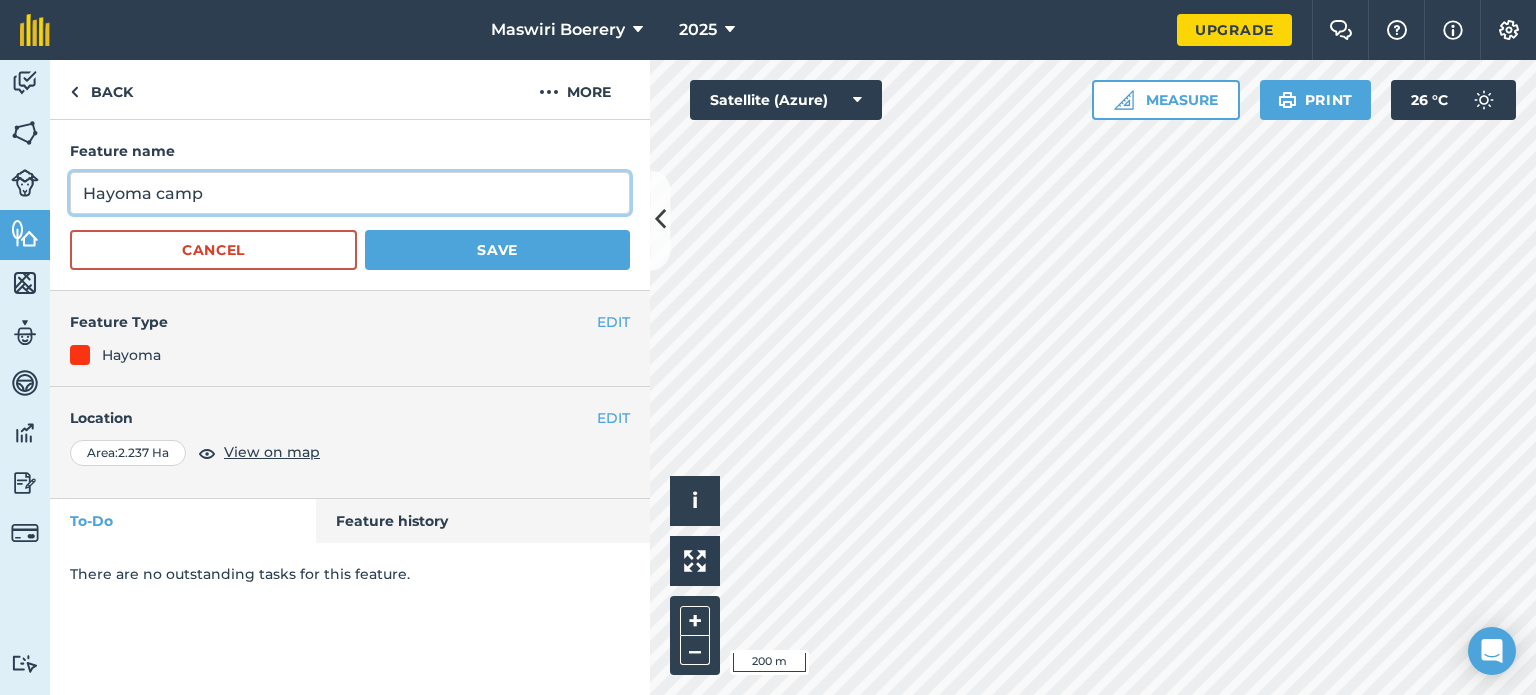 click on "Hayoma camp" at bounding box center (350, 193) 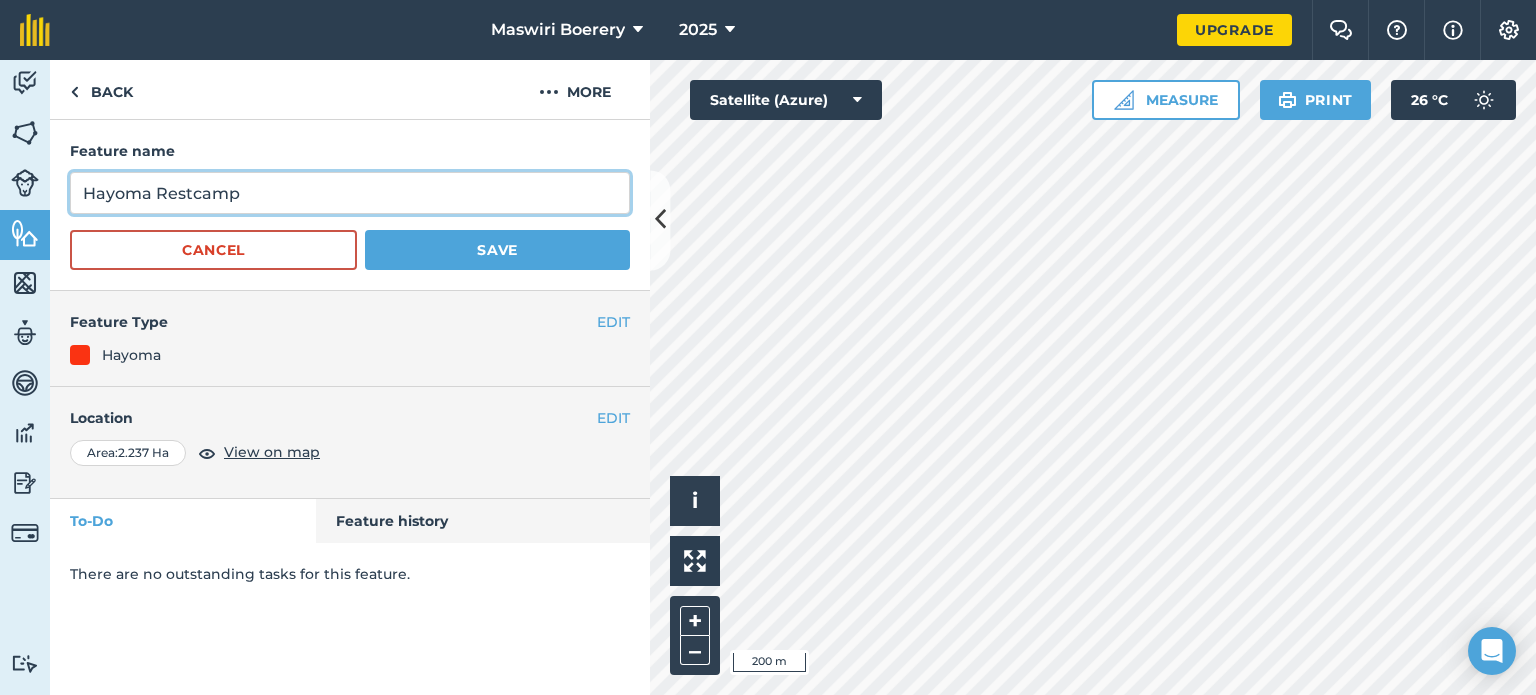 type on "Hayoma Restcamp" 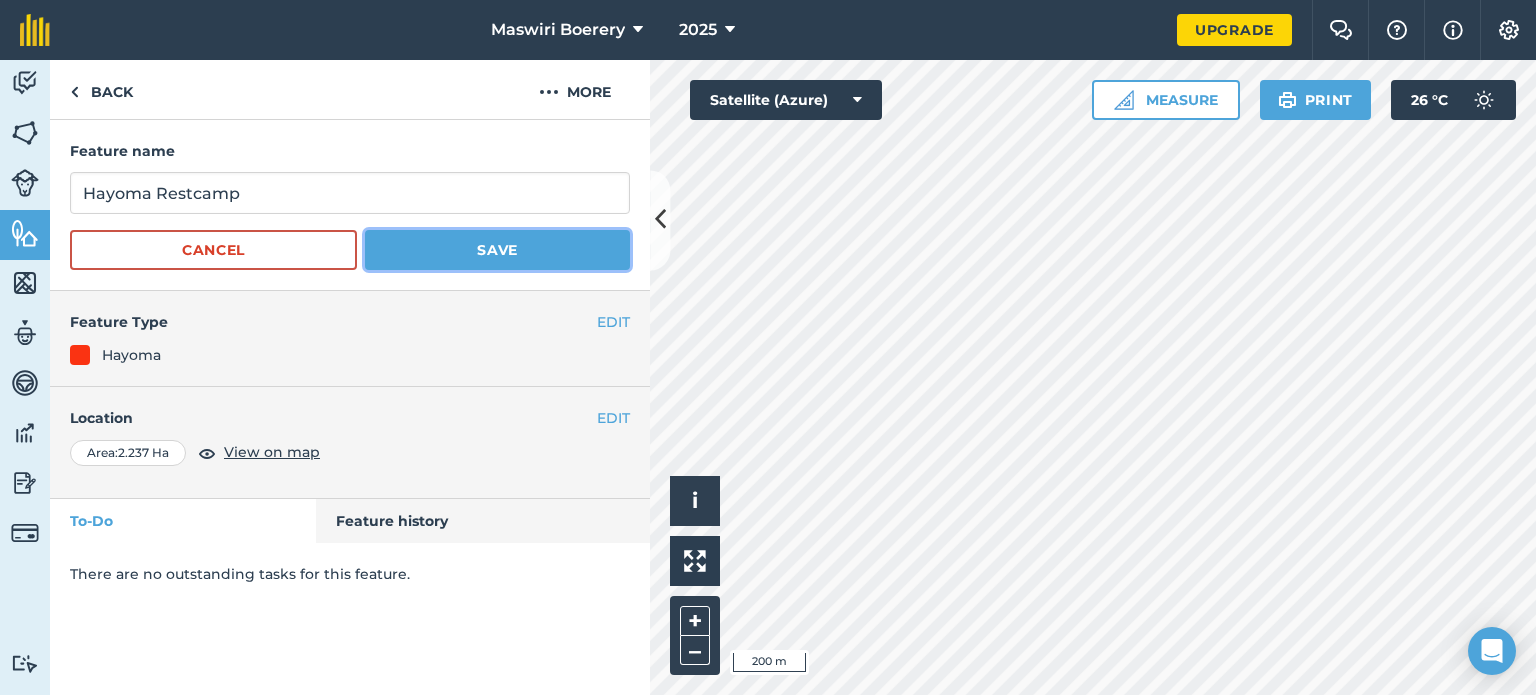 click on "Save" at bounding box center (497, 250) 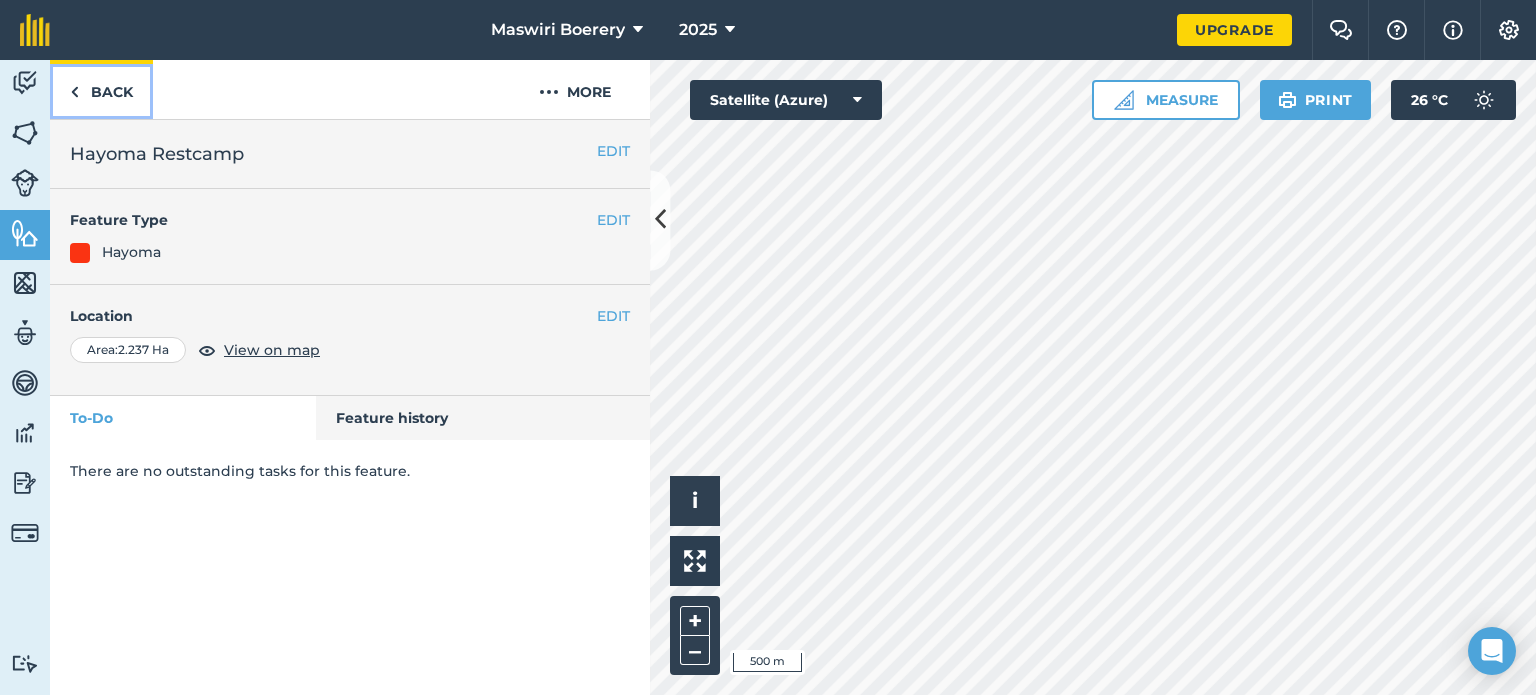 click on "Back" at bounding box center (101, 89) 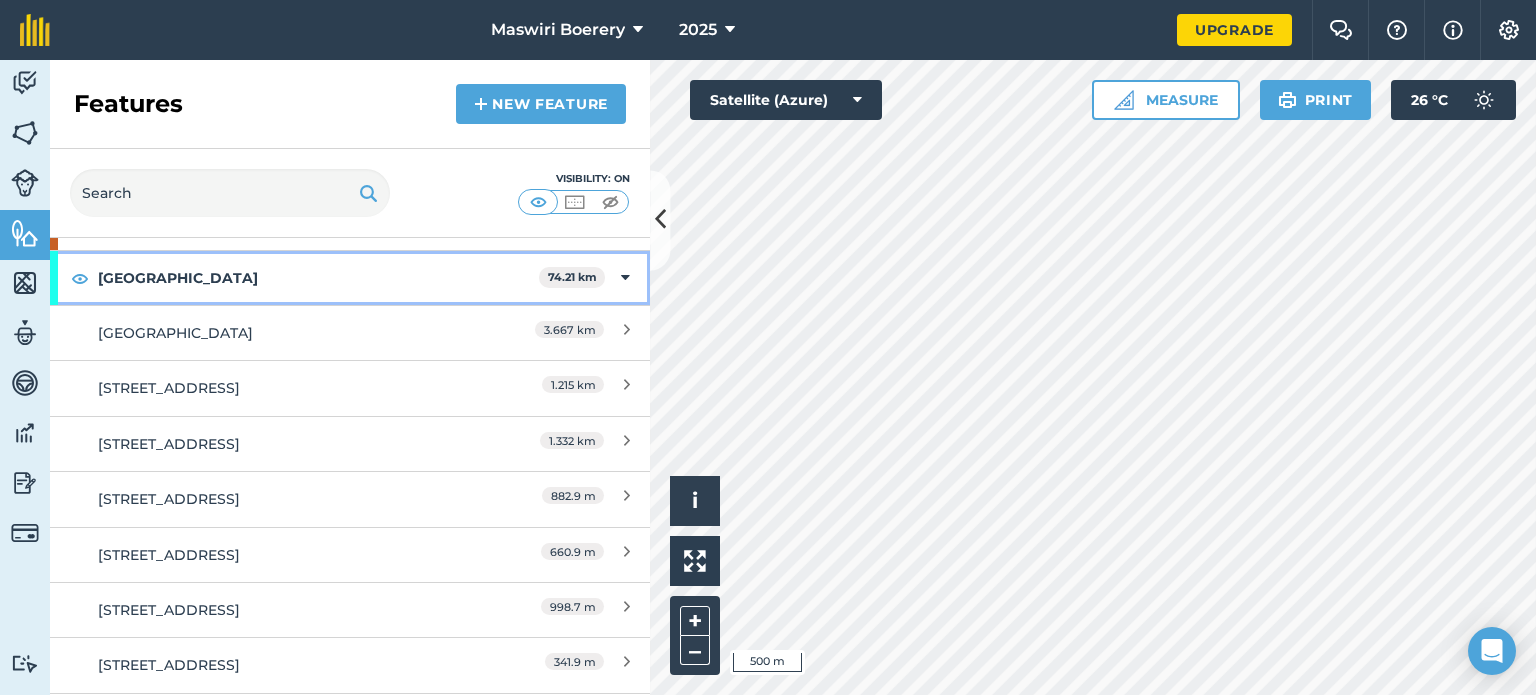 click on "74.21   km" at bounding box center [572, 277] 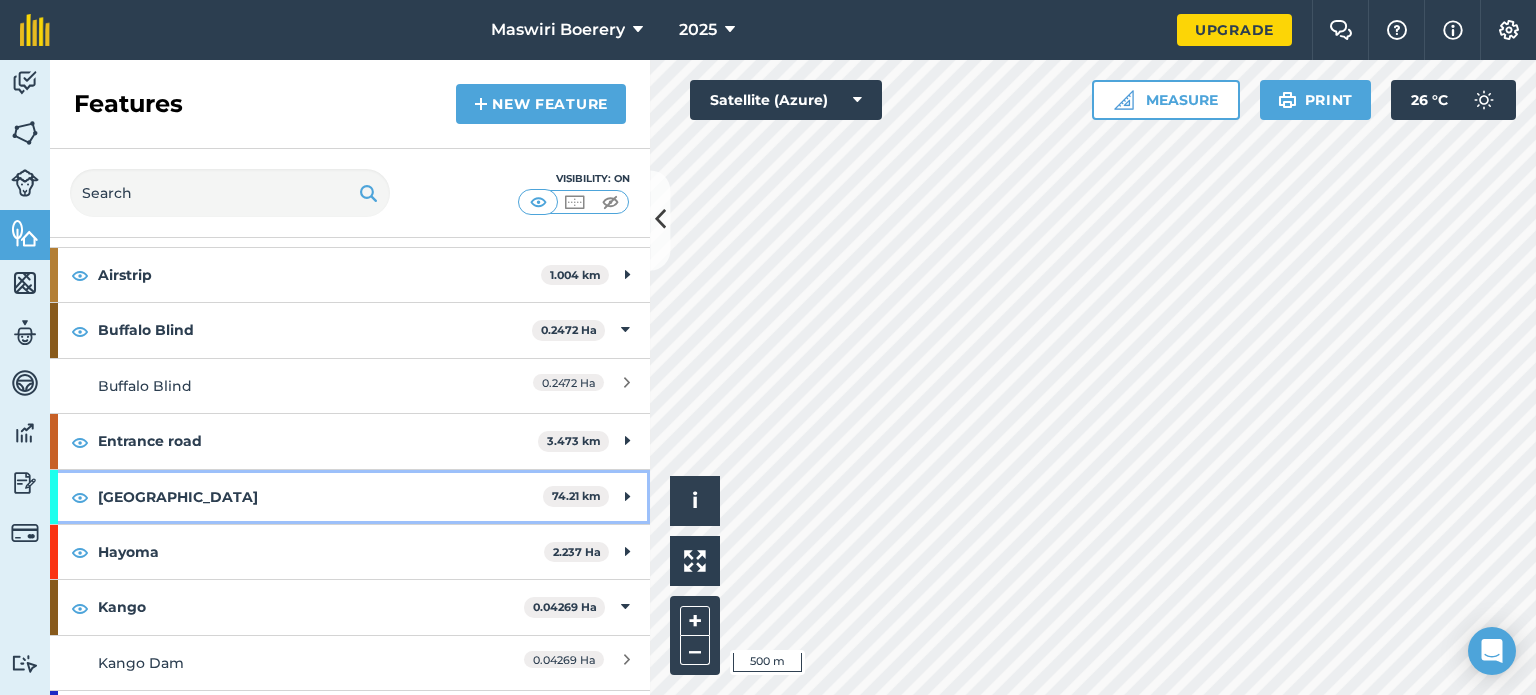 scroll, scrollTop: 0, scrollLeft: 0, axis: both 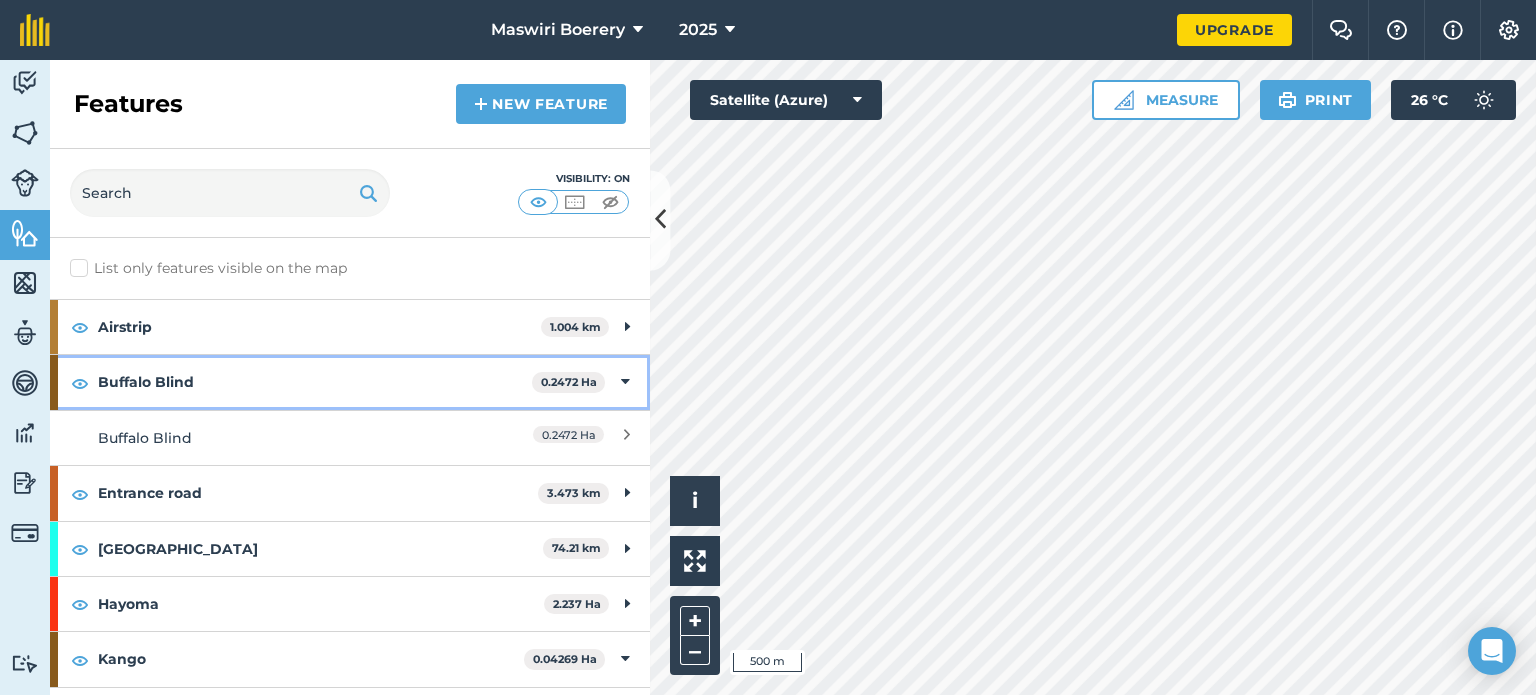 click on "Buffalo Blind 0.2472   Ha" at bounding box center (350, 382) 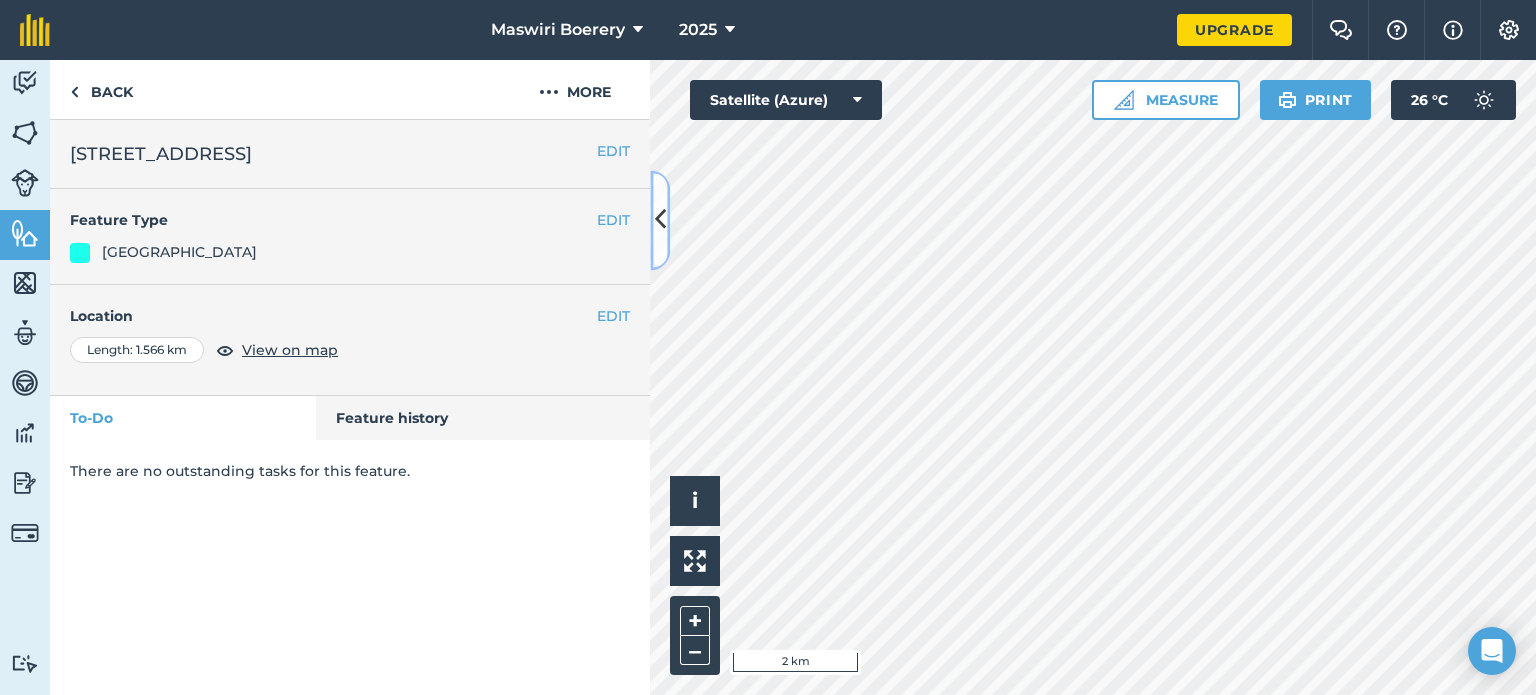 click at bounding box center (660, 220) 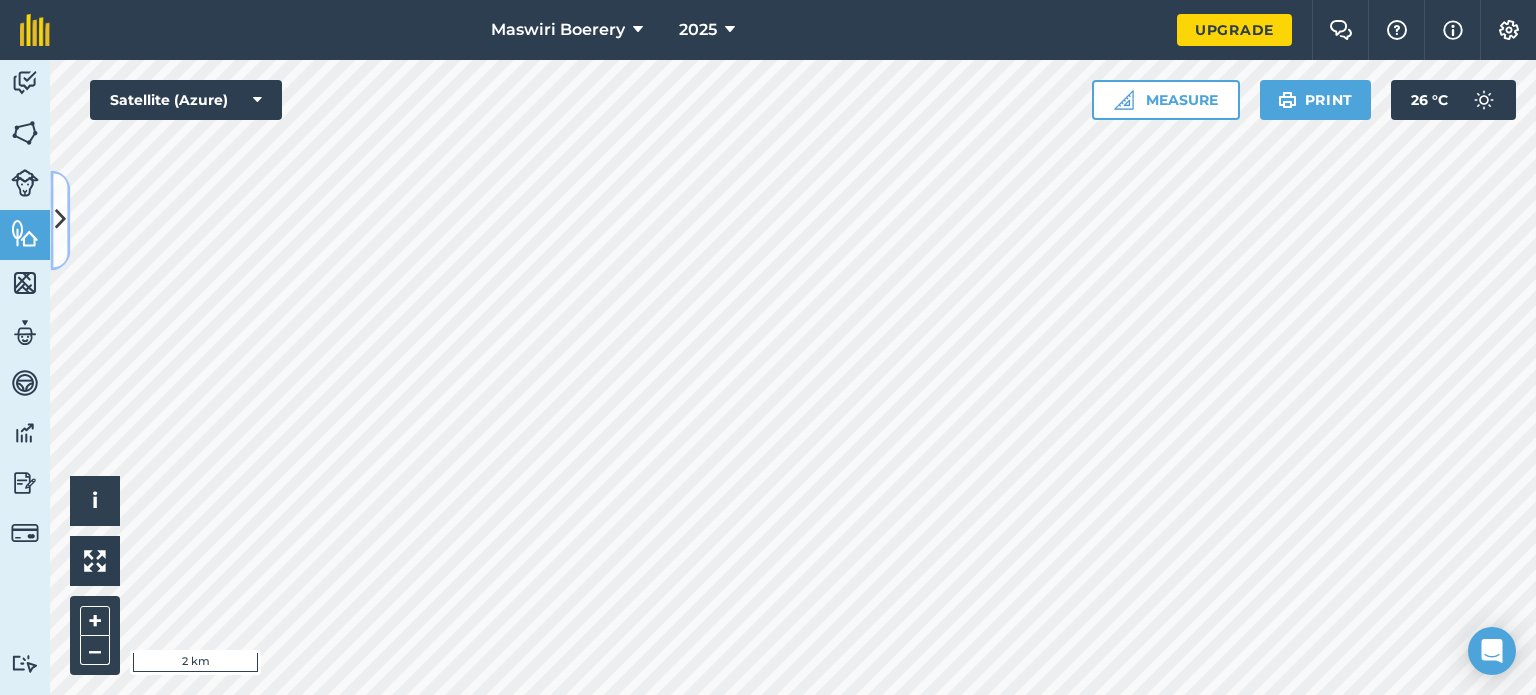 click at bounding box center [60, 220] 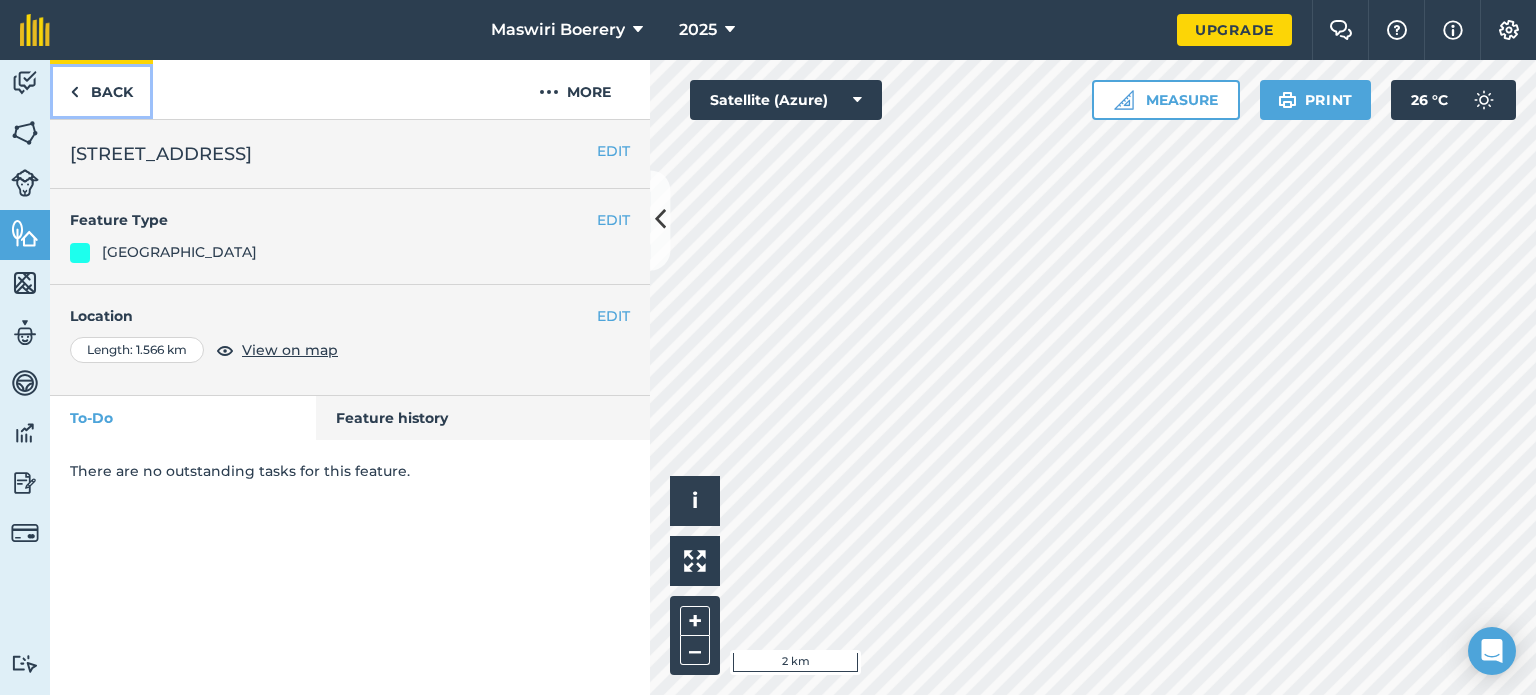 click on "Back" at bounding box center (101, 89) 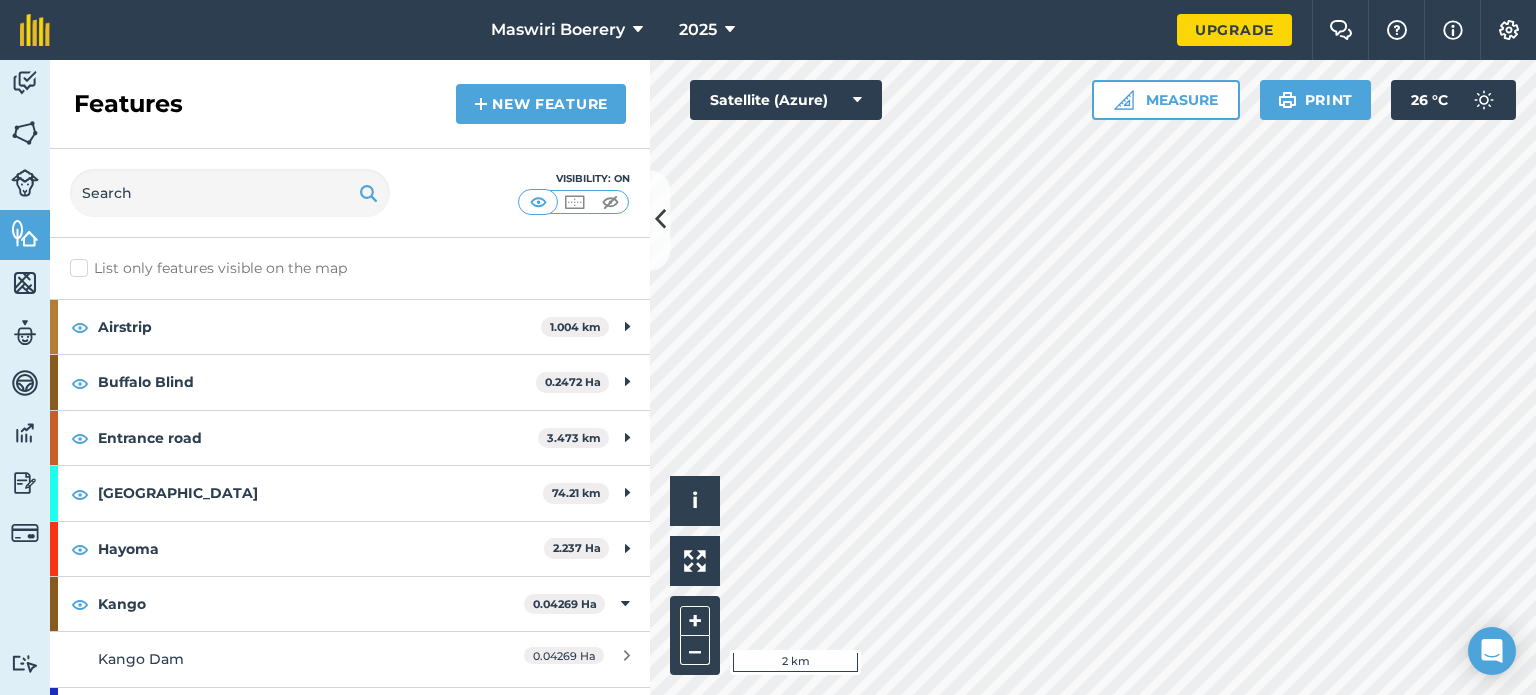 click on "List only features visible on the map" at bounding box center (208, 268) 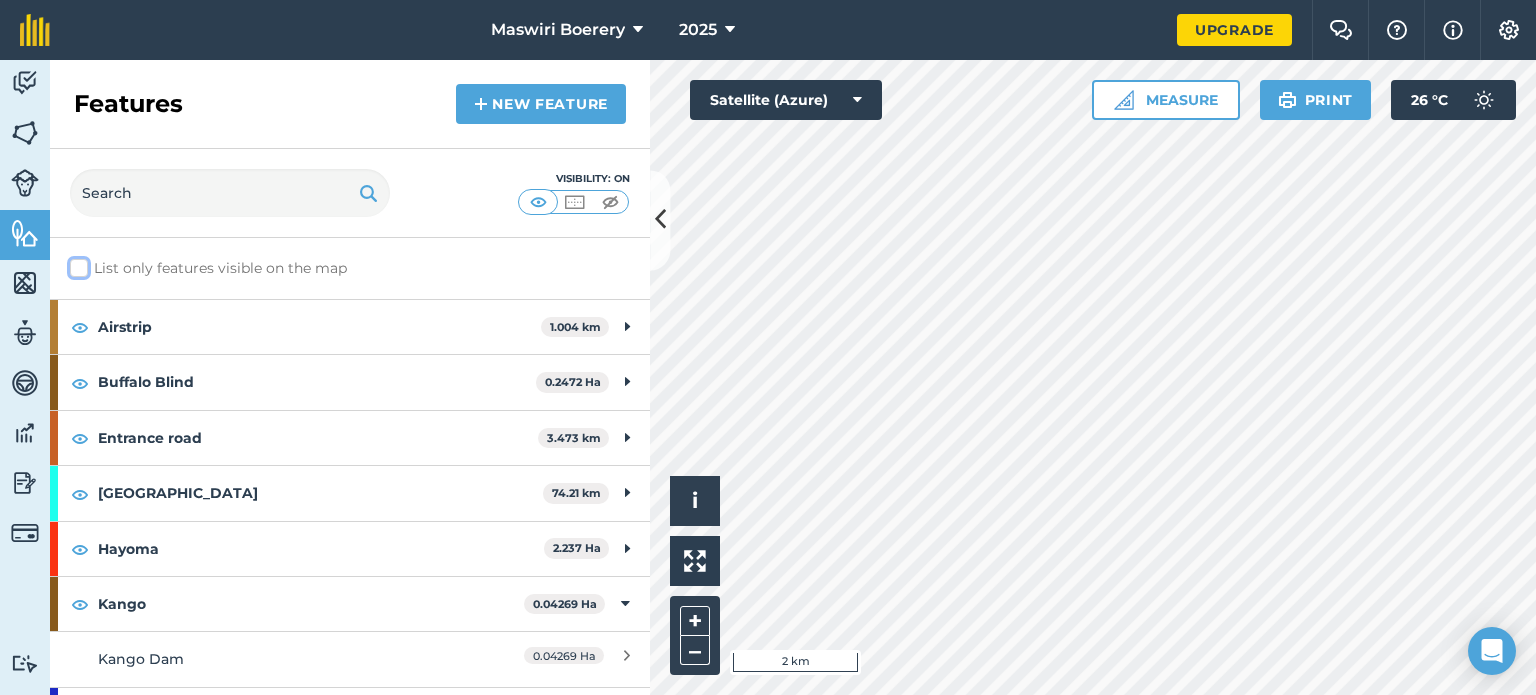 click on "List only features visible on the map" at bounding box center [76, 264] 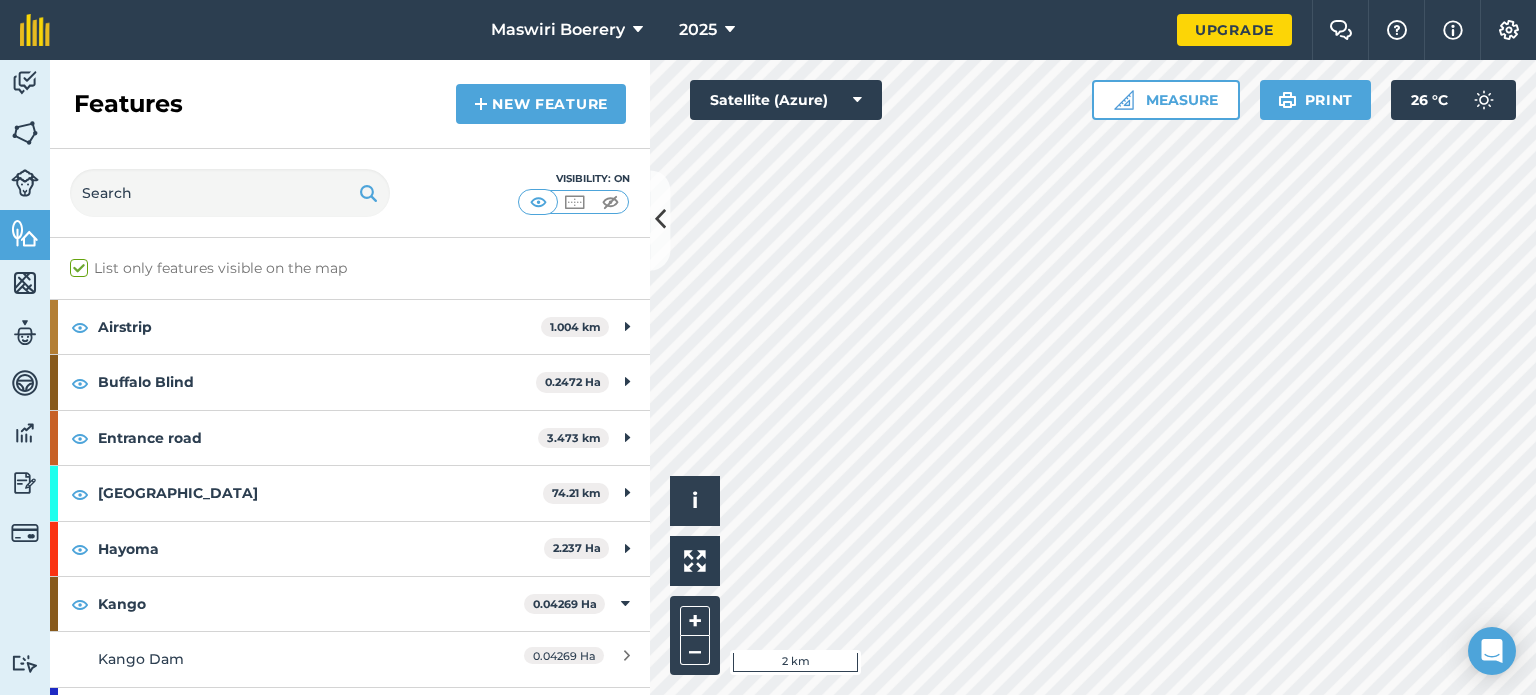 click on "List only features visible on the map" at bounding box center [208, 268] 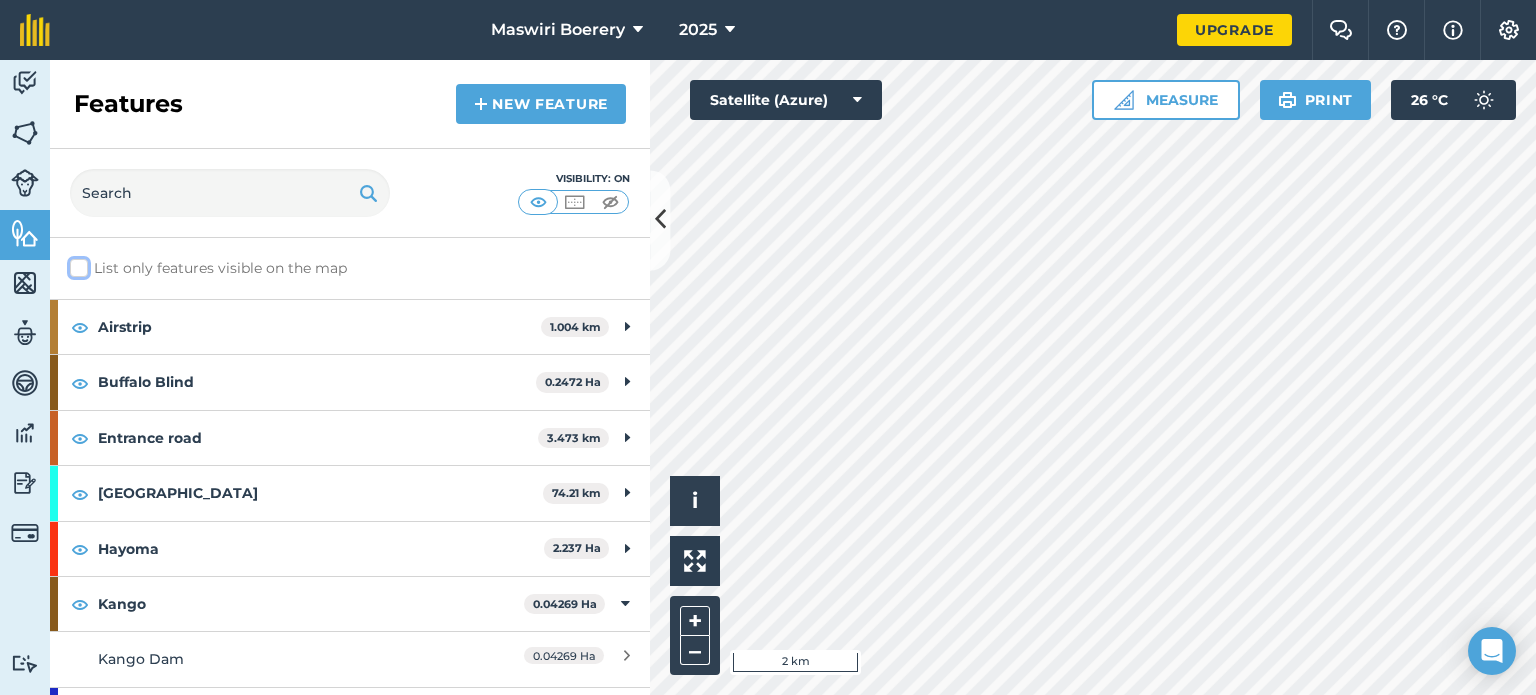 checkbox on "false" 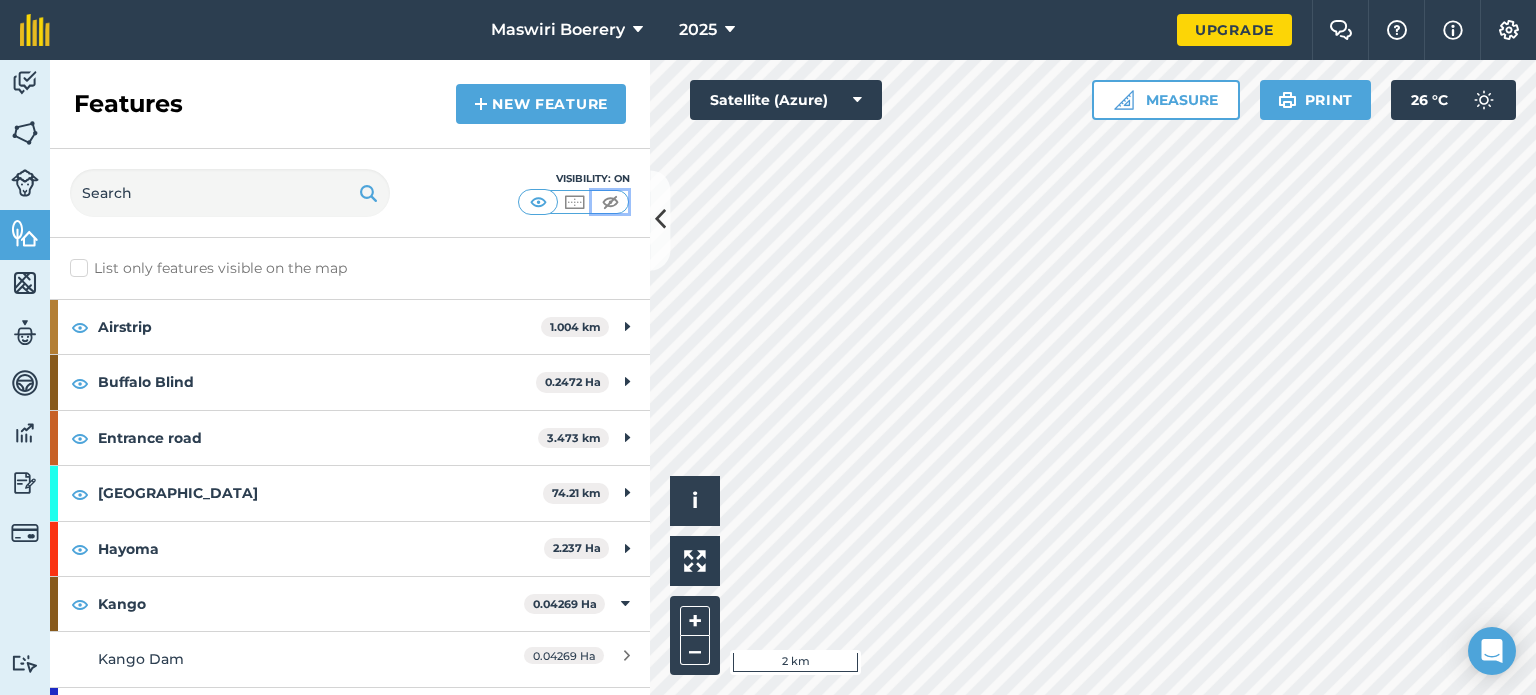 click at bounding box center [610, 202] 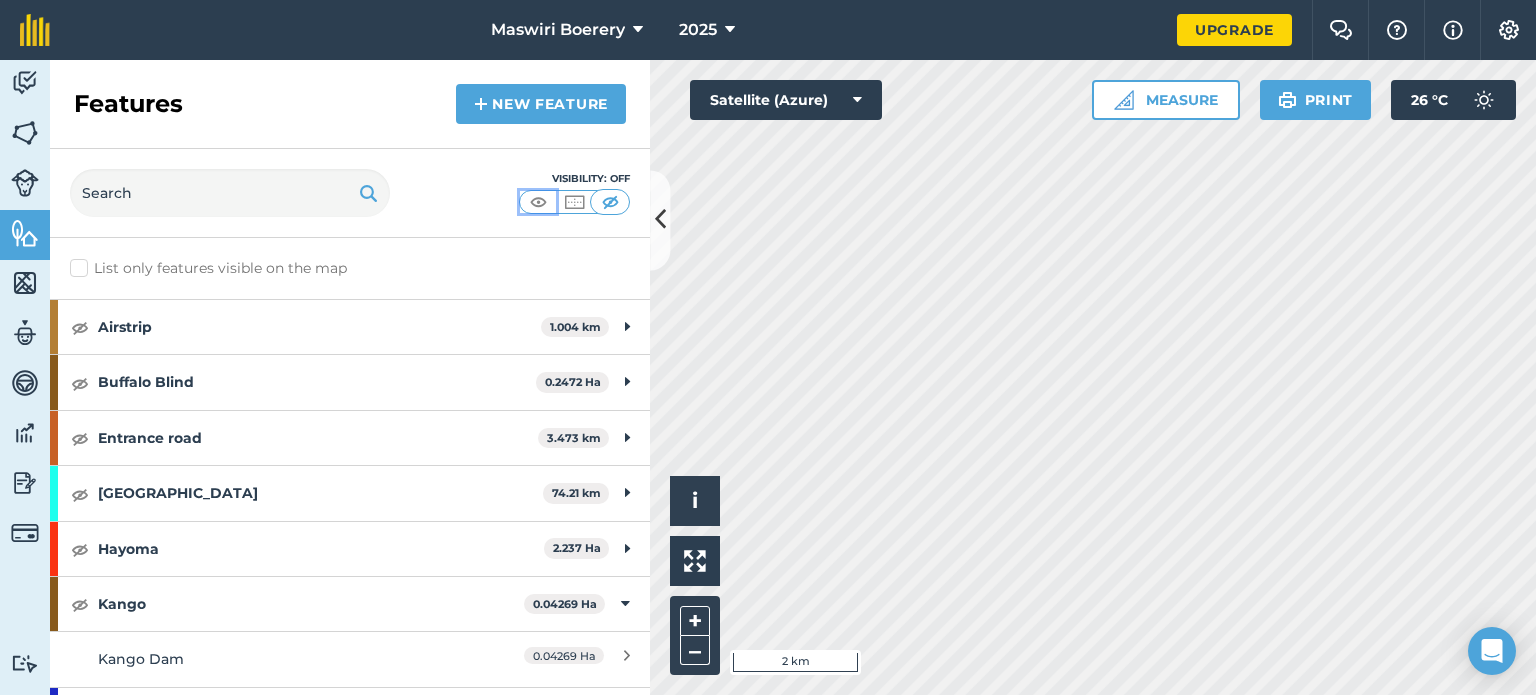click at bounding box center [538, 202] 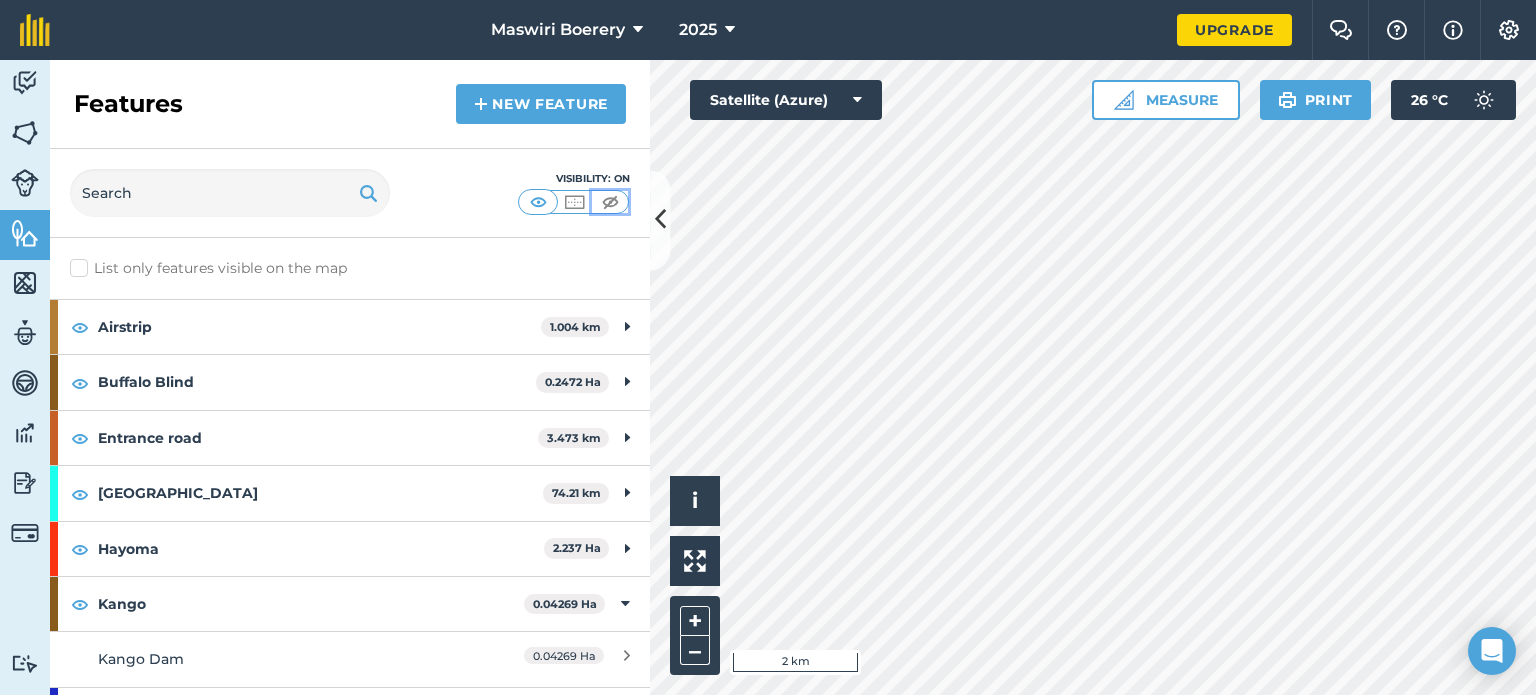 click at bounding box center (610, 202) 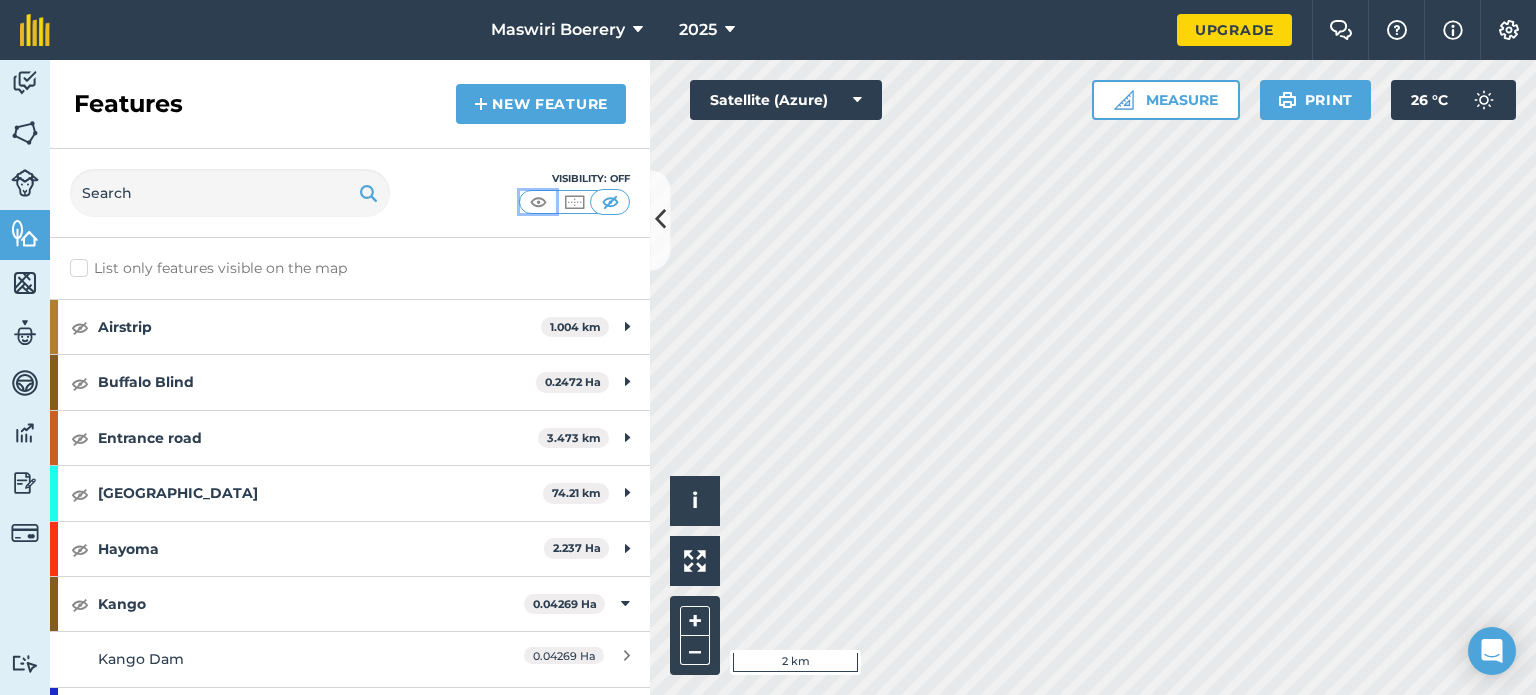 click at bounding box center [538, 202] 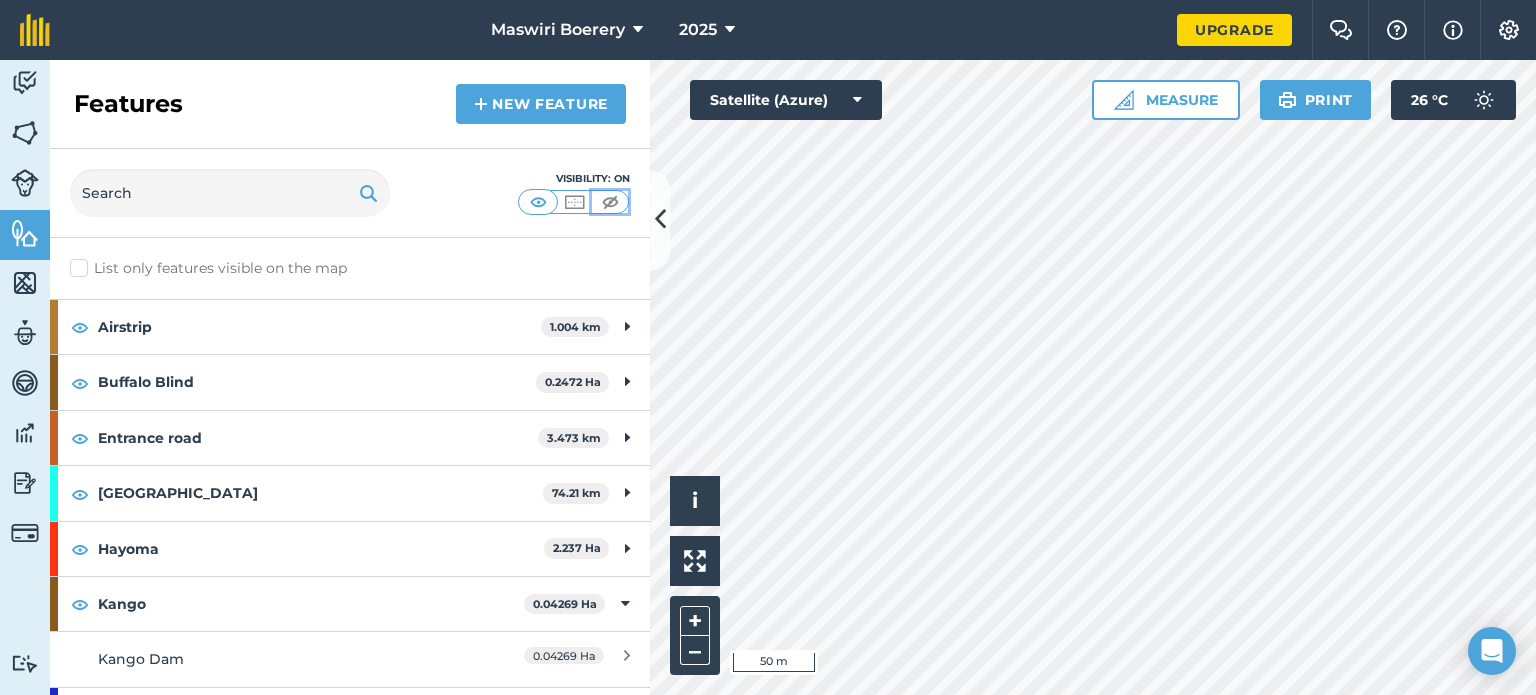 click at bounding box center (610, 202) 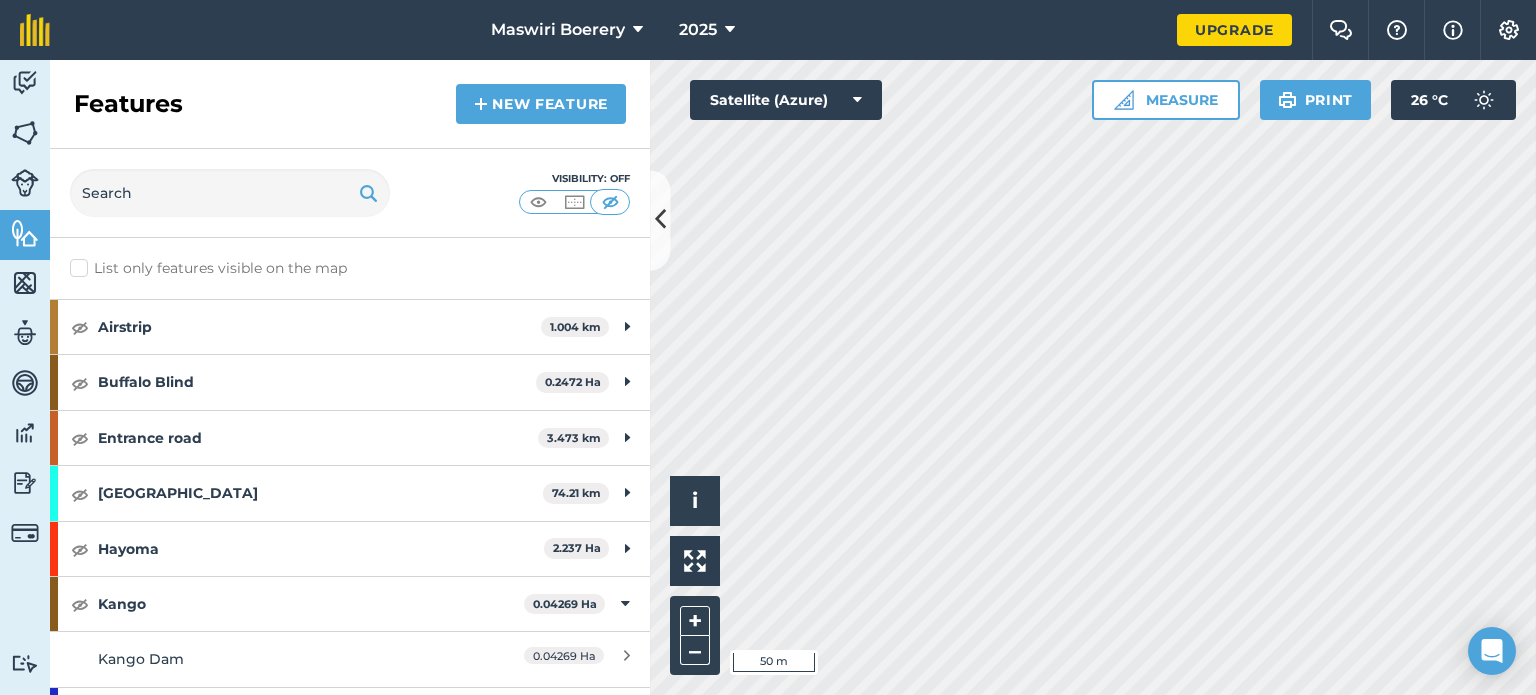 click on "Visibility: Off" at bounding box center (574, 193) 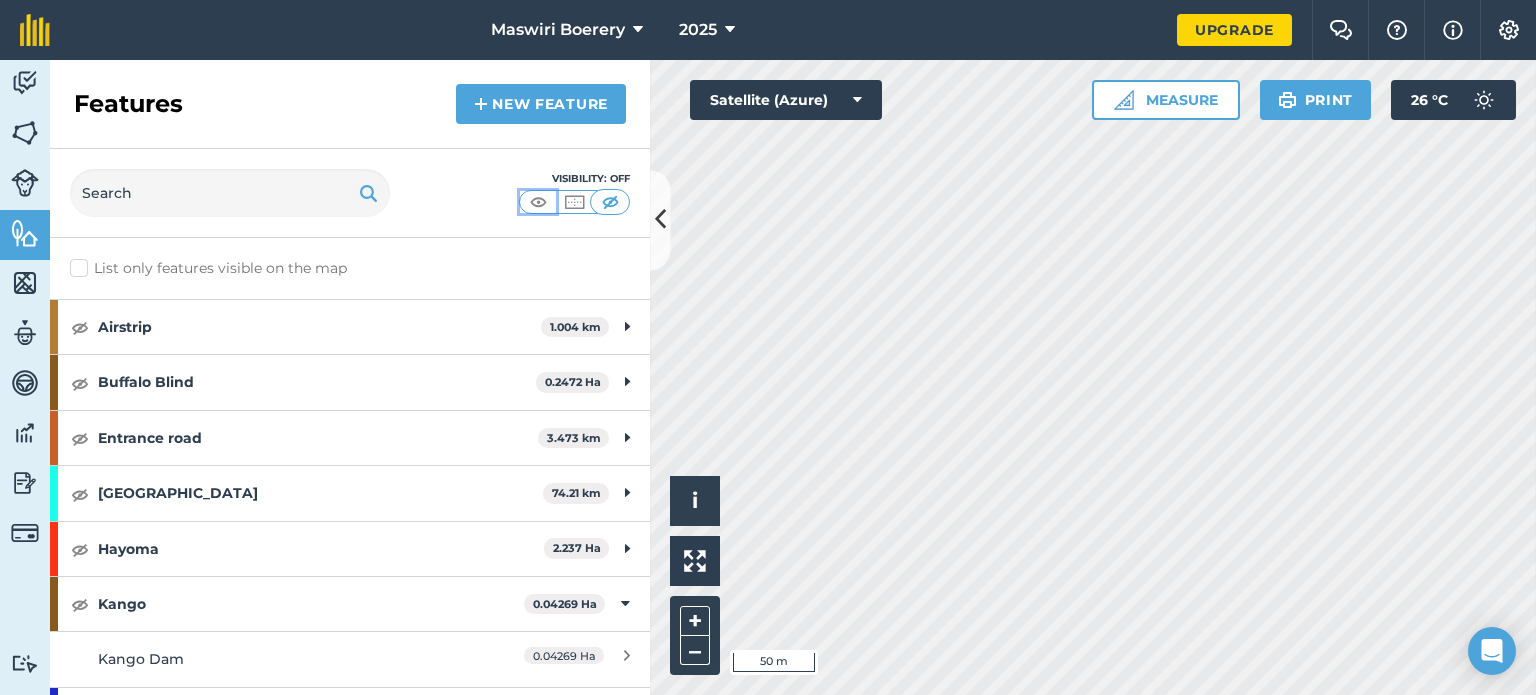 click at bounding box center (538, 202) 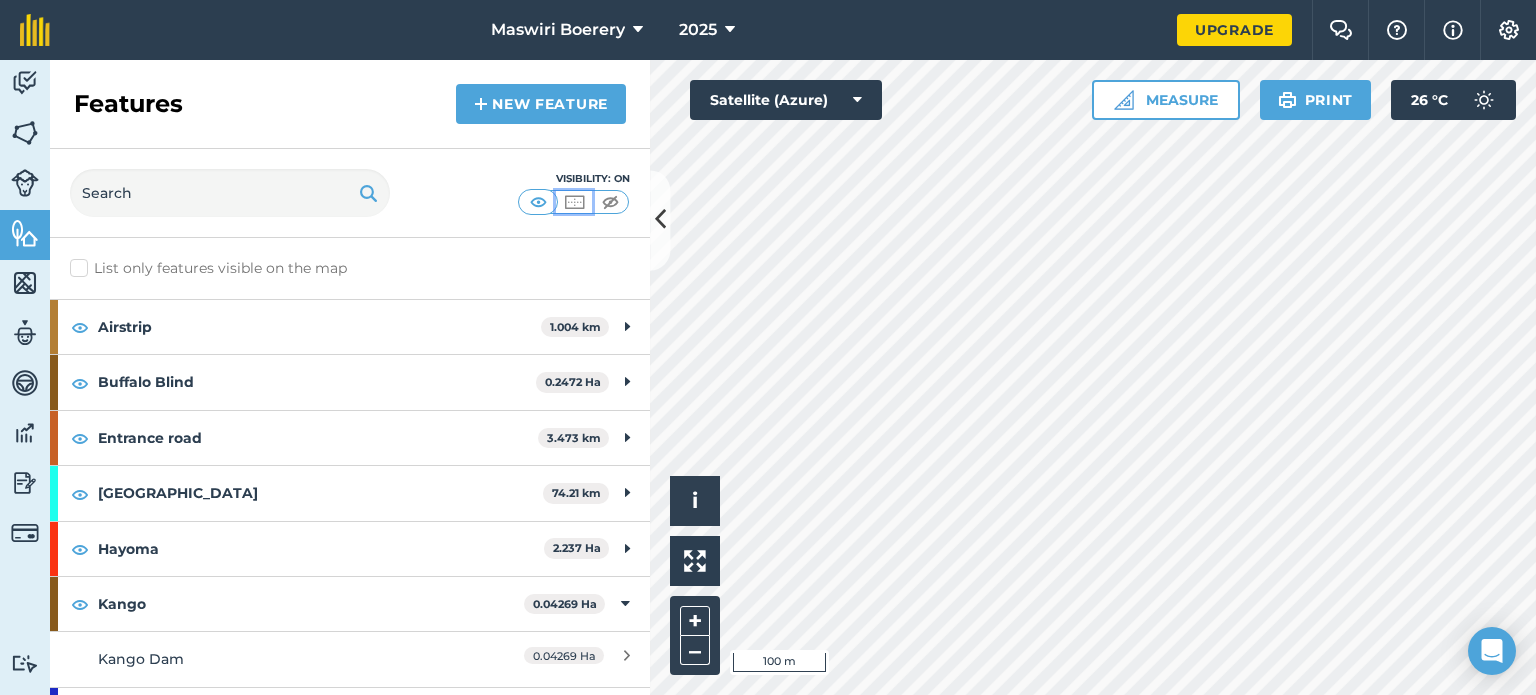 click at bounding box center (574, 202) 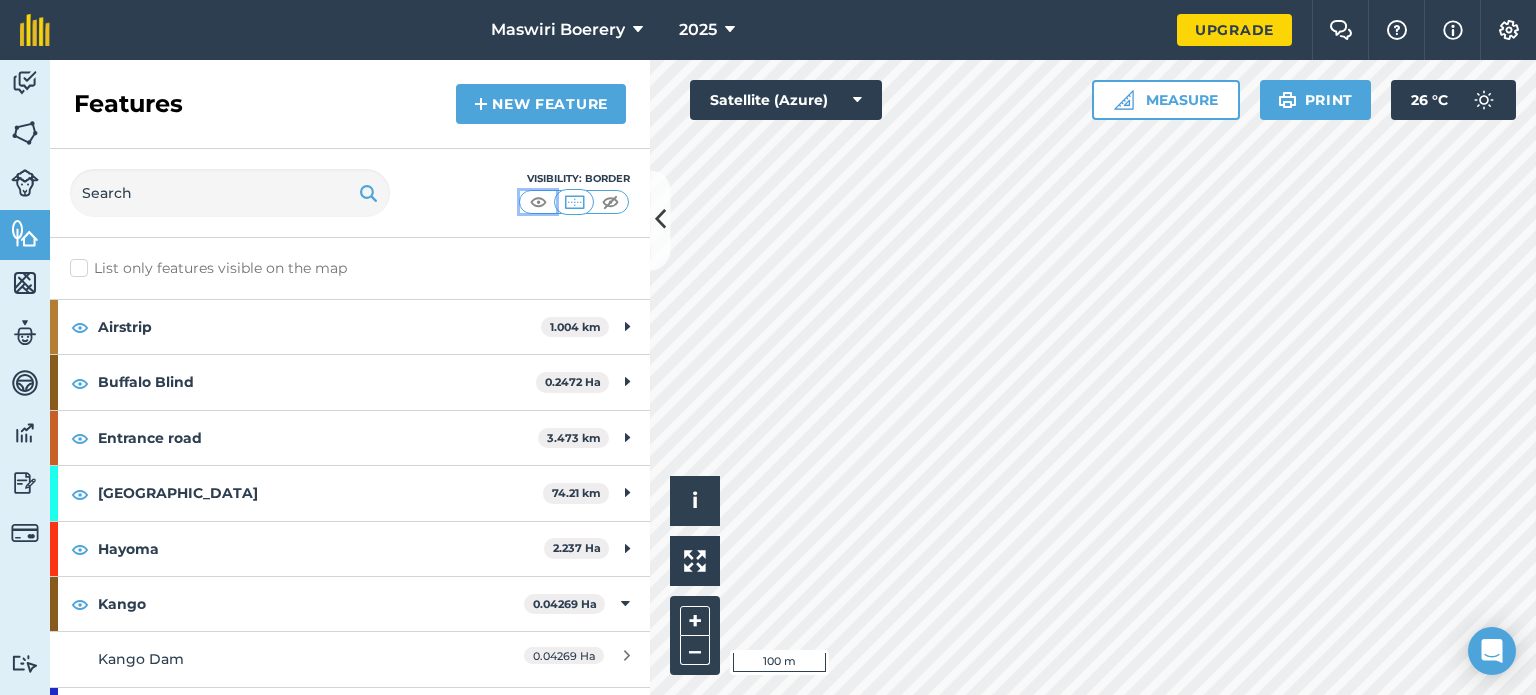 click at bounding box center (538, 202) 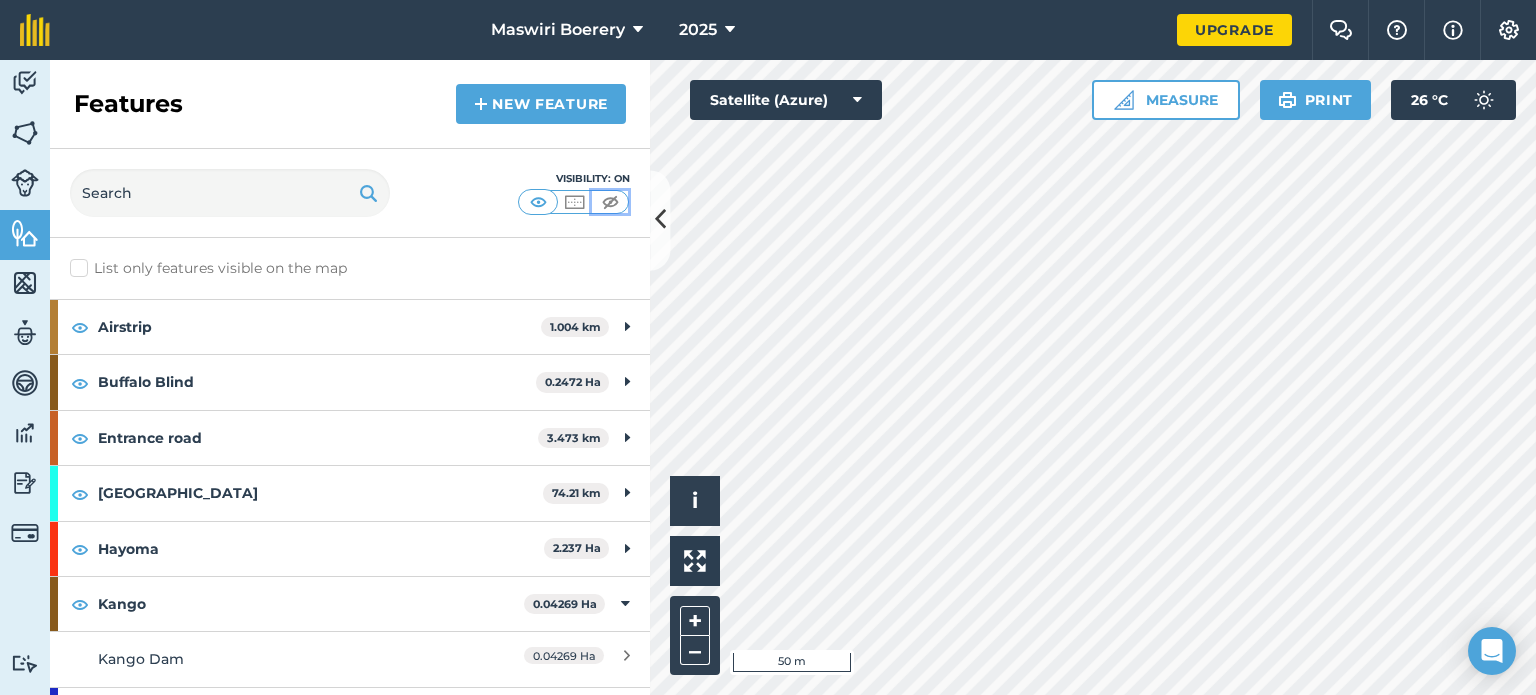 click at bounding box center [610, 202] 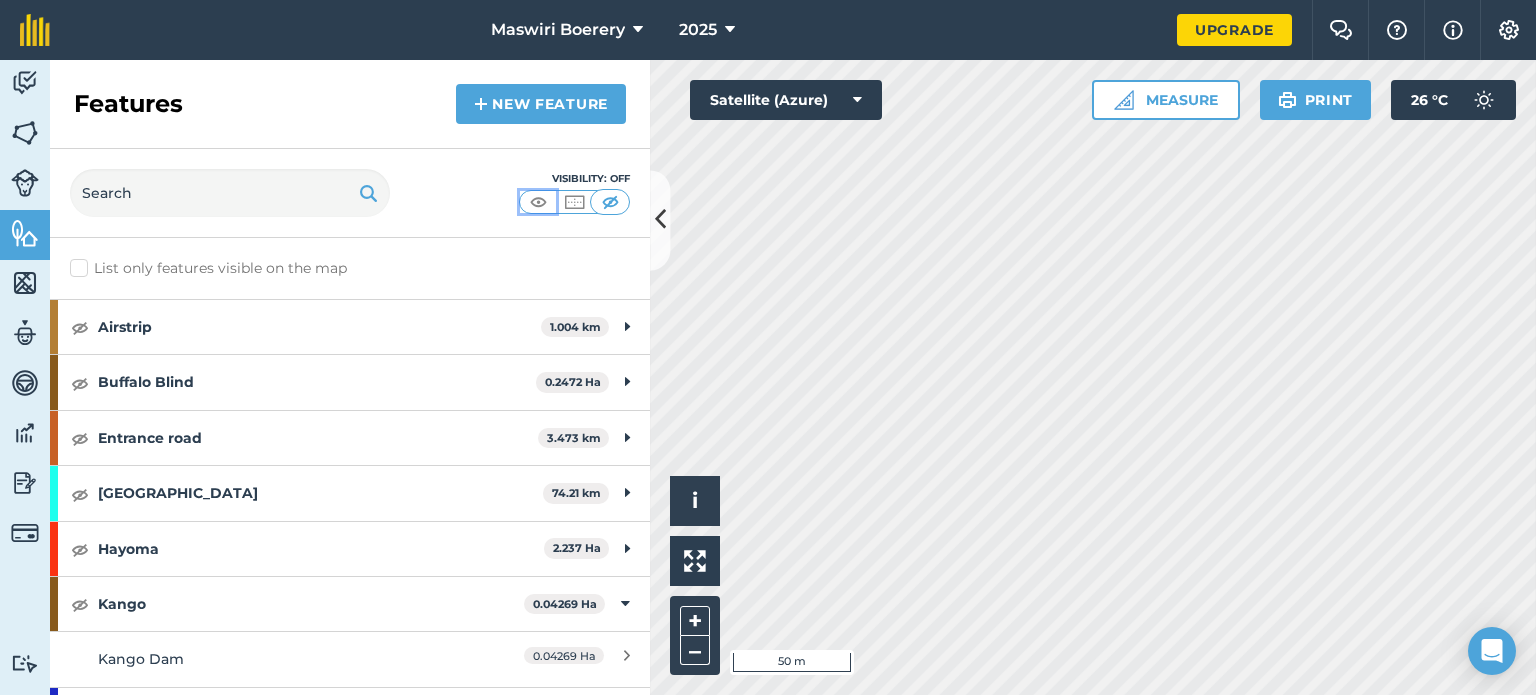 click at bounding box center [538, 202] 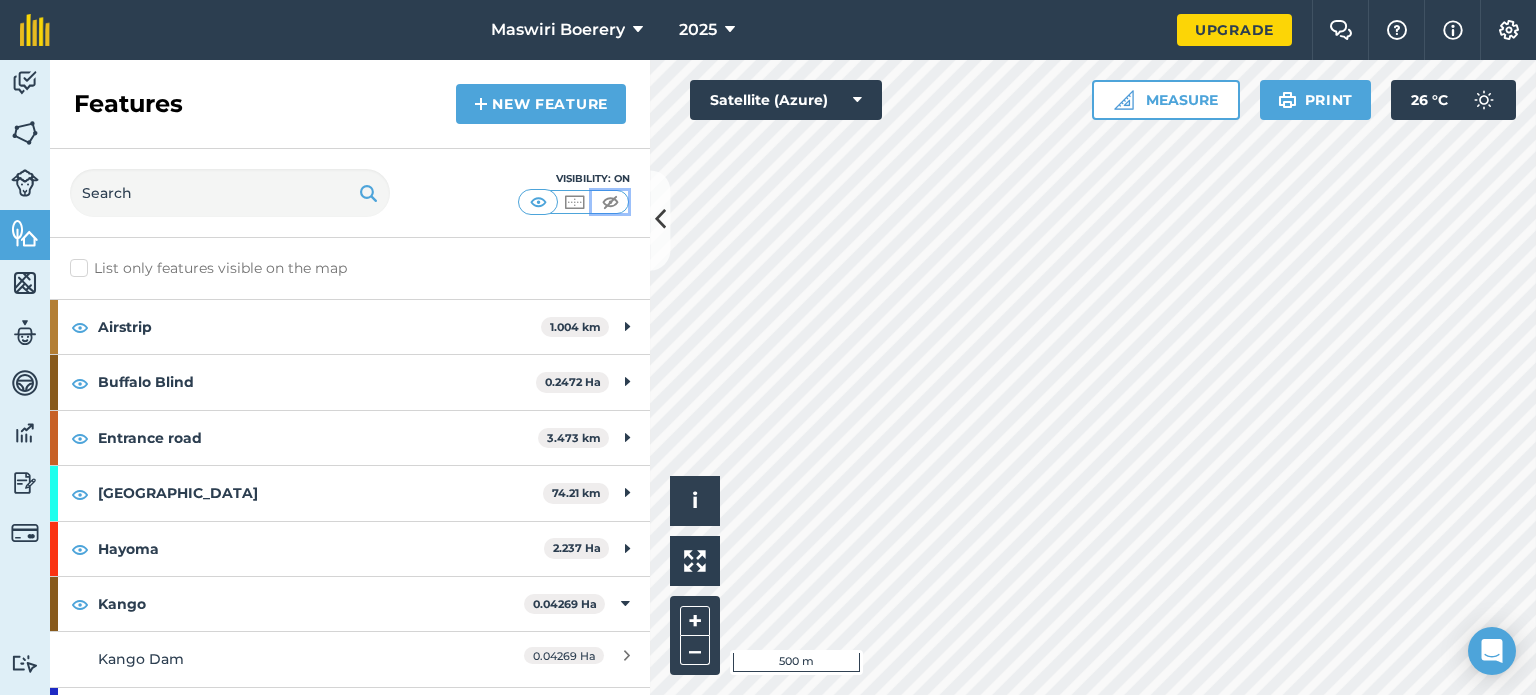 click at bounding box center [610, 202] 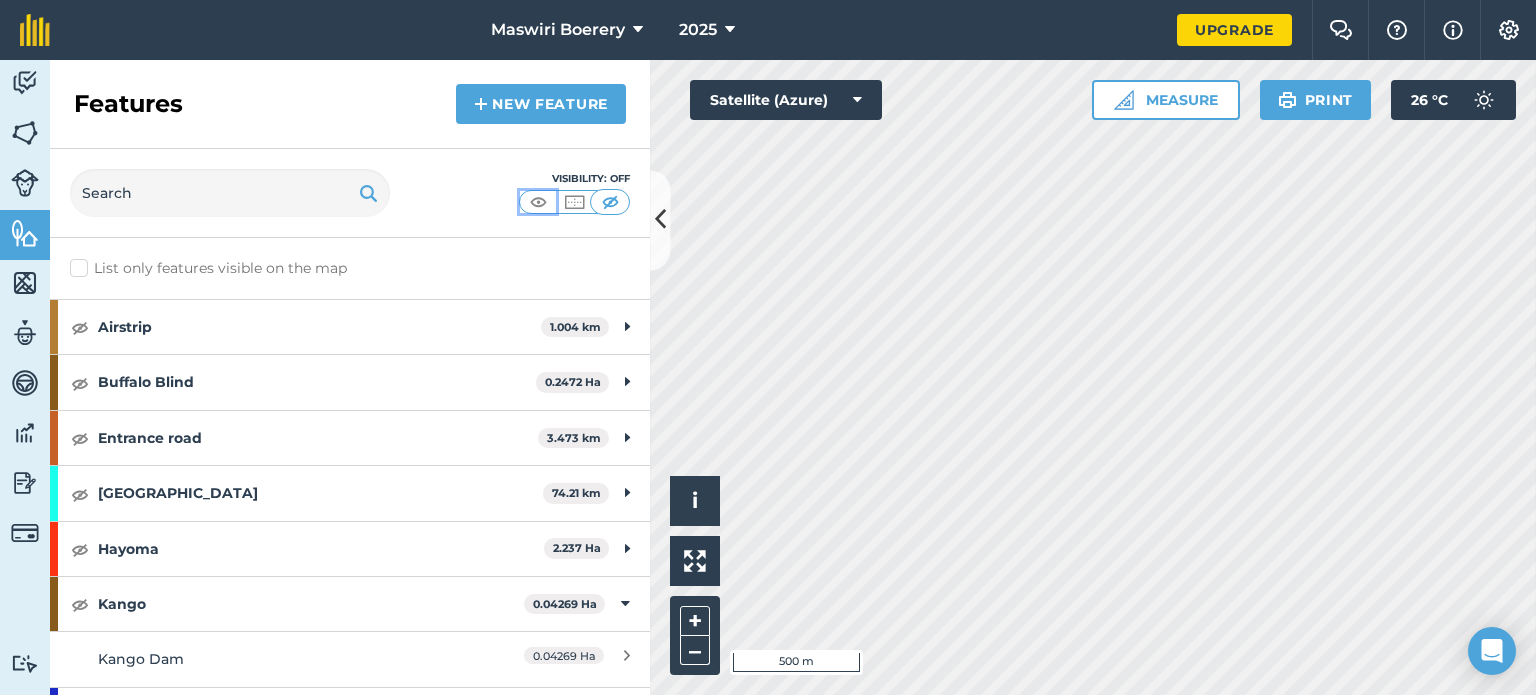 click at bounding box center [538, 202] 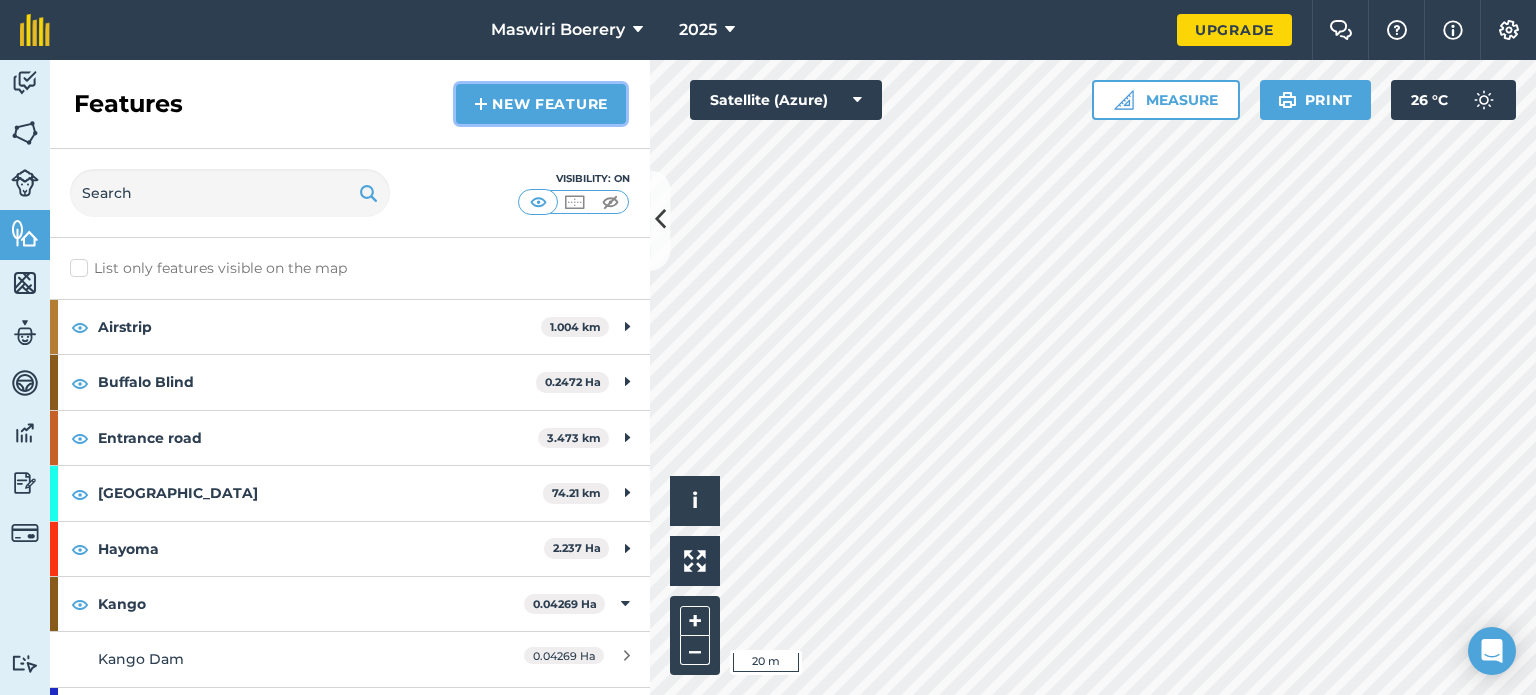 click on "New feature" at bounding box center [541, 104] 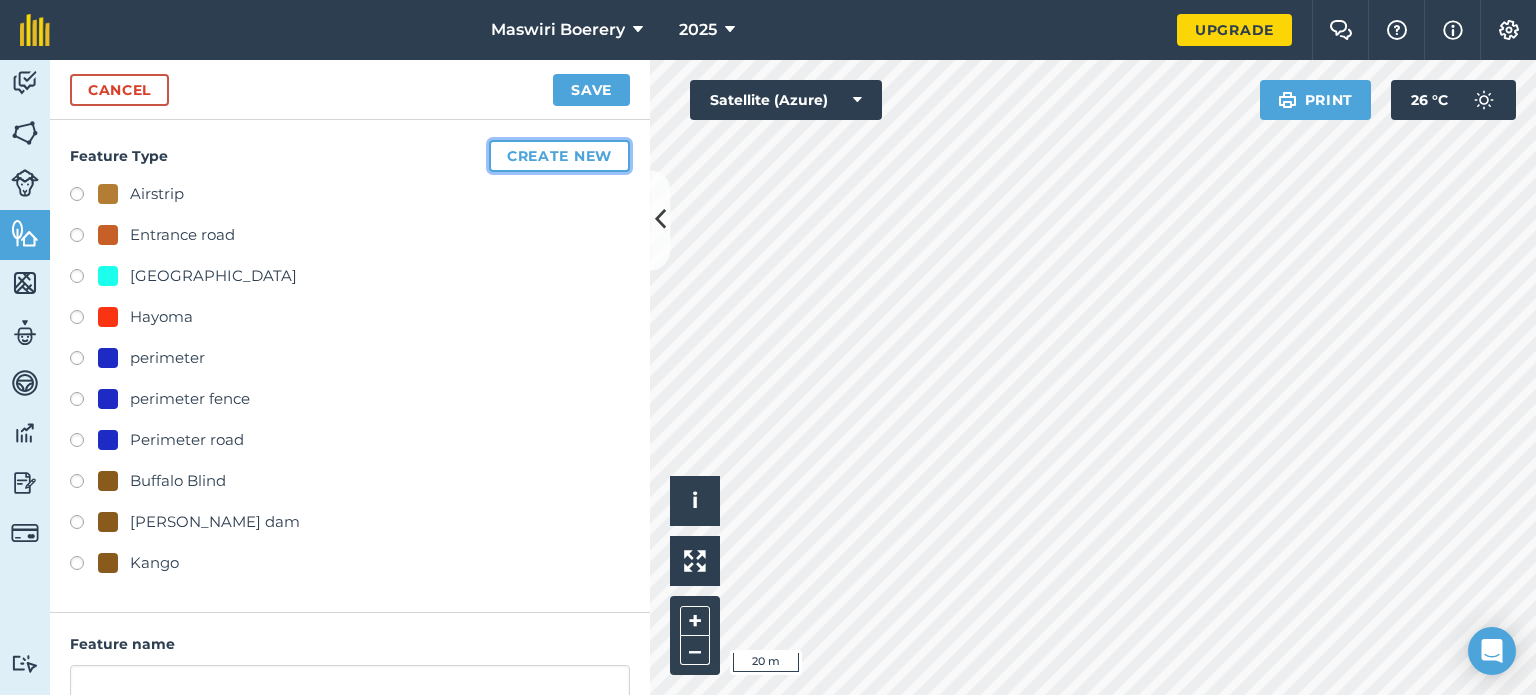 click on "Create new" at bounding box center (559, 156) 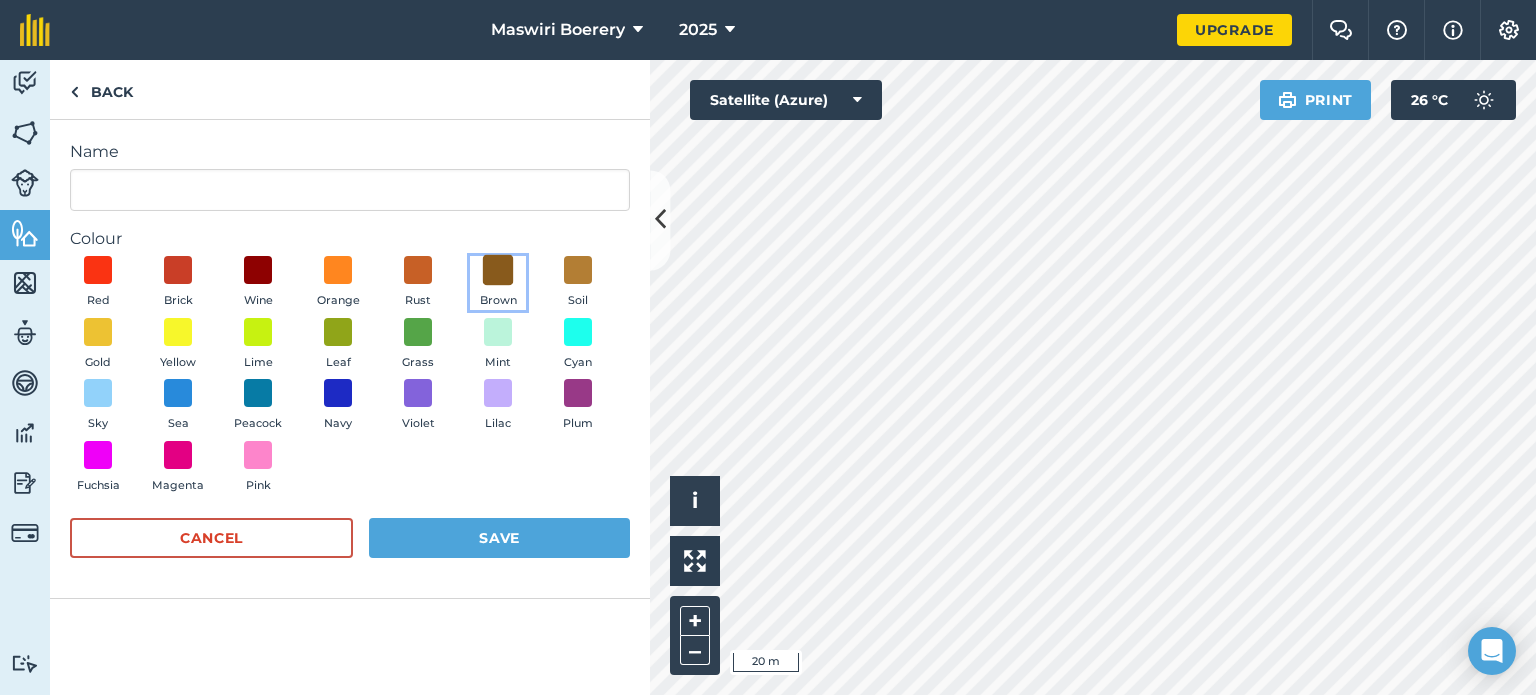 click at bounding box center (498, 270) 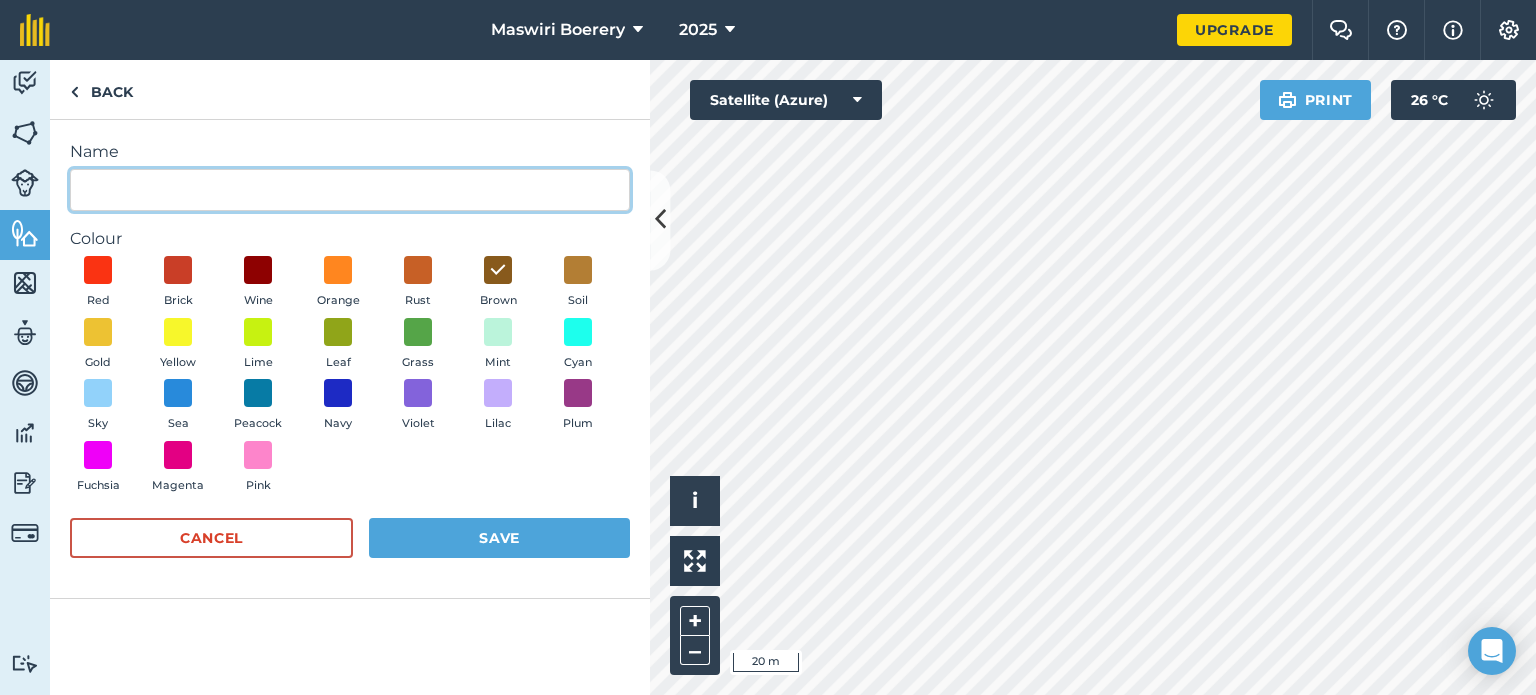 click on "Name" at bounding box center [350, 190] 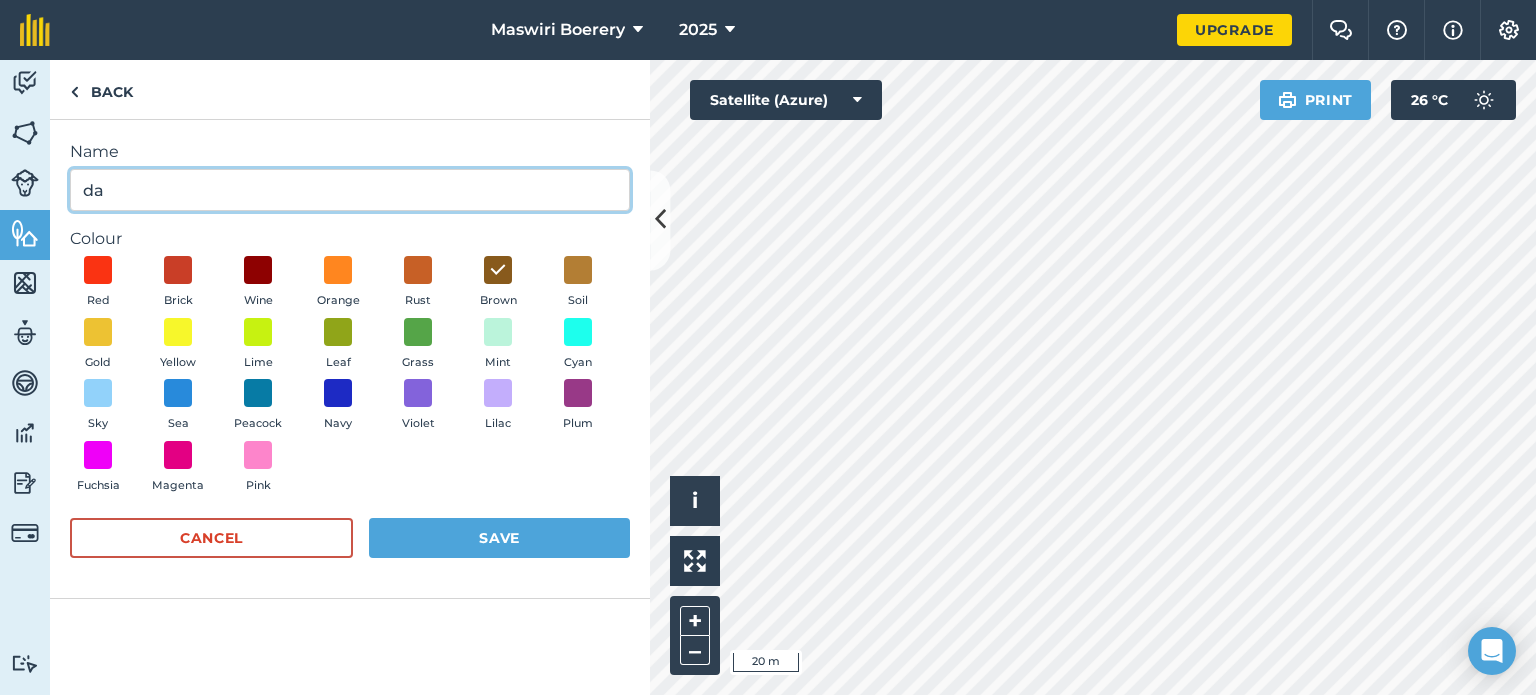 type on "d" 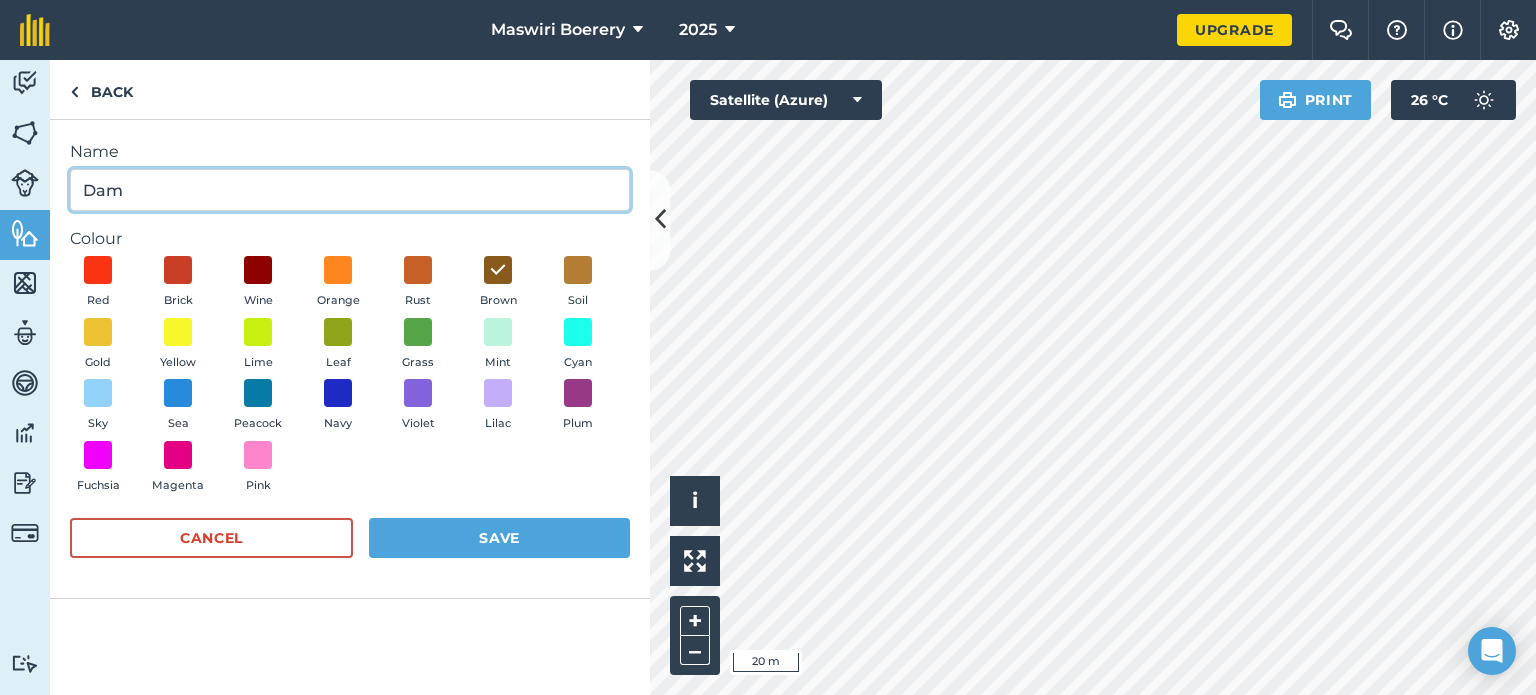 type on "Dam" 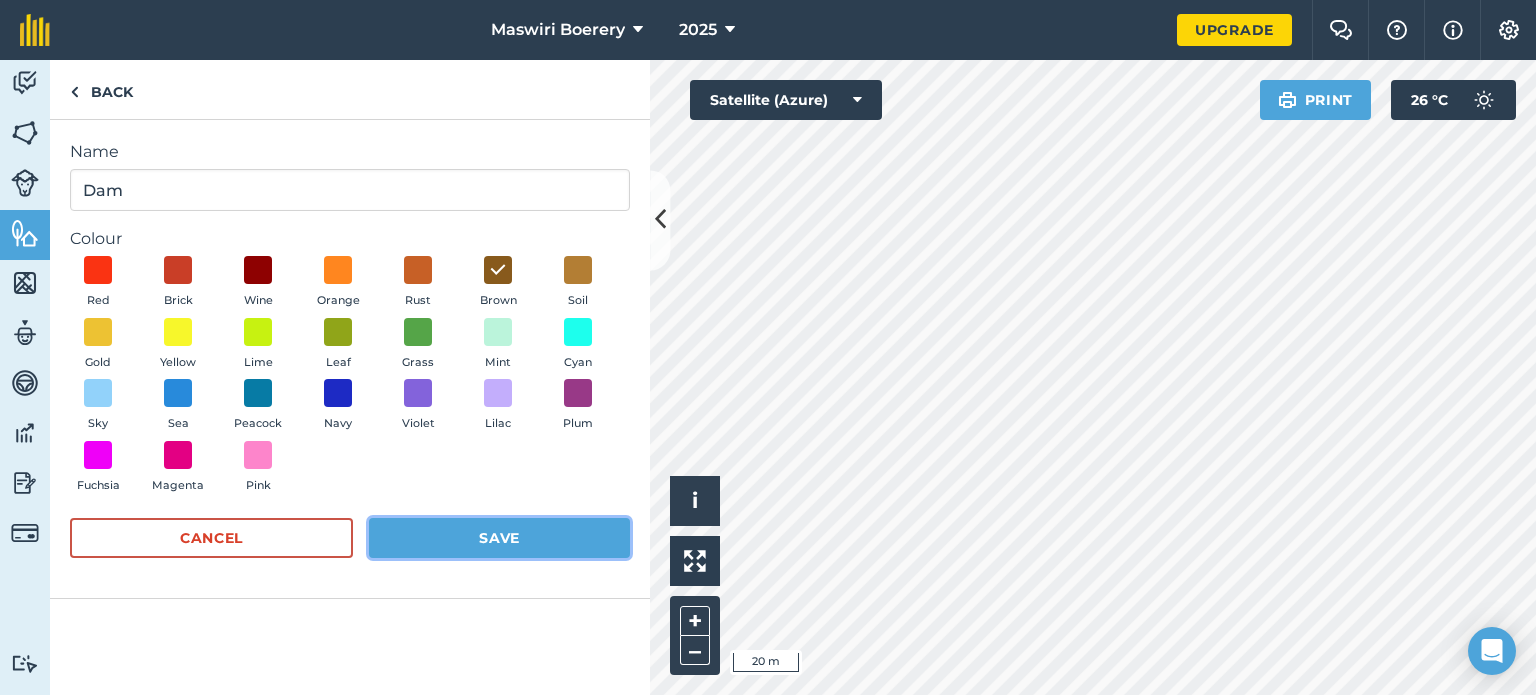 click on "Save" at bounding box center [499, 538] 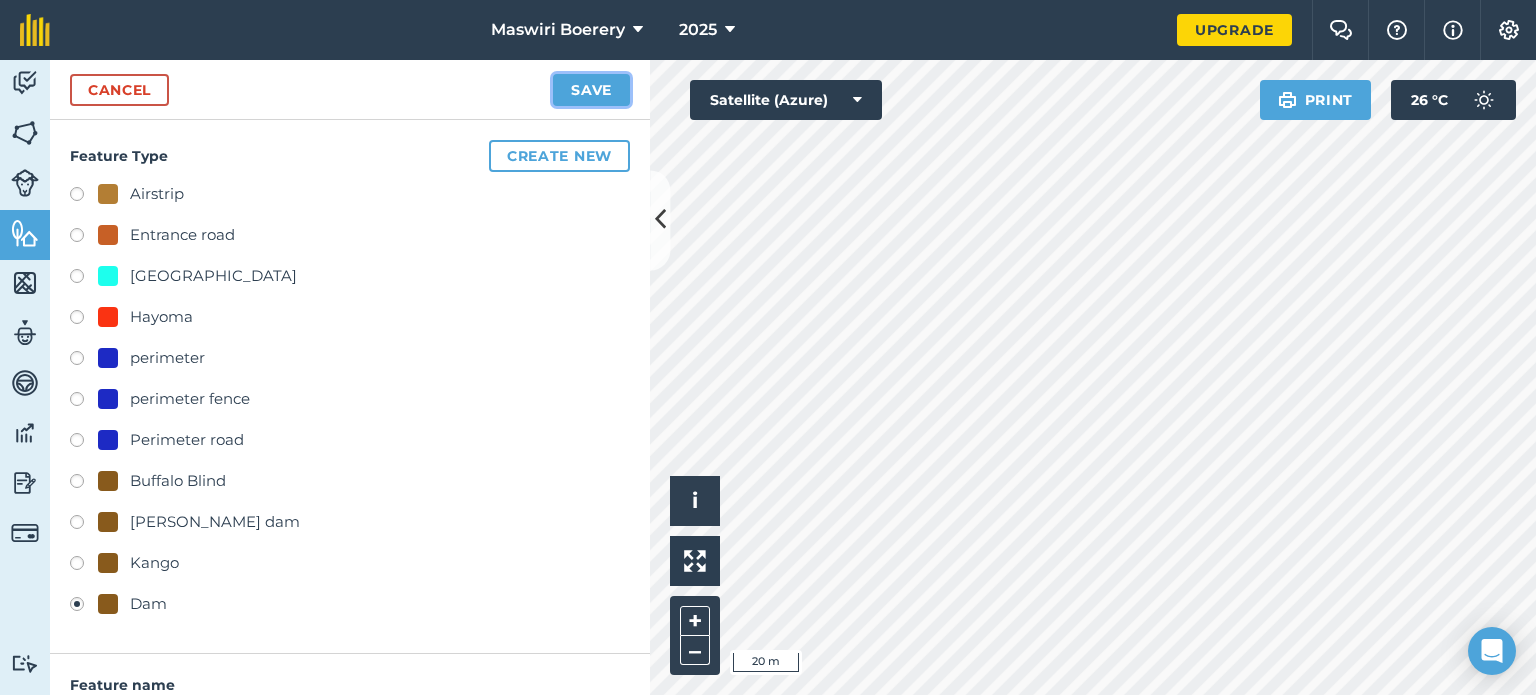 click on "Save" at bounding box center (591, 90) 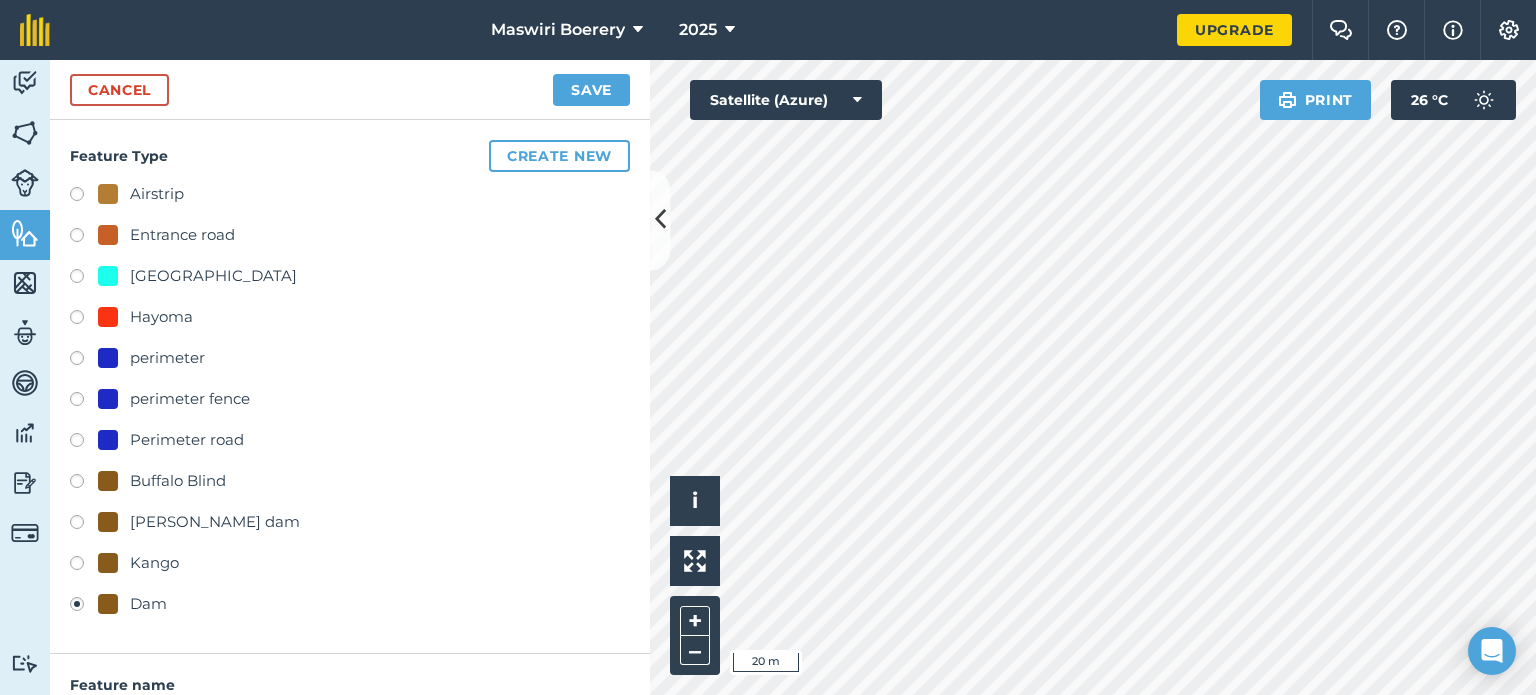 scroll, scrollTop: 260, scrollLeft: 0, axis: vertical 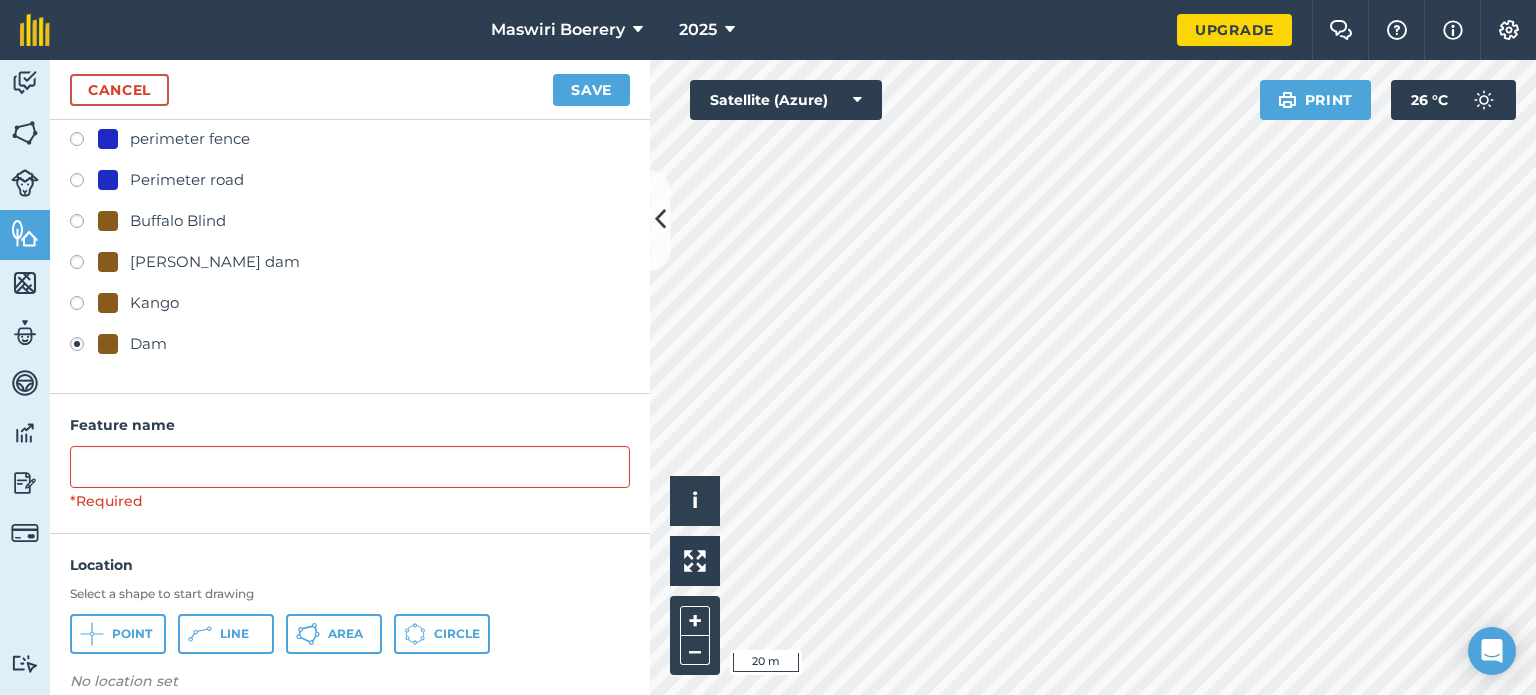 click on "Kango" at bounding box center [154, 303] 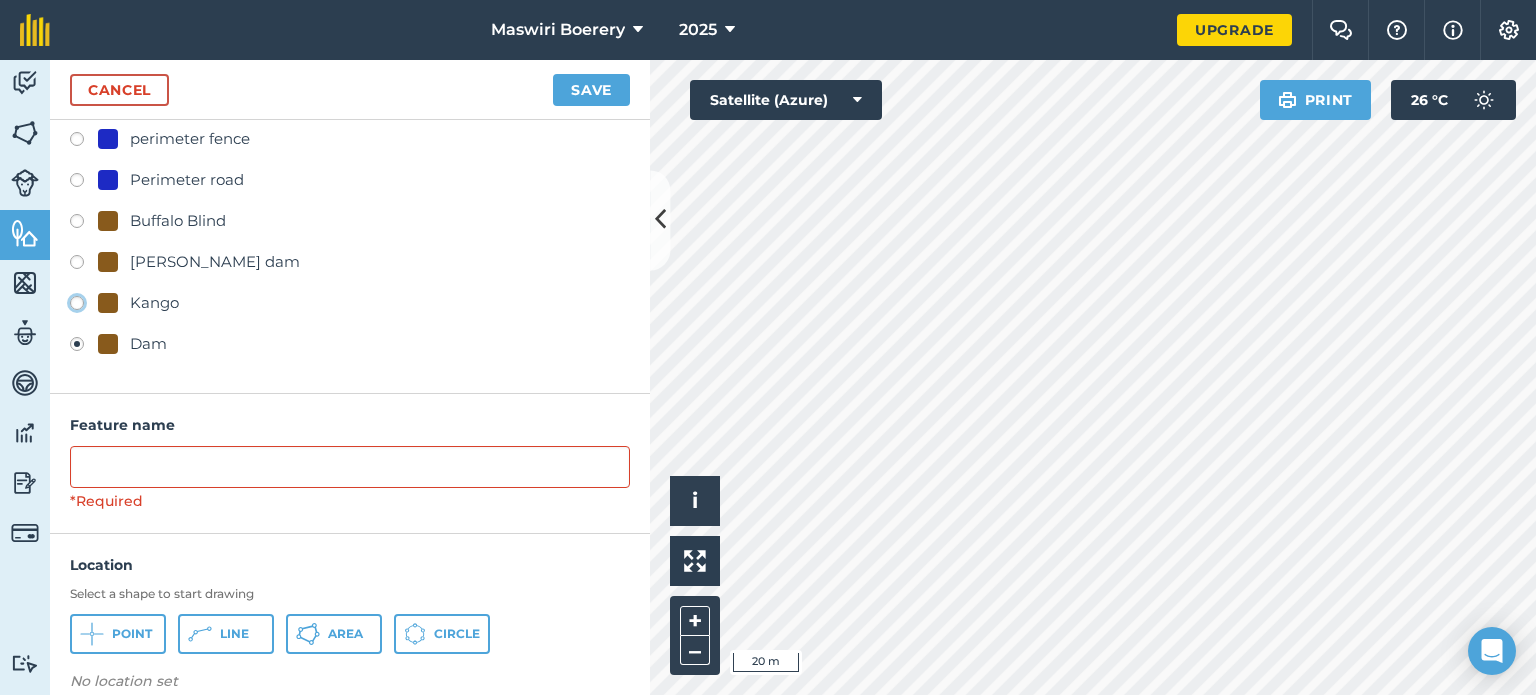 click on "Kango" at bounding box center (-9923, 302) 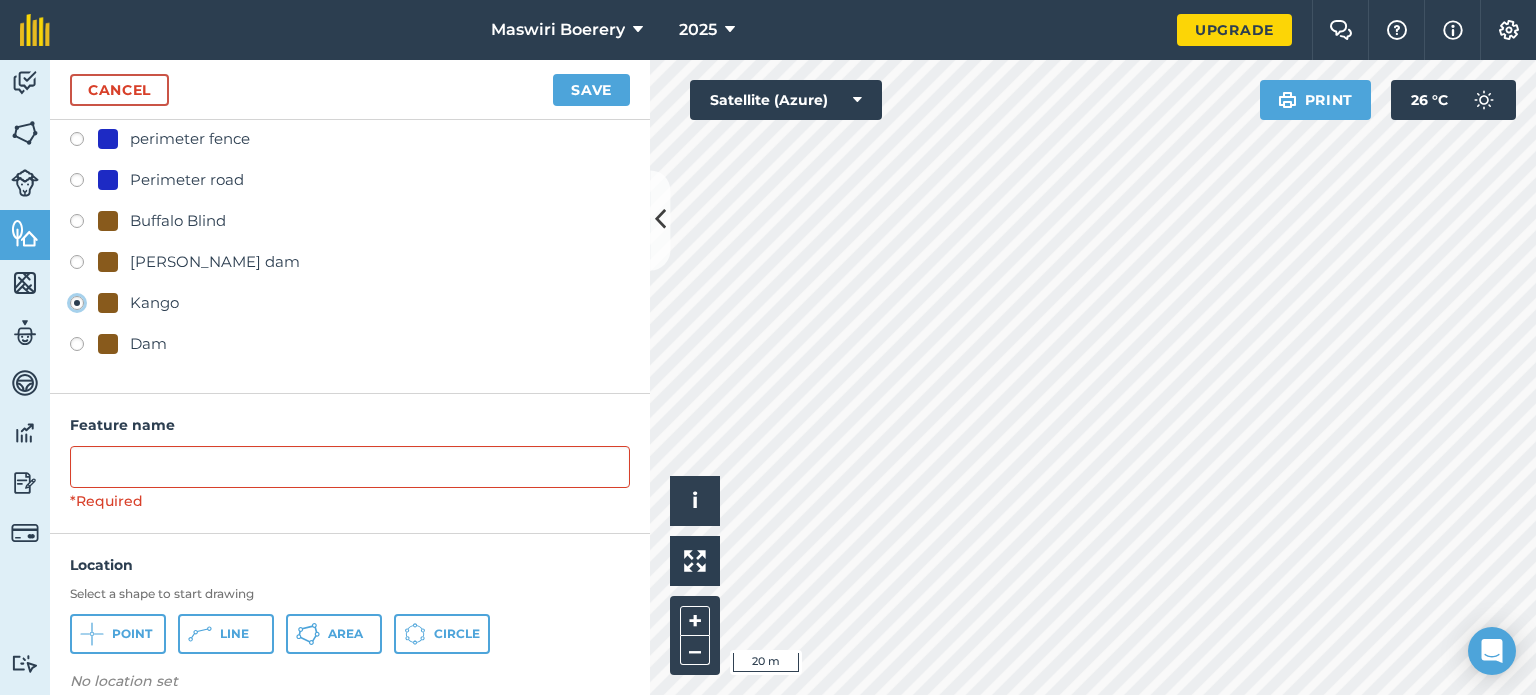 type on "Kango" 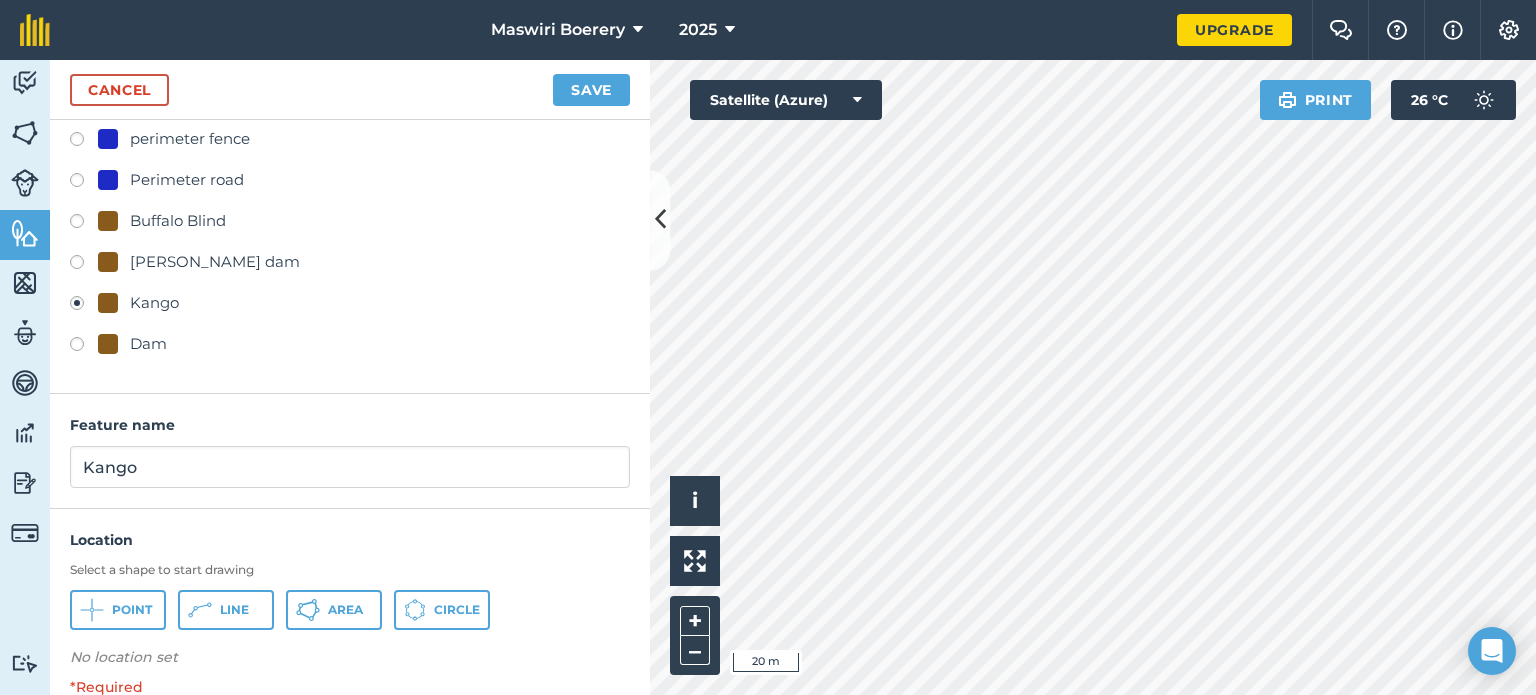 click on "Dam" at bounding box center (132, 344) 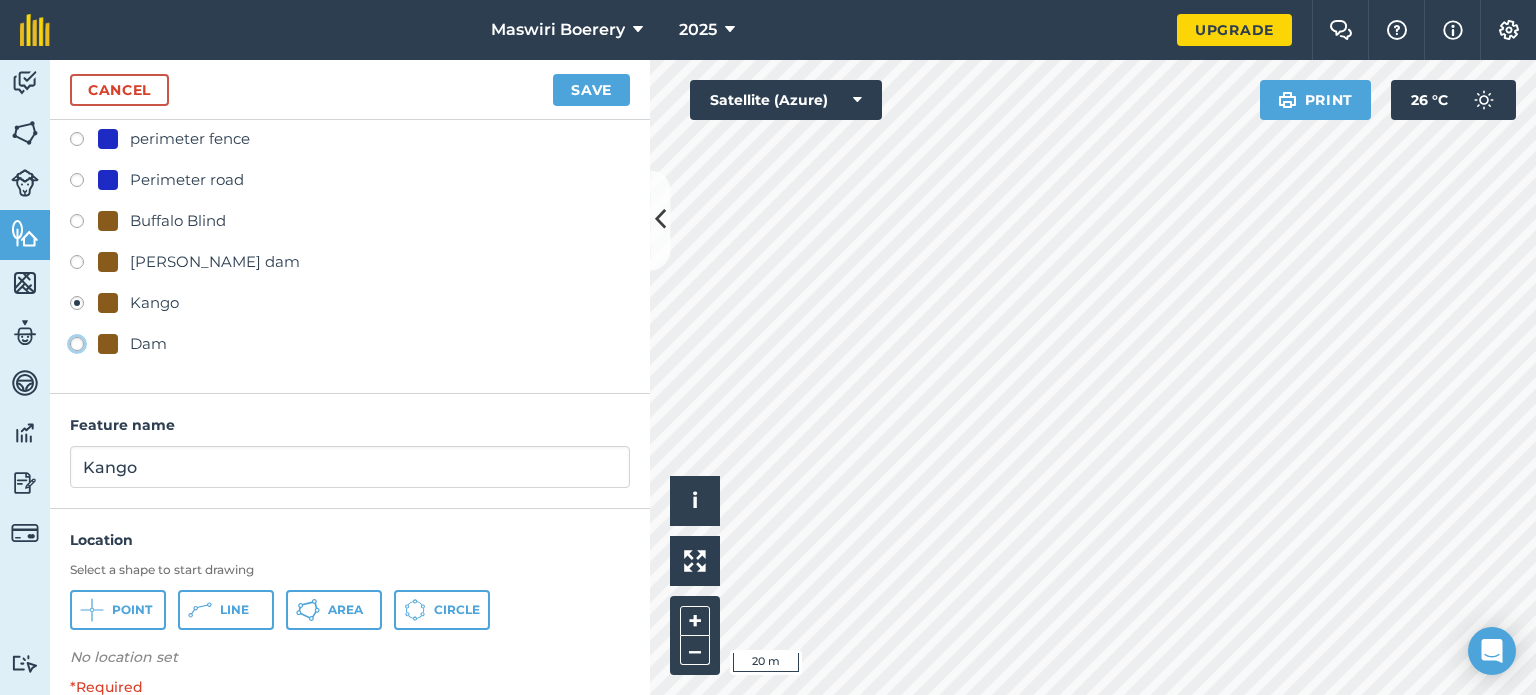 click on "Dam" at bounding box center (-9923, 343) 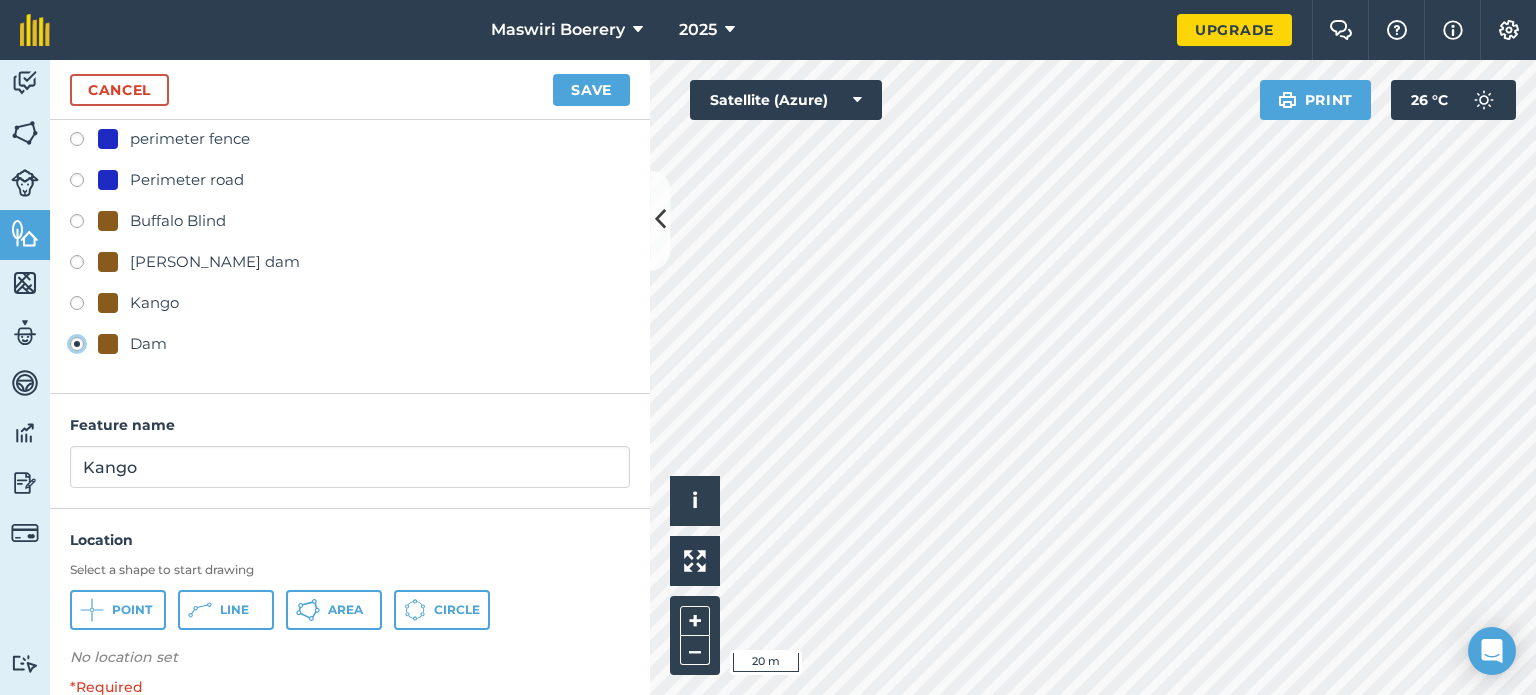 type on "Dam" 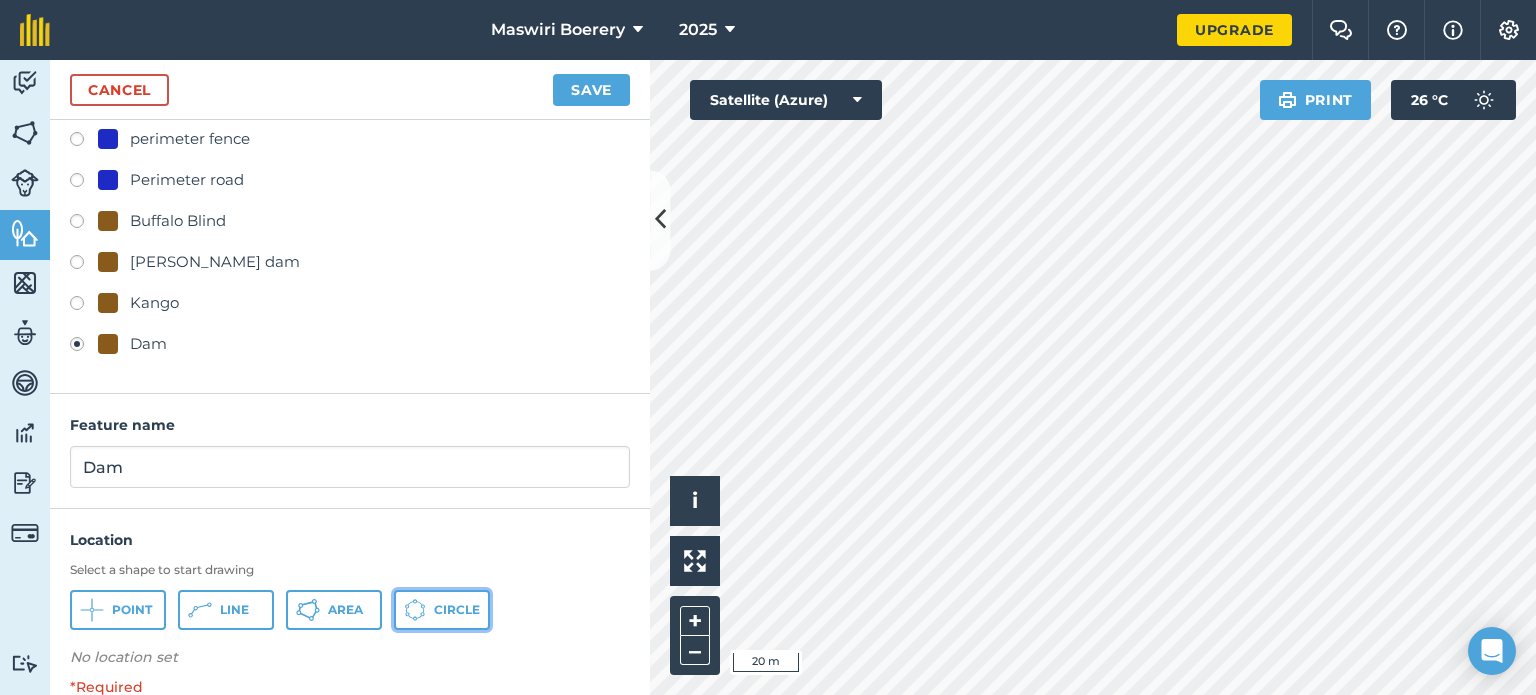 click on "Circle" at bounding box center [457, 610] 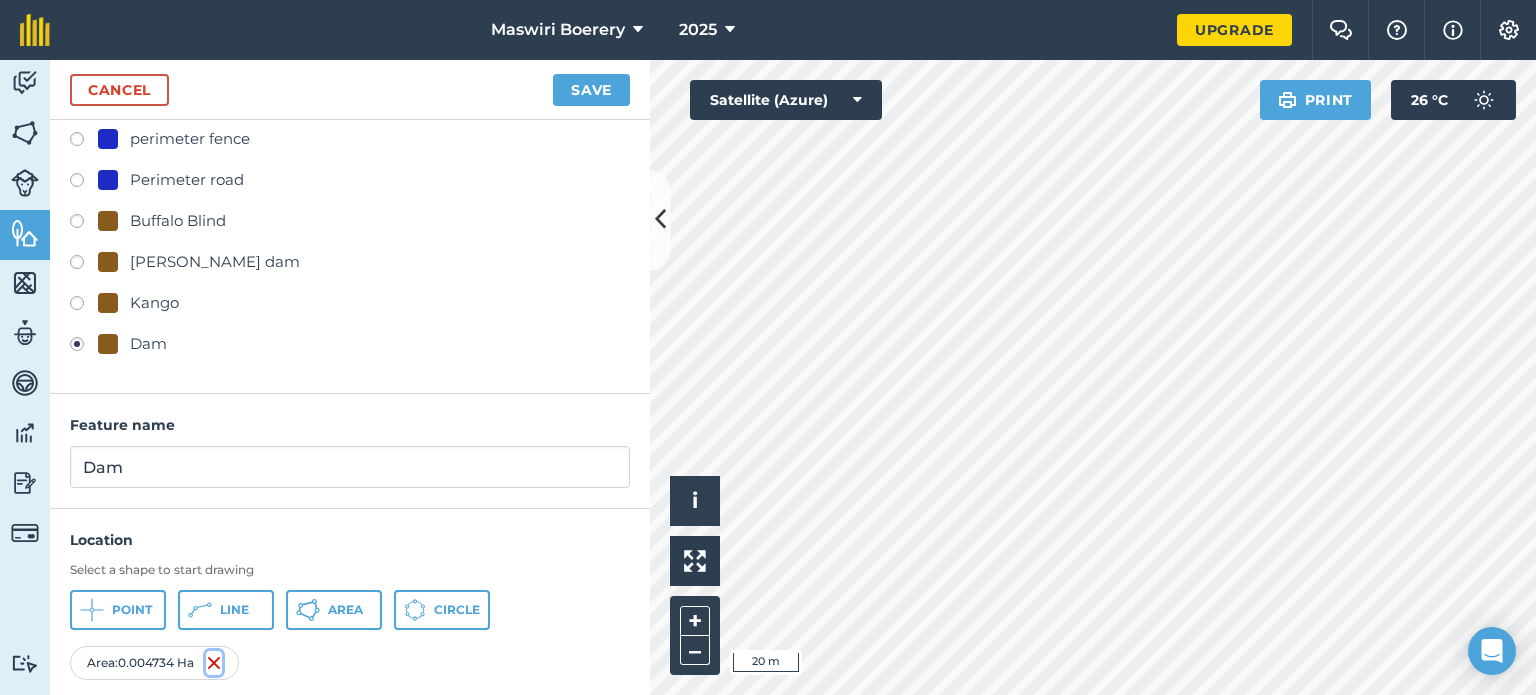 click at bounding box center [214, 663] 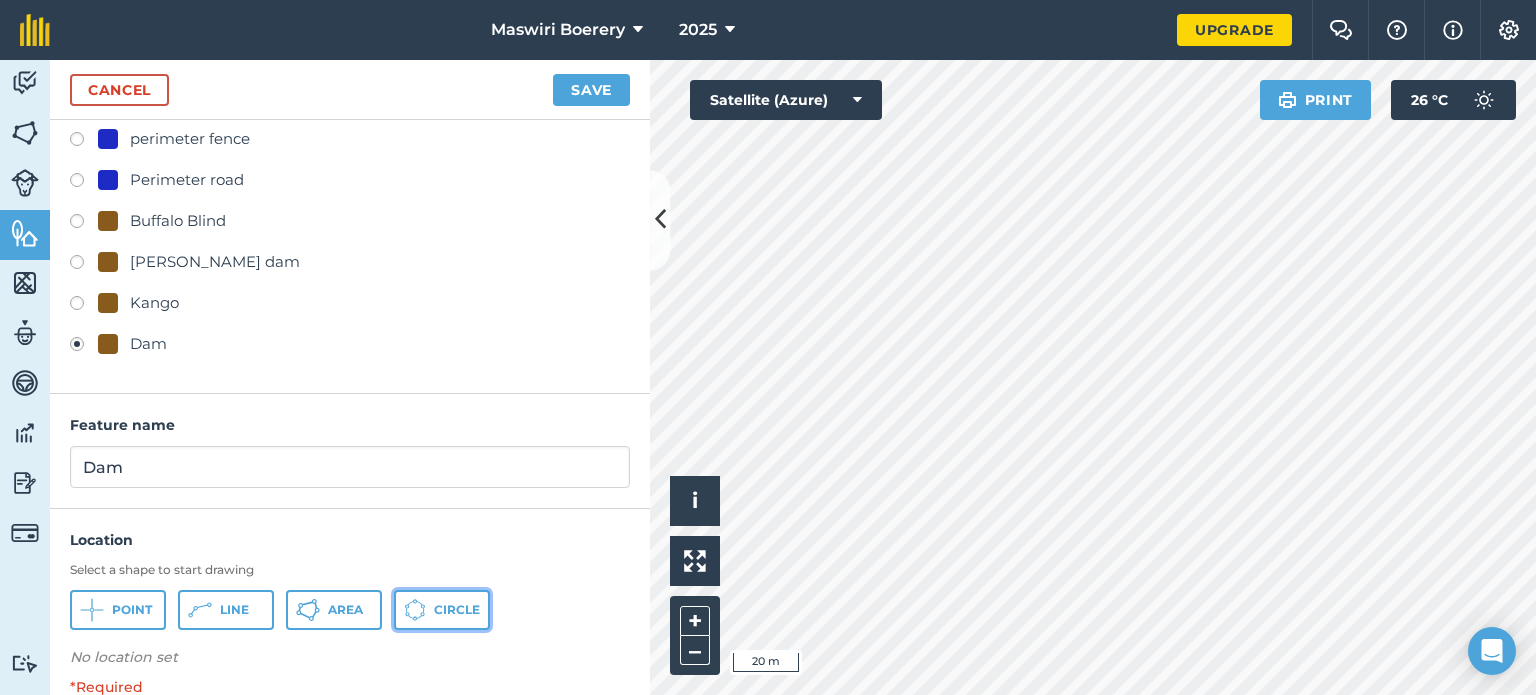 click 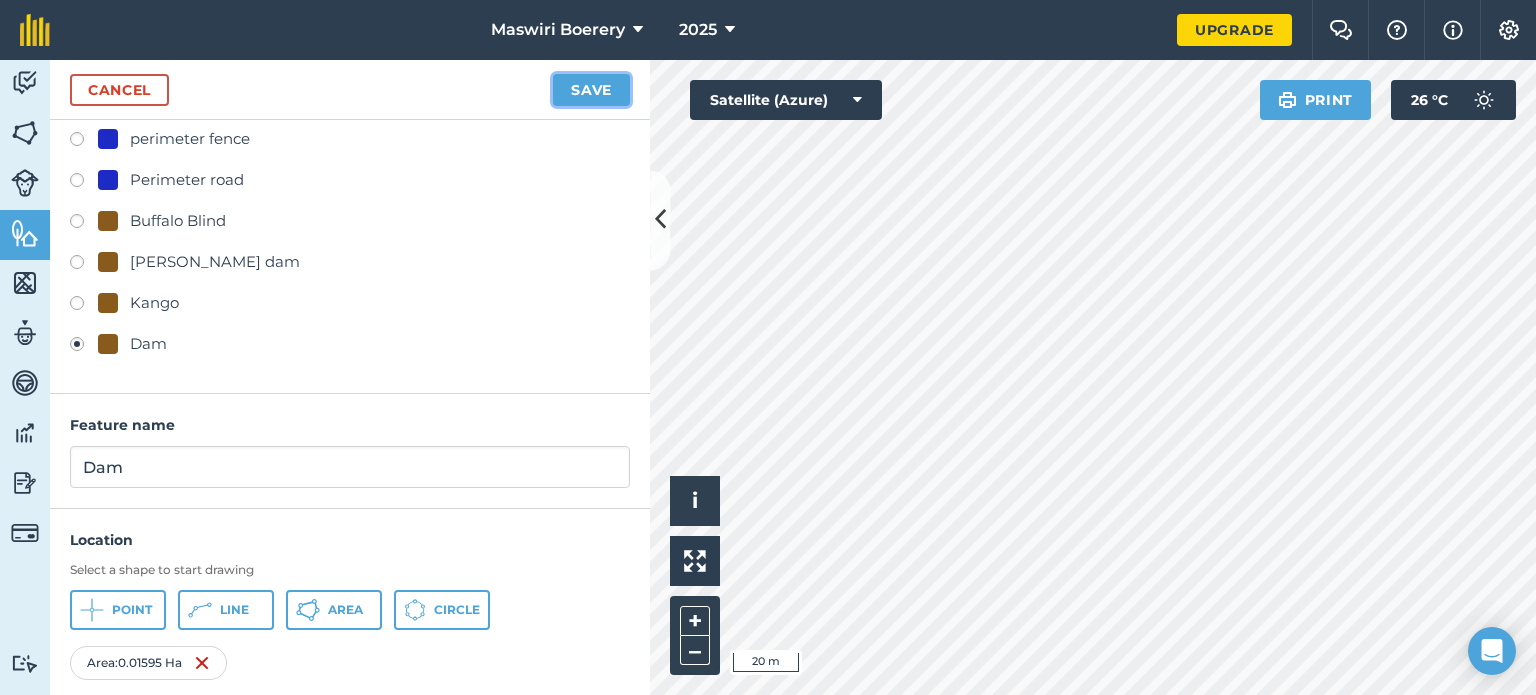 click on "Save" at bounding box center (591, 90) 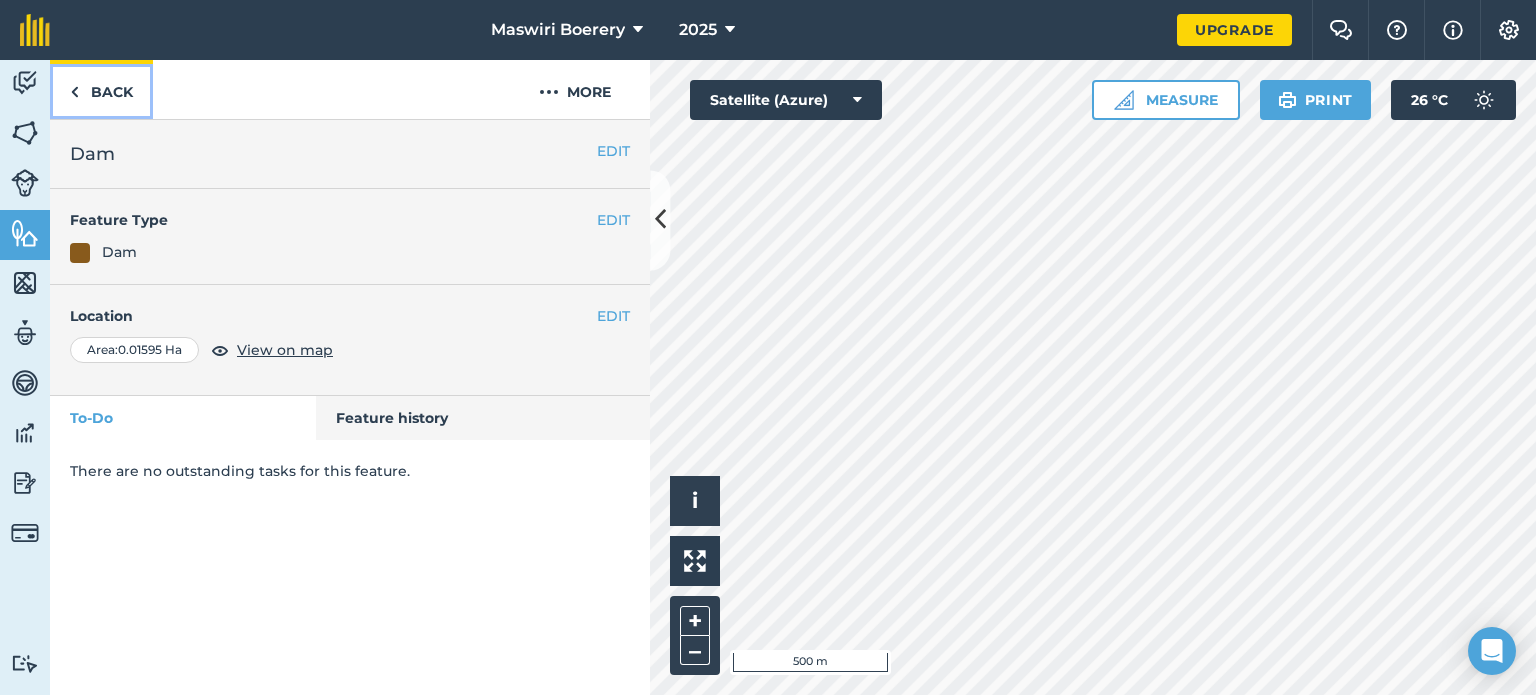 click on "Back" at bounding box center [101, 89] 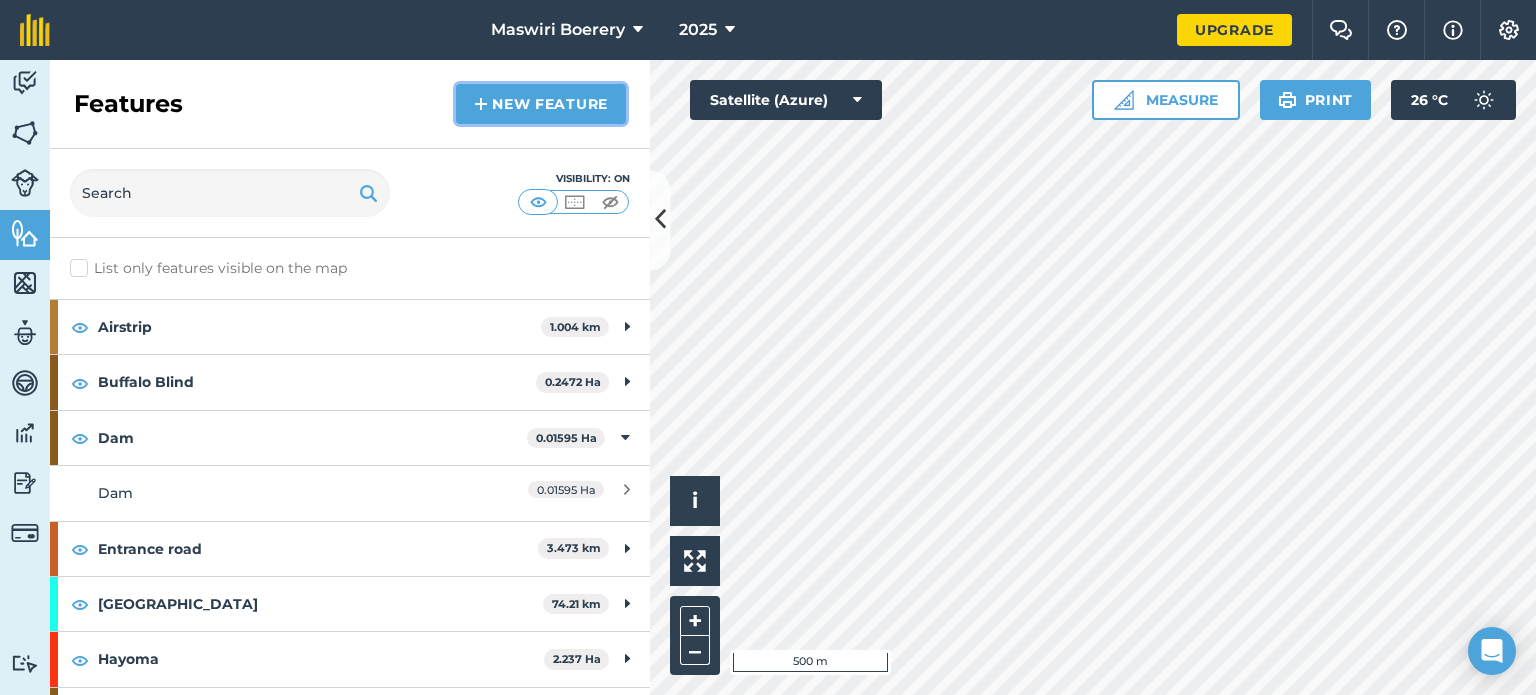 click on "New feature" at bounding box center [541, 104] 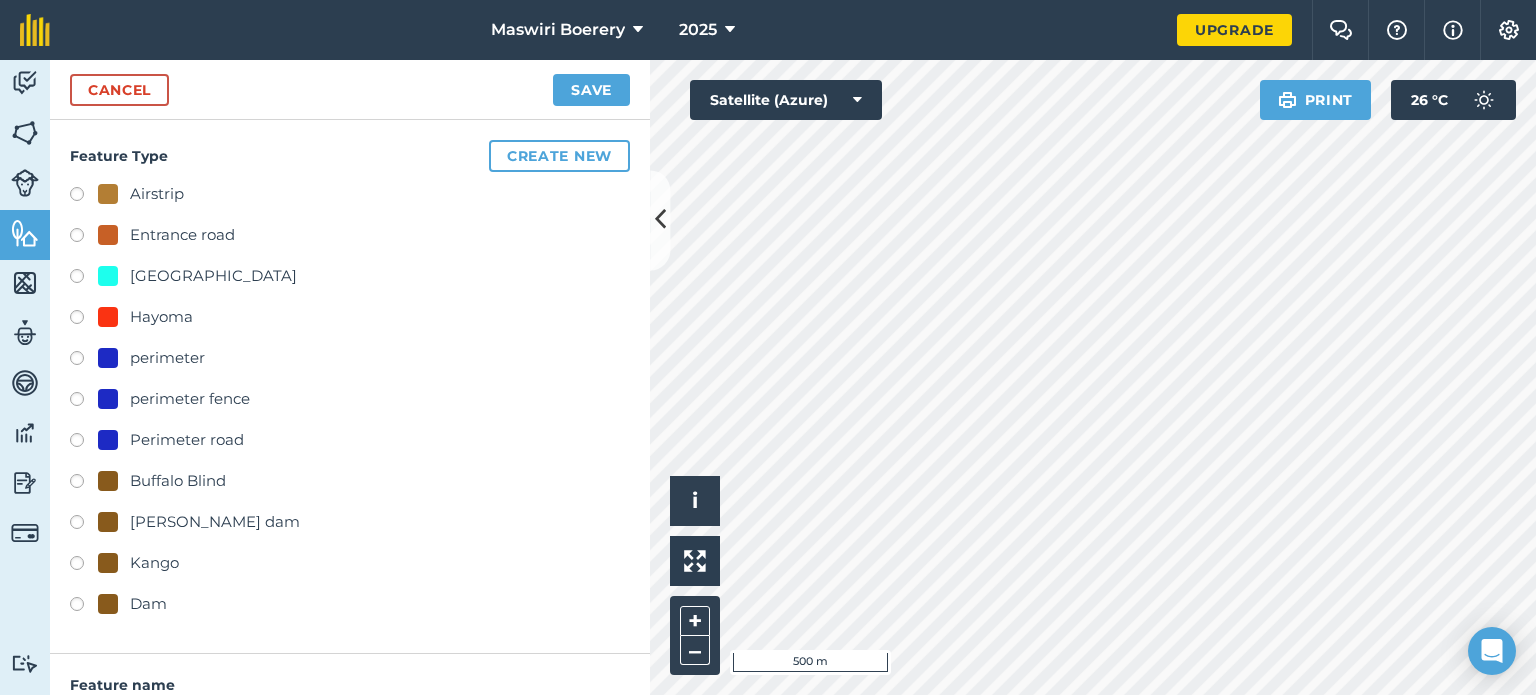 click on "Dam" at bounding box center [148, 604] 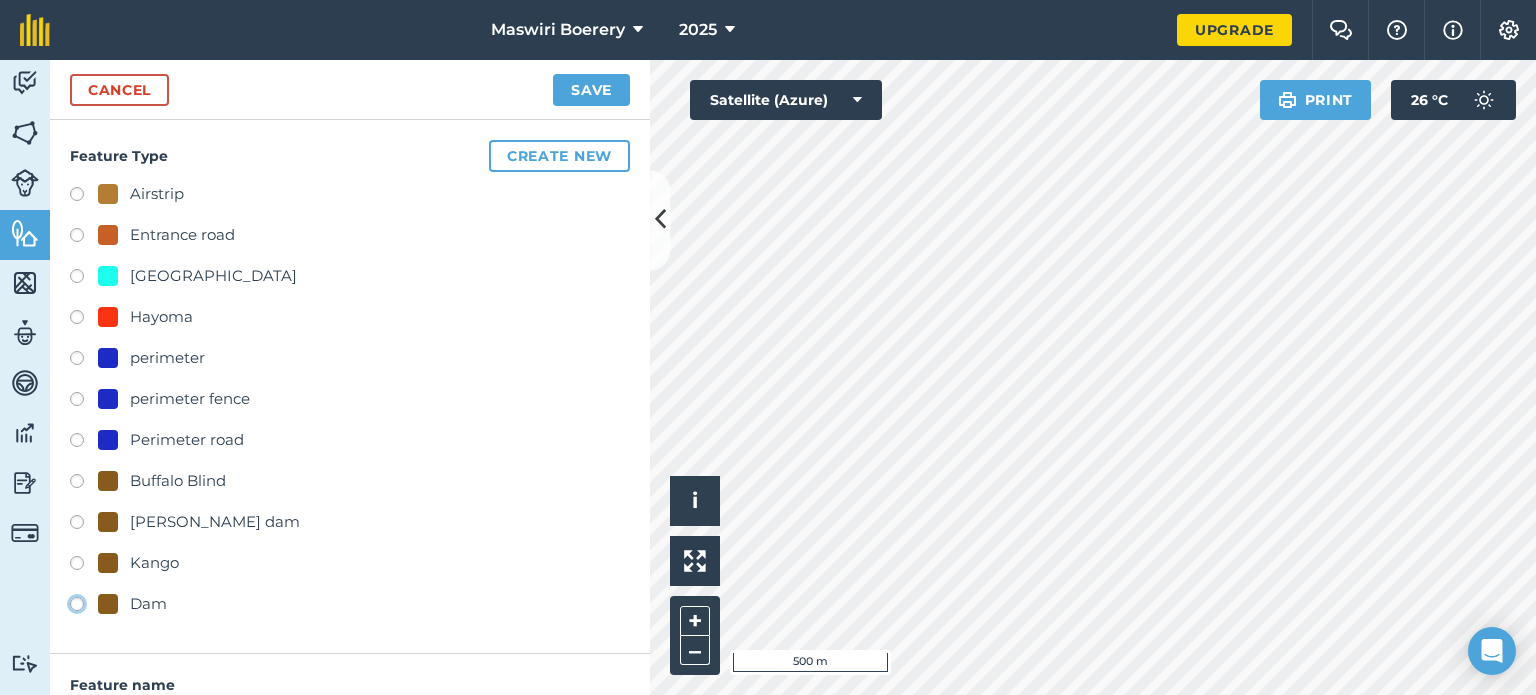 click on "Dam" at bounding box center (-9923, 603) 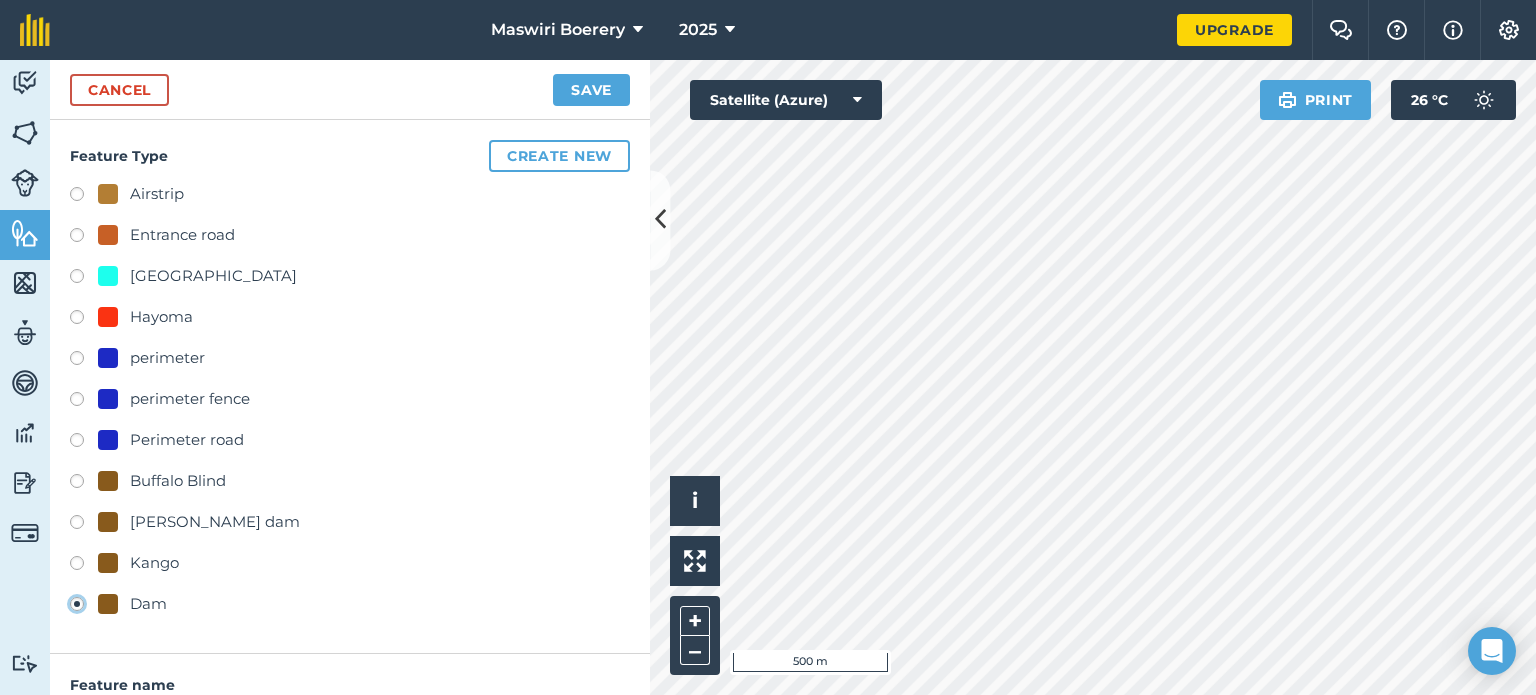 type on "Dam 2" 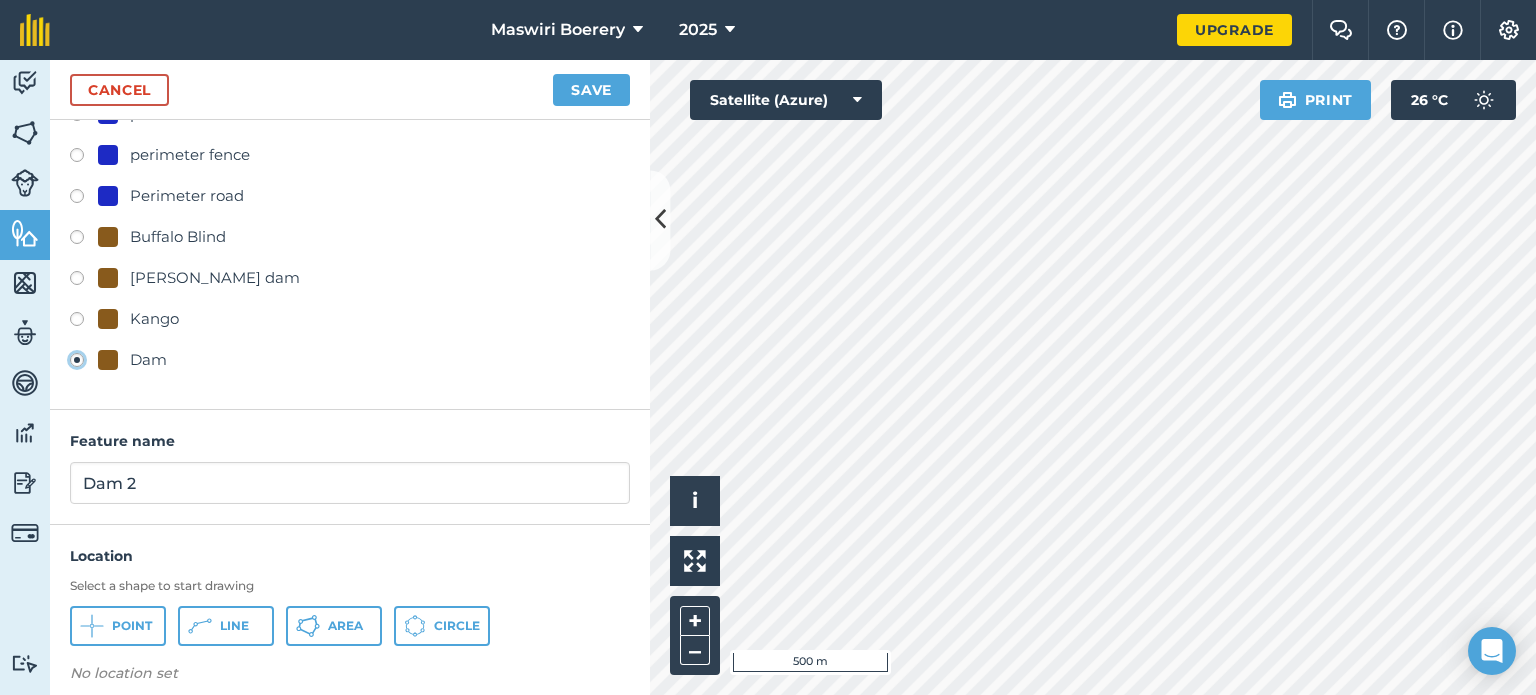 scroll, scrollTop: 246, scrollLeft: 0, axis: vertical 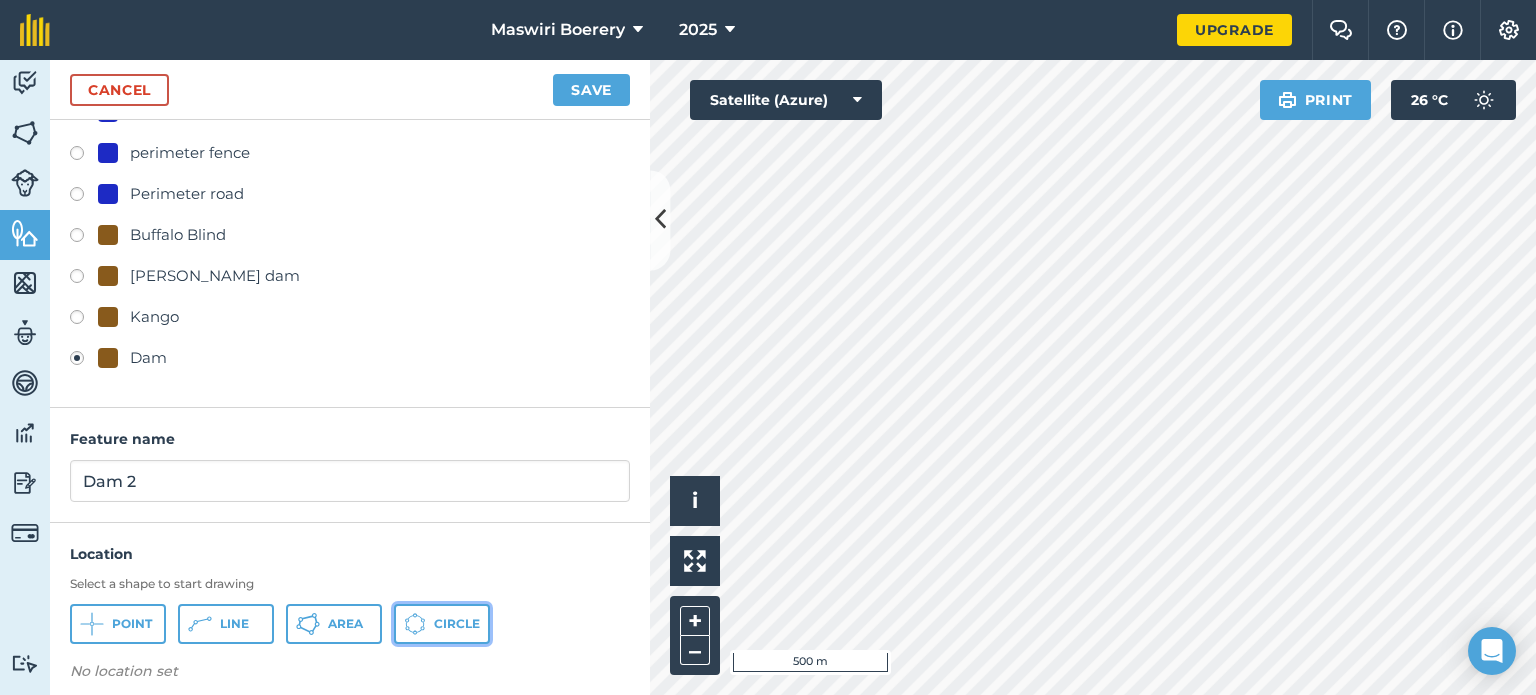 click 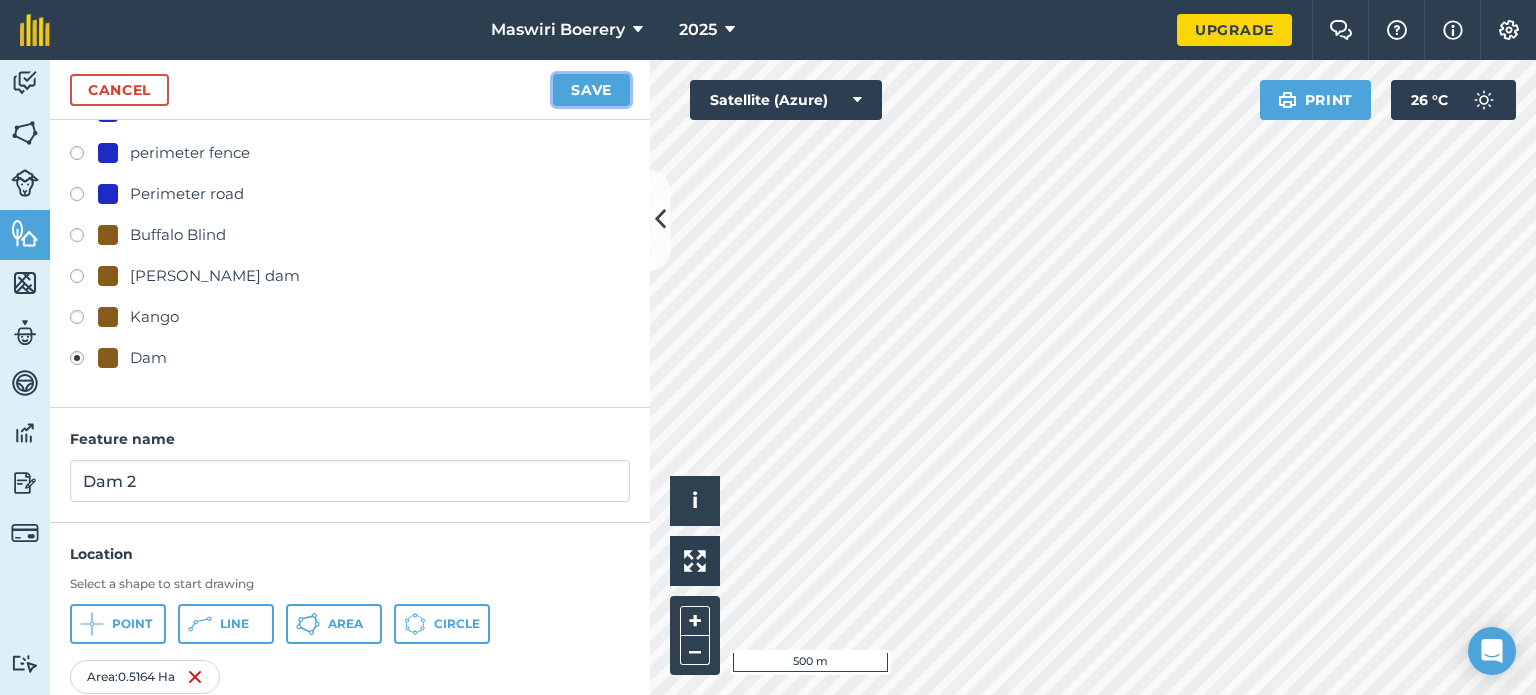 click on "Save" at bounding box center [591, 90] 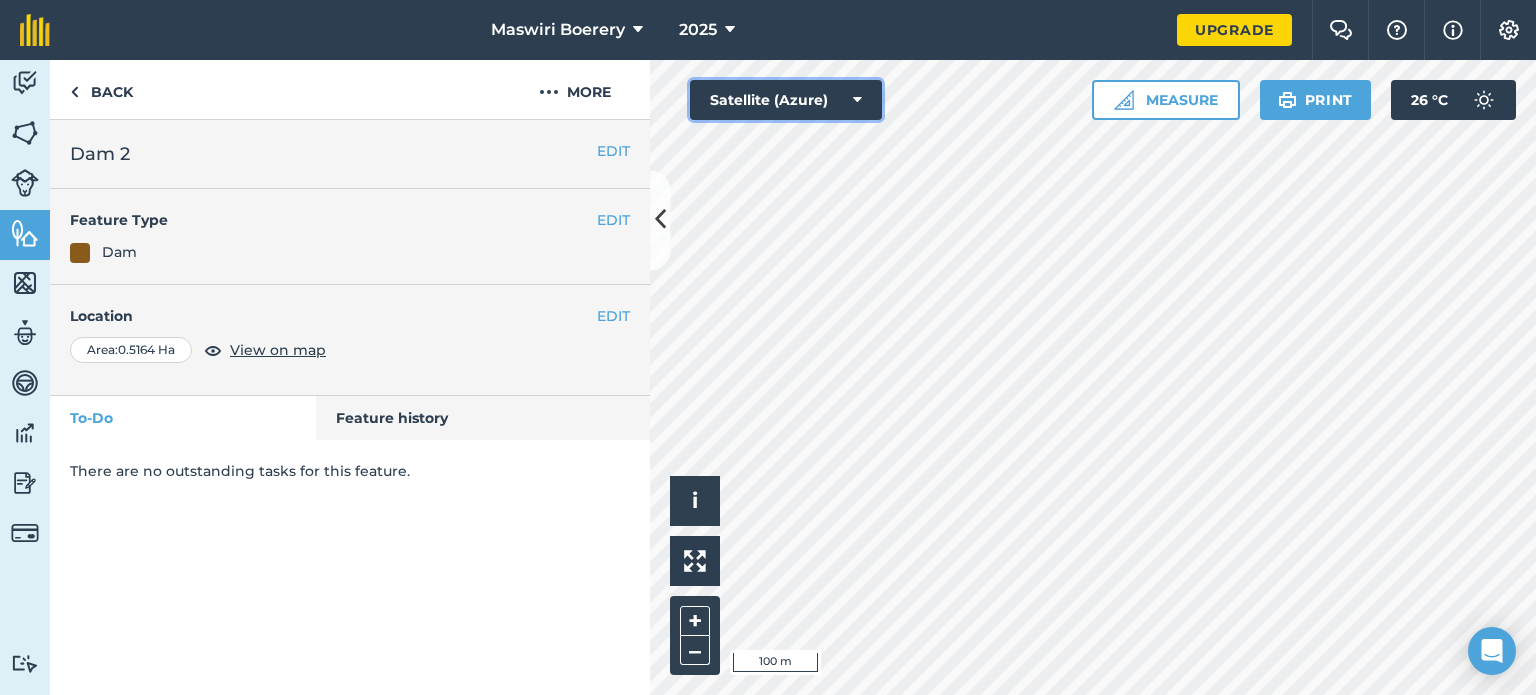 click on "Satellite (Azure)" at bounding box center (786, 100) 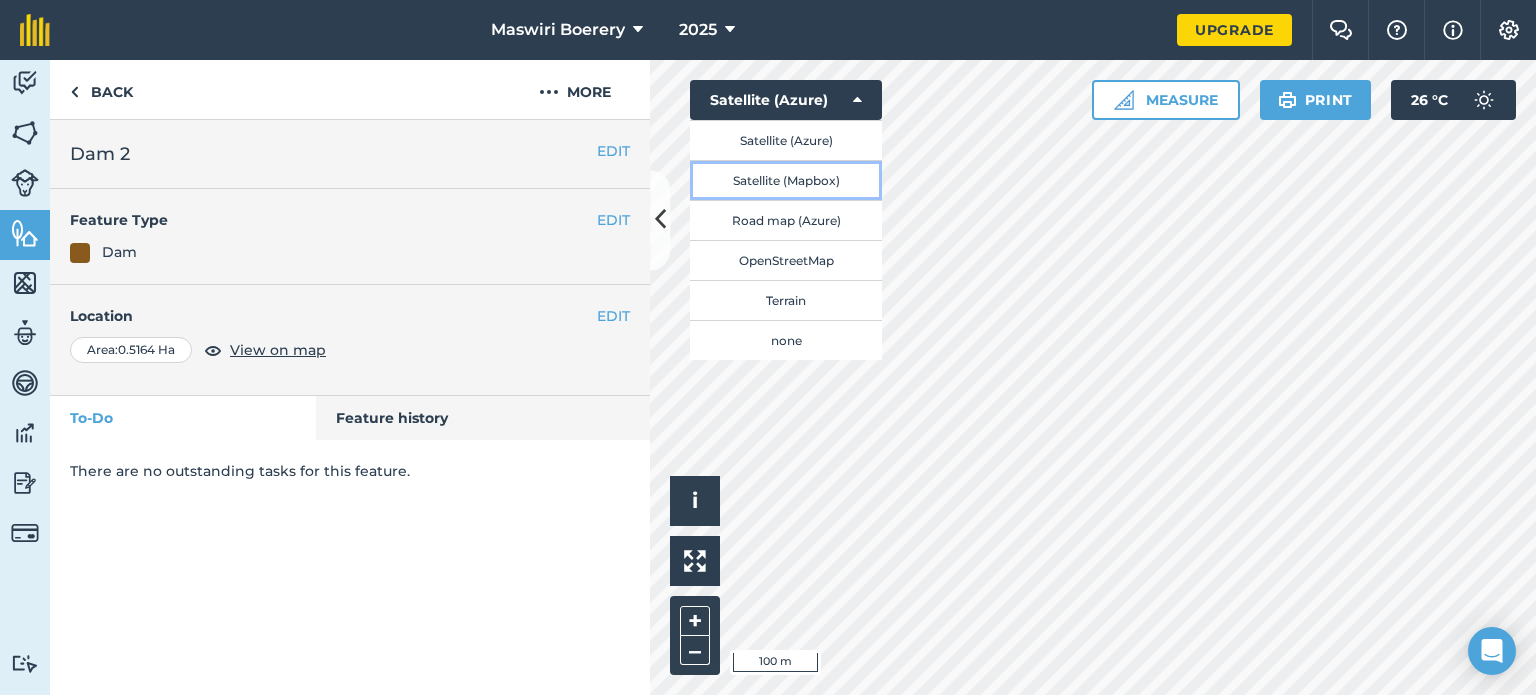 click on "Satellite (Mapbox)" at bounding box center [786, 180] 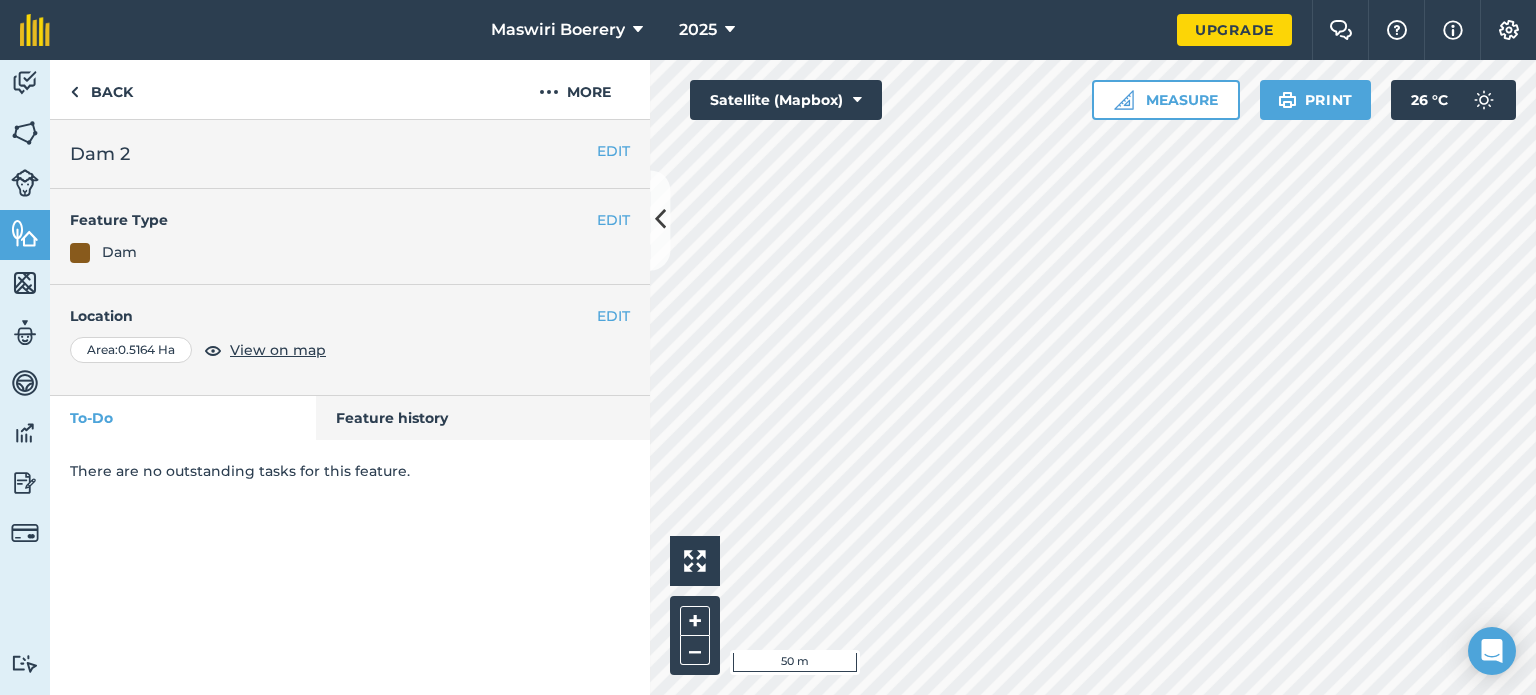click on "Maswiri Boerery 2025 Upgrade Farm Chat Help Info Settings Map printing is not available on our free plan Please upgrade to our Essentials, Plus or Pro plan to access this feature. Activity Fields Livestock Features Maps Team Vehicles Data Reporting Billing Tutorials Tutorials   Back   More EDIT Dam 2 EDIT Feature Type Dam EDIT Location Area :  0.5164   Ha   View on map To-Do Feature history There are no outstanding tasks for this feature. Click to start drawing i 50 m + – Satellite (Mapbox) Measure Print 26   ° C" at bounding box center [768, 347] 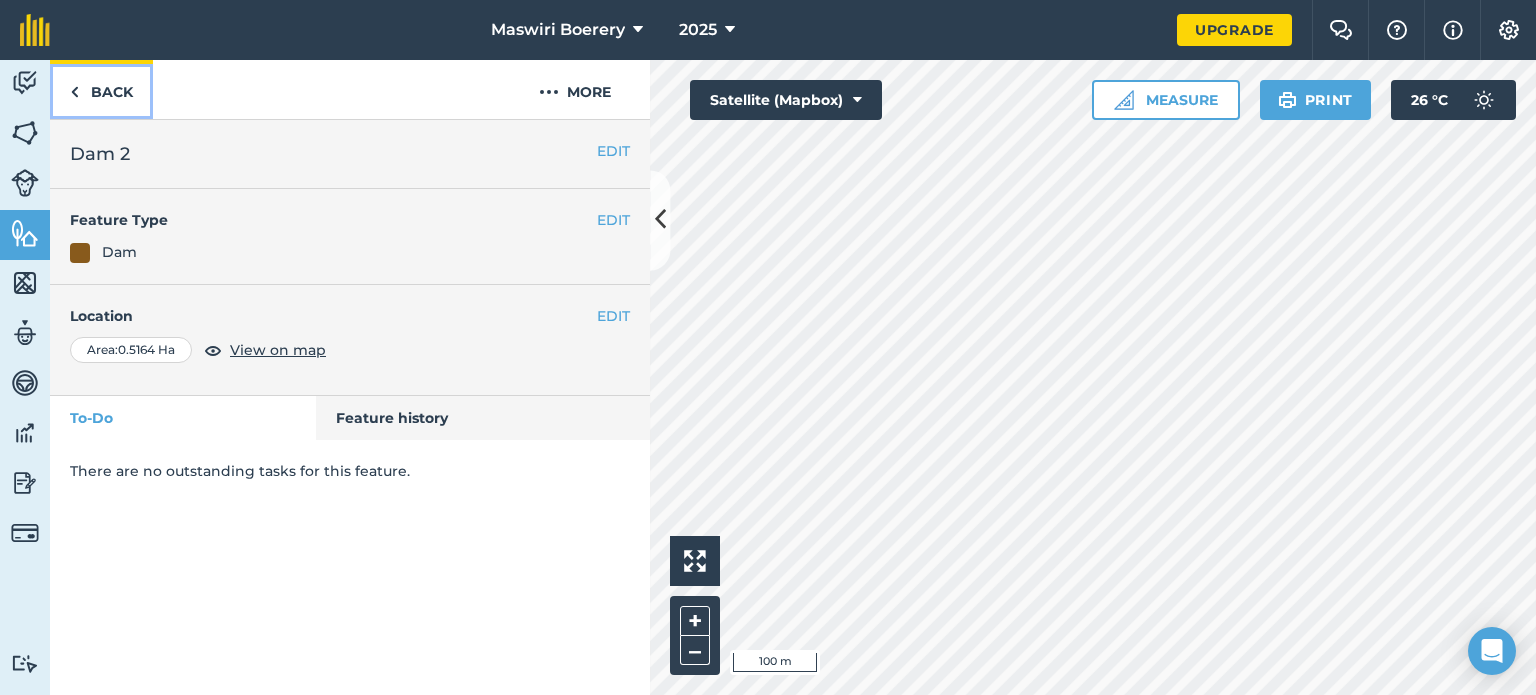 click on "Back" at bounding box center (101, 89) 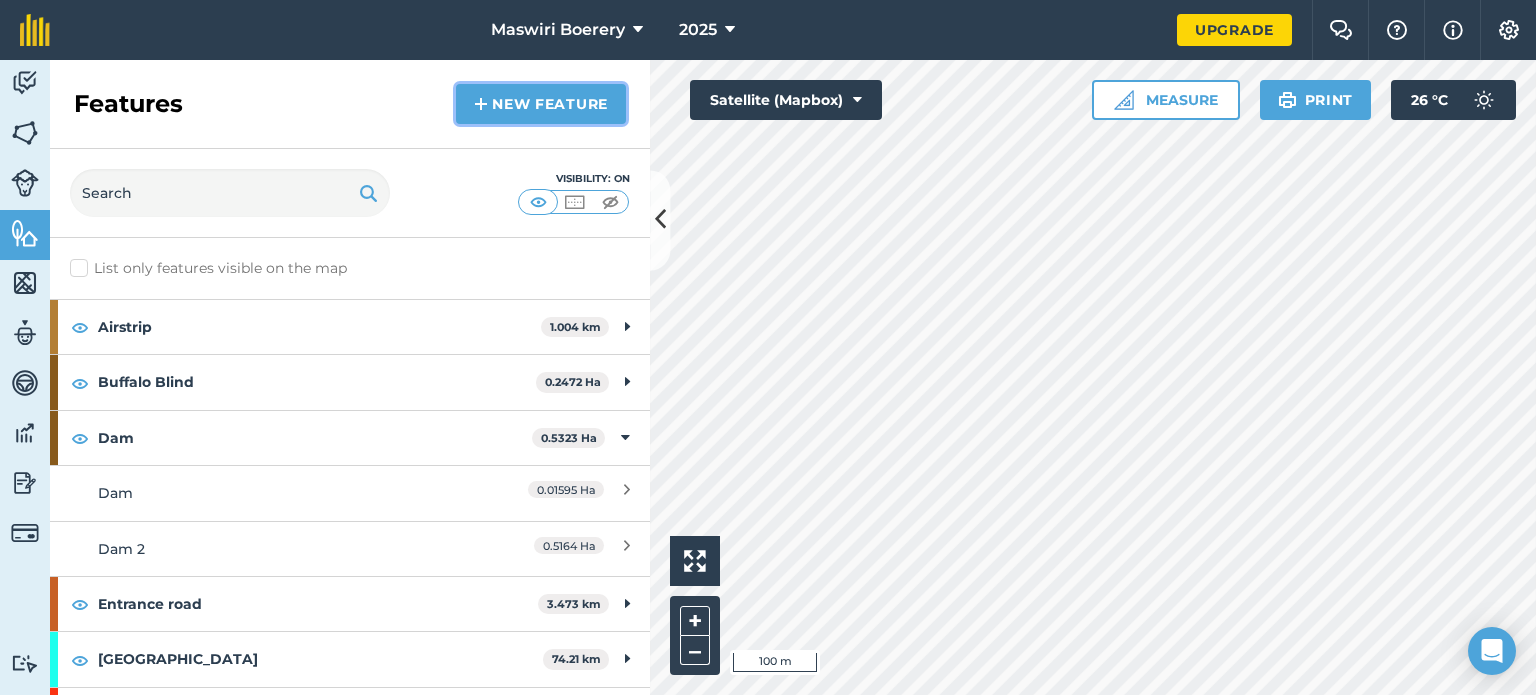 click on "New feature" at bounding box center [541, 104] 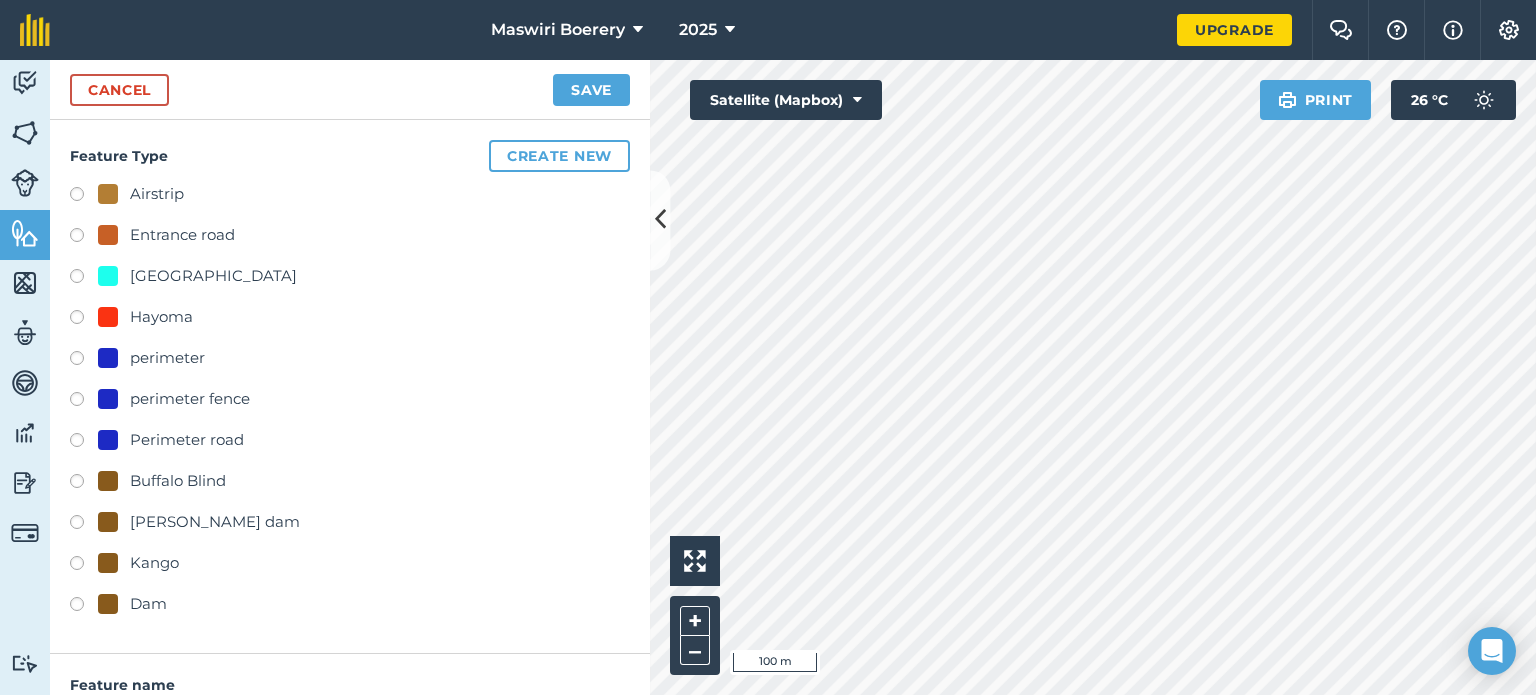click on "Dam" at bounding box center (148, 604) 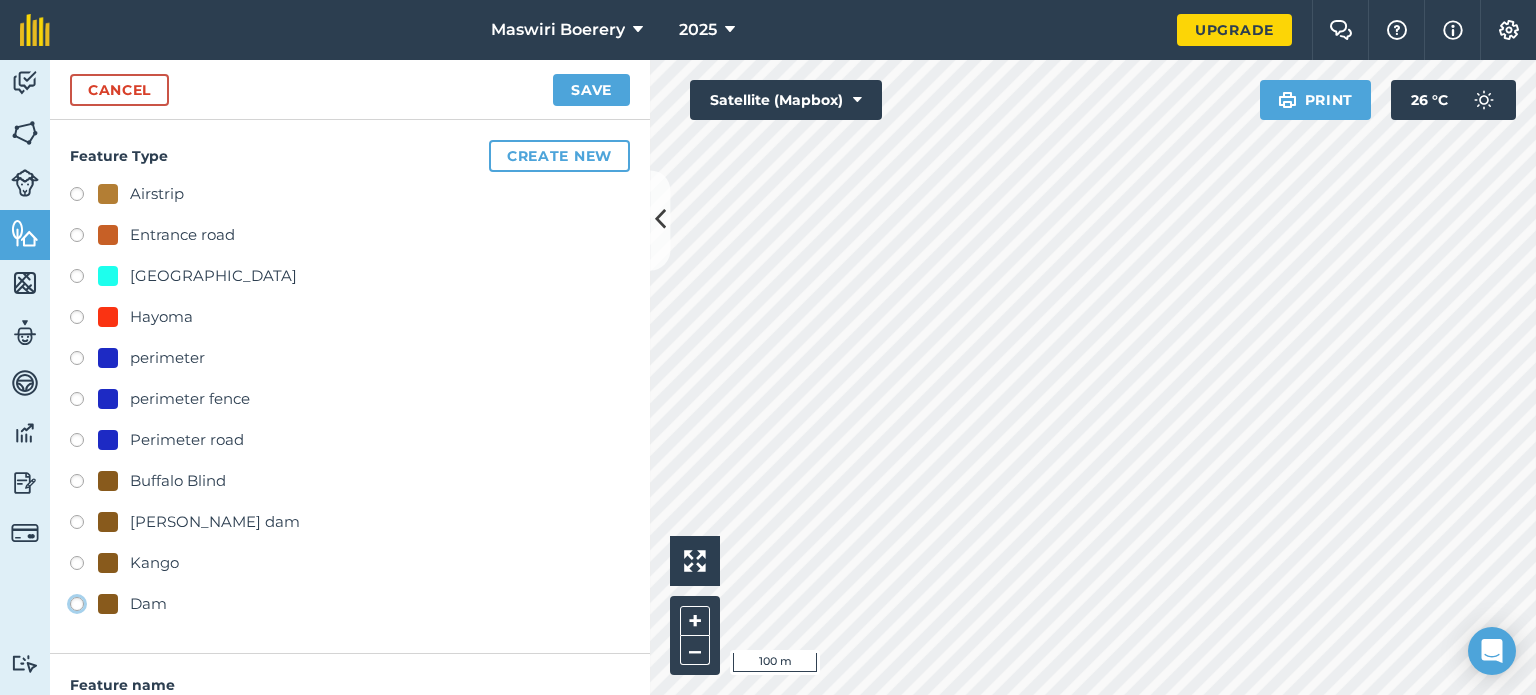 click on "Dam" at bounding box center [-9923, 603] 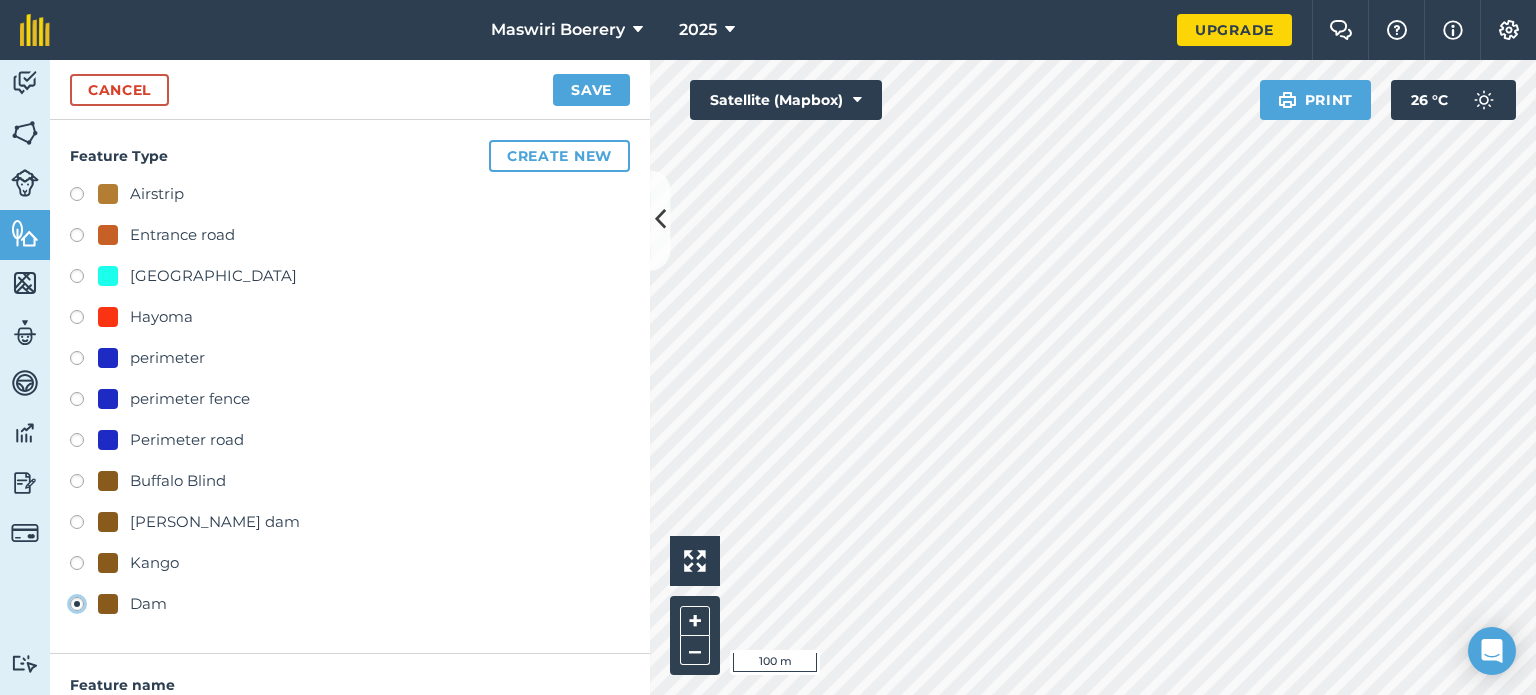 type on "Dam 3" 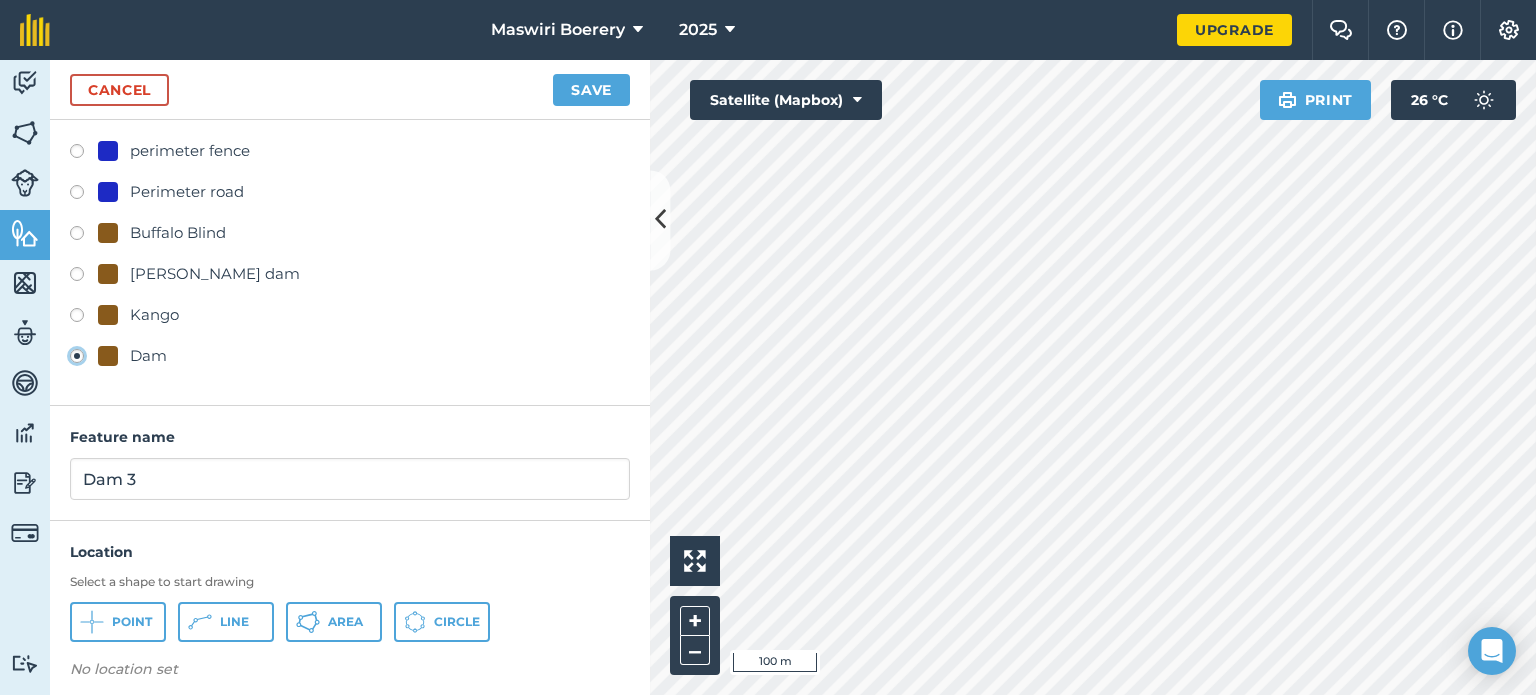 scroll, scrollTop: 260, scrollLeft: 0, axis: vertical 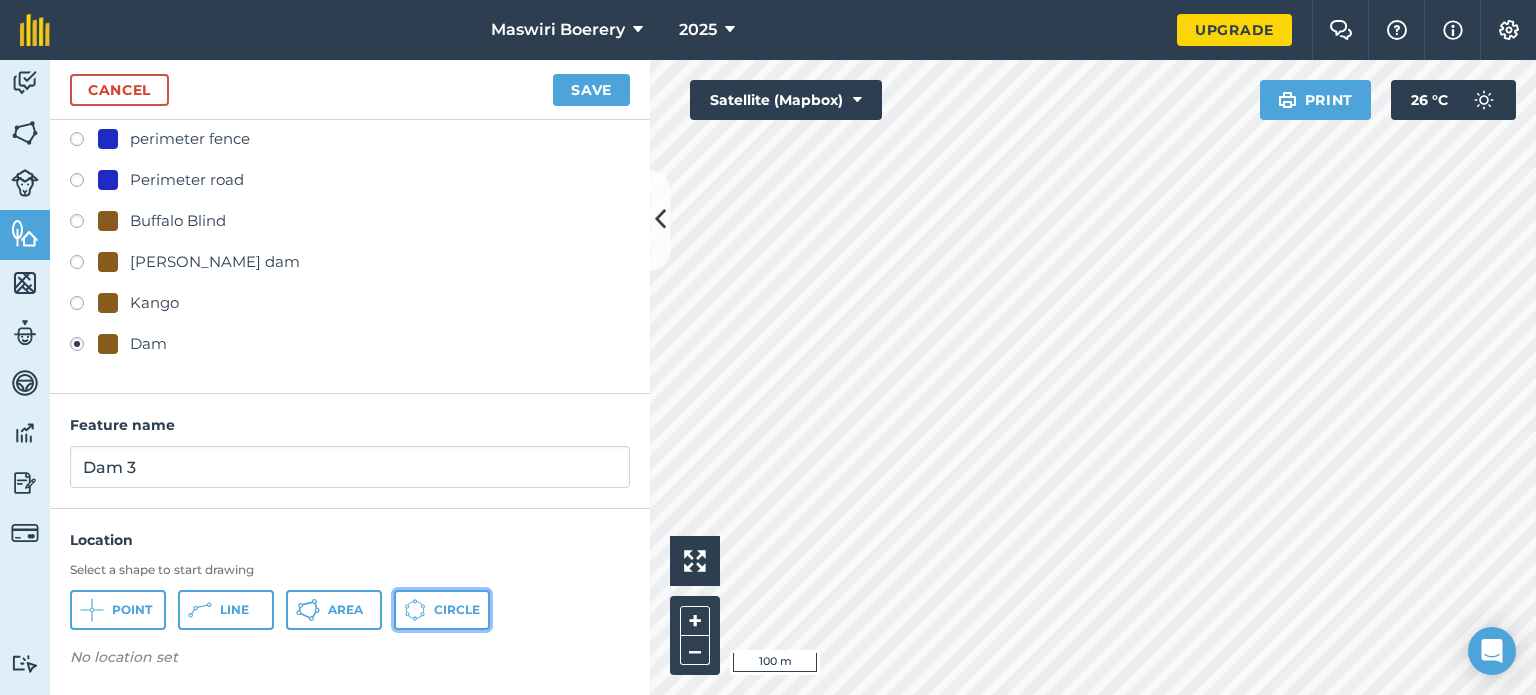 click on "Circle" at bounding box center (457, 610) 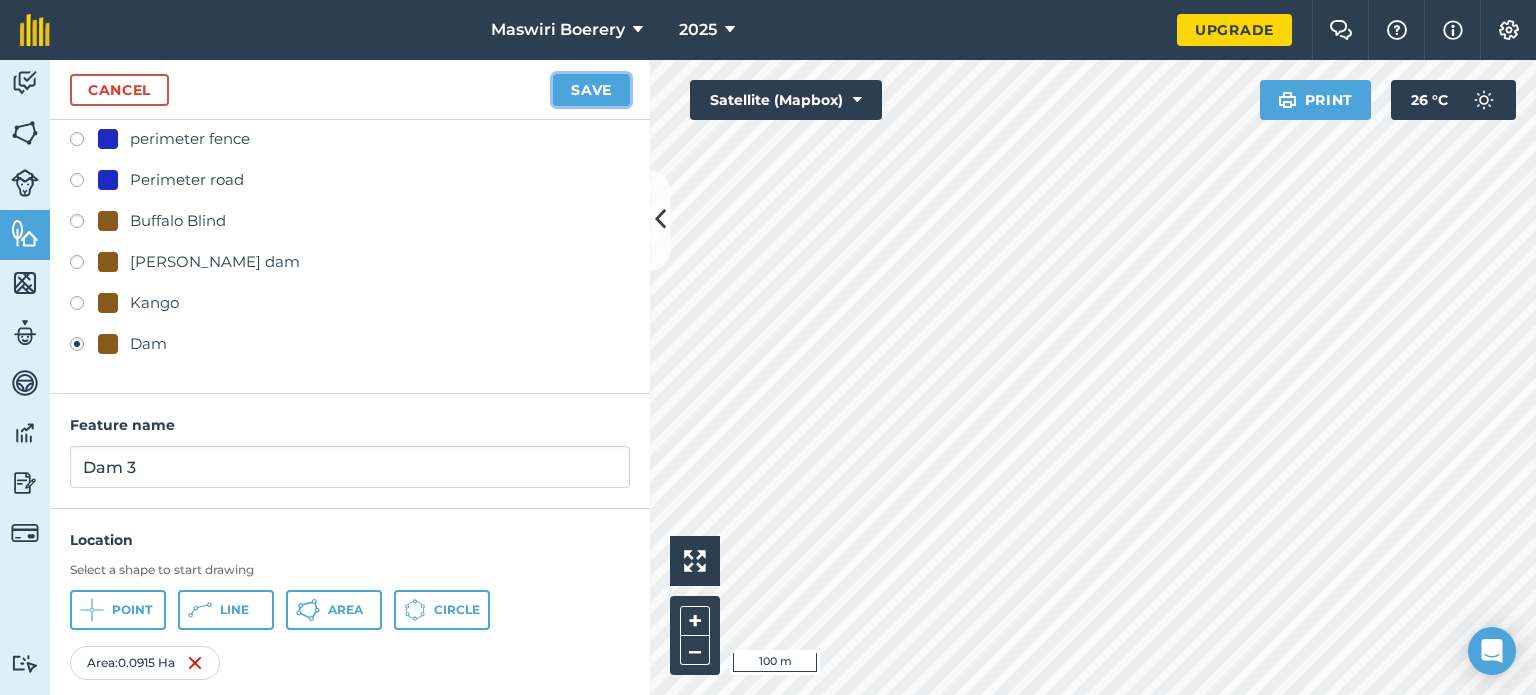 click on "Save" at bounding box center [591, 90] 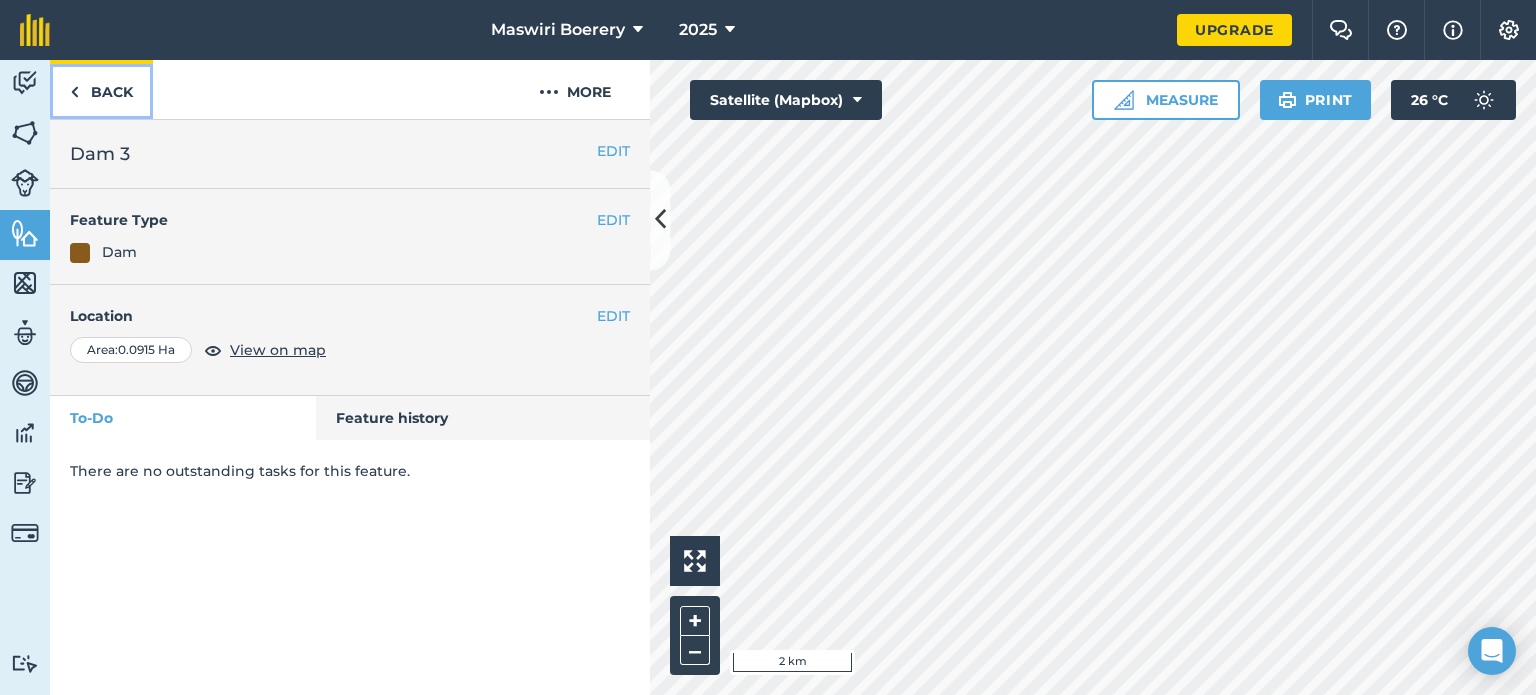 click on "Back" at bounding box center [101, 89] 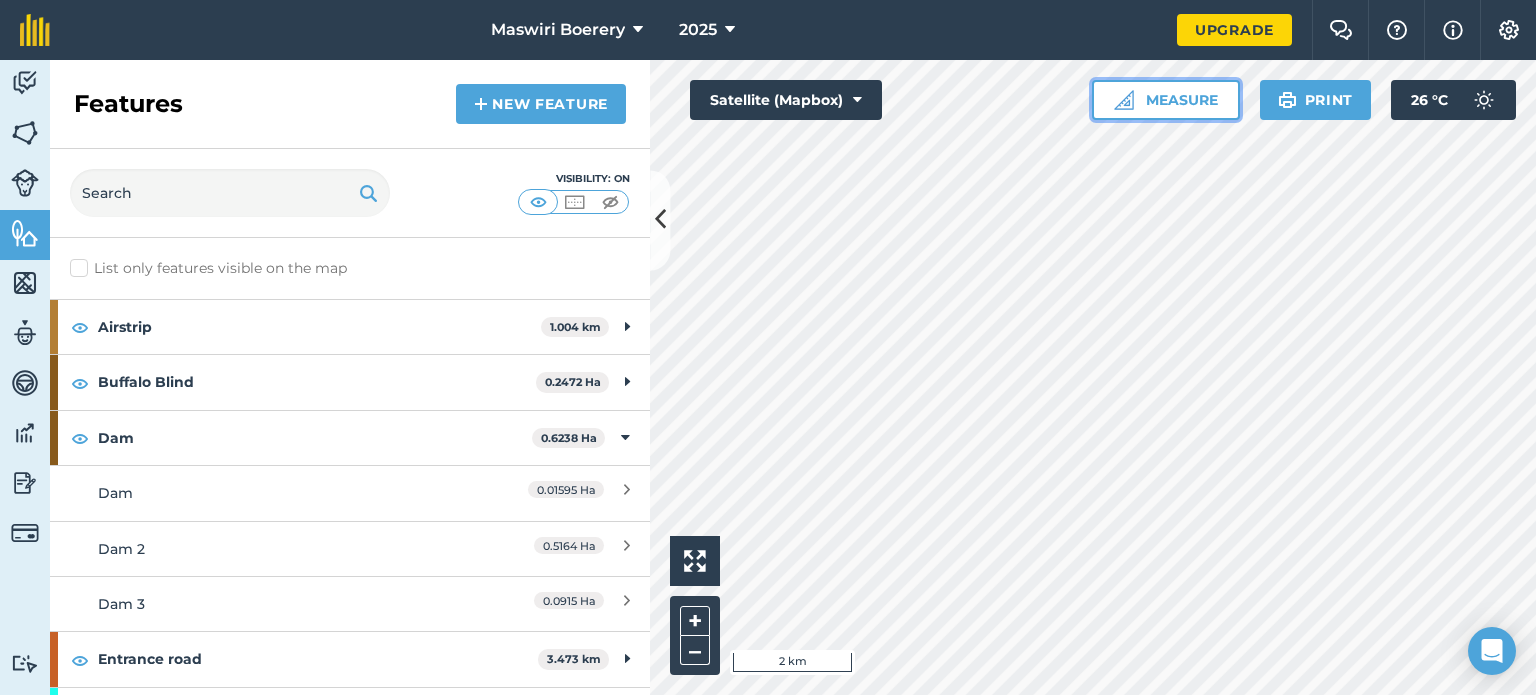 click on "Measure" at bounding box center (1166, 100) 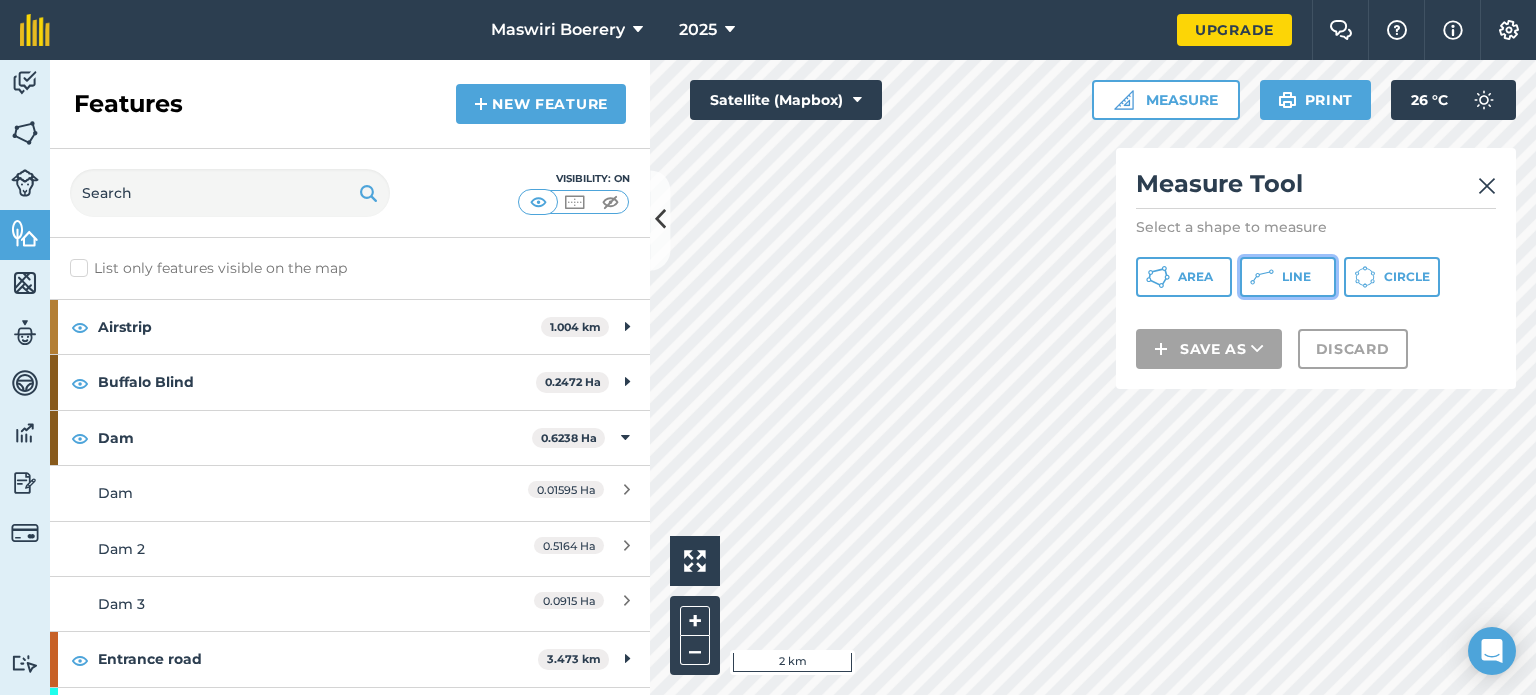 click on "Line" at bounding box center [1296, 277] 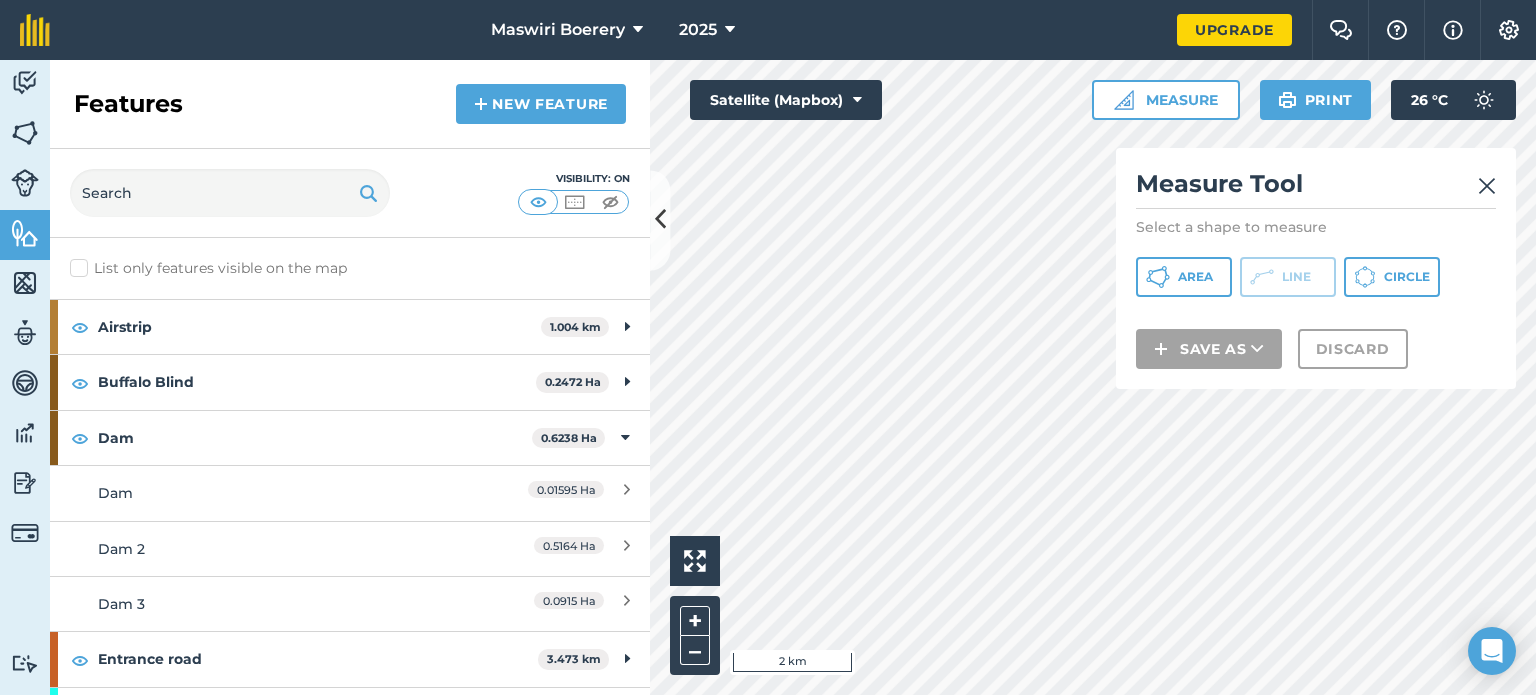 click at bounding box center [1487, 186] 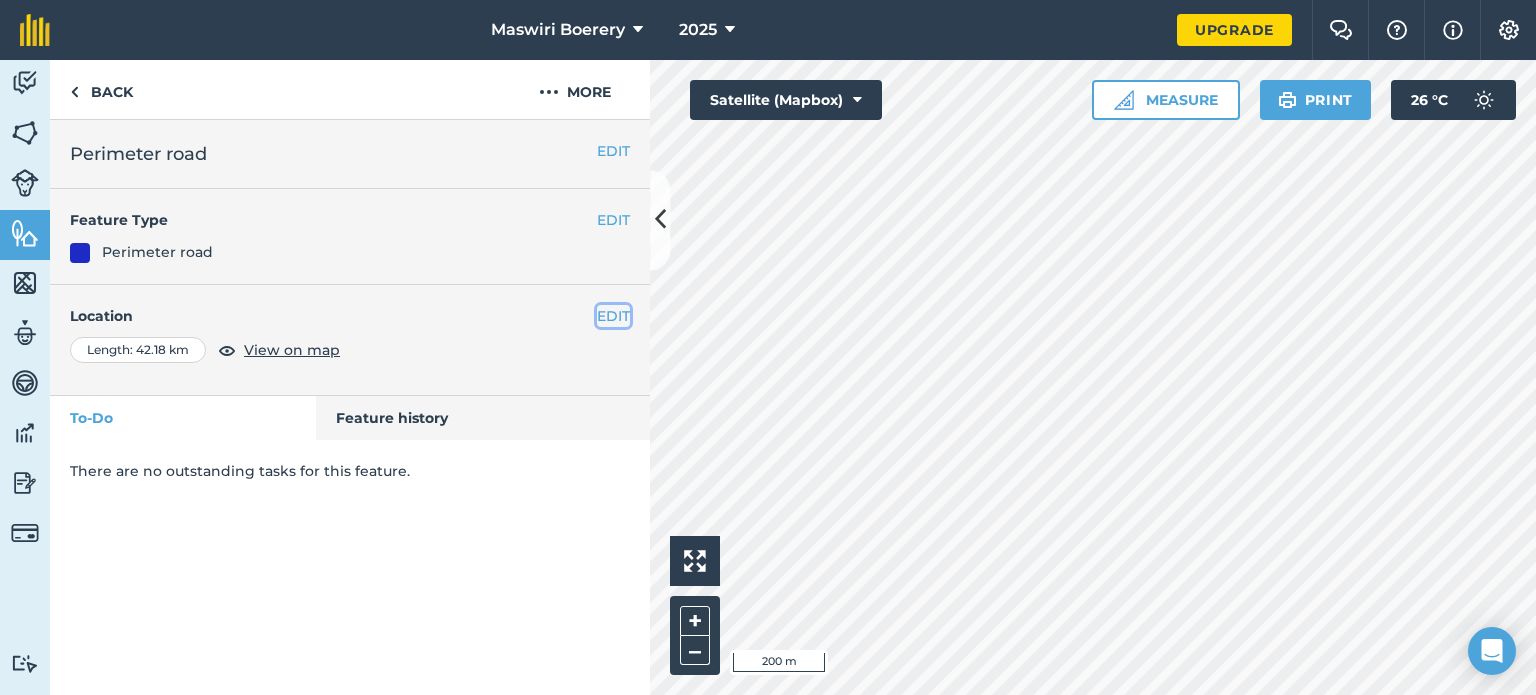 click on "EDIT" at bounding box center [613, 316] 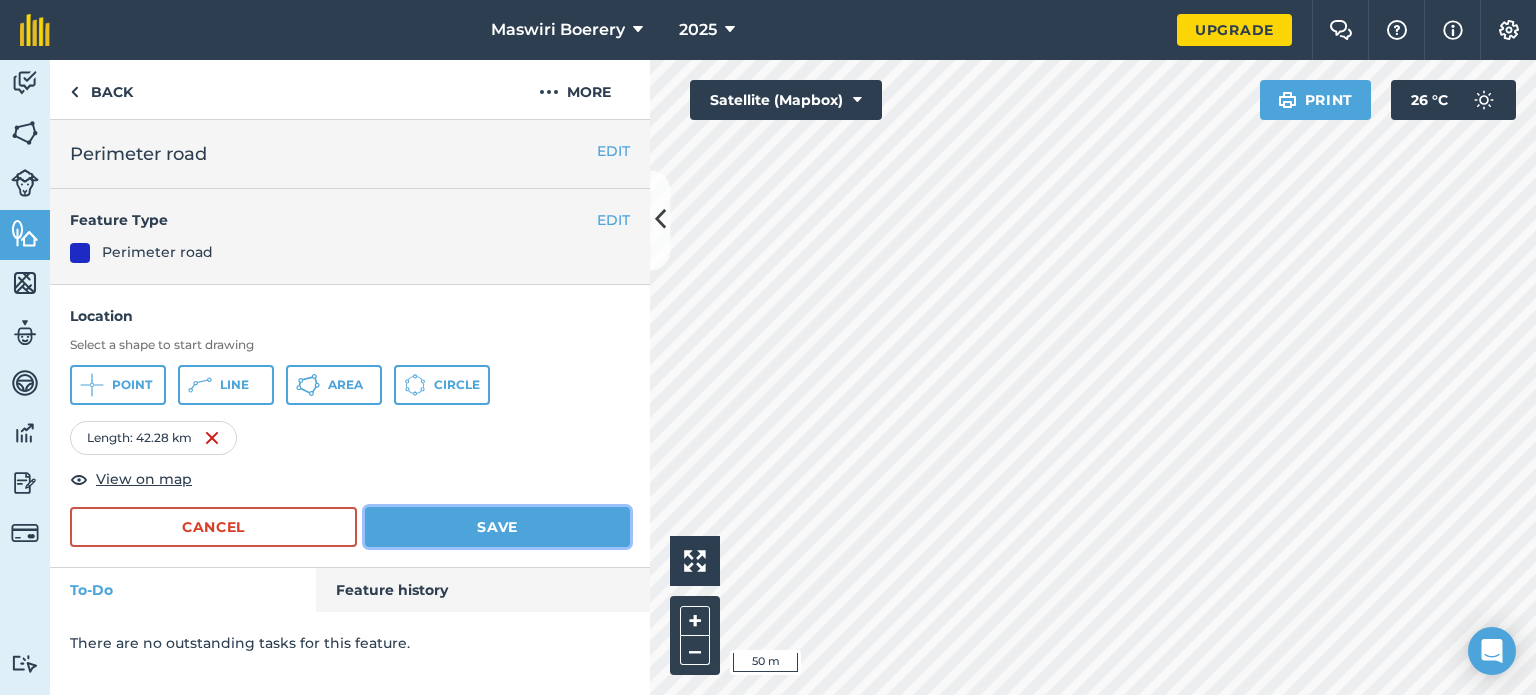 click on "Save" at bounding box center [497, 527] 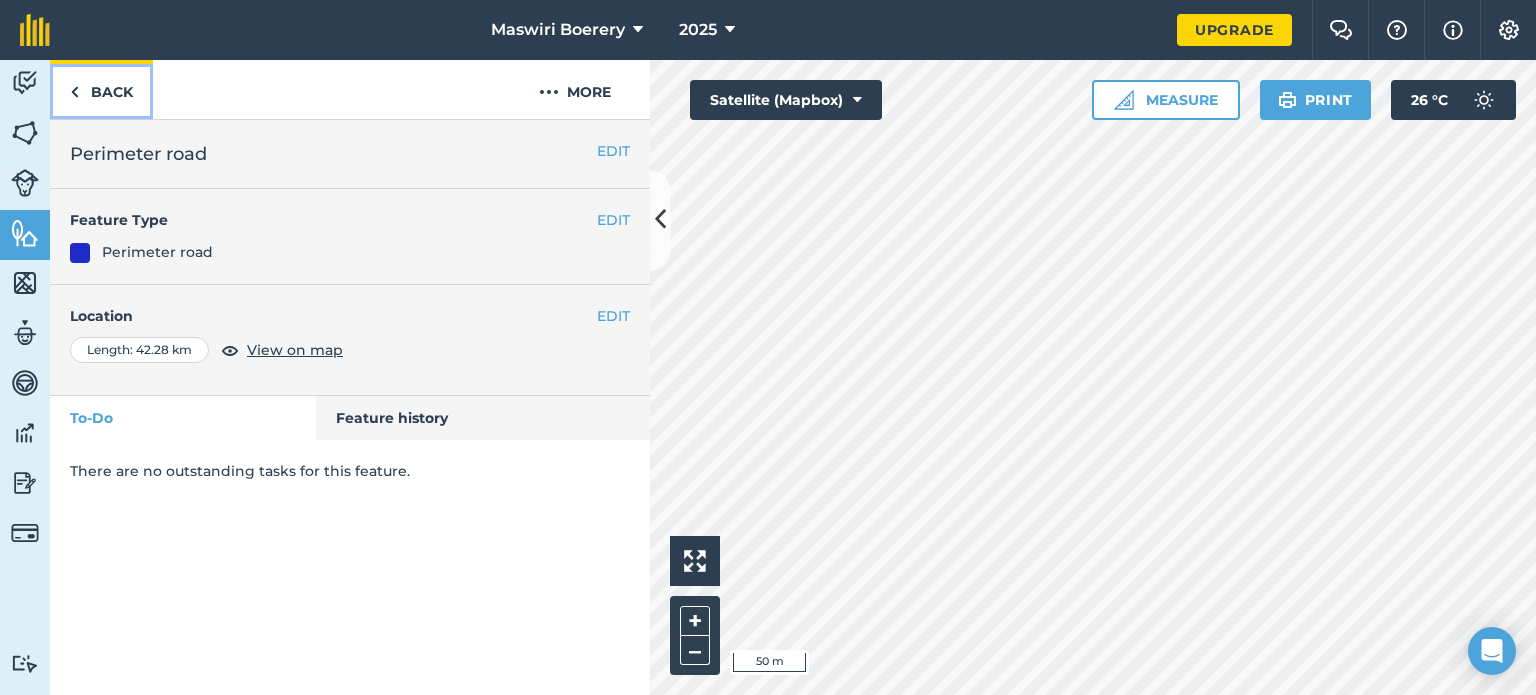 click on "Back" at bounding box center [101, 89] 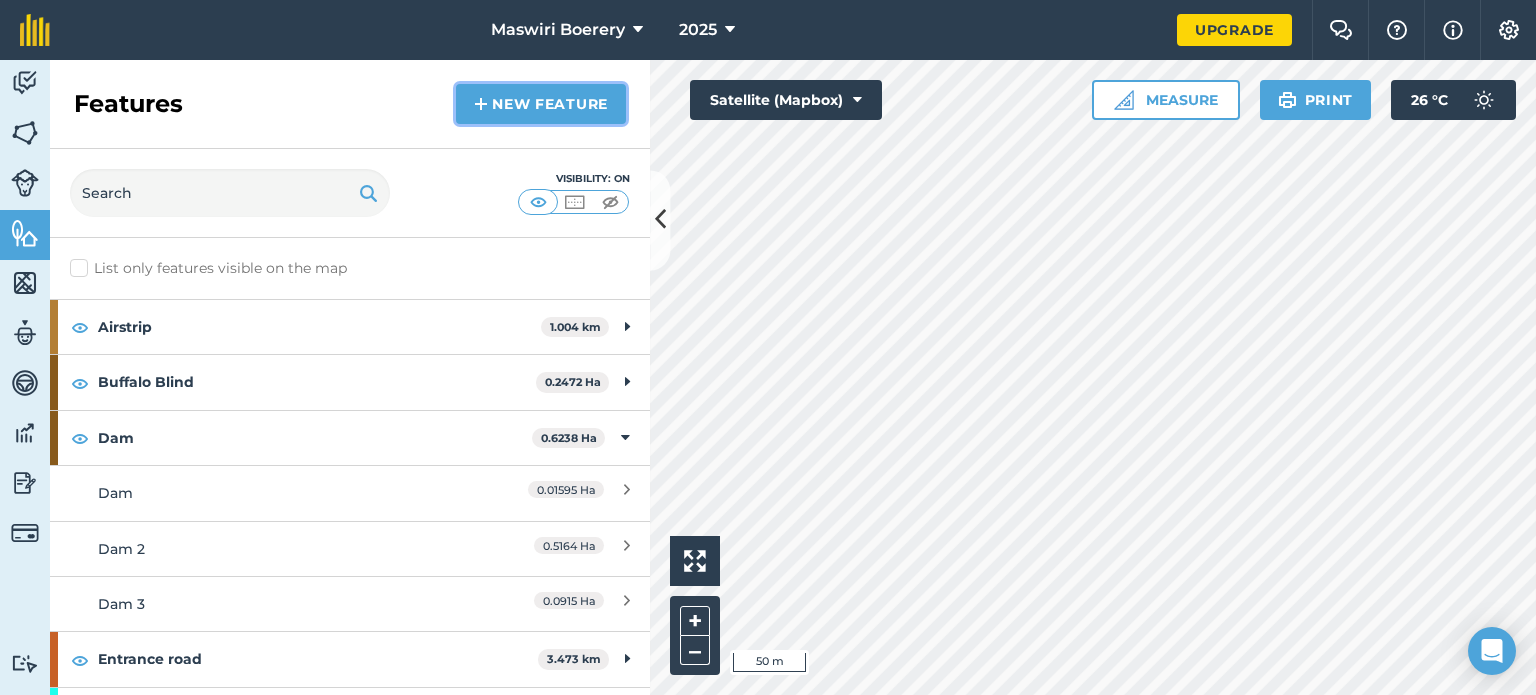 click on "New feature" at bounding box center (541, 104) 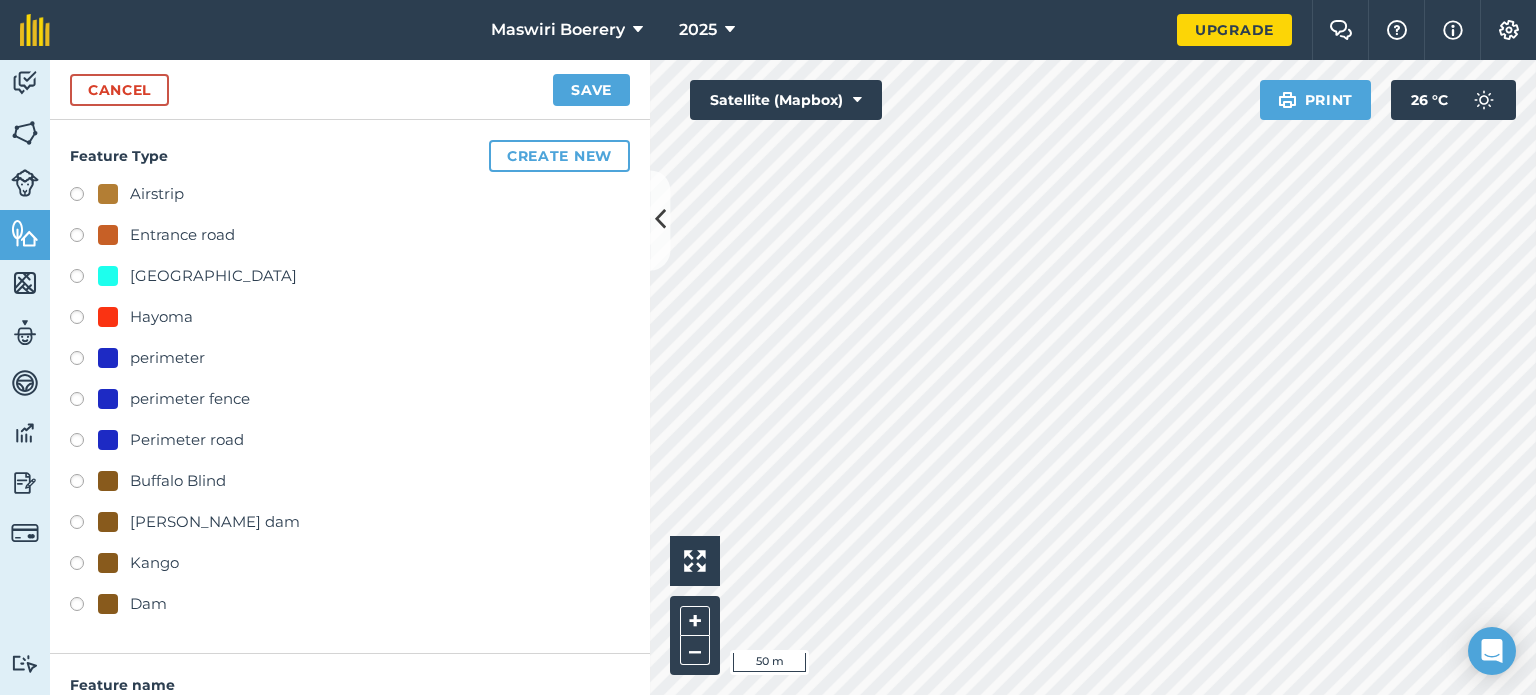click on "Dam" at bounding box center (148, 604) 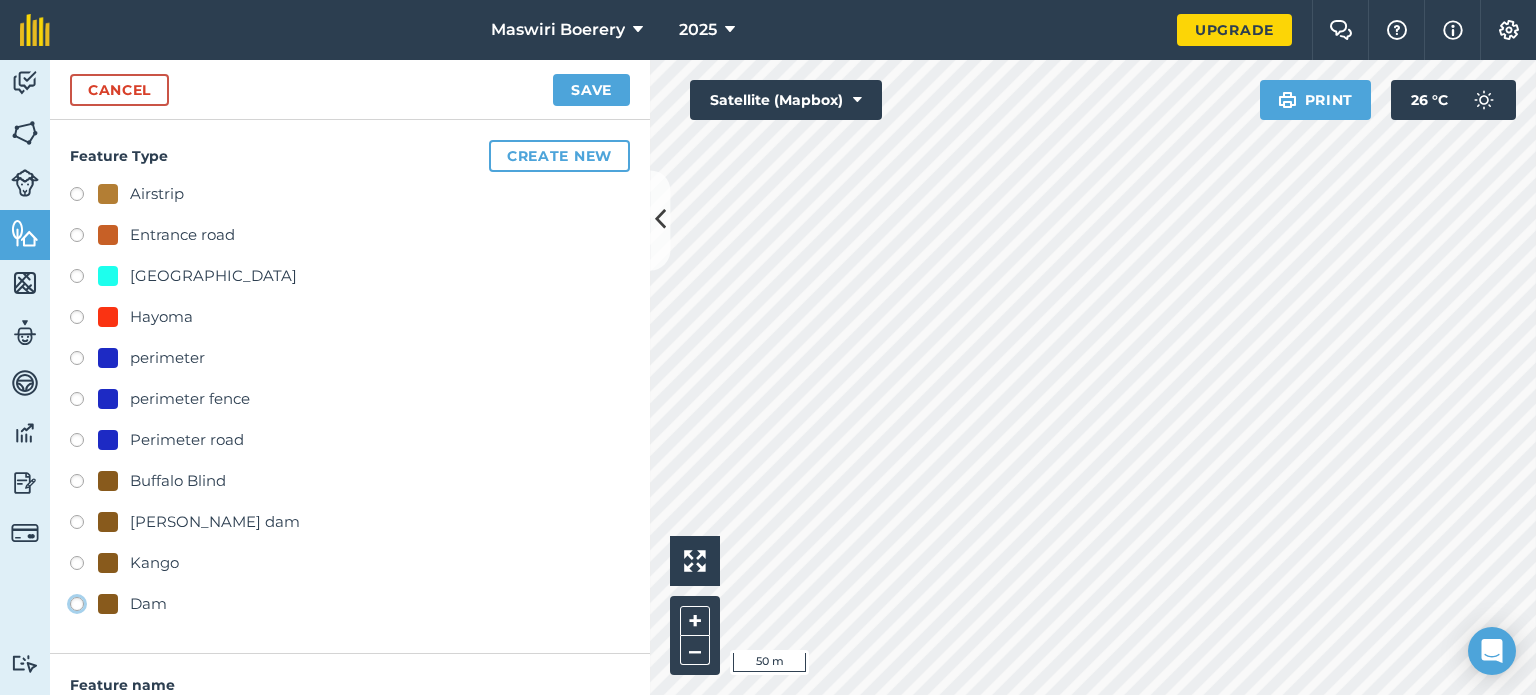 radio on "true" 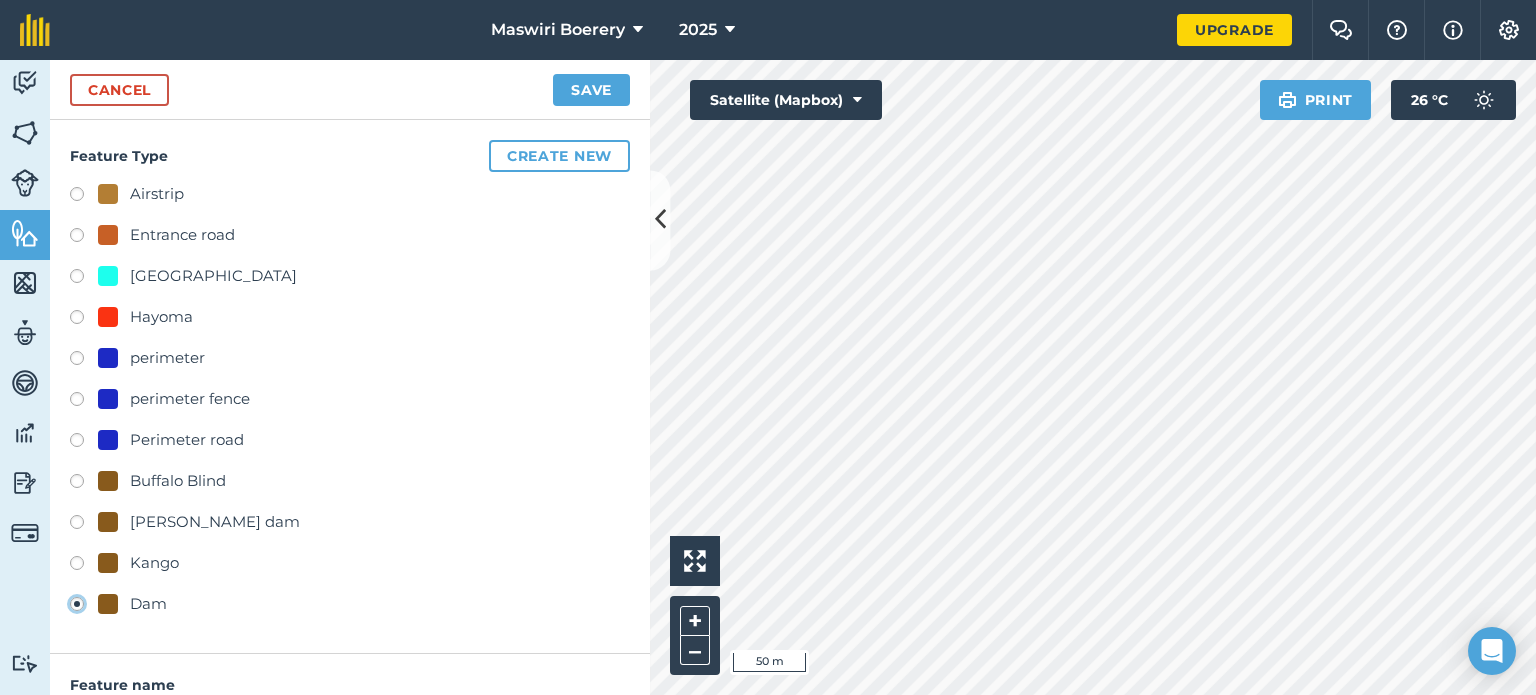type on "Dam 4" 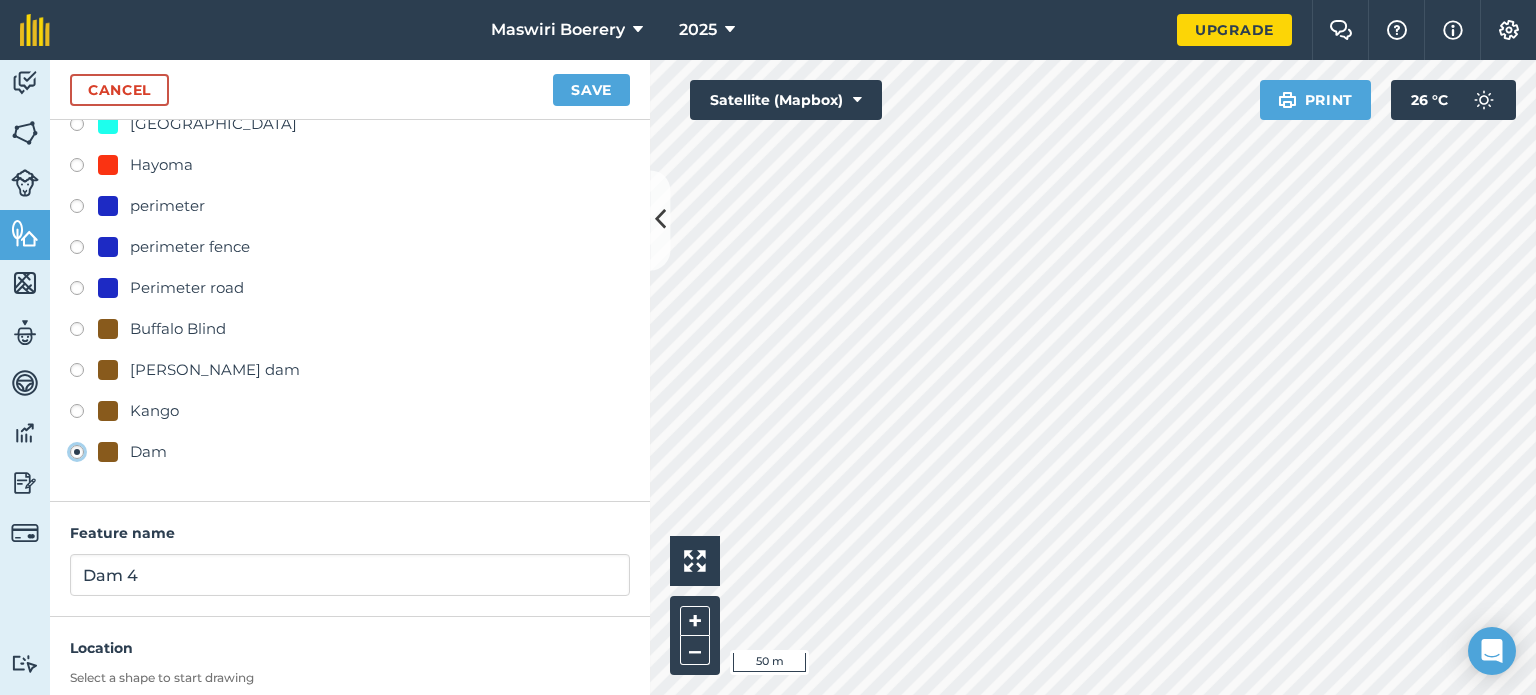 scroll, scrollTop: 260, scrollLeft: 0, axis: vertical 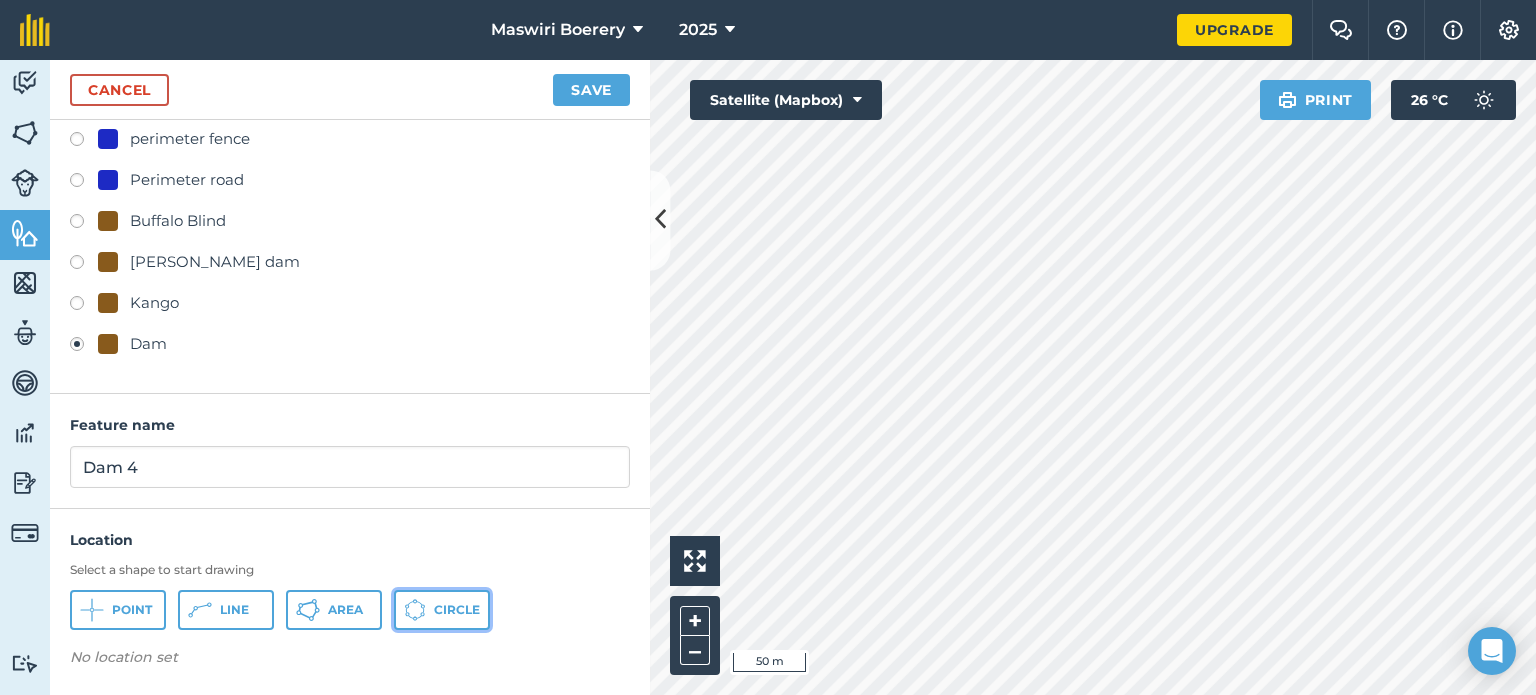 click on "Circle" at bounding box center (442, 610) 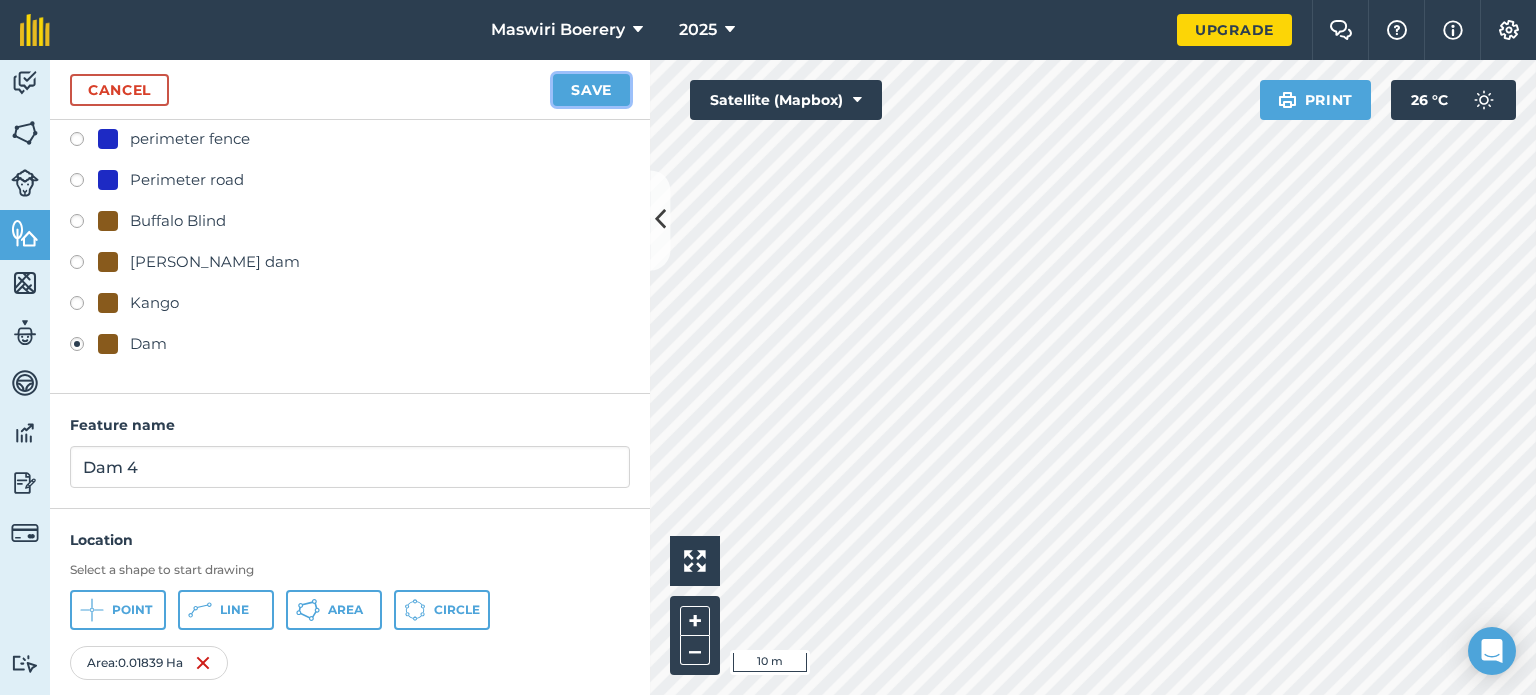click on "Save" at bounding box center [591, 90] 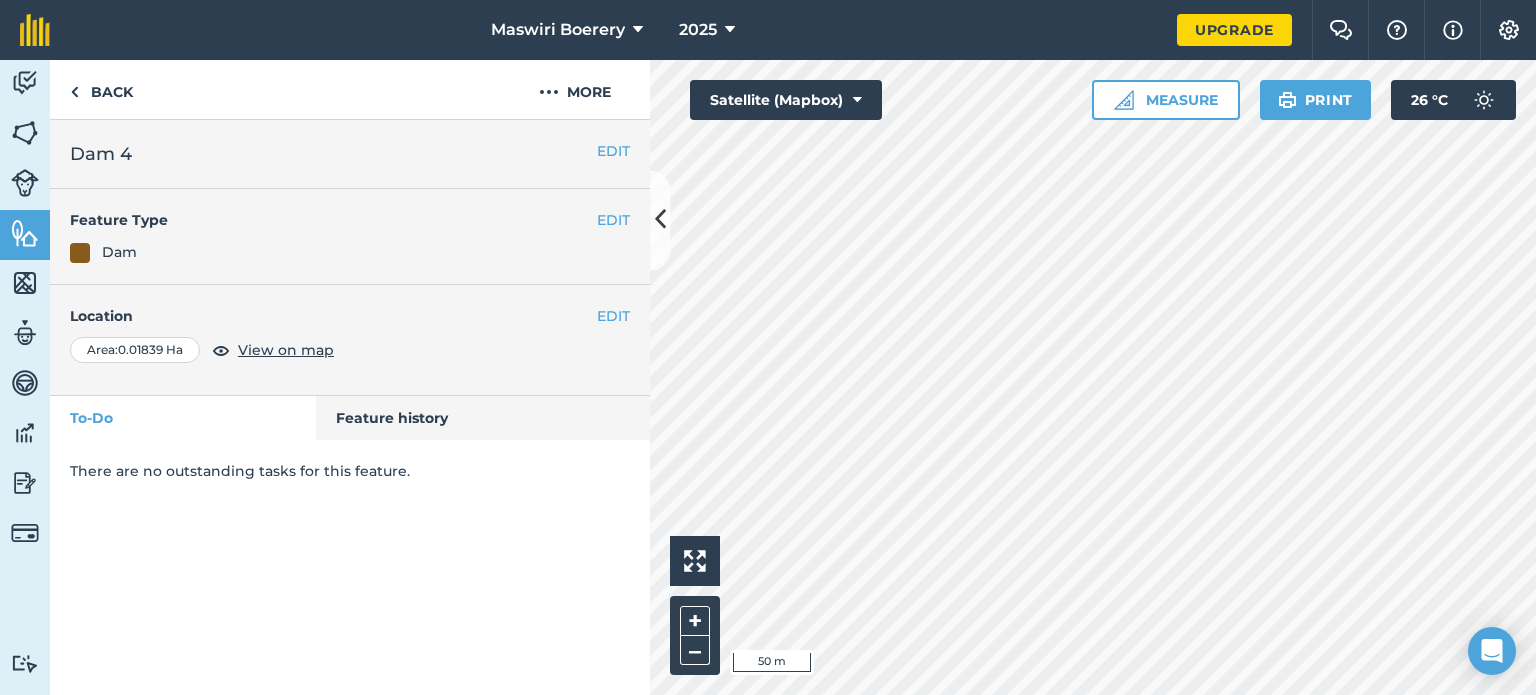 click on "Maswiri Boerery 2025 Upgrade Farm Chat Help Info Settings Map printing is not available on our free plan Please upgrade to our Essentials, Plus or Pro plan to access this feature. Activity Fields Livestock Features Maps Team Vehicles Data Reporting Billing Tutorials Tutorials   Back   More EDIT Dam 4 EDIT Feature Type Dam EDIT Location Area :  0.01839   Ha   View on map To-Do Feature history There are no outstanding tasks for this feature. Click to start drawing i 50 m + – Satellite (Mapbox) Measure Print 26   ° C" at bounding box center [768, 347] 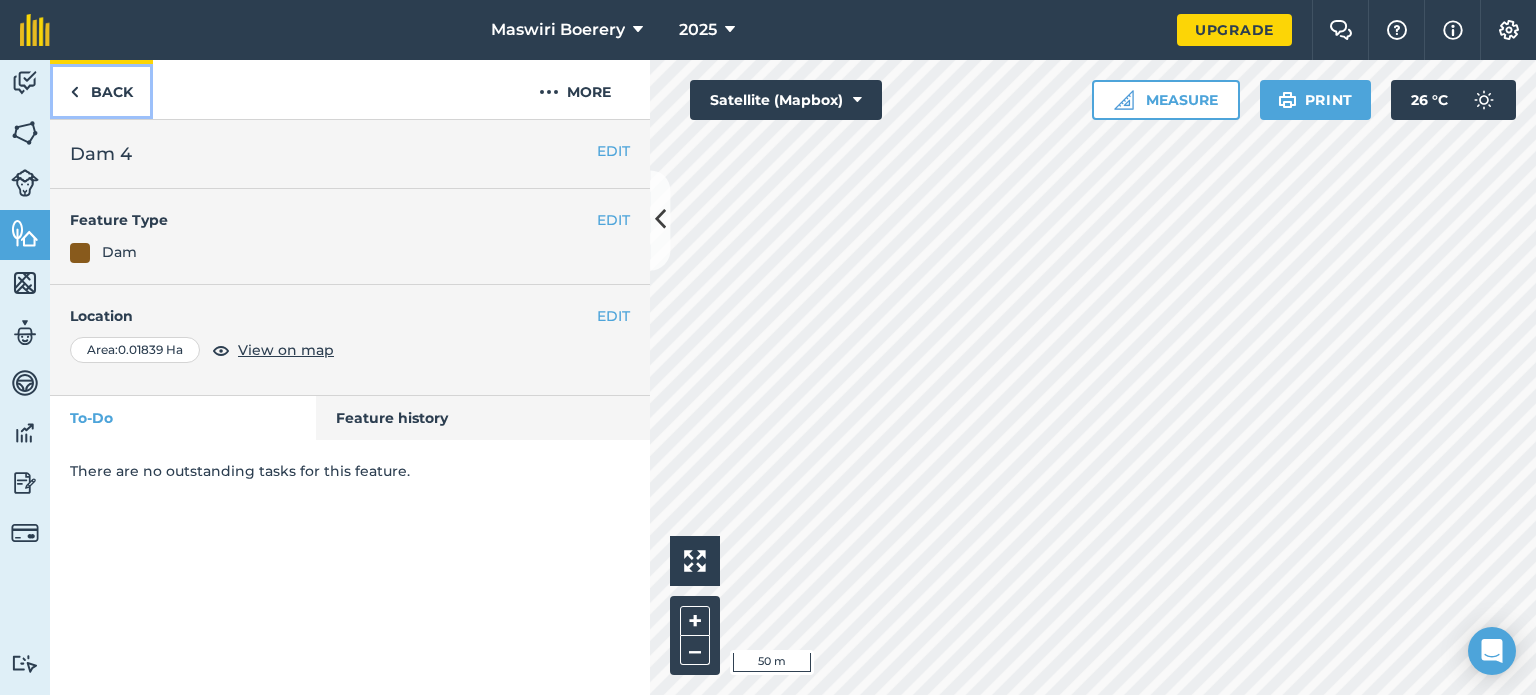 click on "Back" at bounding box center [101, 89] 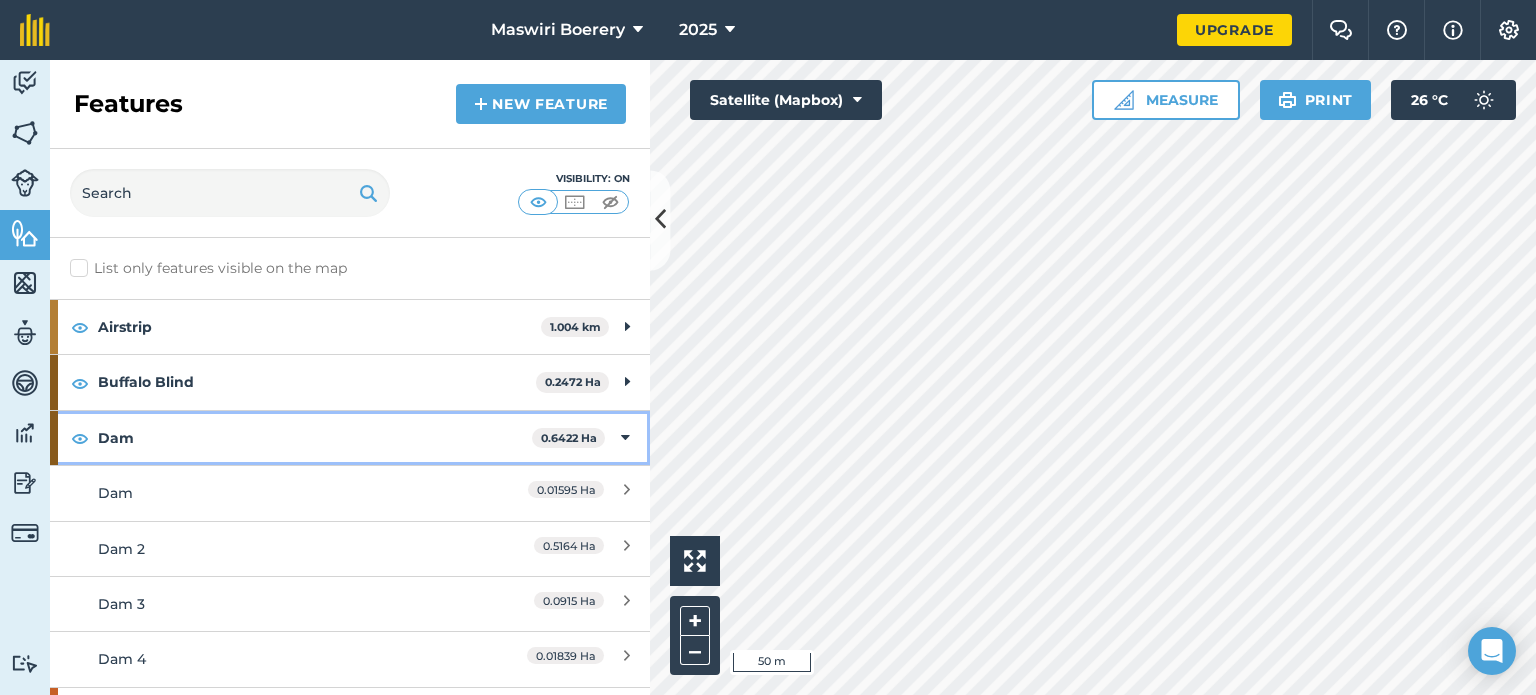 click on "Dam 0.6422   Ha" at bounding box center (350, 438) 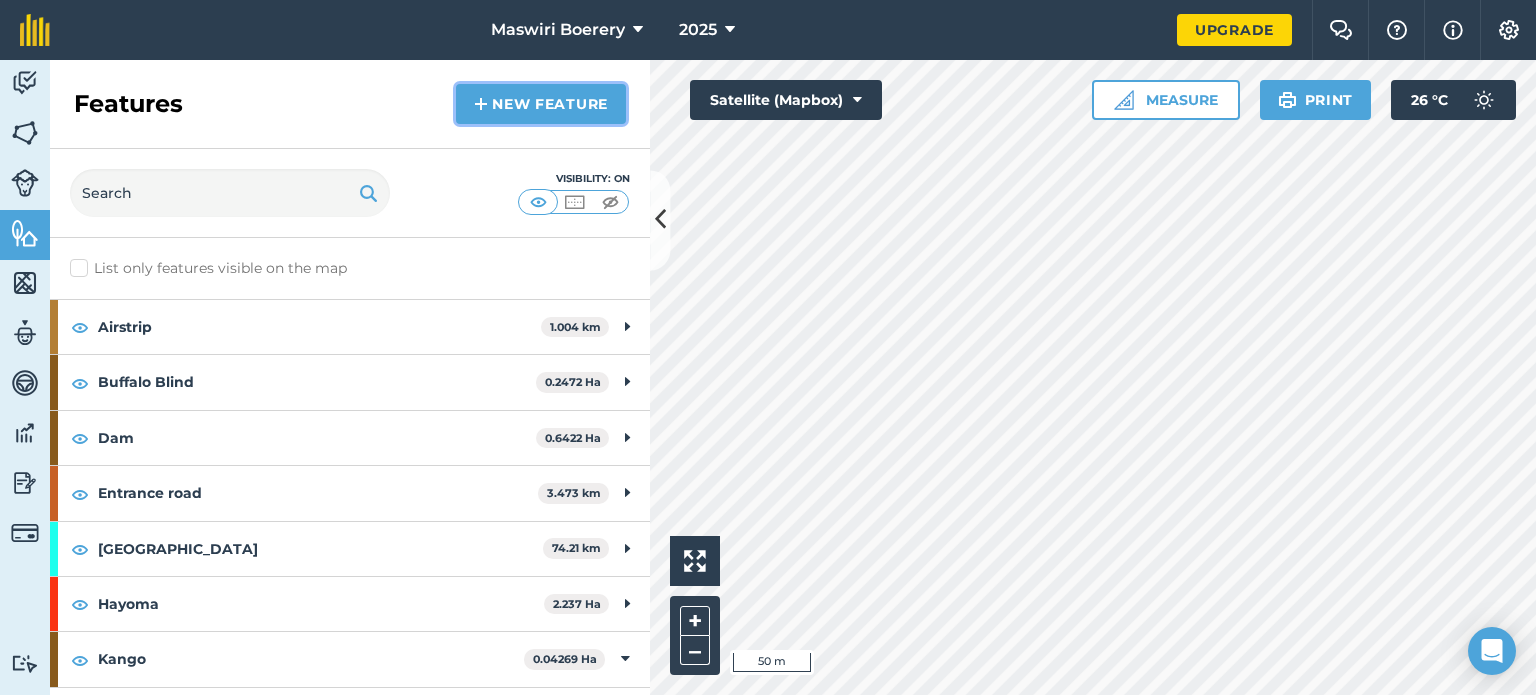 click on "New feature" at bounding box center (541, 104) 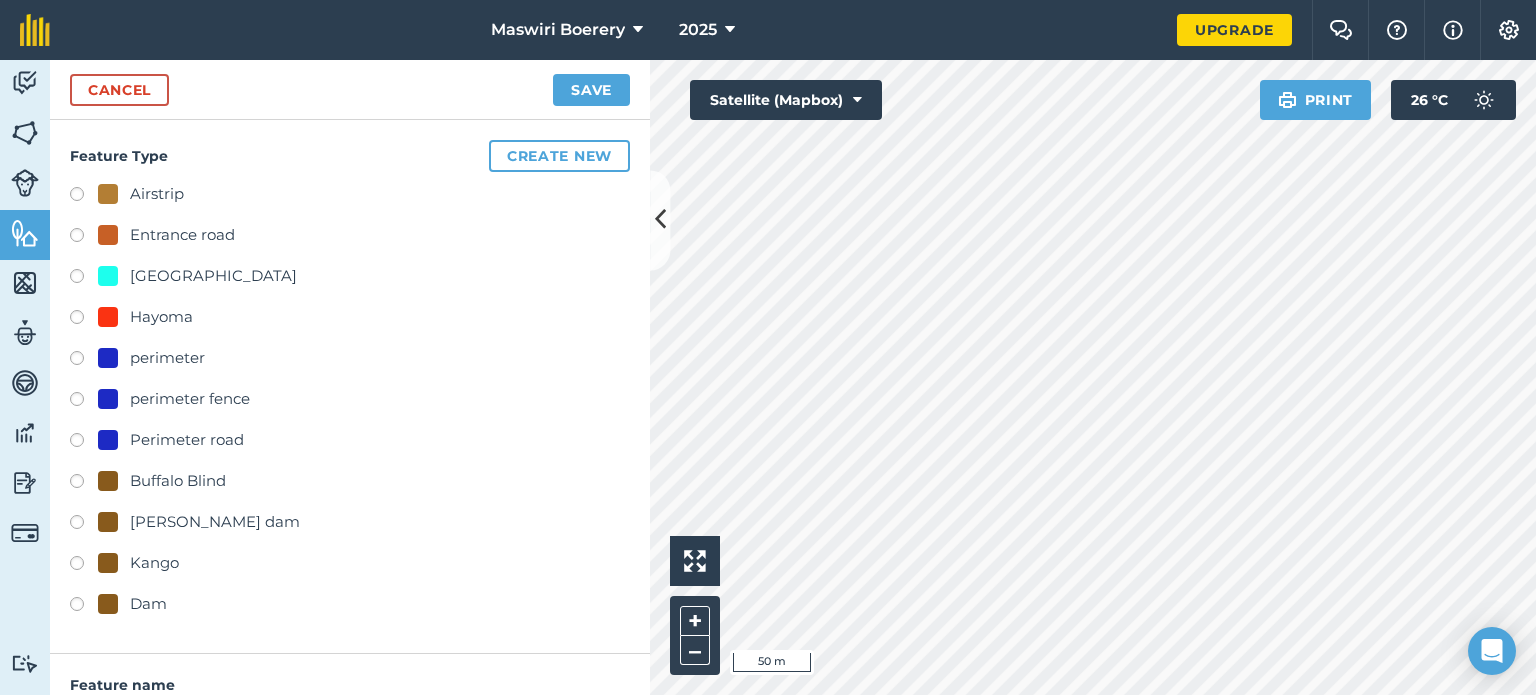 click on "[GEOGRAPHIC_DATA]" at bounding box center [213, 276] 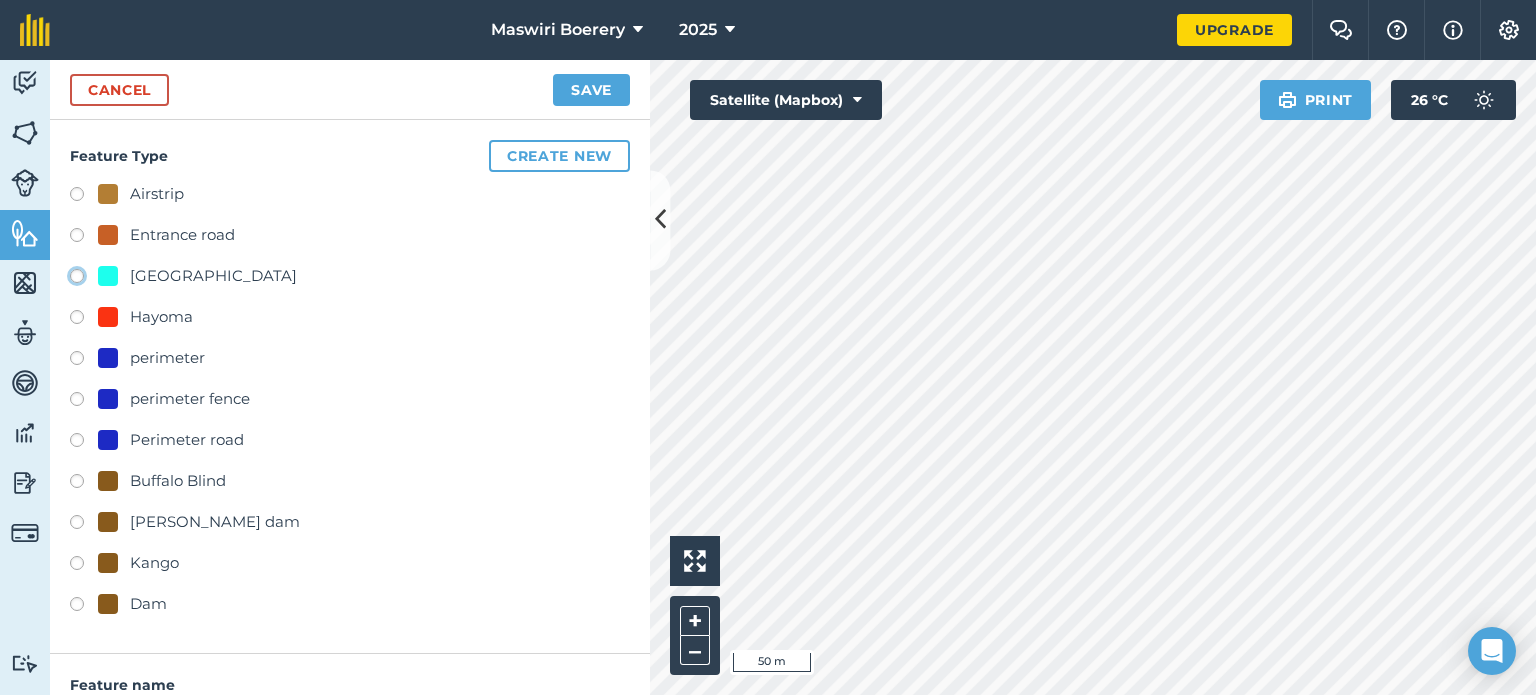radio on "true" 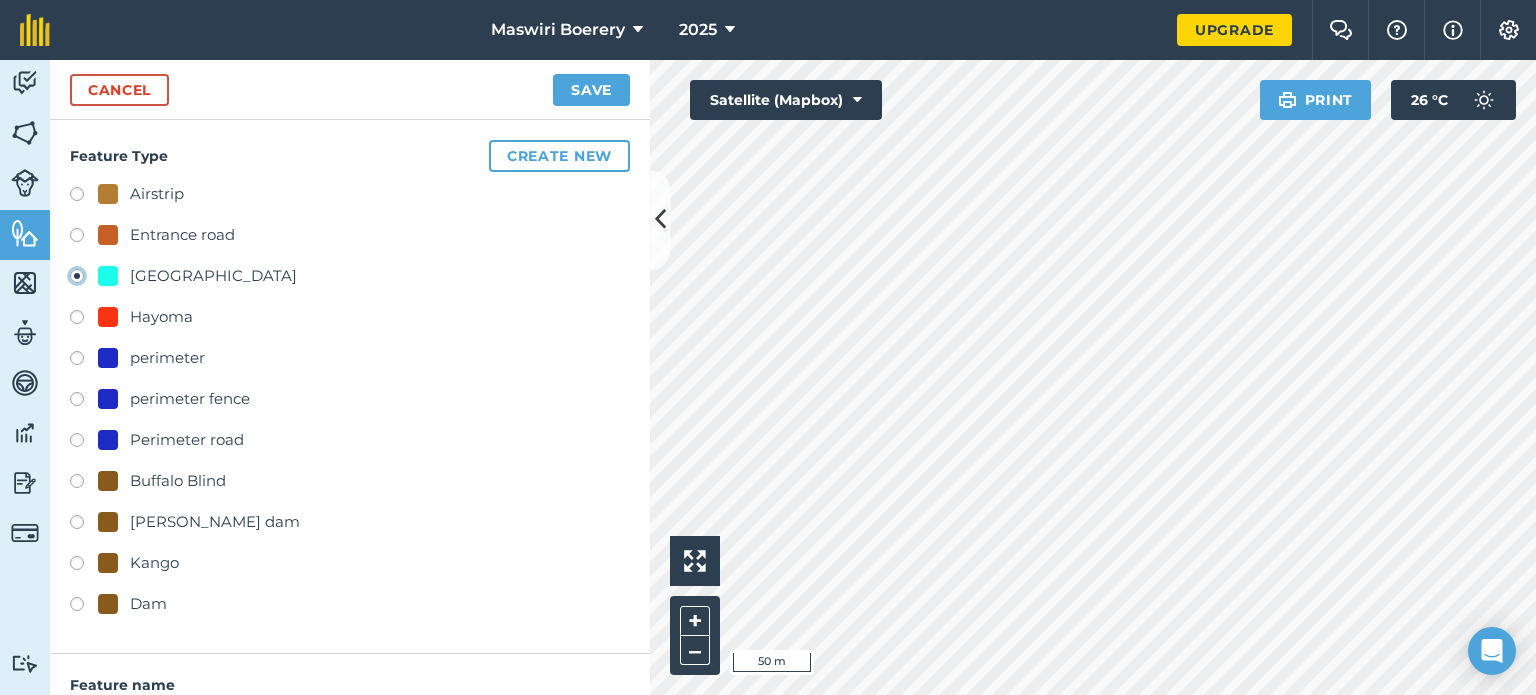 type on "[STREET_ADDRESS]" 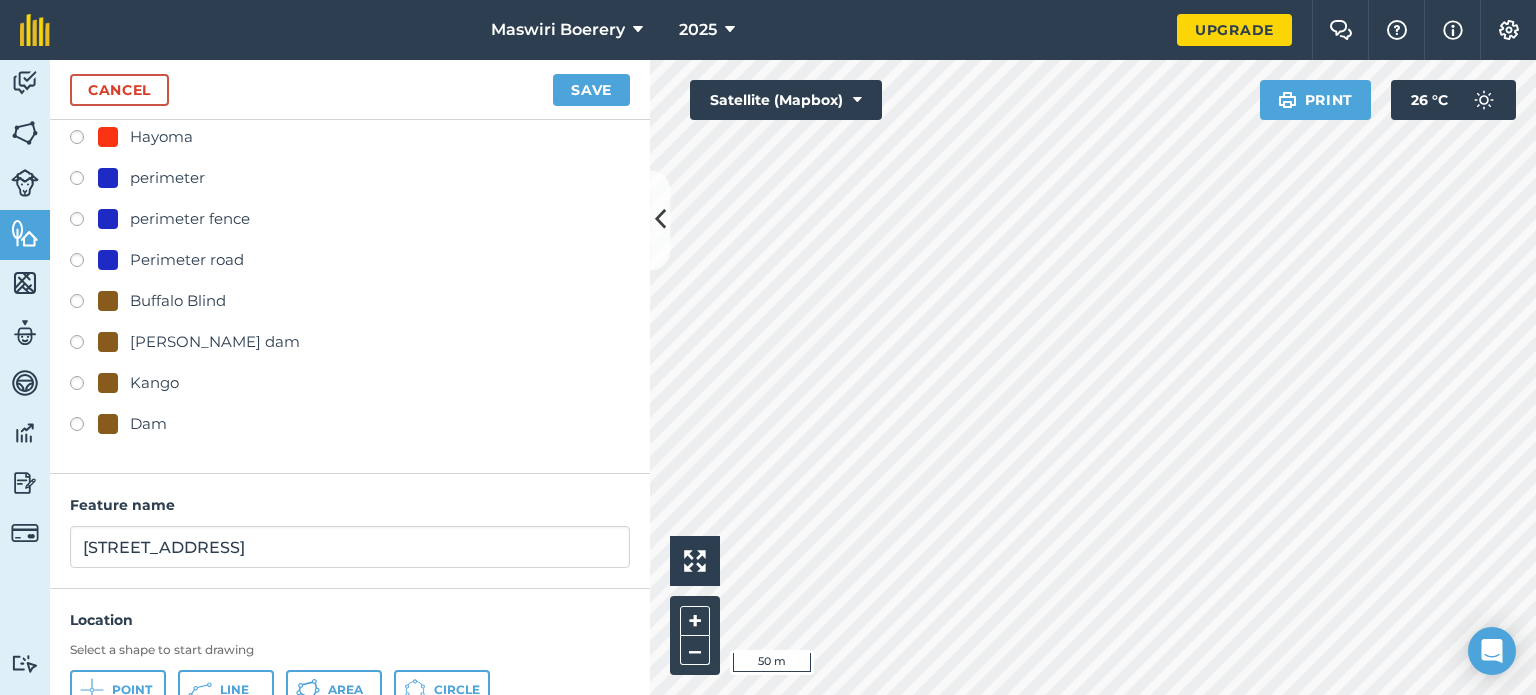 scroll, scrollTop: 260, scrollLeft: 0, axis: vertical 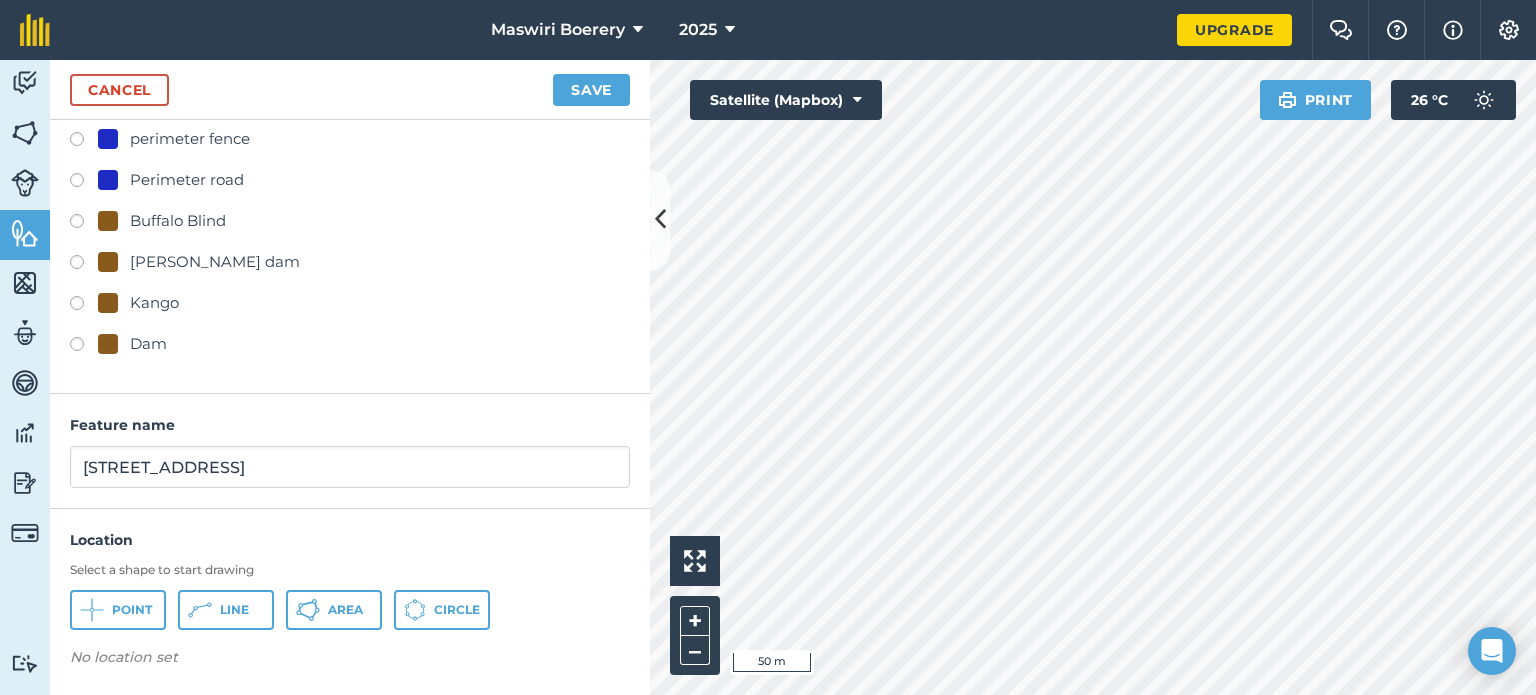 click on "Location Select a shape to start drawing Point Line Area Circle No location set" at bounding box center [350, 602] 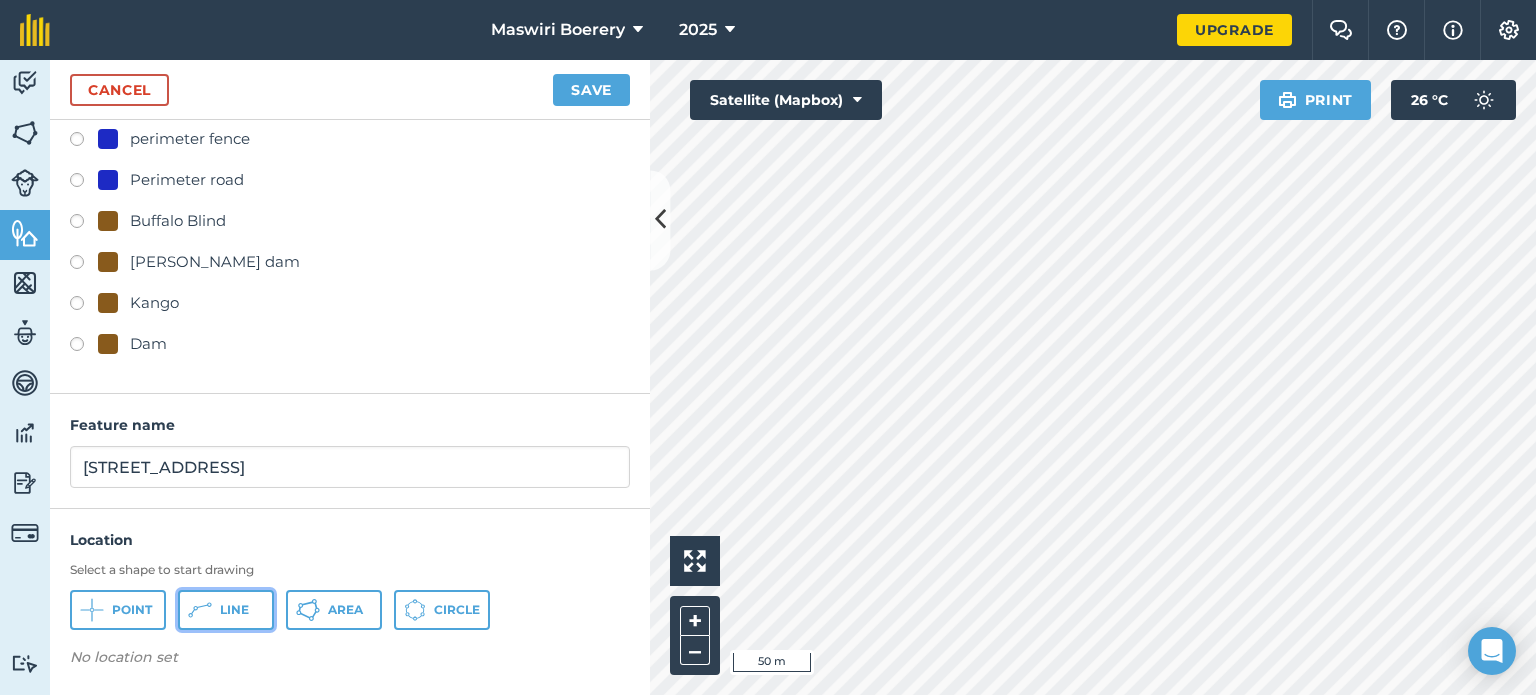 click on "Line" at bounding box center [234, 610] 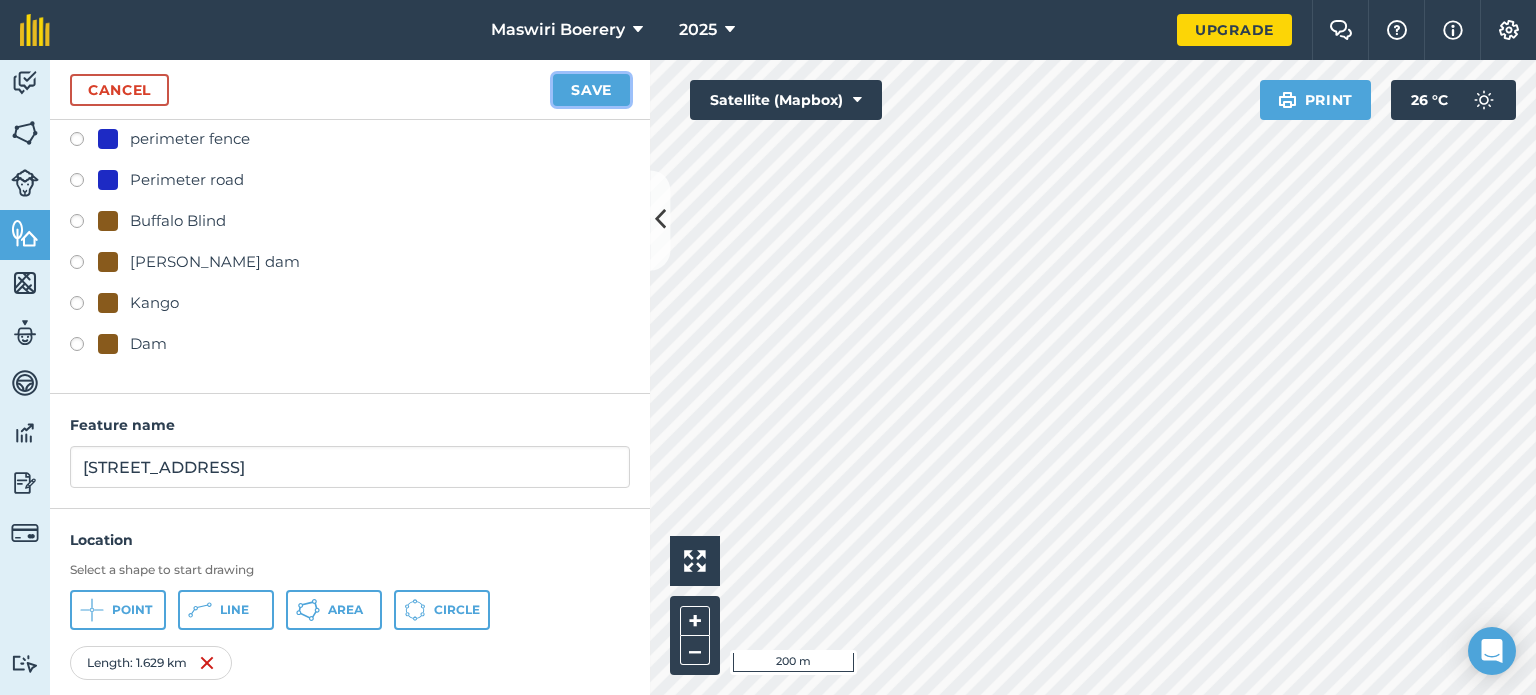 click on "Save" at bounding box center (591, 90) 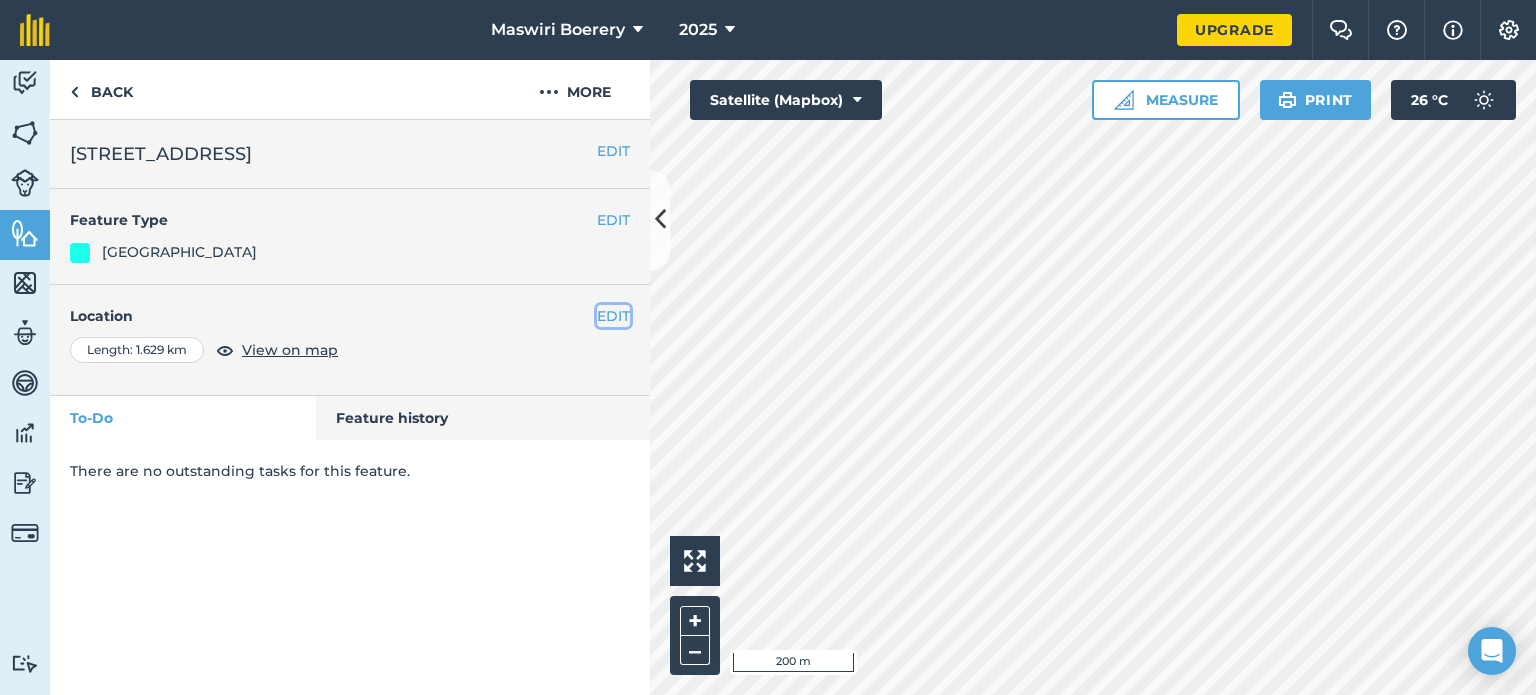 click on "EDIT" at bounding box center [613, 316] 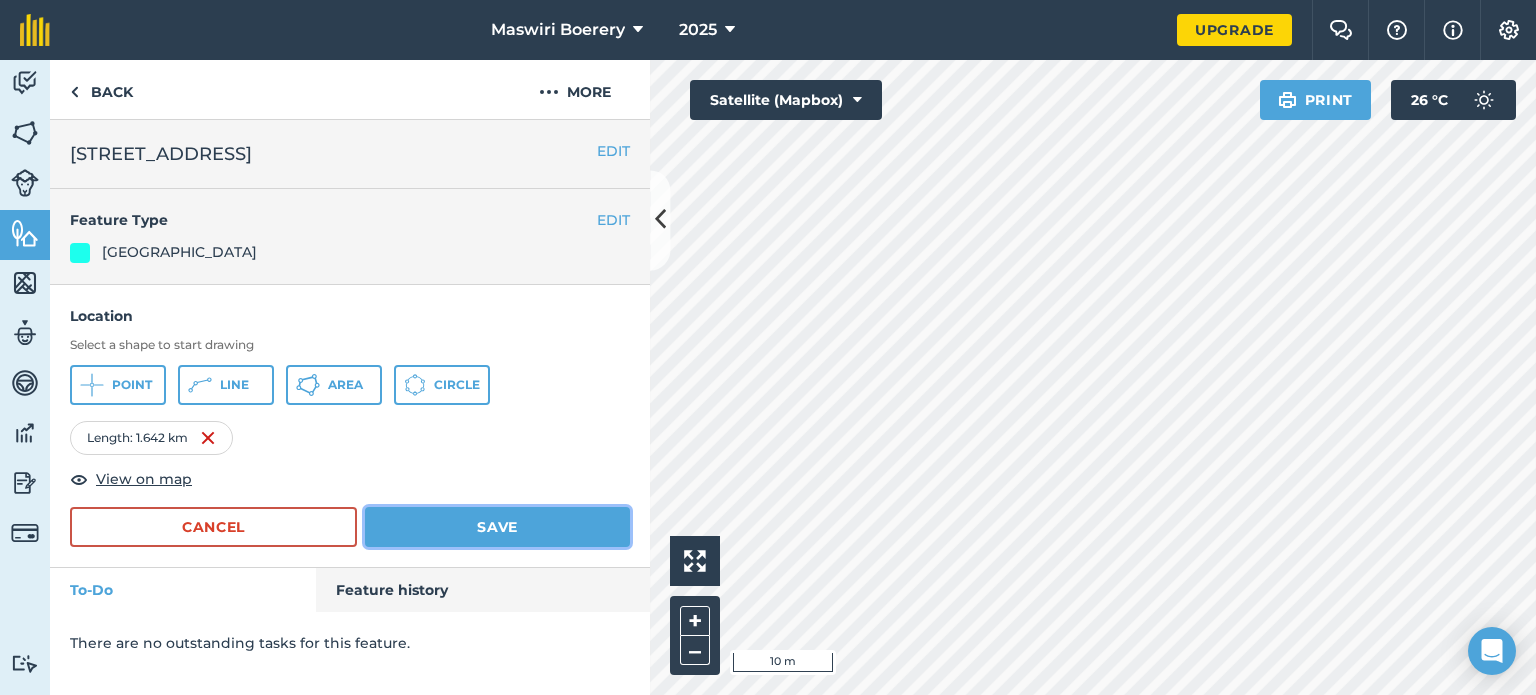 click on "Save" at bounding box center (497, 527) 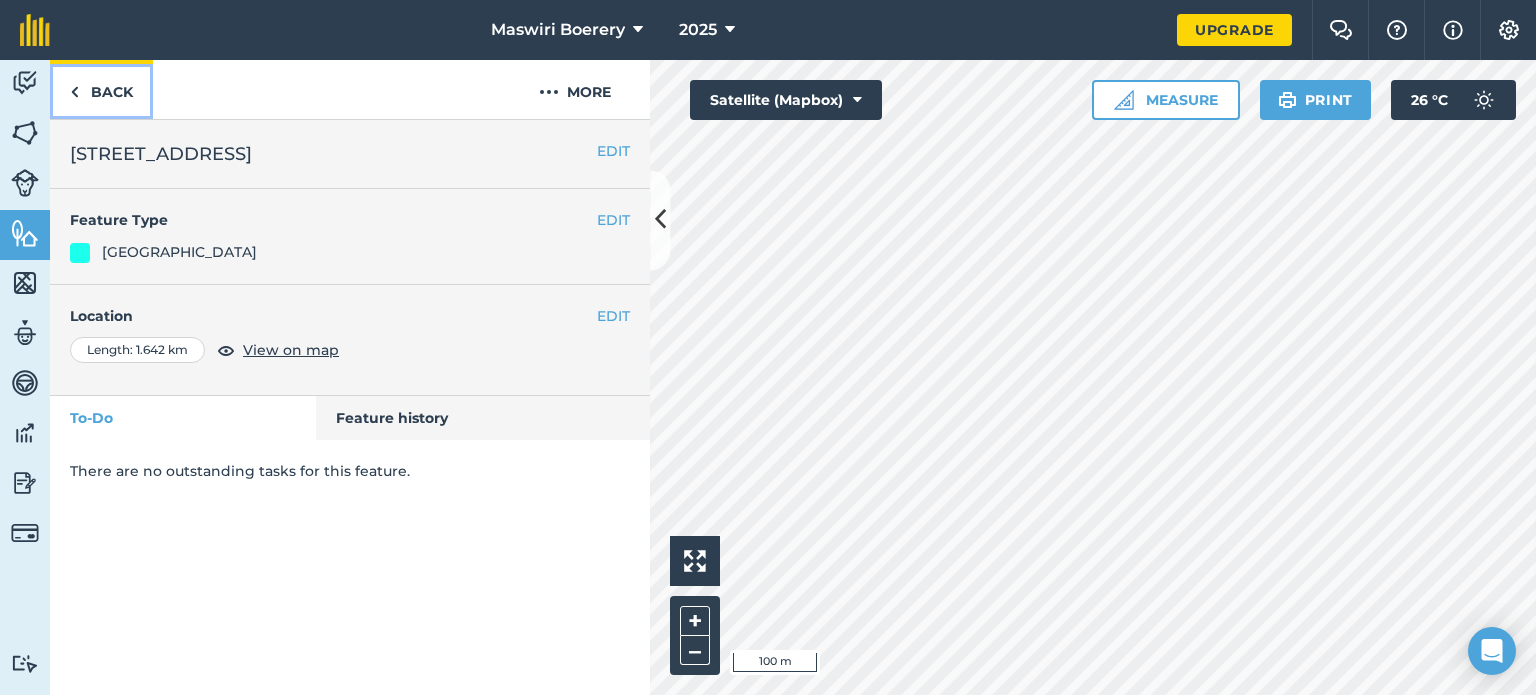 click on "Back" at bounding box center (101, 89) 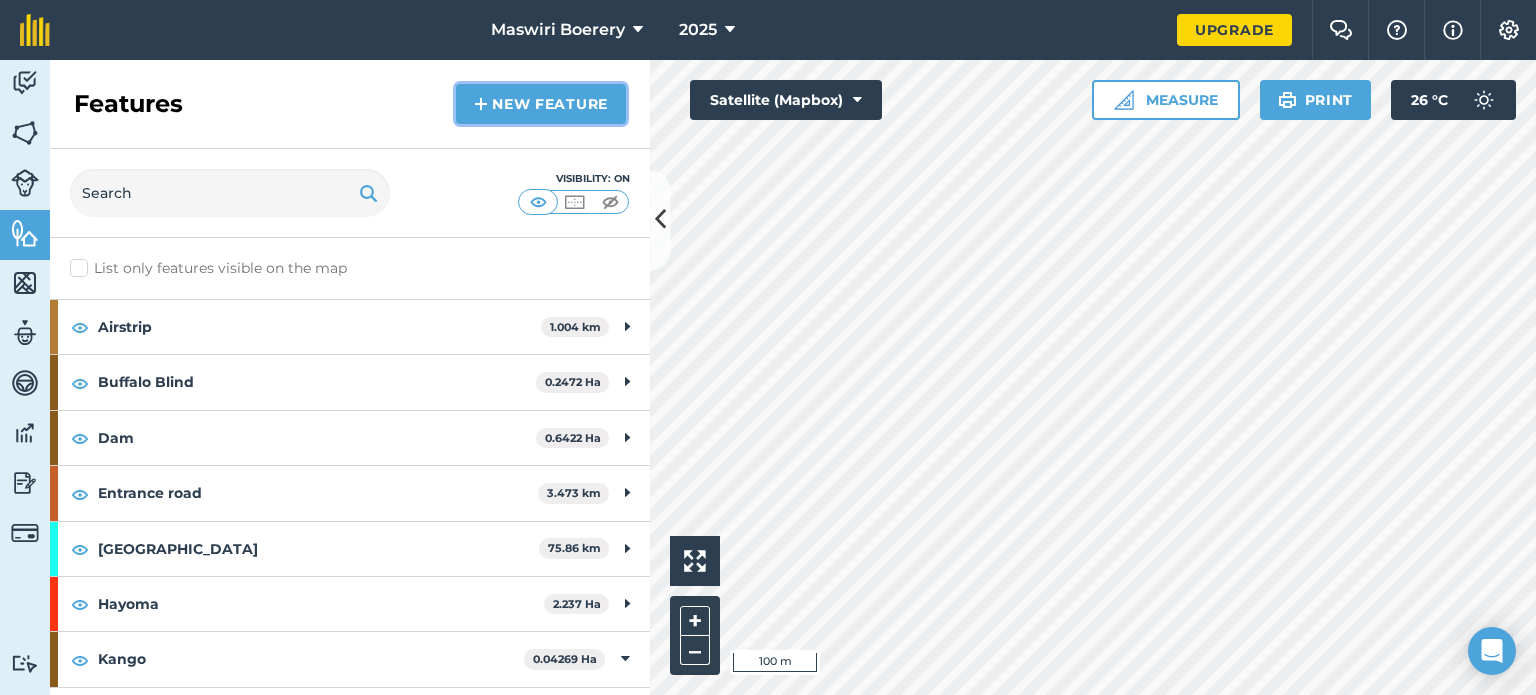 click on "New feature" at bounding box center [541, 104] 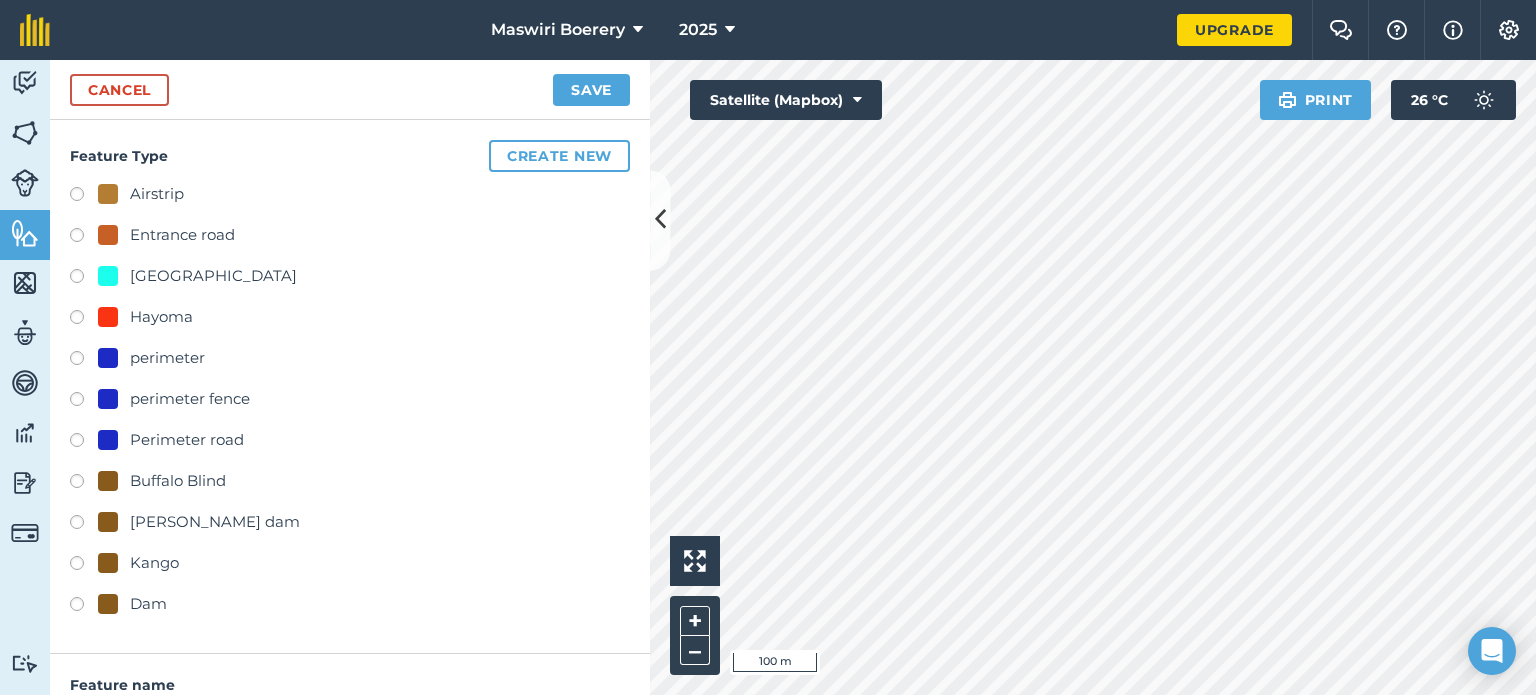 click on "[GEOGRAPHIC_DATA]" at bounding box center (213, 276) 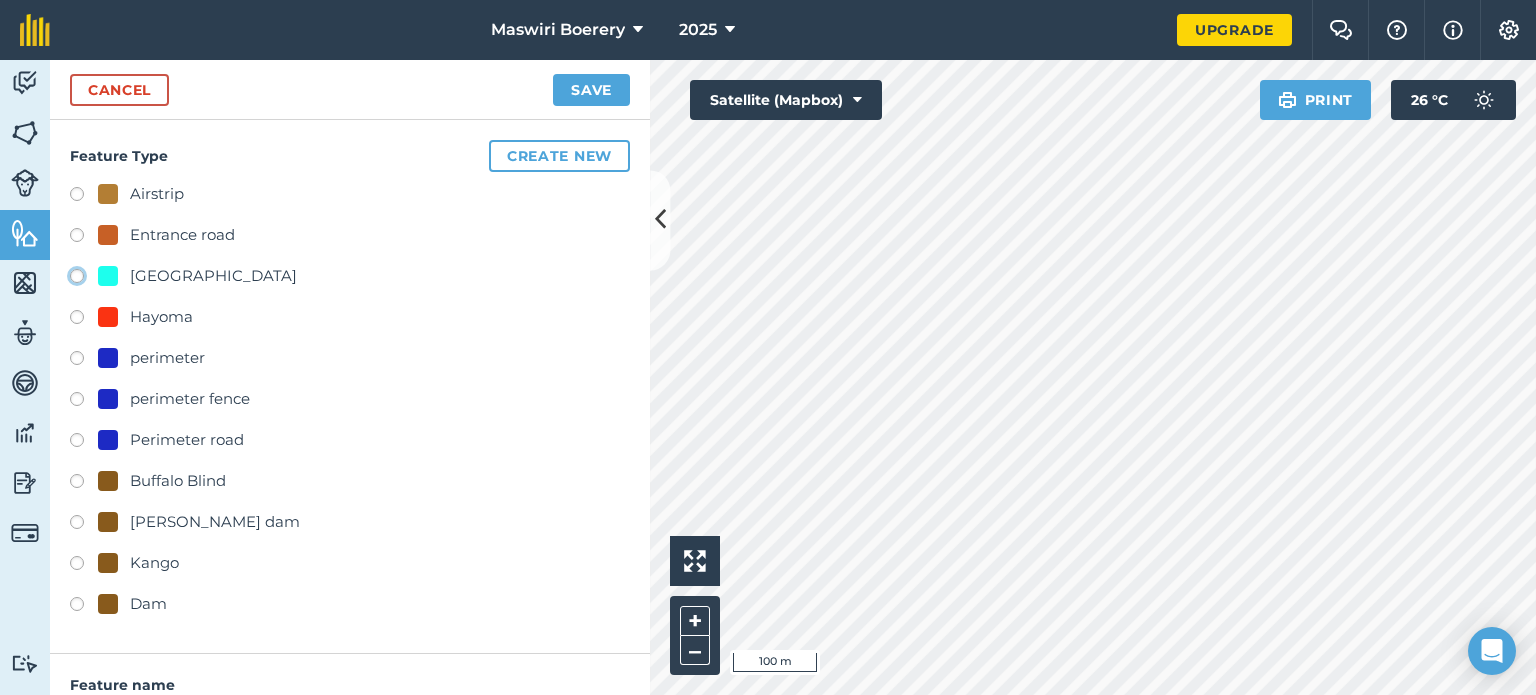 click on "[GEOGRAPHIC_DATA]" at bounding box center (-9923, 275) 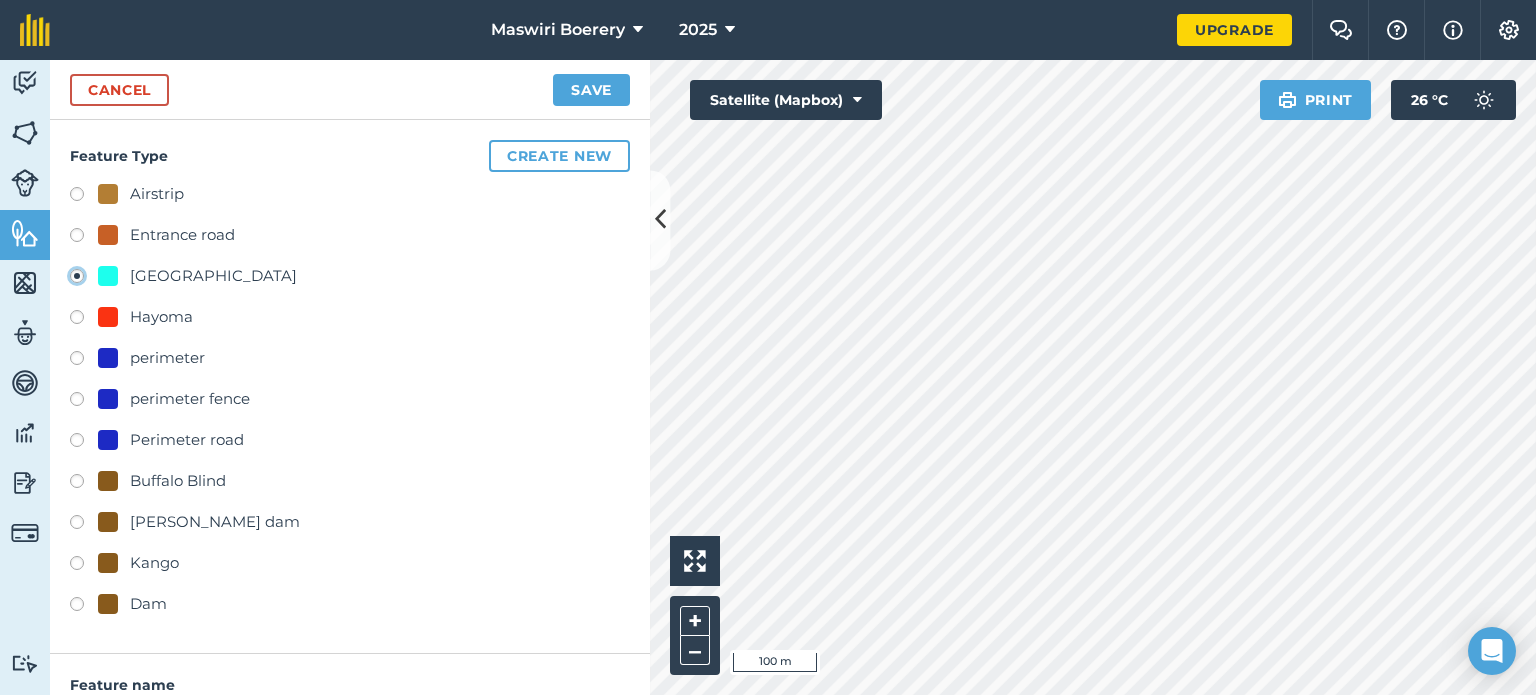 type on "[STREET_ADDRESS]" 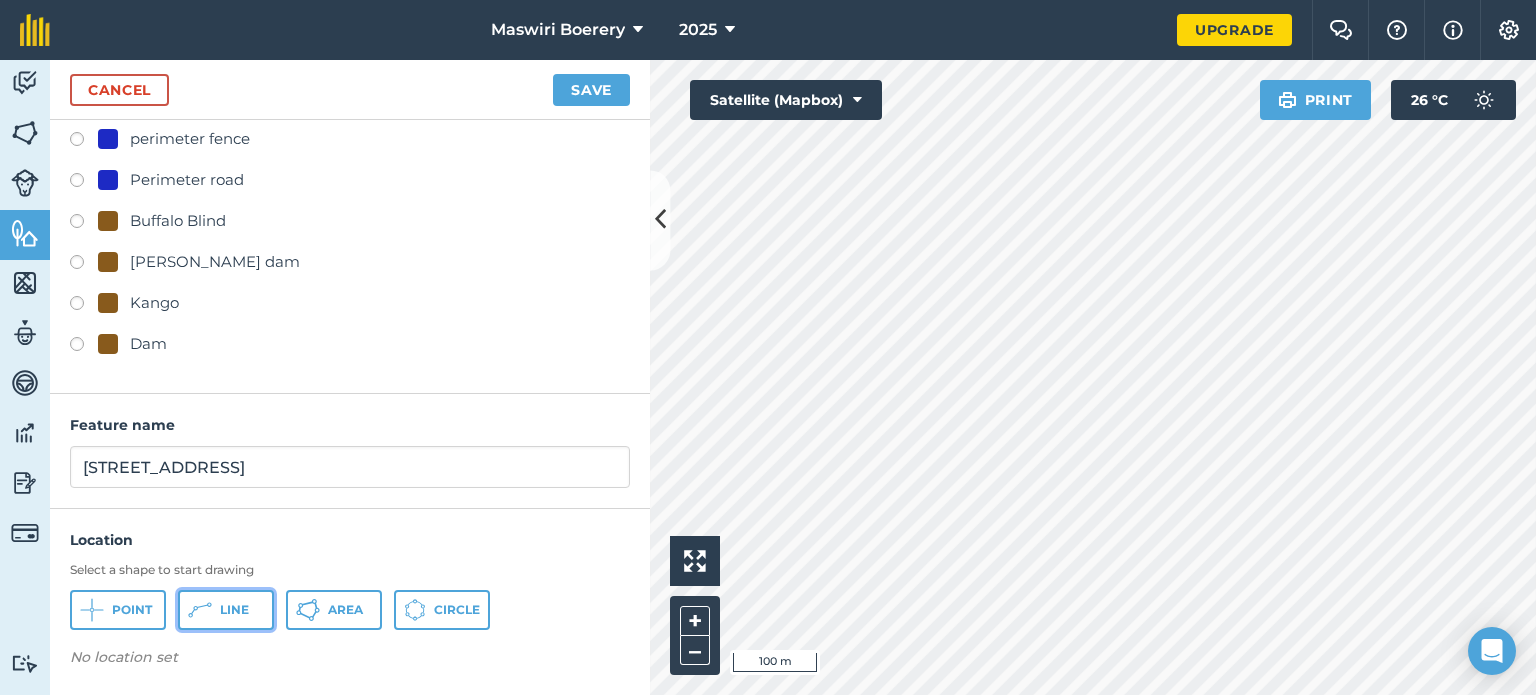 click 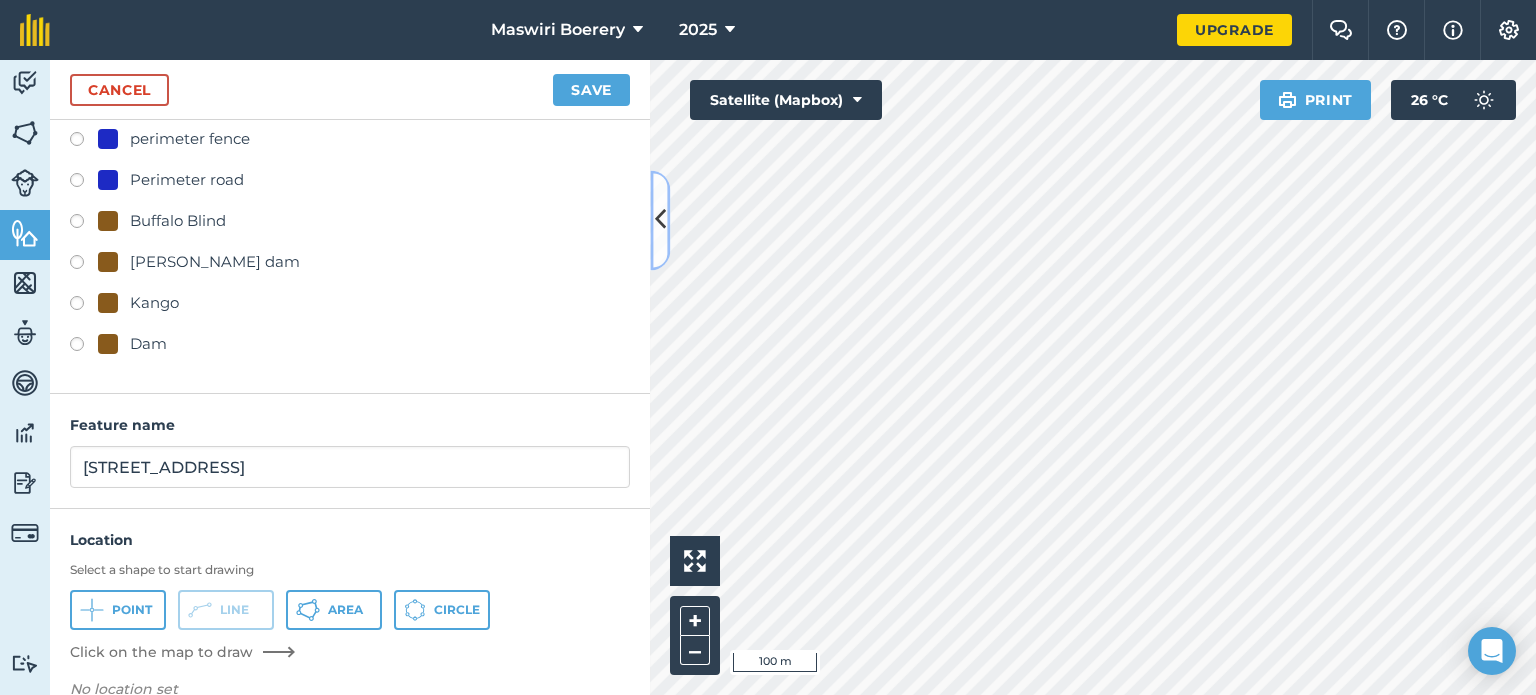 click at bounding box center [660, 220] 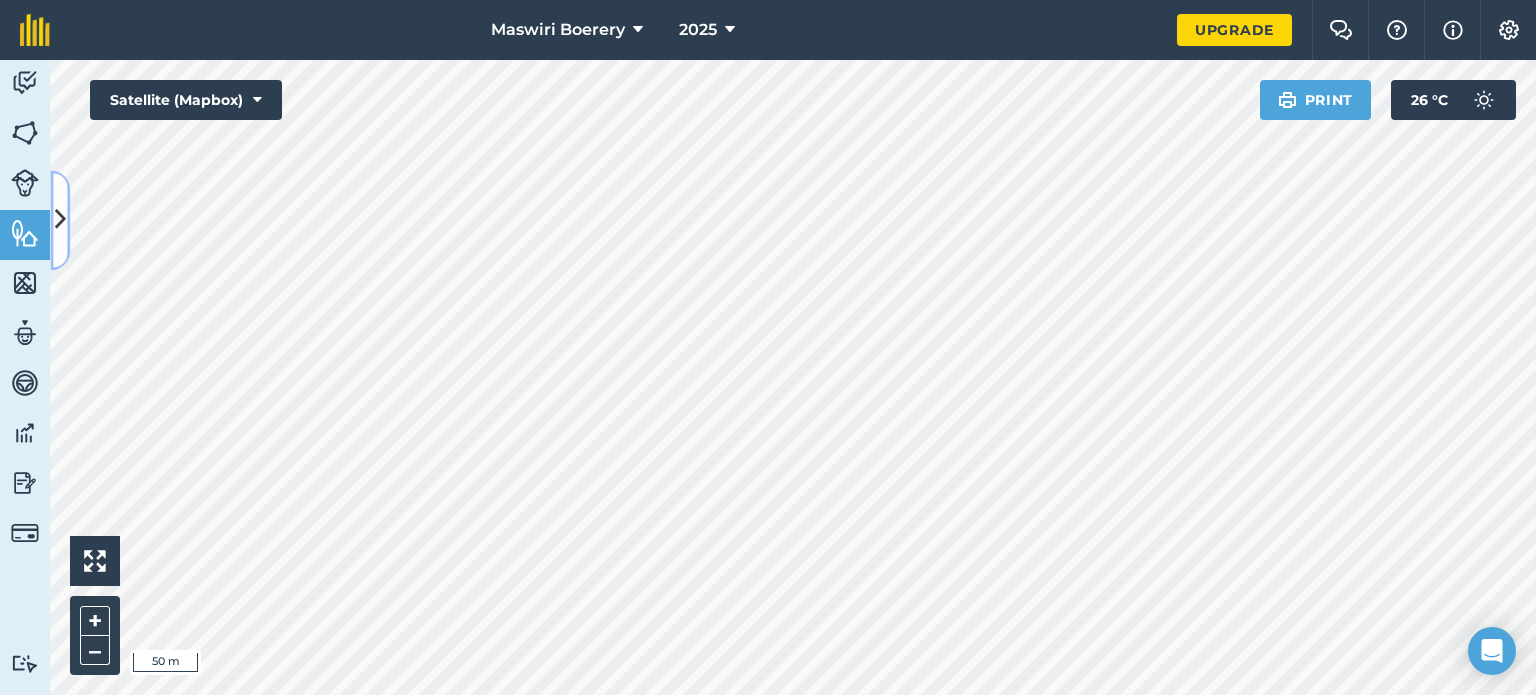 click at bounding box center (60, 220) 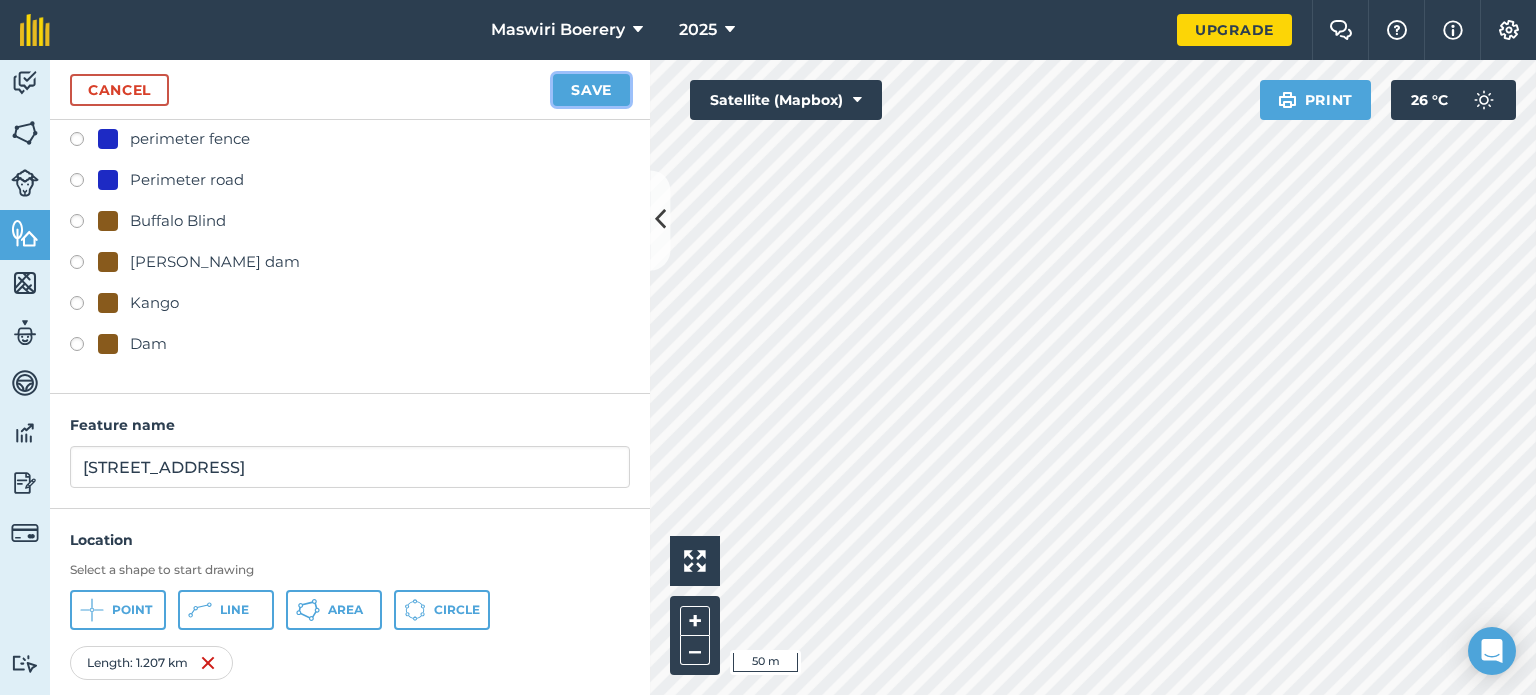 click on "Save" at bounding box center (591, 90) 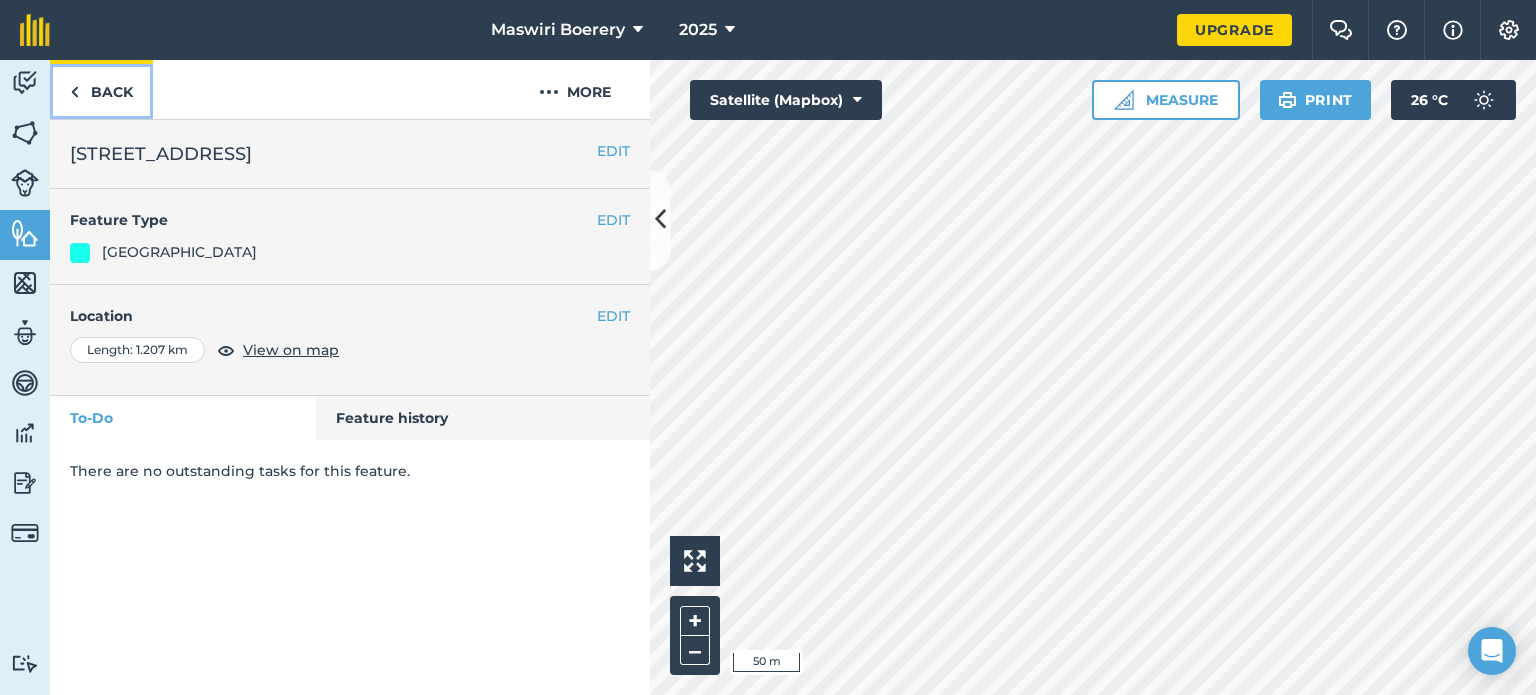 click on "Back" at bounding box center [101, 89] 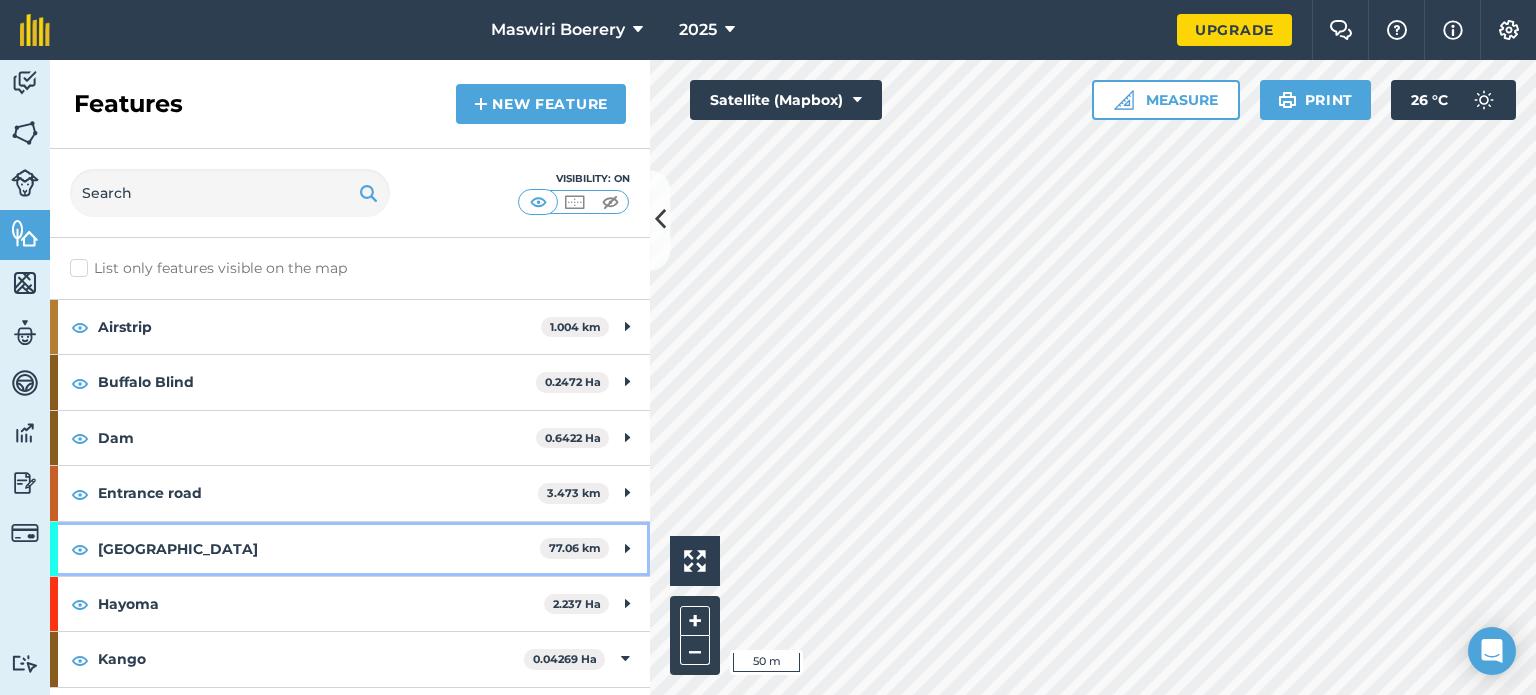 click on "[GEOGRAPHIC_DATA]" at bounding box center [319, 549] 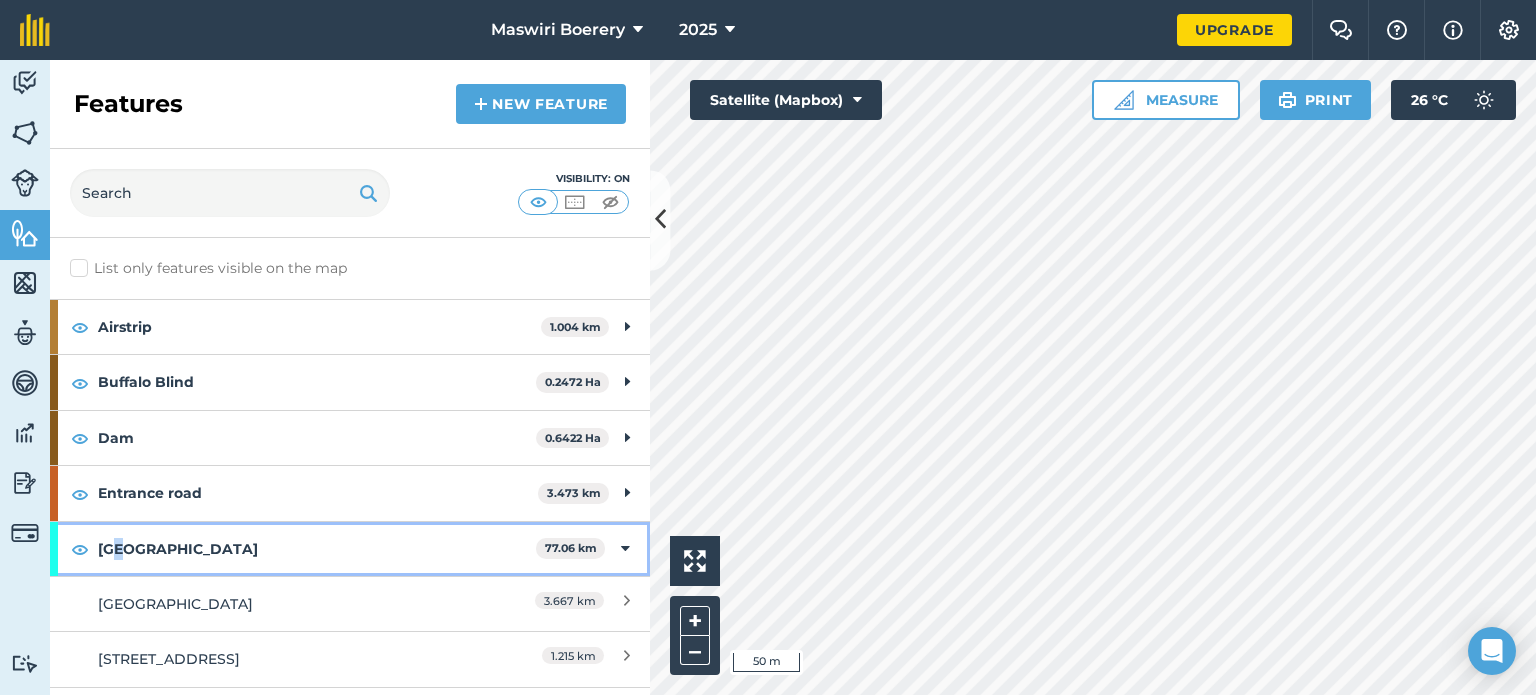 drag, startPoint x: 154, startPoint y: 544, endPoint x: 119, endPoint y: 550, distance: 35.510563 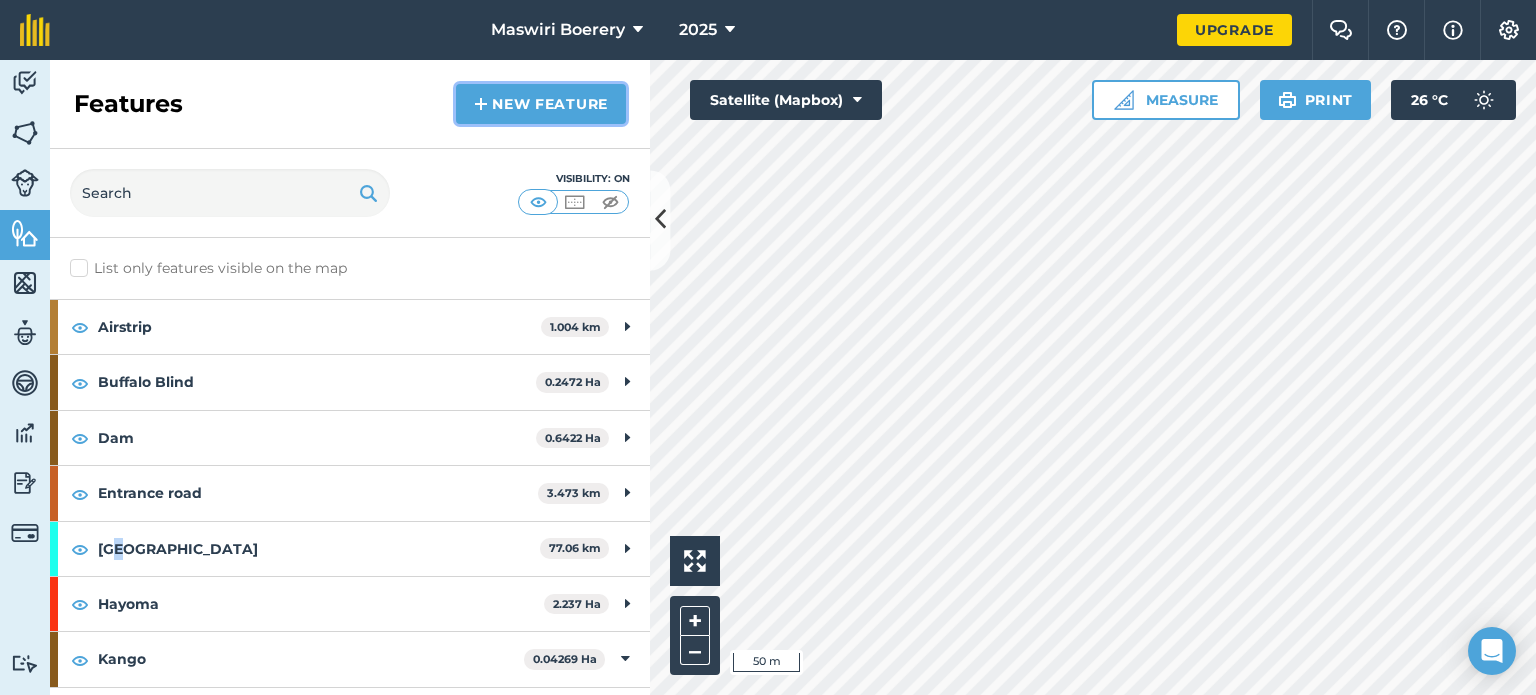 click on "New feature" at bounding box center (541, 104) 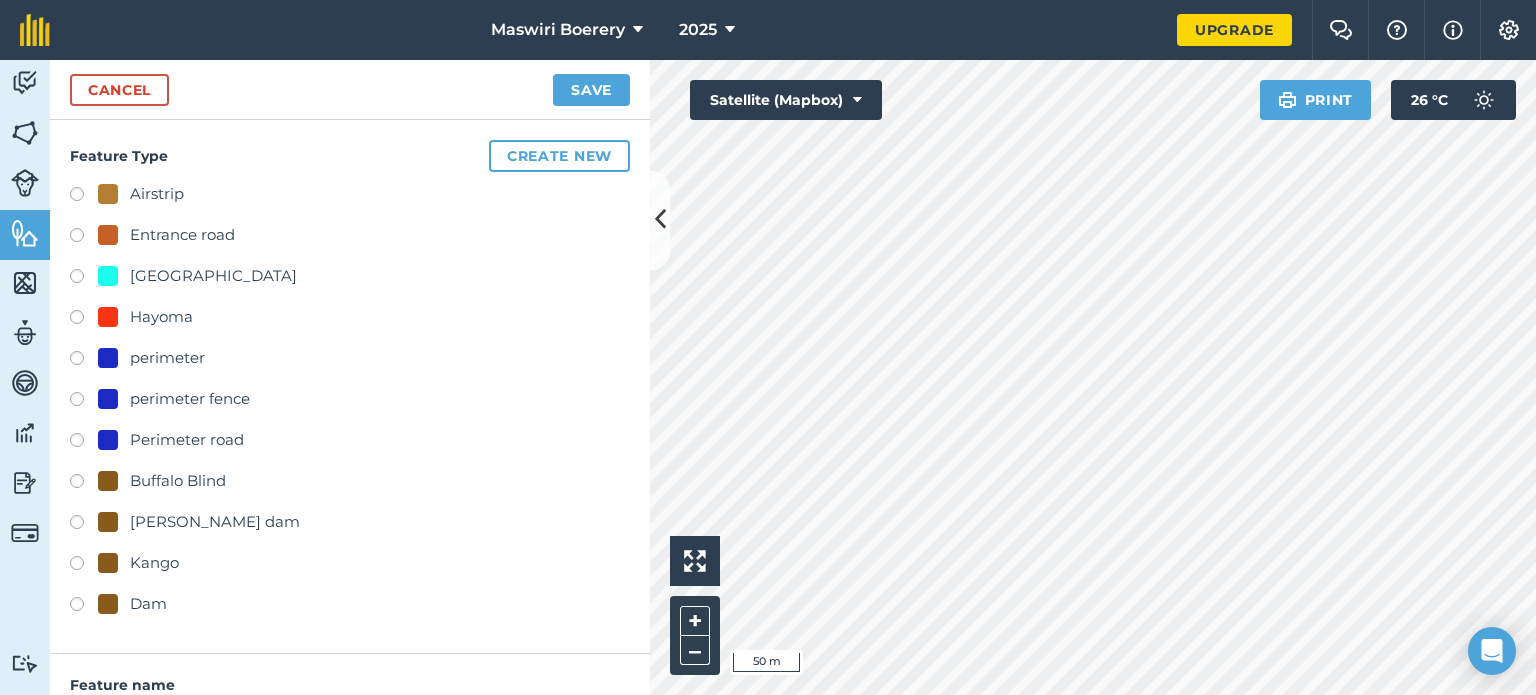 click on "[GEOGRAPHIC_DATA]" at bounding box center (213, 276) 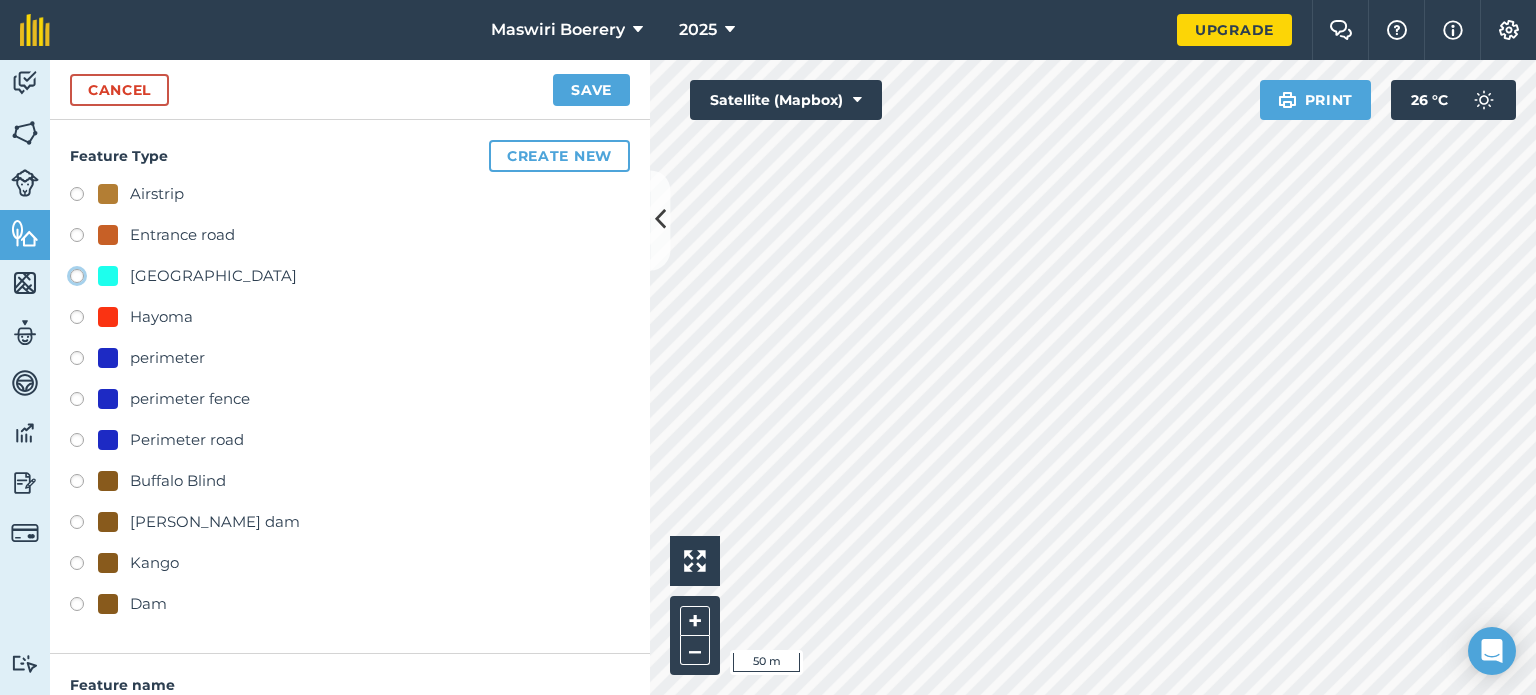 click on "[GEOGRAPHIC_DATA]" at bounding box center (-9923, 275) 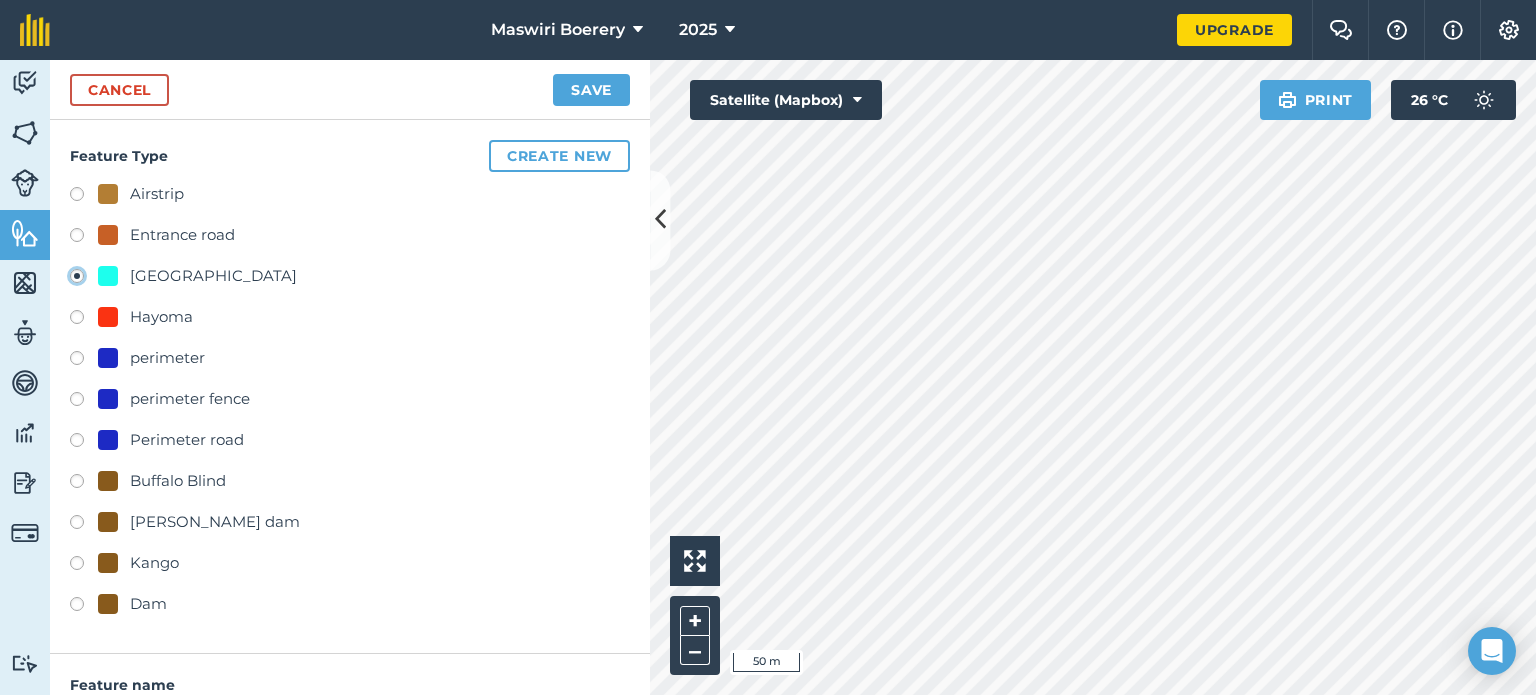 type on "[STREET_ADDRESS]" 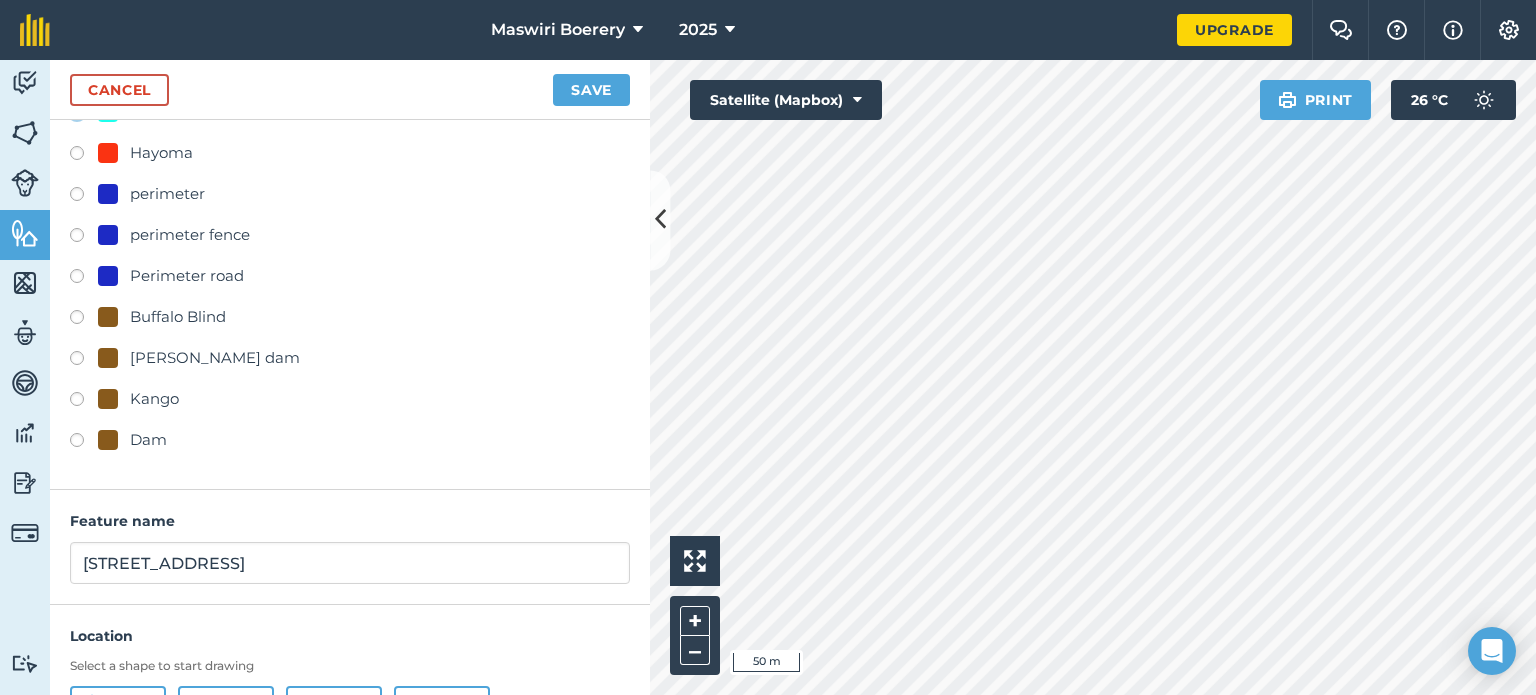 scroll, scrollTop: 260, scrollLeft: 0, axis: vertical 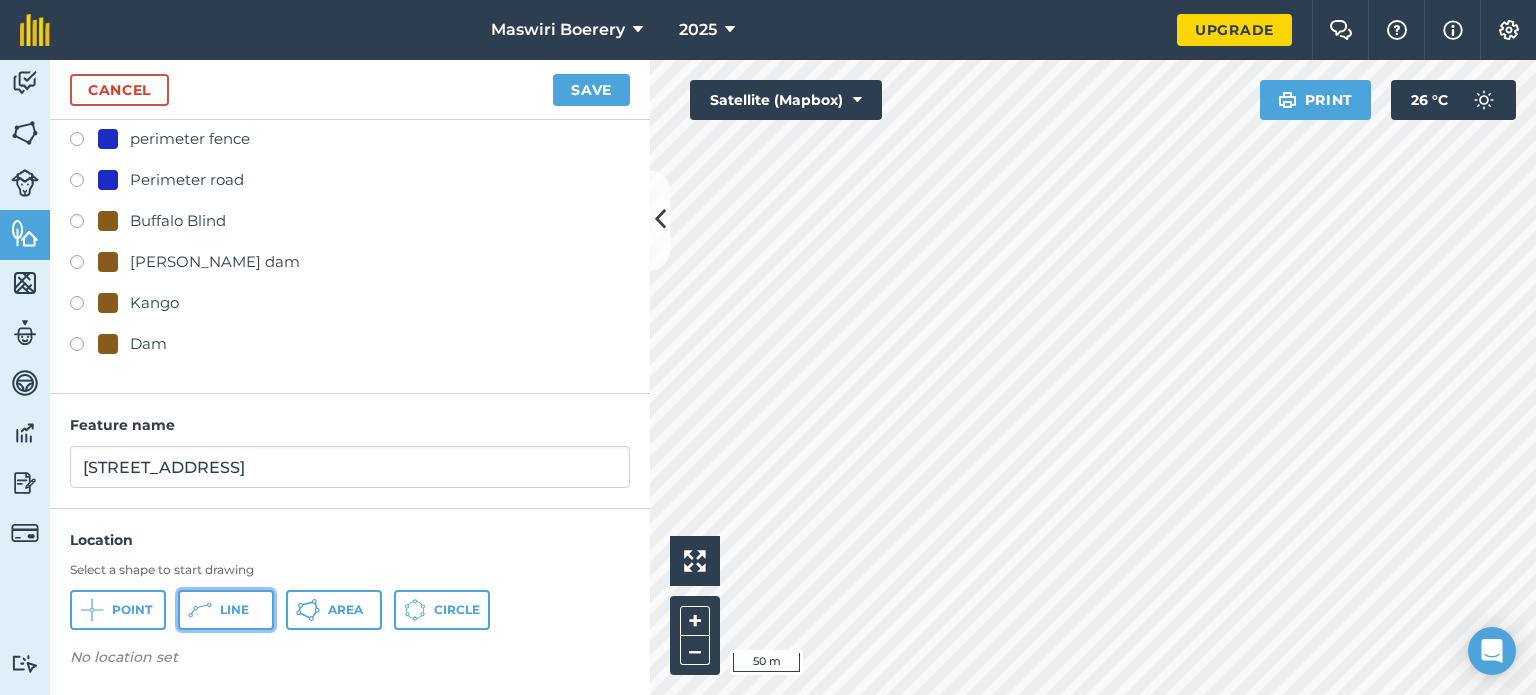 click on "Line" at bounding box center (234, 610) 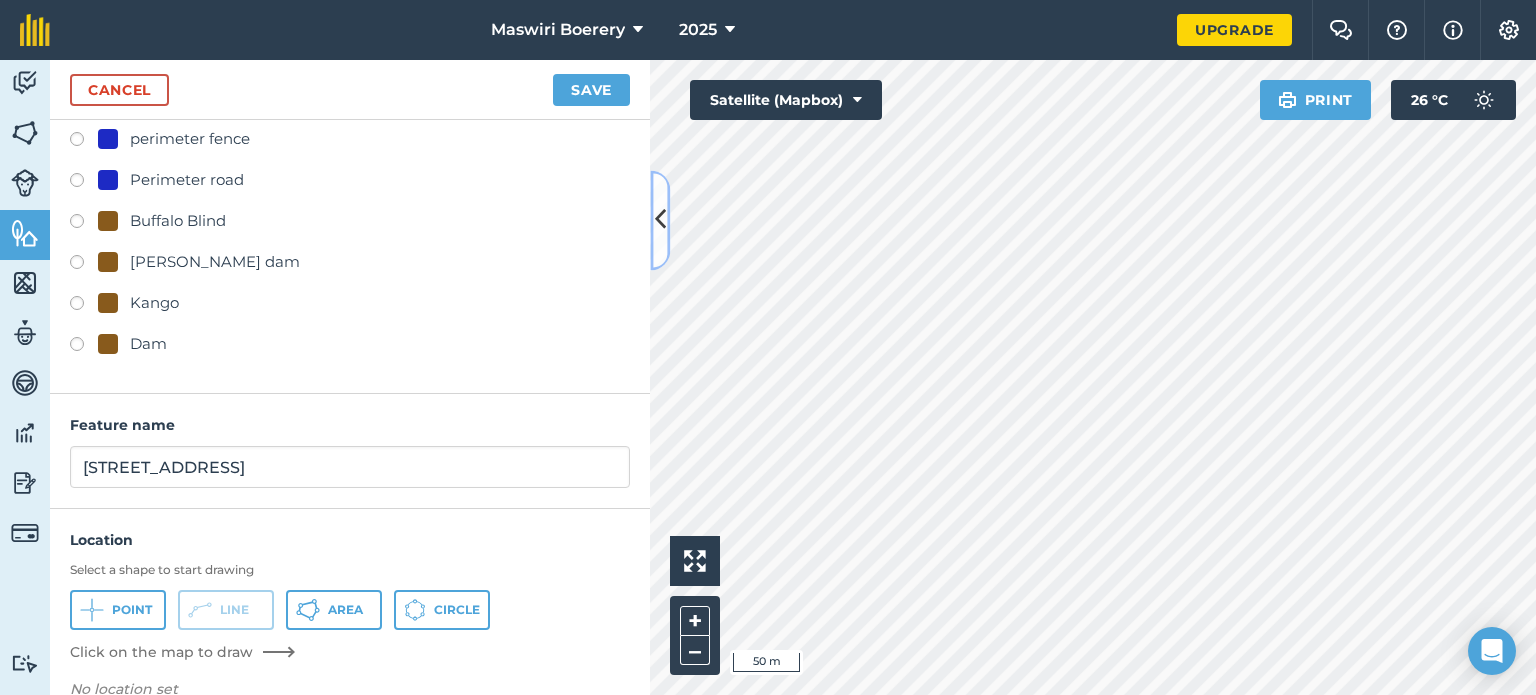click at bounding box center [660, 220] 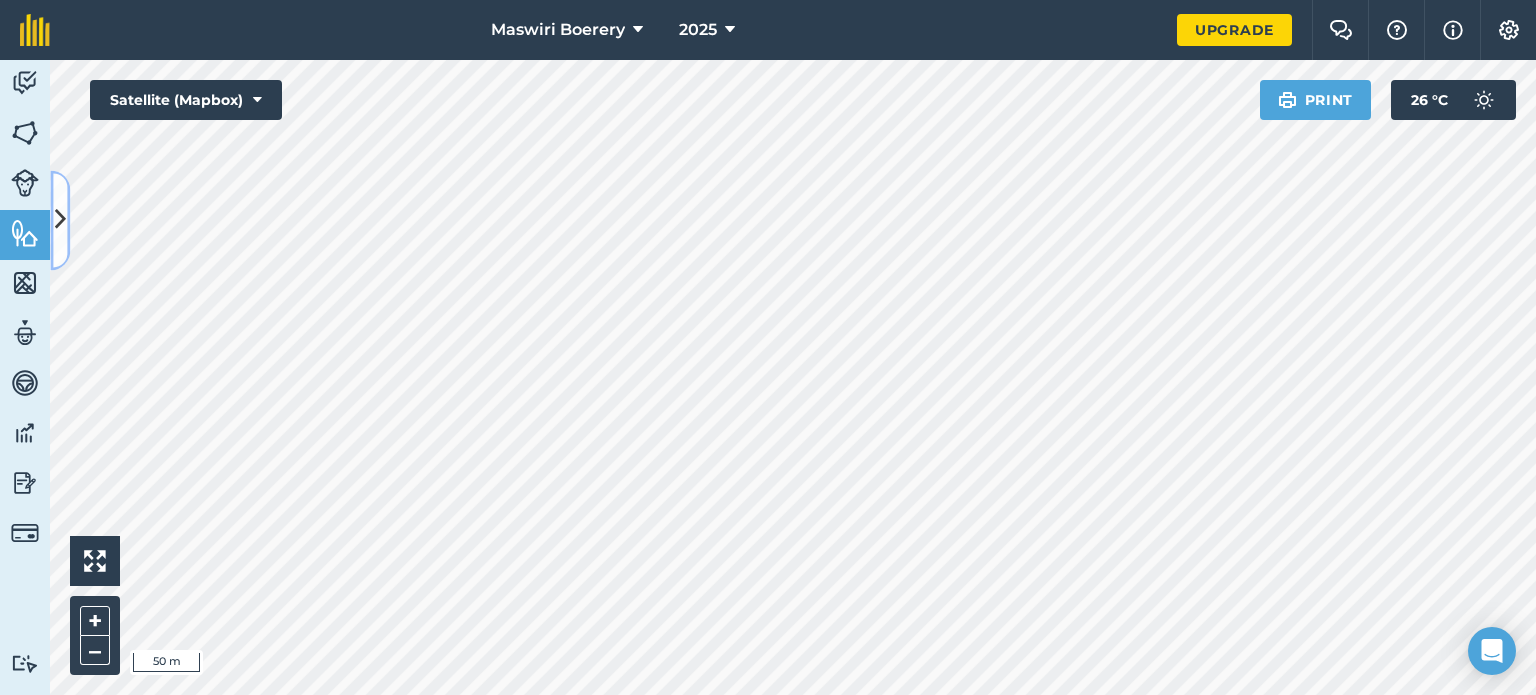 click at bounding box center (60, 220) 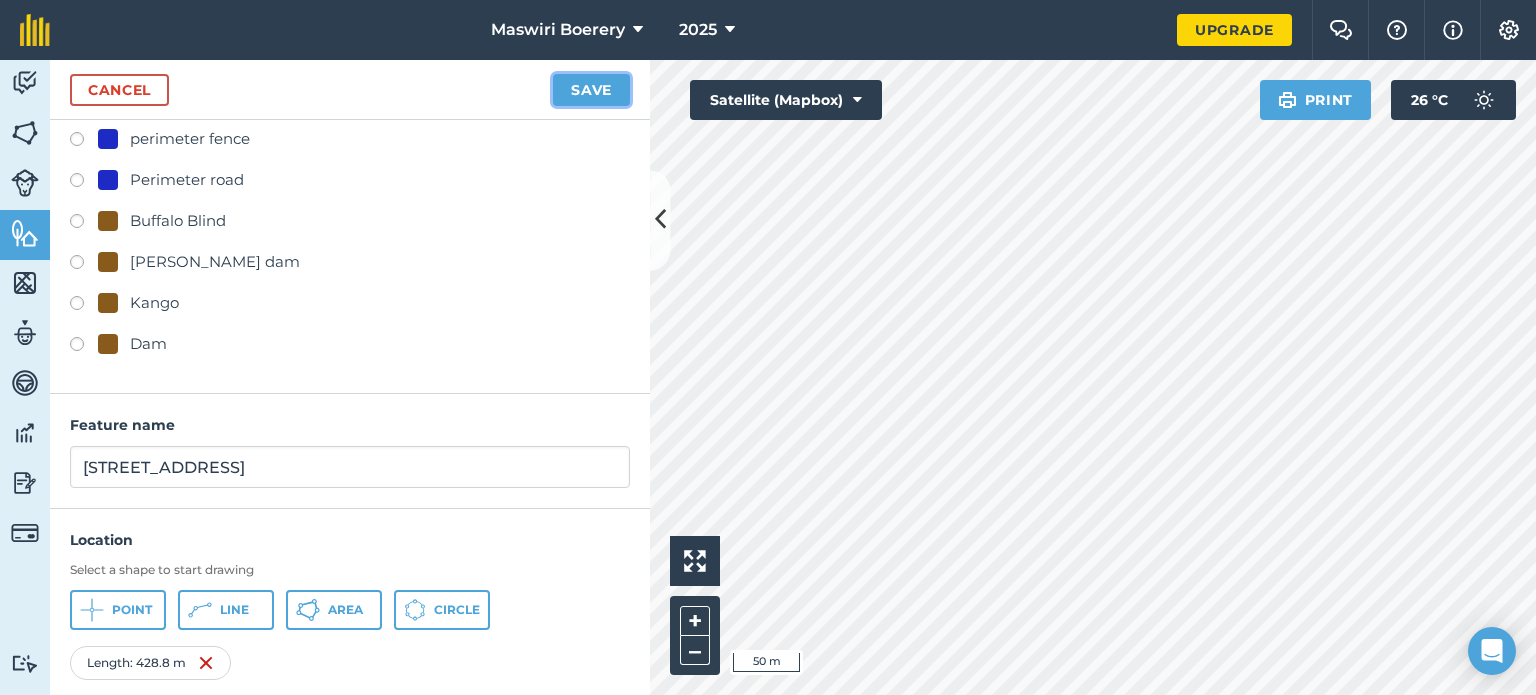 click on "Save" at bounding box center (591, 90) 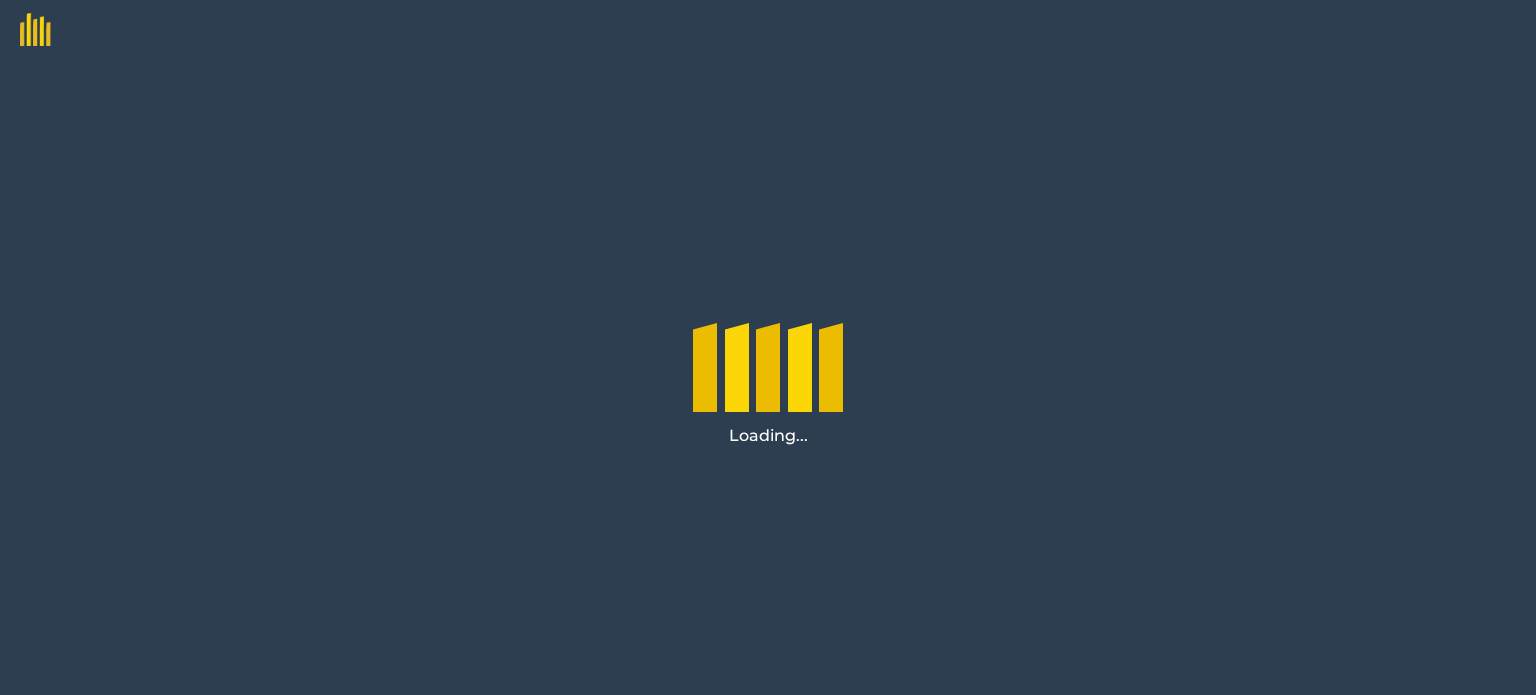 scroll, scrollTop: 0, scrollLeft: 0, axis: both 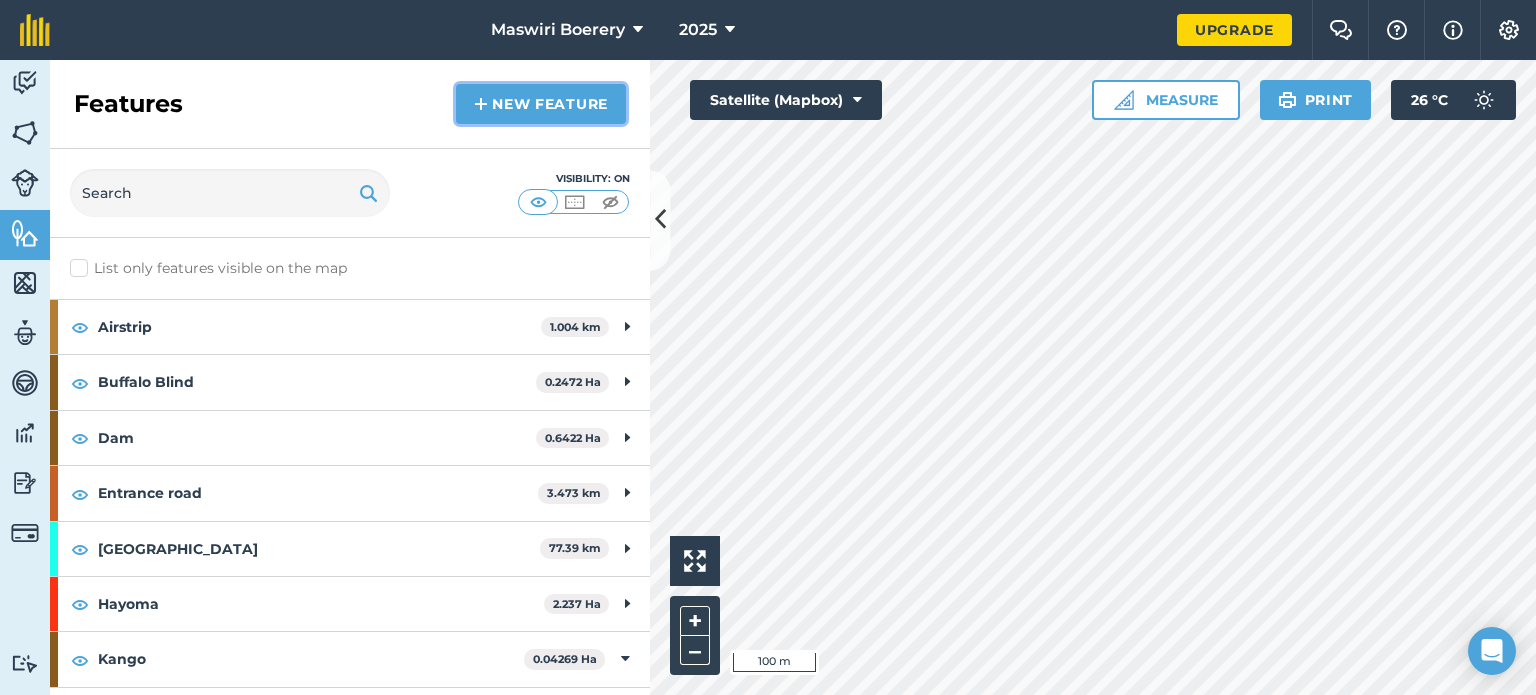 click on "New feature" at bounding box center [541, 104] 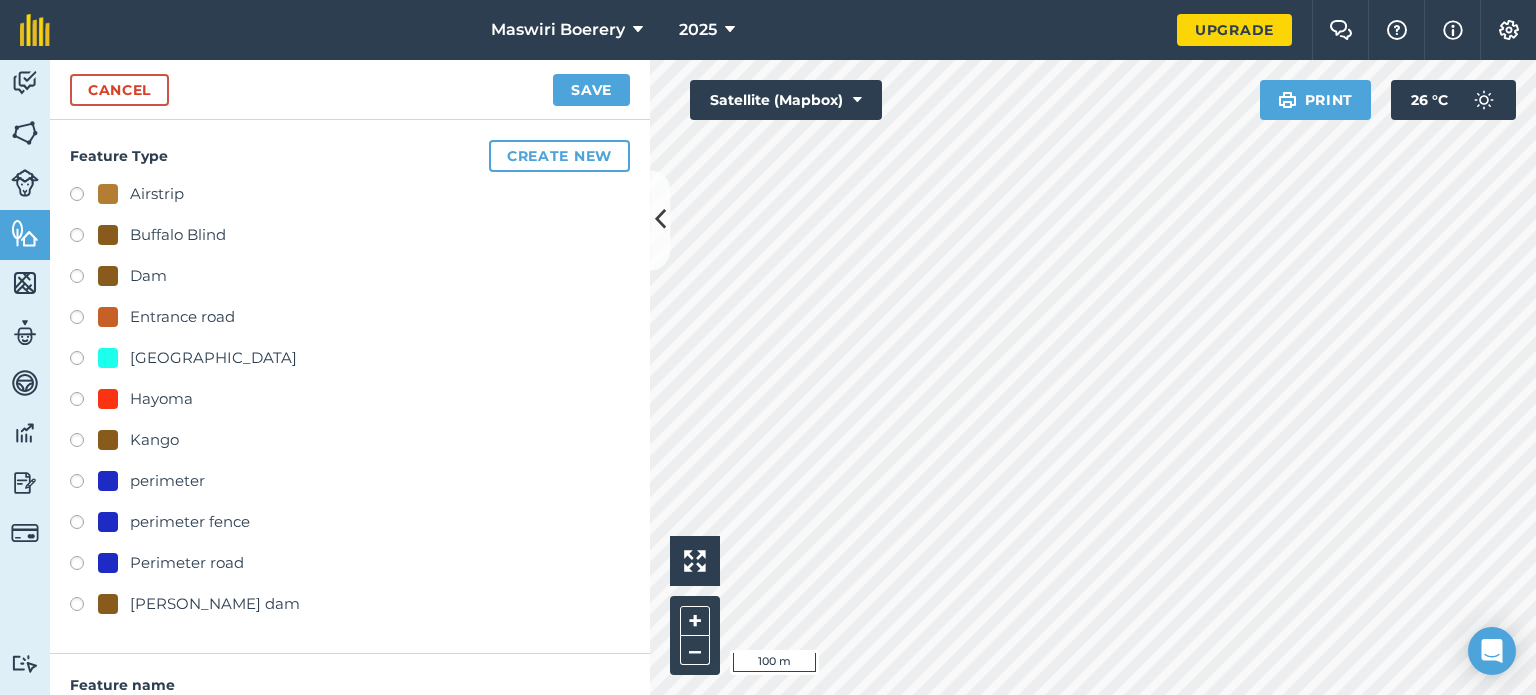 click on "[GEOGRAPHIC_DATA]" at bounding box center (213, 358) 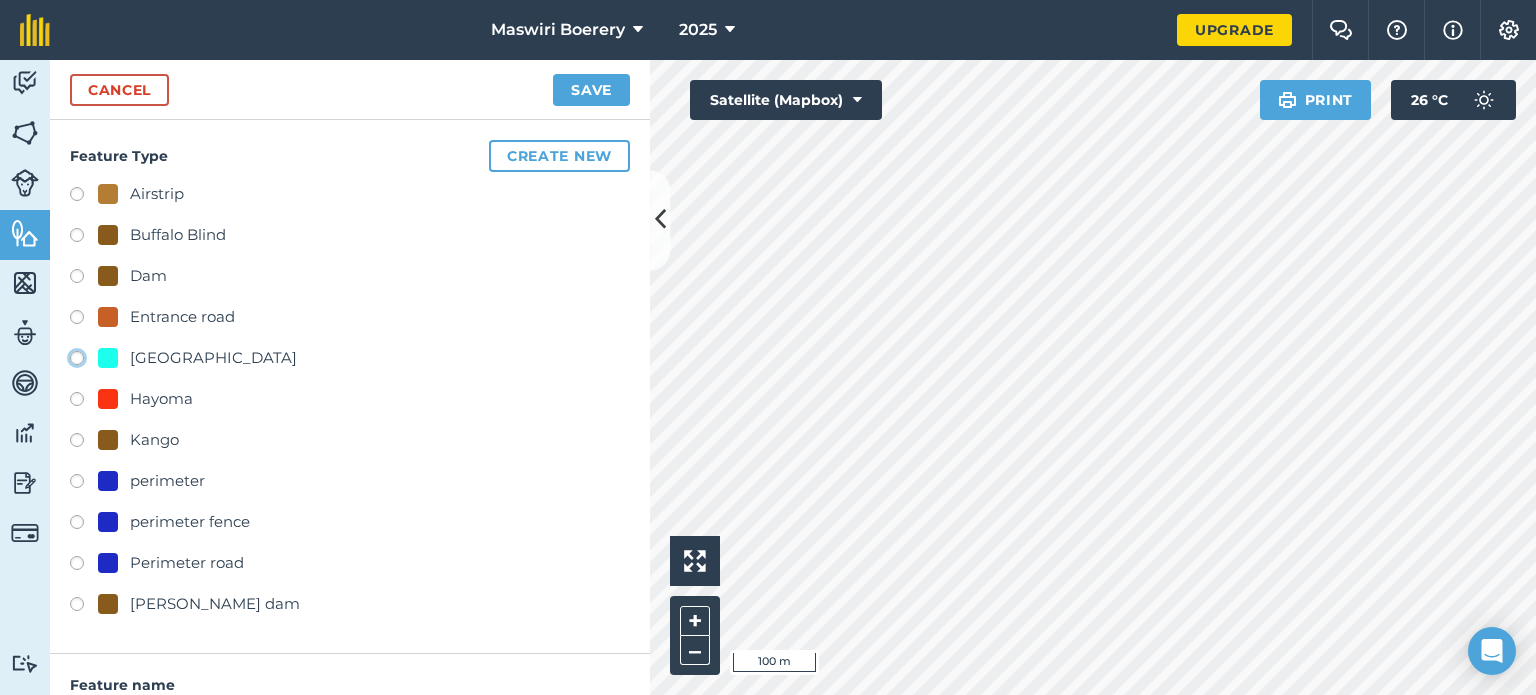 click on "[GEOGRAPHIC_DATA]" at bounding box center (-9923, 357) 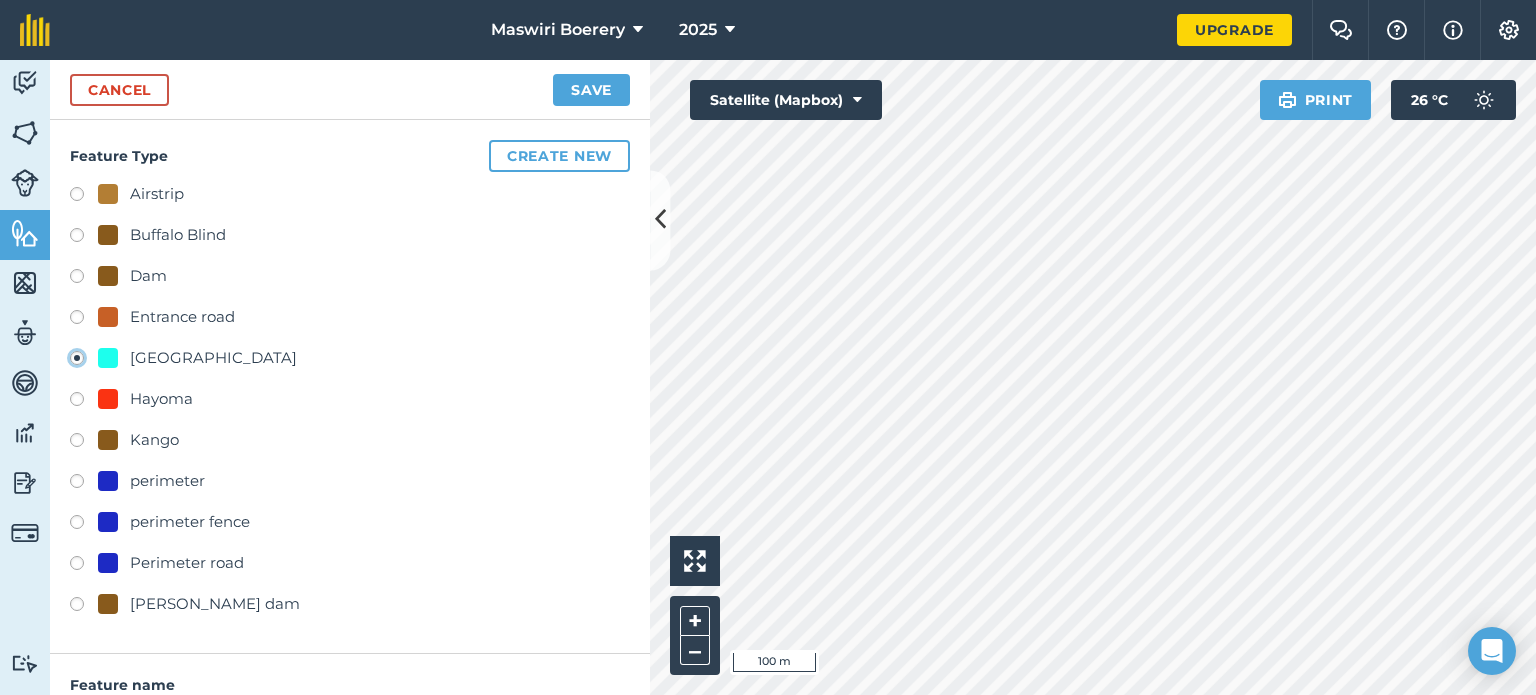 type on "[STREET_ADDRESS]" 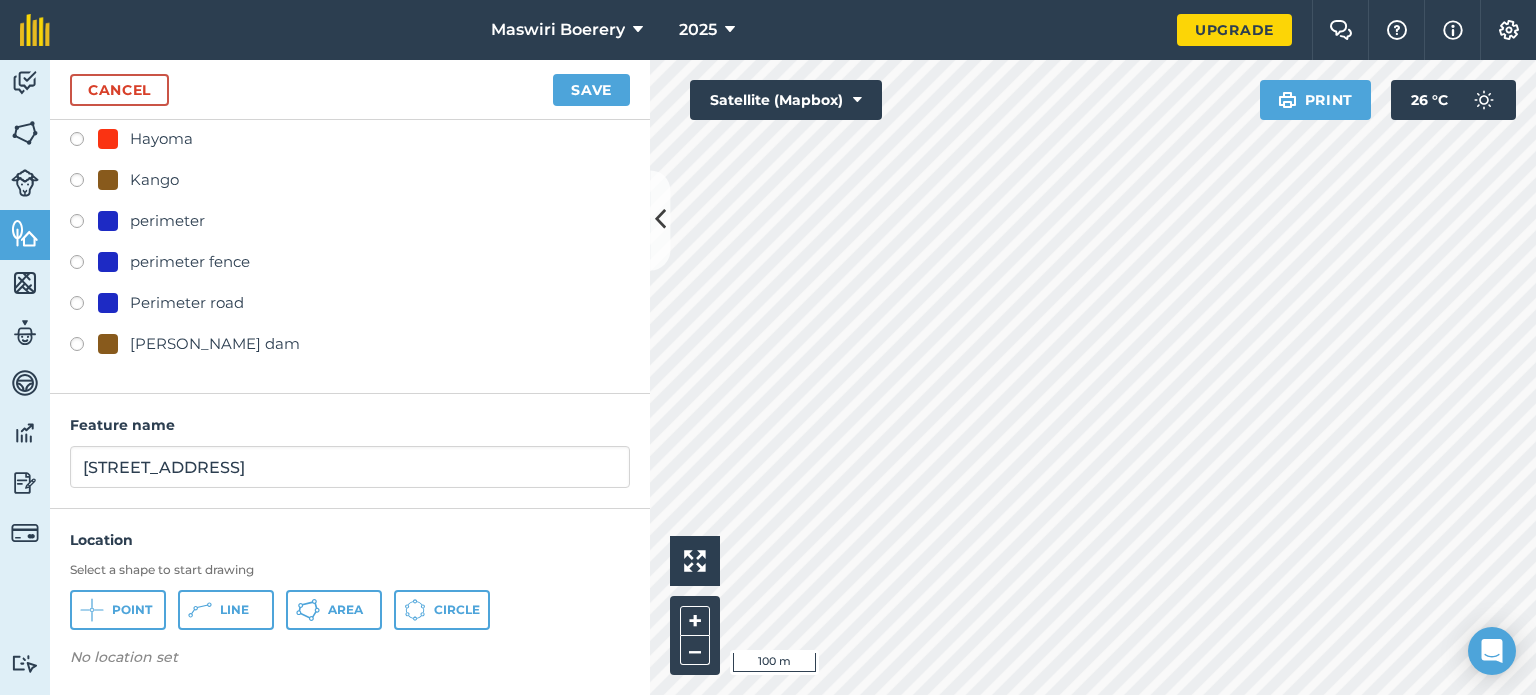 click on "Location Select a shape to start drawing Point Line Area Circle No location set" at bounding box center [350, 602] 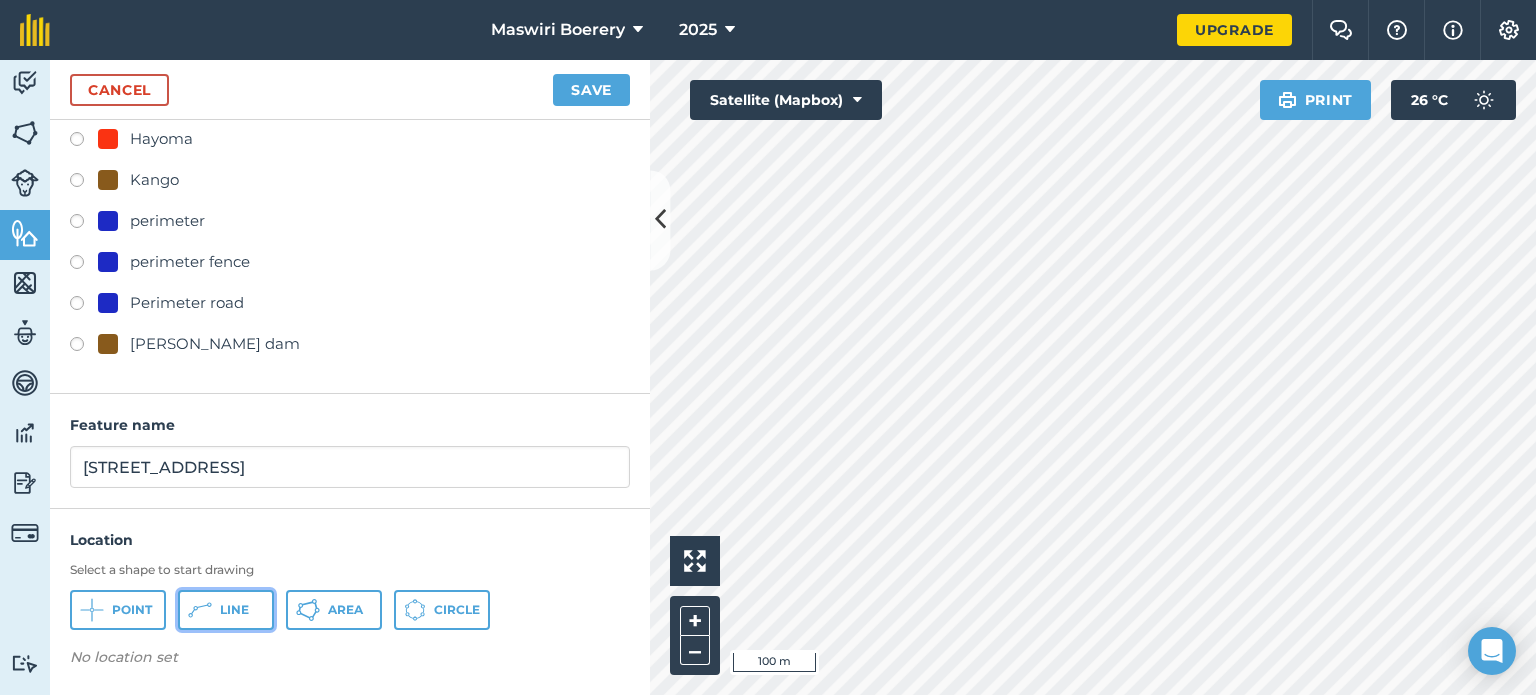 click on "Line" at bounding box center (234, 610) 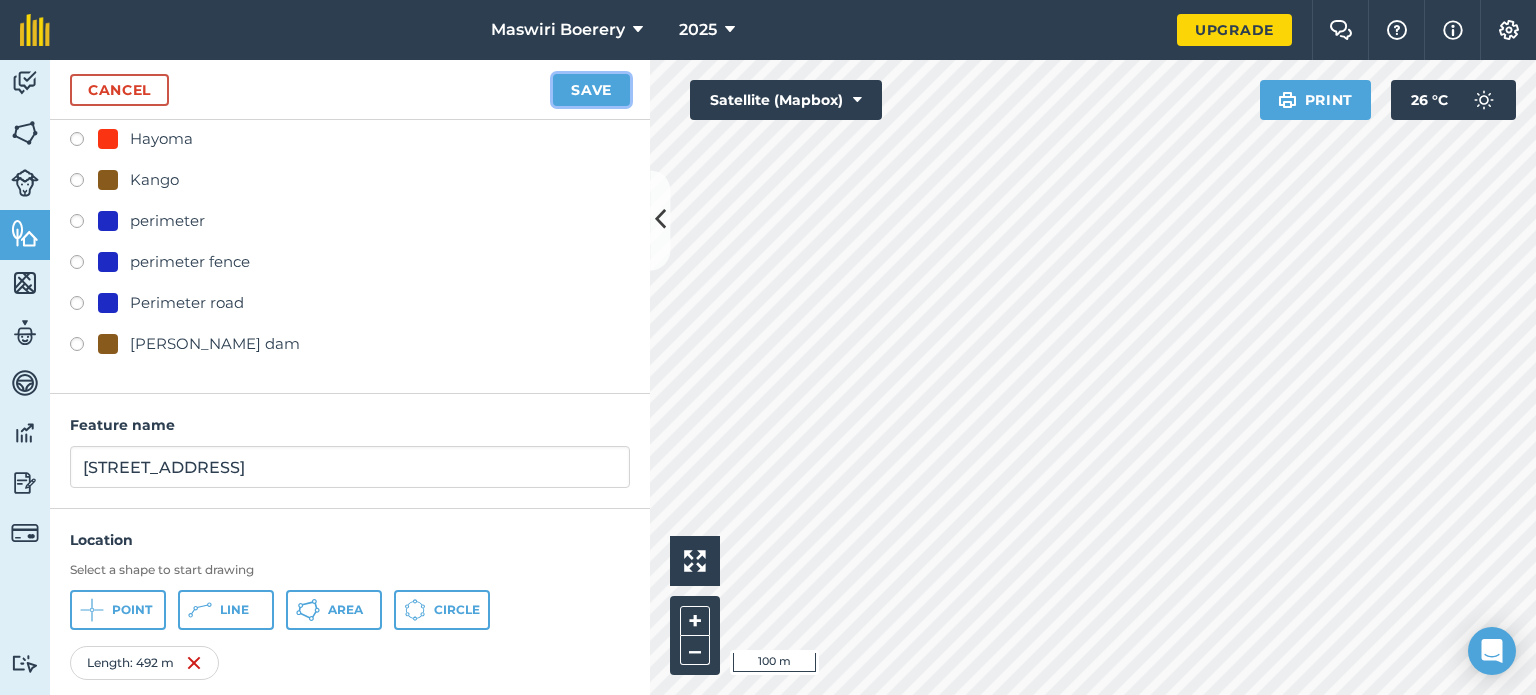 click on "Save" at bounding box center [591, 90] 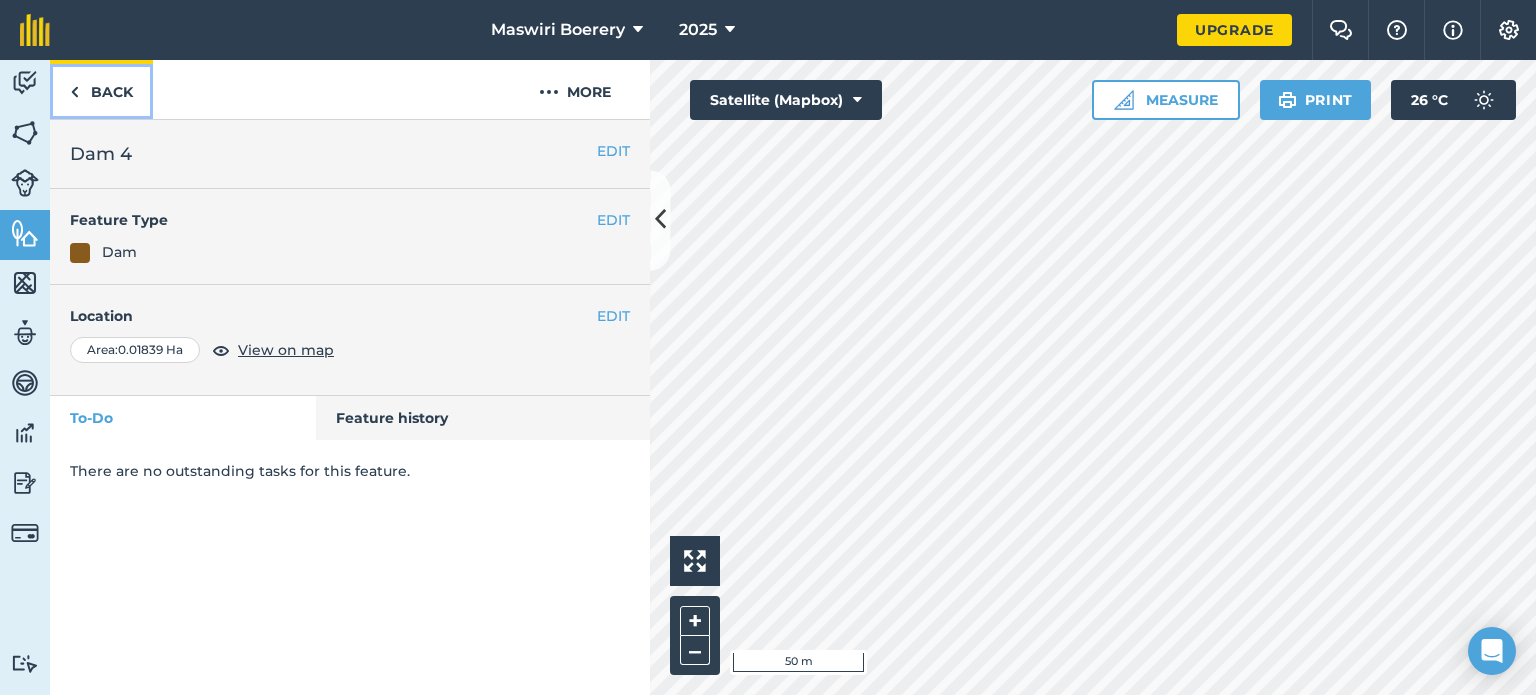 click on "Back" at bounding box center [101, 89] 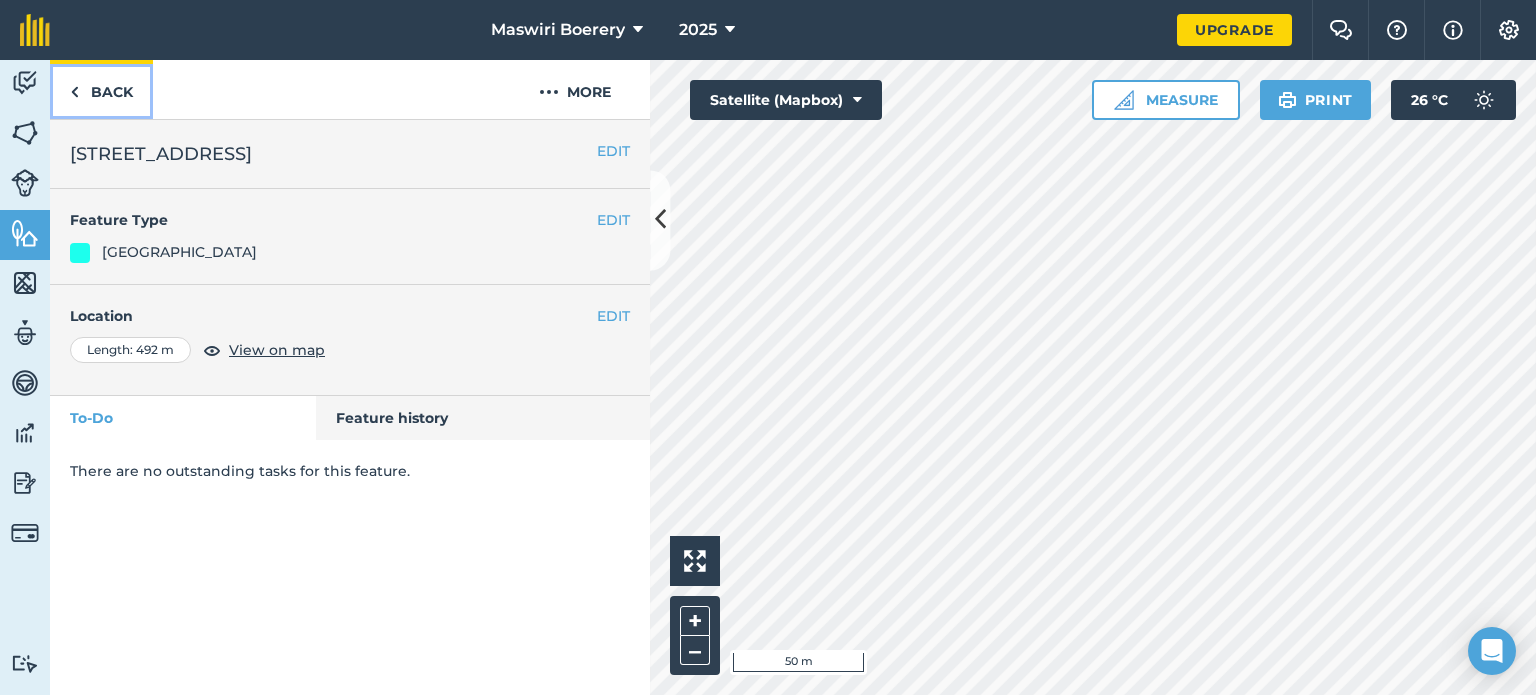 click on "Back" at bounding box center [101, 89] 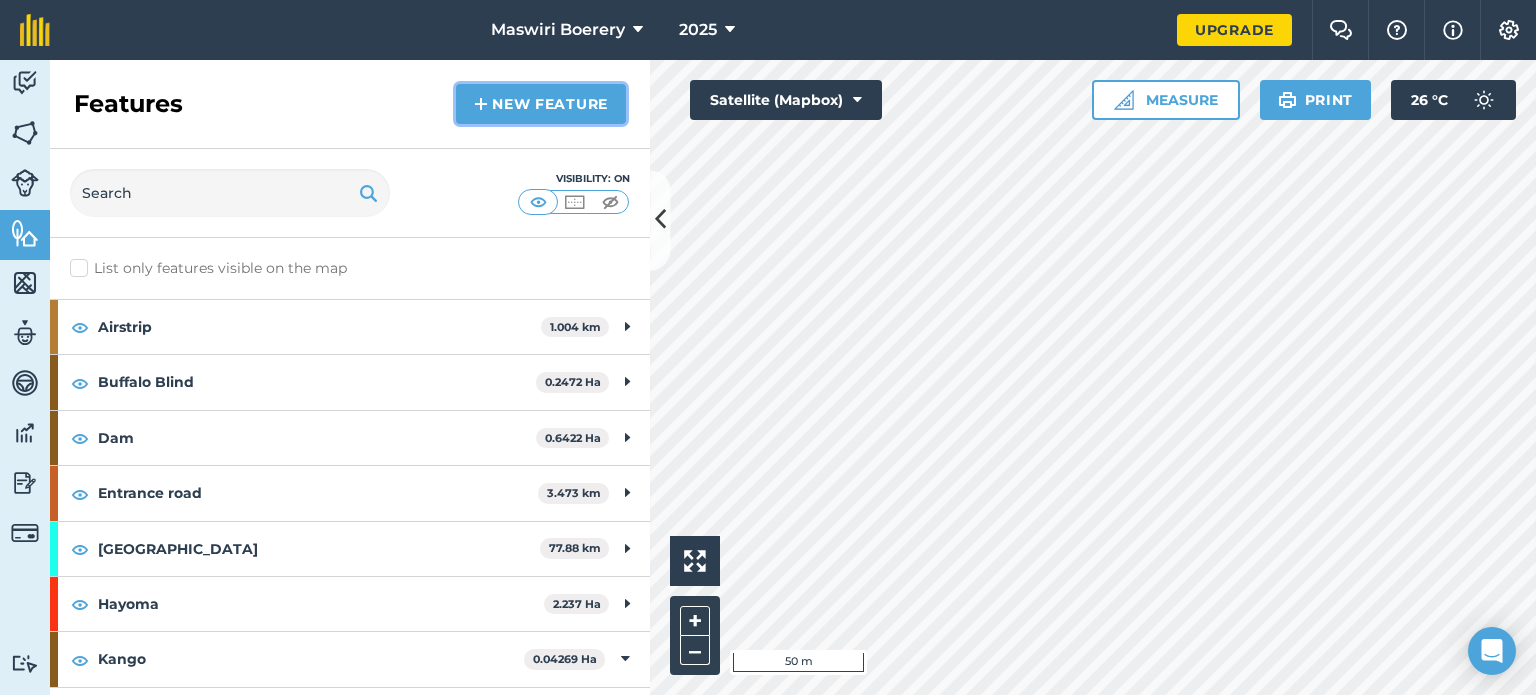 click on "New feature" at bounding box center (541, 104) 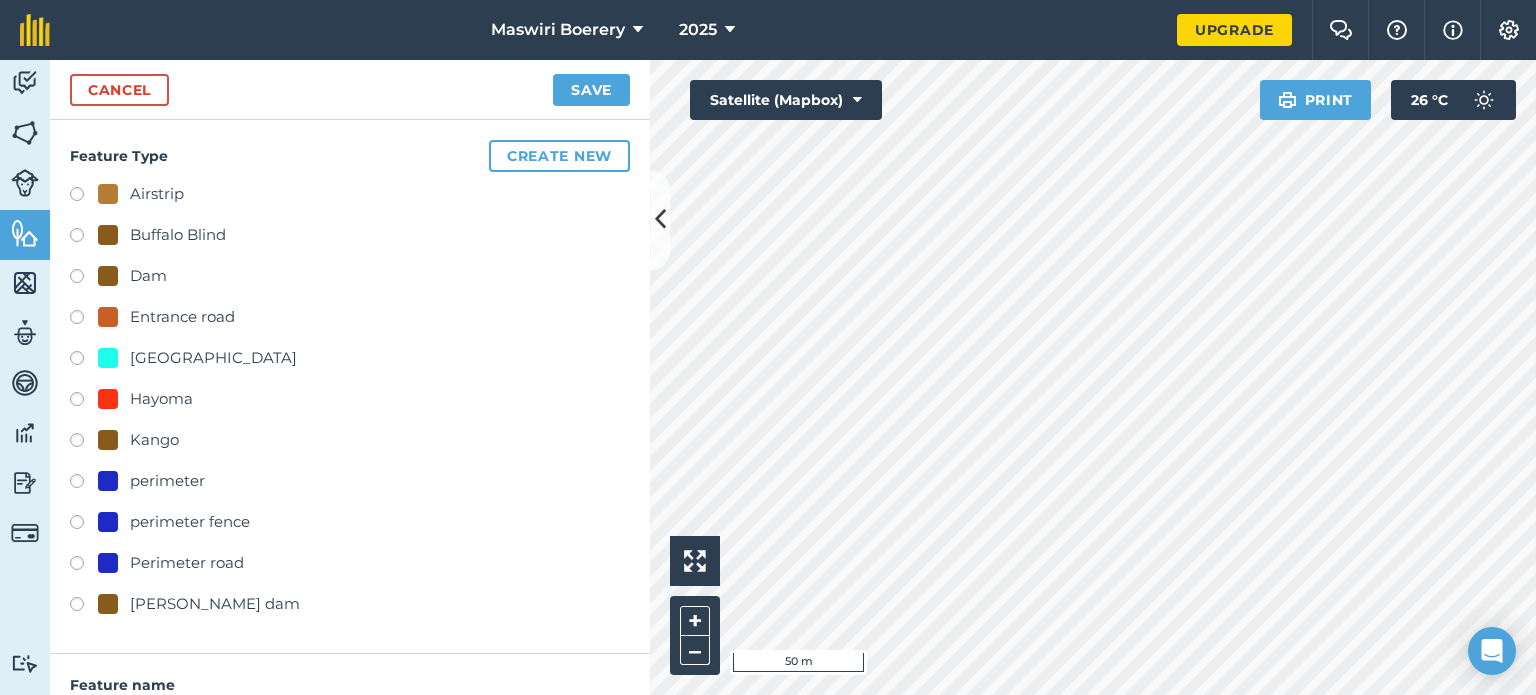 click on "[GEOGRAPHIC_DATA]" at bounding box center [213, 358] 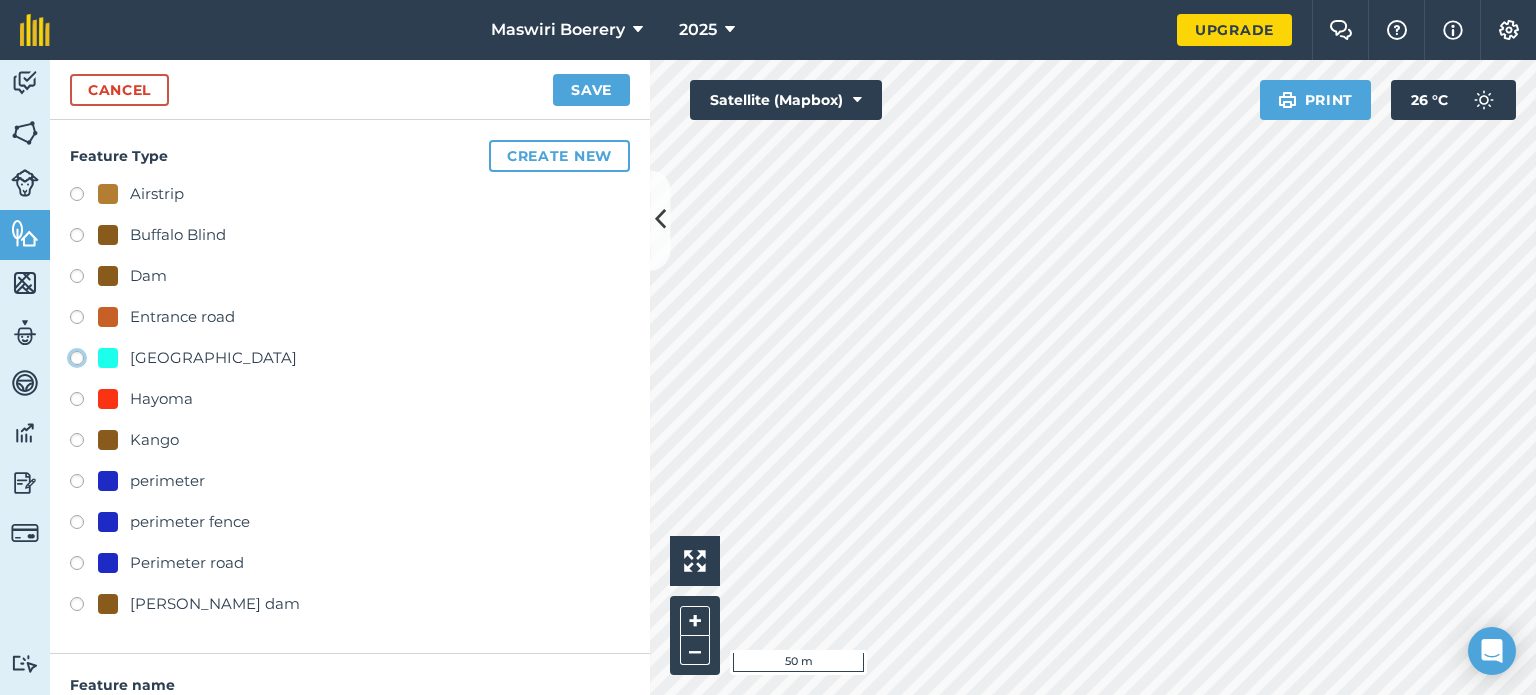 click on "[GEOGRAPHIC_DATA]" at bounding box center (-9923, 357) 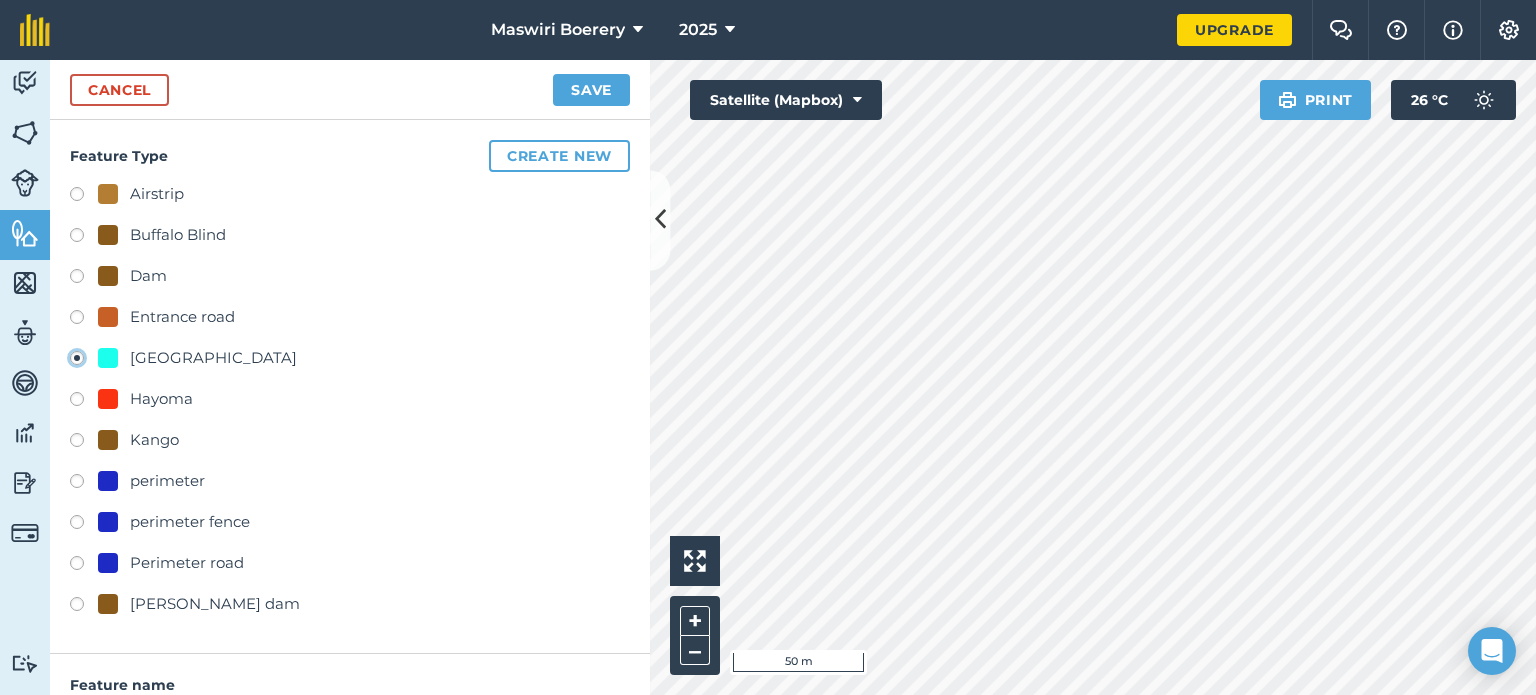 type on "[STREET_ADDRESS]" 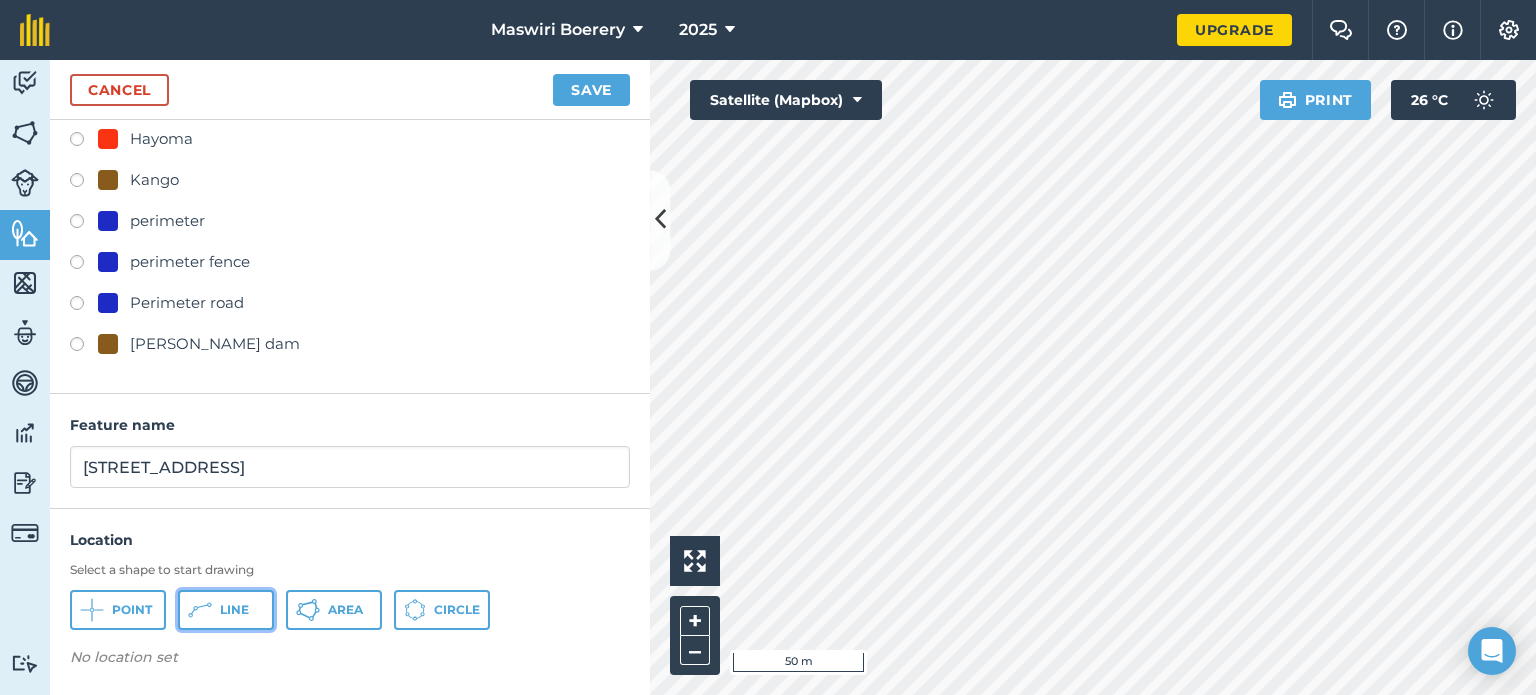 click on "Line" at bounding box center (234, 610) 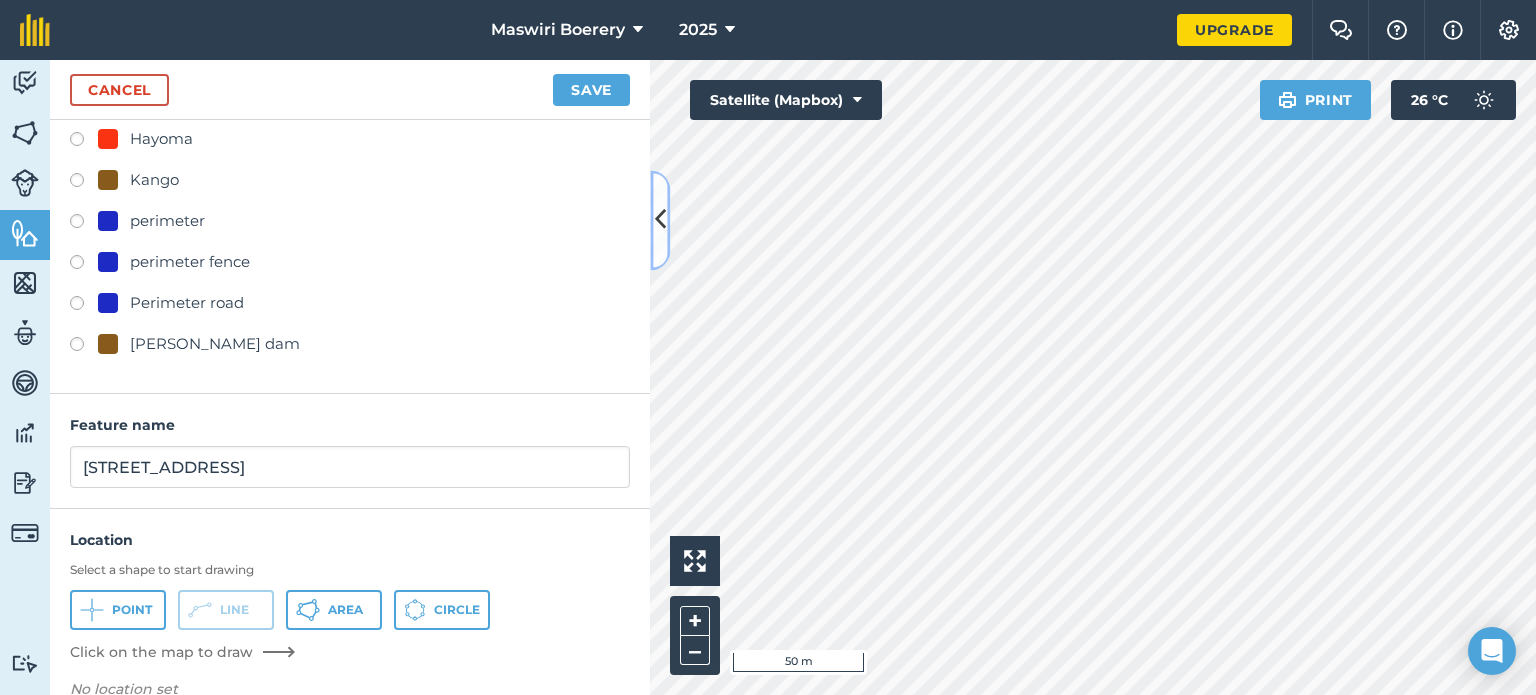 click at bounding box center (660, 220) 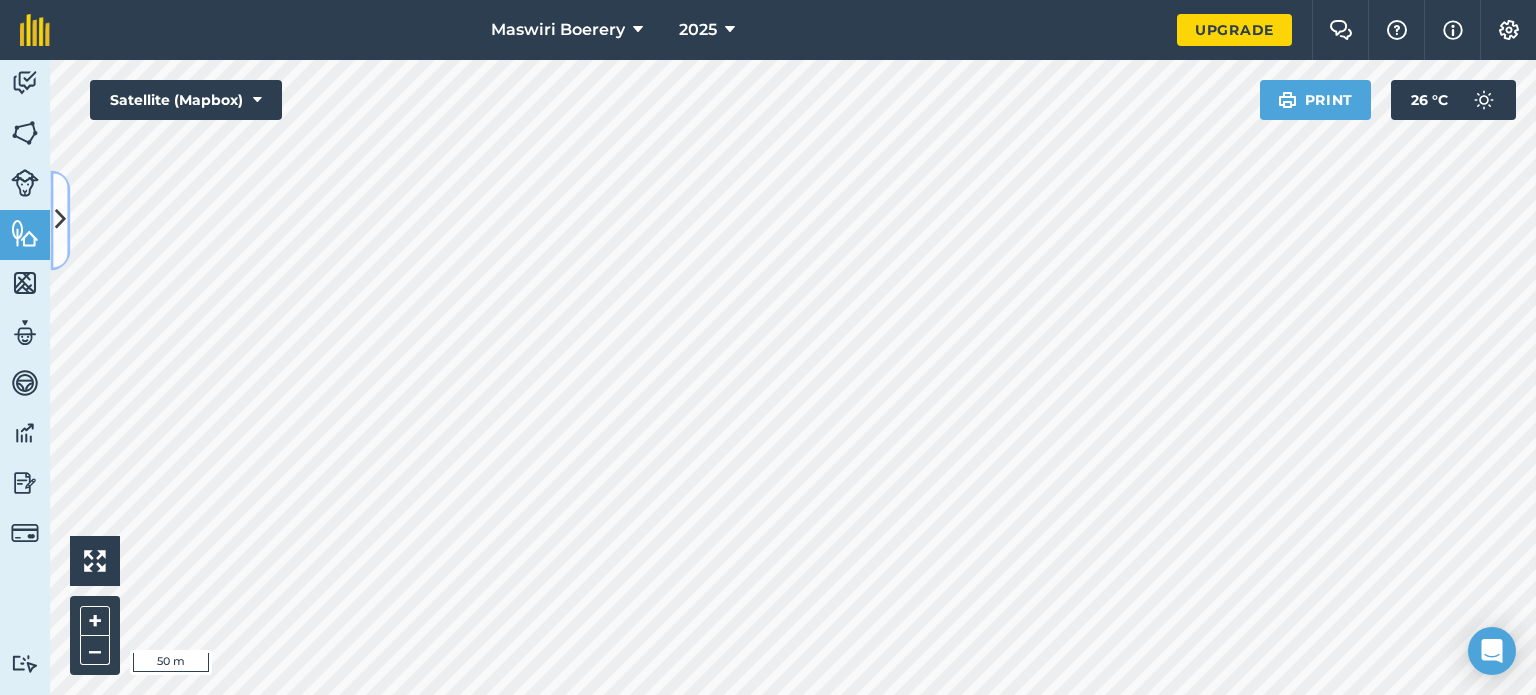click at bounding box center (60, 220) 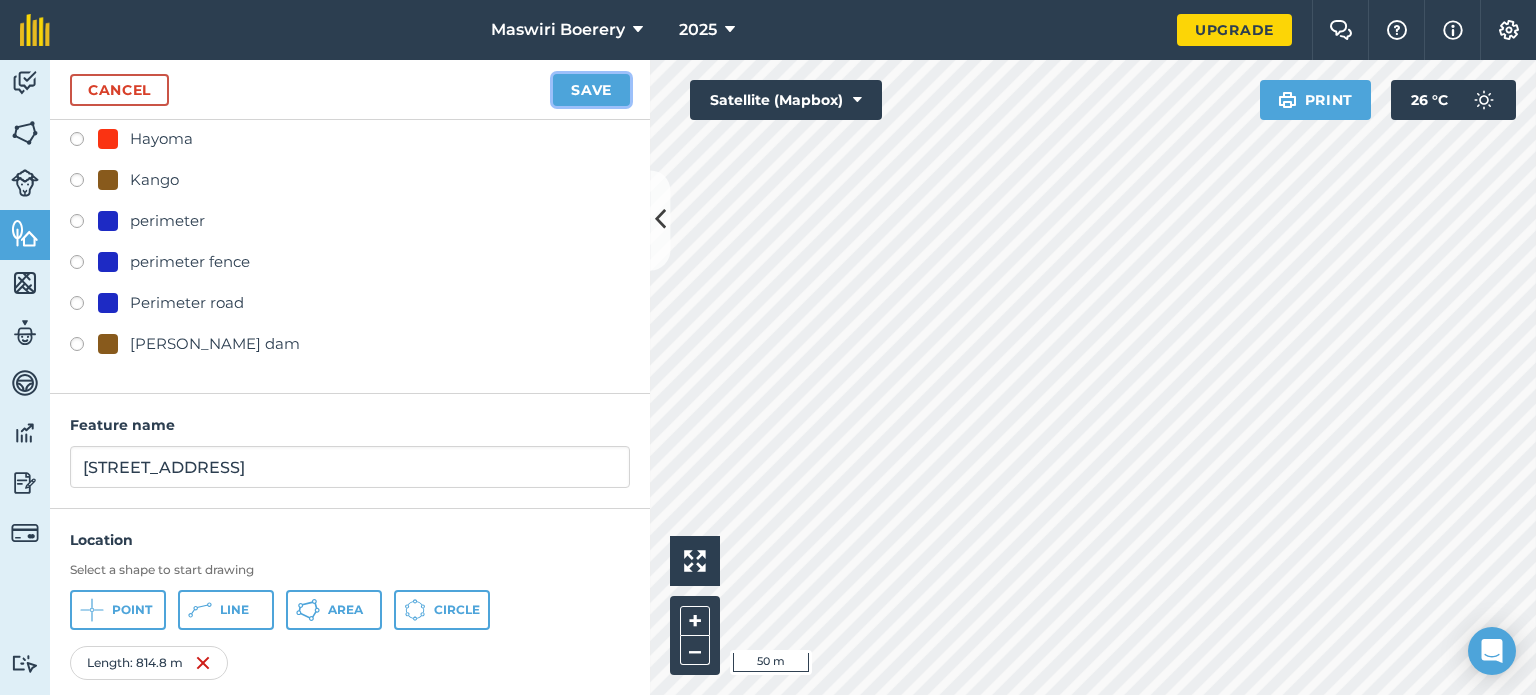 click on "Save" at bounding box center [591, 90] 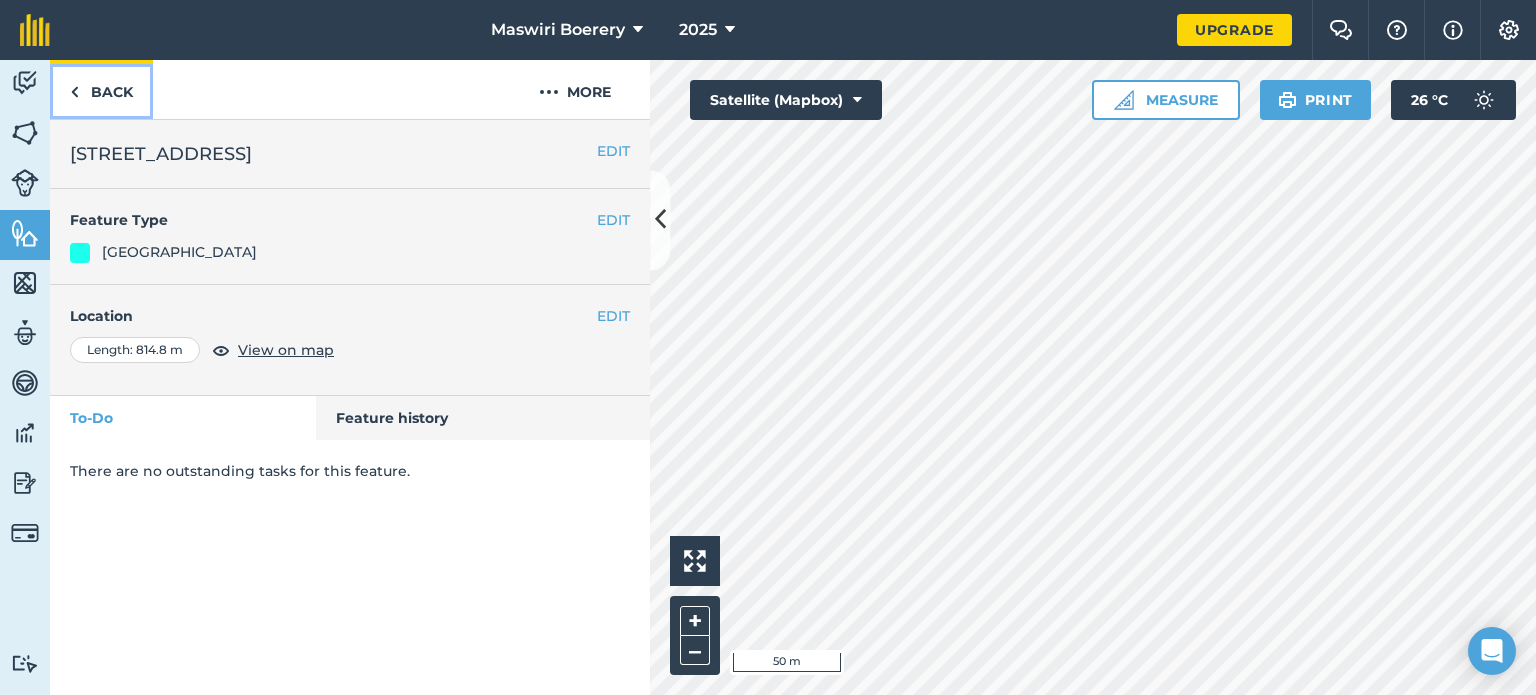 click on "Back" at bounding box center [101, 89] 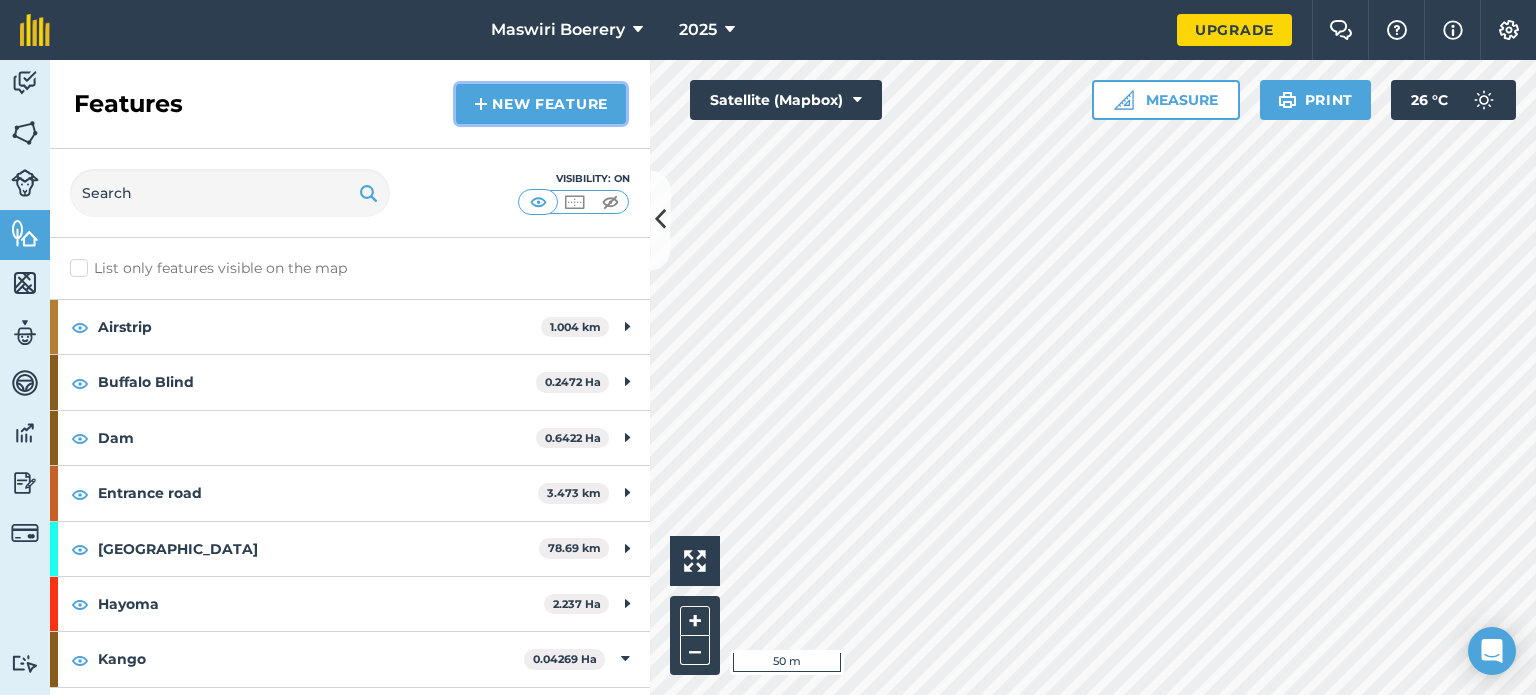 click on "New feature" at bounding box center [541, 104] 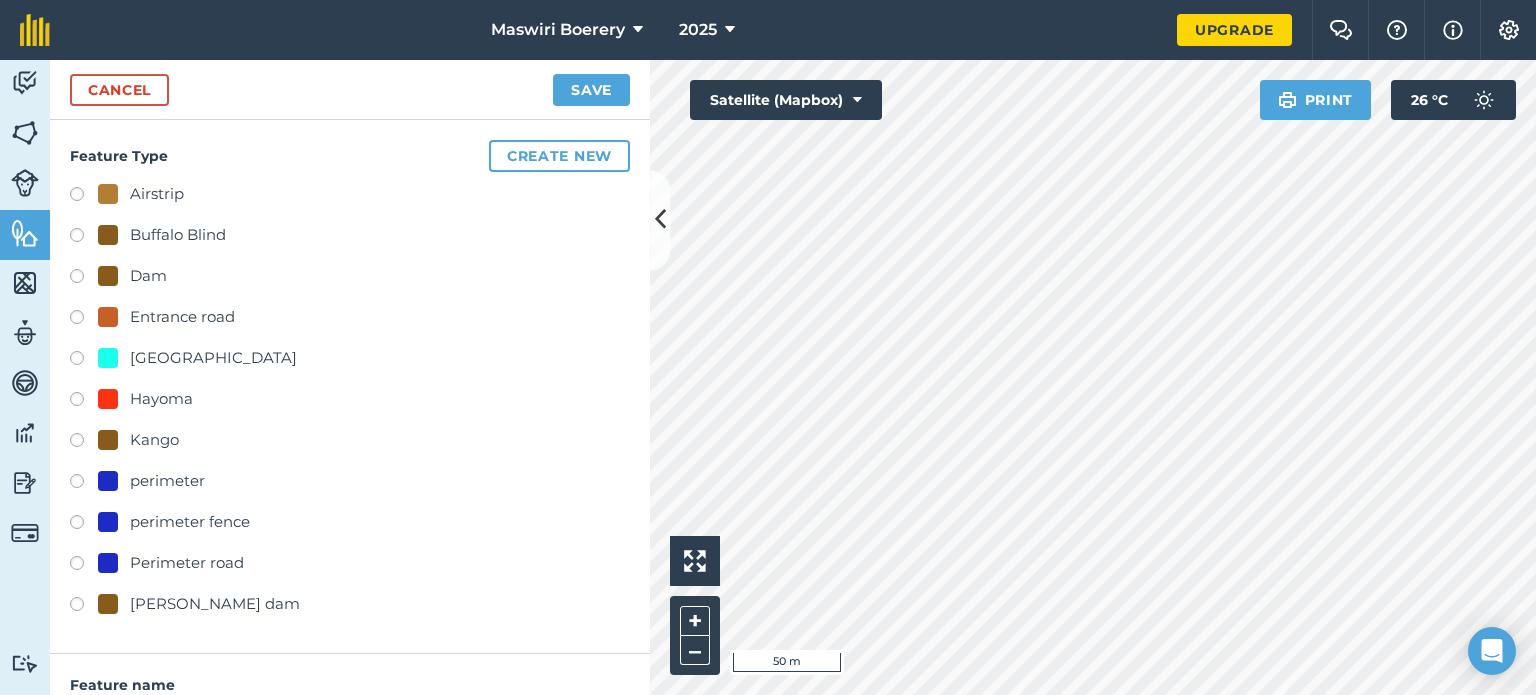 click on "[GEOGRAPHIC_DATA]" at bounding box center [213, 358] 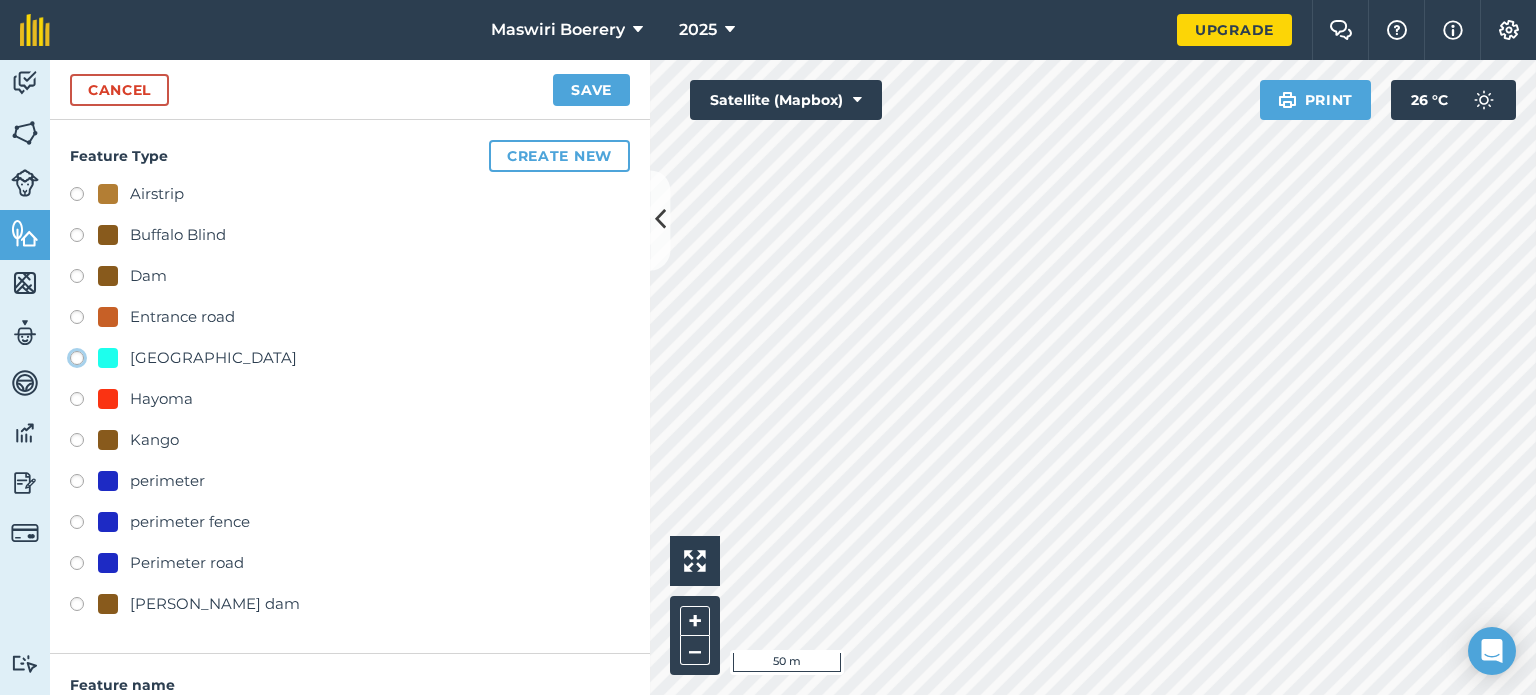 click on "[GEOGRAPHIC_DATA]" at bounding box center (-9923, 357) 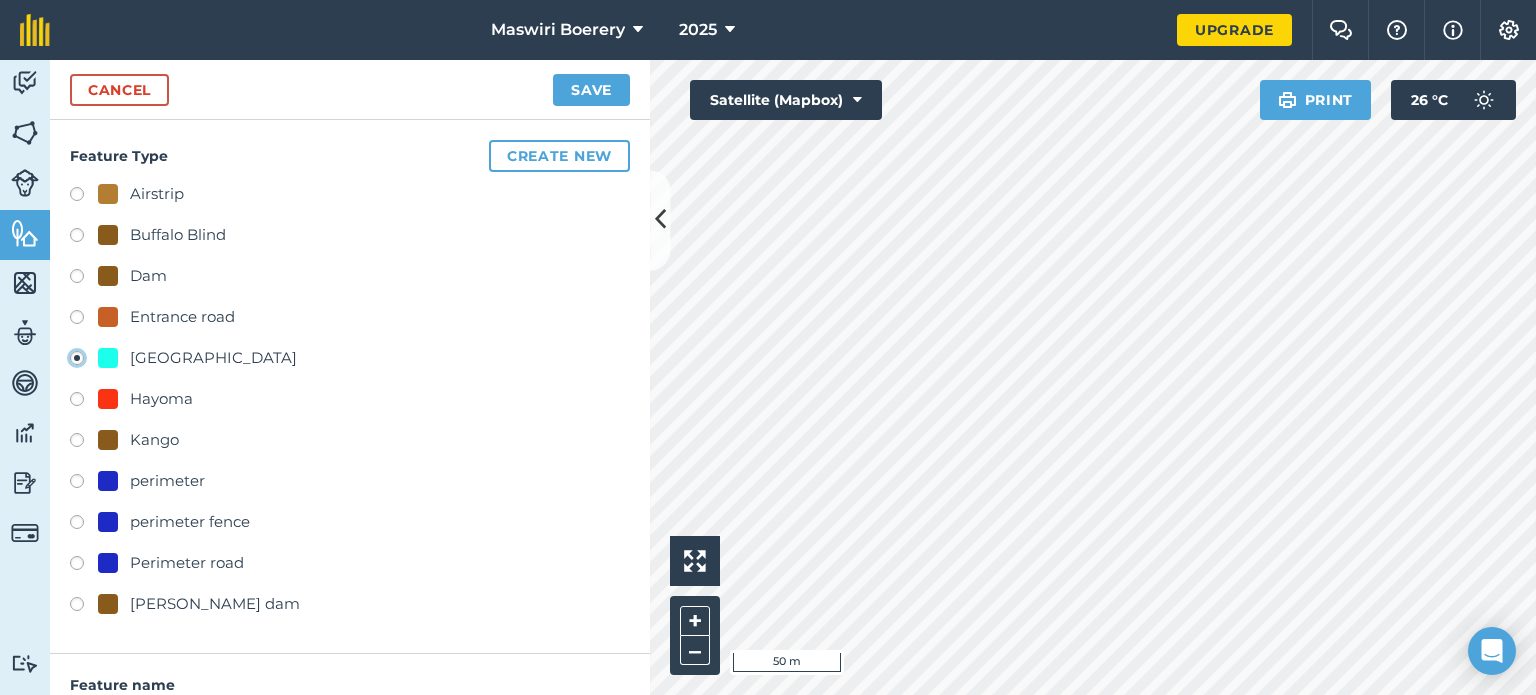 type on "[STREET_ADDRESS]" 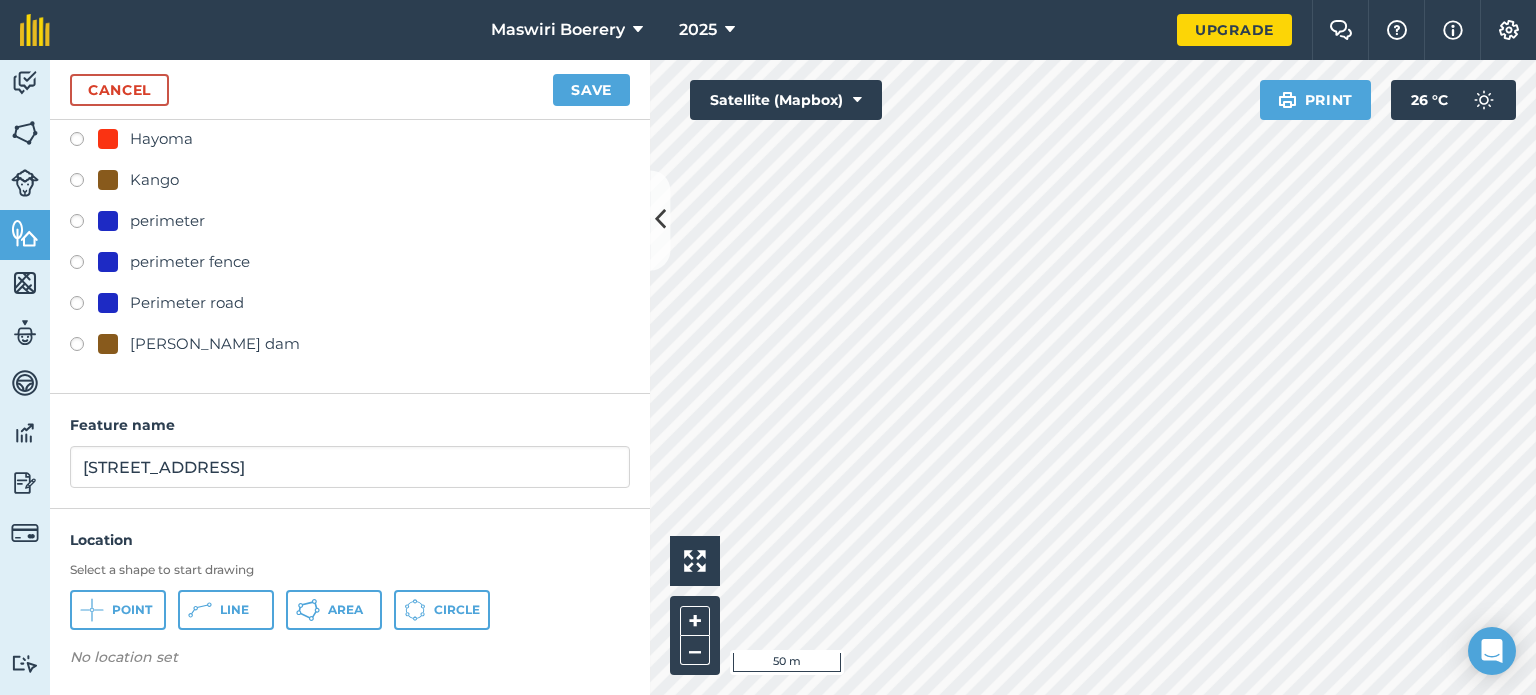 click on "Location Select a shape to start drawing Point Line Area Circle No location set" at bounding box center [350, 603] 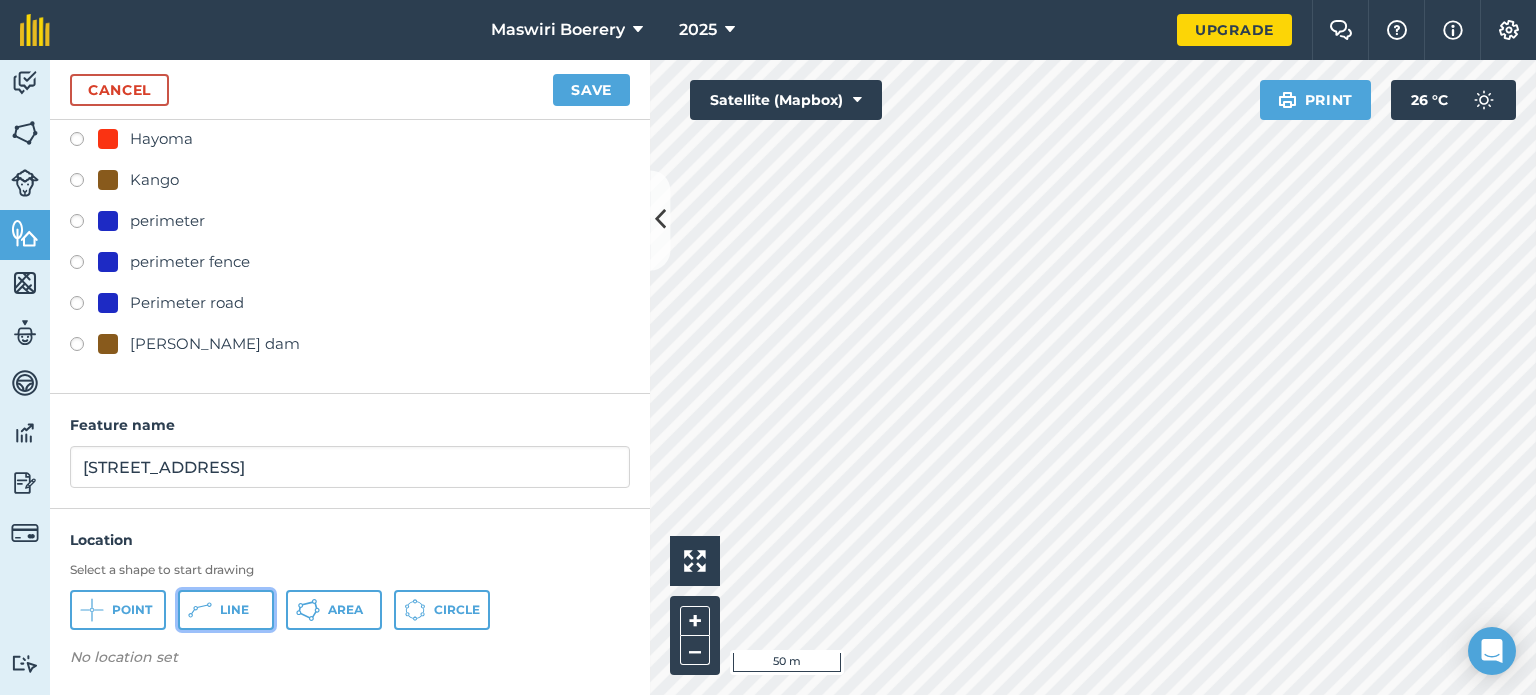 click on "Line" at bounding box center [226, 610] 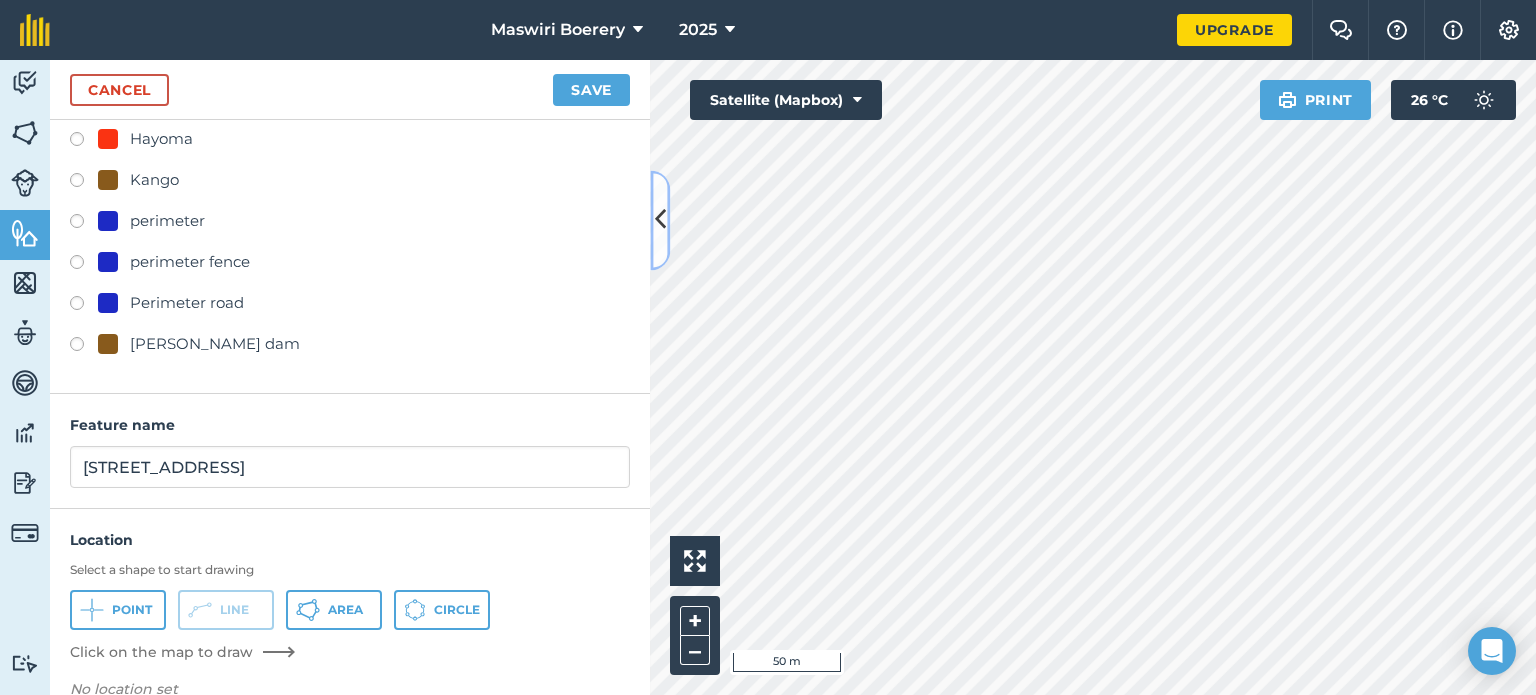 click at bounding box center (660, 220) 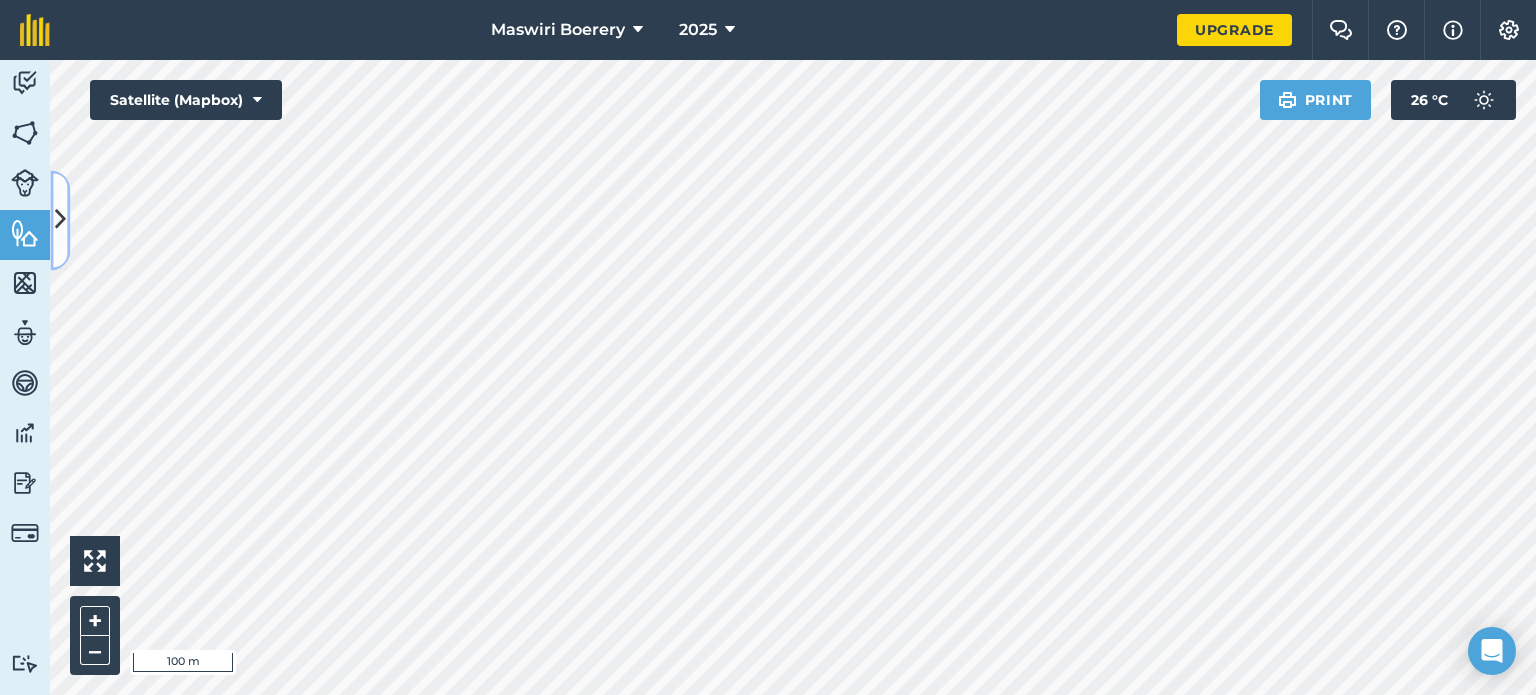 click at bounding box center [60, 220] 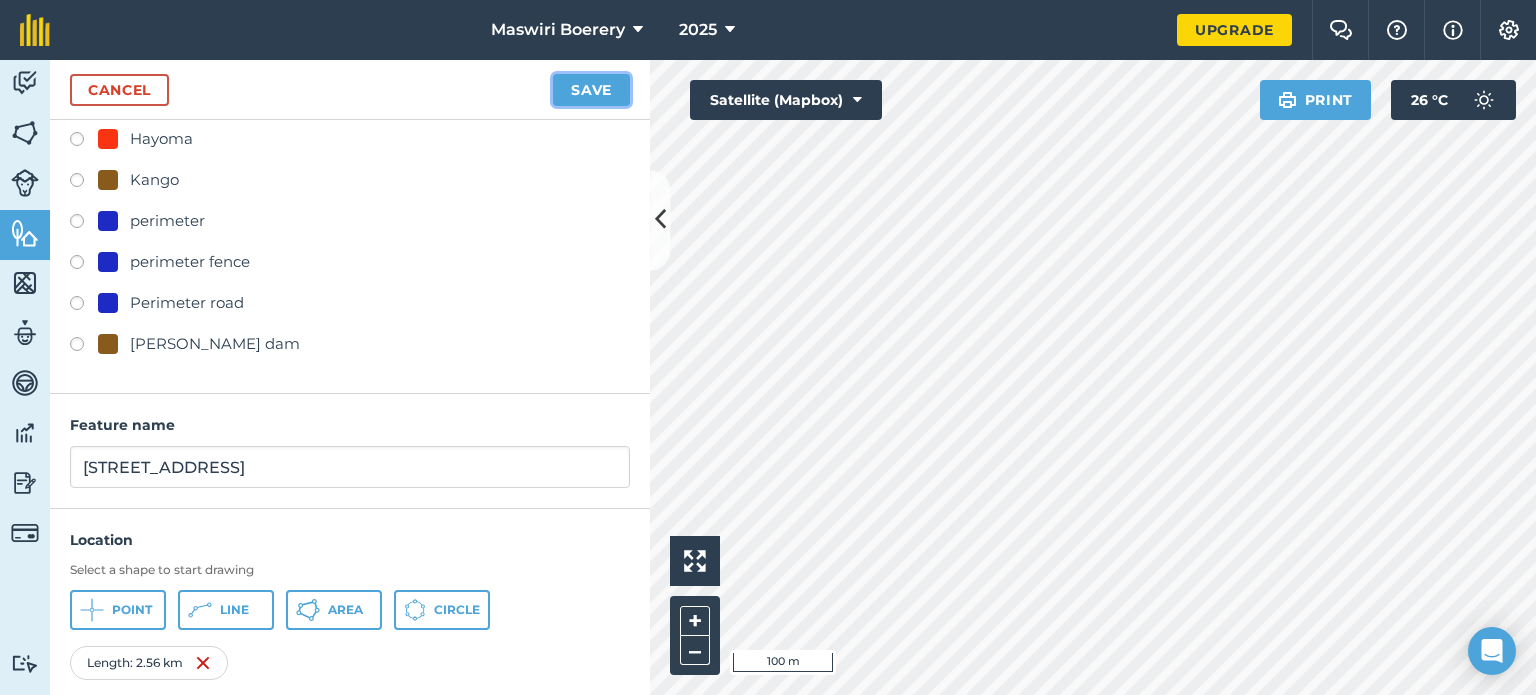 click on "Save" at bounding box center [591, 90] 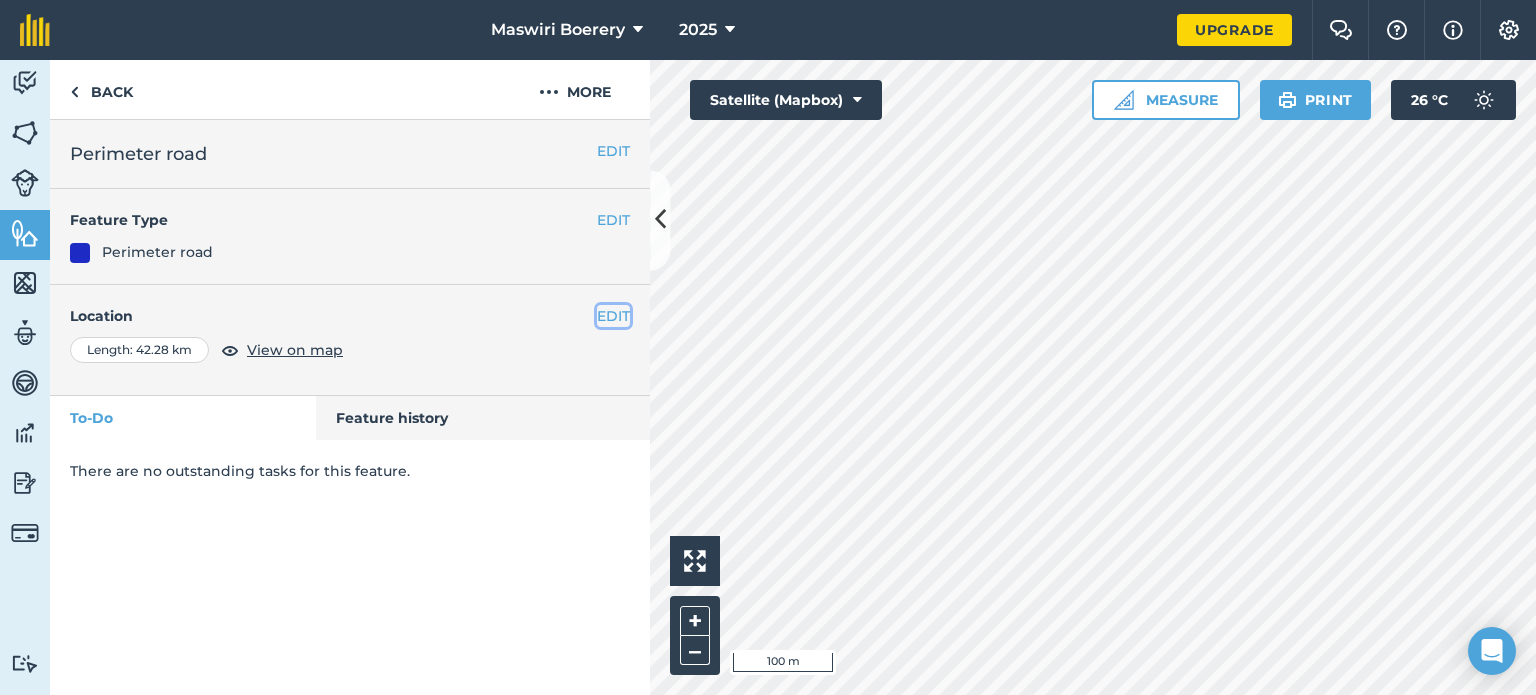 click on "EDIT" at bounding box center (613, 316) 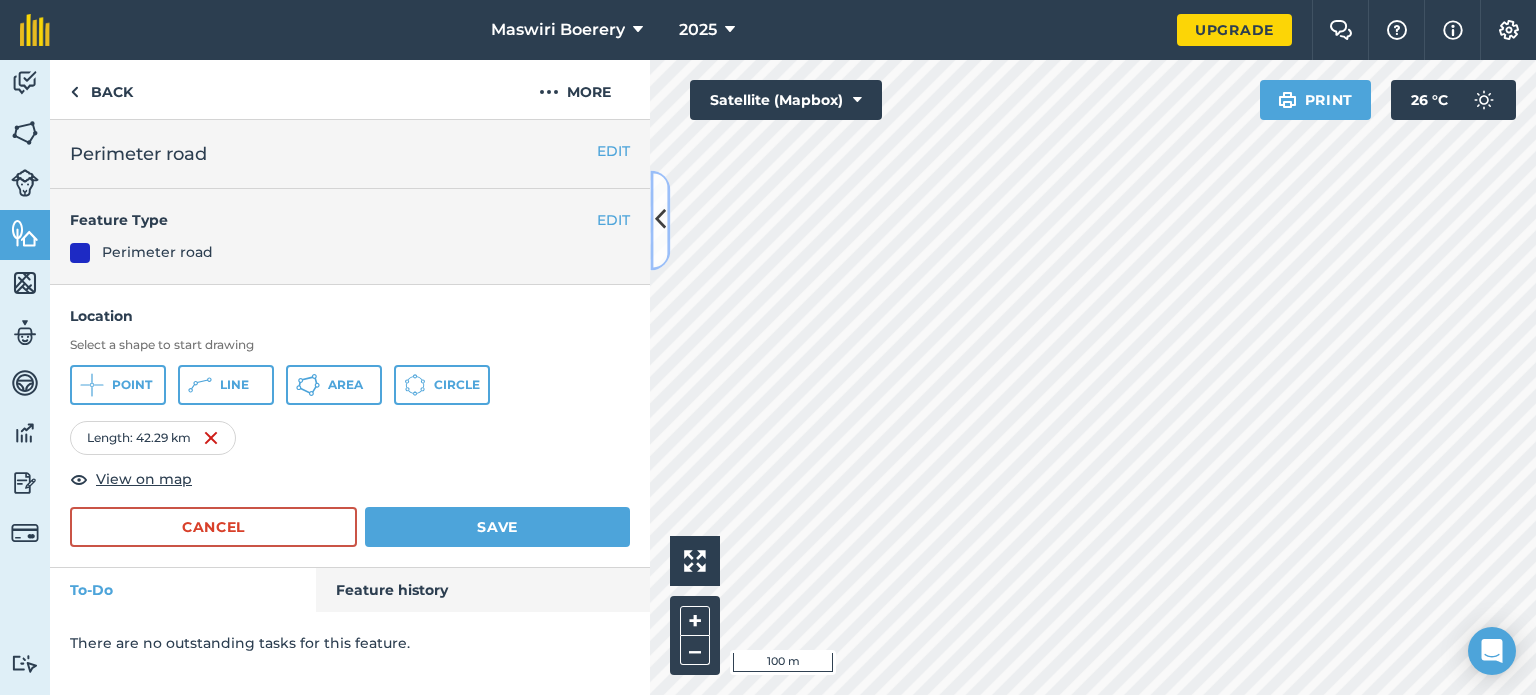click at bounding box center (660, 220) 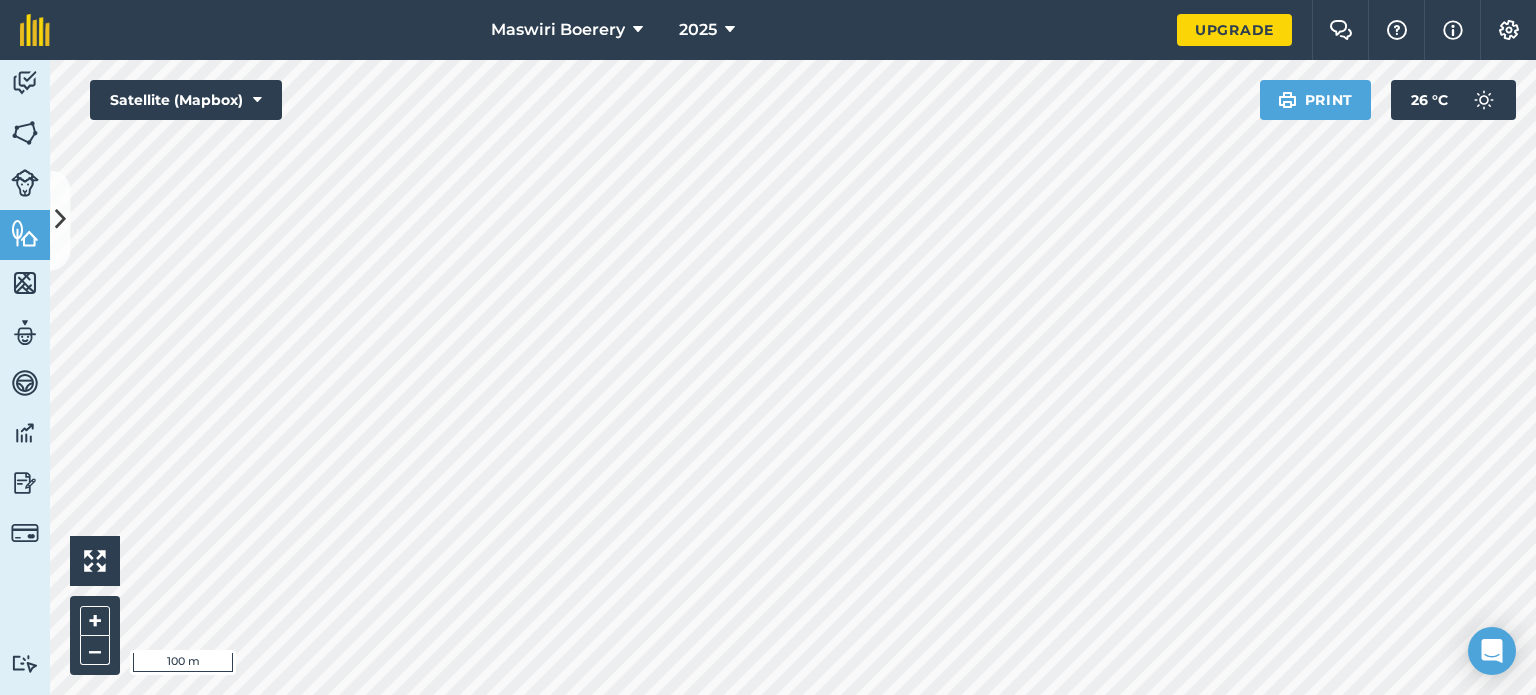 click on "Maswiri Boerery 2025 Upgrade Farm Chat Help Info Settings Map printing is not available on our free plan Please upgrade to our Essentials, Plus or Pro plan to access this feature. Activity Fields Livestock Features Maps Team Vehicles Data Reporting Billing Tutorials Tutorials   Back   More EDIT Perimeter road EDIT Feature Type Perimeter road Location Select a shape to start drawing Point Line Area Circle Length :   42.57   km   View on map Cancel Save To-Do Feature history There are no outstanding tasks for this feature. Click to start drawing i 100 m + – Satellite (Mapbox) Print 26   ° C" at bounding box center [768, 347] 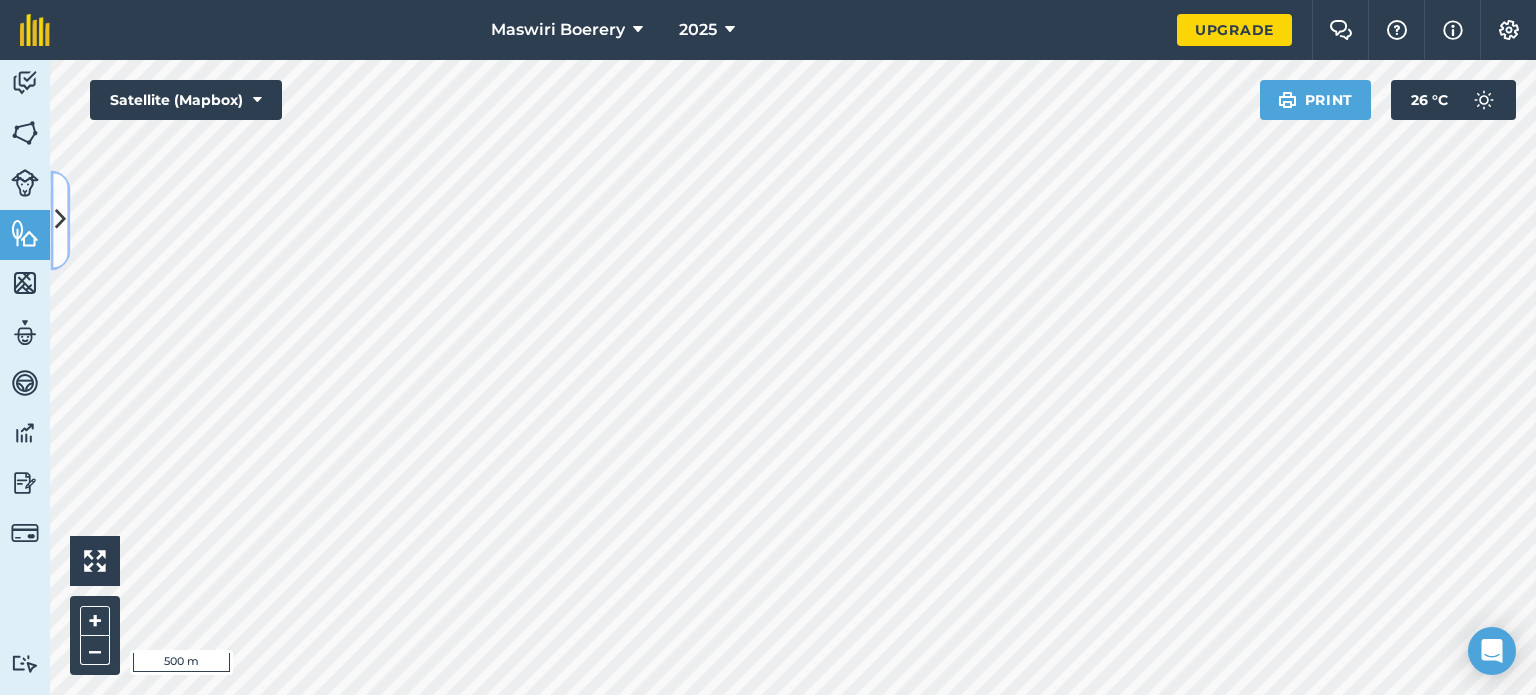 click at bounding box center (60, 220) 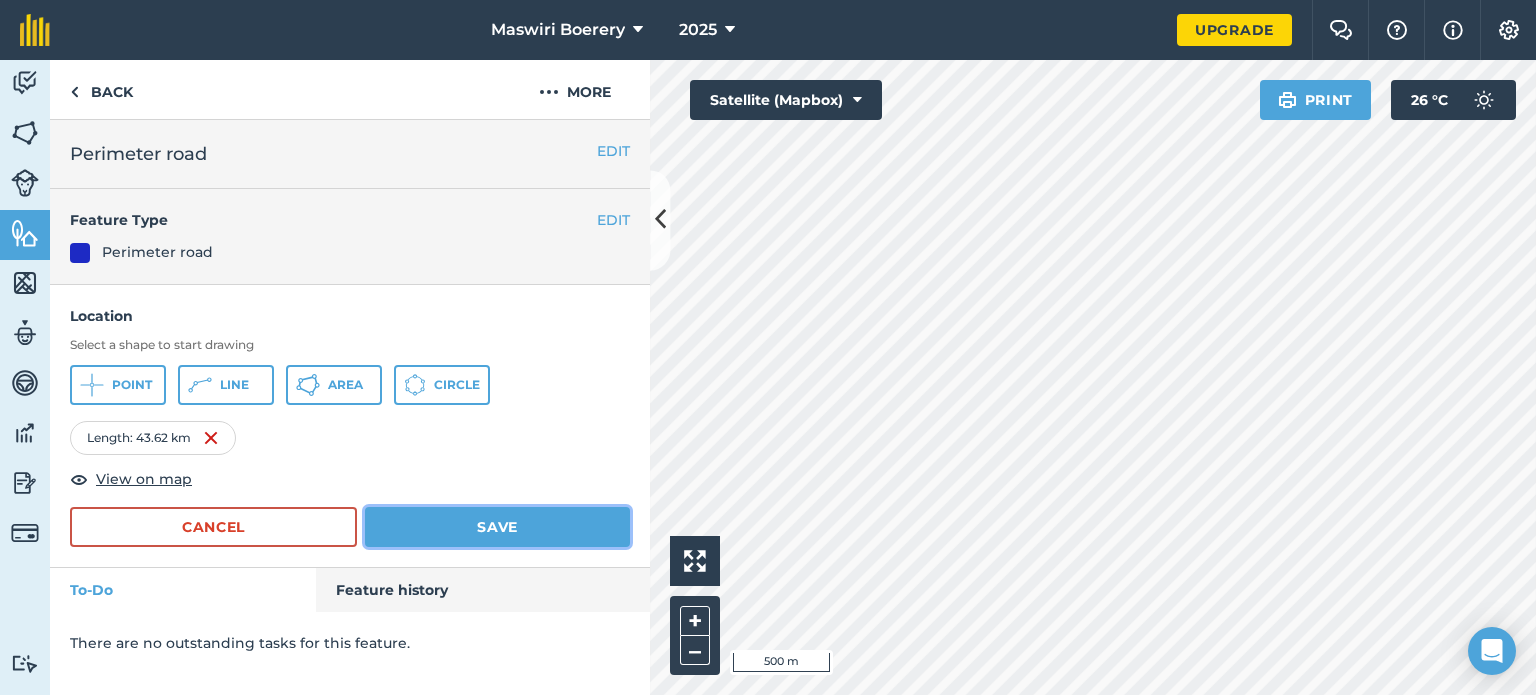click on "Save" at bounding box center (497, 527) 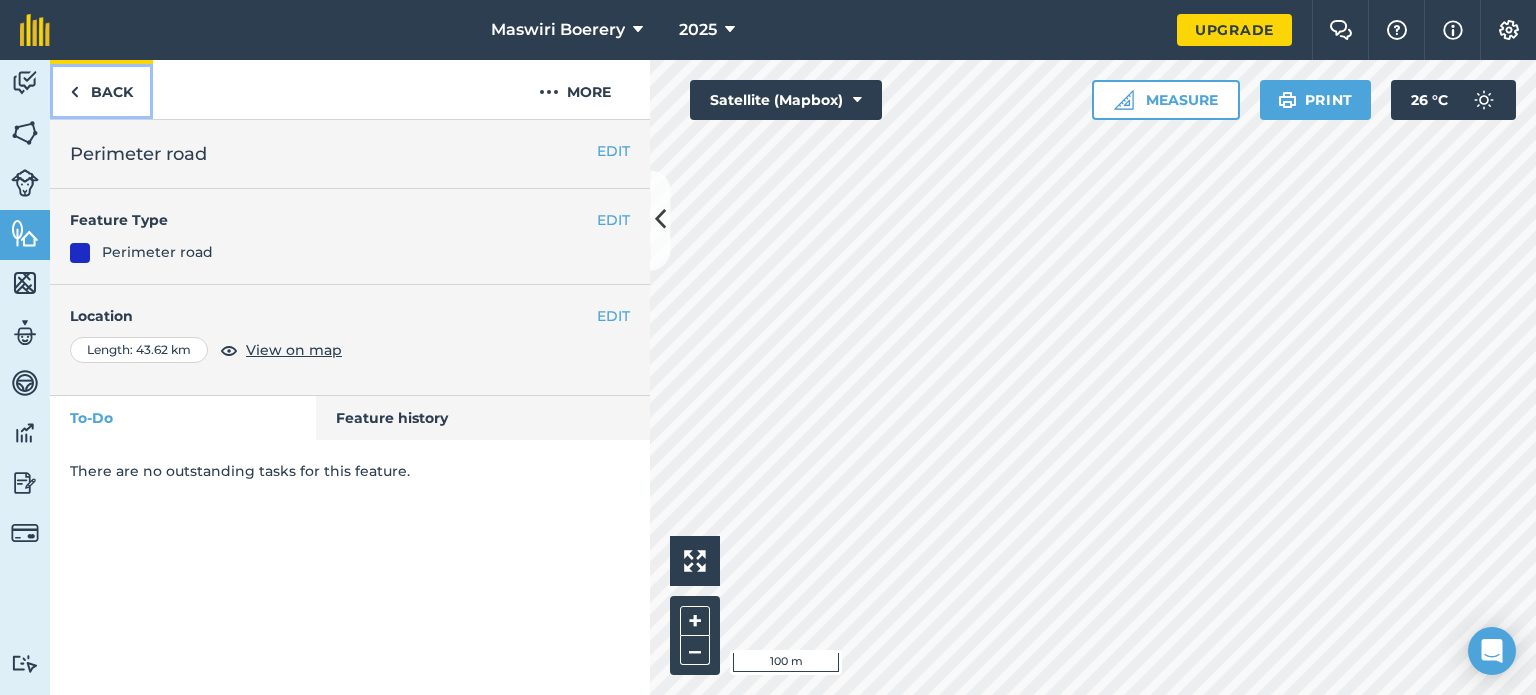 click on "Back" at bounding box center (101, 89) 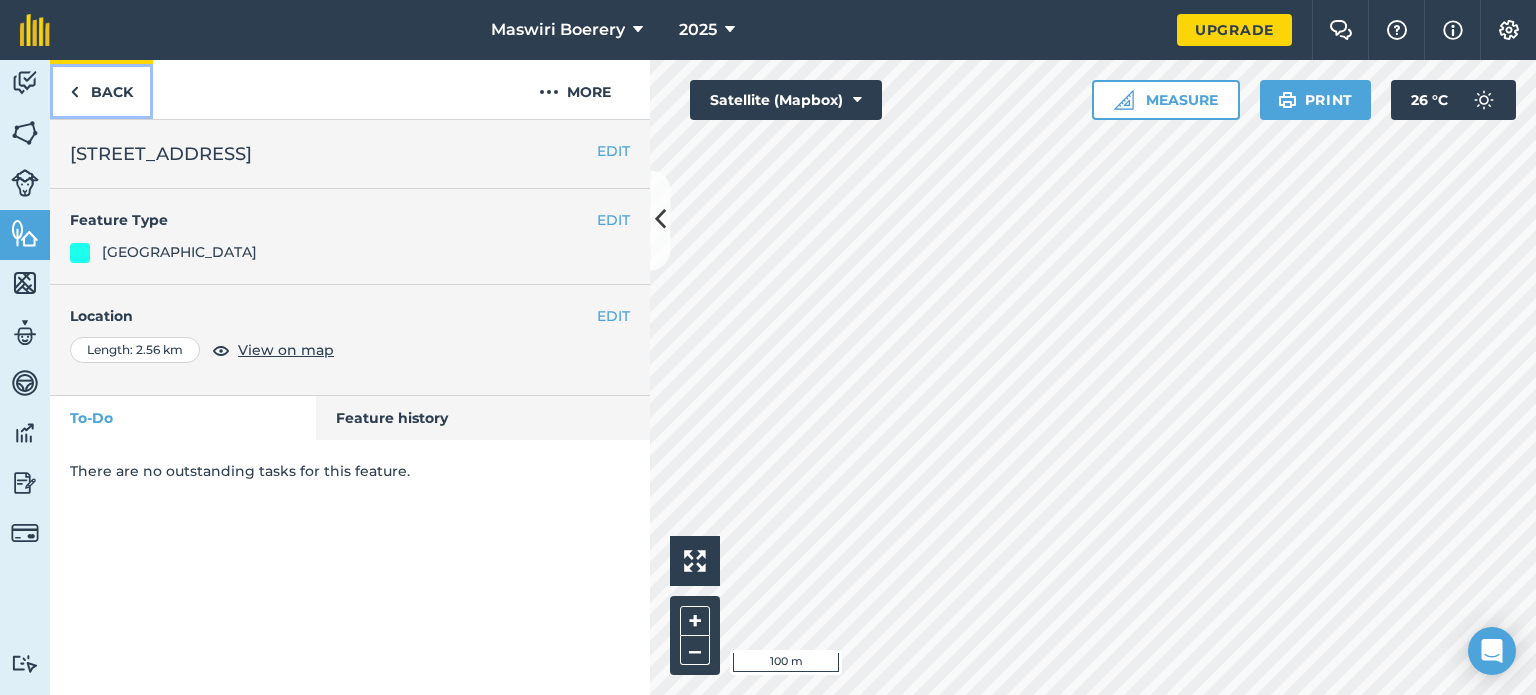 click on "Back" at bounding box center [101, 89] 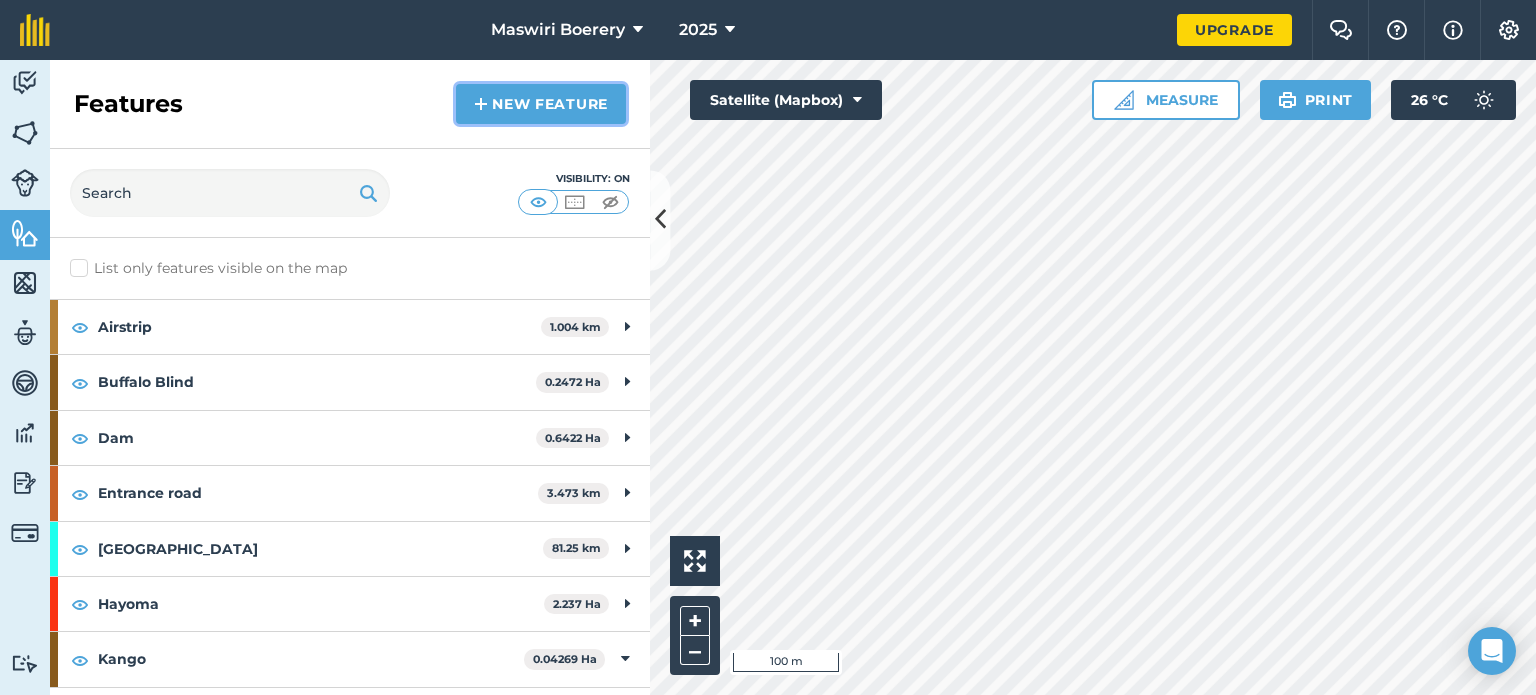 click on "New feature" at bounding box center [541, 104] 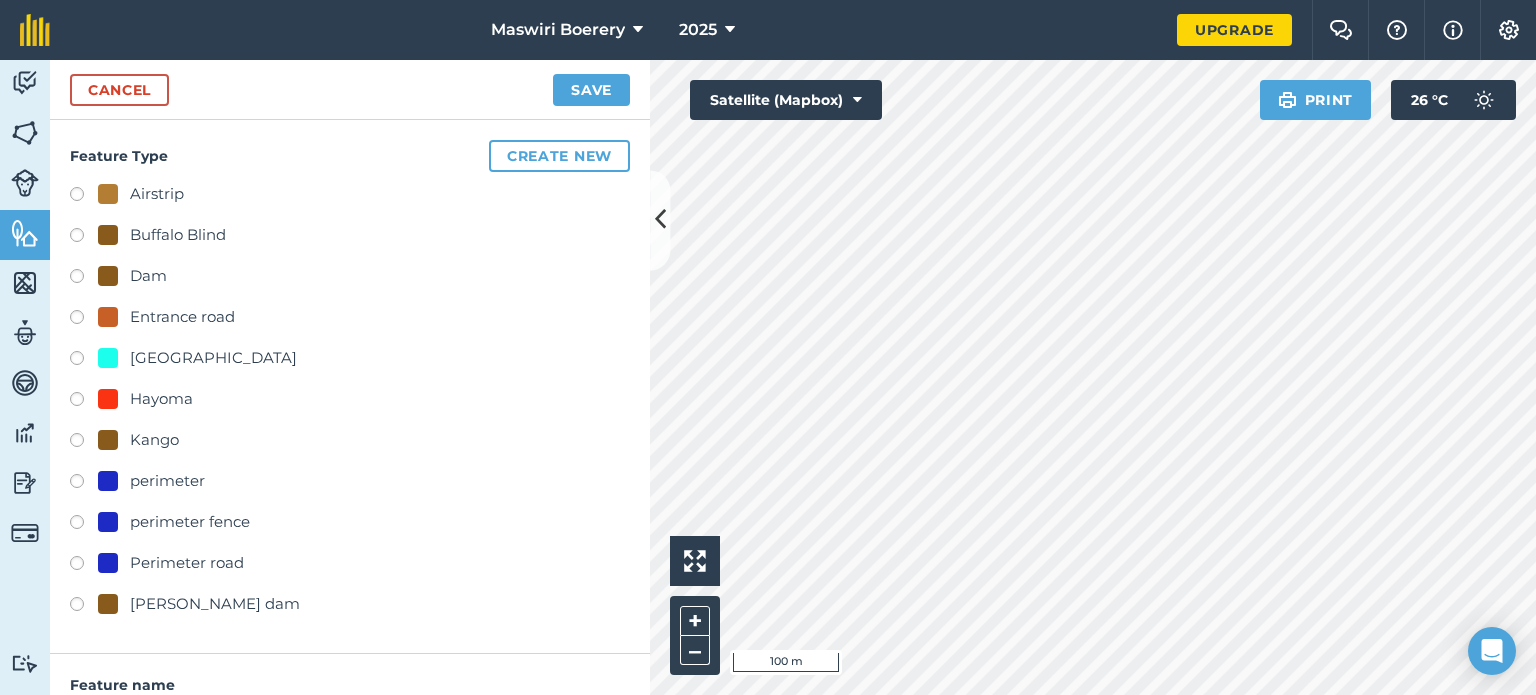 click on "[GEOGRAPHIC_DATA]" at bounding box center (213, 358) 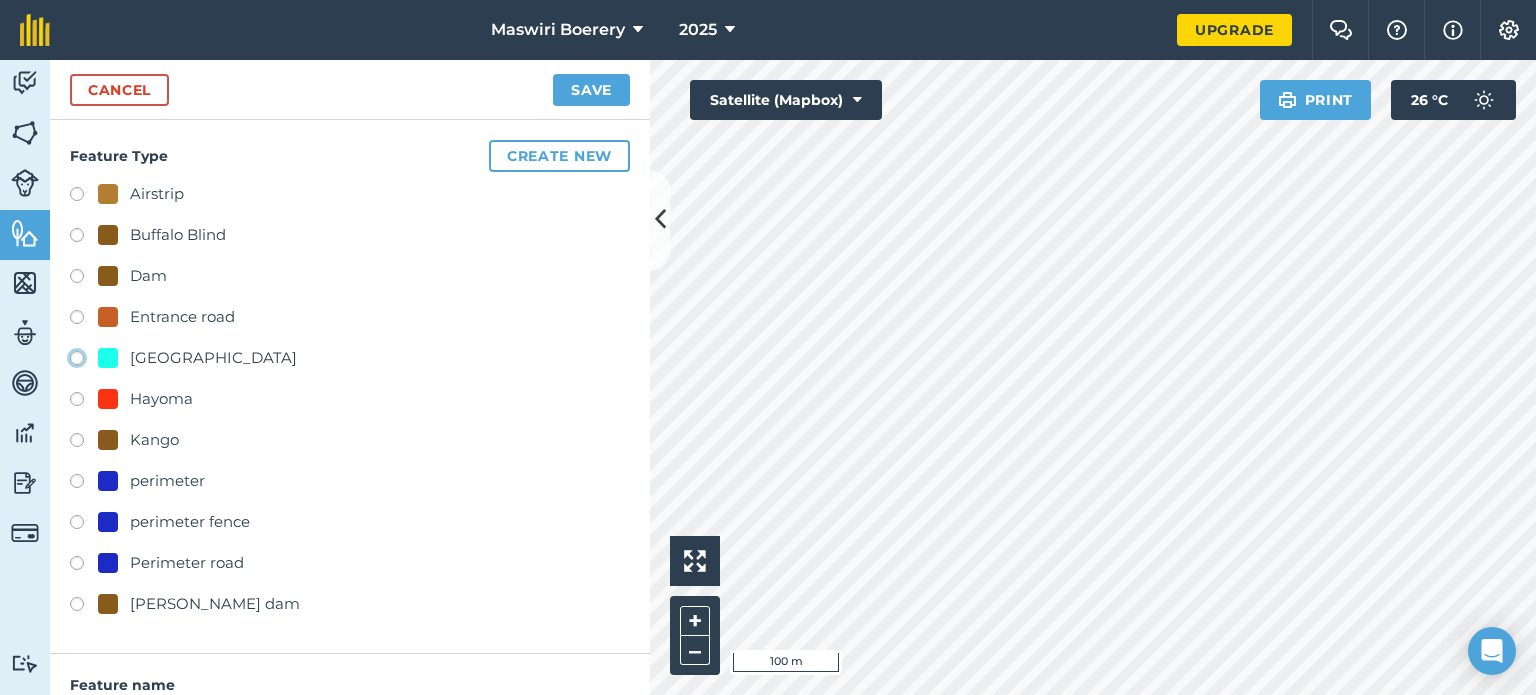 radio on "true" 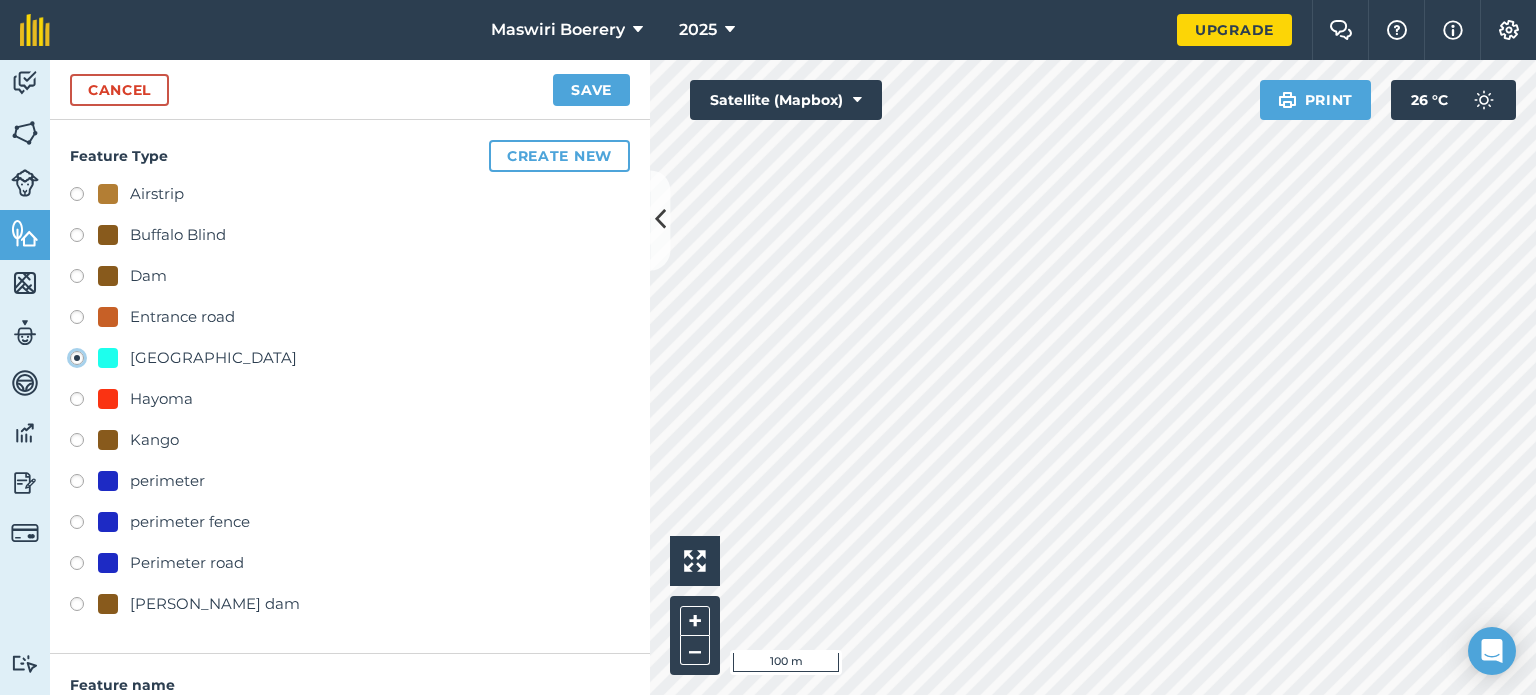 type on "[STREET_ADDRESS]" 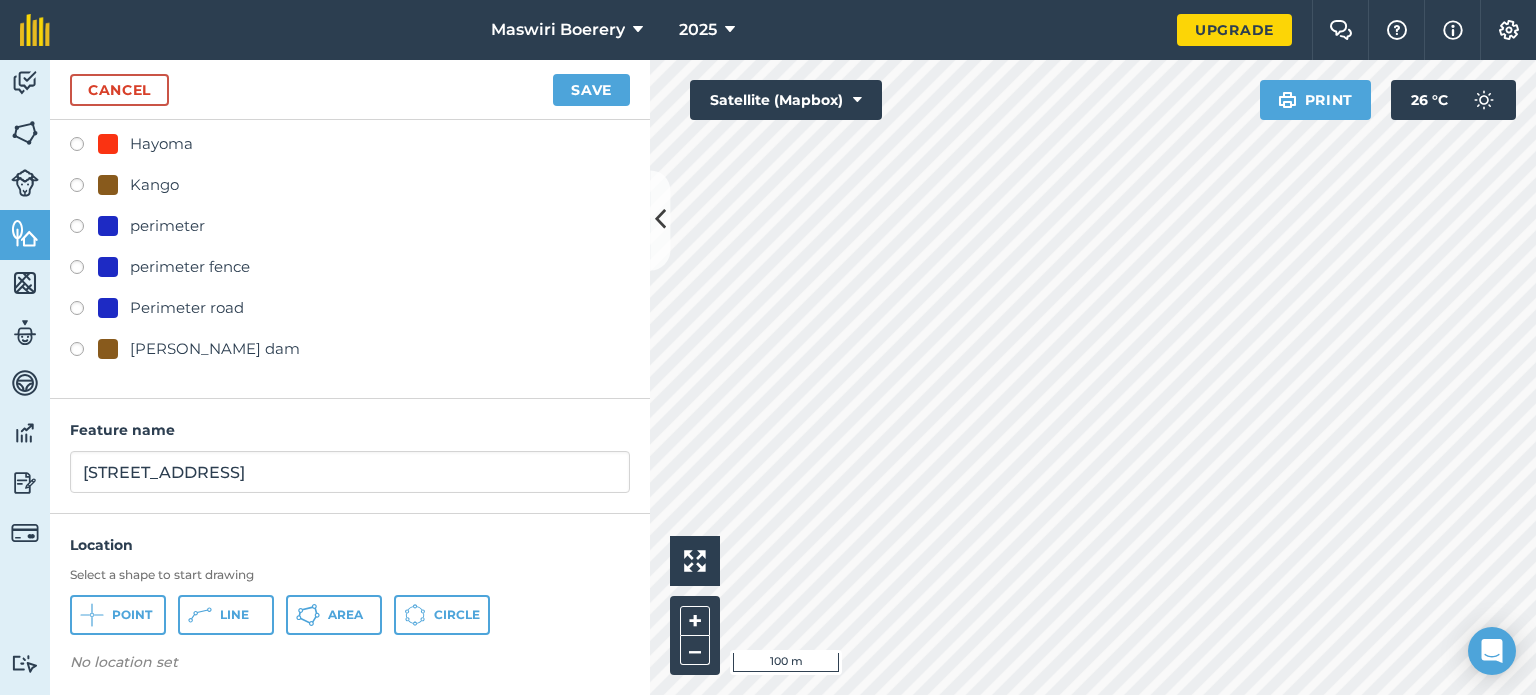 scroll, scrollTop: 260, scrollLeft: 0, axis: vertical 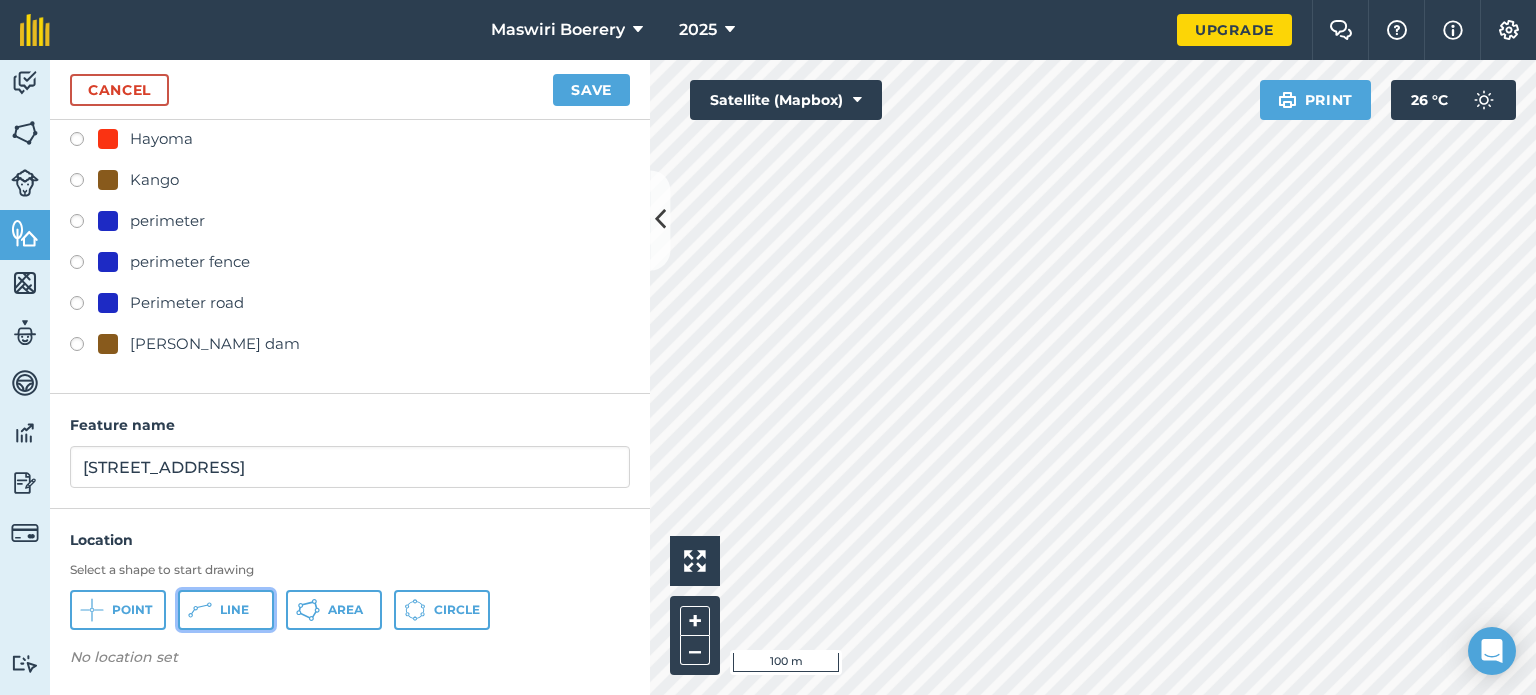 click on "Line" at bounding box center (226, 610) 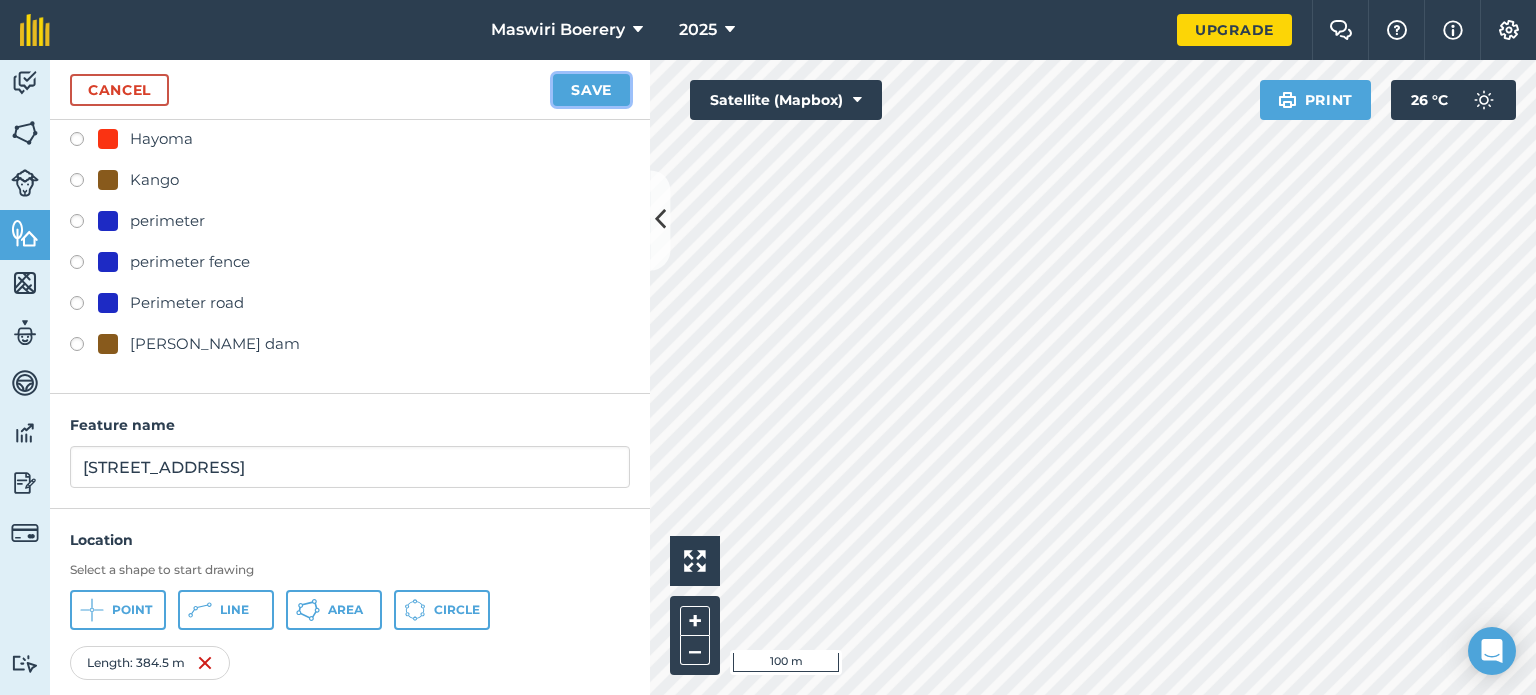 click on "Save" at bounding box center [591, 90] 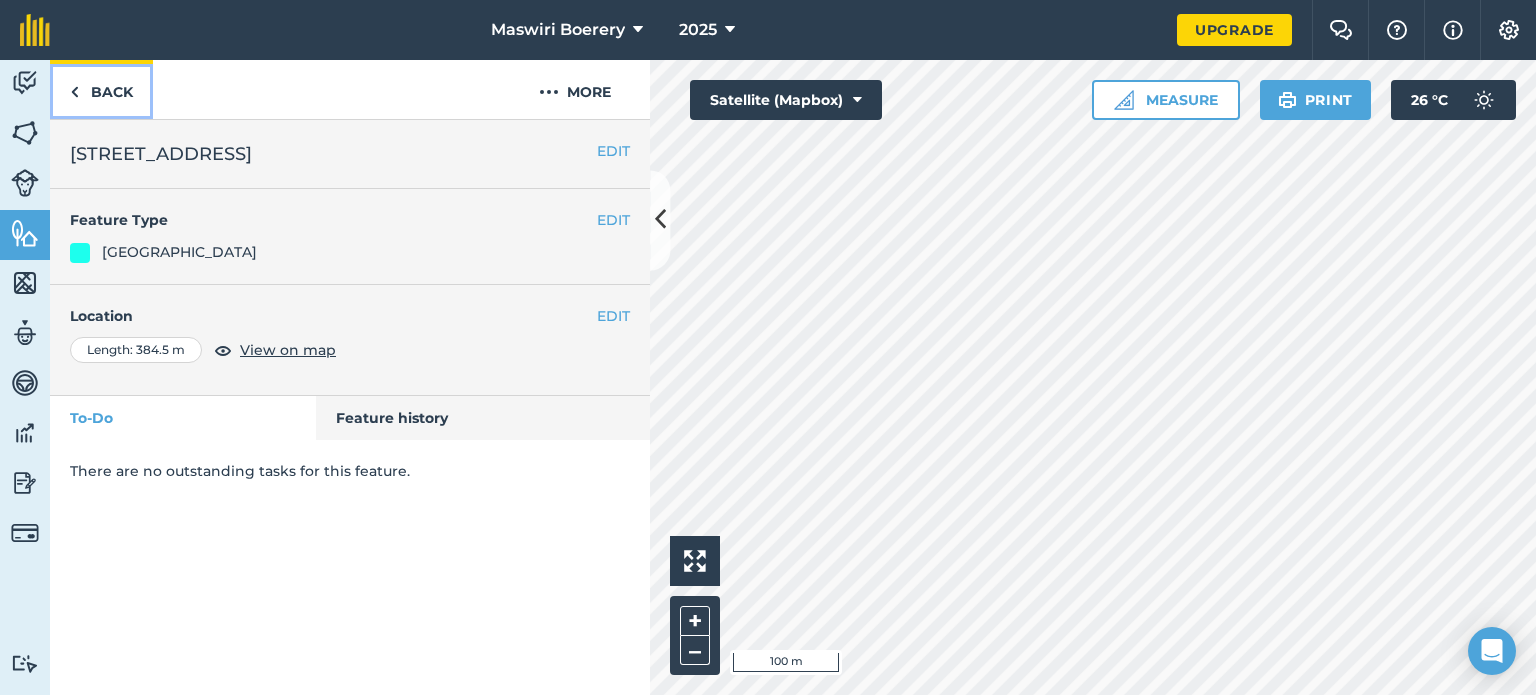 click on "Back" at bounding box center [101, 89] 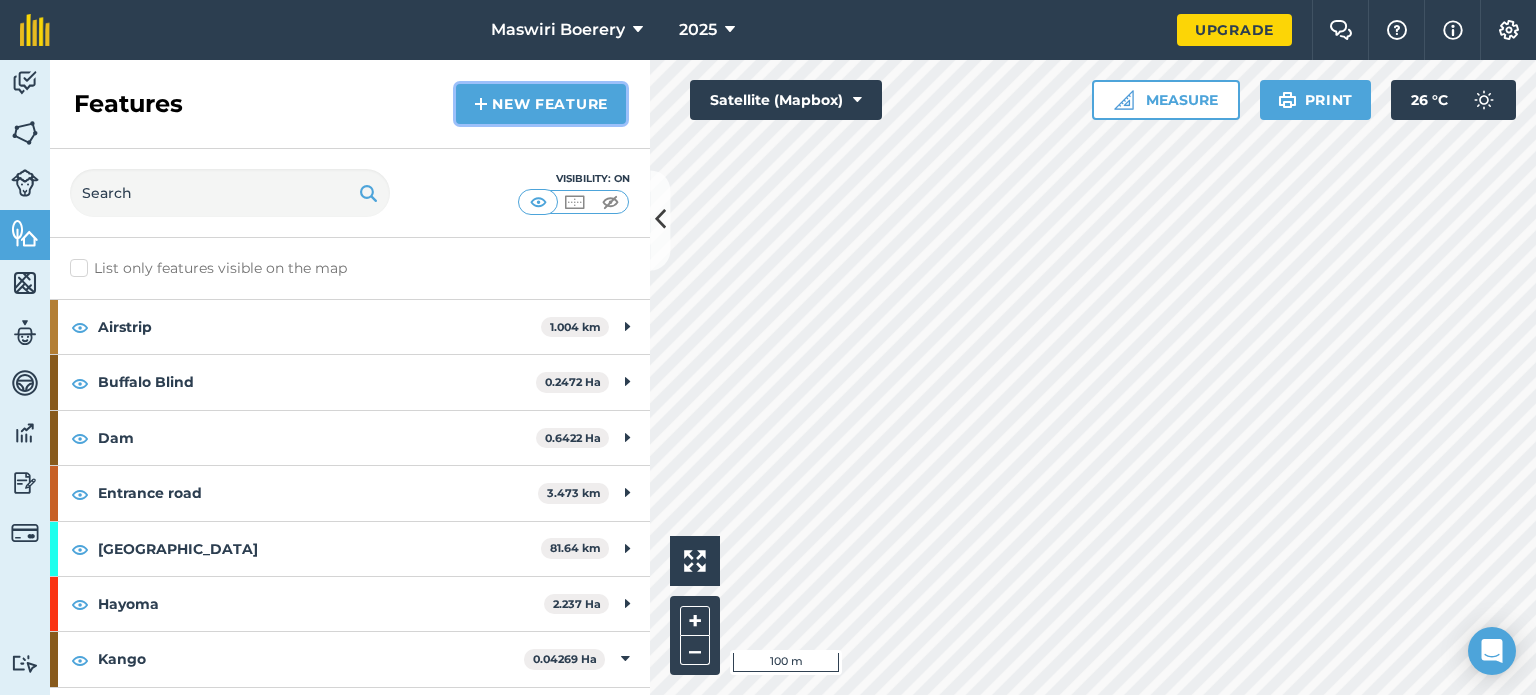 click on "New feature" at bounding box center [541, 104] 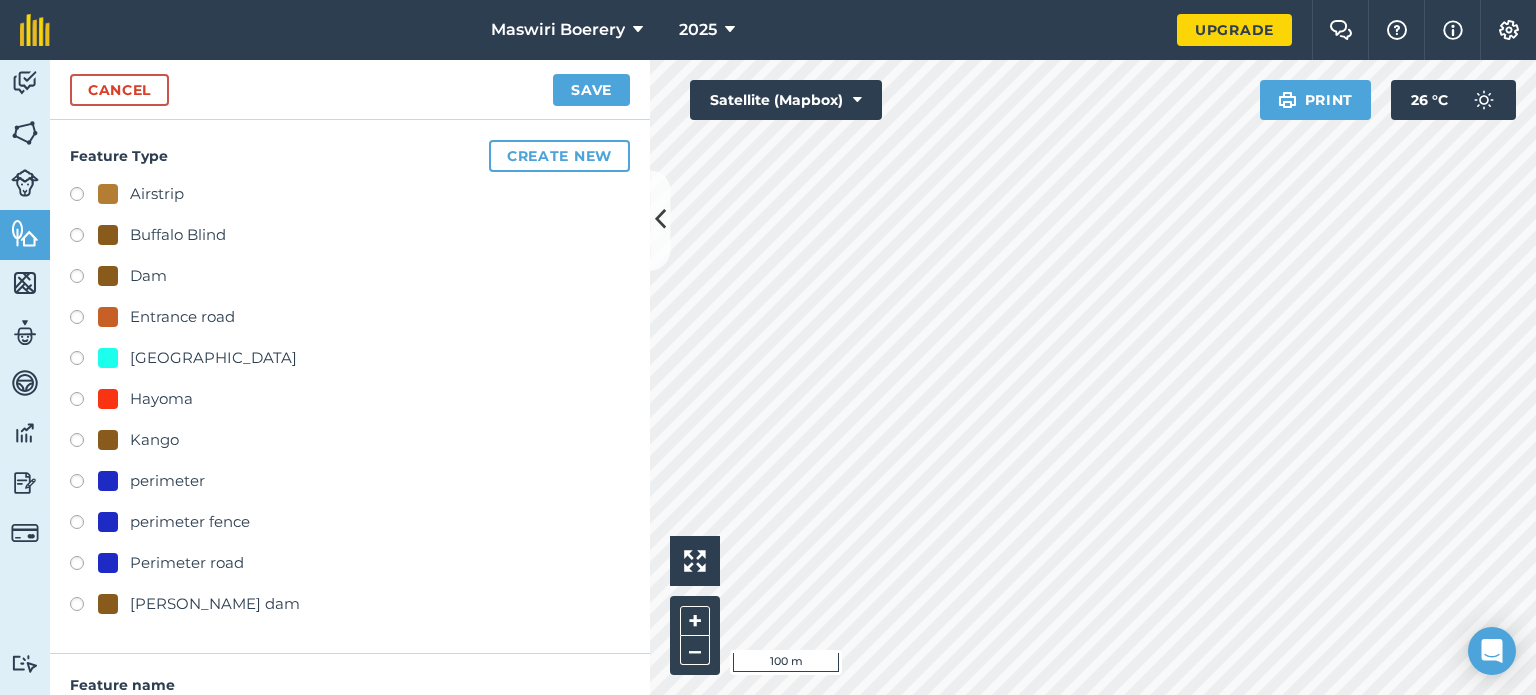 click on "[GEOGRAPHIC_DATA]" at bounding box center (213, 358) 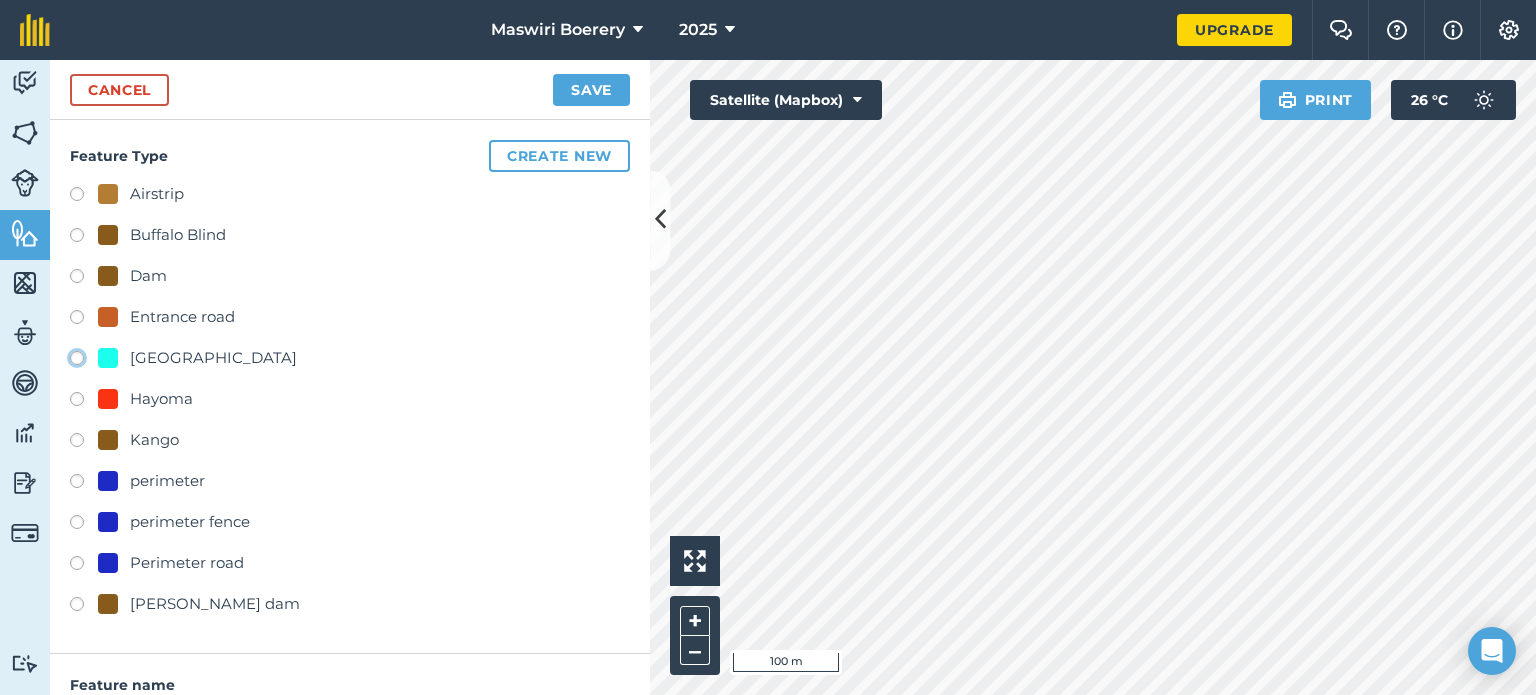 radio on "true" 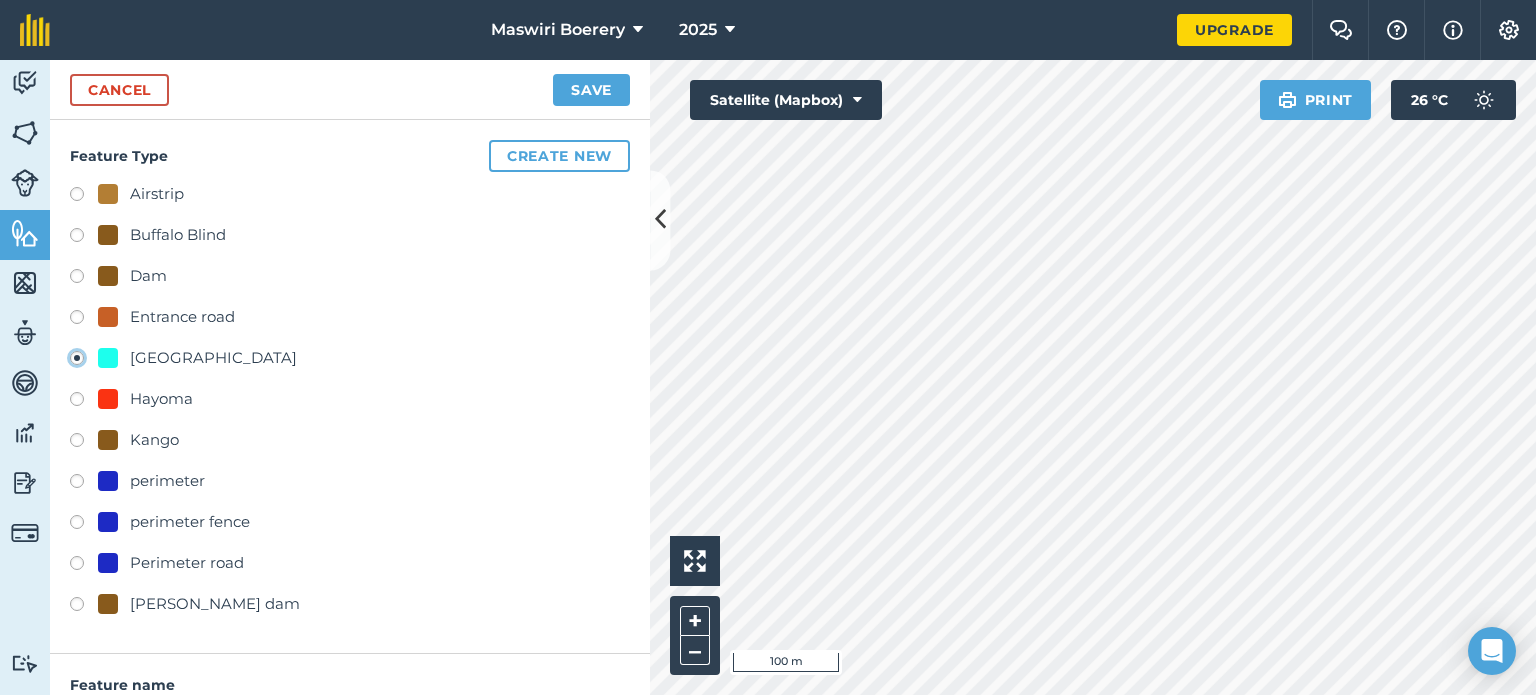 type on "[STREET_ADDRESS]" 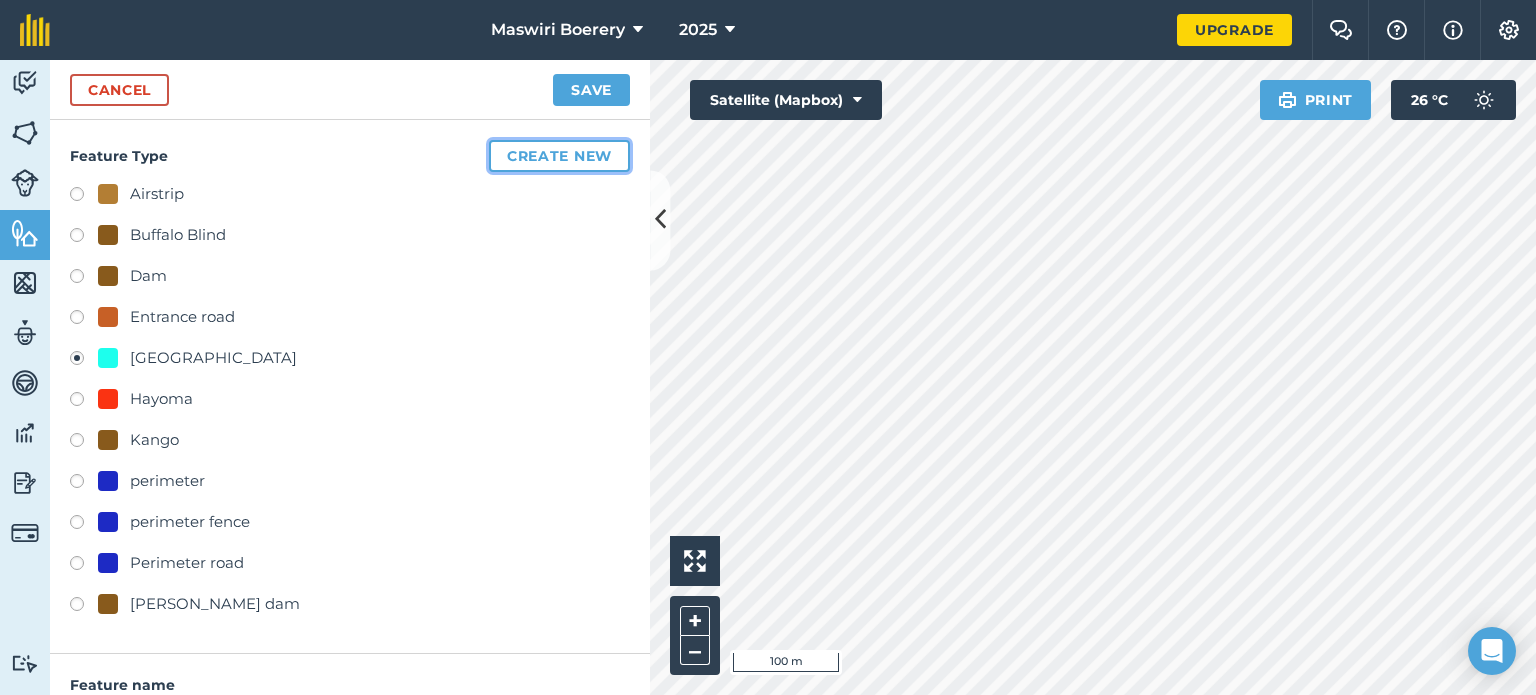 click on "Create new" at bounding box center (559, 156) 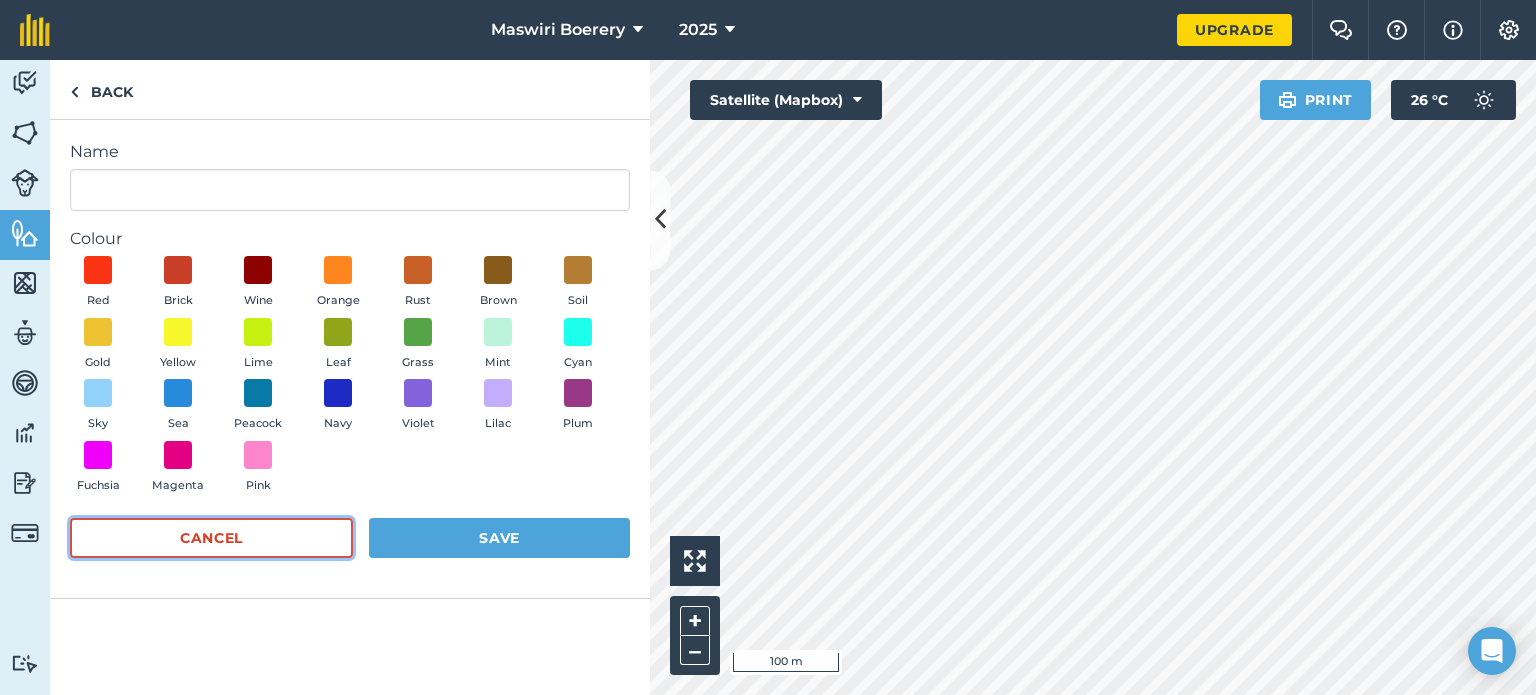 click on "Cancel" at bounding box center [211, 538] 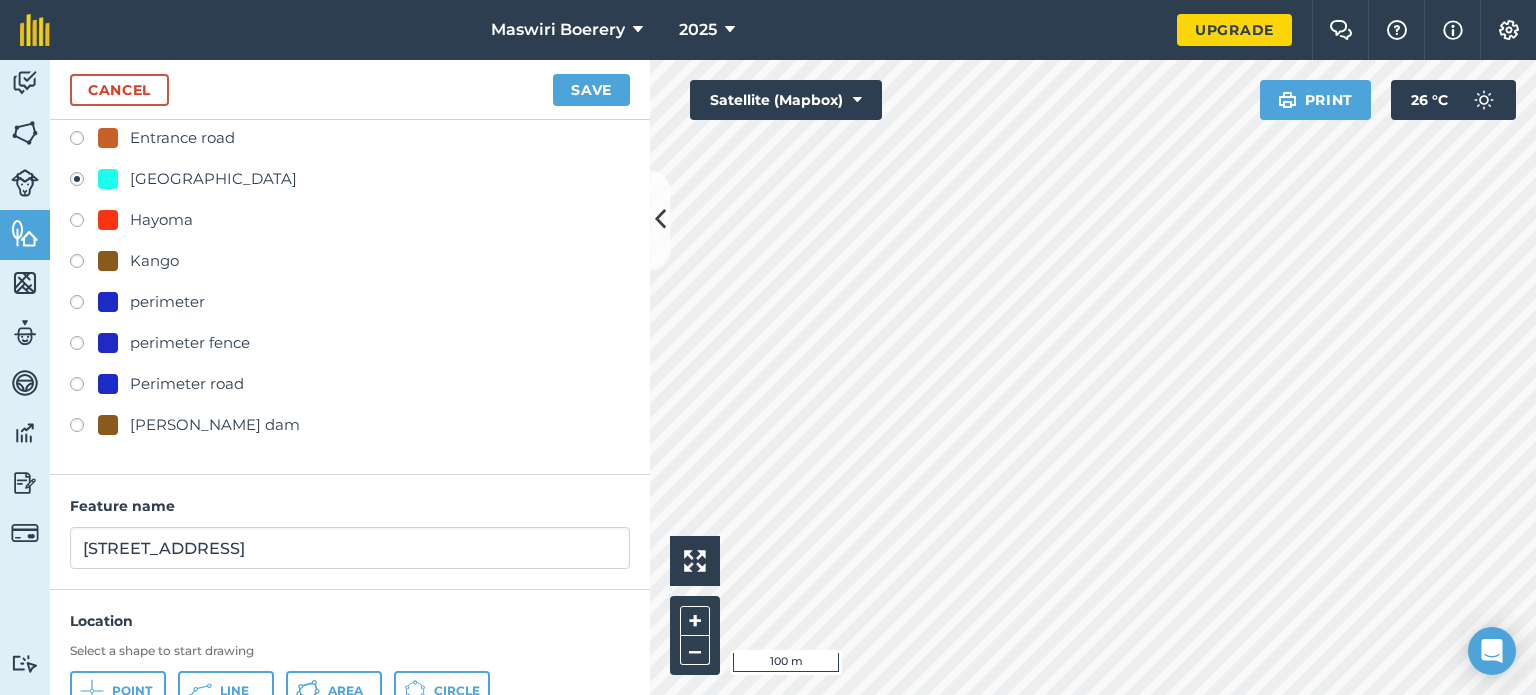 scroll, scrollTop: 224, scrollLeft: 0, axis: vertical 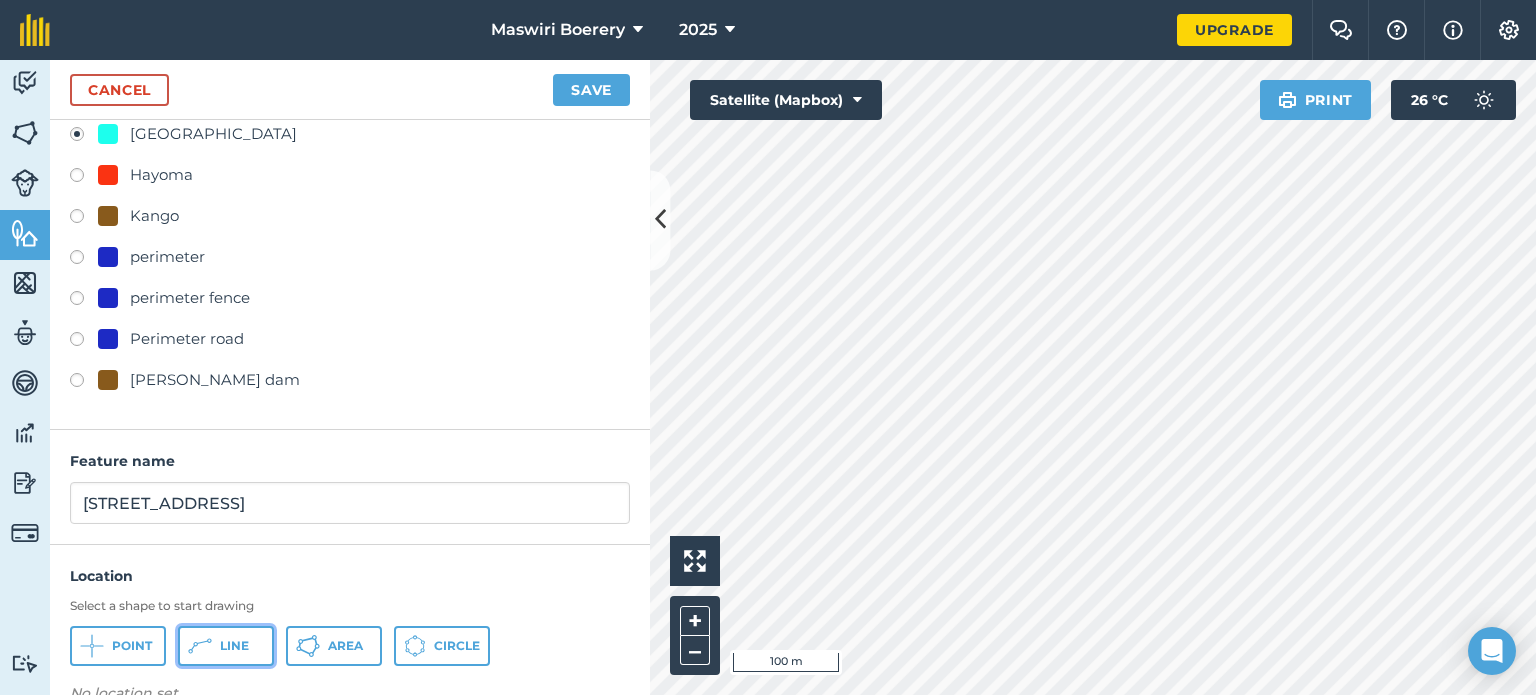 click on "Line" at bounding box center (234, 646) 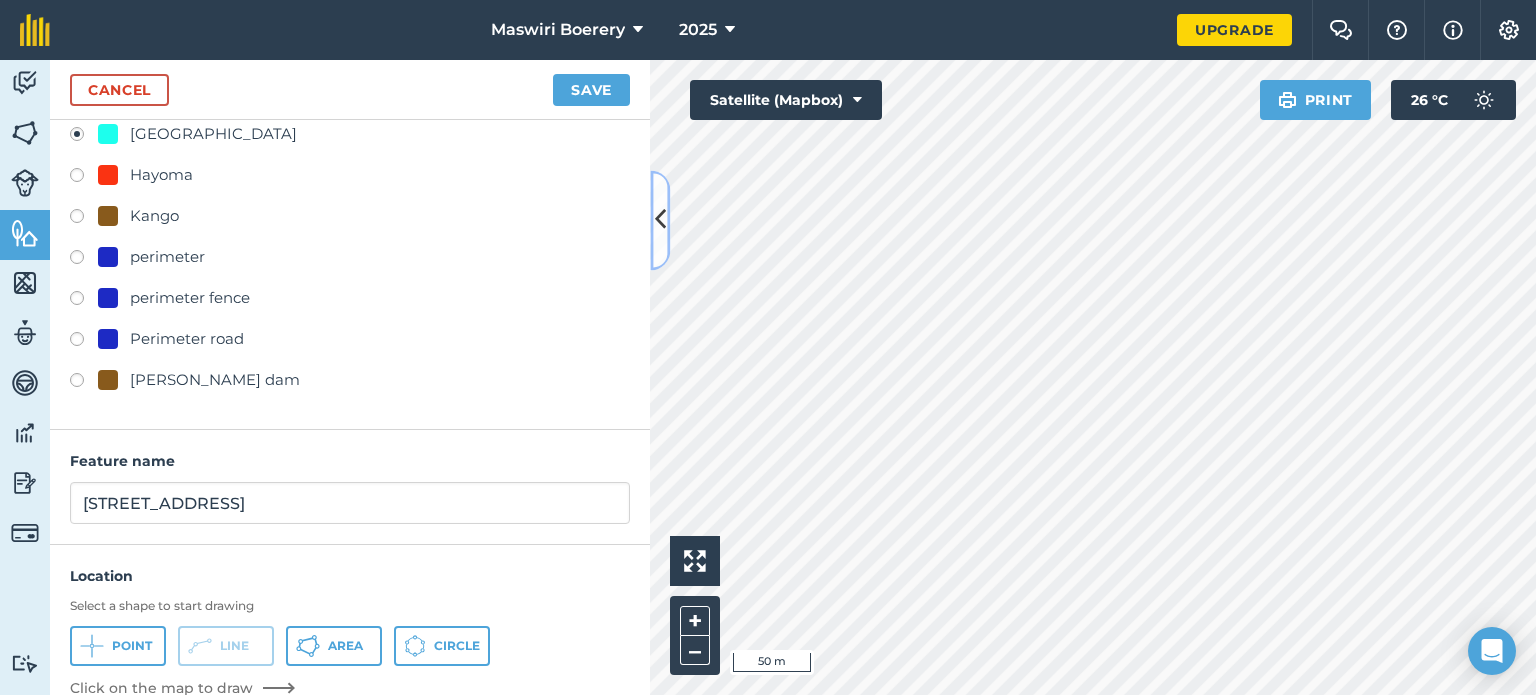 click at bounding box center (660, 220) 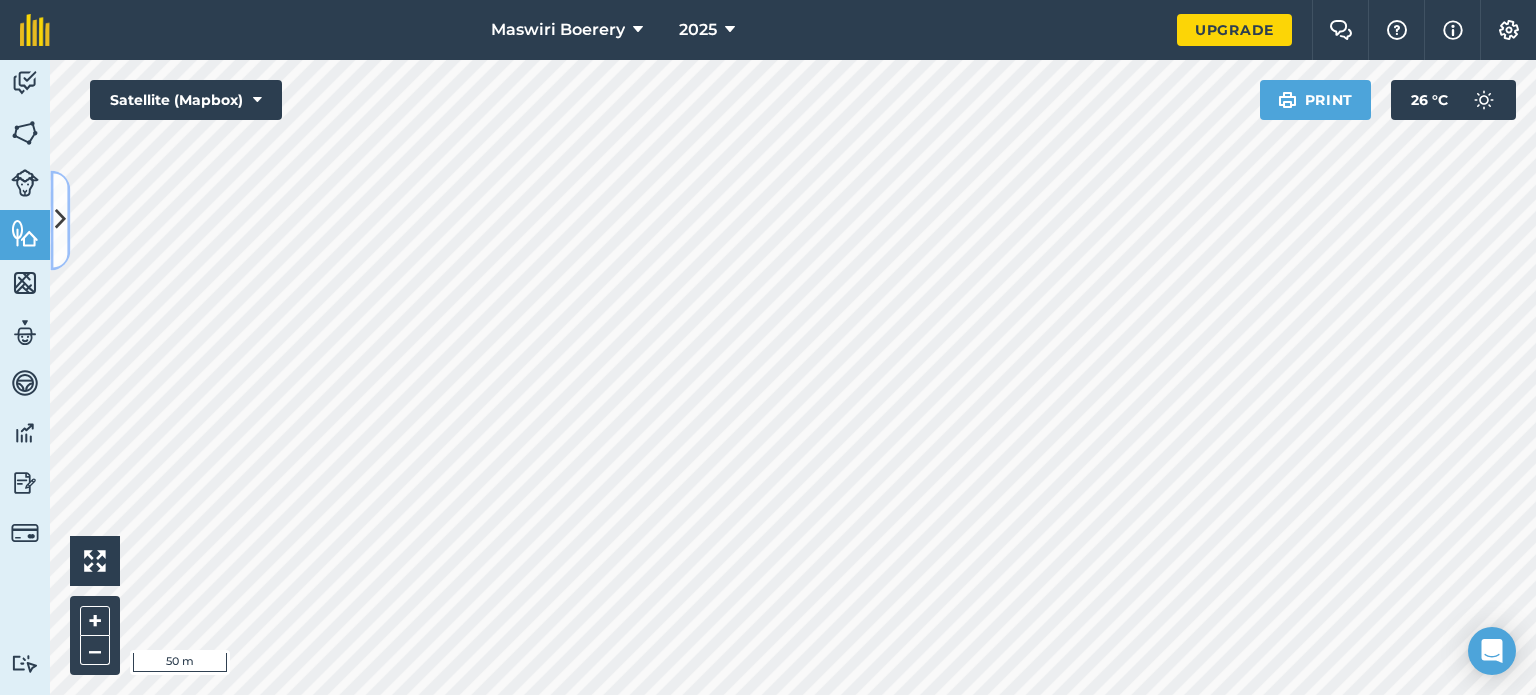 click at bounding box center [60, 220] 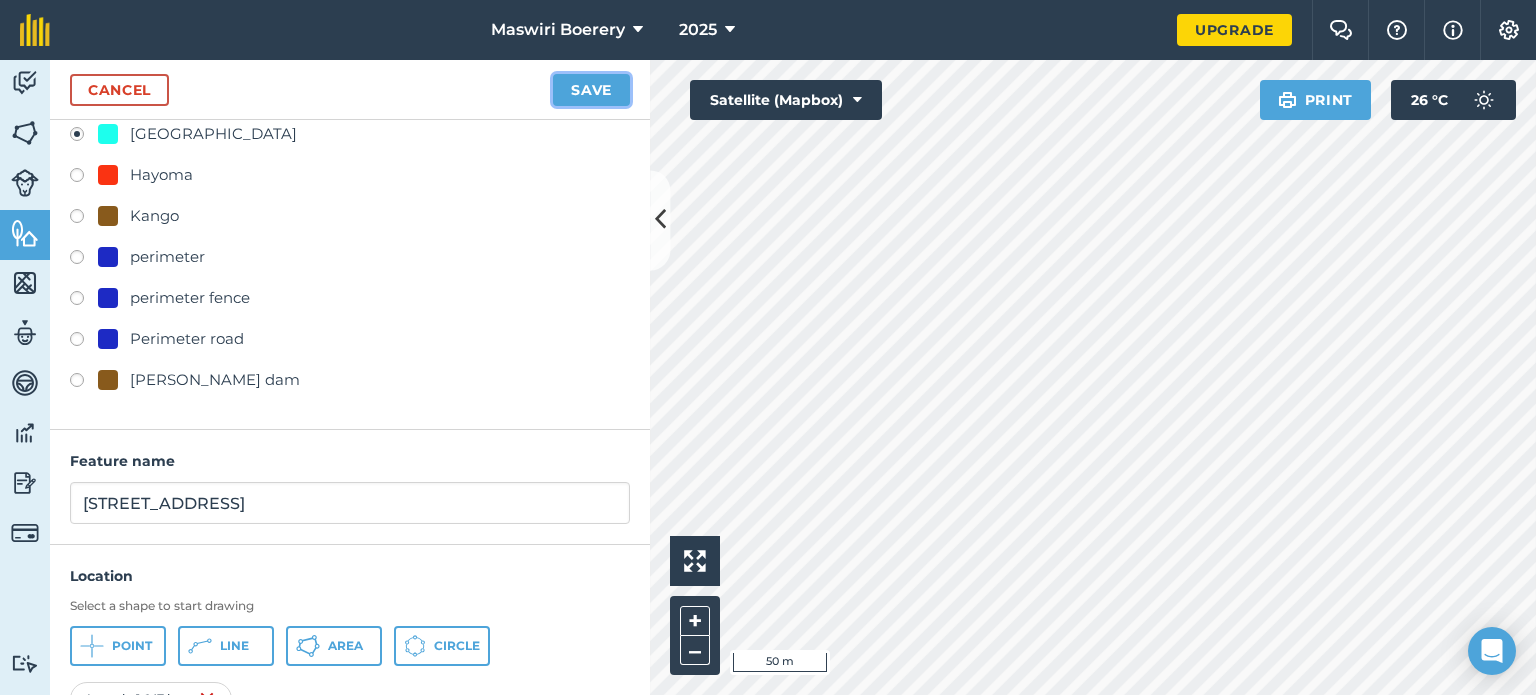 click on "Save" at bounding box center [591, 90] 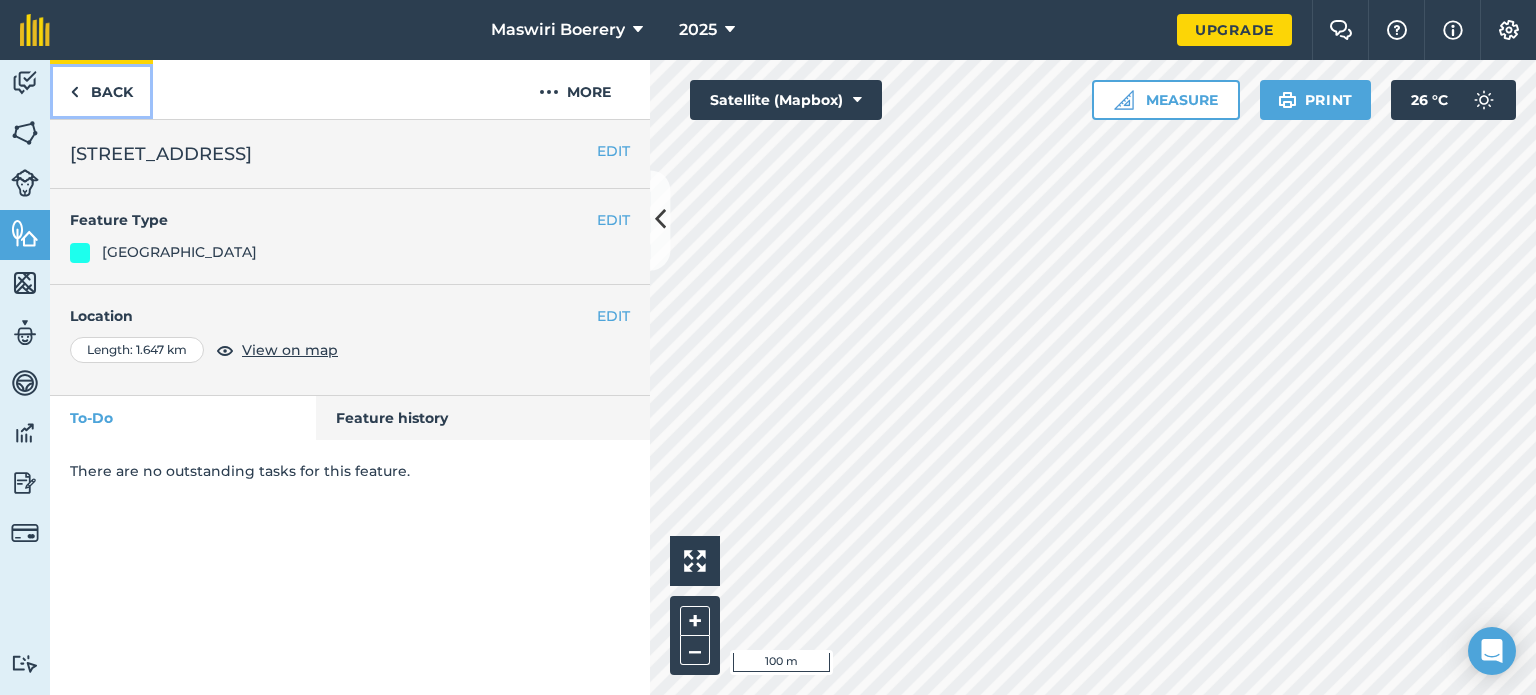click on "Back" at bounding box center (101, 89) 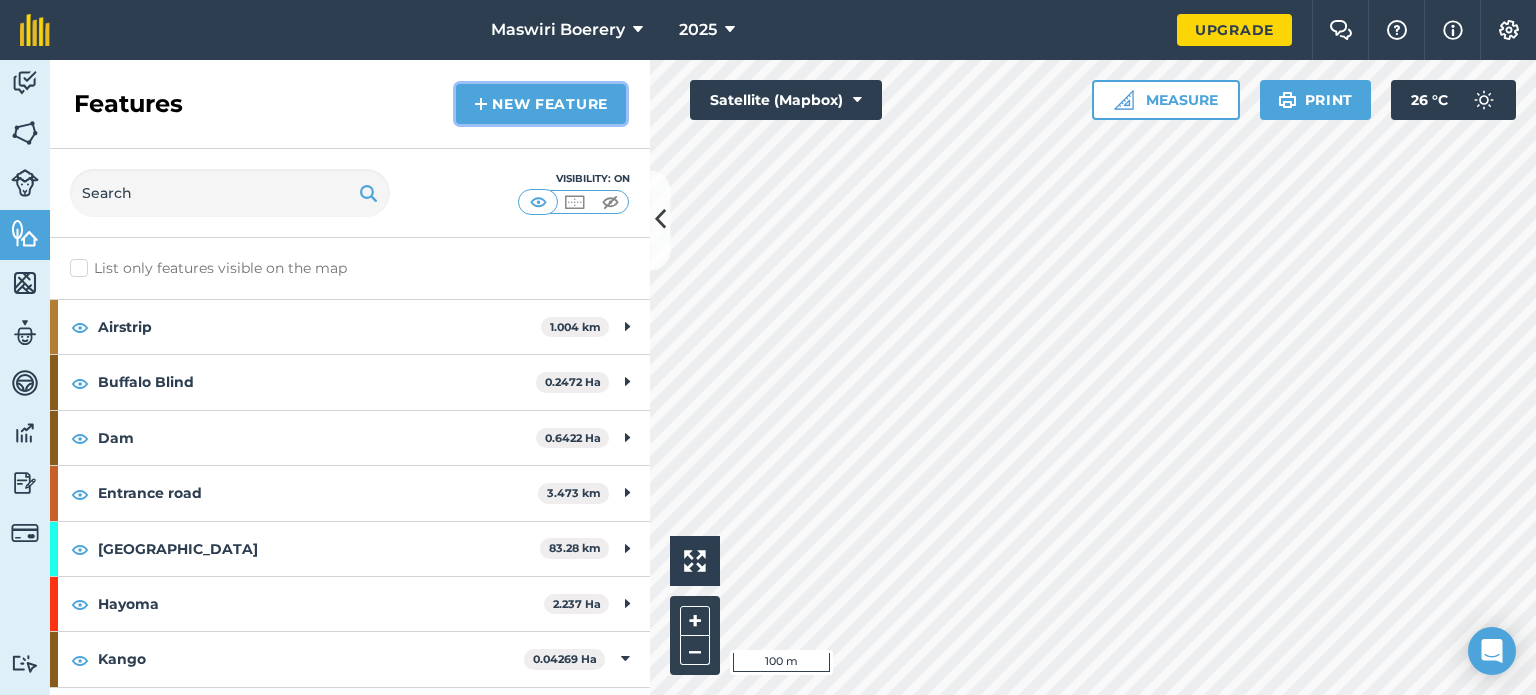 click on "New feature" at bounding box center (541, 104) 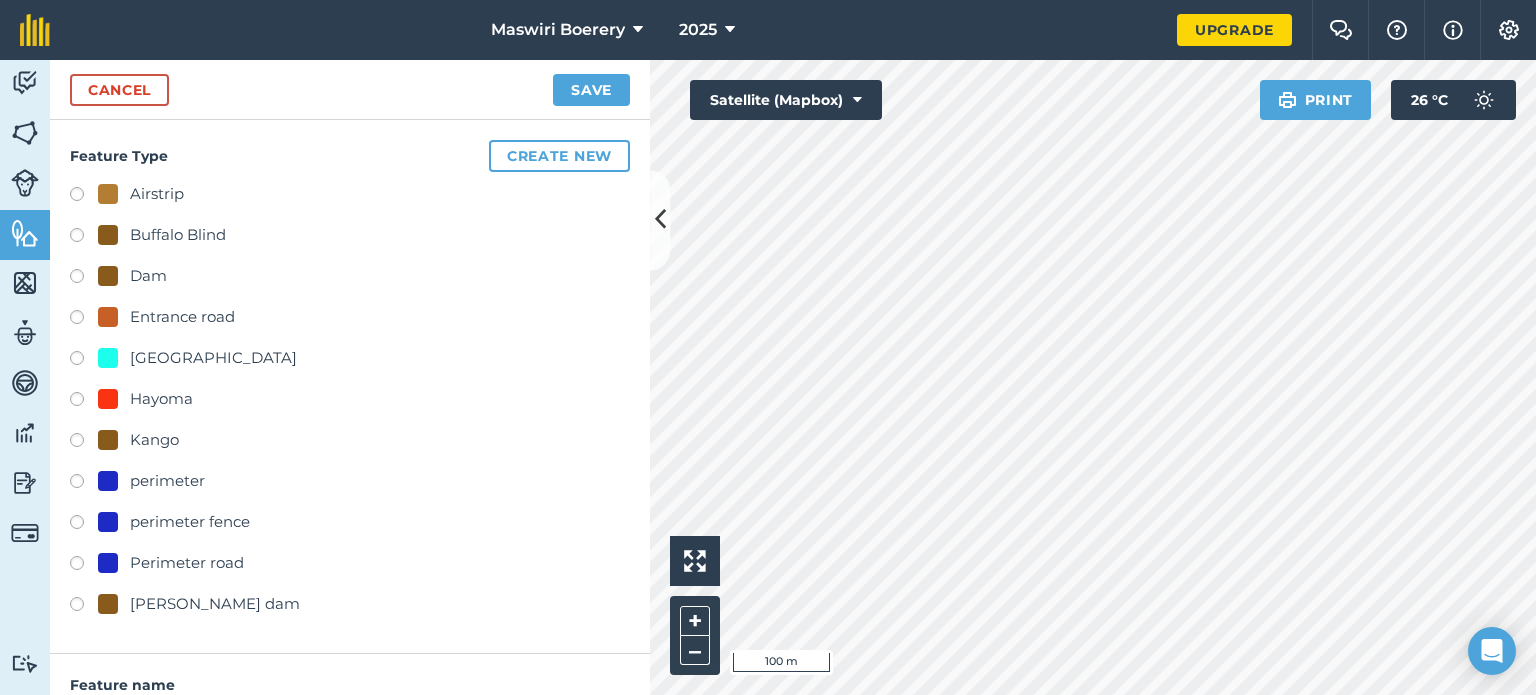 click on "[GEOGRAPHIC_DATA]" at bounding box center [213, 358] 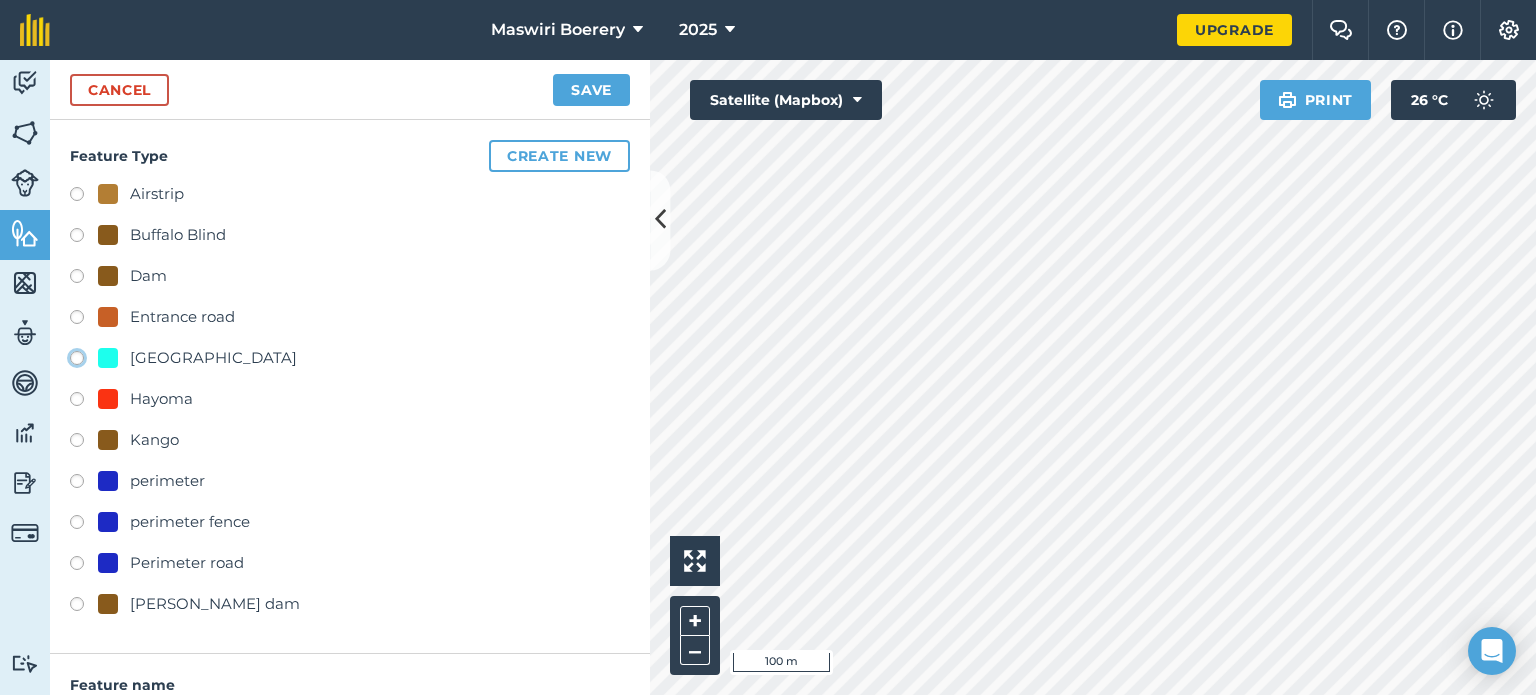 radio on "true" 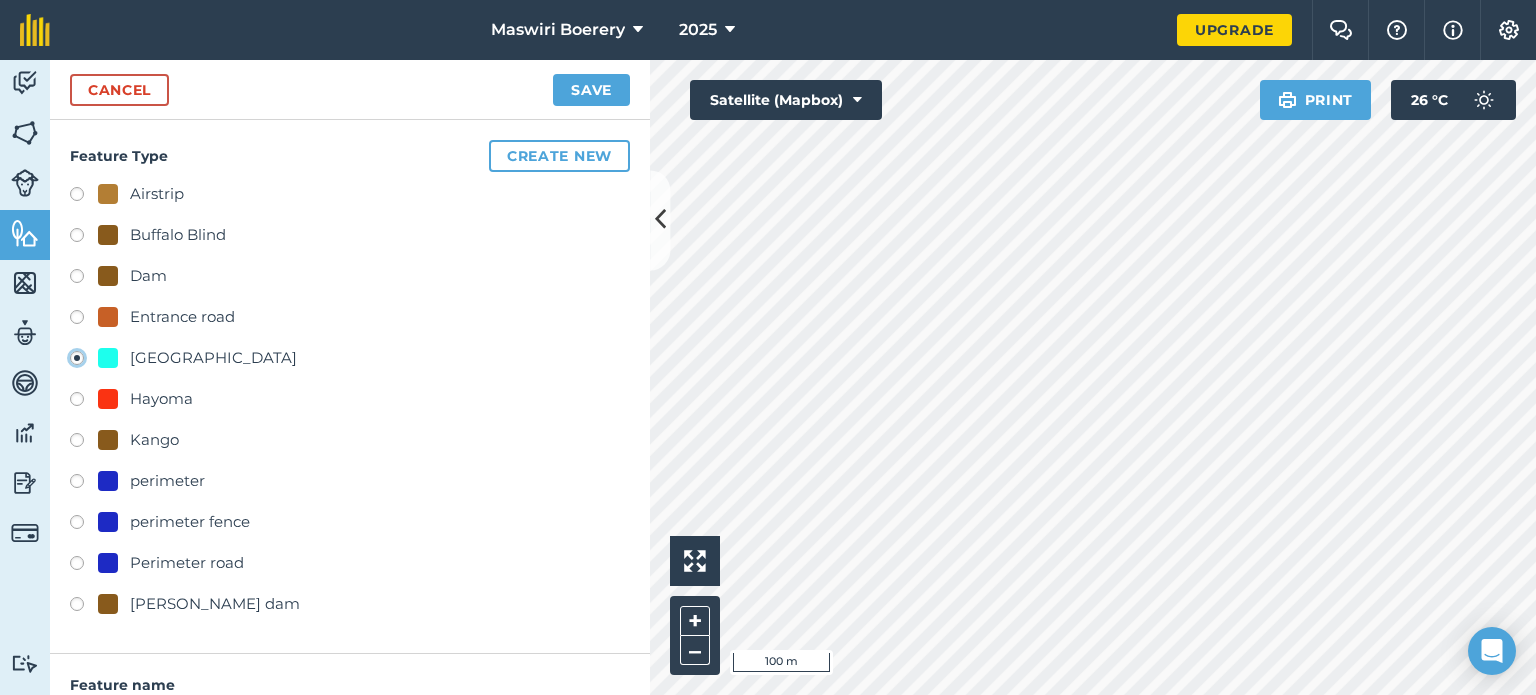 type on "[STREET_ADDRESS]" 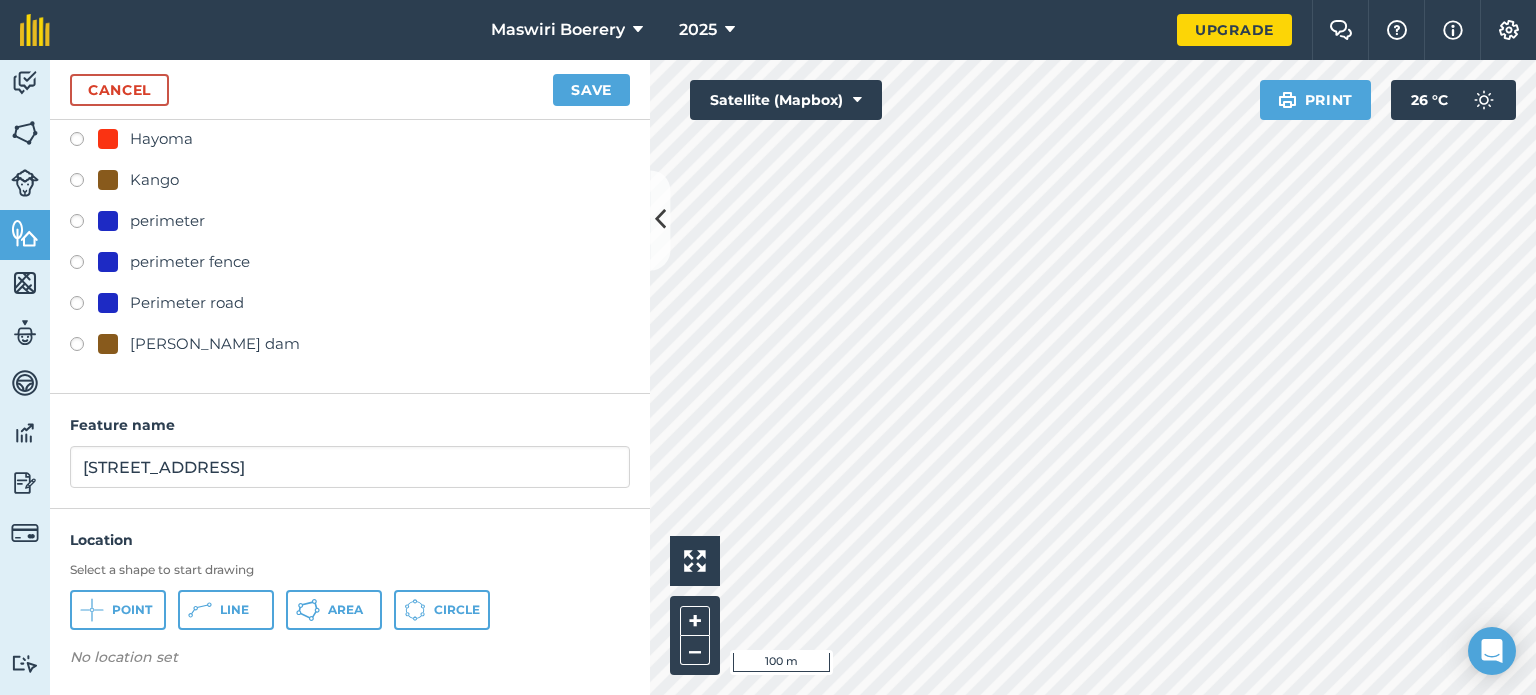click on "No location set" at bounding box center (350, 661) 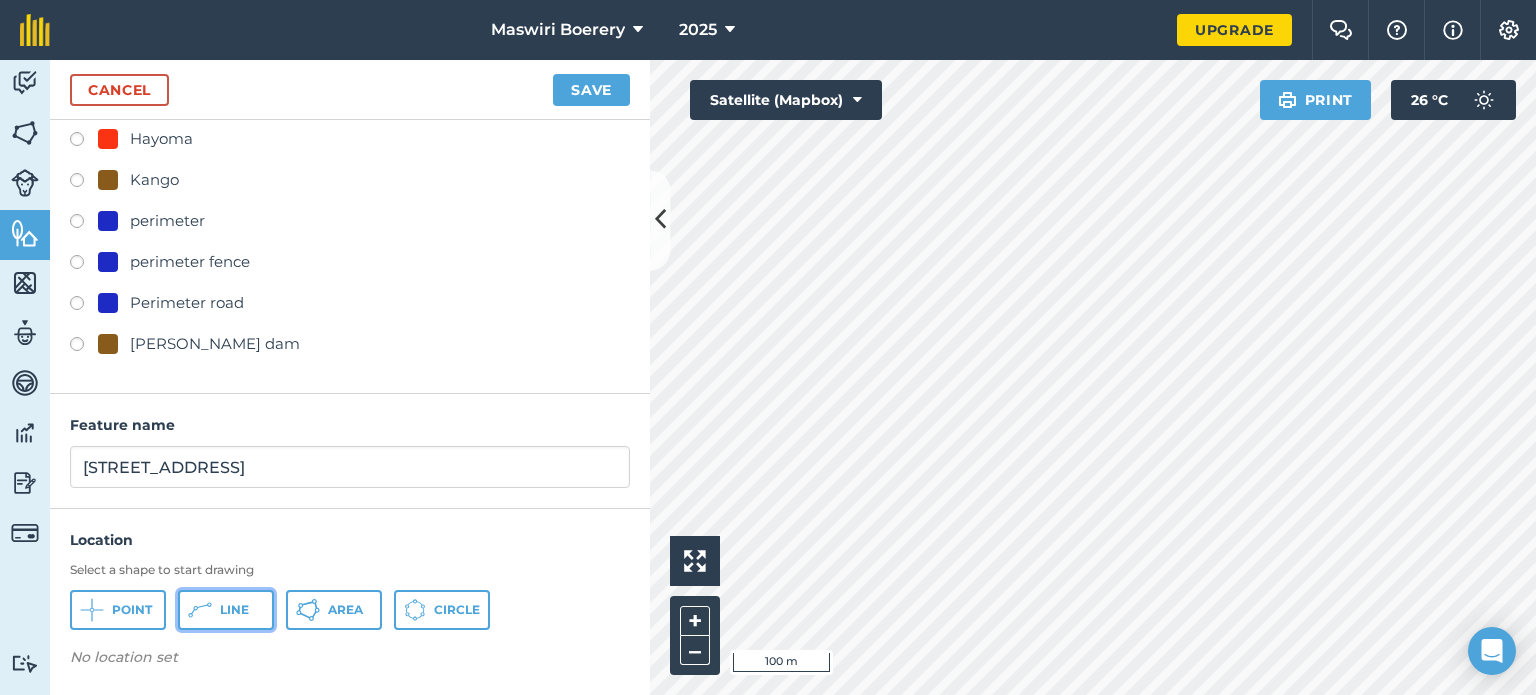click on "Line" at bounding box center [226, 610] 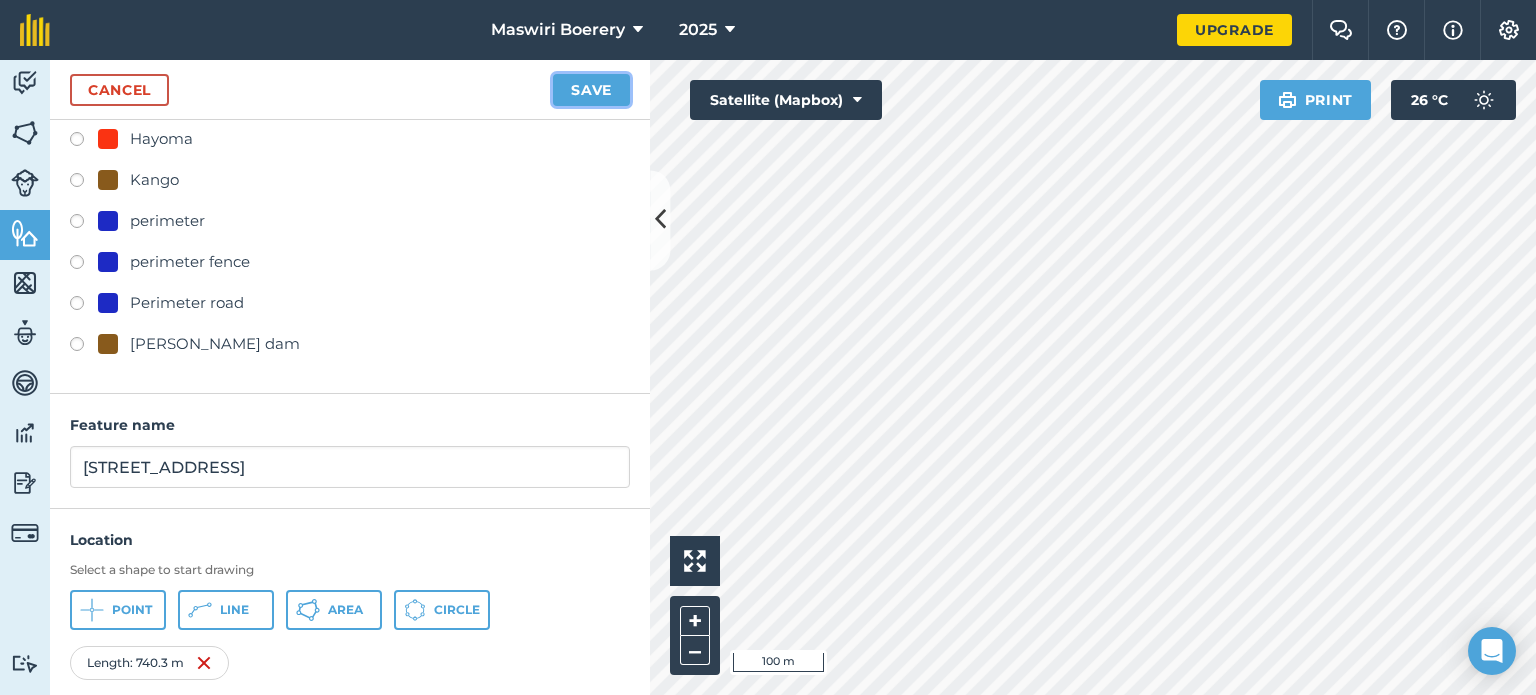 click on "Save" at bounding box center [591, 90] 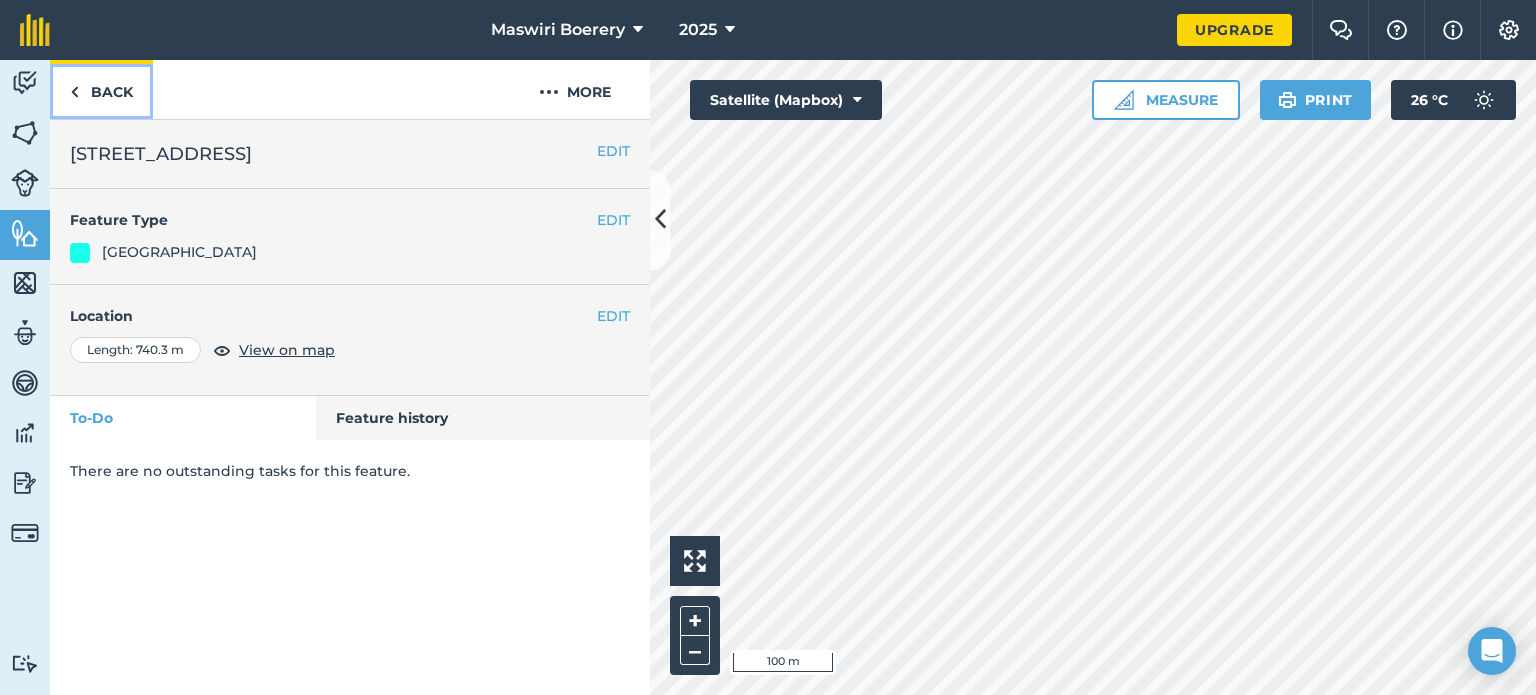 click on "Back" at bounding box center [101, 89] 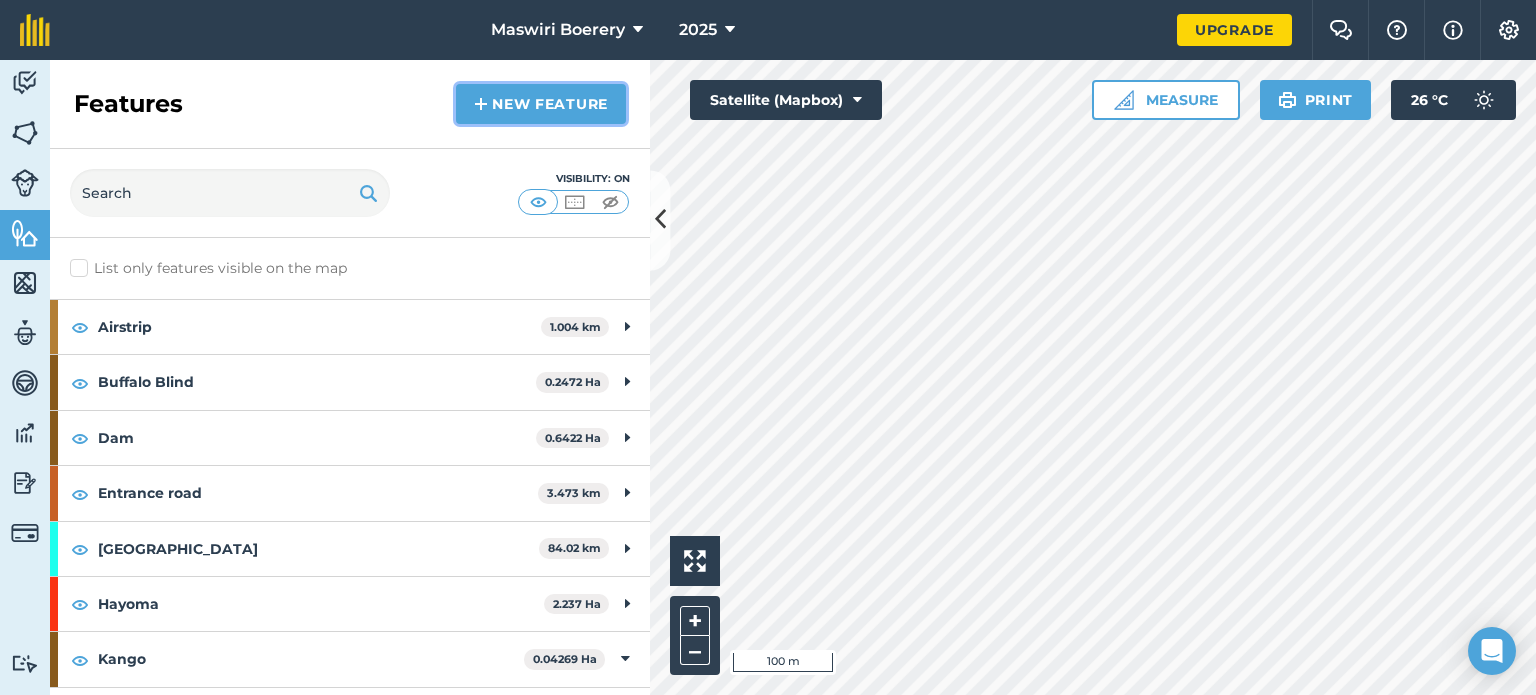 click on "New feature" at bounding box center [541, 104] 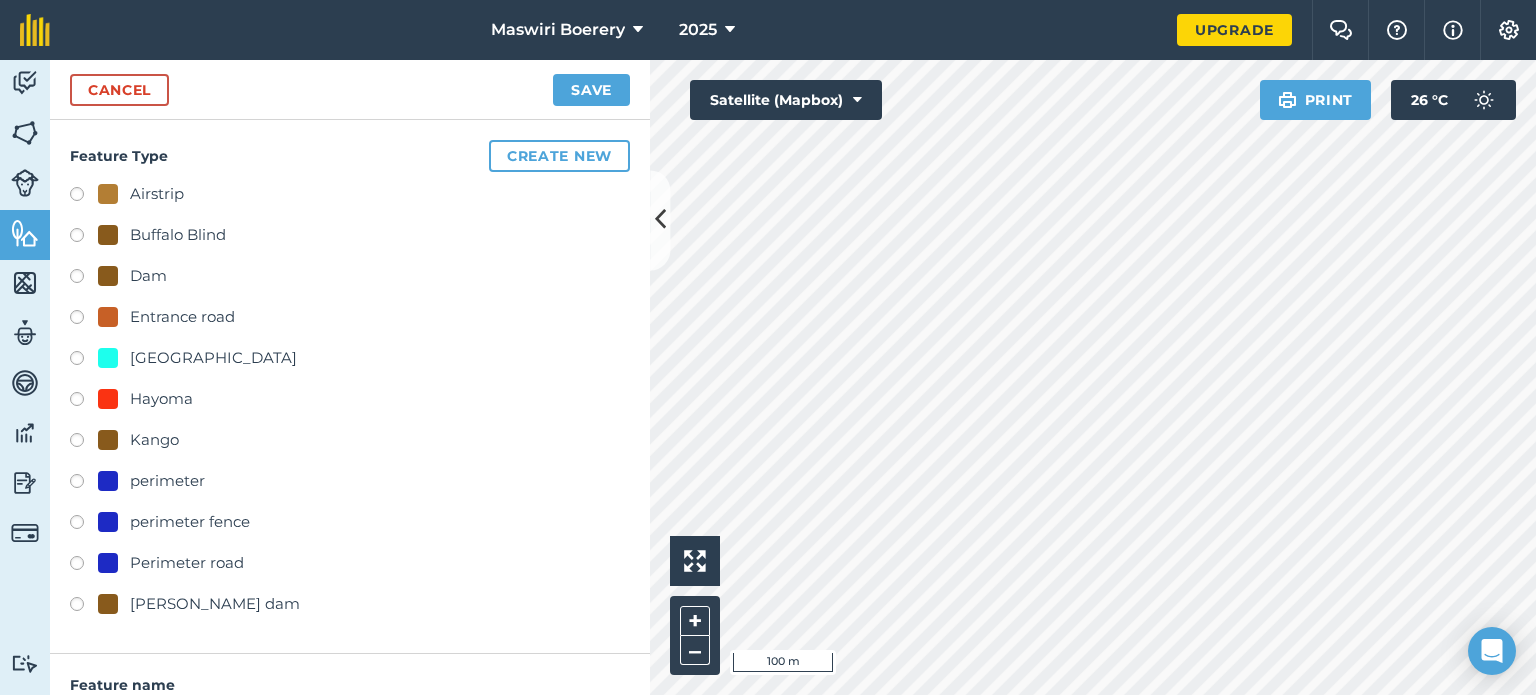 click on "[GEOGRAPHIC_DATA]" at bounding box center (213, 358) 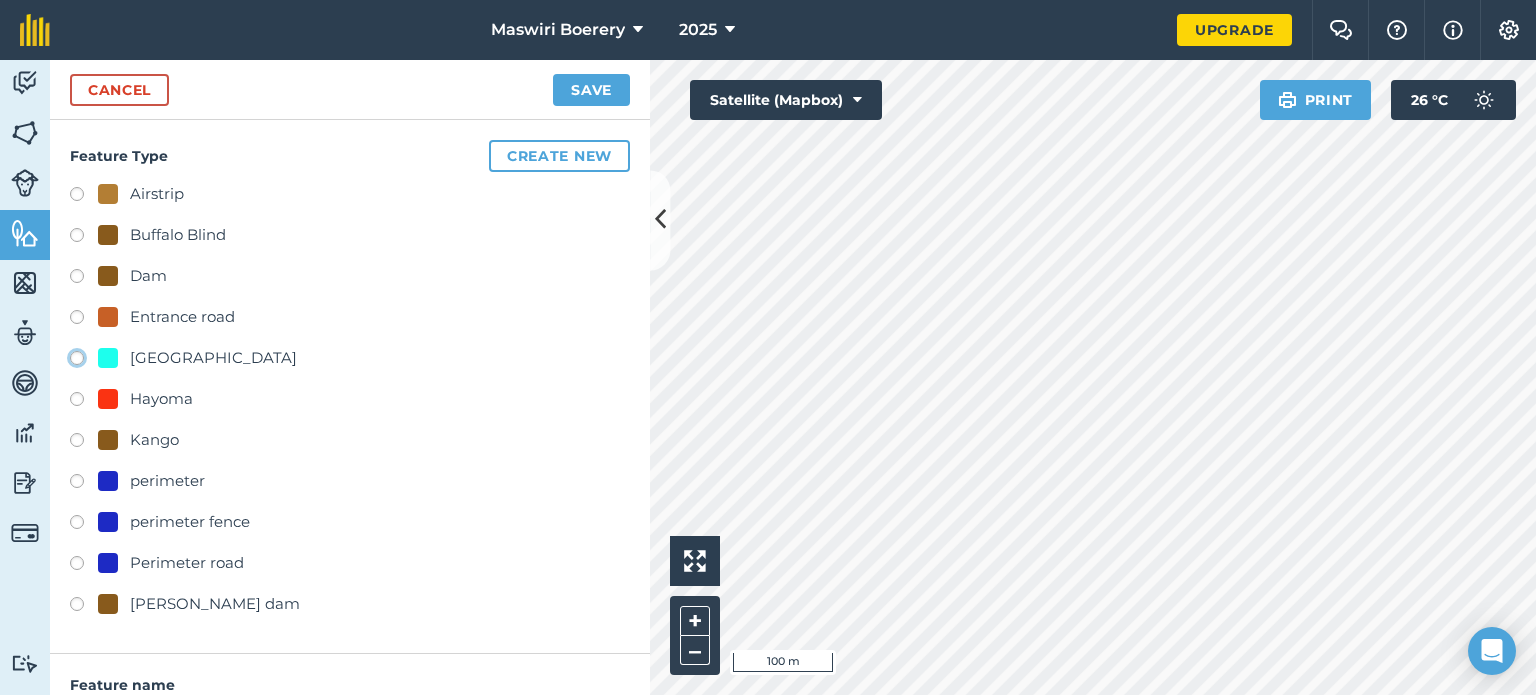 radio on "true" 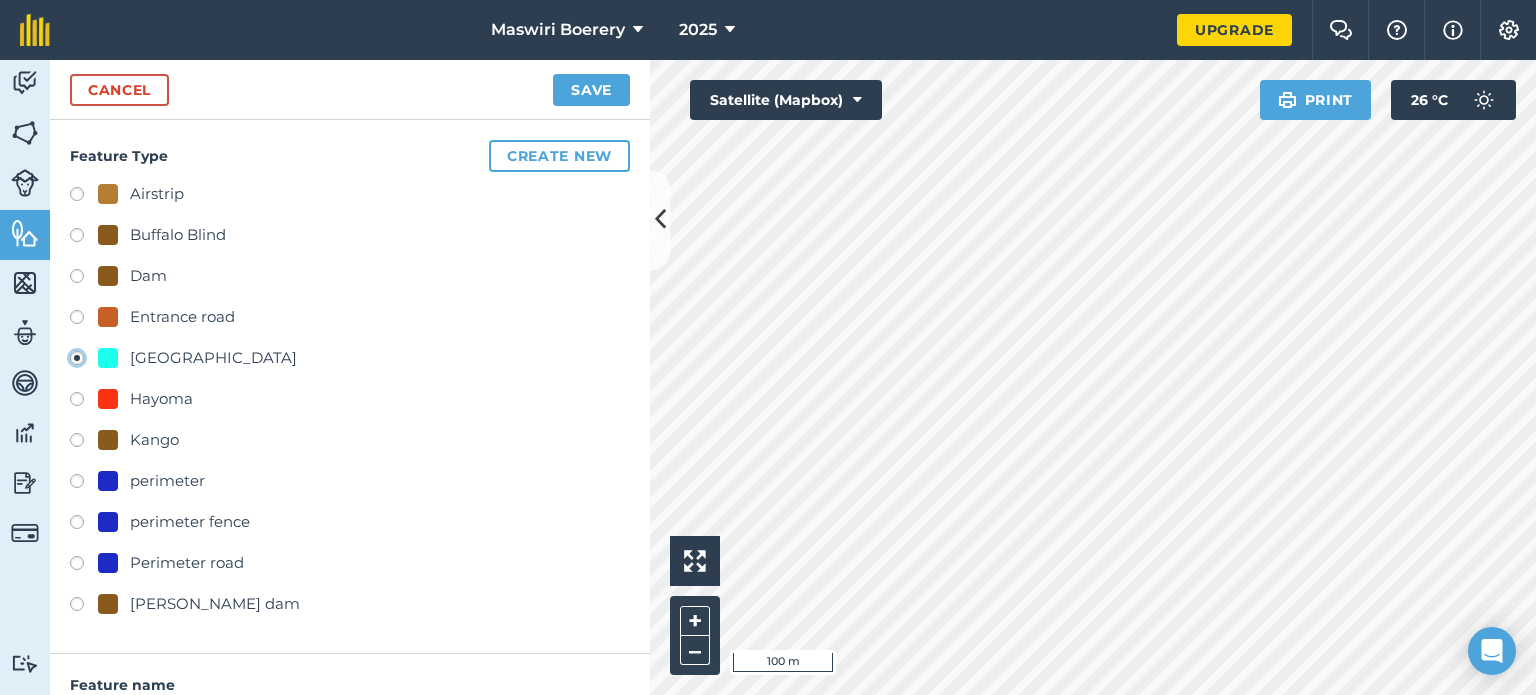type on "[STREET_ADDRESS]" 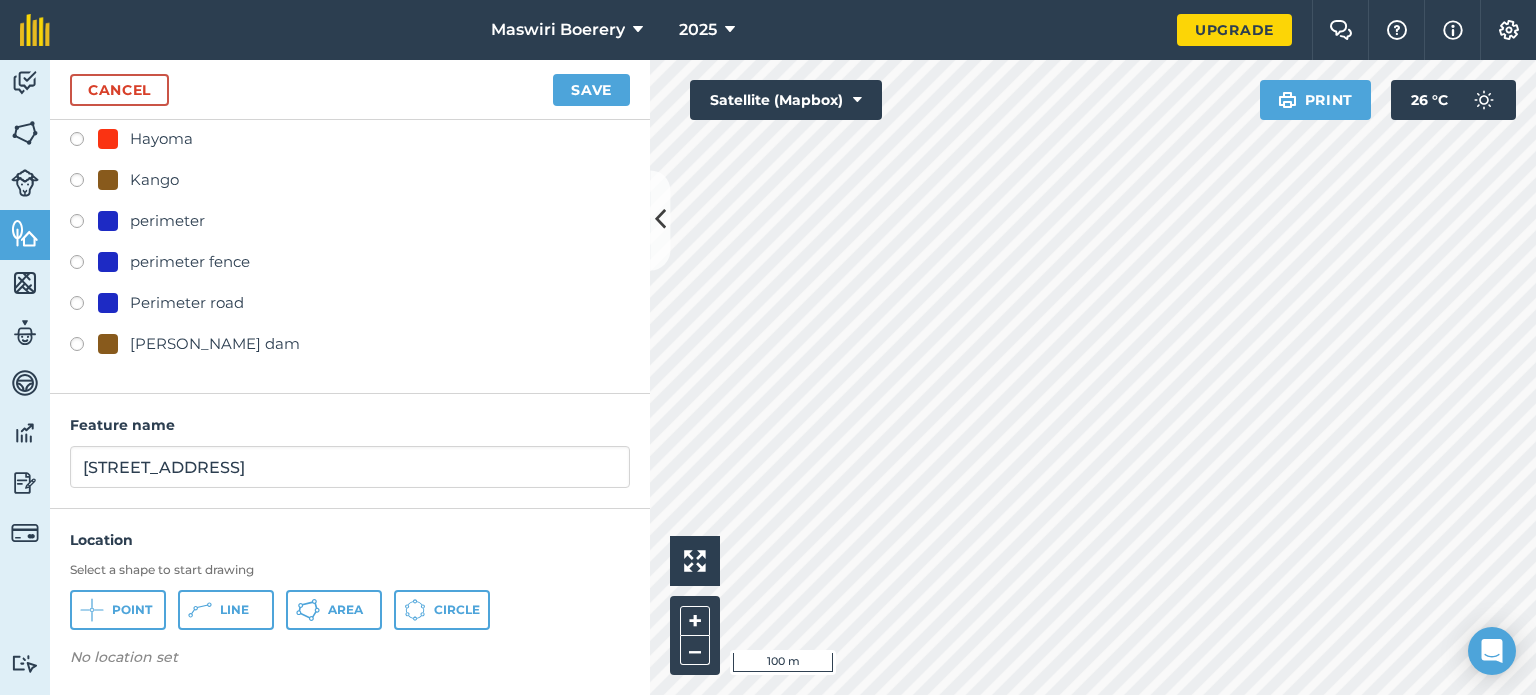 click on "No location set" at bounding box center [350, 661] 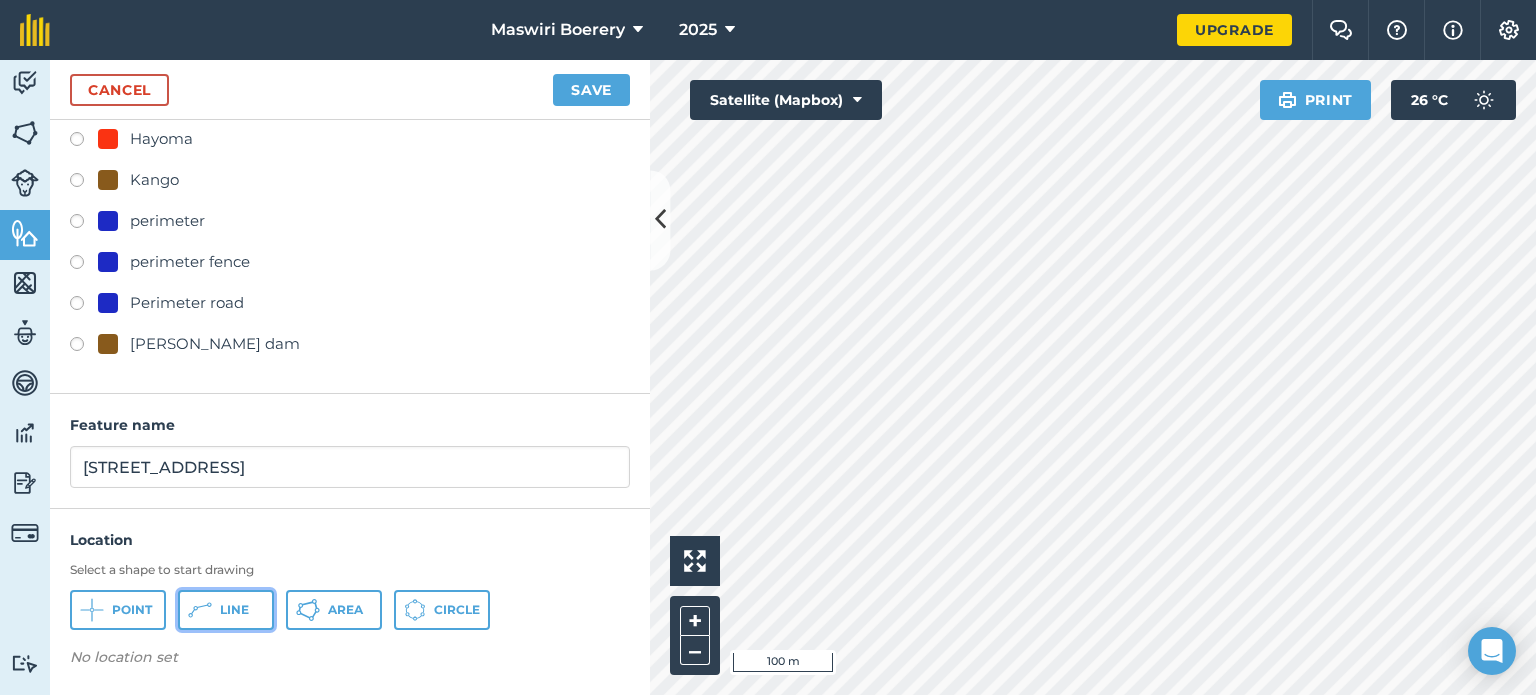 click on "Line" at bounding box center (226, 610) 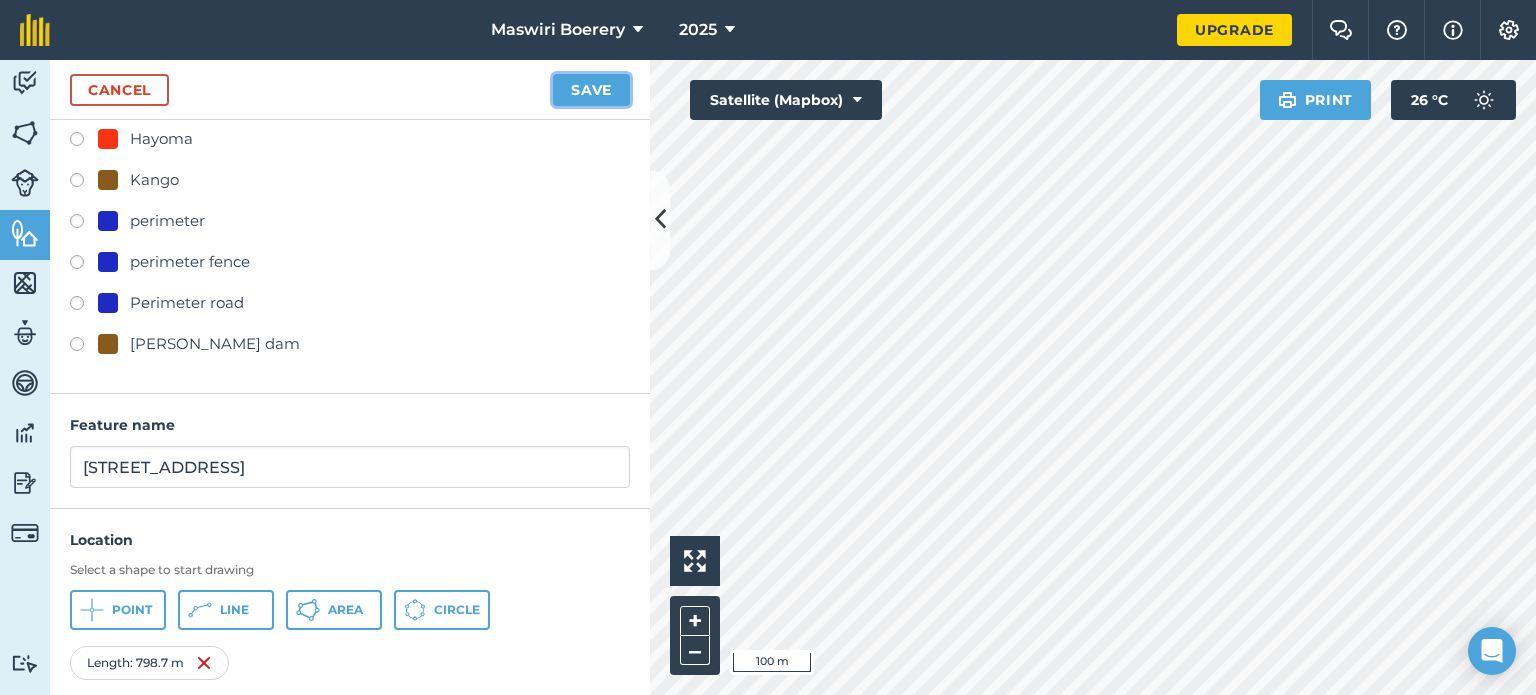 click on "Save" at bounding box center [591, 90] 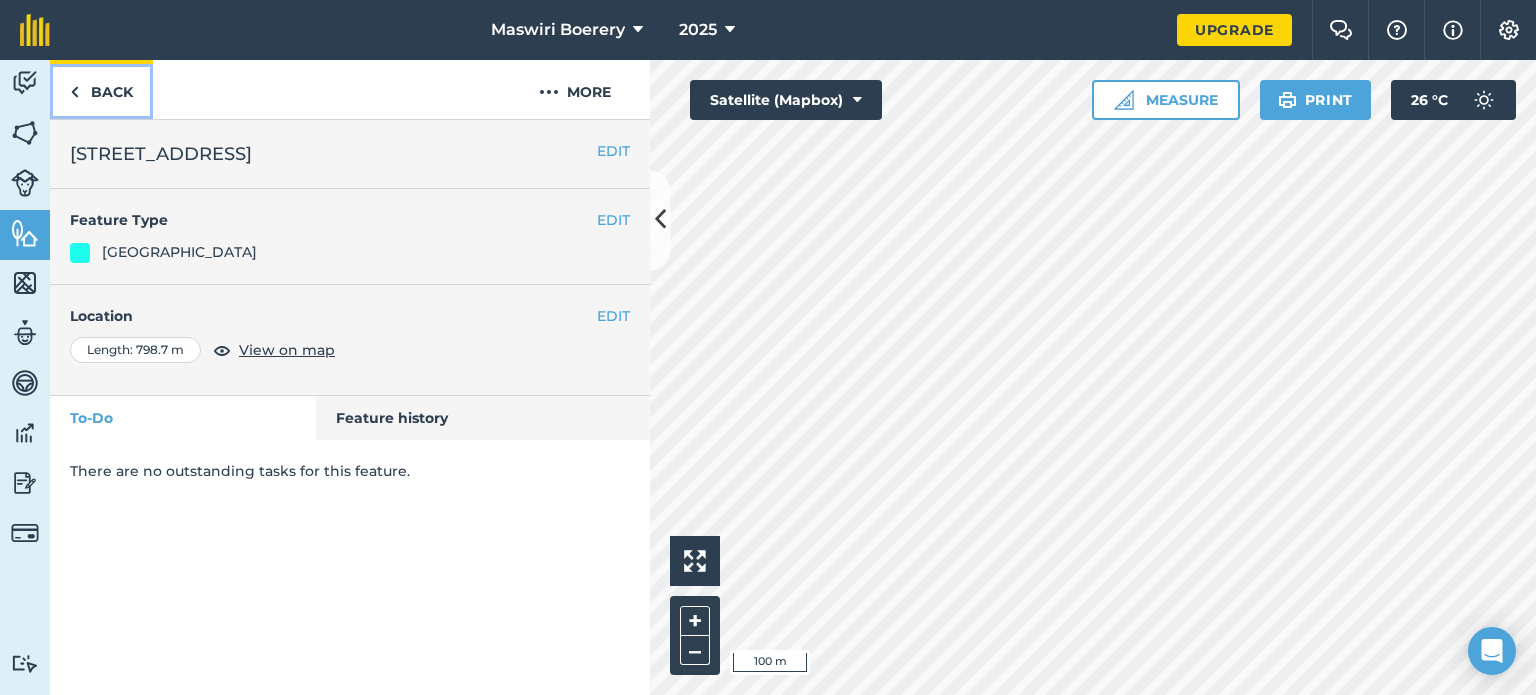 drag, startPoint x: 1132, startPoint y: 101, endPoint x: 96, endPoint y: 89, distance: 1036.0695 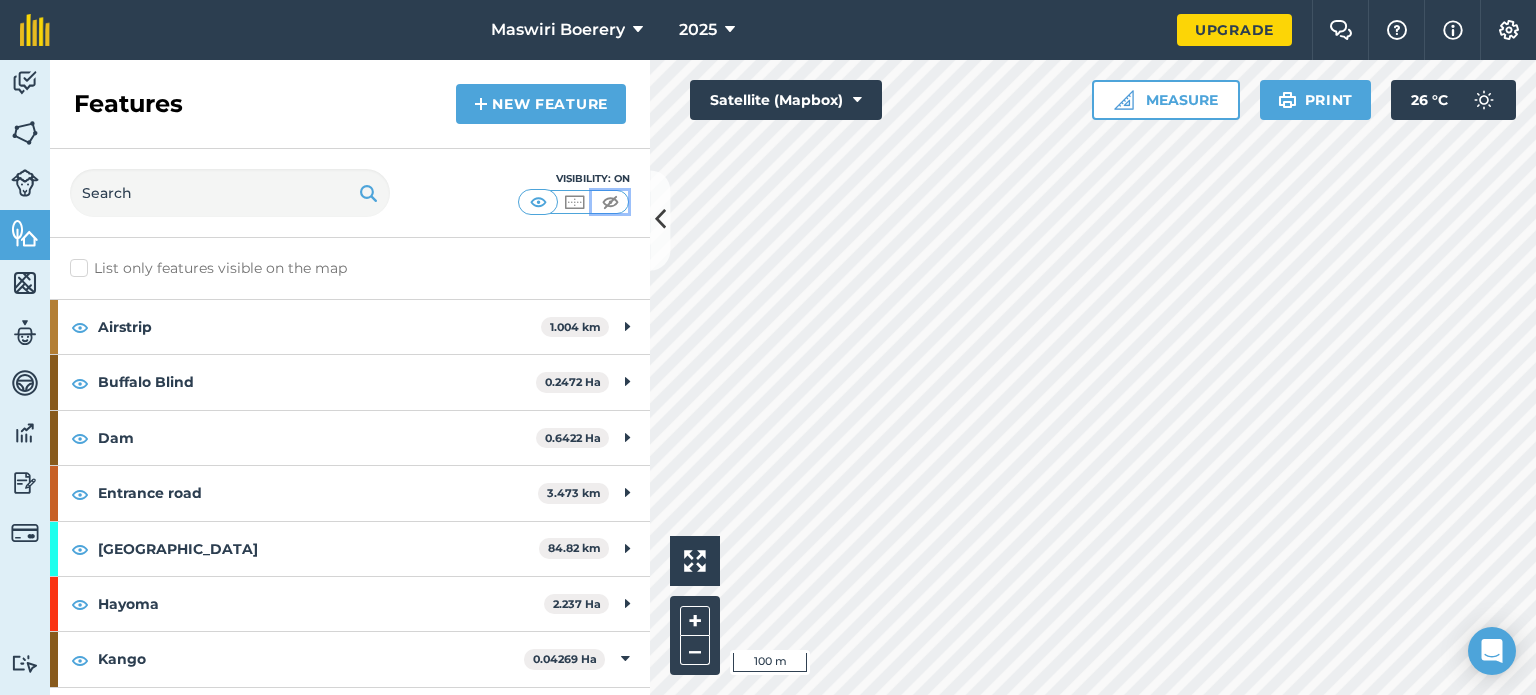 click at bounding box center (610, 202) 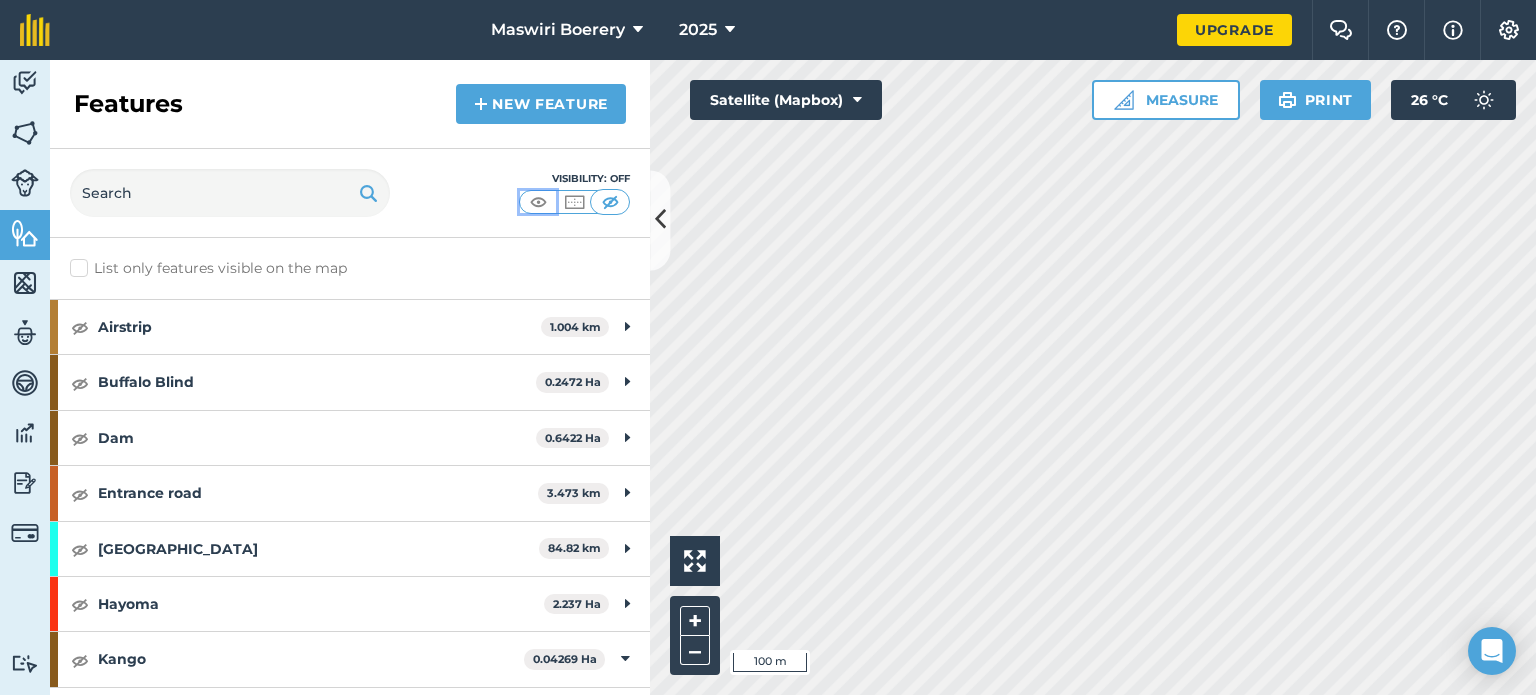 click at bounding box center (538, 202) 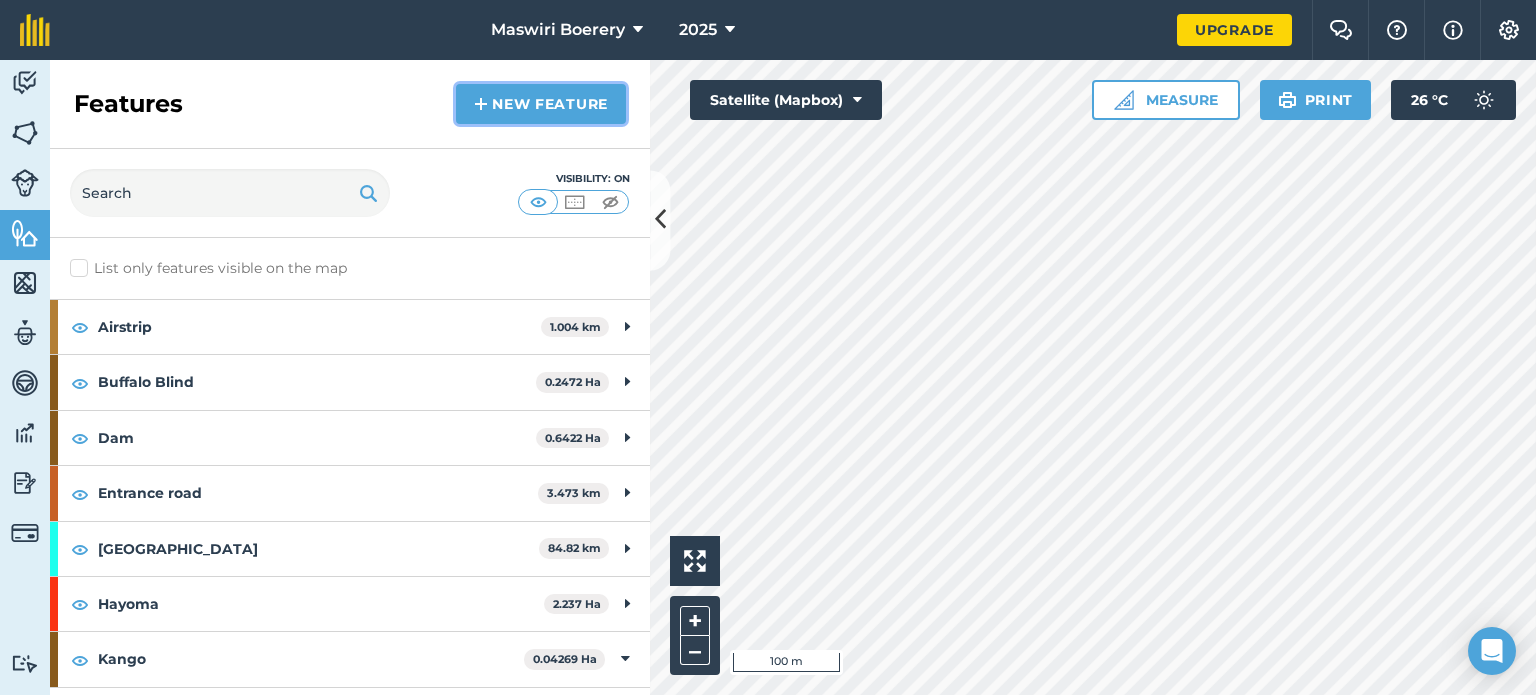 click on "New feature" at bounding box center (541, 104) 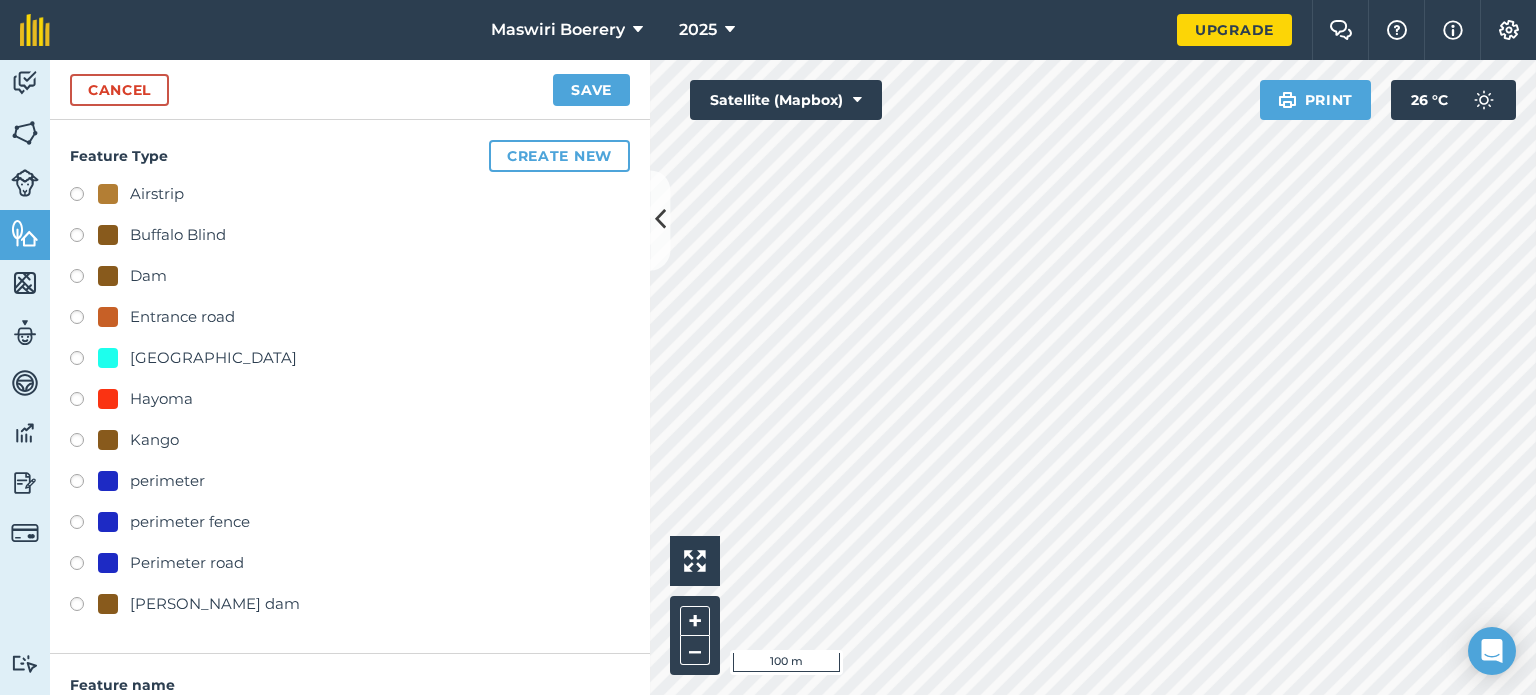 drag, startPoint x: 169, startPoint y: 357, endPoint x: 145, endPoint y: 352, distance: 24.5153 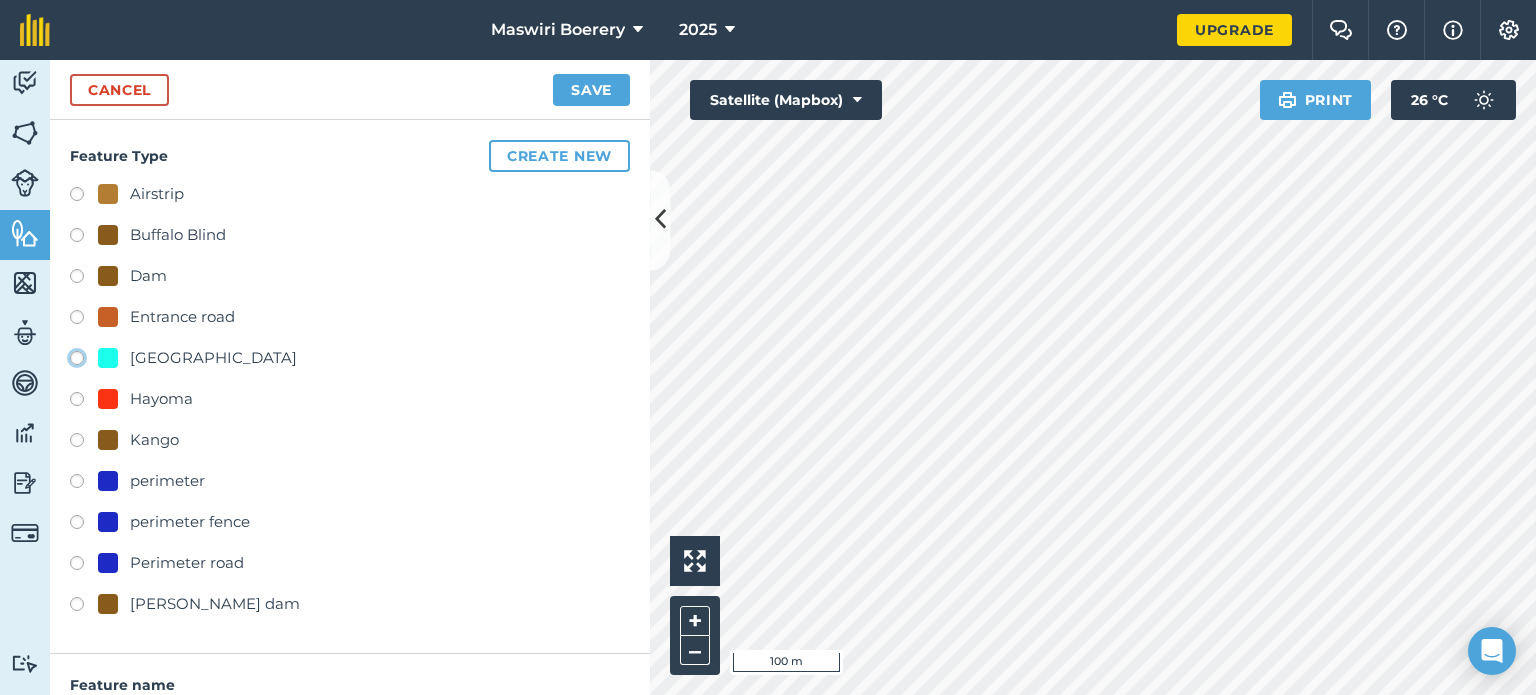 radio on "true" 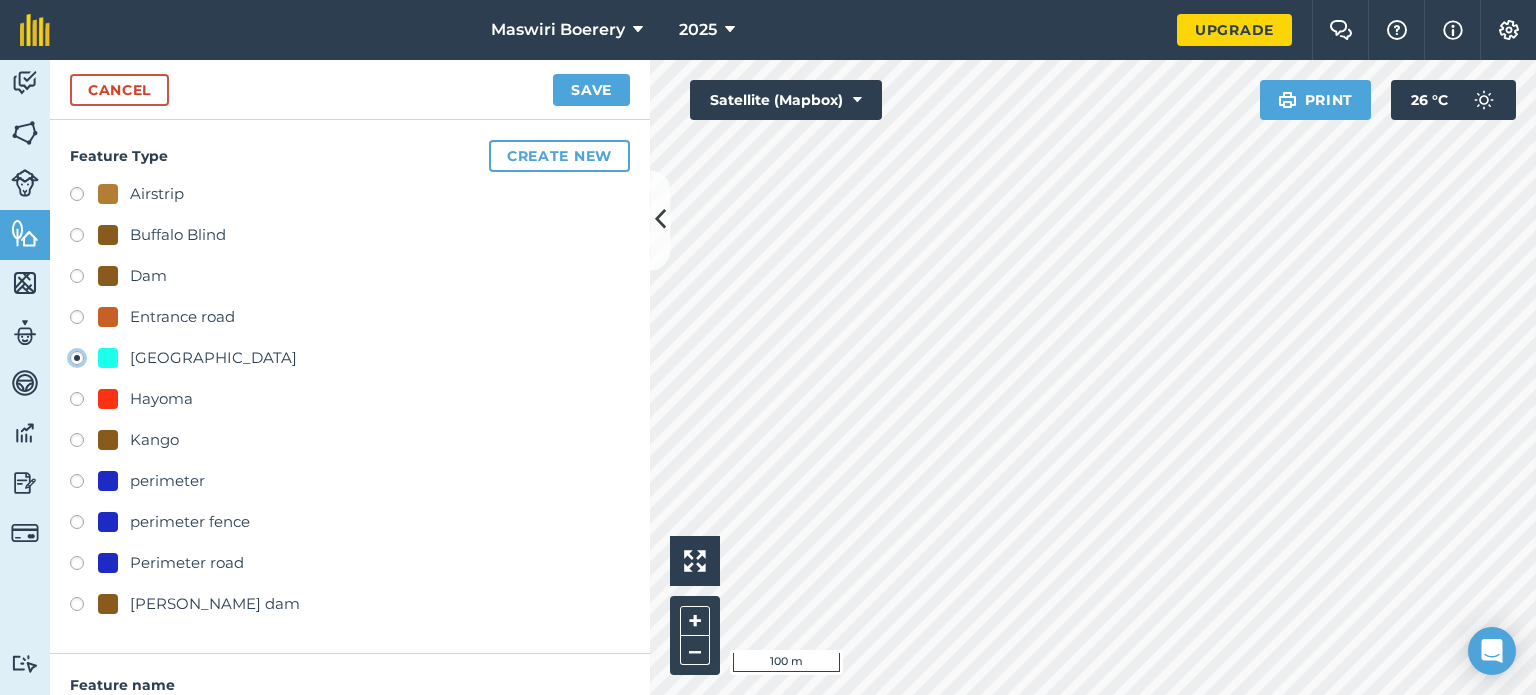 type on "[STREET_ADDRESS]" 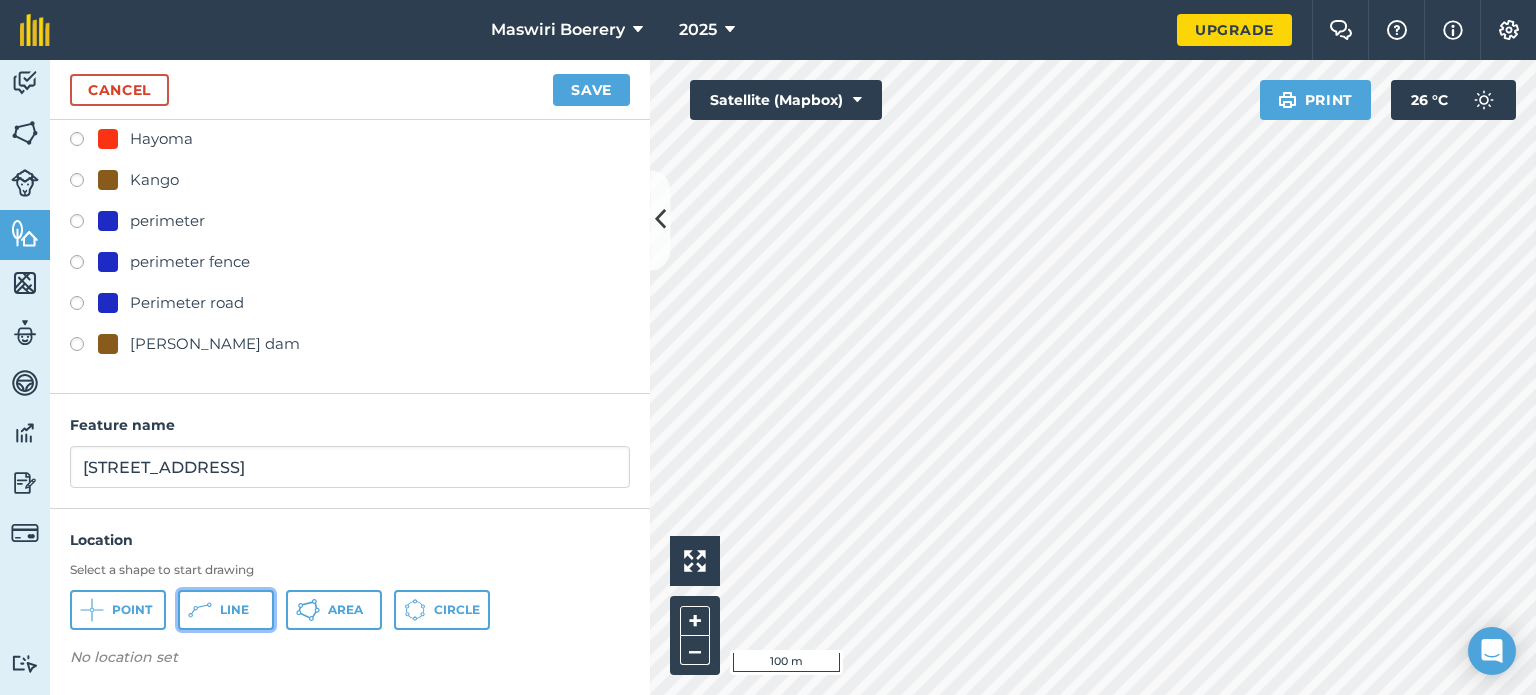 click on "Line" at bounding box center [226, 610] 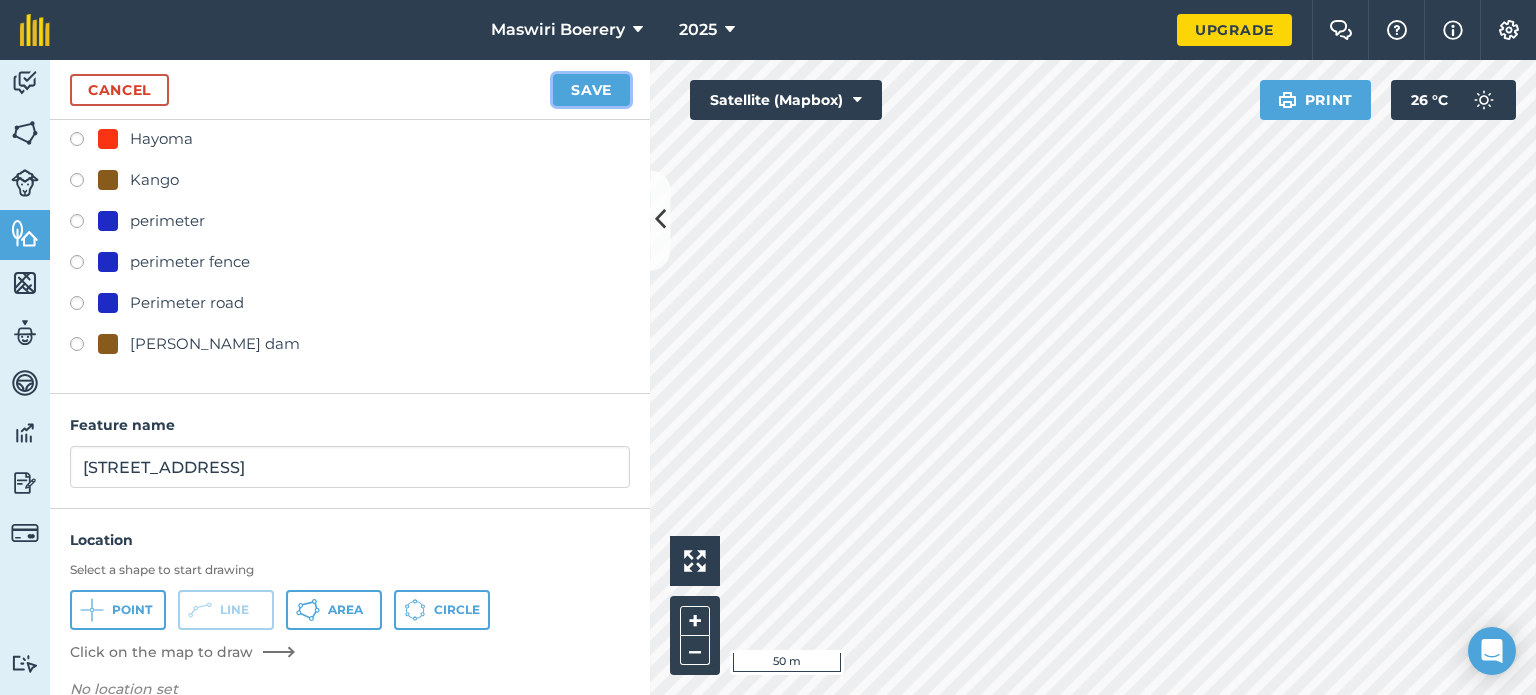 click on "Save" at bounding box center (591, 90) 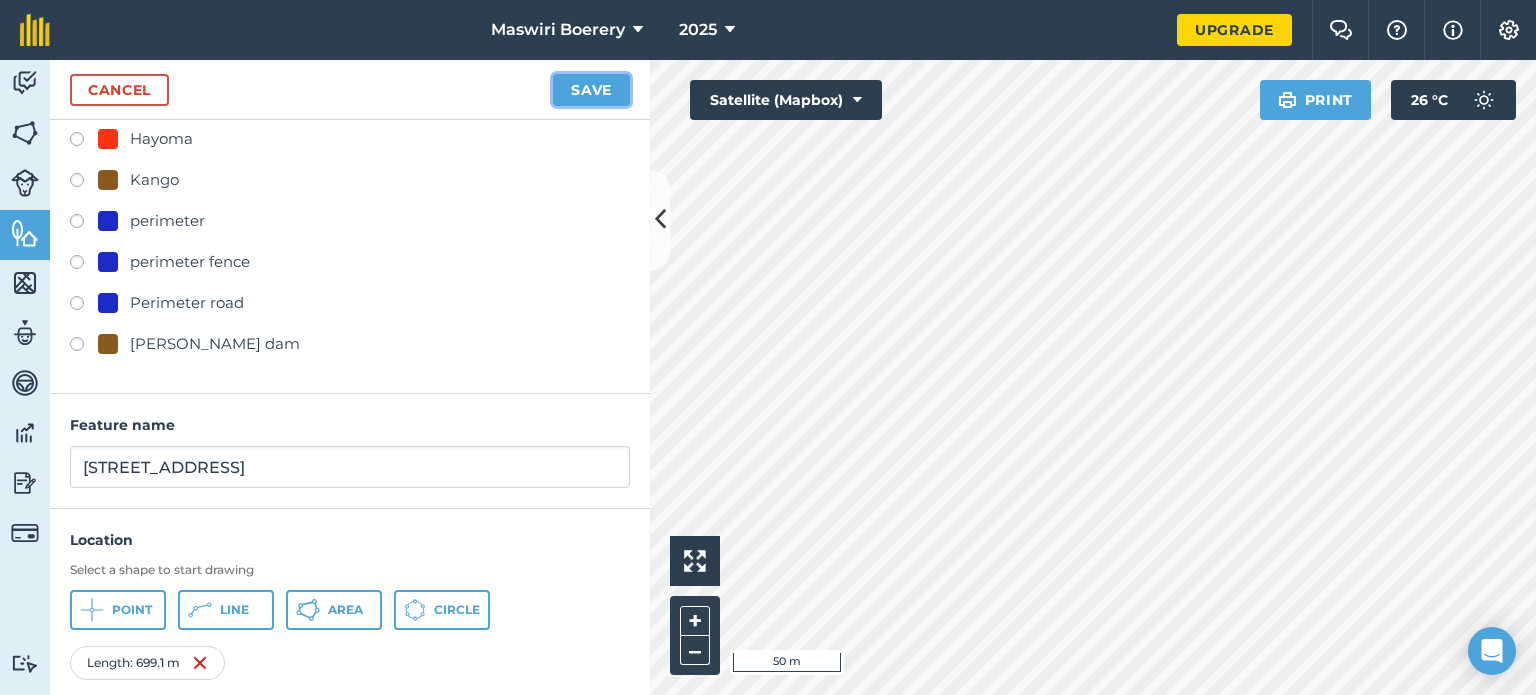 click on "Save" at bounding box center (591, 90) 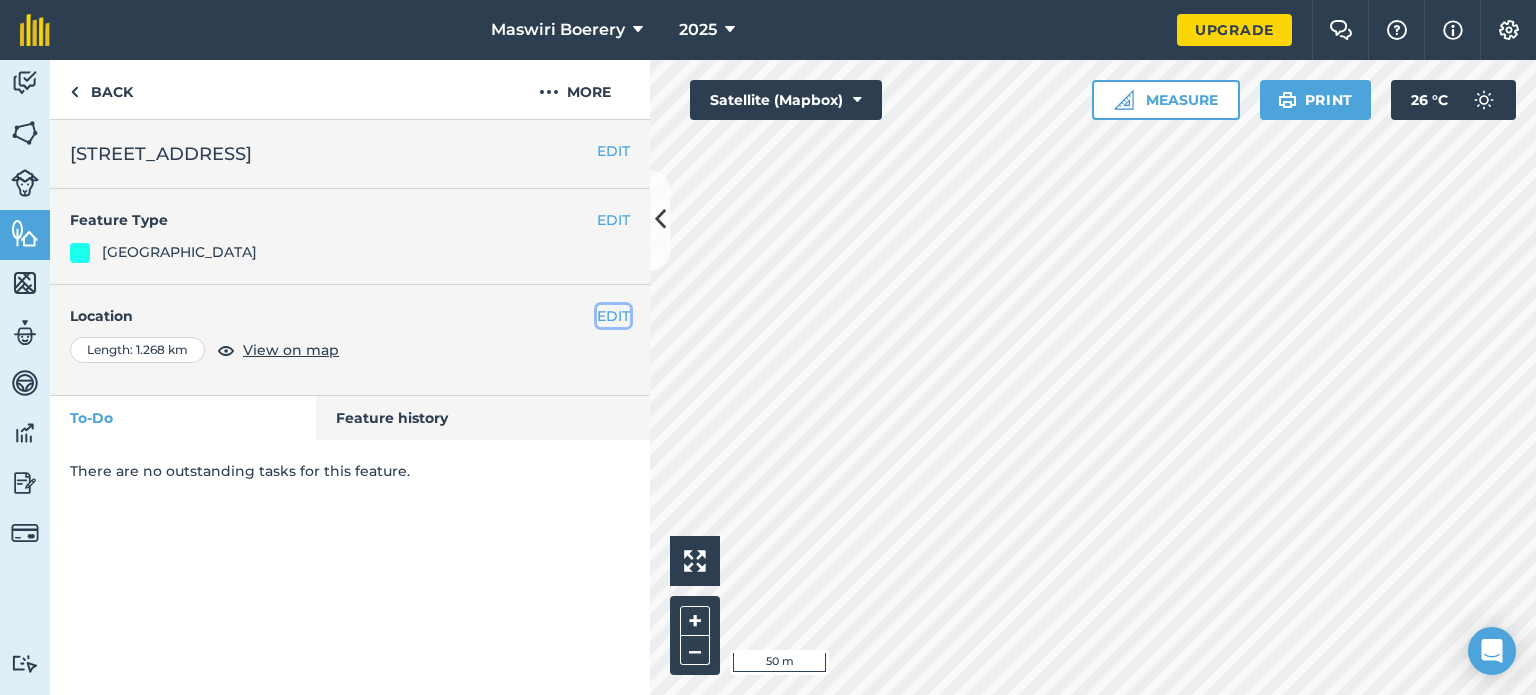 click on "EDIT" at bounding box center (613, 316) 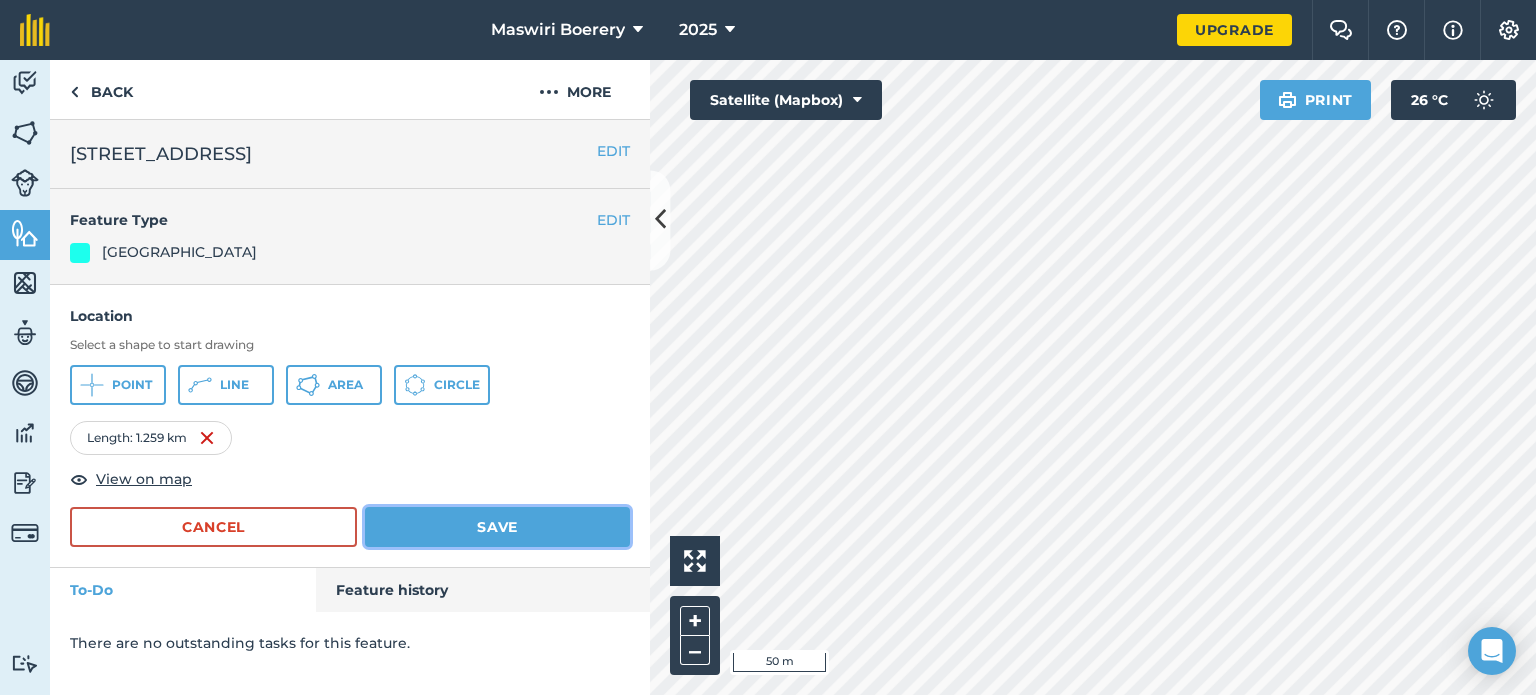 click on "Save" at bounding box center (497, 527) 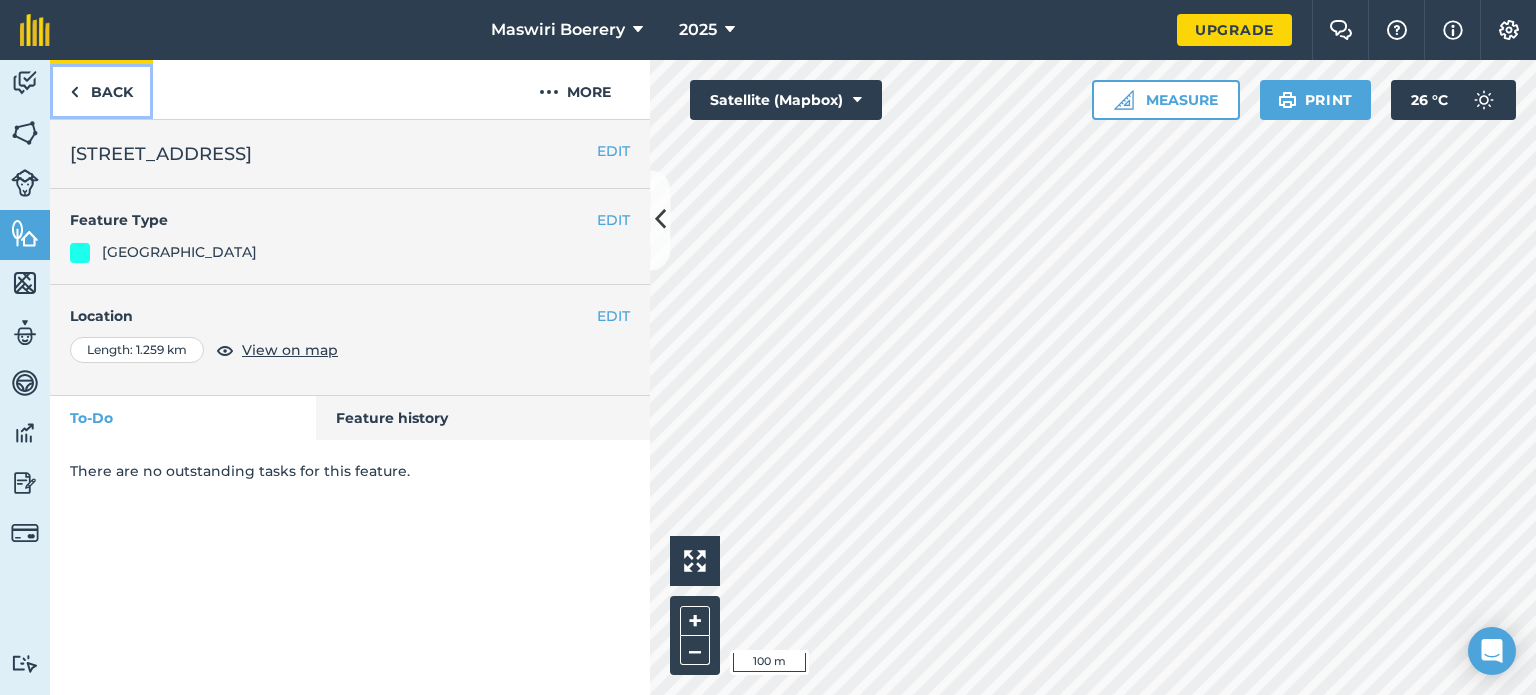 click on "Back" at bounding box center [101, 89] 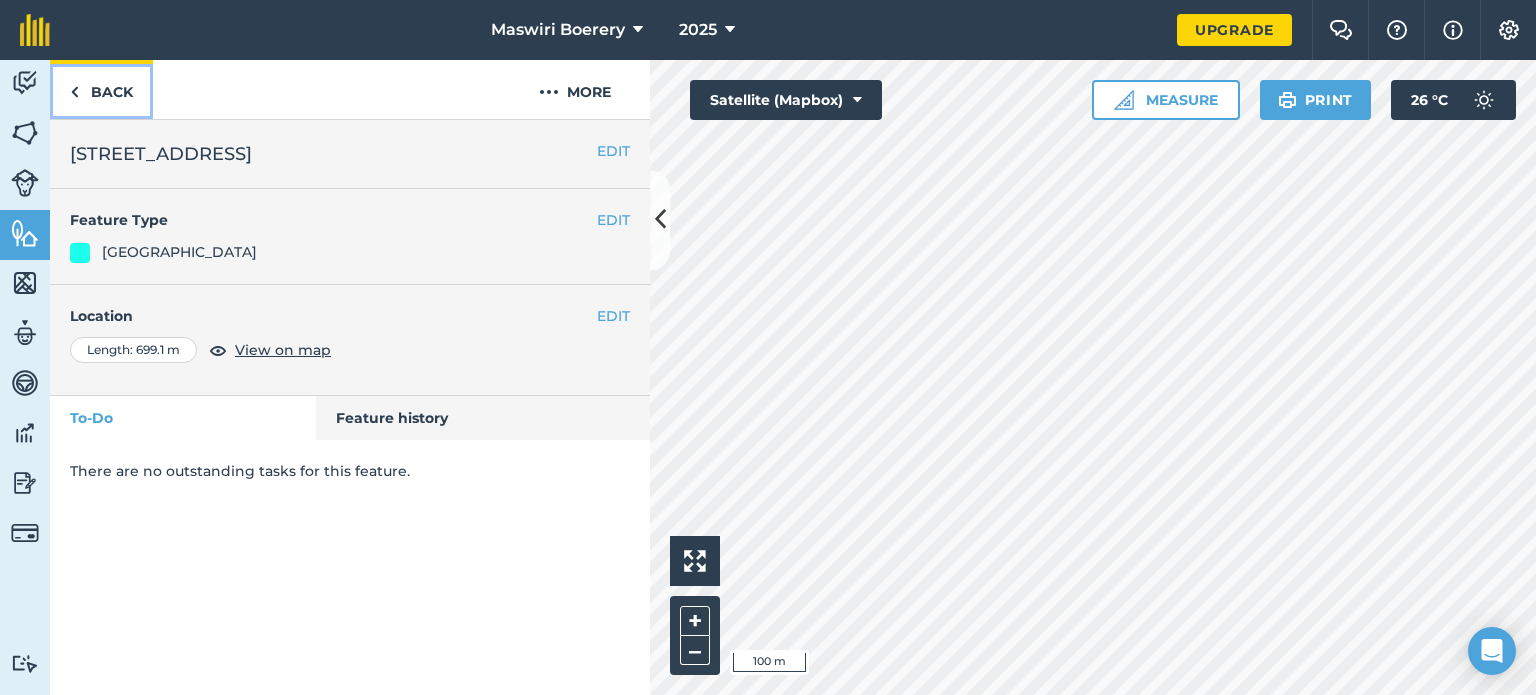 click on "Back" at bounding box center [101, 89] 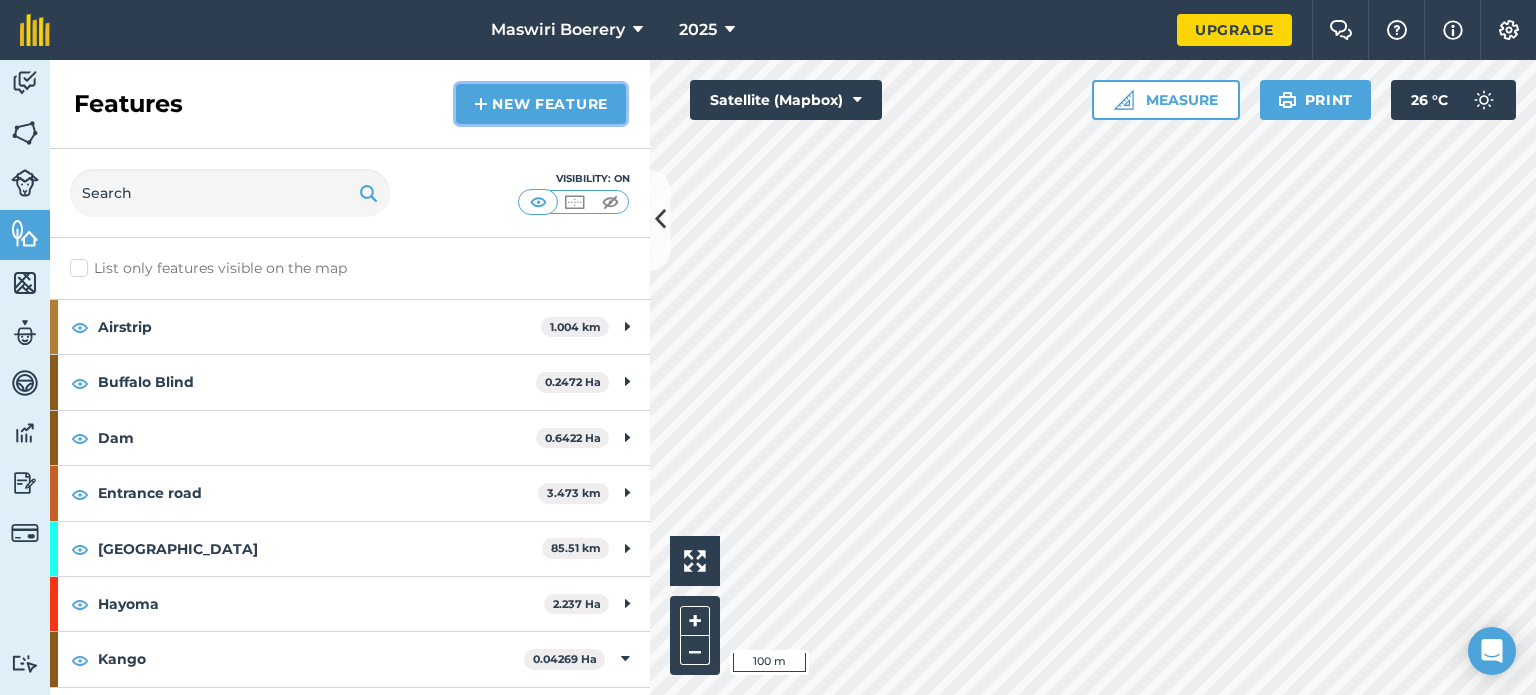 click on "New feature" at bounding box center (541, 104) 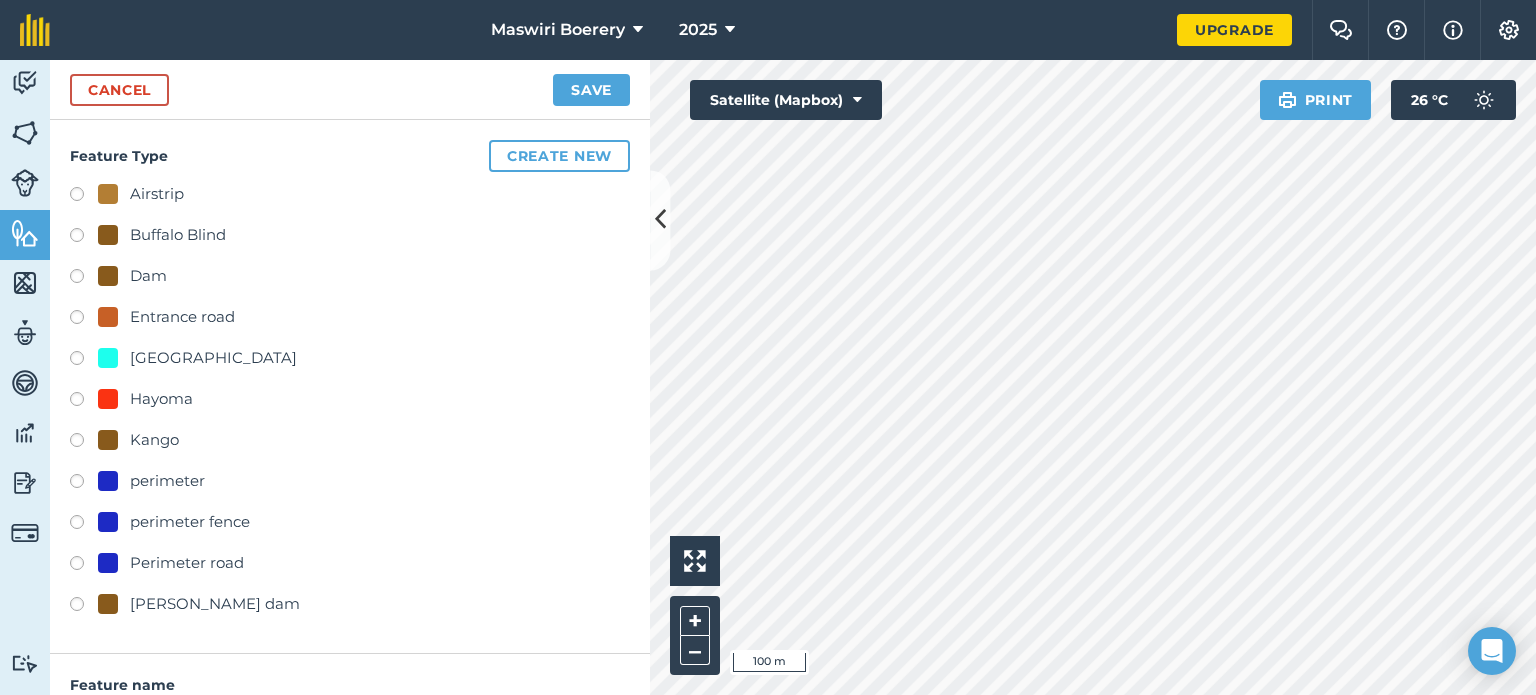 click on "[GEOGRAPHIC_DATA]" at bounding box center [213, 358] 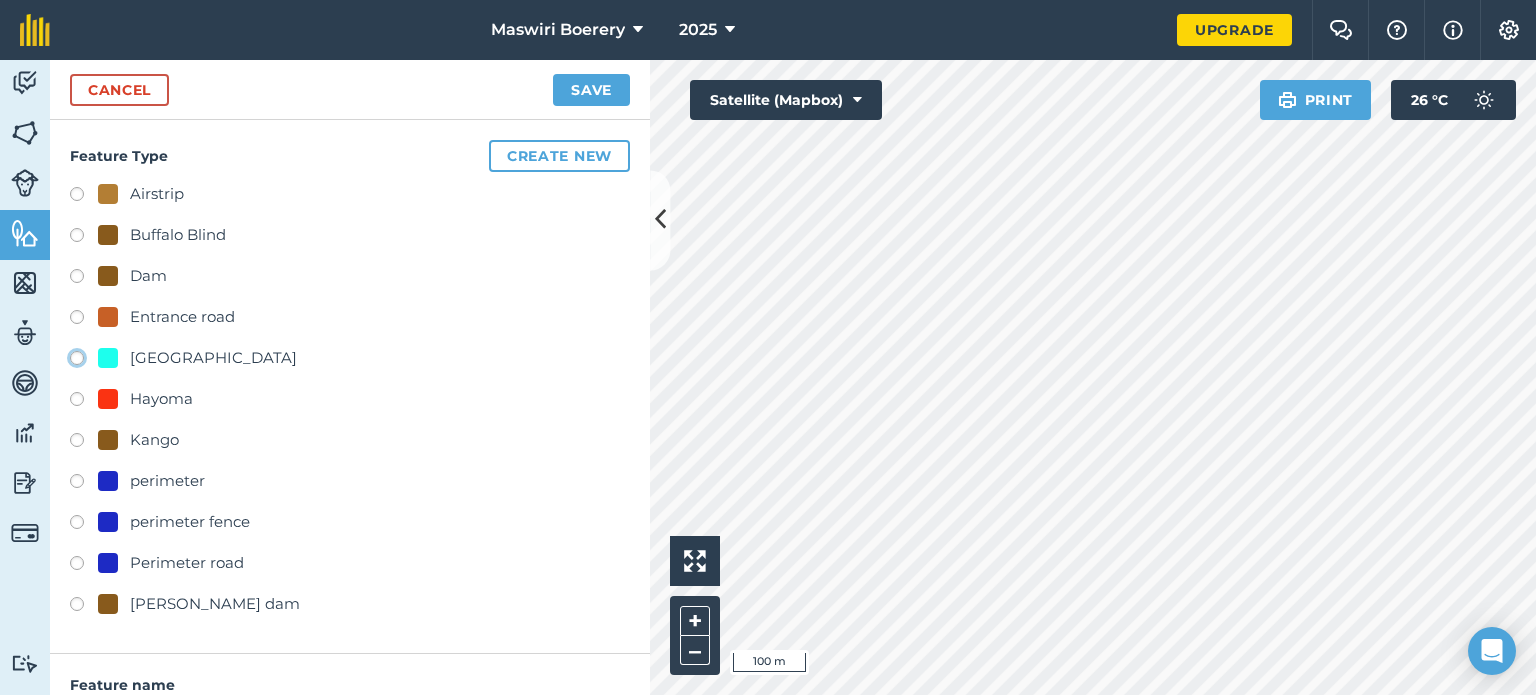 click on "[GEOGRAPHIC_DATA]" at bounding box center (-9923, 357) 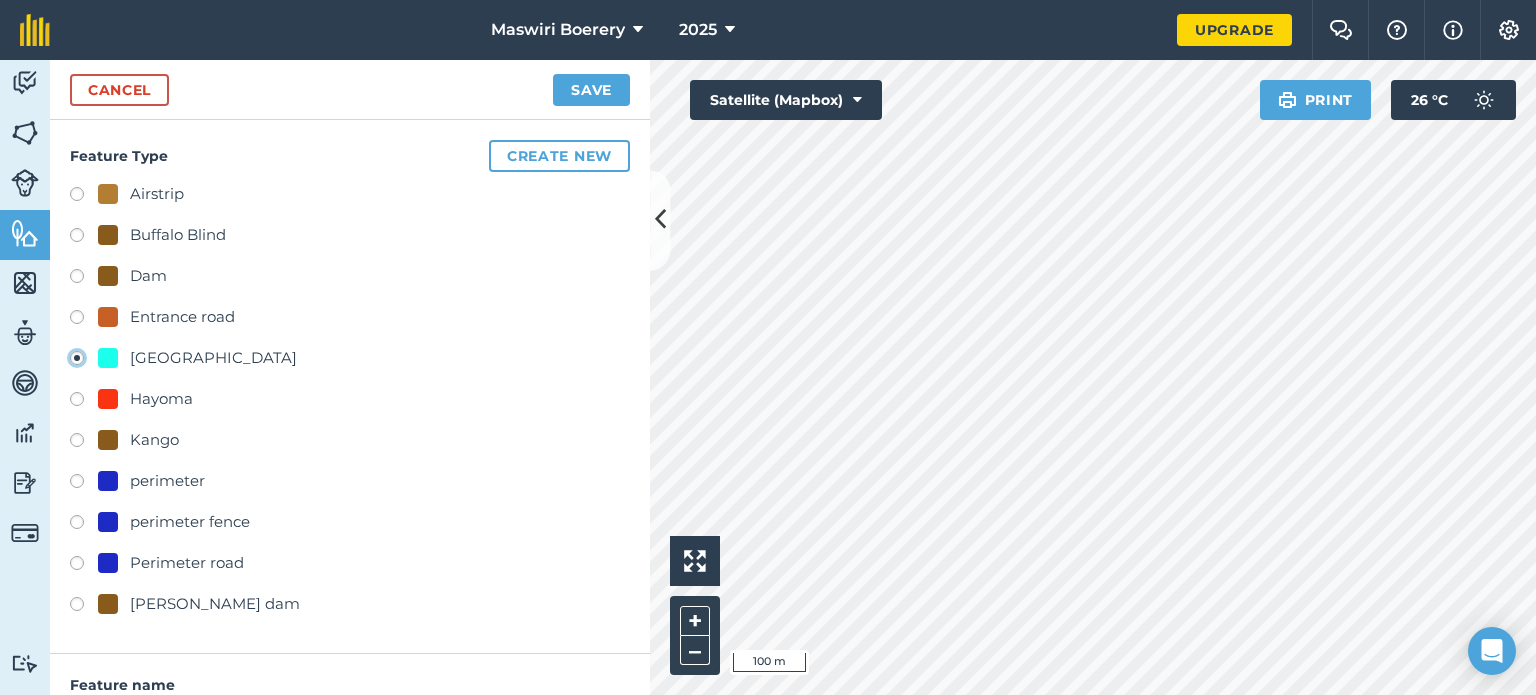 type on "[STREET_ADDRESS]" 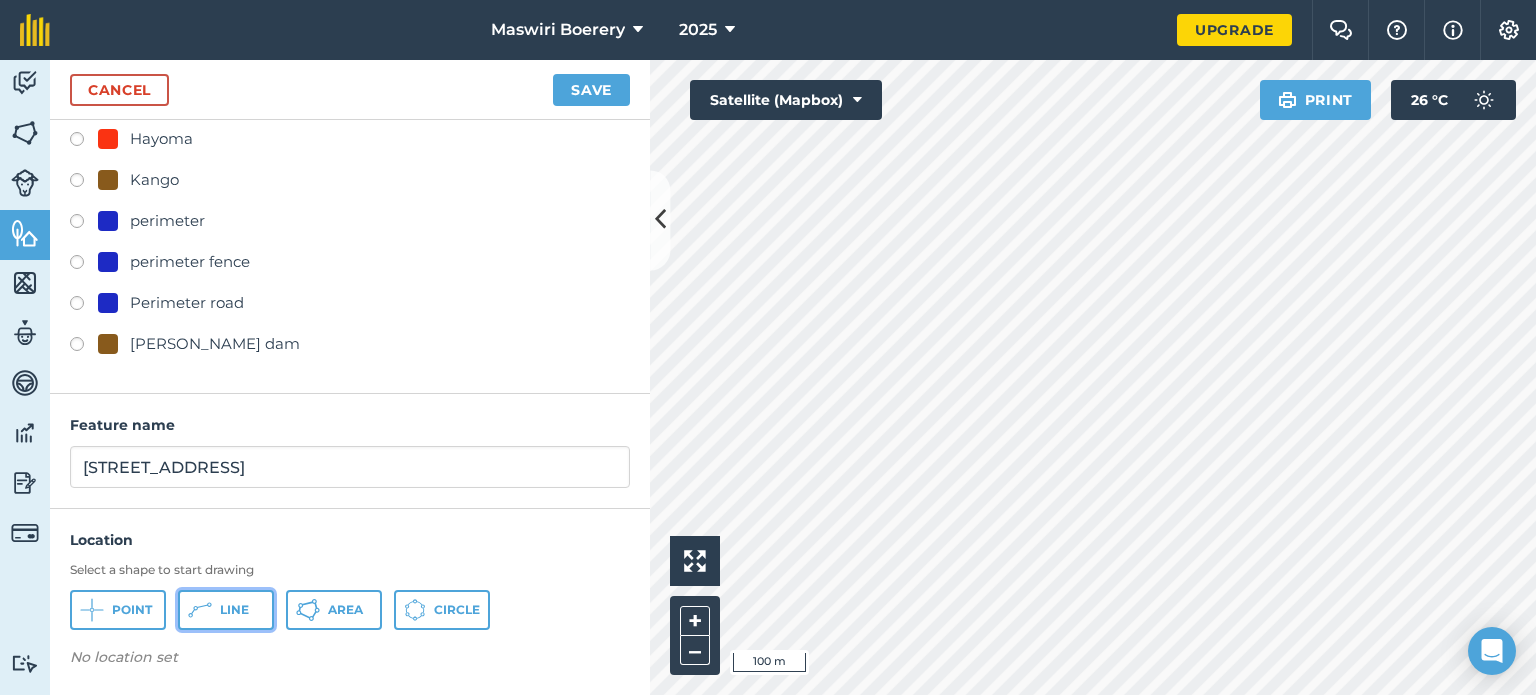 click on "Line" at bounding box center [234, 610] 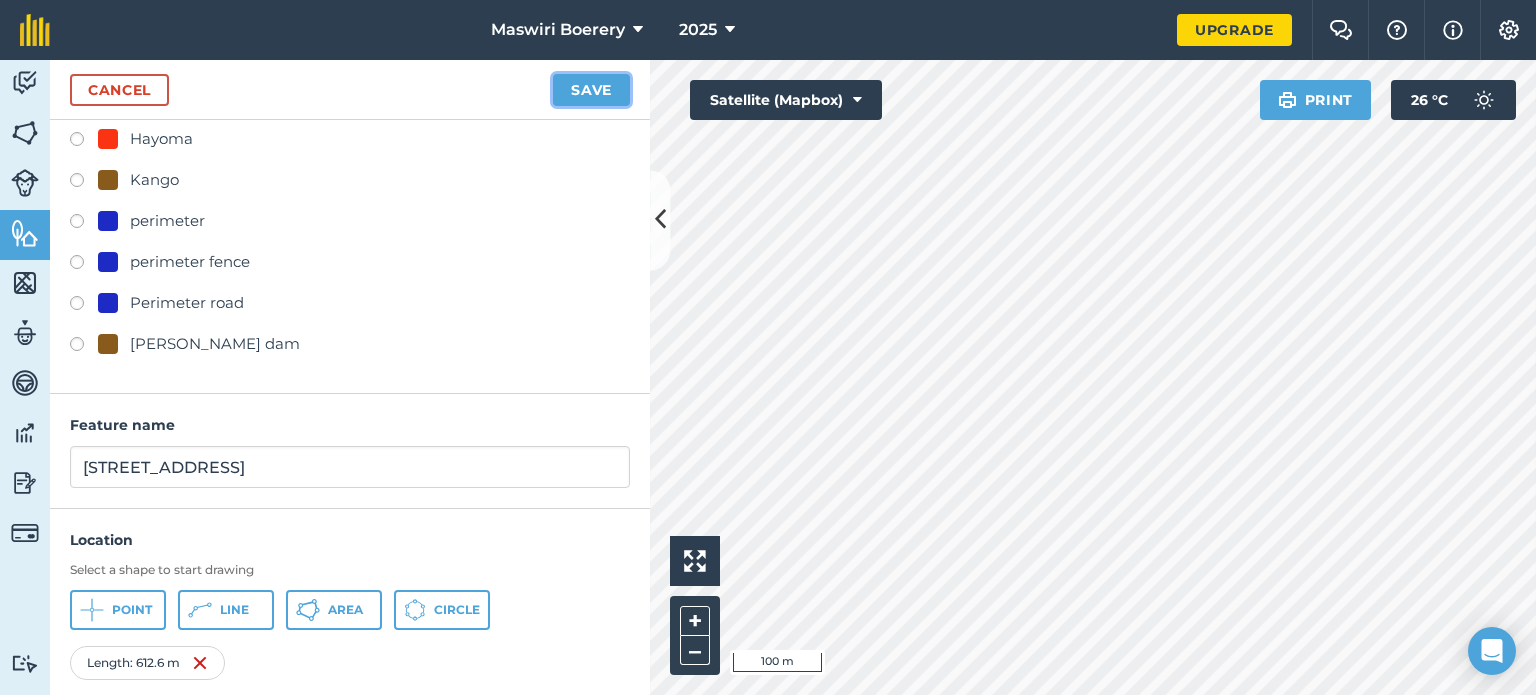 click on "Save" at bounding box center (591, 90) 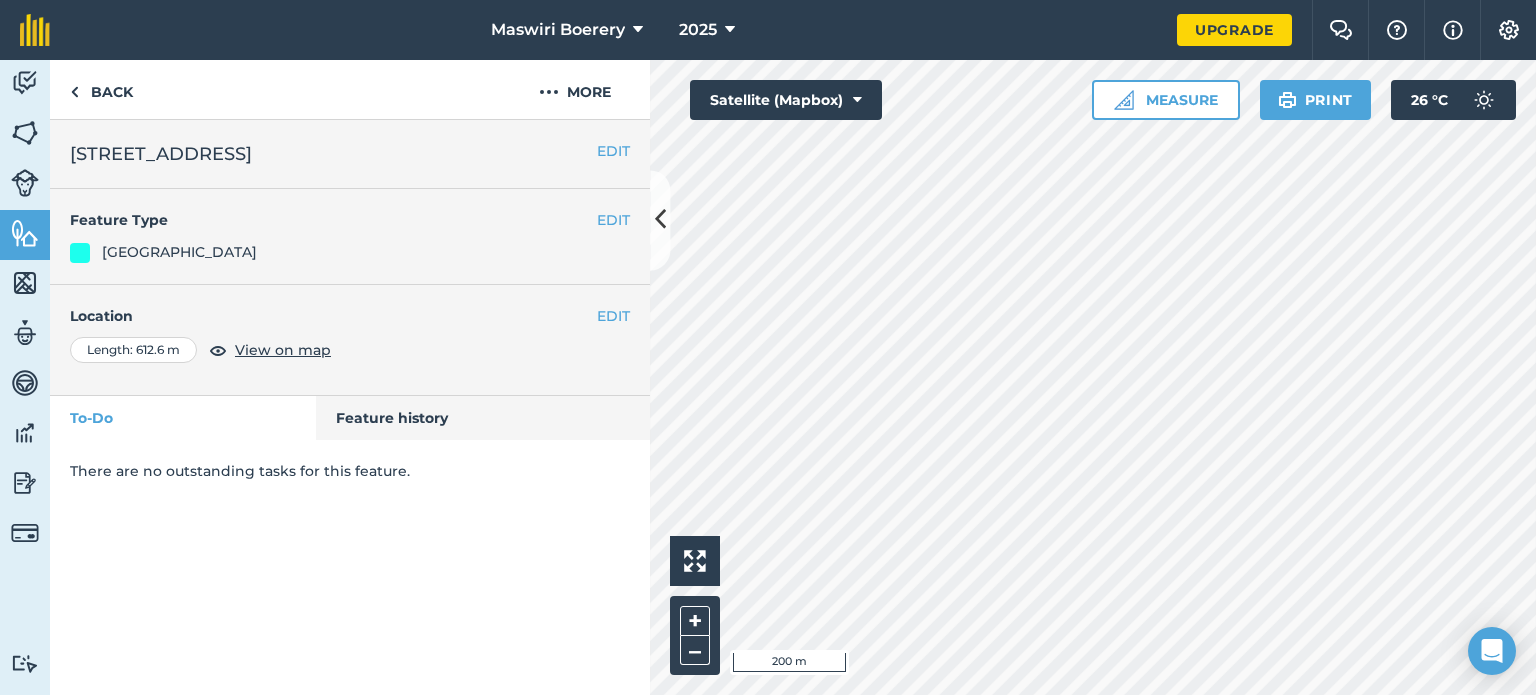 click on "Maswiri Boerery 2025 Upgrade Farm Chat Help Info Settings Map printing is not available on our free plan Please upgrade to our Essentials, Plus or Pro plan to access this feature. Activity Fields Livestock Features Maps Team Vehicles Data Reporting Billing Tutorials Tutorials   Back   More EDIT Farm Road 10 EDIT Feature Type Farm Road EDIT Location Length :   612.6   m   View on map To-Do Feature history There are no outstanding tasks for this feature. Click to start drawing i 200 m + – Satellite (Mapbox) Measure Print 26   ° C" at bounding box center (768, 347) 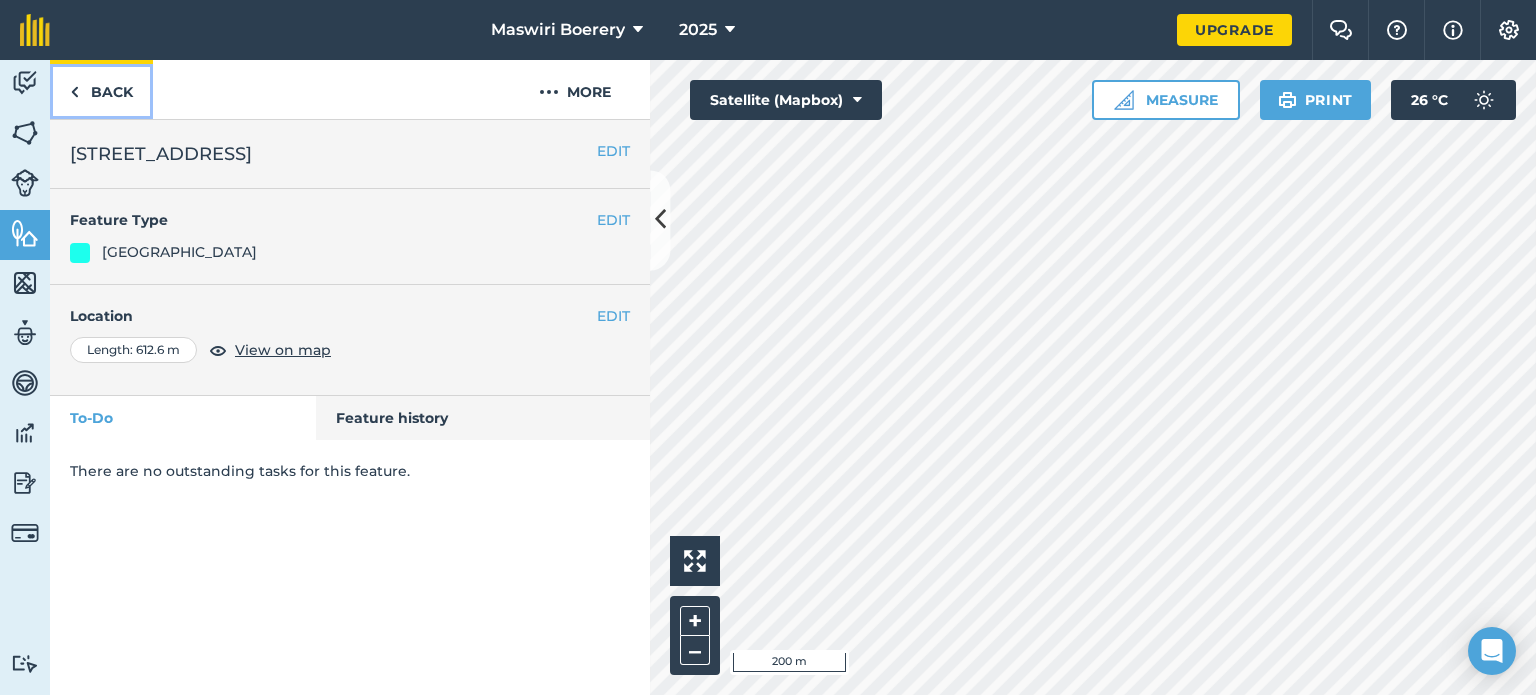 click on "Back" at bounding box center [101, 89] 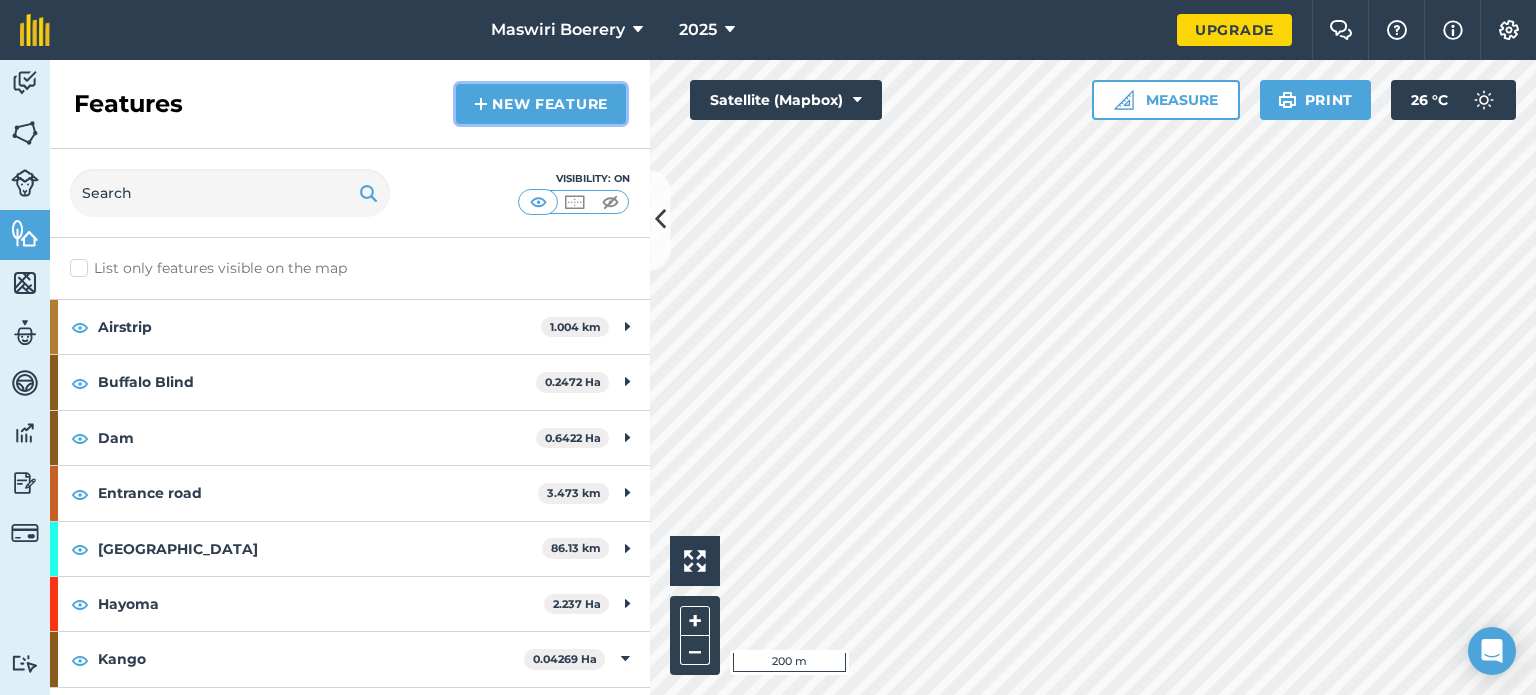 click on "New feature" at bounding box center (541, 104) 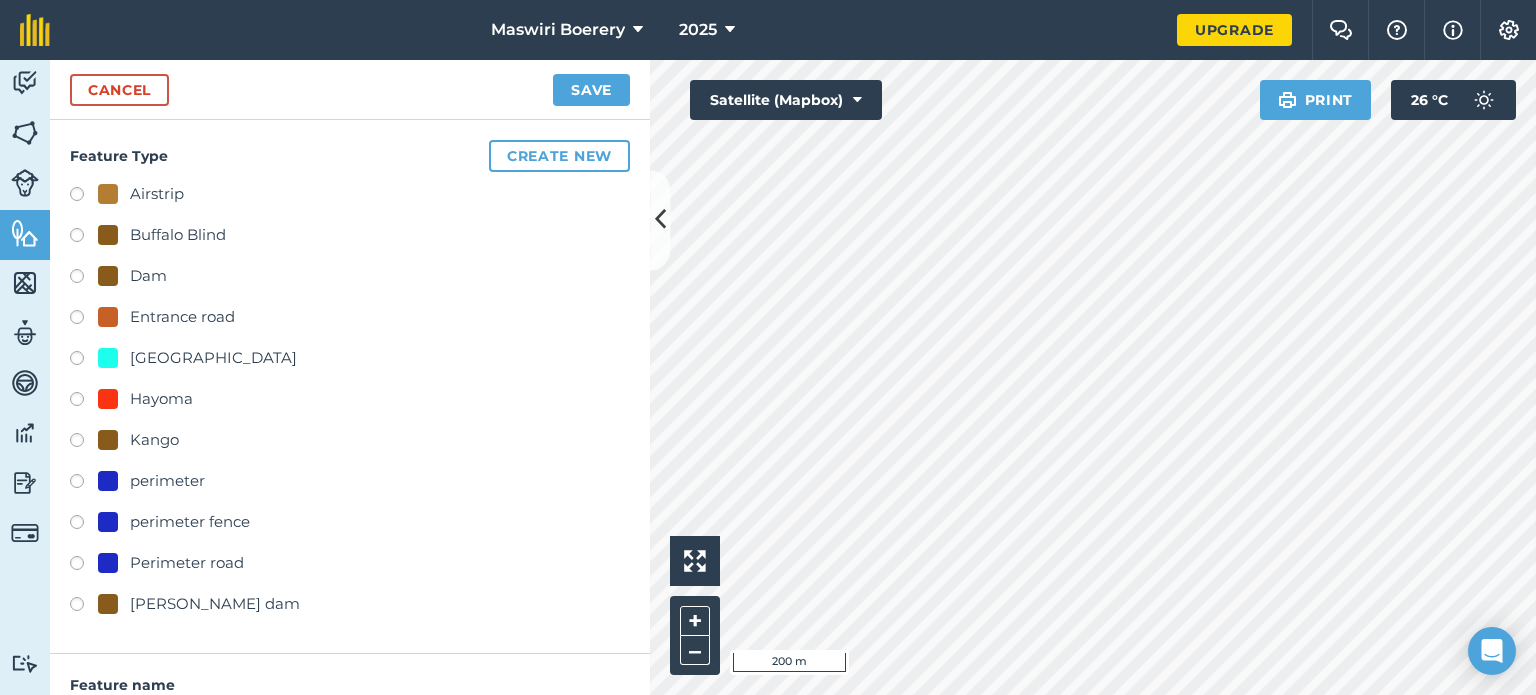 click on "[GEOGRAPHIC_DATA]" at bounding box center [213, 358] 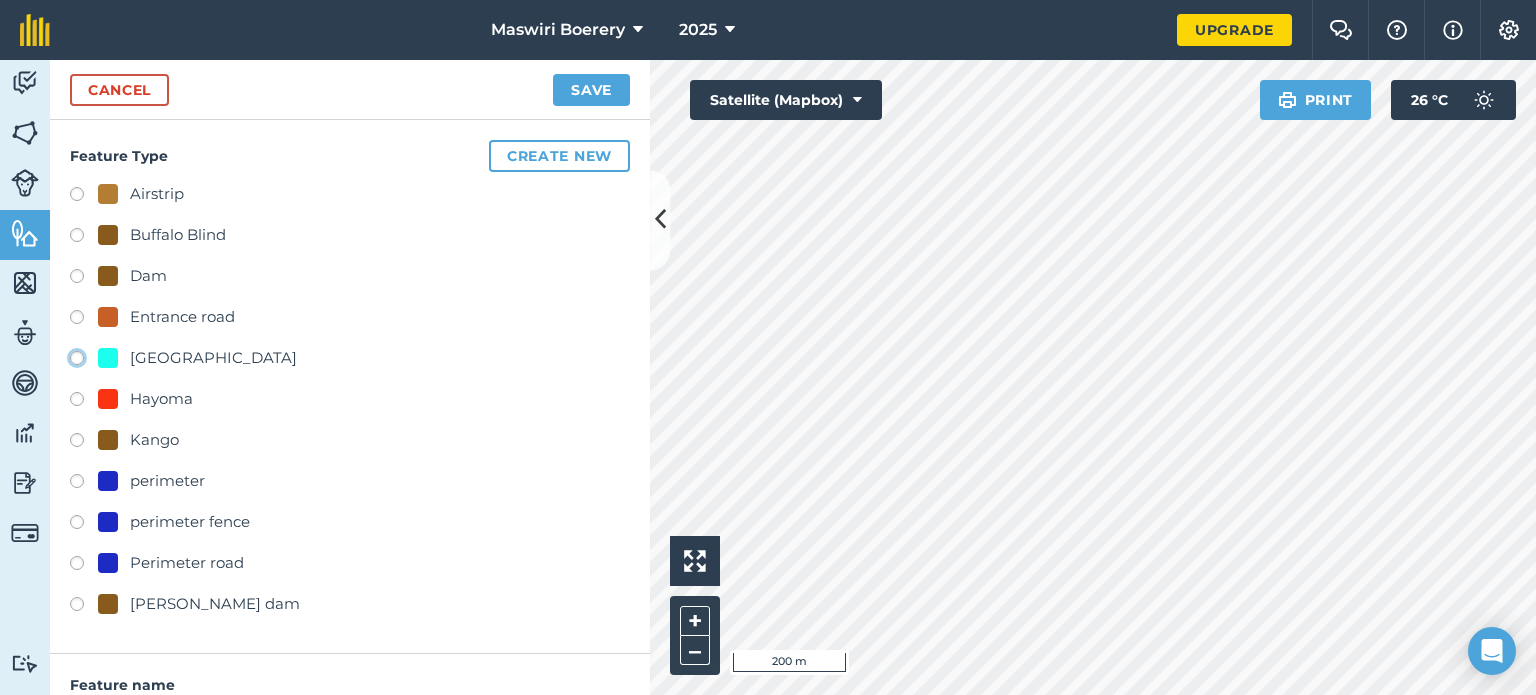 click on "[GEOGRAPHIC_DATA]" at bounding box center (-9923, 357) 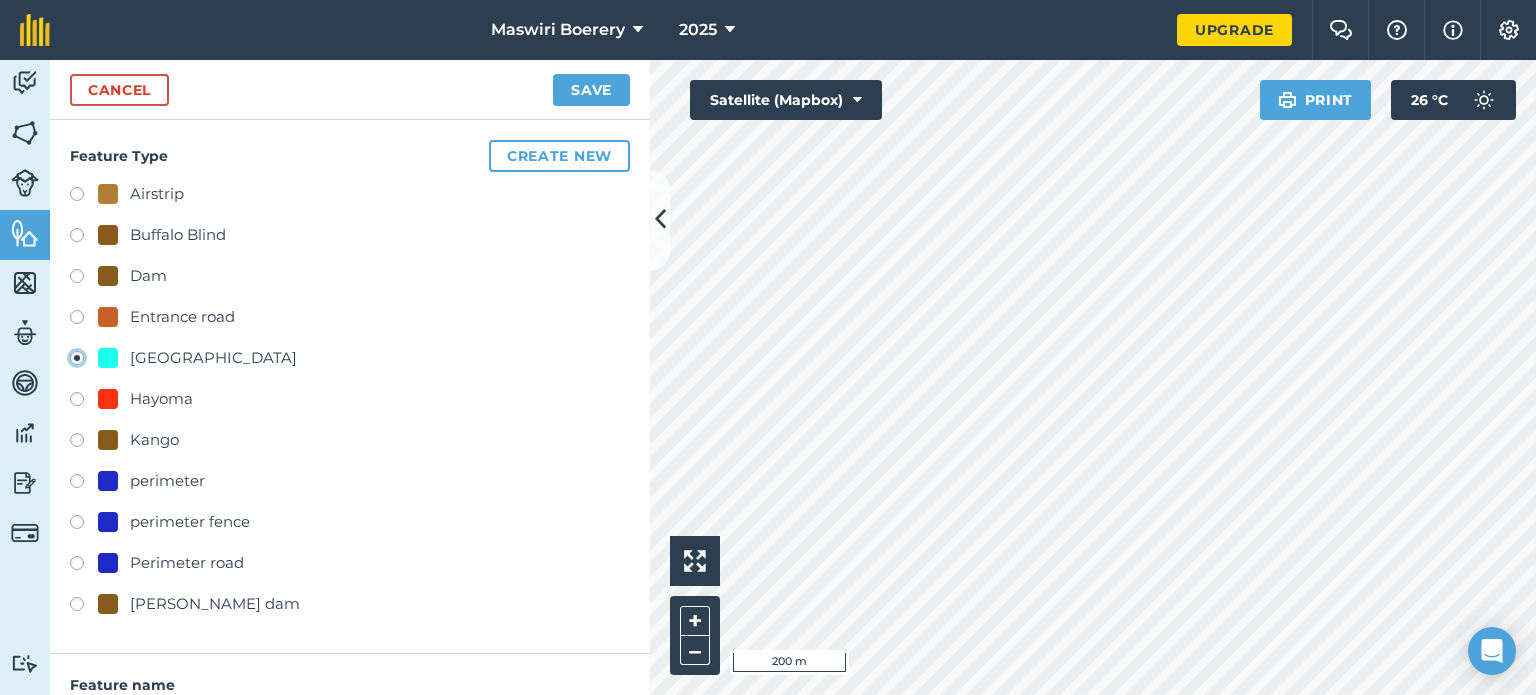 type on "[STREET_ADDRESS]" 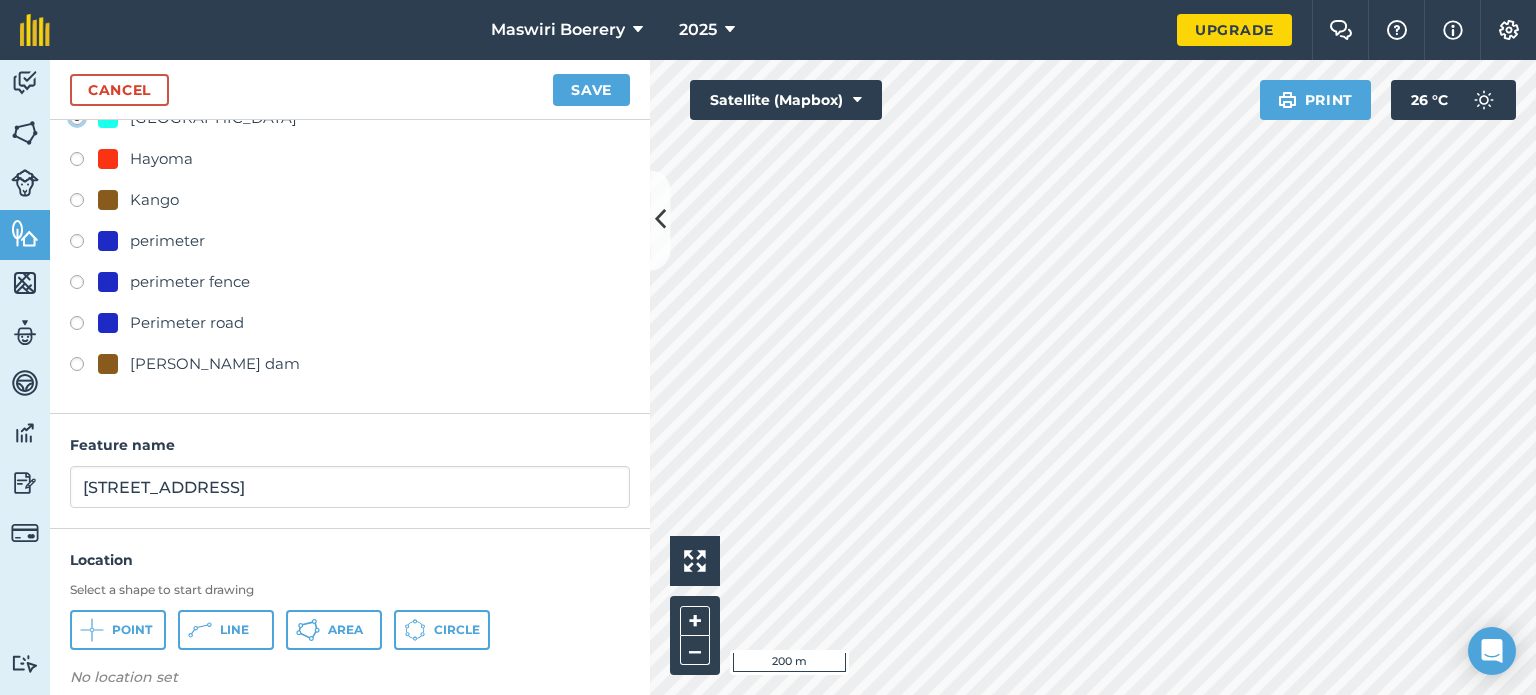 scroll, scrollTop: 250, scrollLeft: 0, axis: vertical 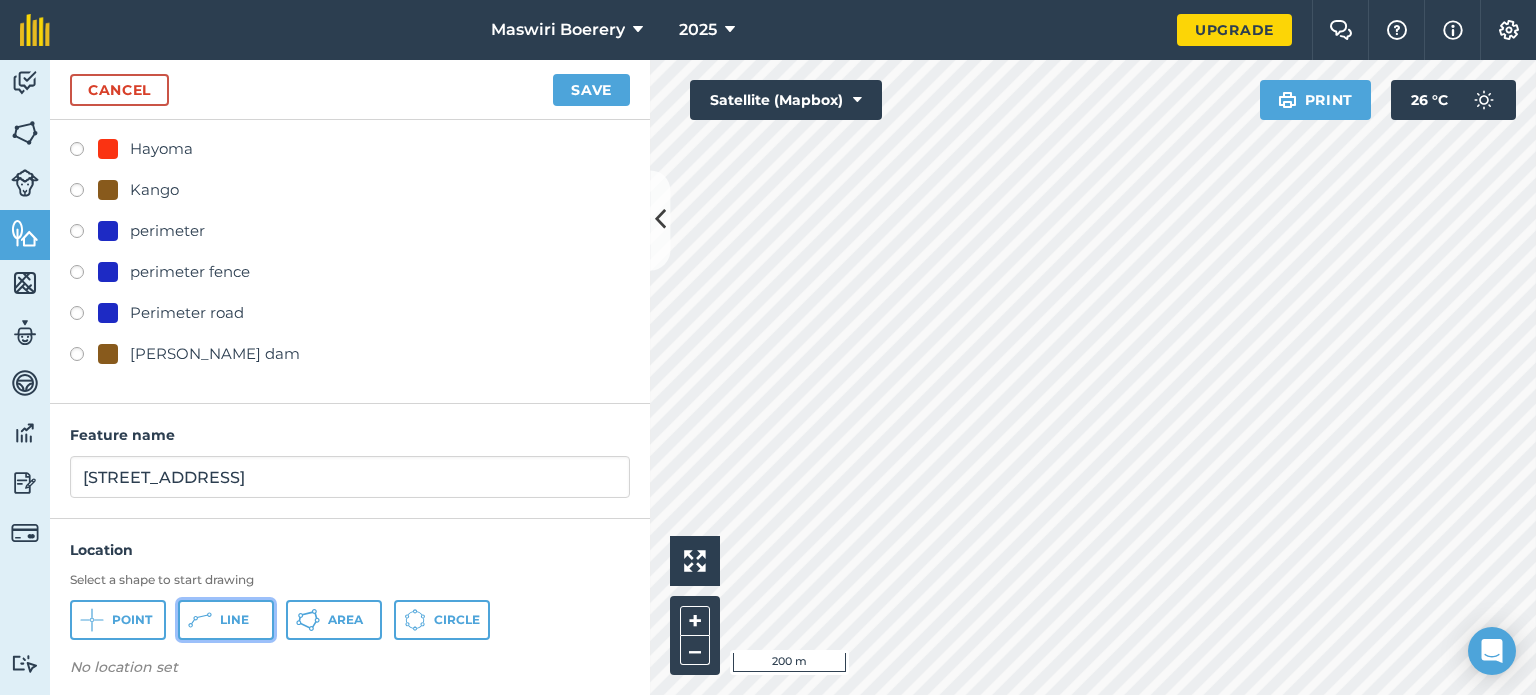 click on "Line" at bounding box center (234, 620) 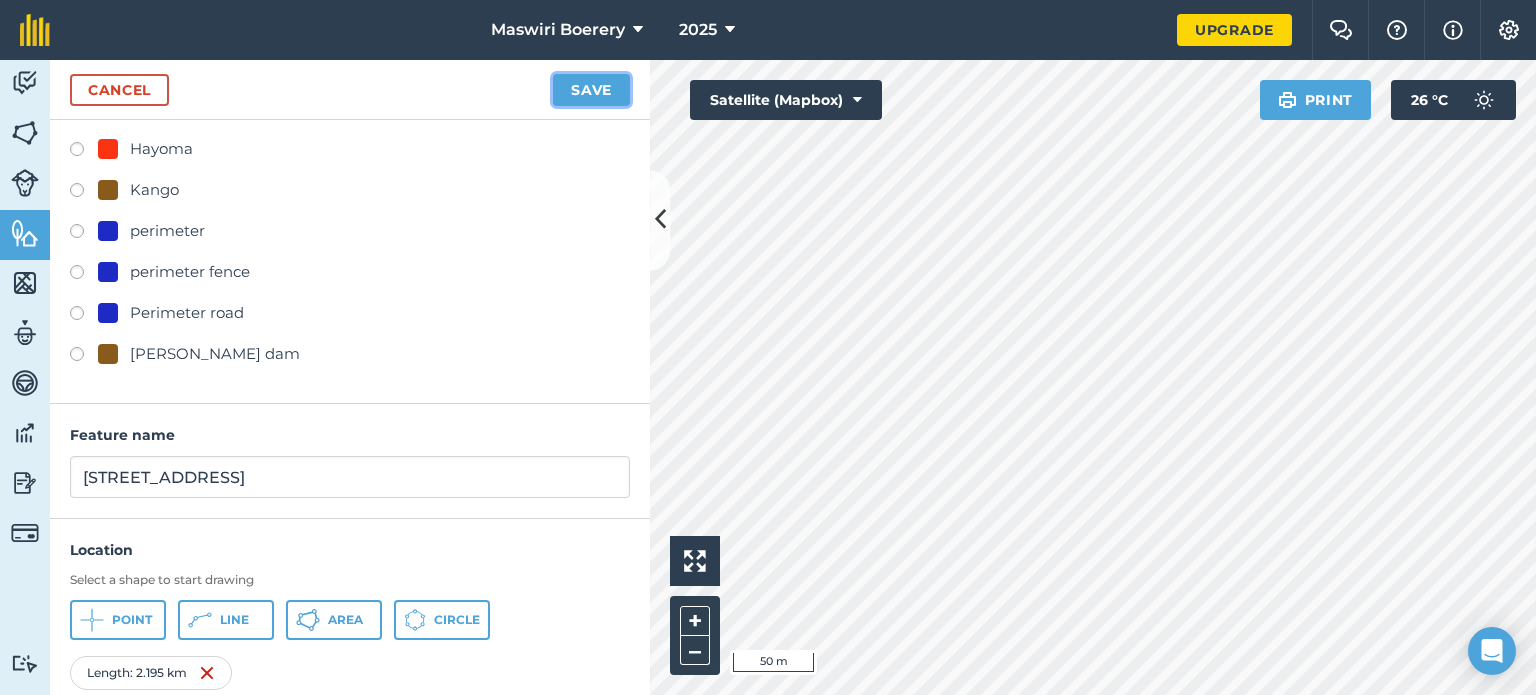 click on "Save" at bounding box center [591, 90] 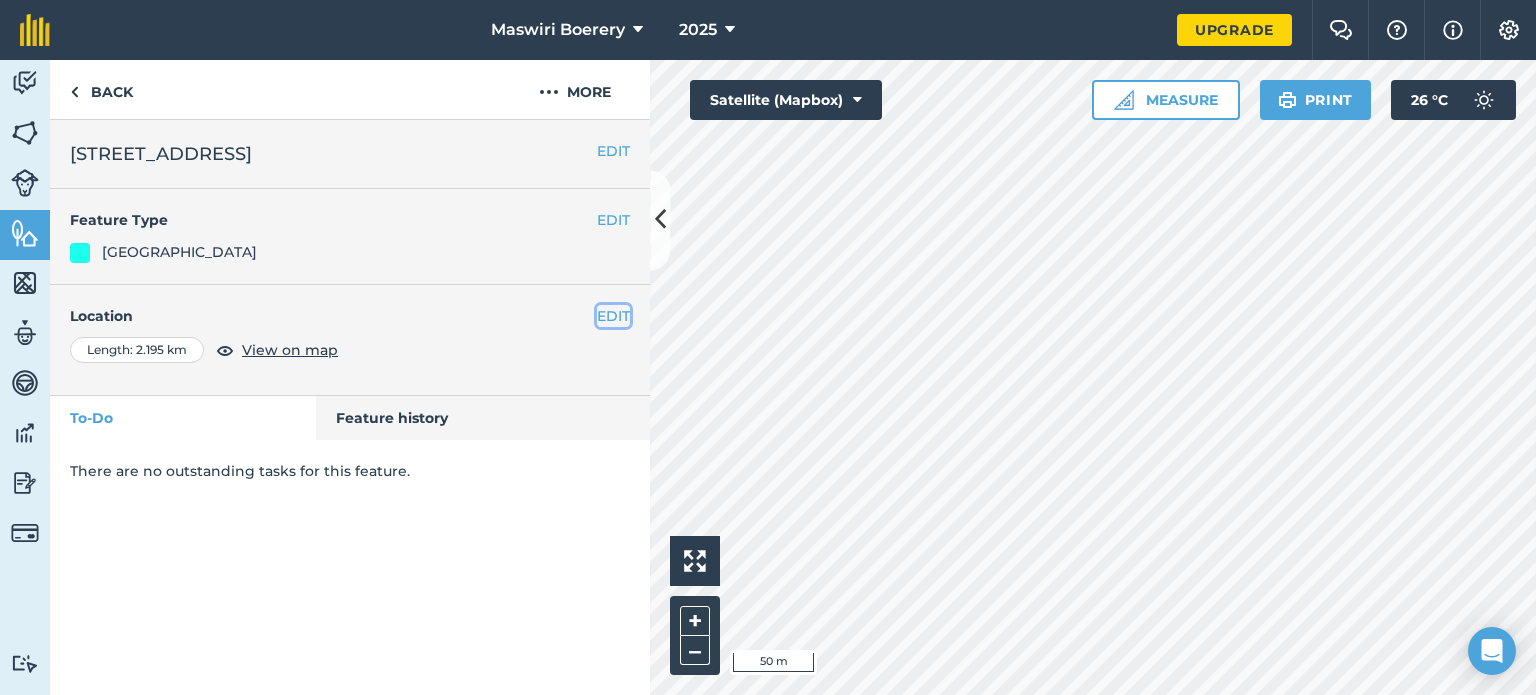 click on "EDIT" at bounding box center (613, 316) 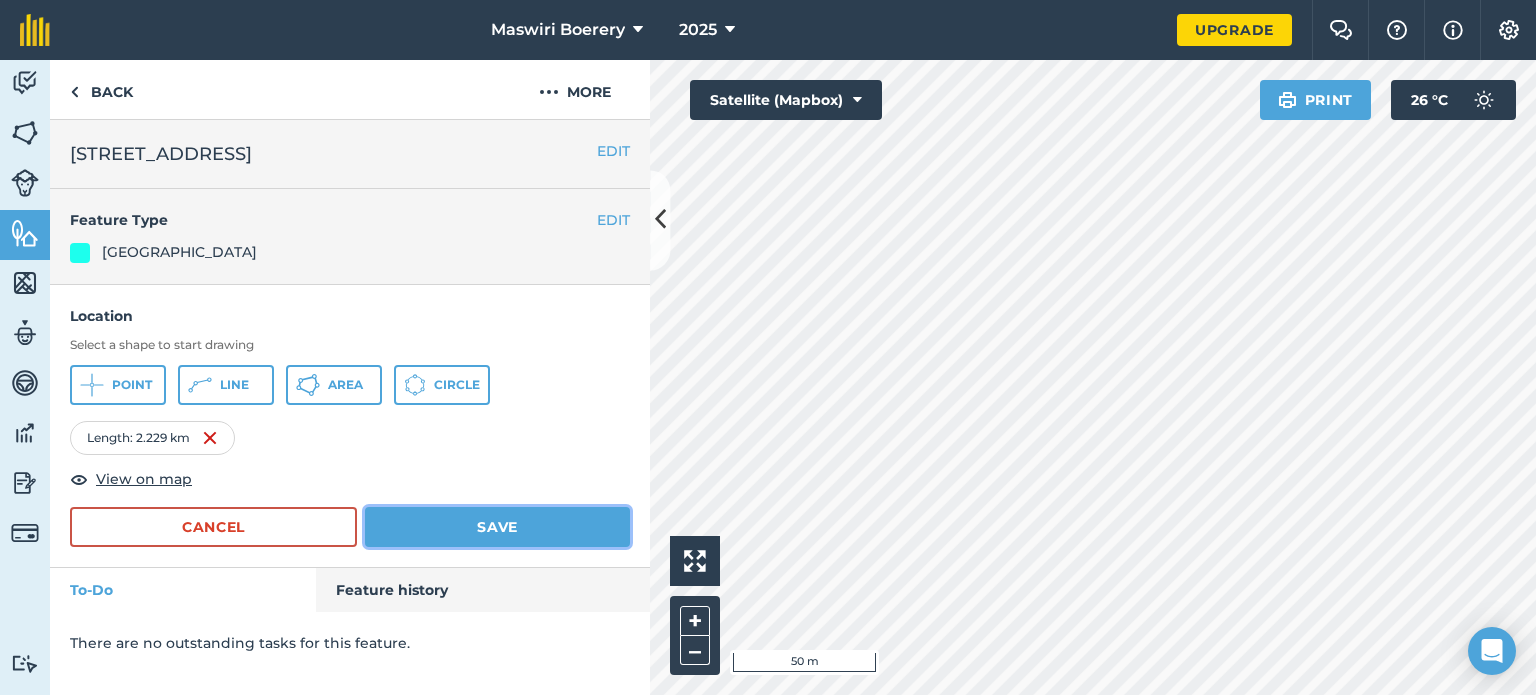 click on "Save" at bounding box center (497, 527) 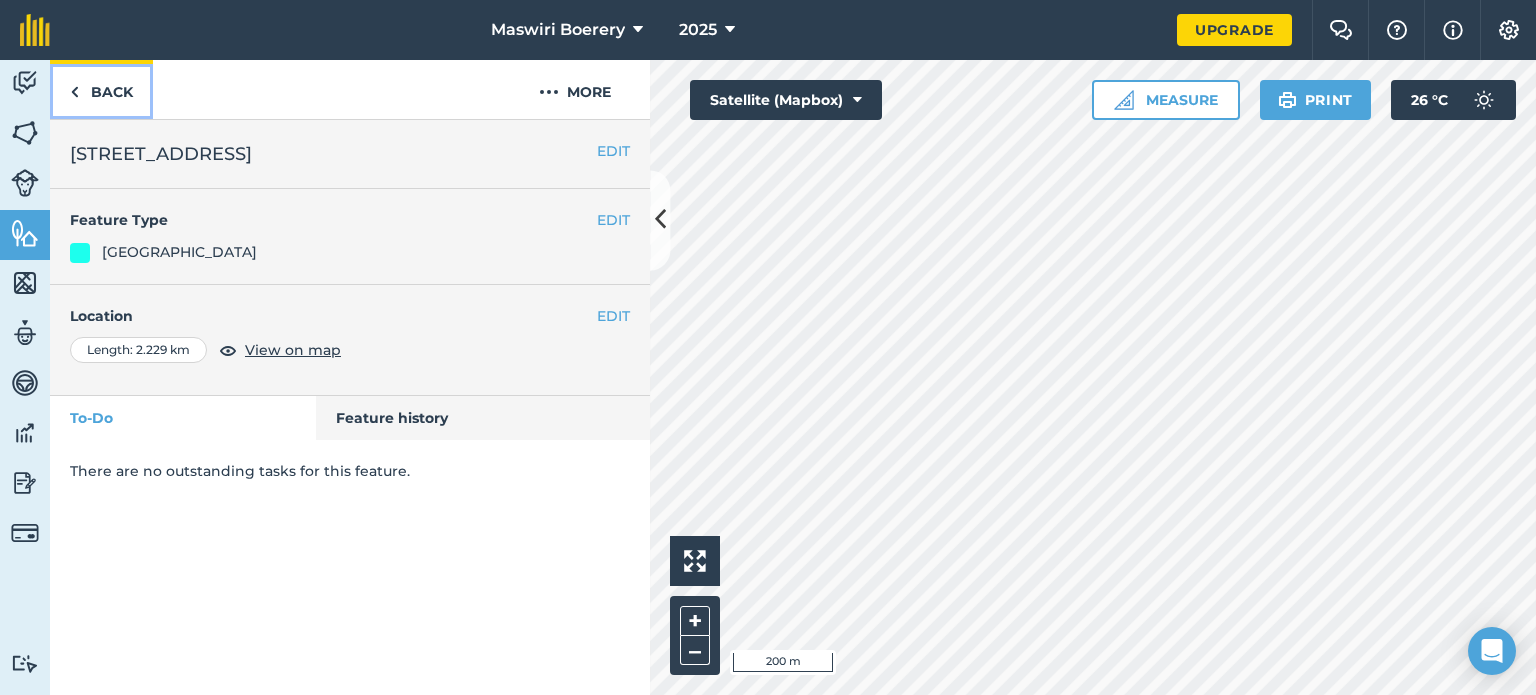 click on "Back" at bounding box center (101, 89) 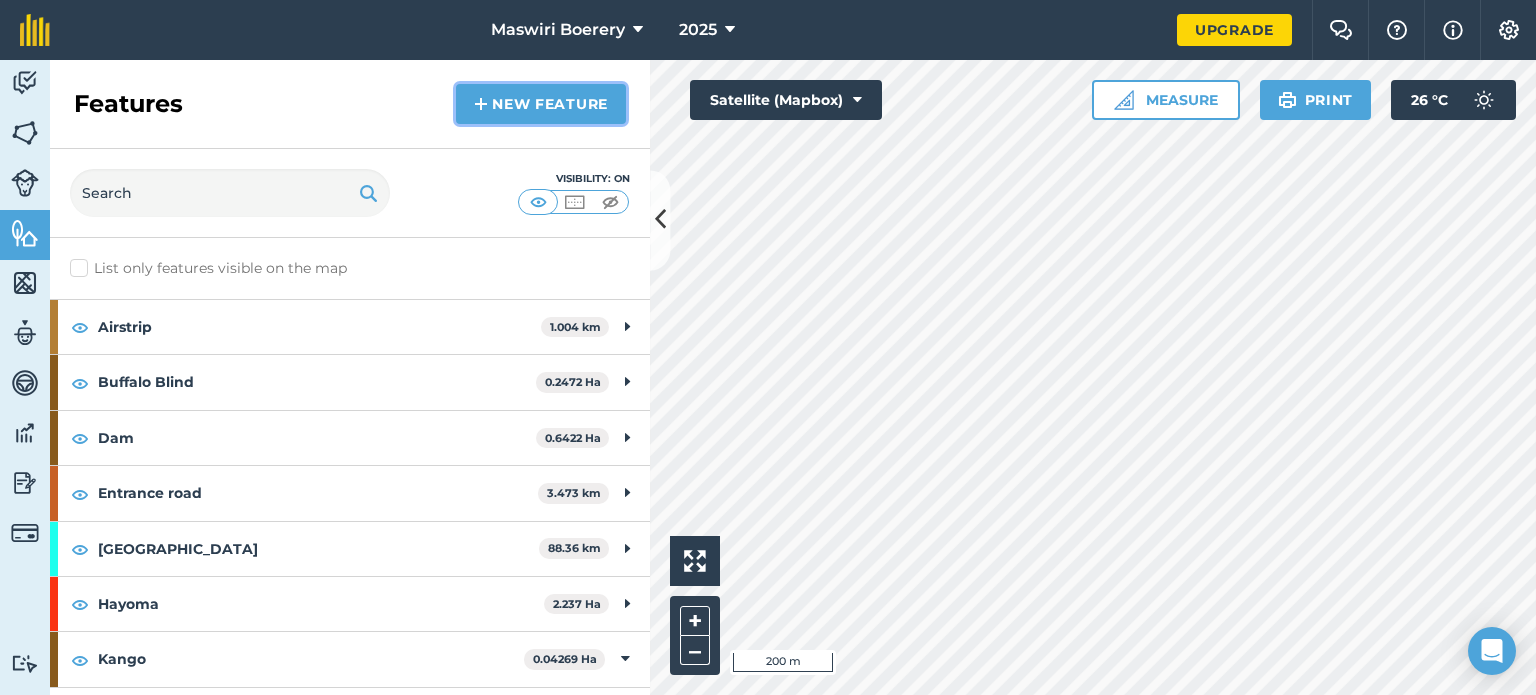 click on "New feature" at bounding box center [541, 104] 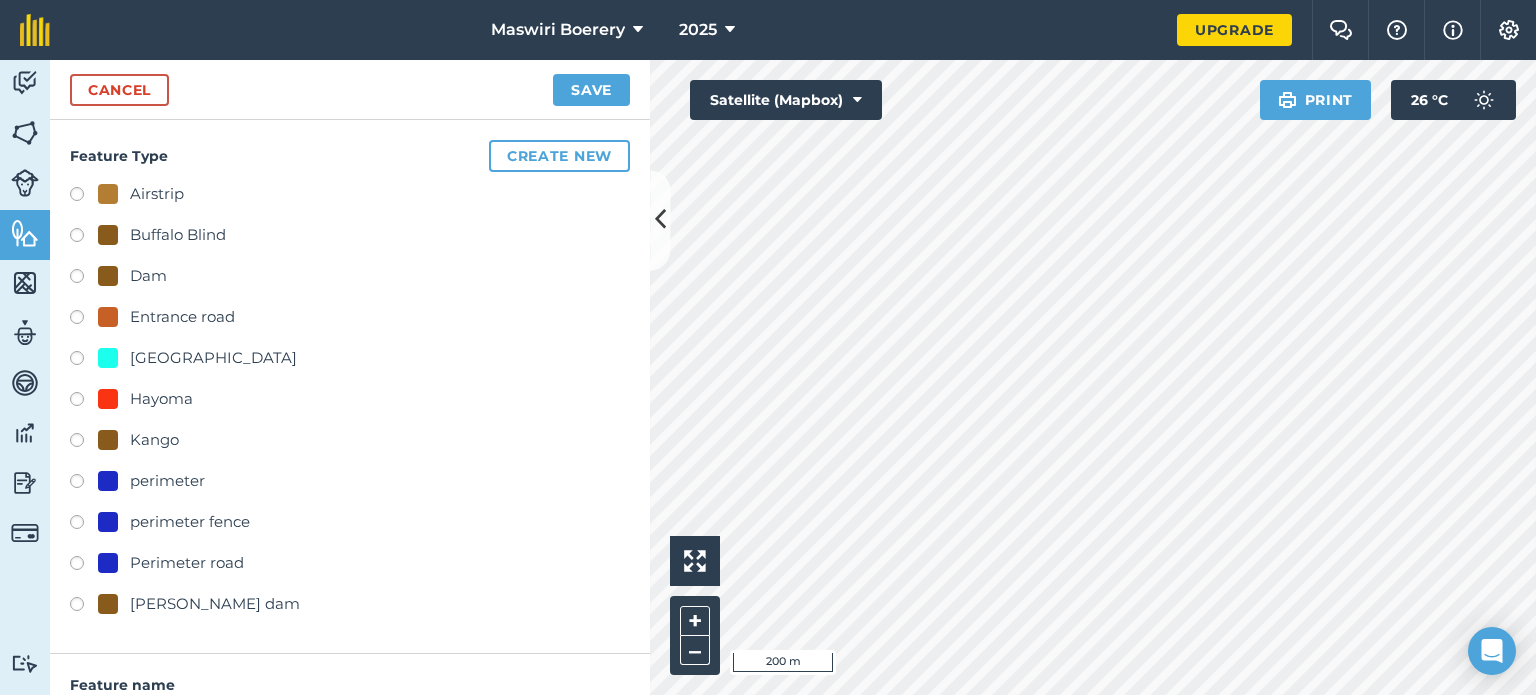 click on "[GEOGRAPHIC_DATA]" at bounding box center (213, 358) 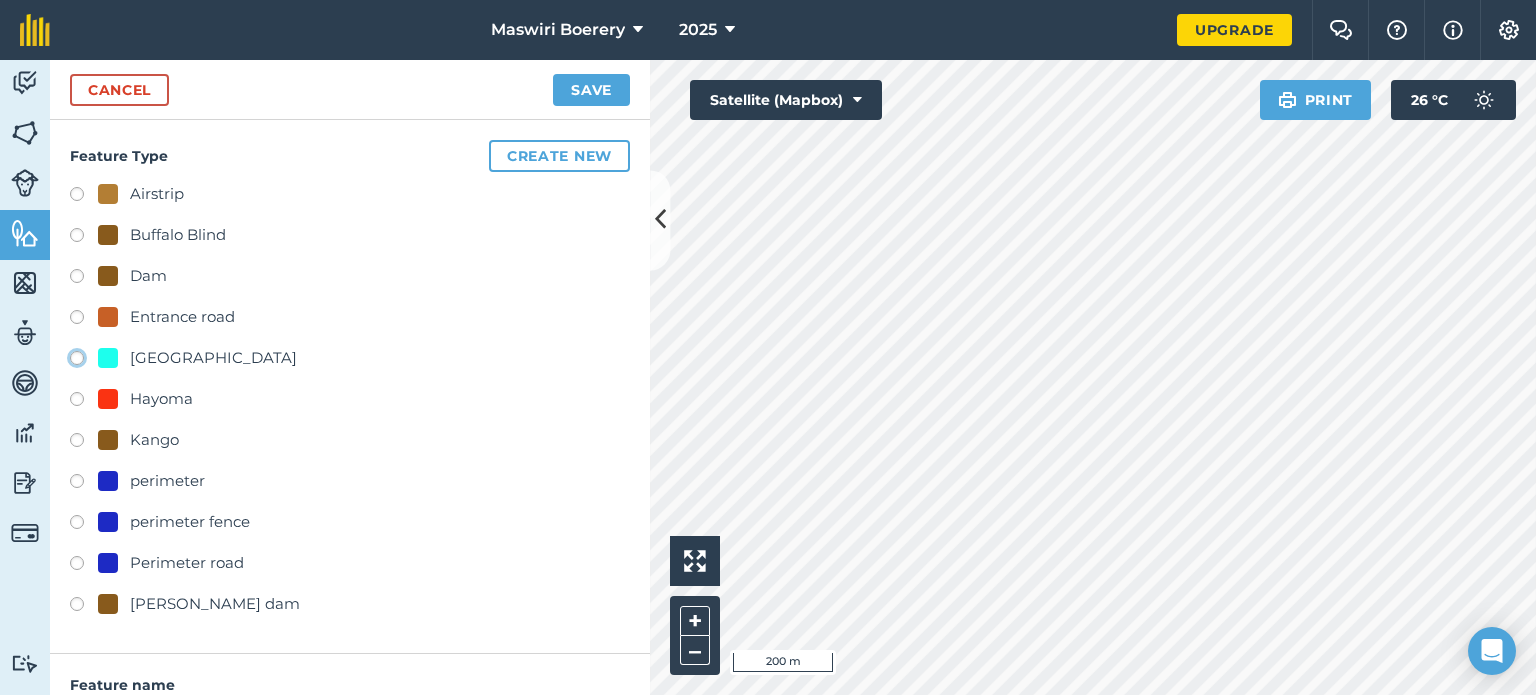 radio on "true" 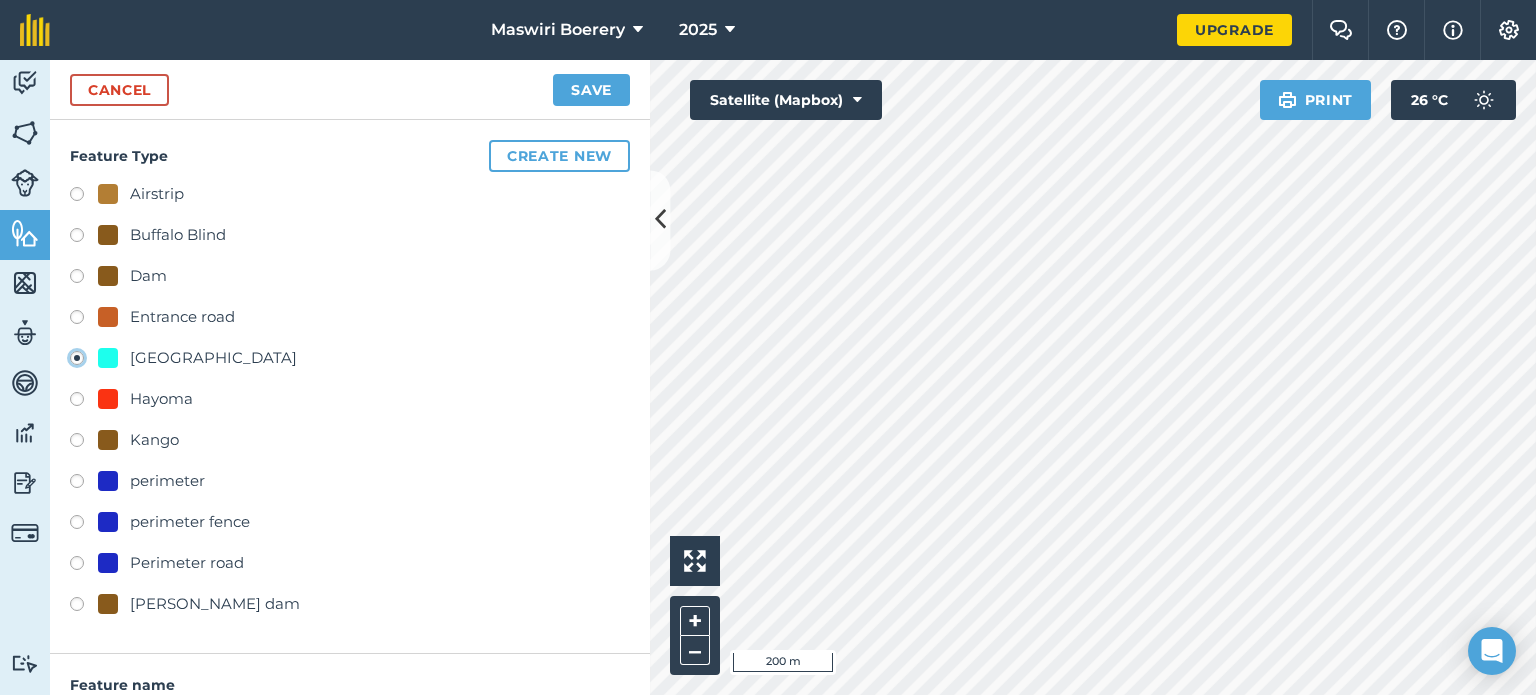 type on "[STREET_ADDRESS]" 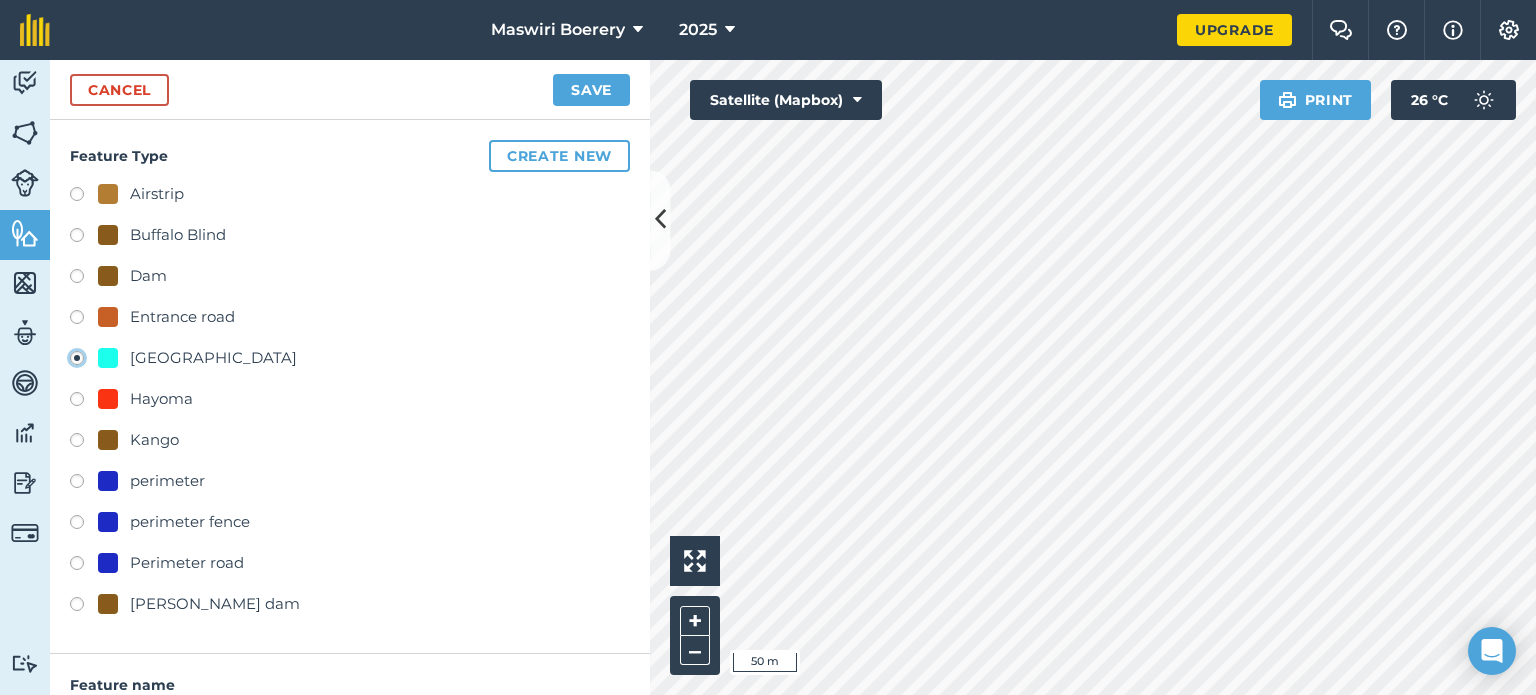 scroll, scrollTop: 260, scrollLeft: 0, axis: vertical 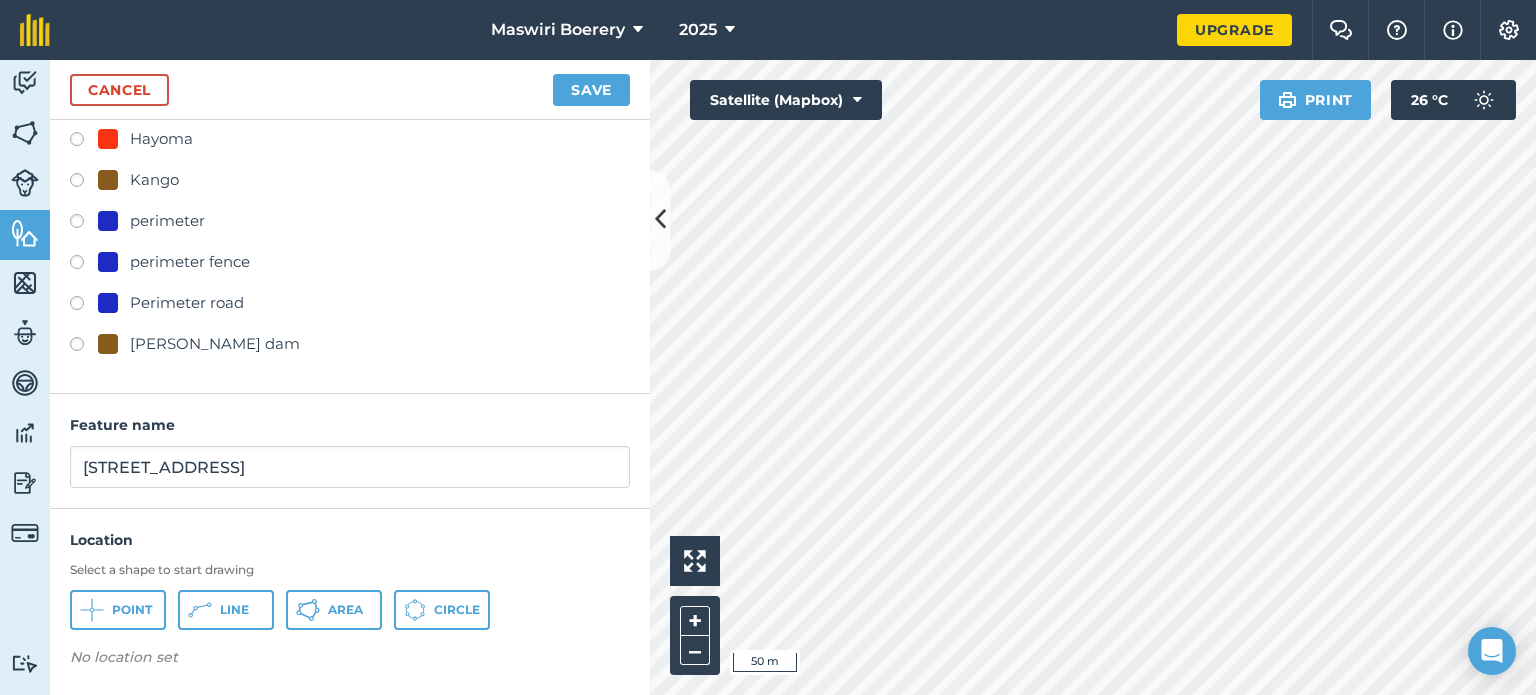 click on "No location set" at bounding box center (350, 661) 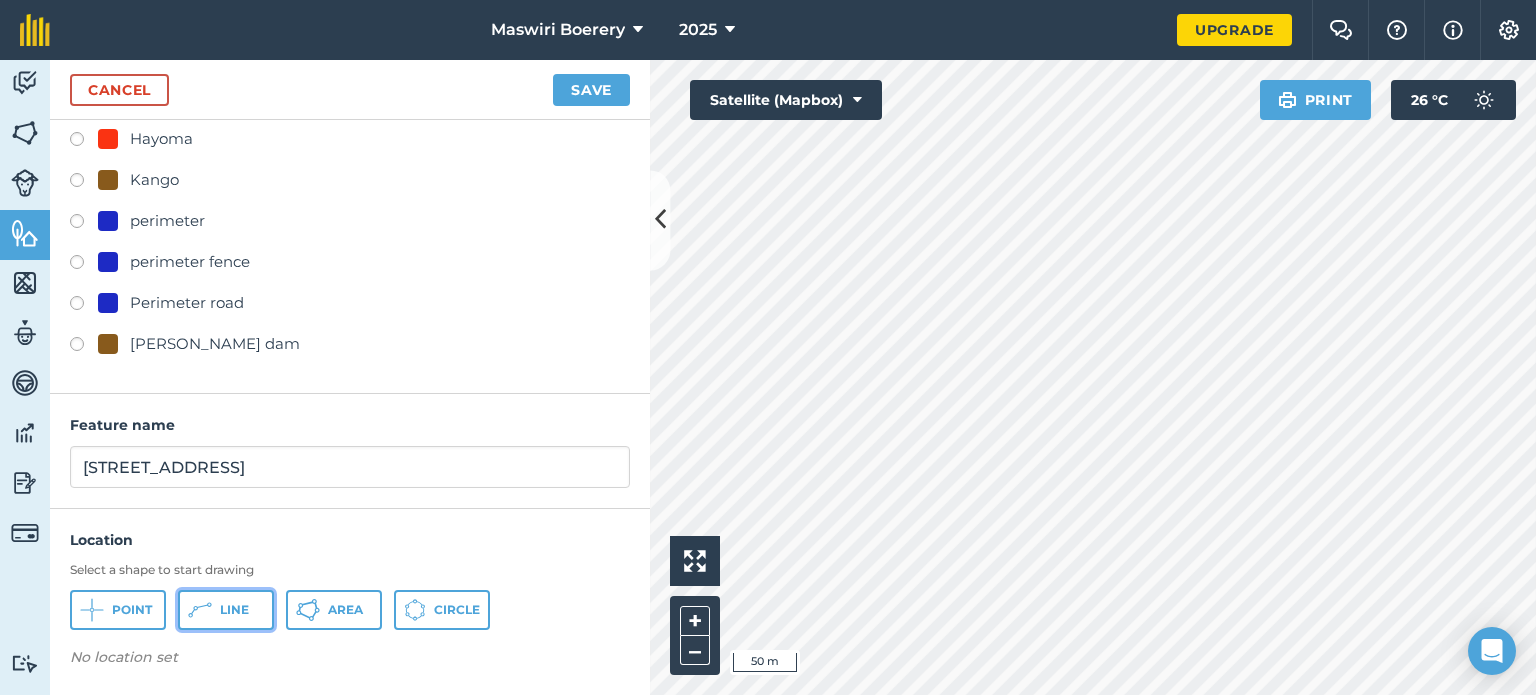 click on "Line" at bounding box center (234, 610) 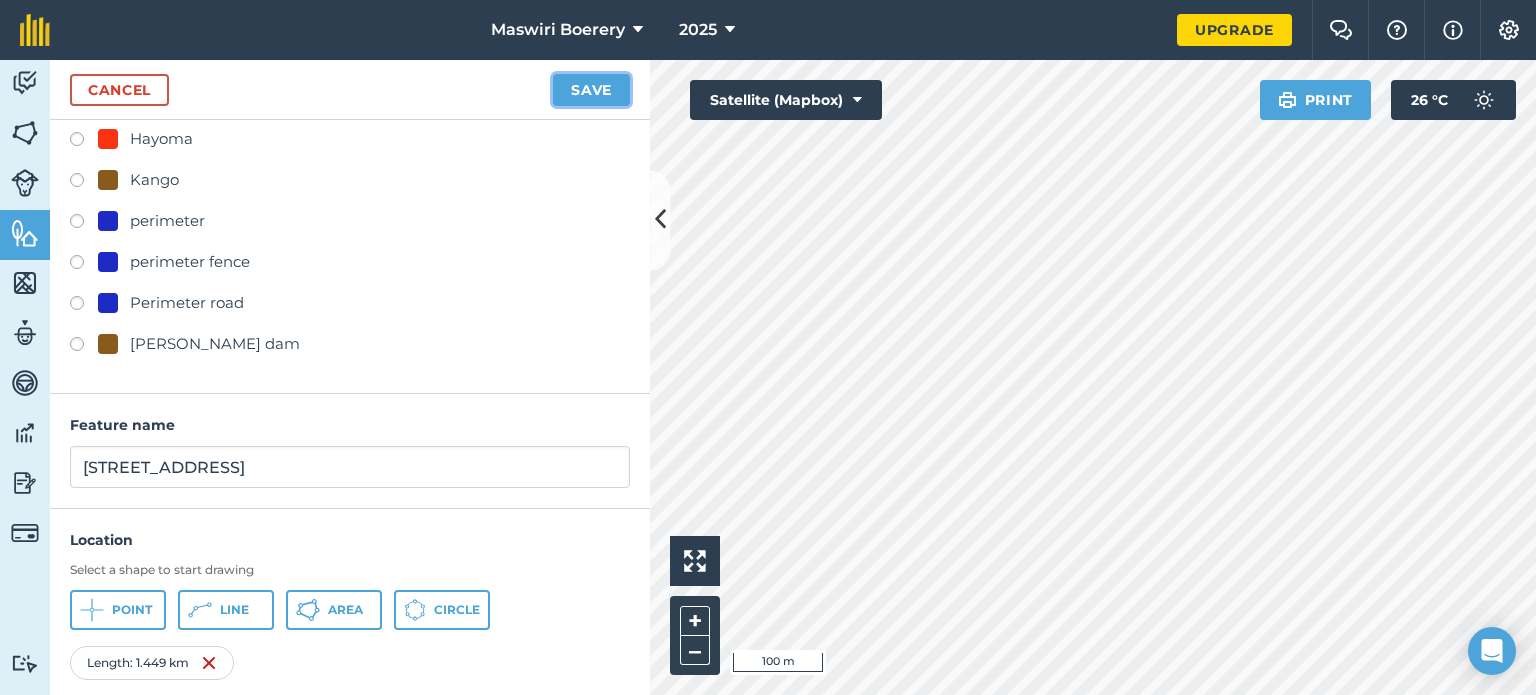 click on "Save" at bounding box center (591, 90) 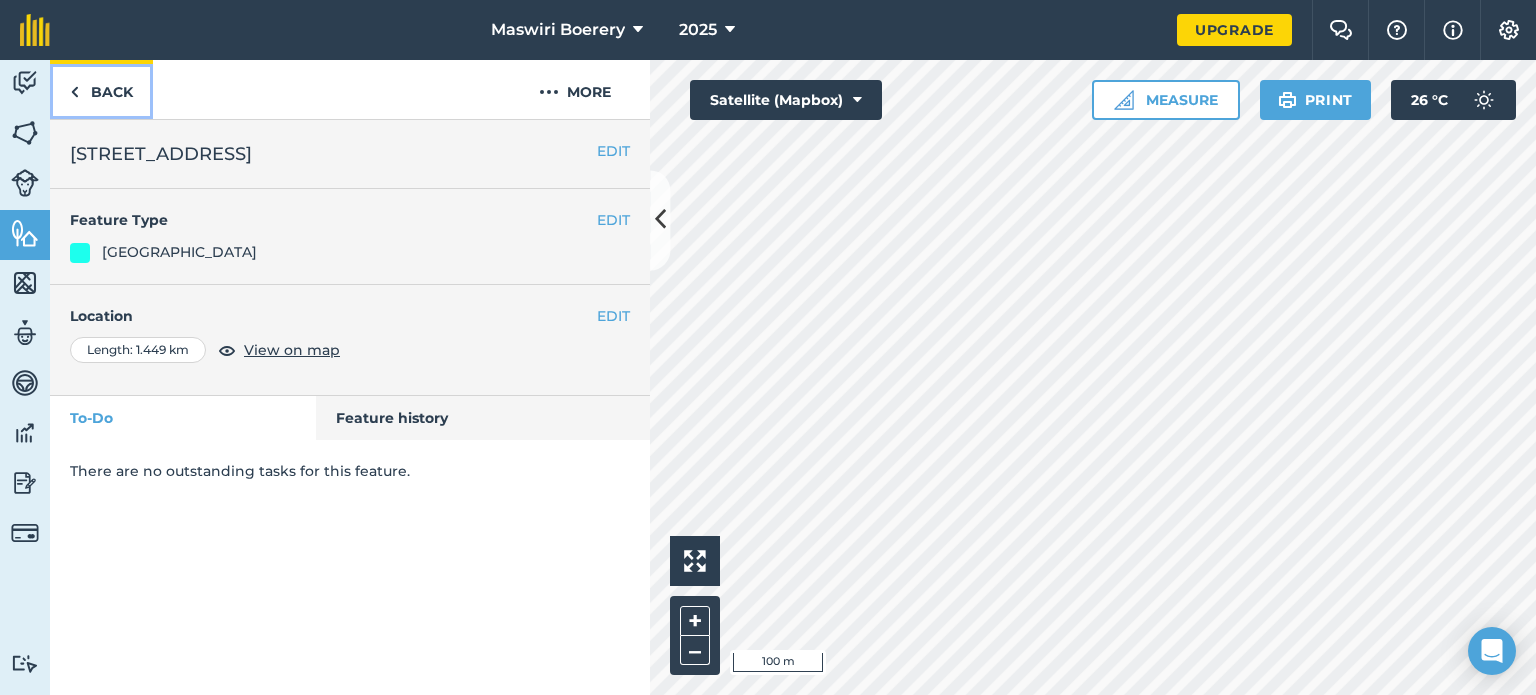click on "Back" at bounding box center (101, 89) 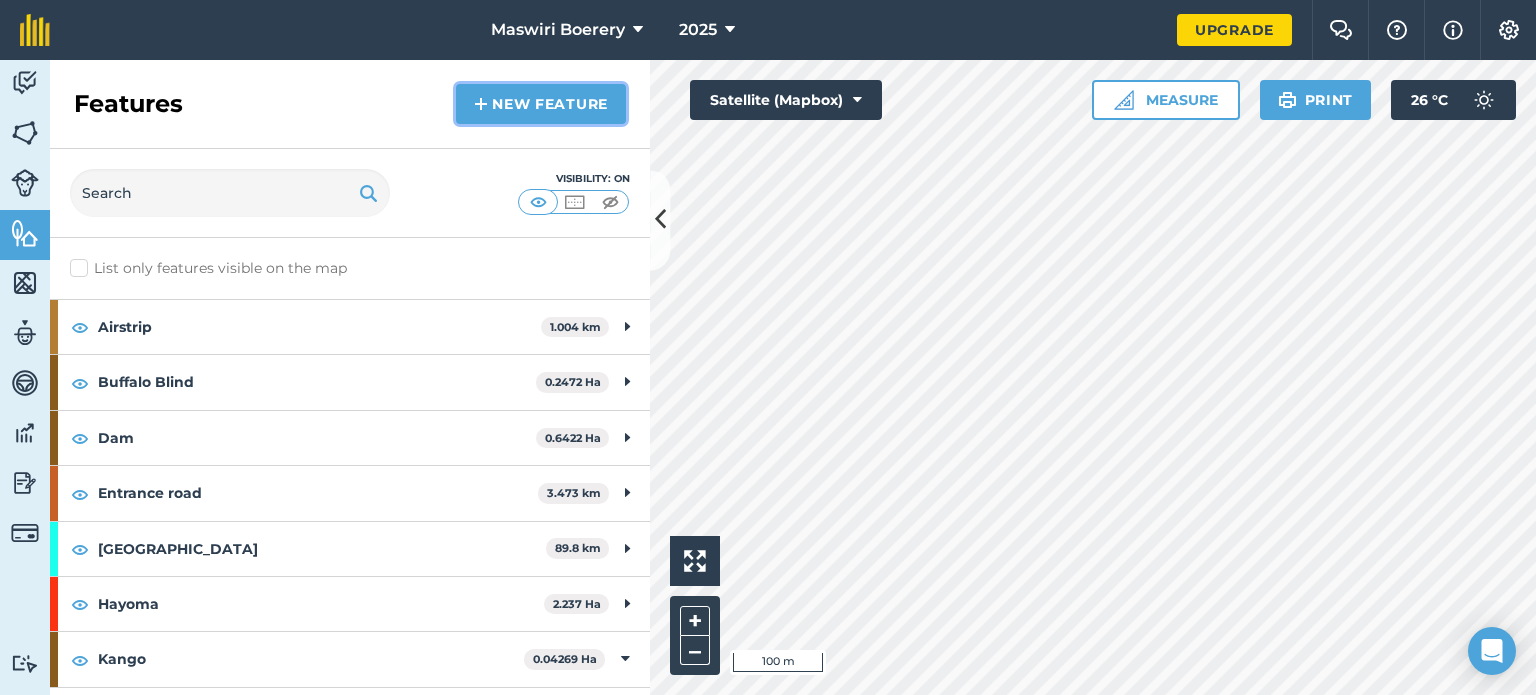 click on "New feature" at bounding box center [541, 104] 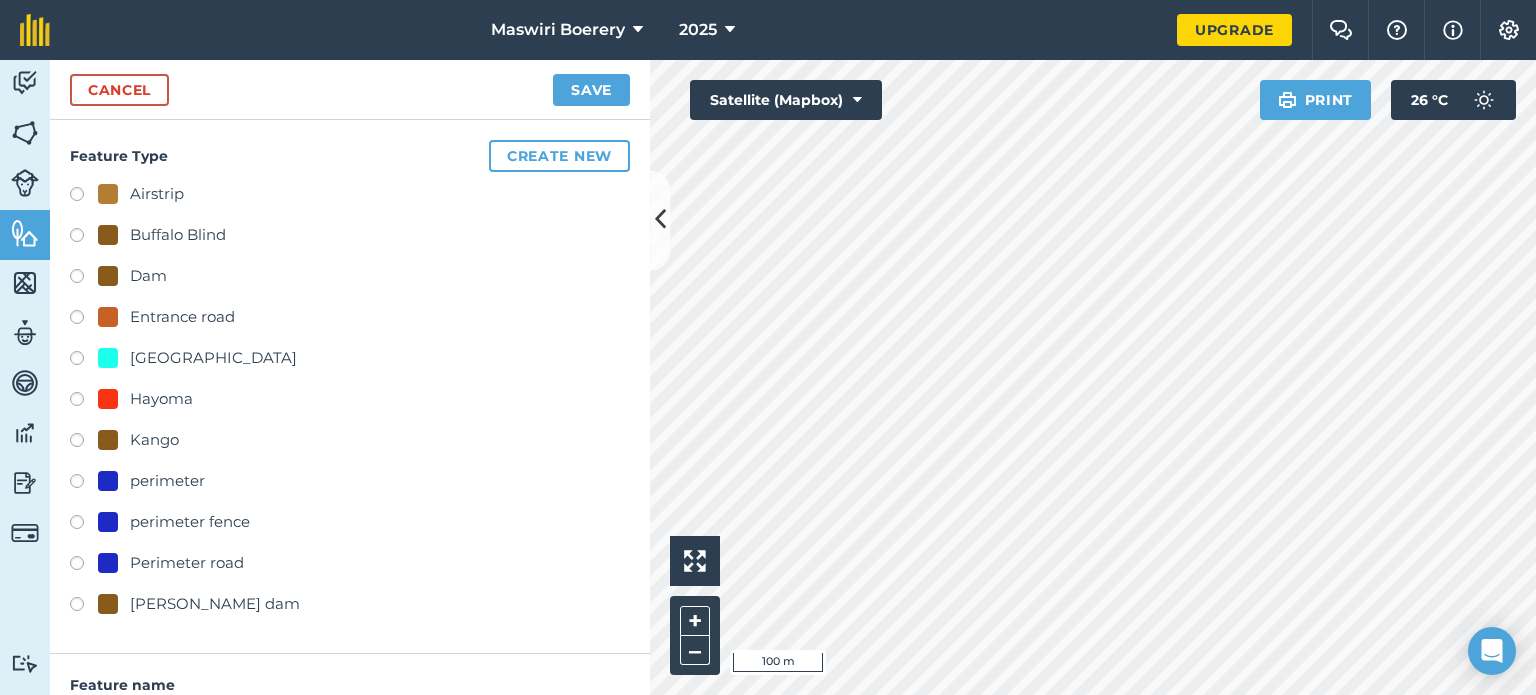 click on "[GEOGRAPHIC_DATA]" at bounding box center (213, 358) 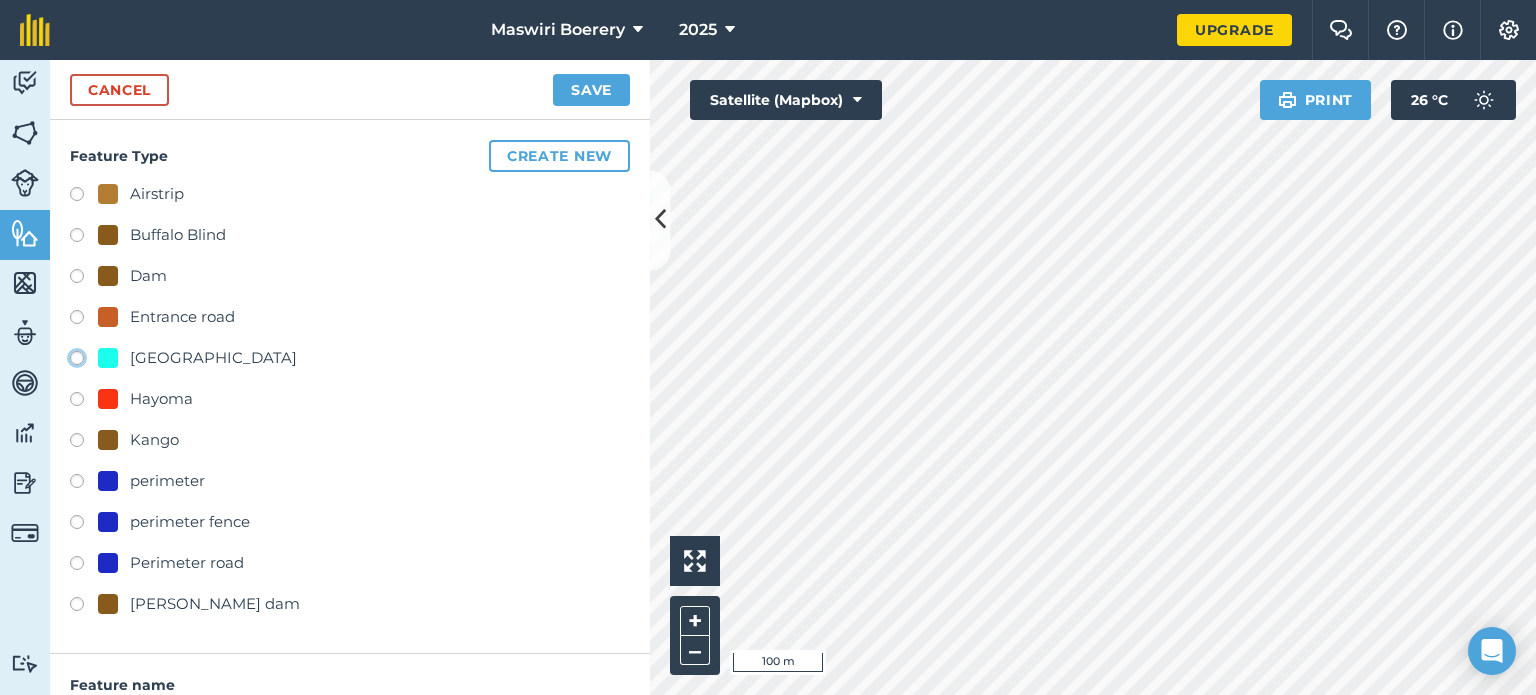 click on "[GEOGRAPHIC_DATA]" at bounding box center (-9923, 357) 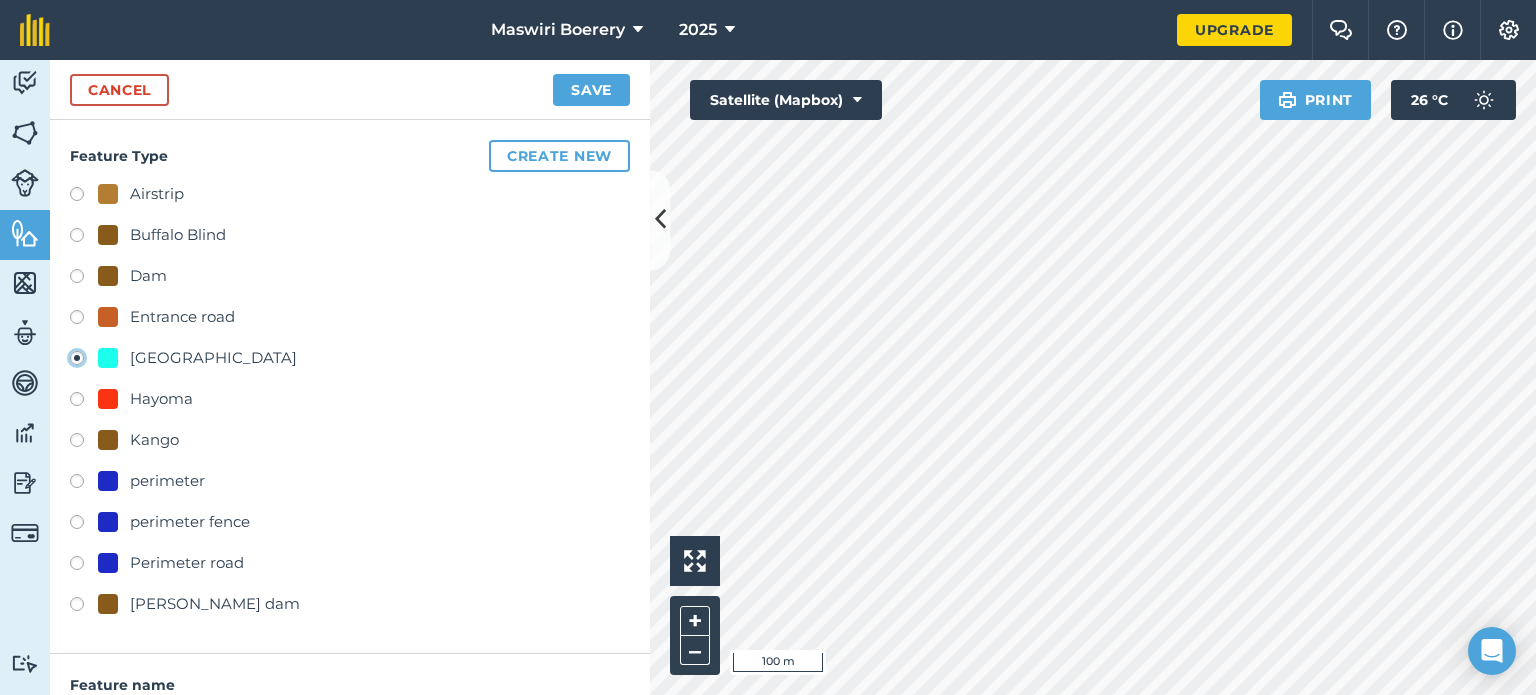 type on "[STREET_ADDRESS]" 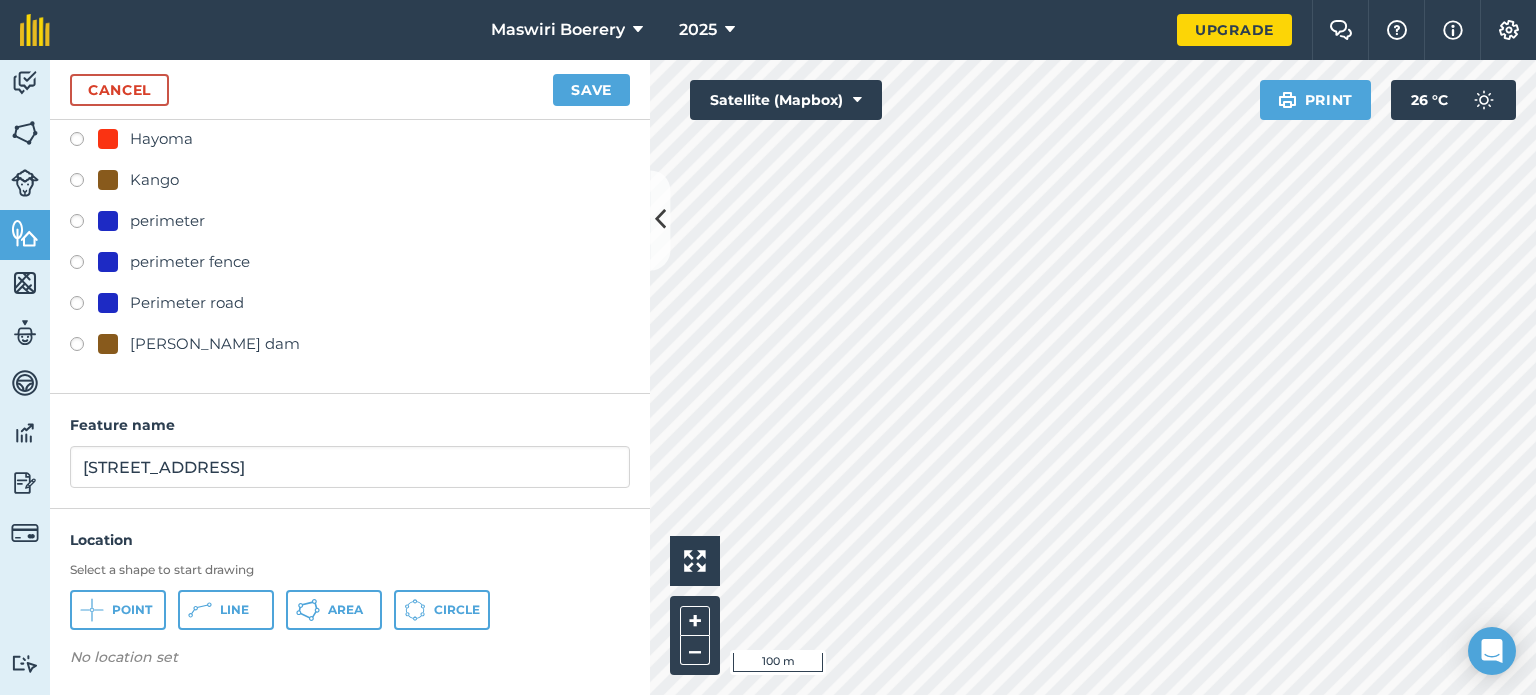 click on "Kango" at bounding box center (154, 180) 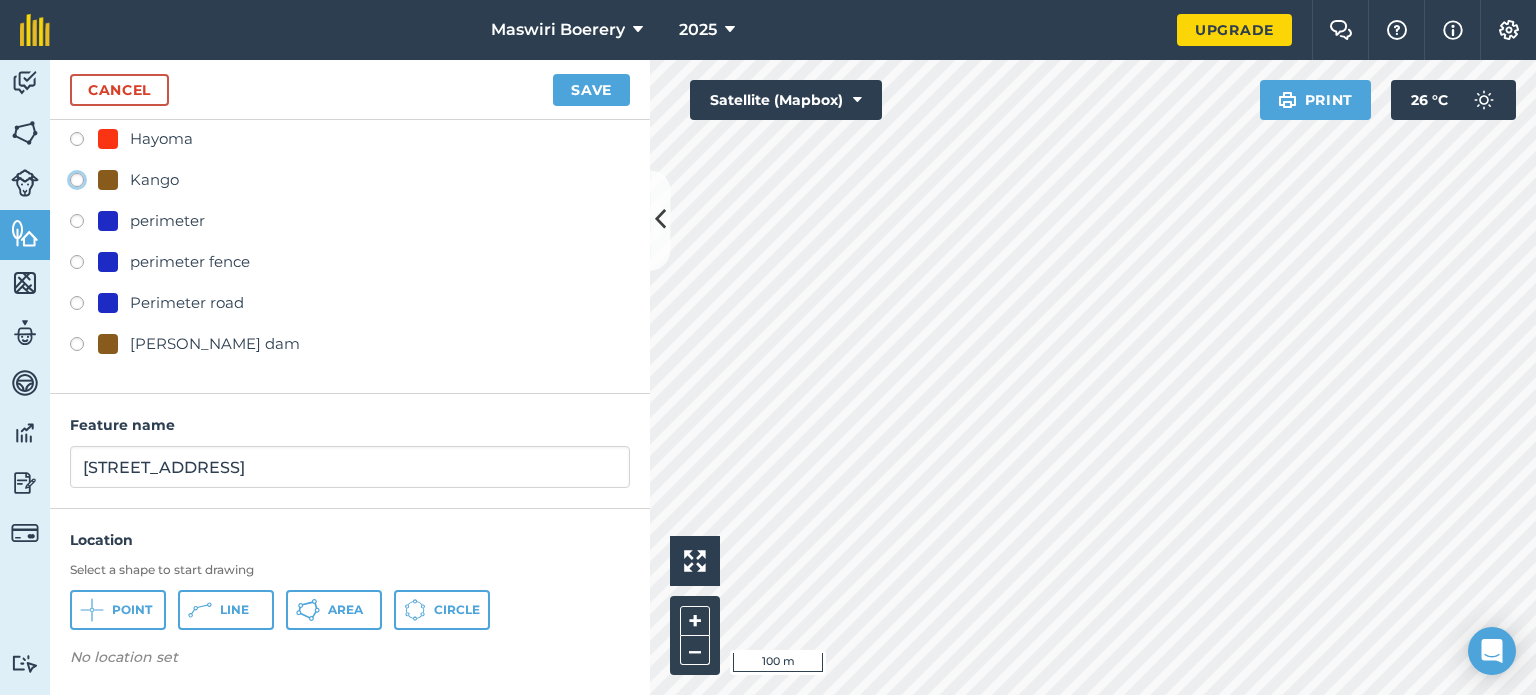 radio on "true" 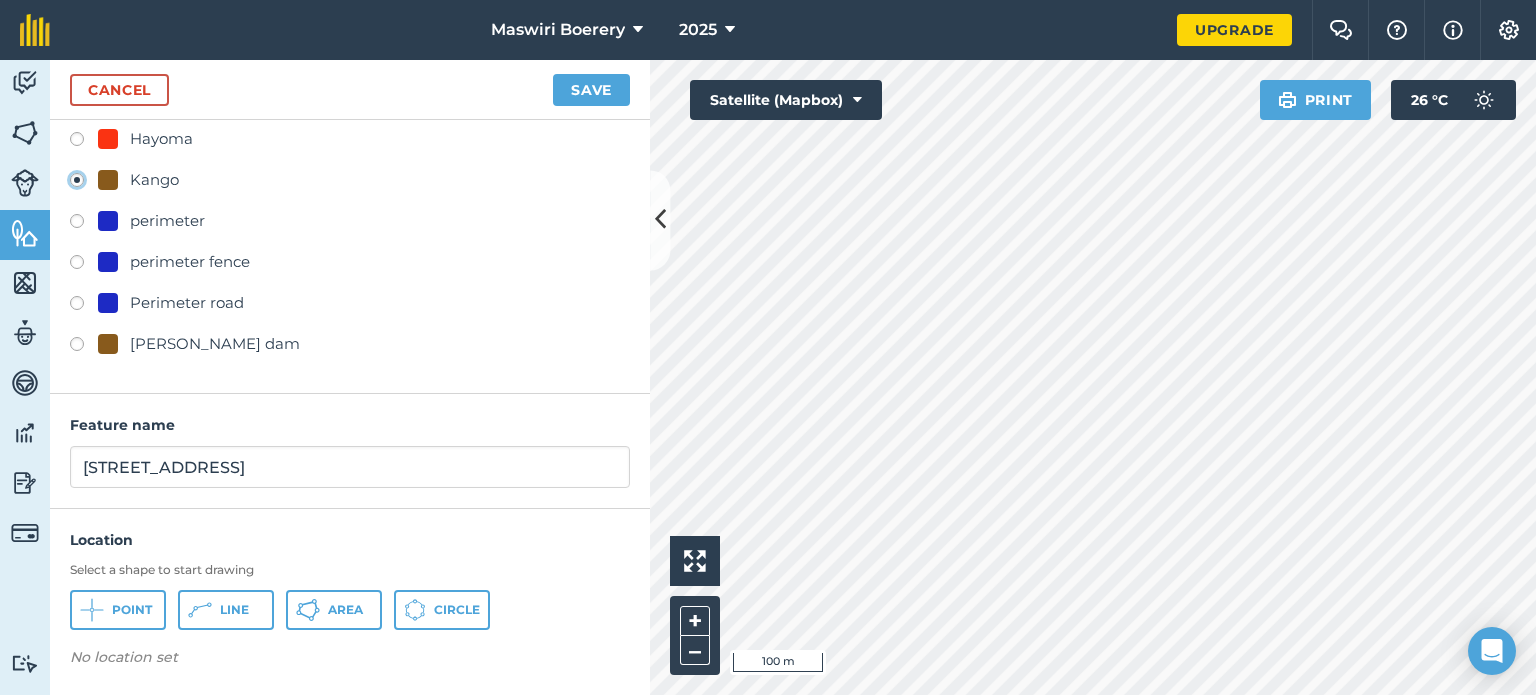 type on "Kango" 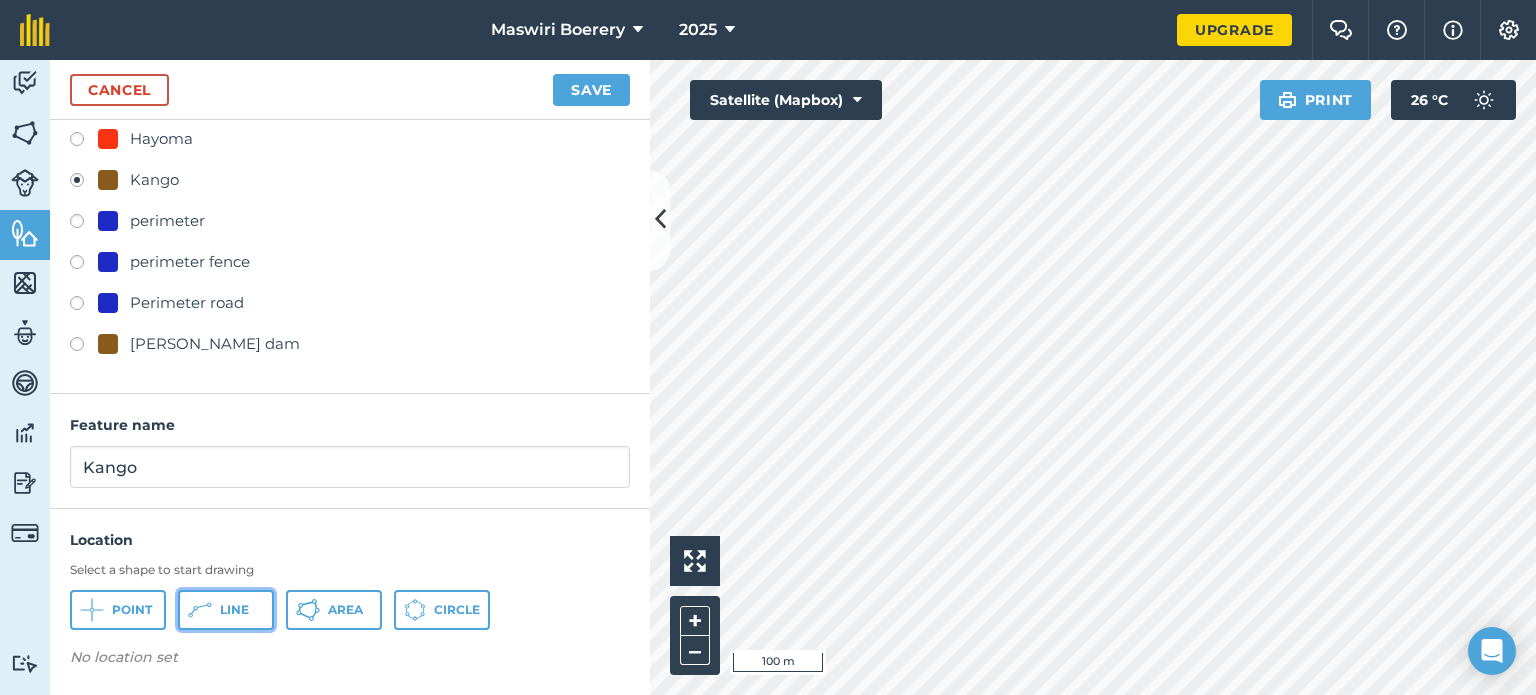 click on "Line" at bounding box center [226, 610] 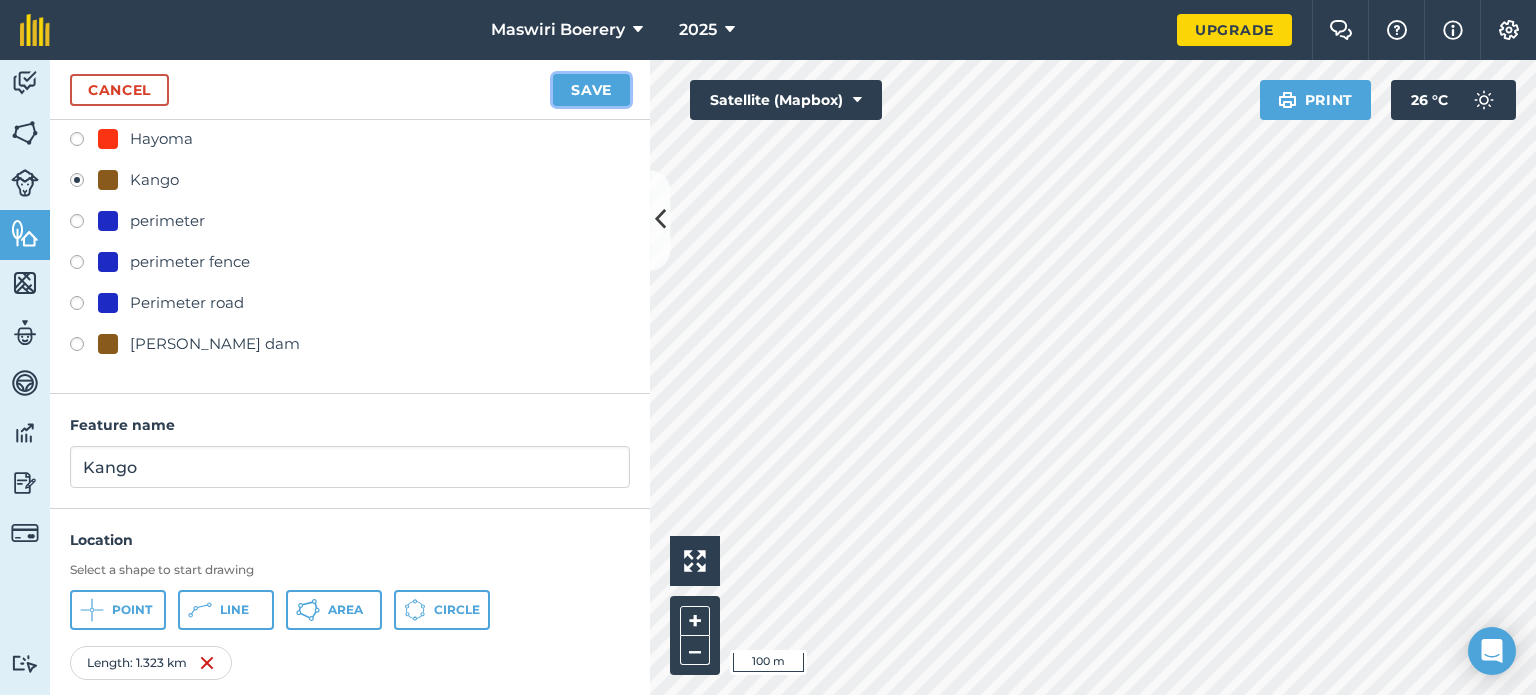click on "Save" at bounding box center [591, 90] 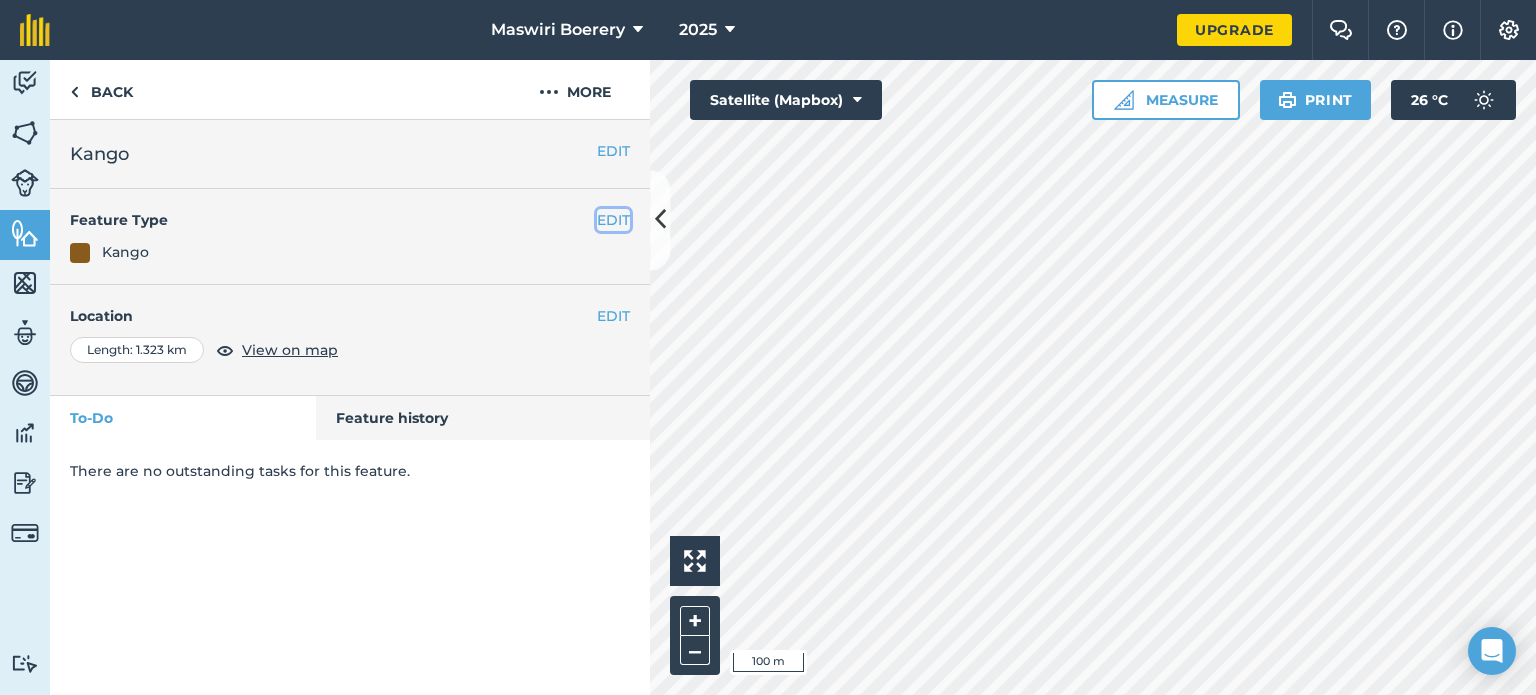 click on "EDIT" at bounding box center (613, 220) 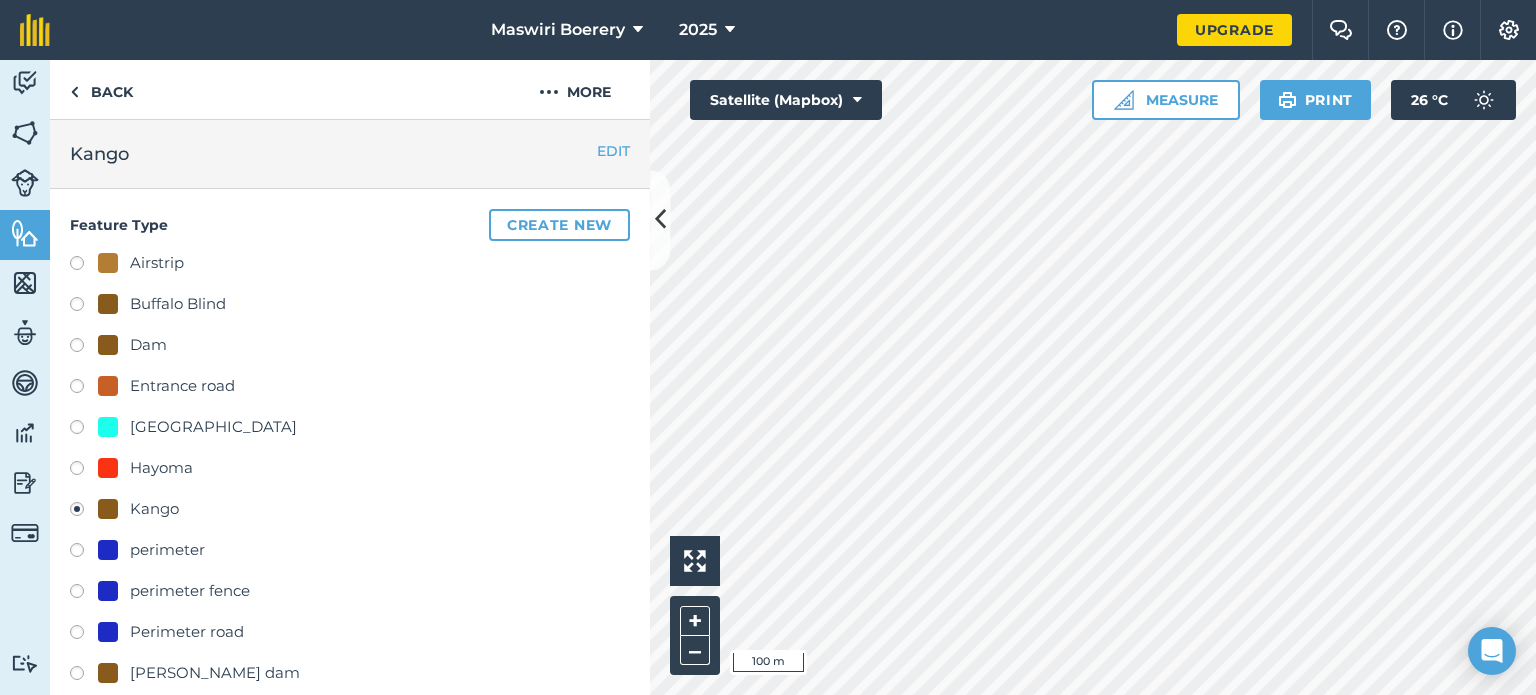 click on "[GEOGRAPHIC_DATA]" at bounding box center (213, 427) 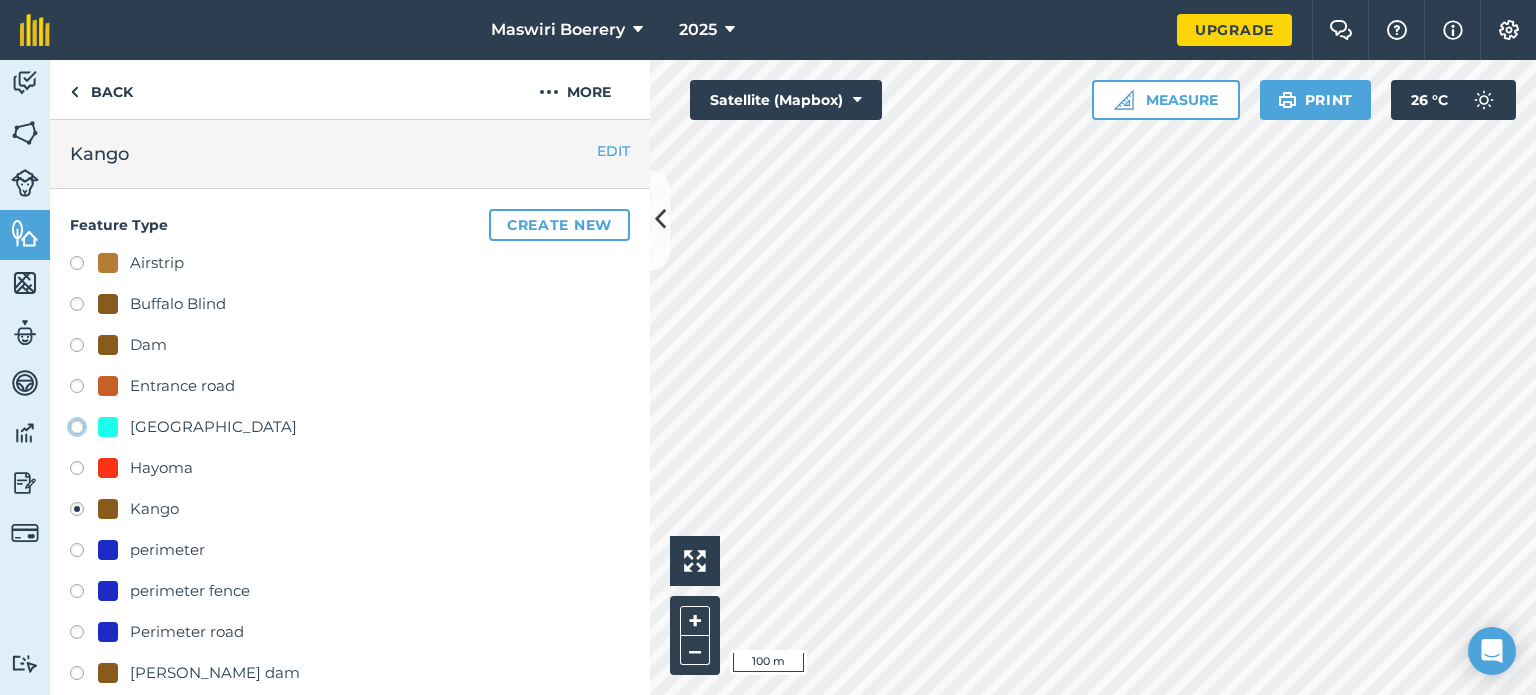 click on "[GEOGRAPHIC_DATA]" at bounding box center (-9923, 426) 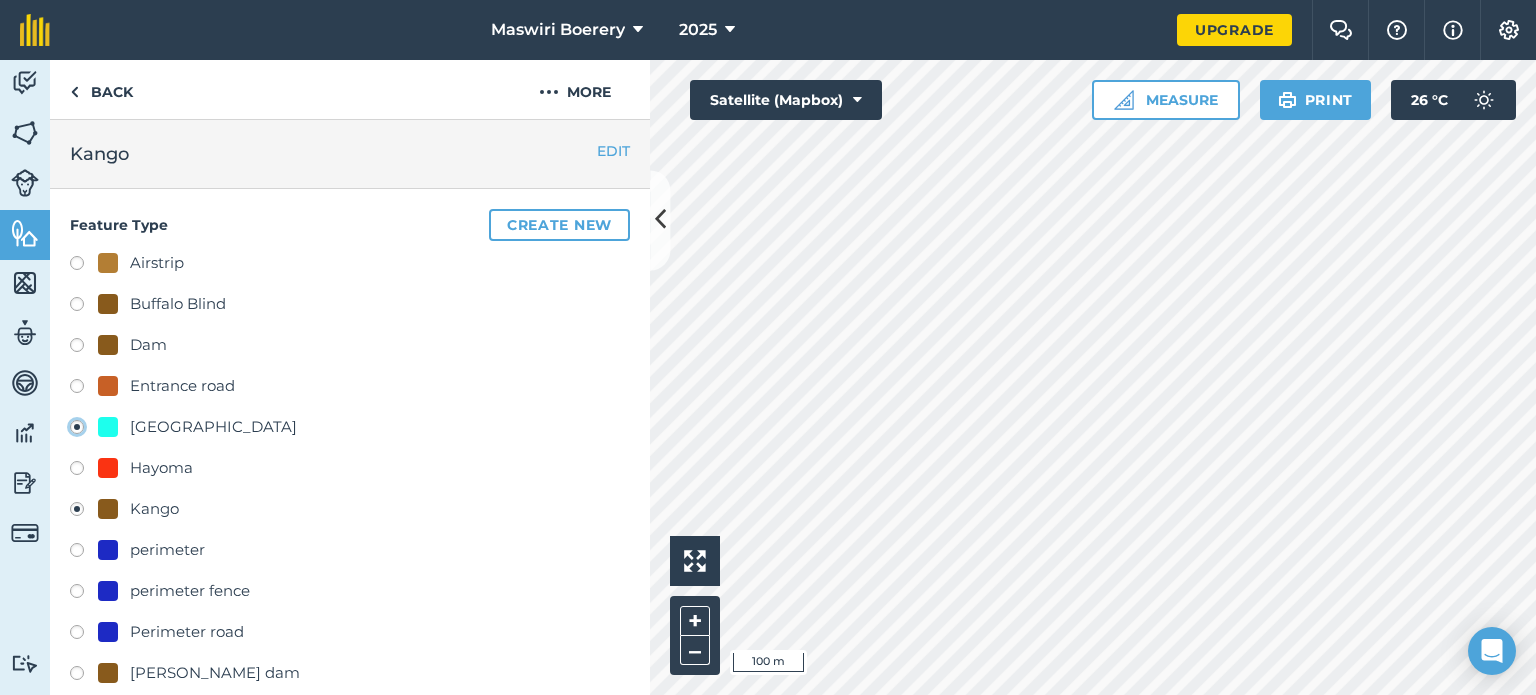 radio on "true" 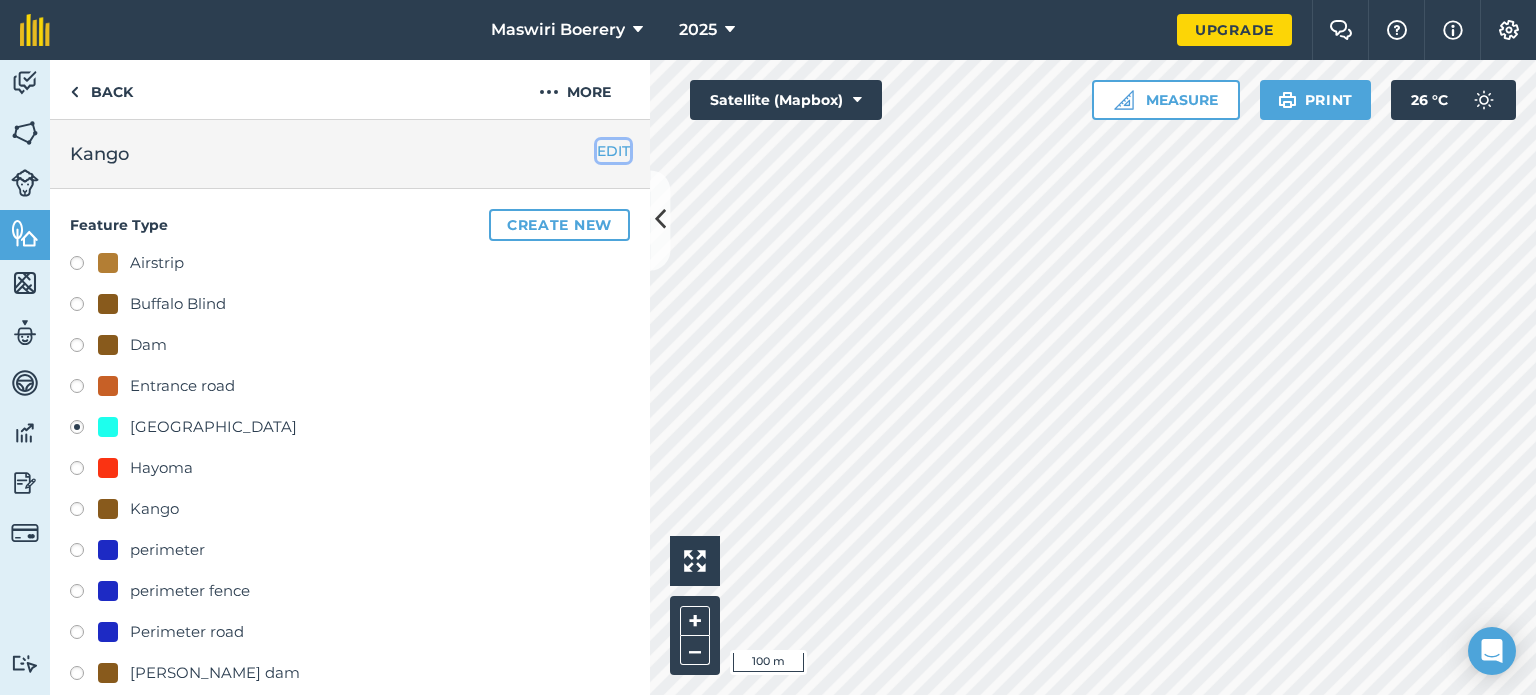 click on "EDIT" at bounding box center [613, 151] 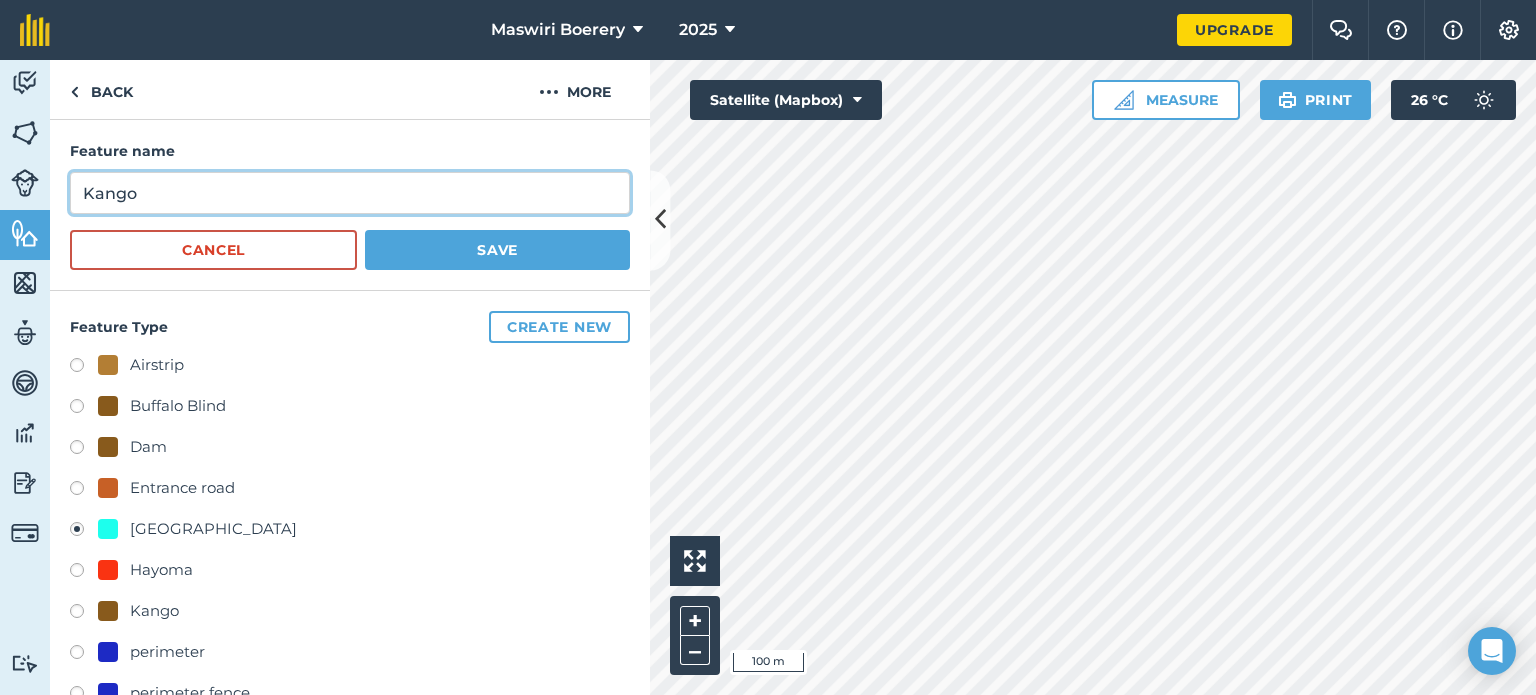 click on "Kango" at bounding box center (350, 193) 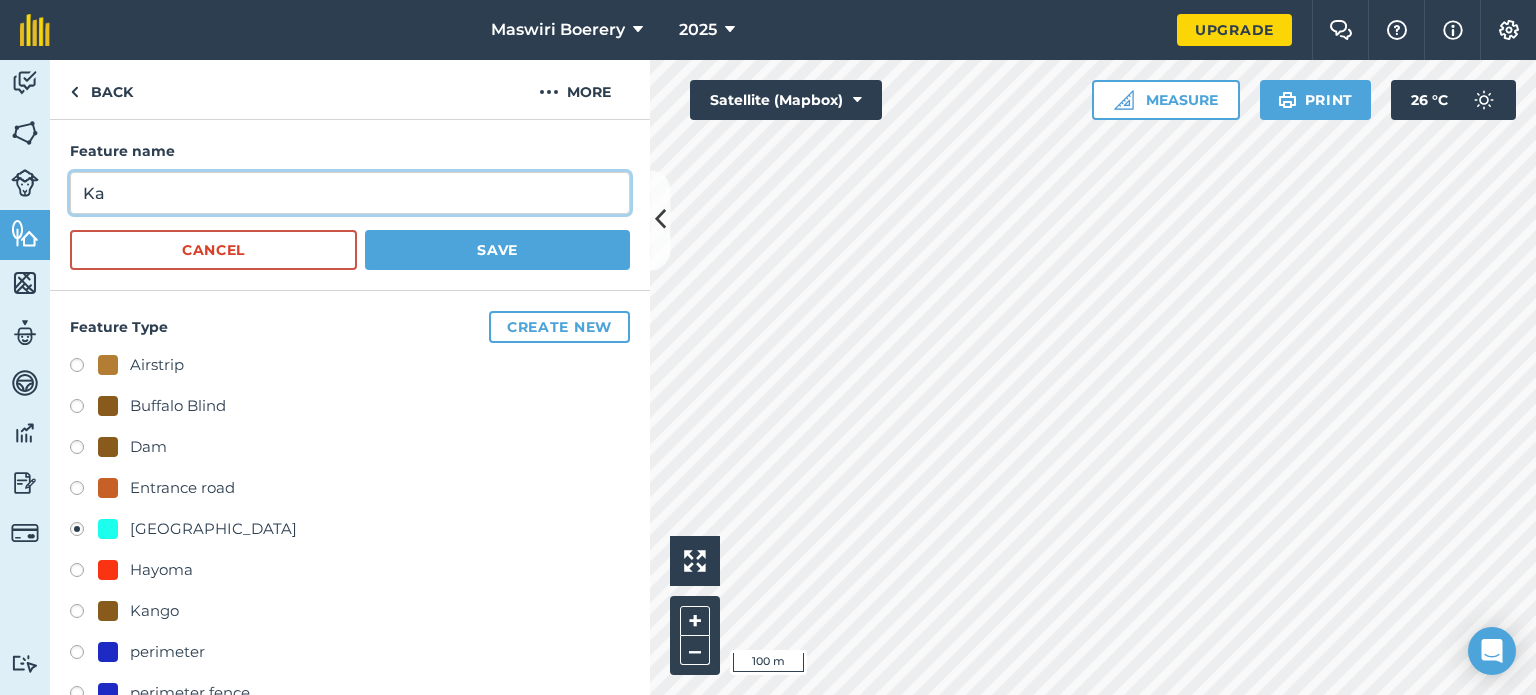 type on "K" 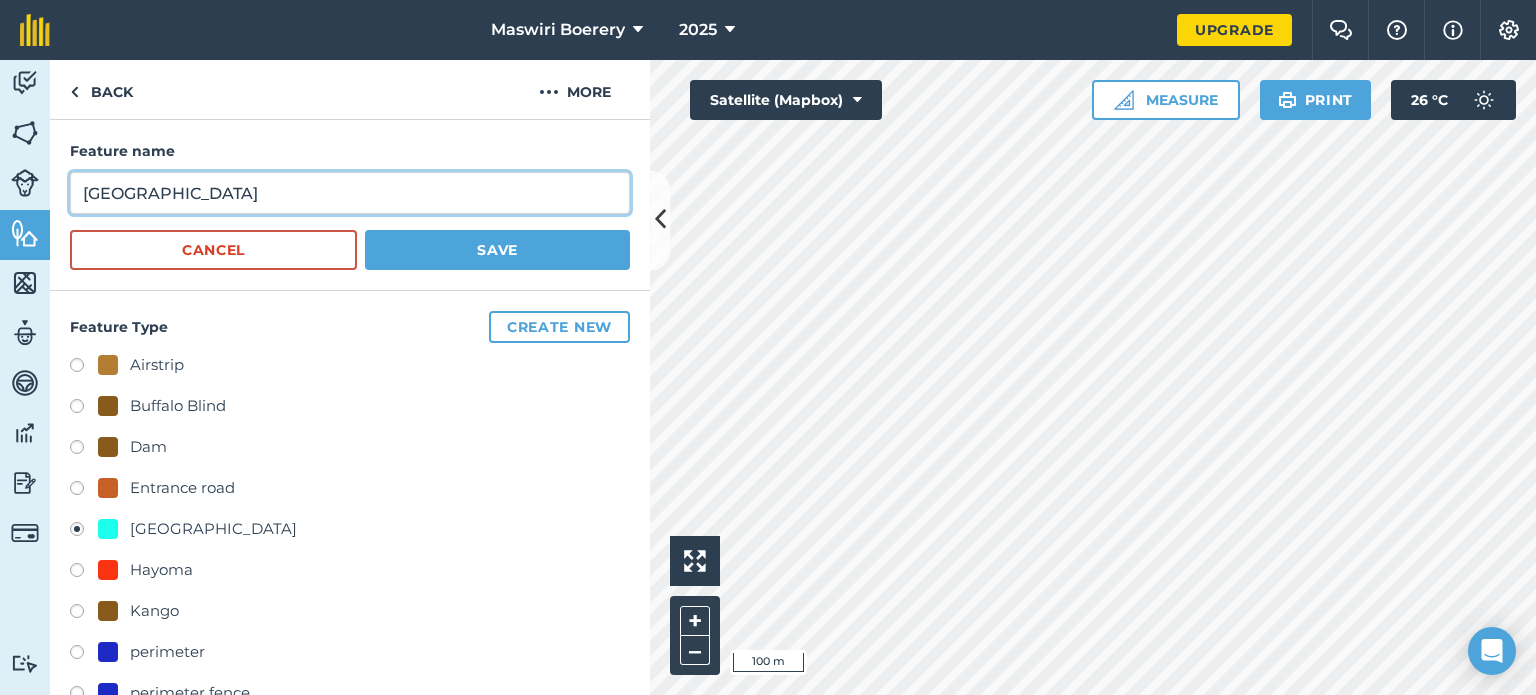 type on "[GEOGRAPHIC_DATA]" 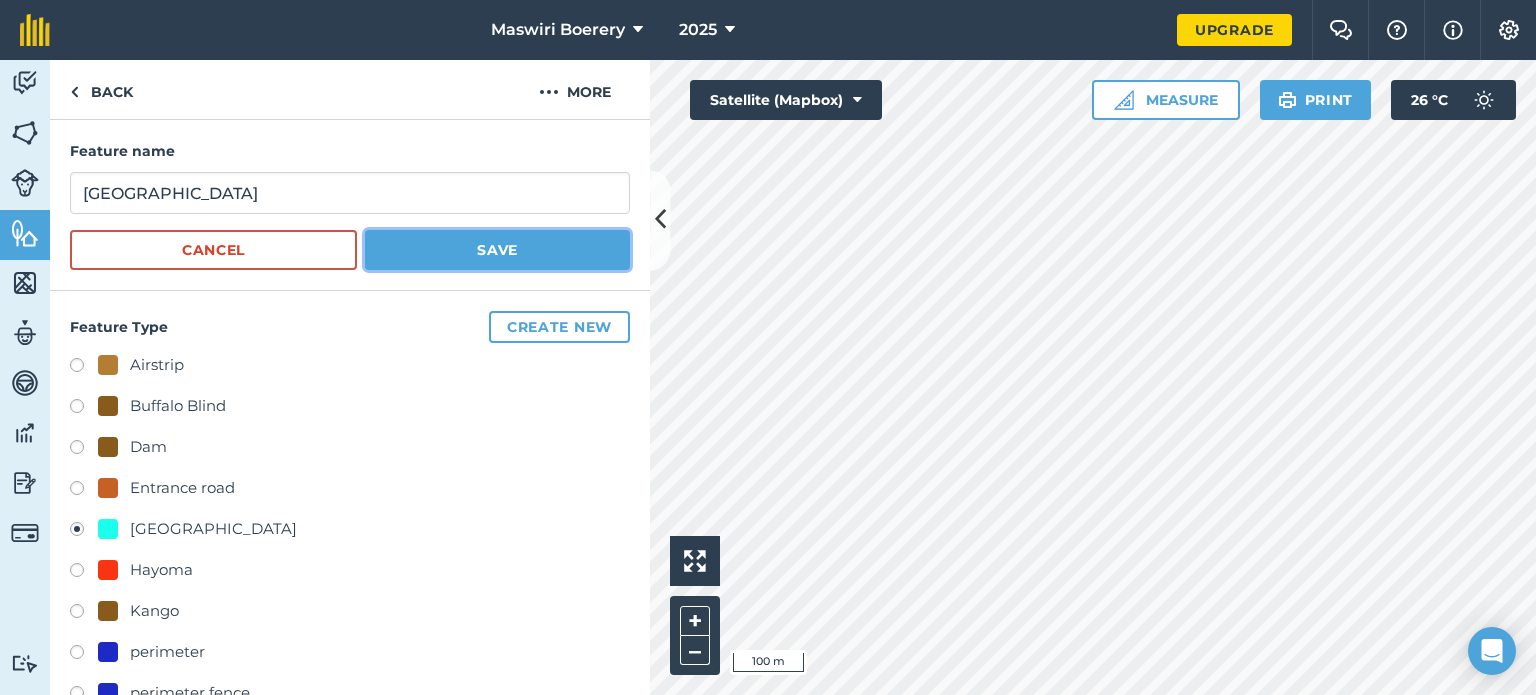 click on "Save" at bounding box center [497, 250] 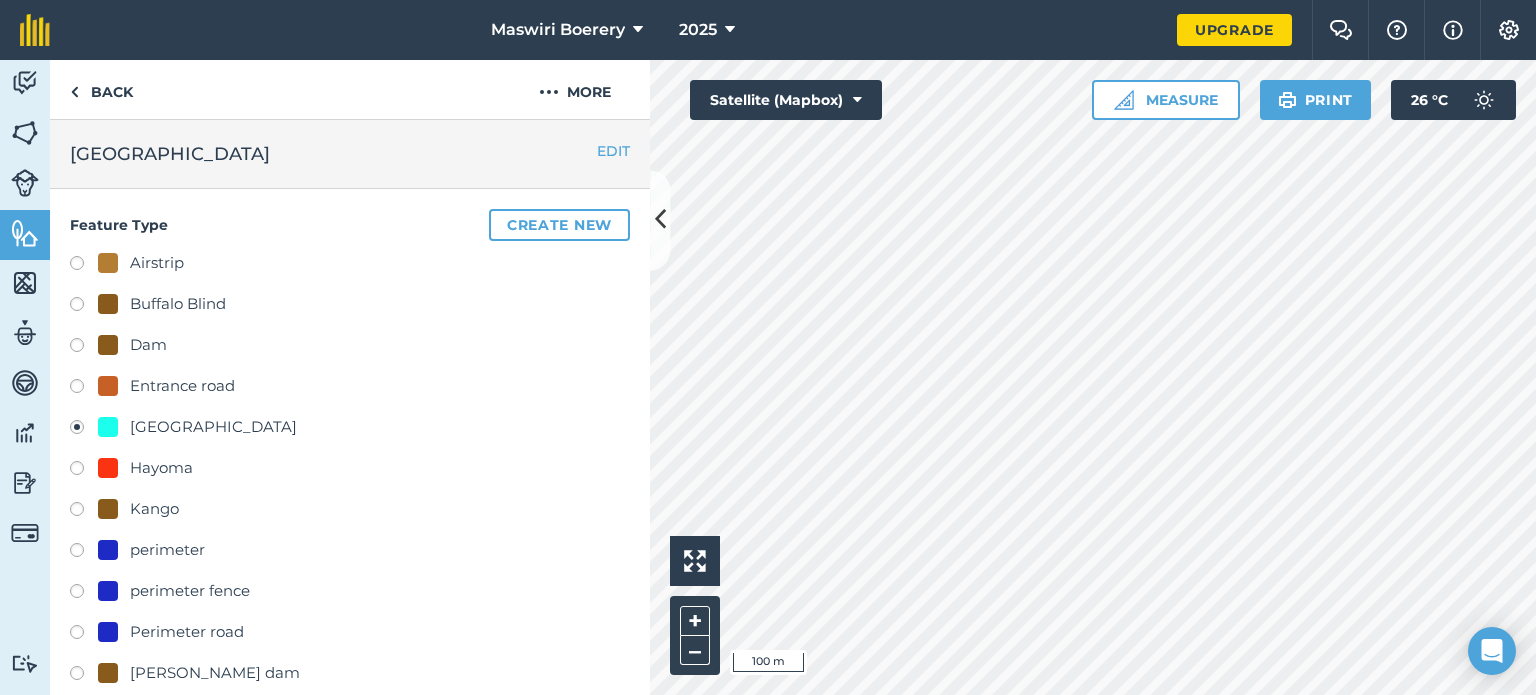 scroll, scrollTop: 287, scrollLeft: 0, axis: vertical 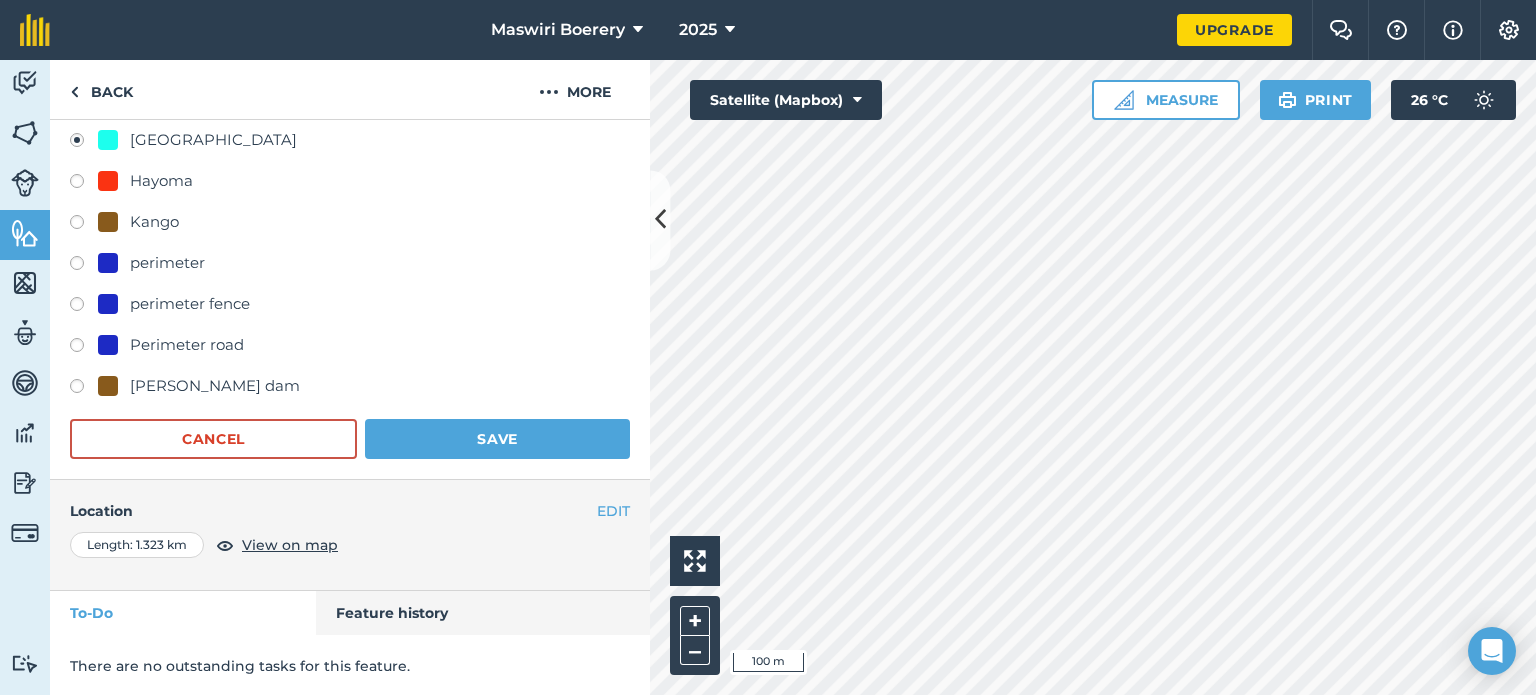 click on "Feature Type   Create new Airstrip [GEOGRAPHIC_DATA] [GEOGRAPHIC_DATA] perimeter perimeter fence Perimeter road [PERSON_NAME] dam Cancel Save" at bounding box center (350, 191) 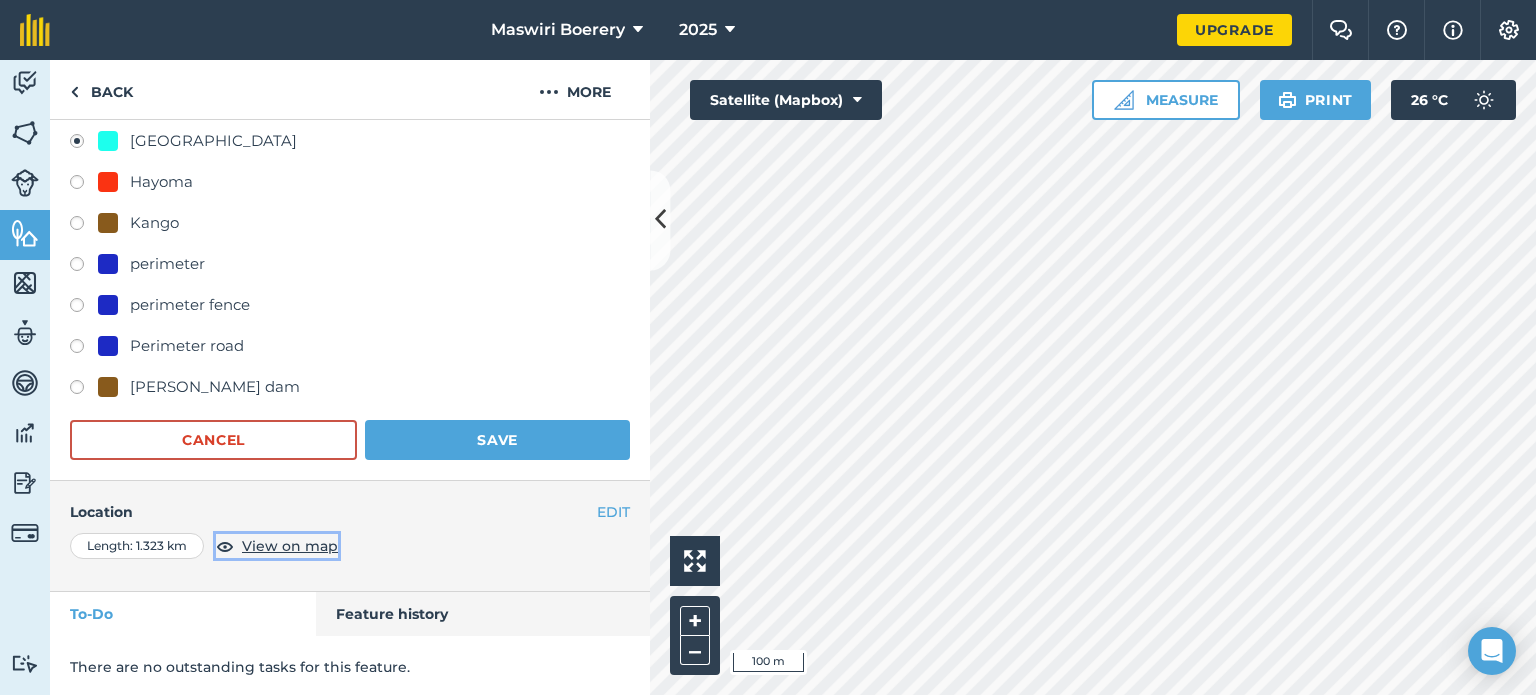 click on "View on map" at bounding box center [290, 546] 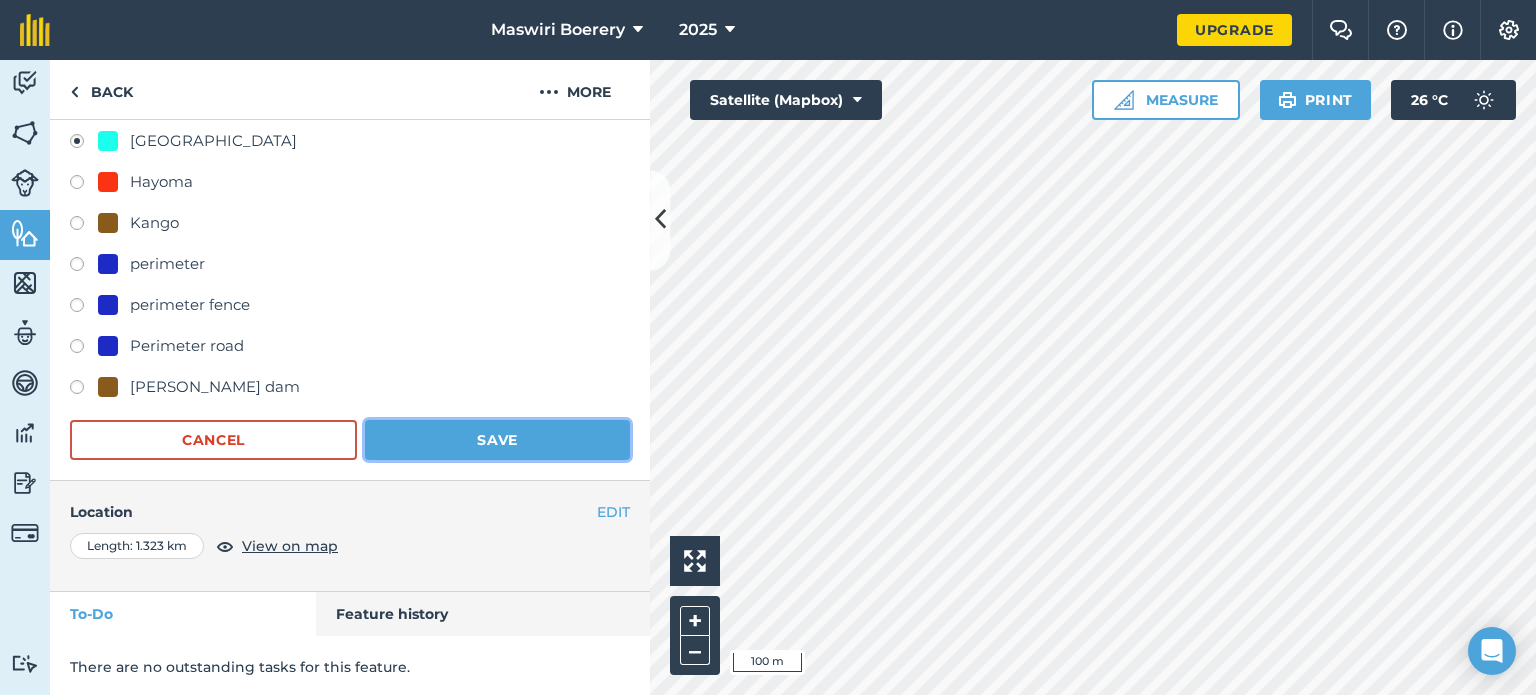 click on "Save" at bounding box center (497, 440) 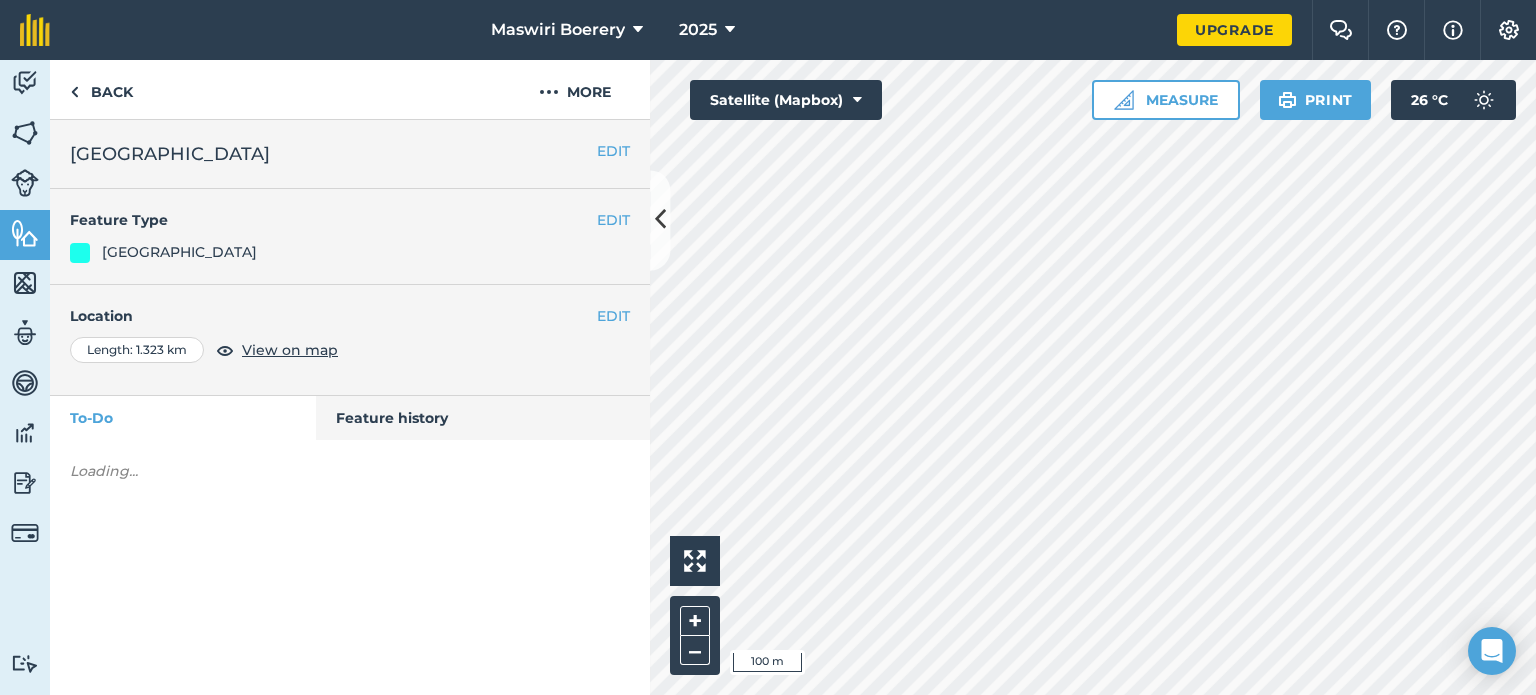 scroll, scrollTop: 0, scrollLeft: 0, axis: both 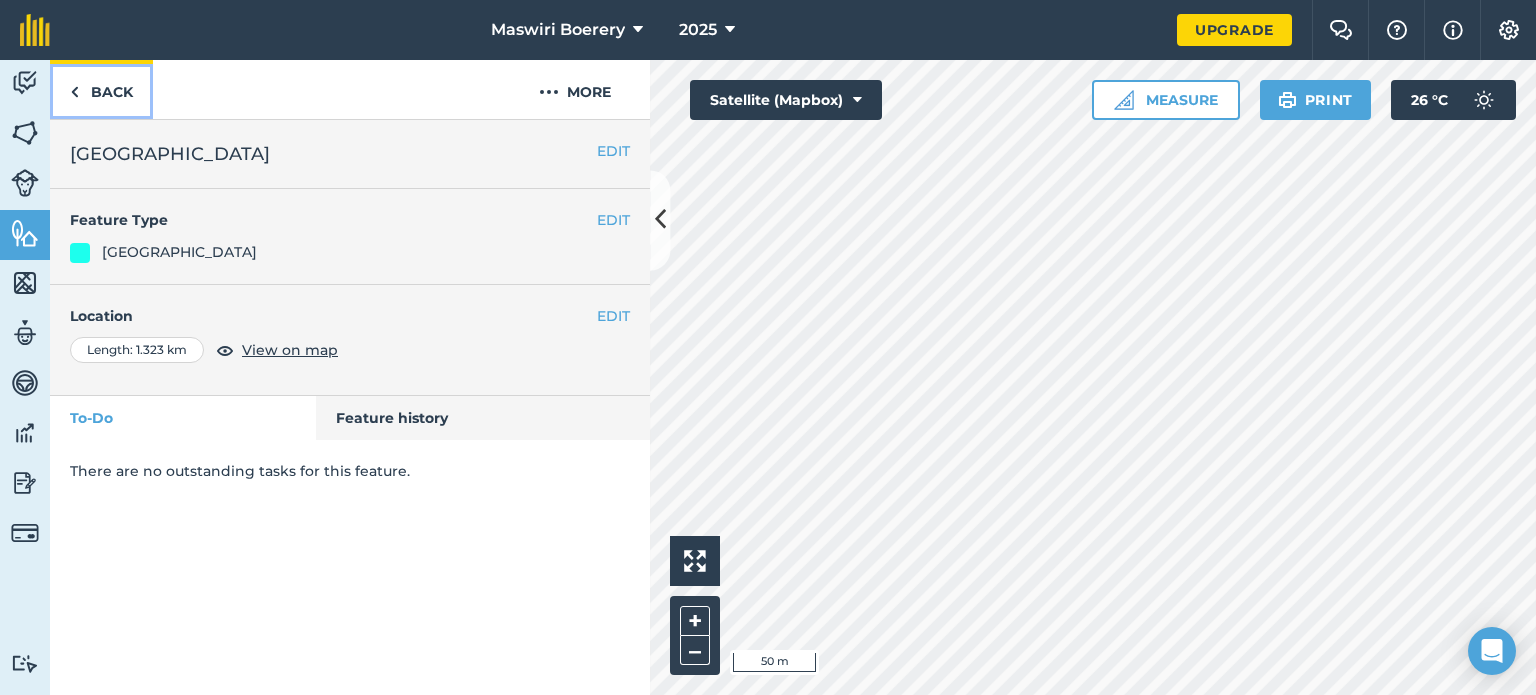 click on "Back" at bounding box center [101, 89] 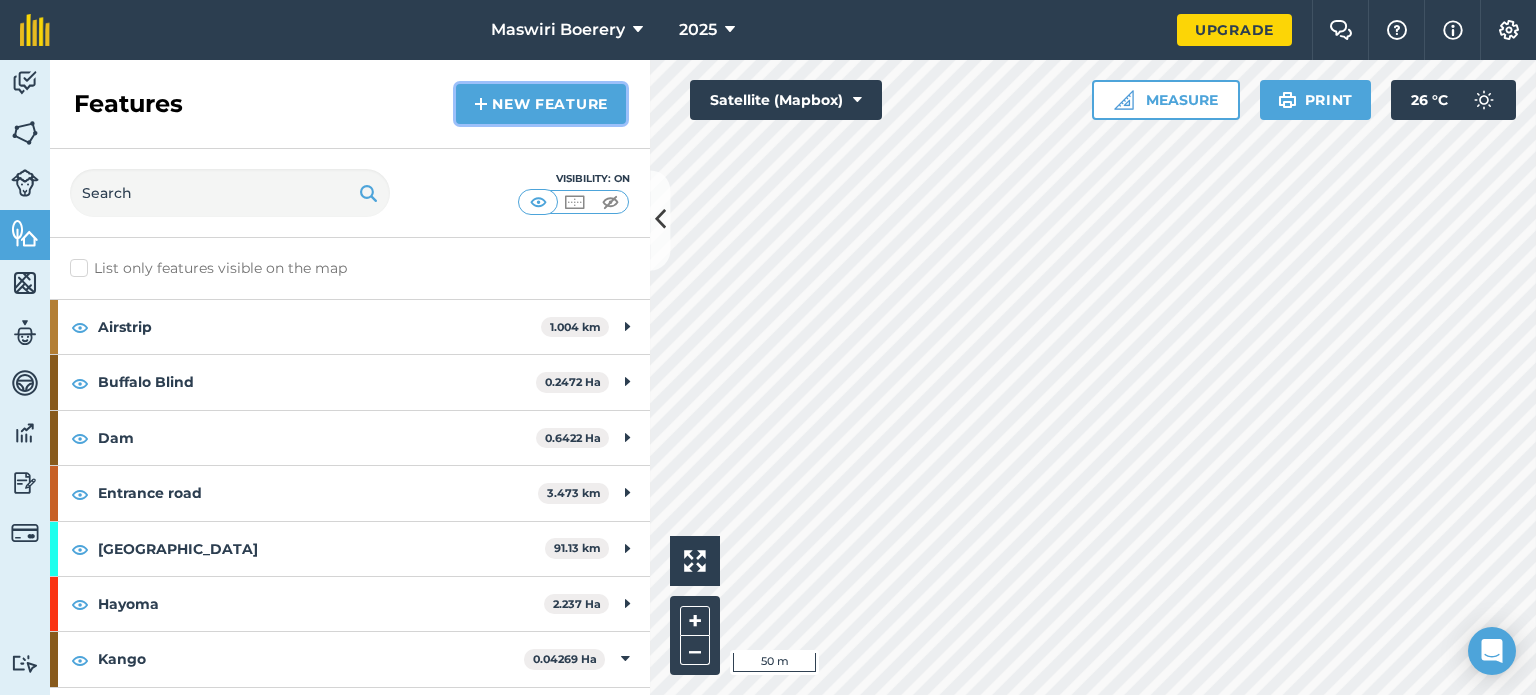 click on "New feature" at bounding box center (541, 104) 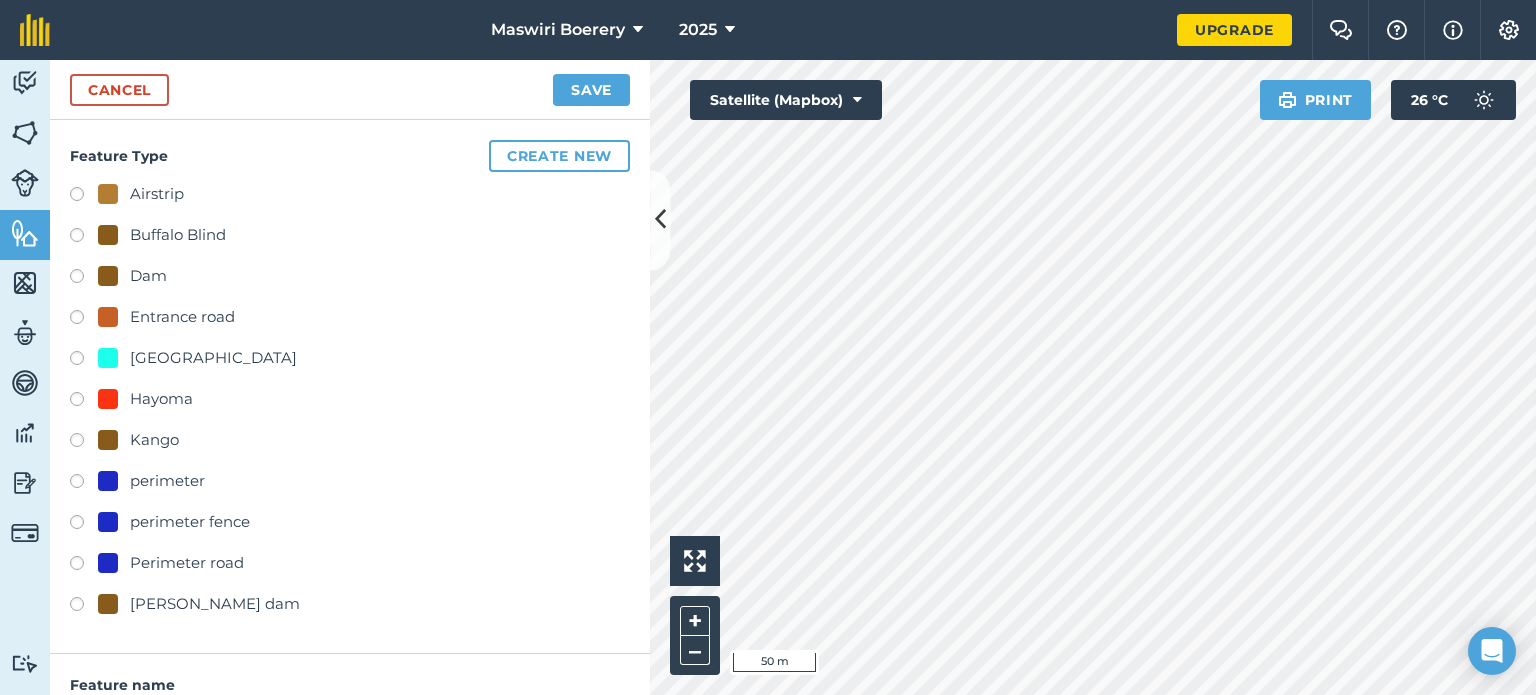 click on "[GEOGRAPHIC_DATA]" at bounding box center (213, 358) 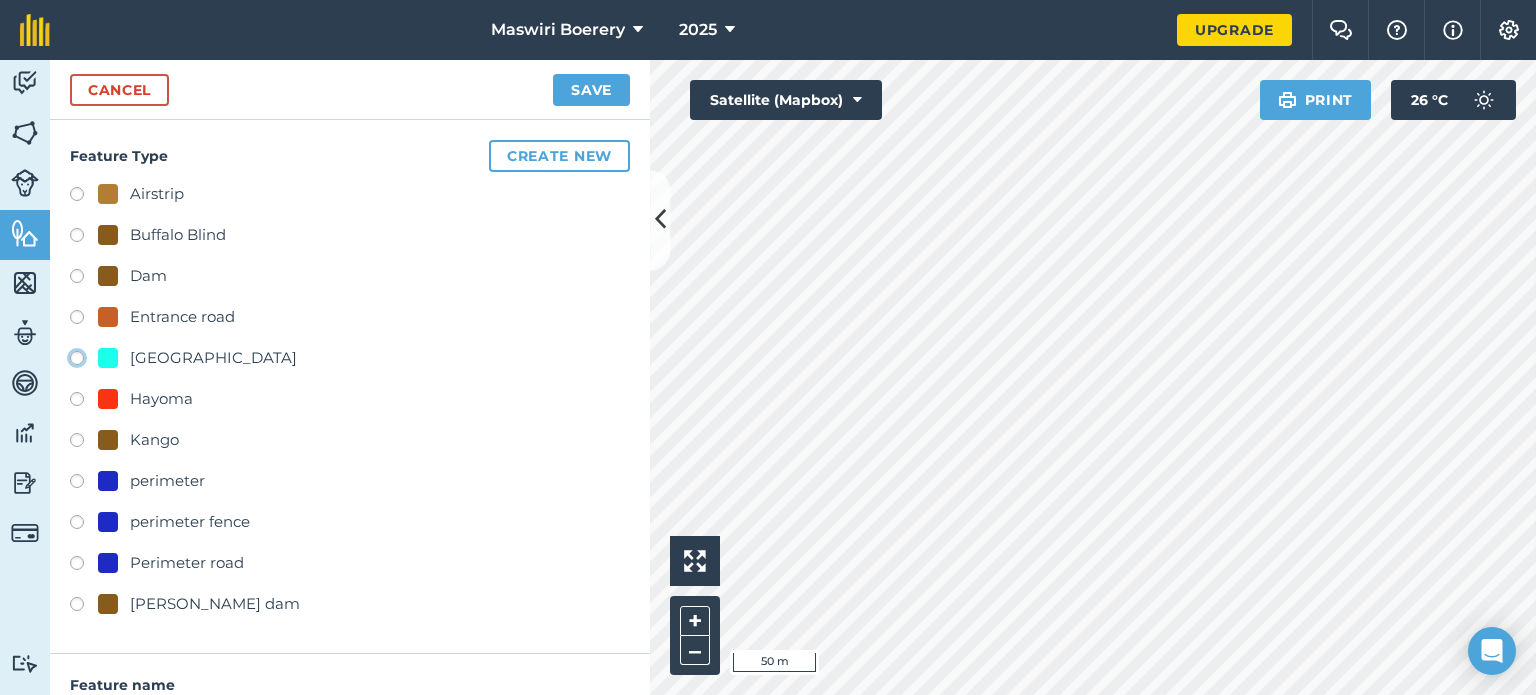 click on "[GEOGRAPHIC_DATA]" at bounding box center [-9923, 357] 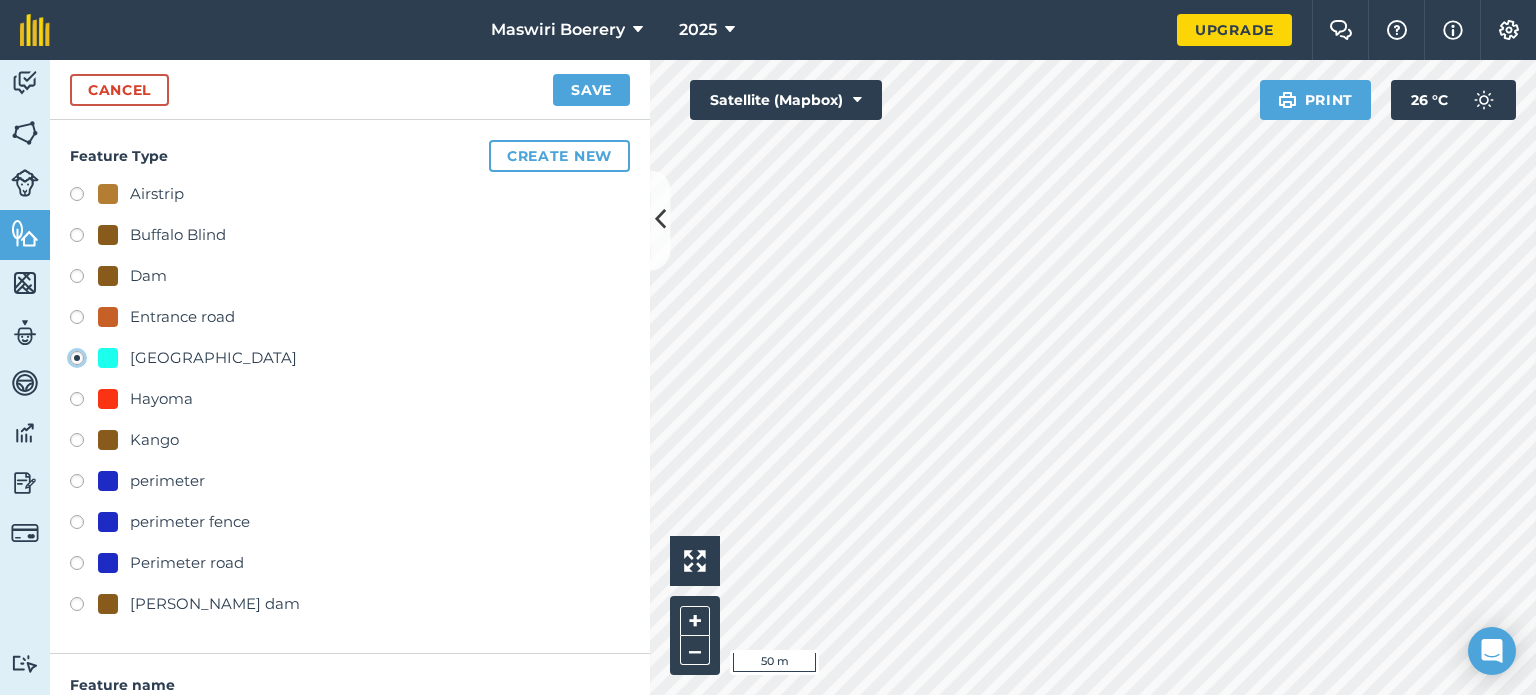 type on "[STREET_ADDRESS]" 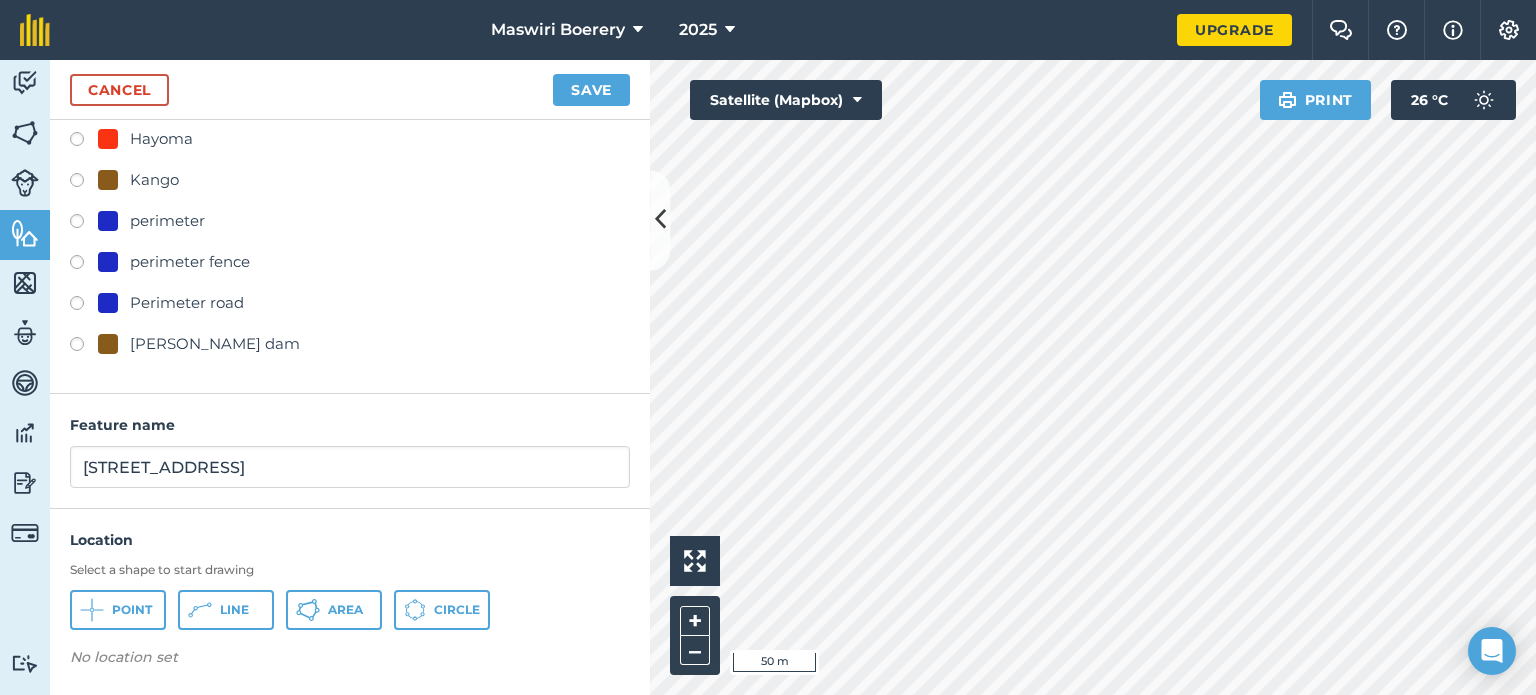 click on "Location Select a shape to start drawing Point Line Area Circle No location set" at bounding box center [350, 602] 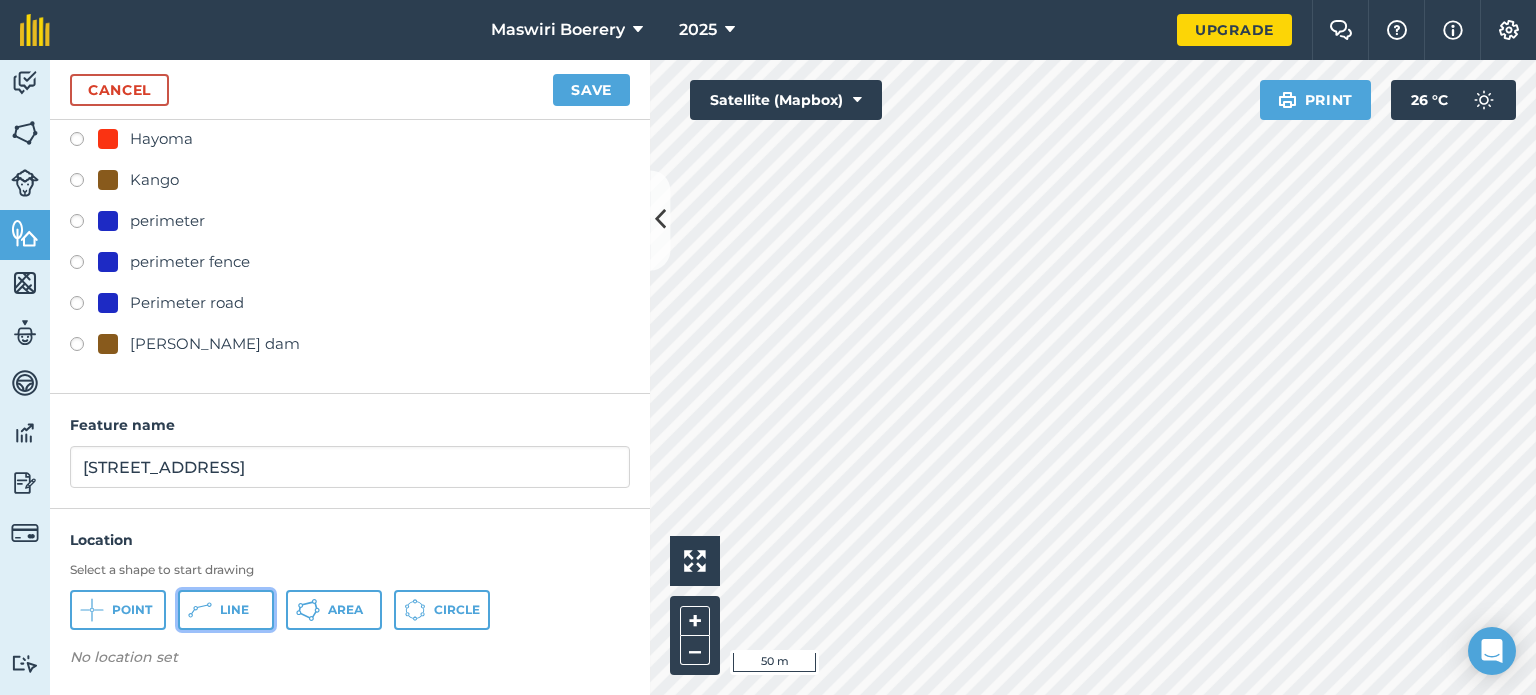click on "Line" at bounding box center (234, 610) 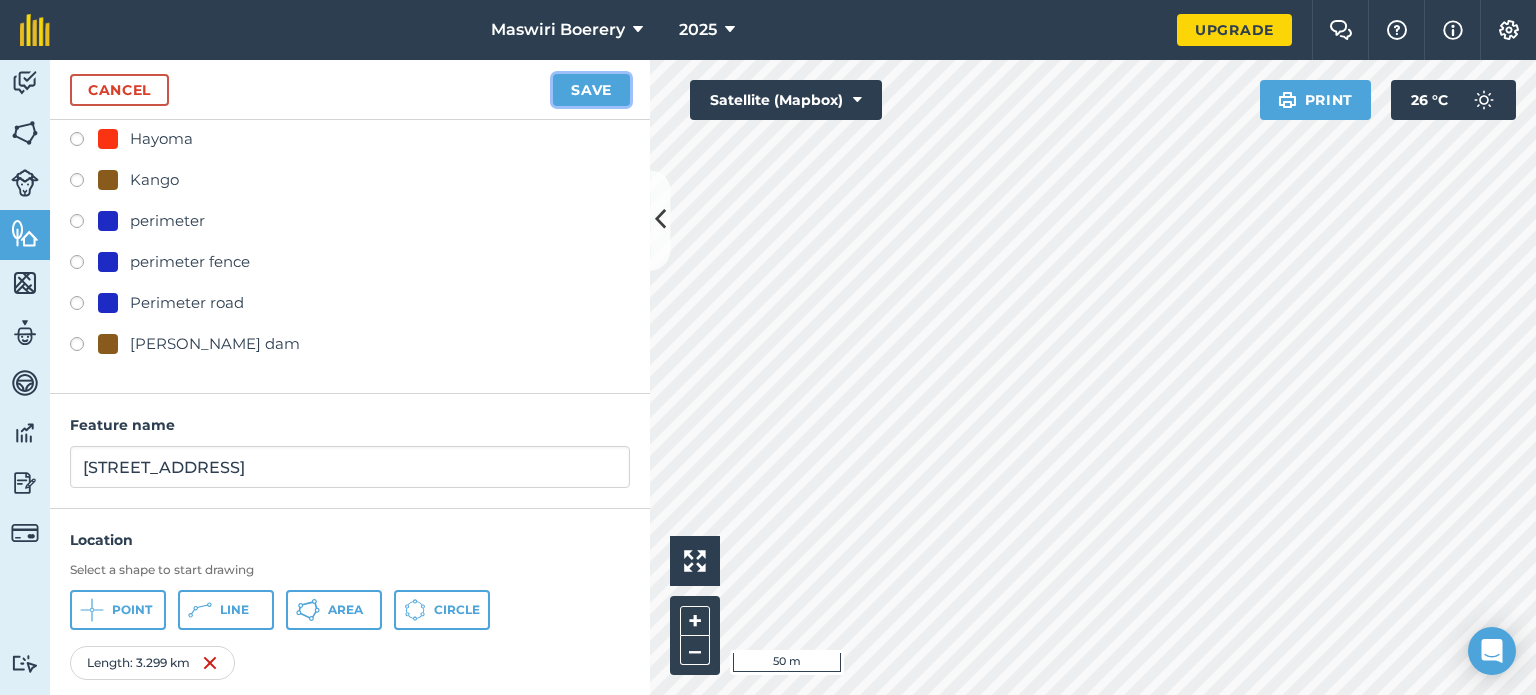 click on "Save" at bounding box center [591, 90] 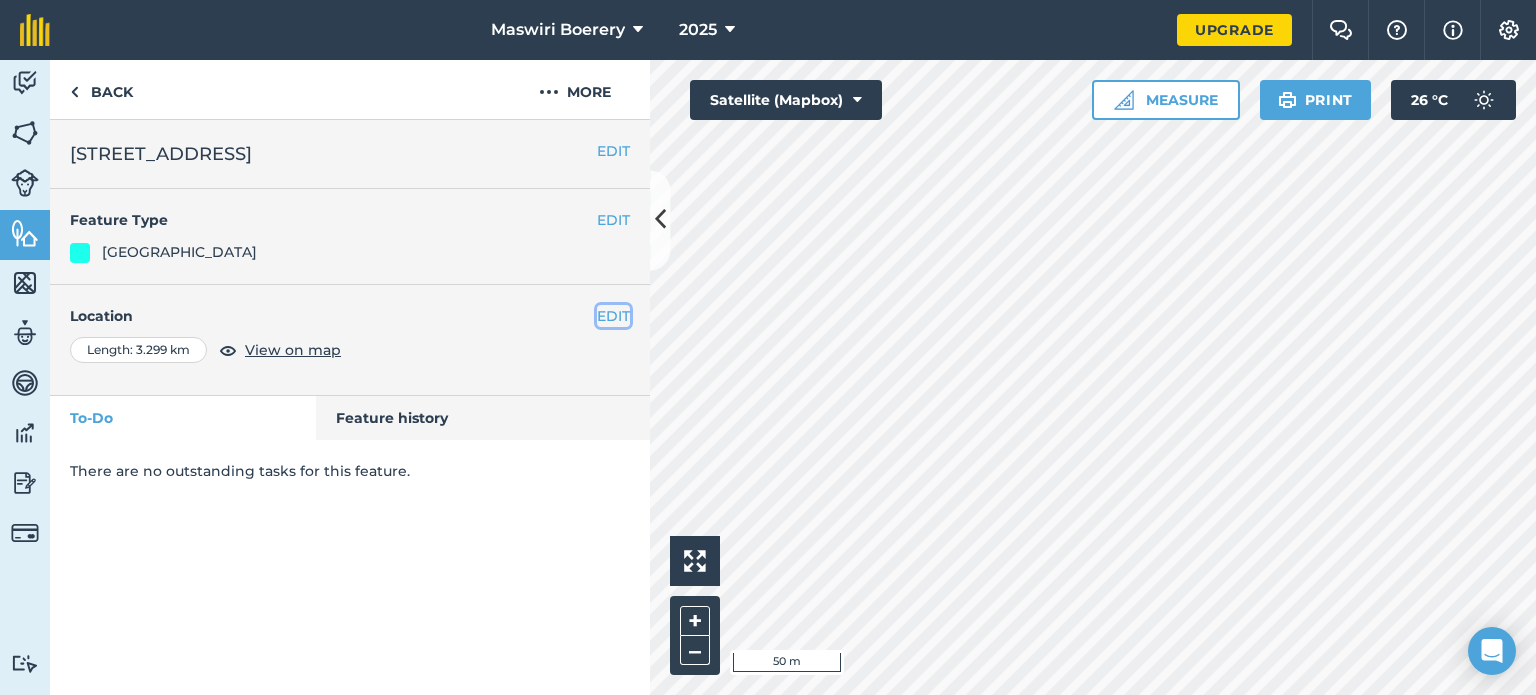 click on "EDIT" at bounding box center (613, 316) 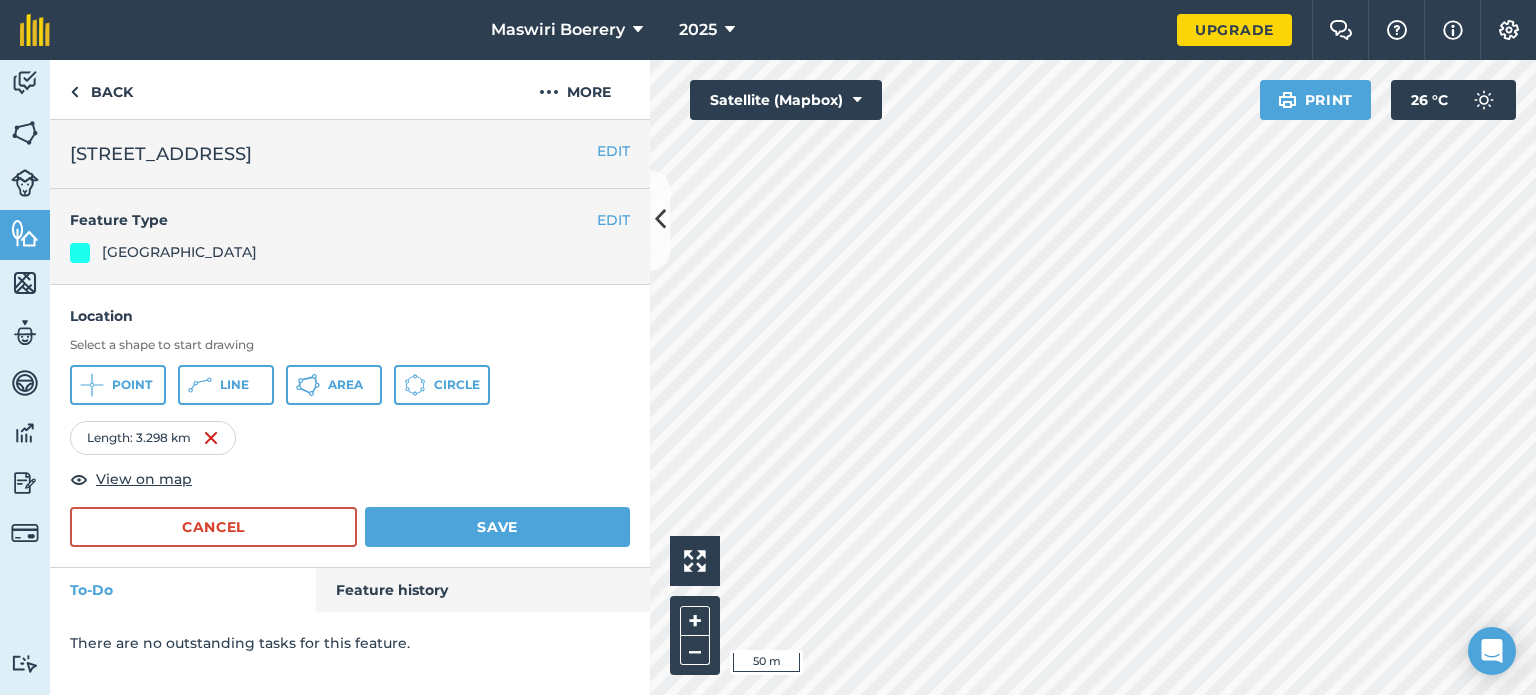 click on "Maswiri Boerery 2025 Upgrade Farm Chat Help Info Settings Map printing is not available on our free plan Please upgrade to our Essentials, Plus or Pro plan to access this feature. Activity Fields Livestock Features Maps Team Vehicles Data Reporting Billing Tutorials Tutorials   Back   More EDIT Farm Road 10 EDIT Feature Type Farm Road Location Select a shape to start drawing Point Line Area Circle Length :   3.298   km   View on map Cancel Save To-Do Feature history There are no outstanding tasks for this feature. Click to start drawing i 50 m + – Satellite (Mapbox) Print 26   ° C" at bounding box center [768, 347] 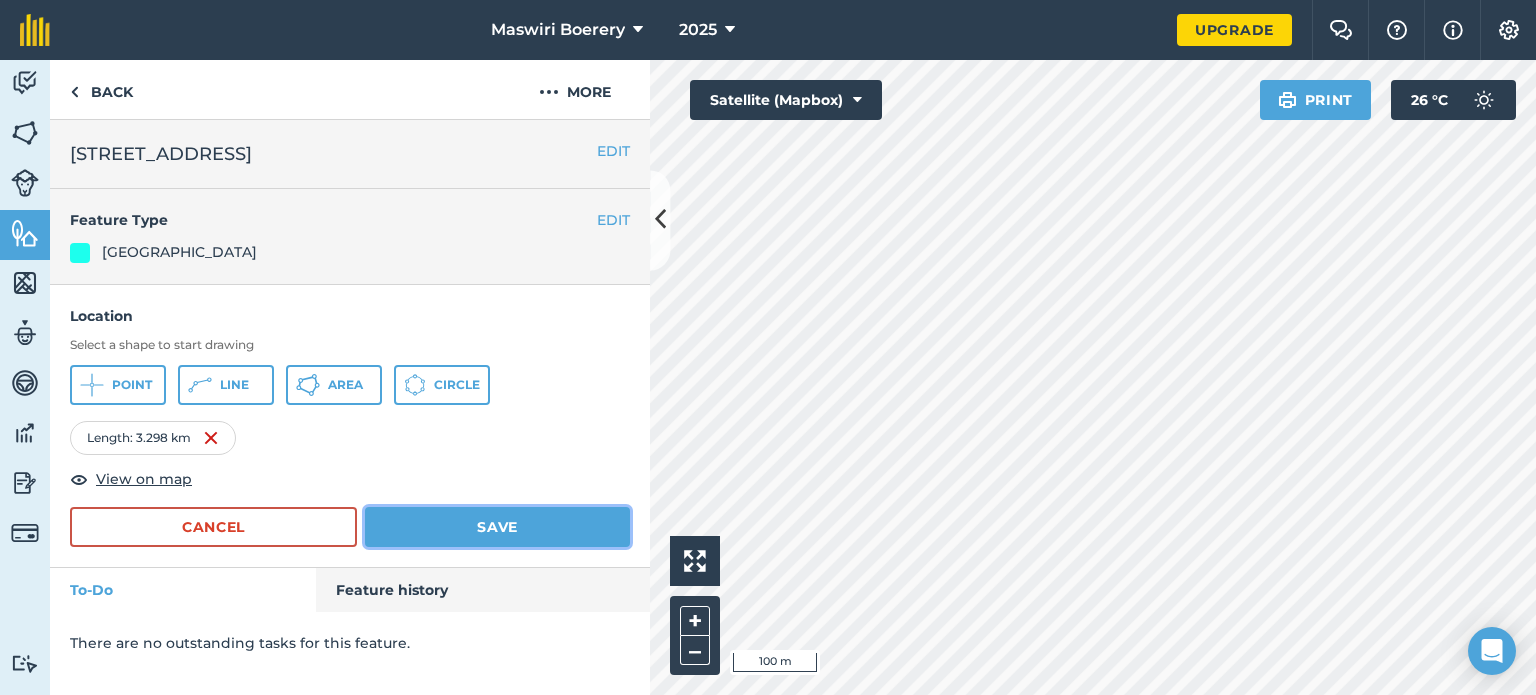 click on "Save" at bounding box center (497, 527) 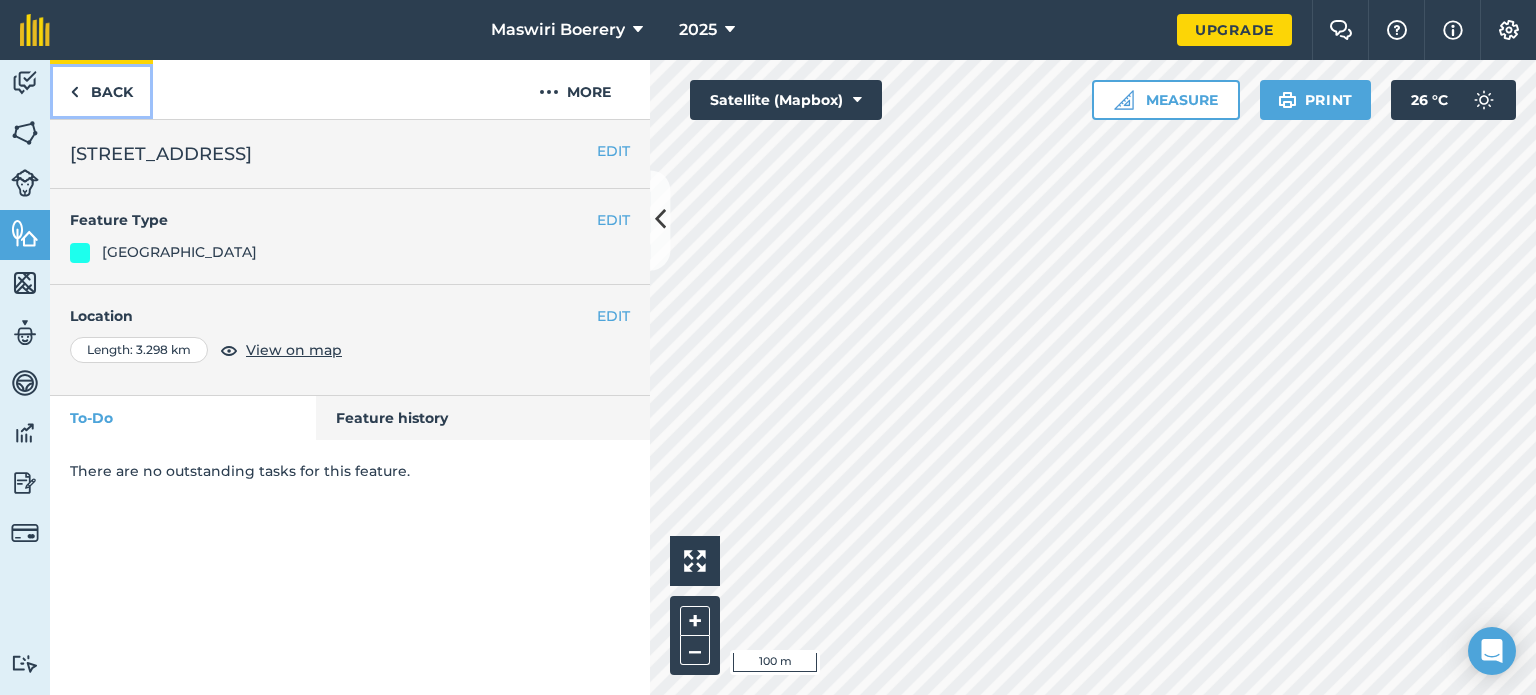 click on "Back" at bounding box center [101, 89] 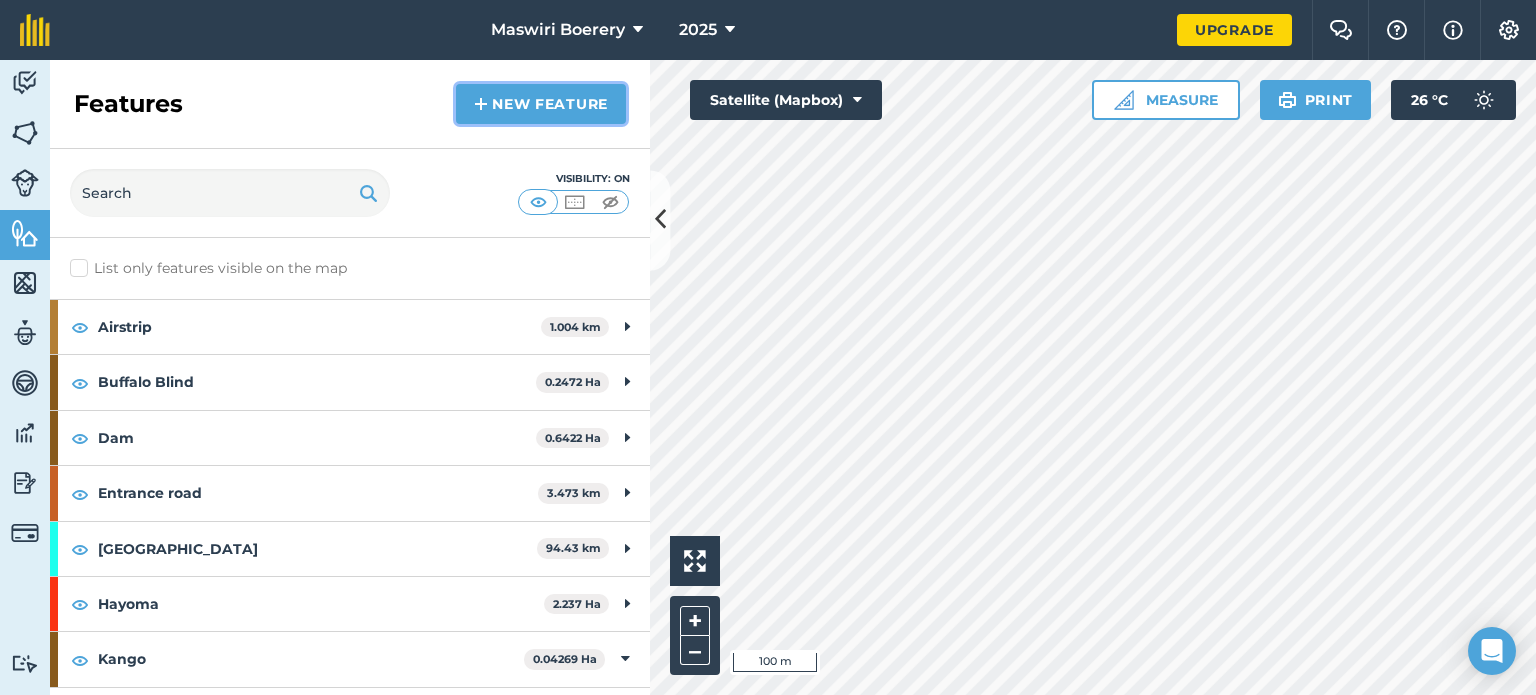 click on "New feature" at bounding box center (541, 104) 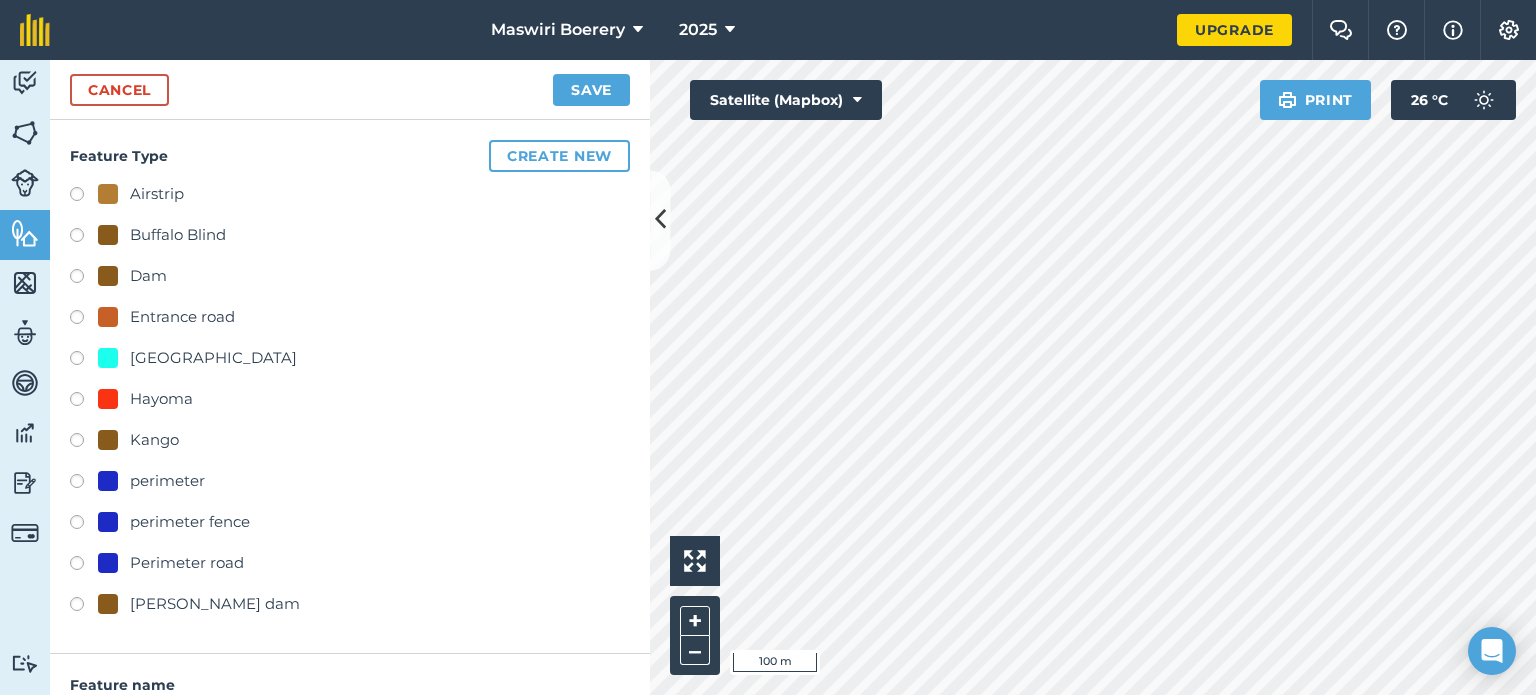 click on "[GEOGRAPHIC_DATA]" at bounding box center [213, 358] 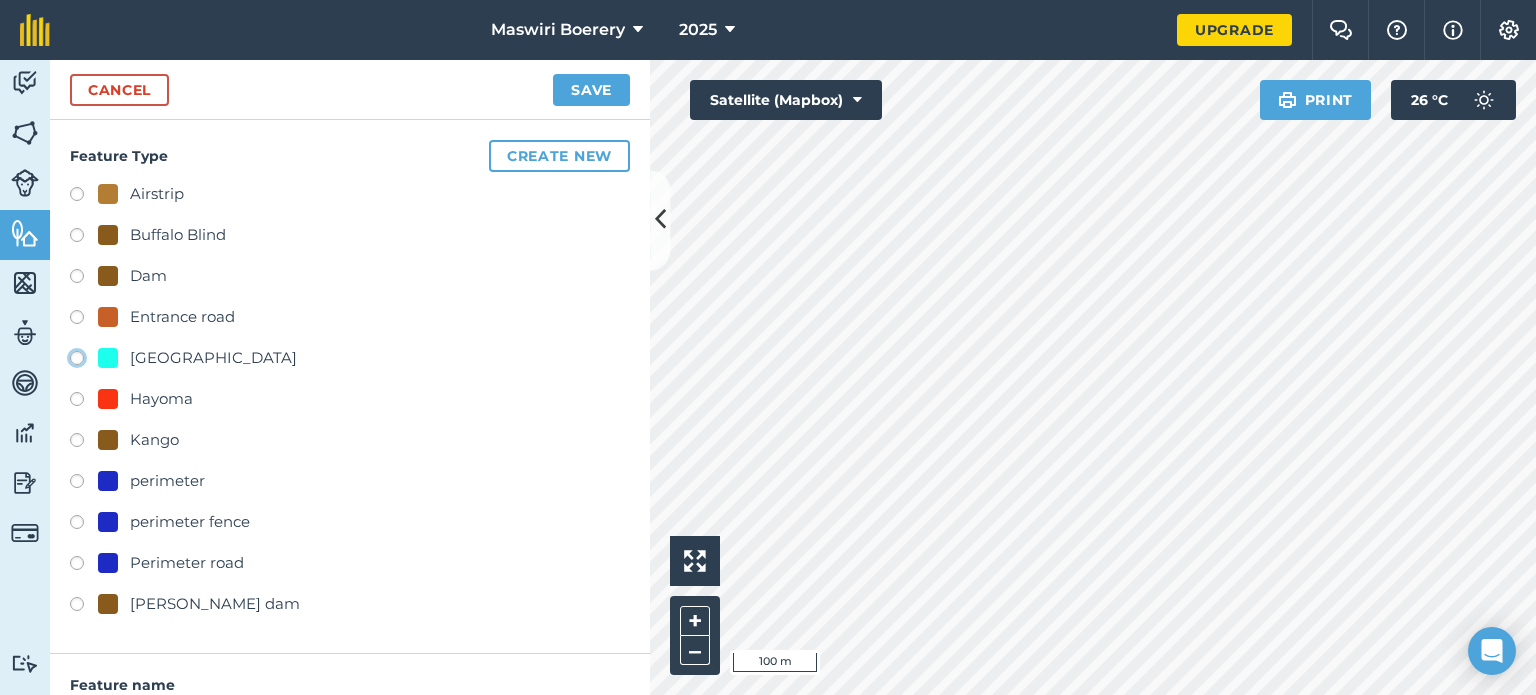 click on "[GEOGRAPHIC_DATA]" at bounding box center [-9923, 357] 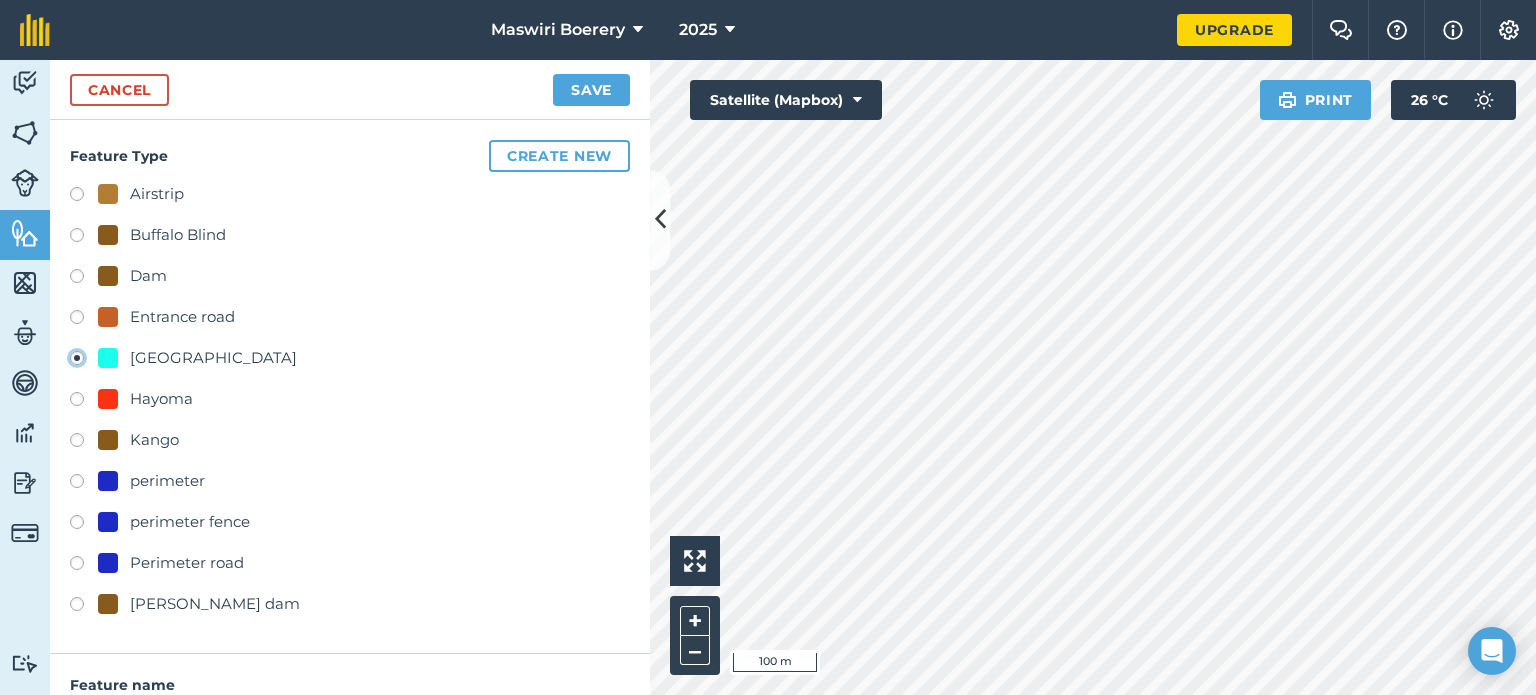 type on "[STREET_ADDRESS]" 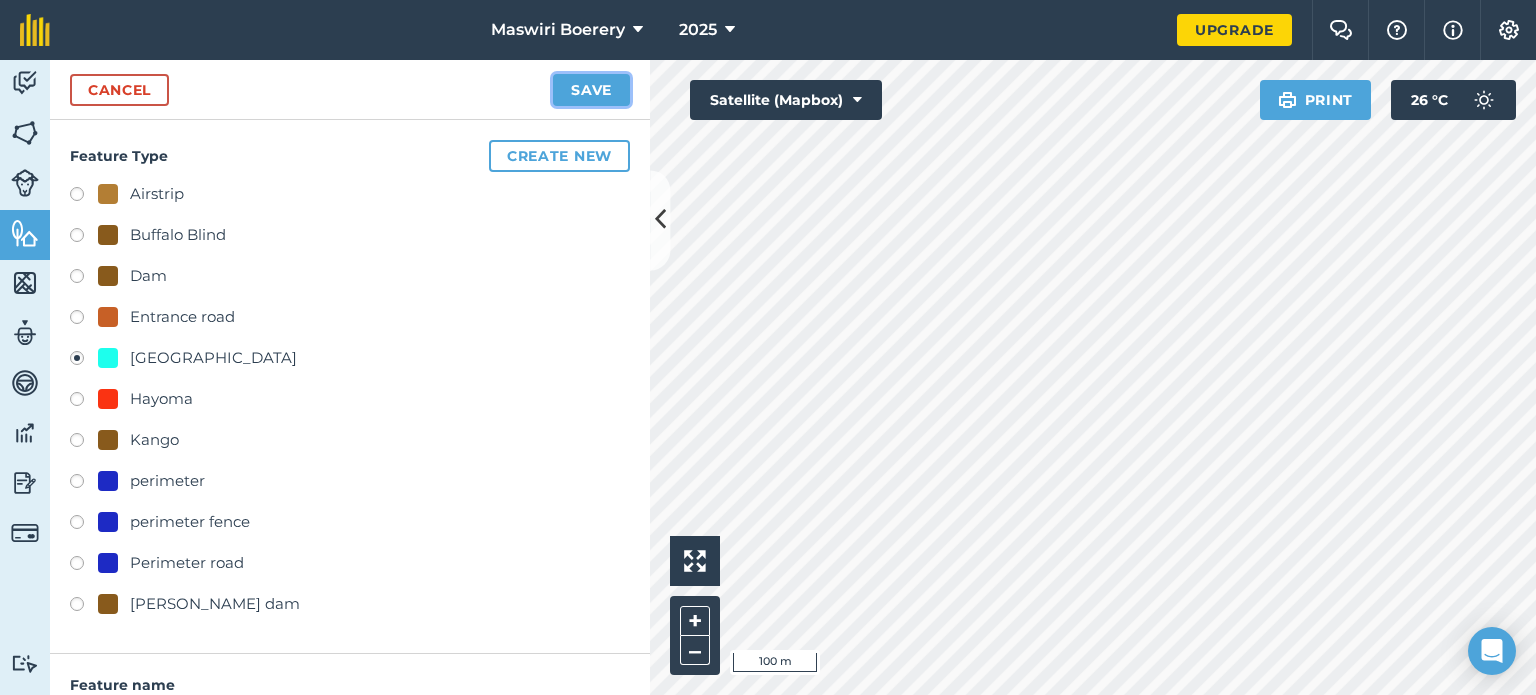 click on "Save" at bounding box center [591, 90] 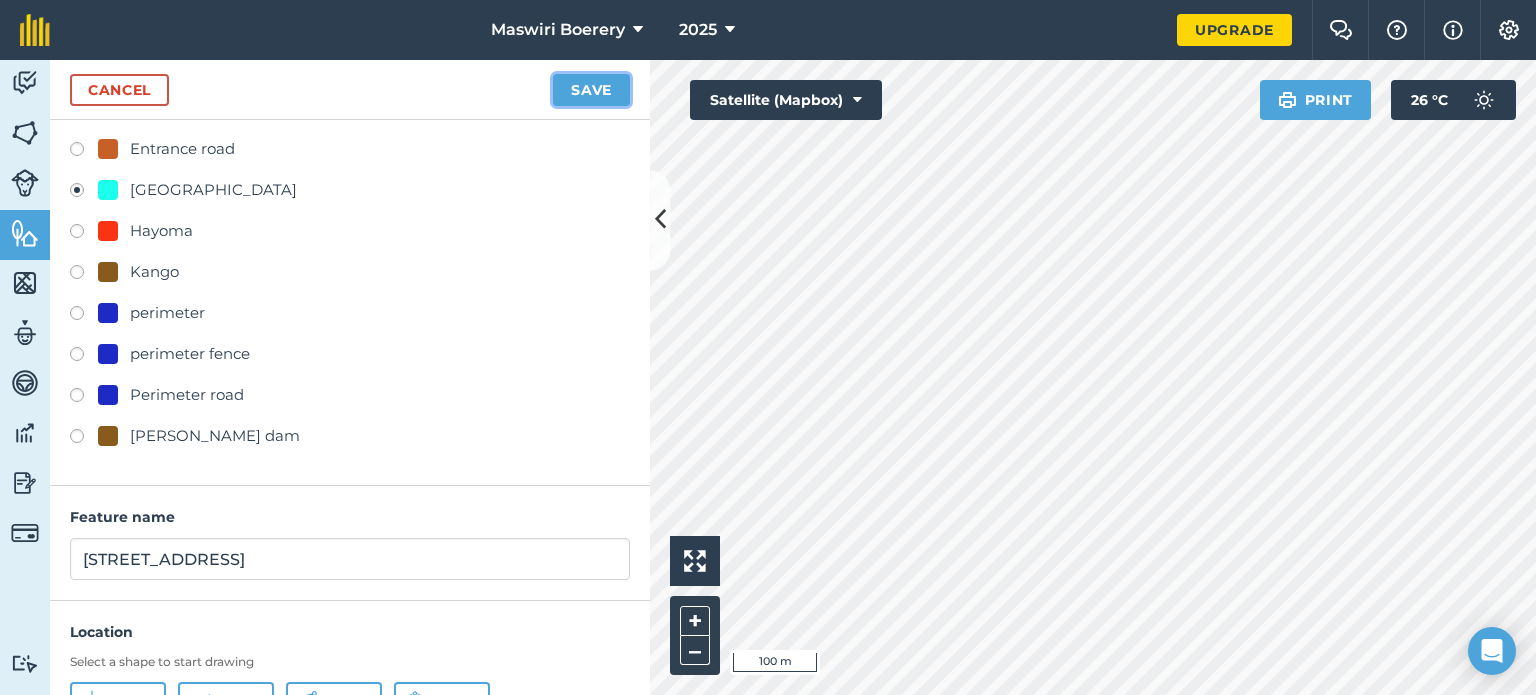 scroll, scrollTop: 299, scrollLeft: 0, axis: vertical 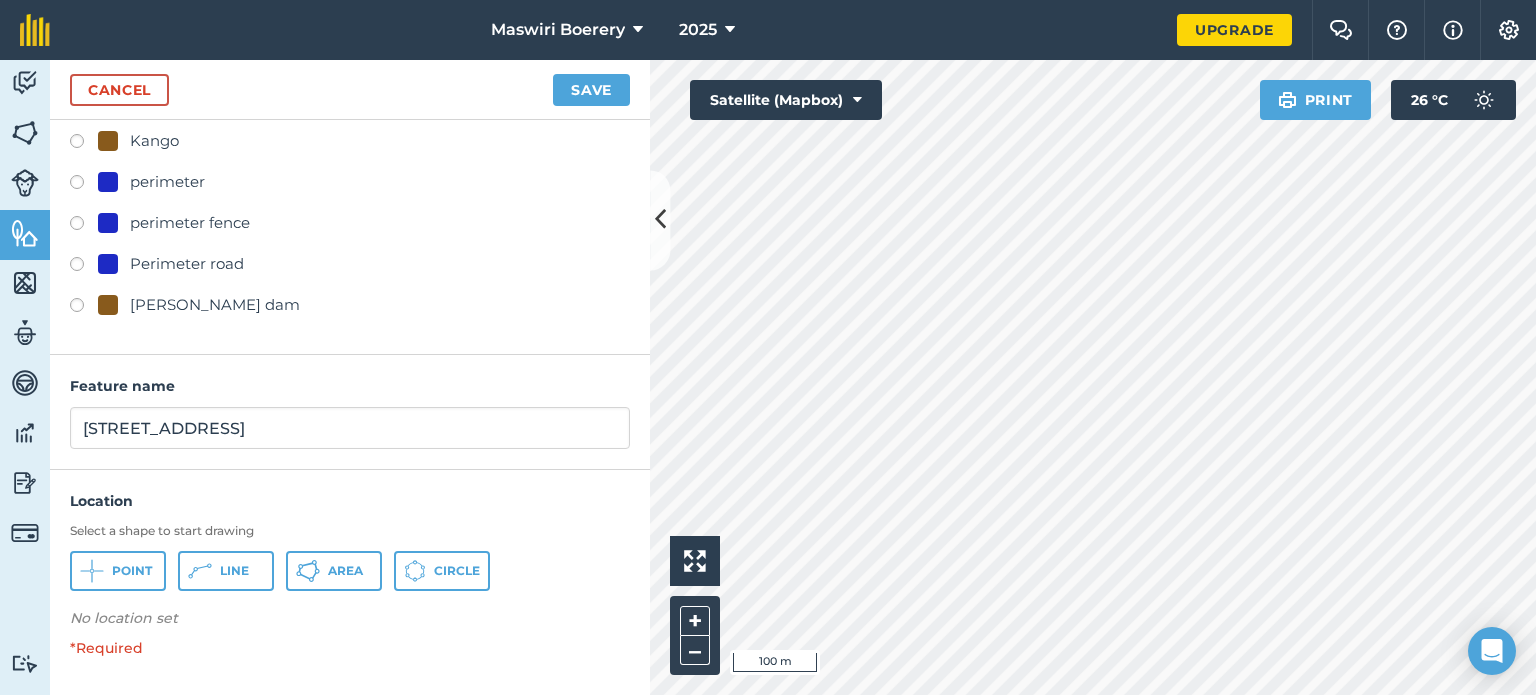 click on "No location set" at bounding box center [350, 622] 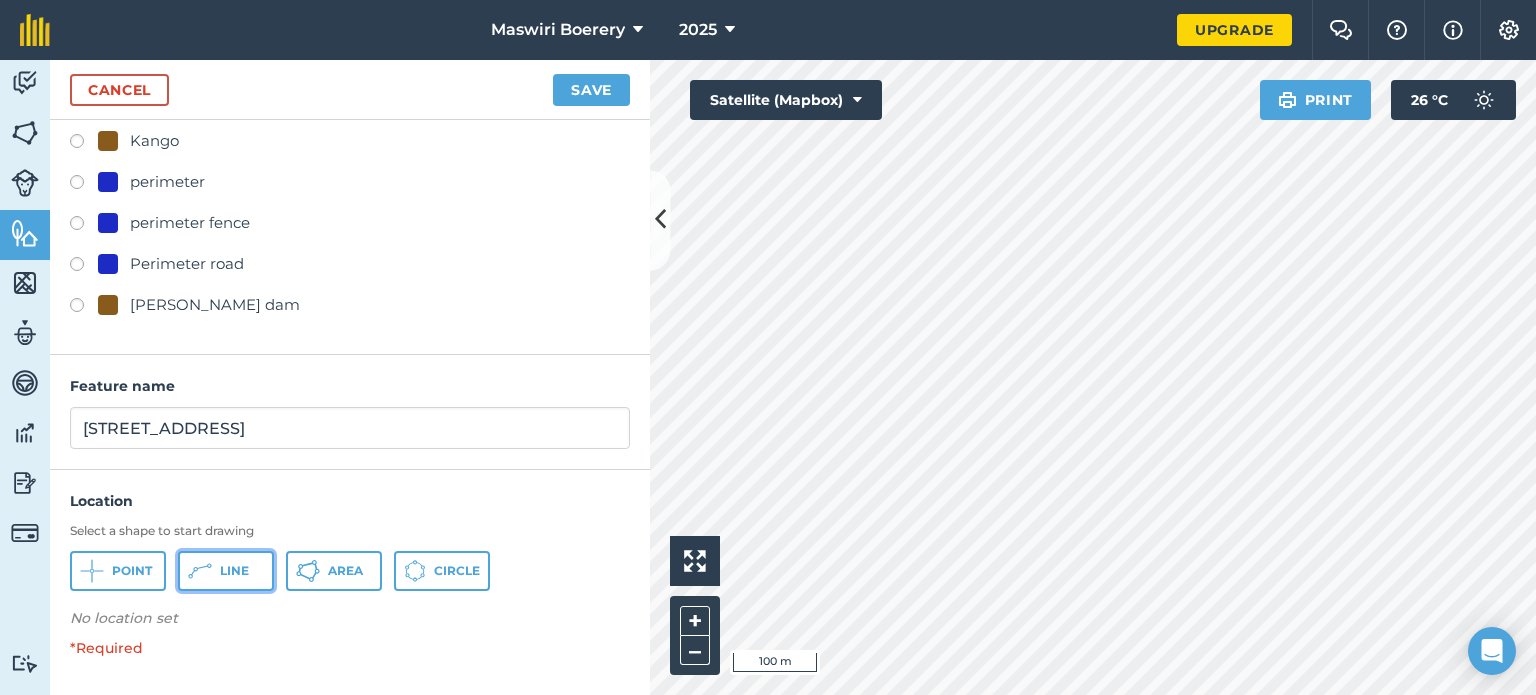 click on "Line" at bounding box center (234, 571) 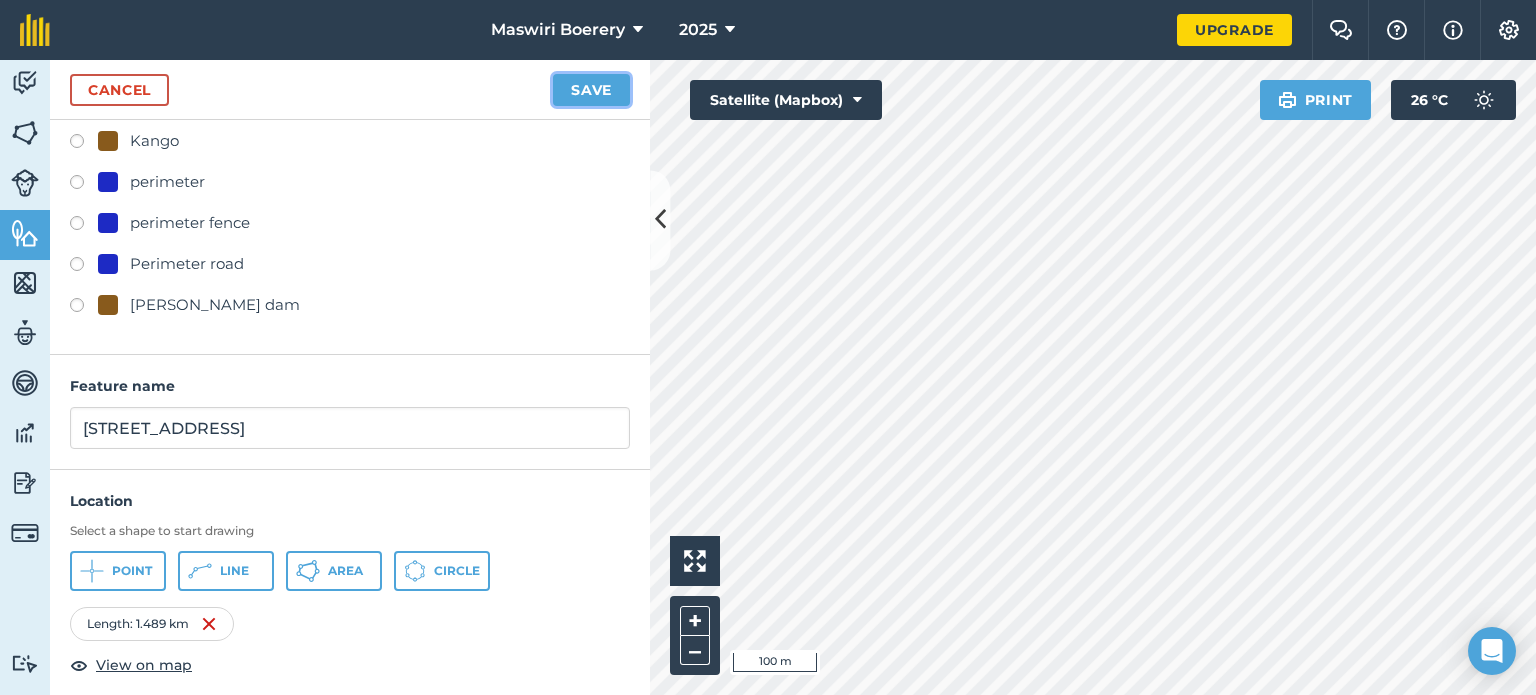 click on "Save" at bounding box center [591, 90] 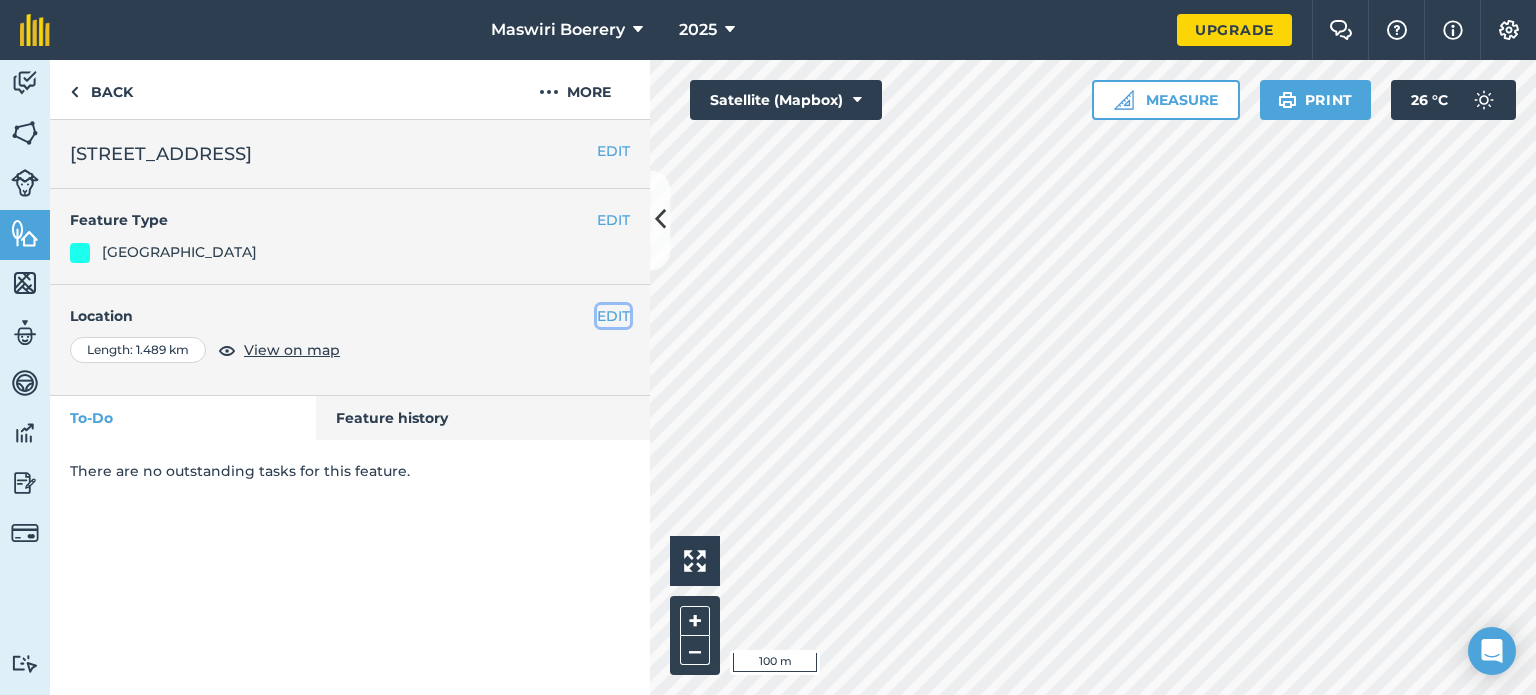 click on "EDIT" at bounding box center [613, 316] 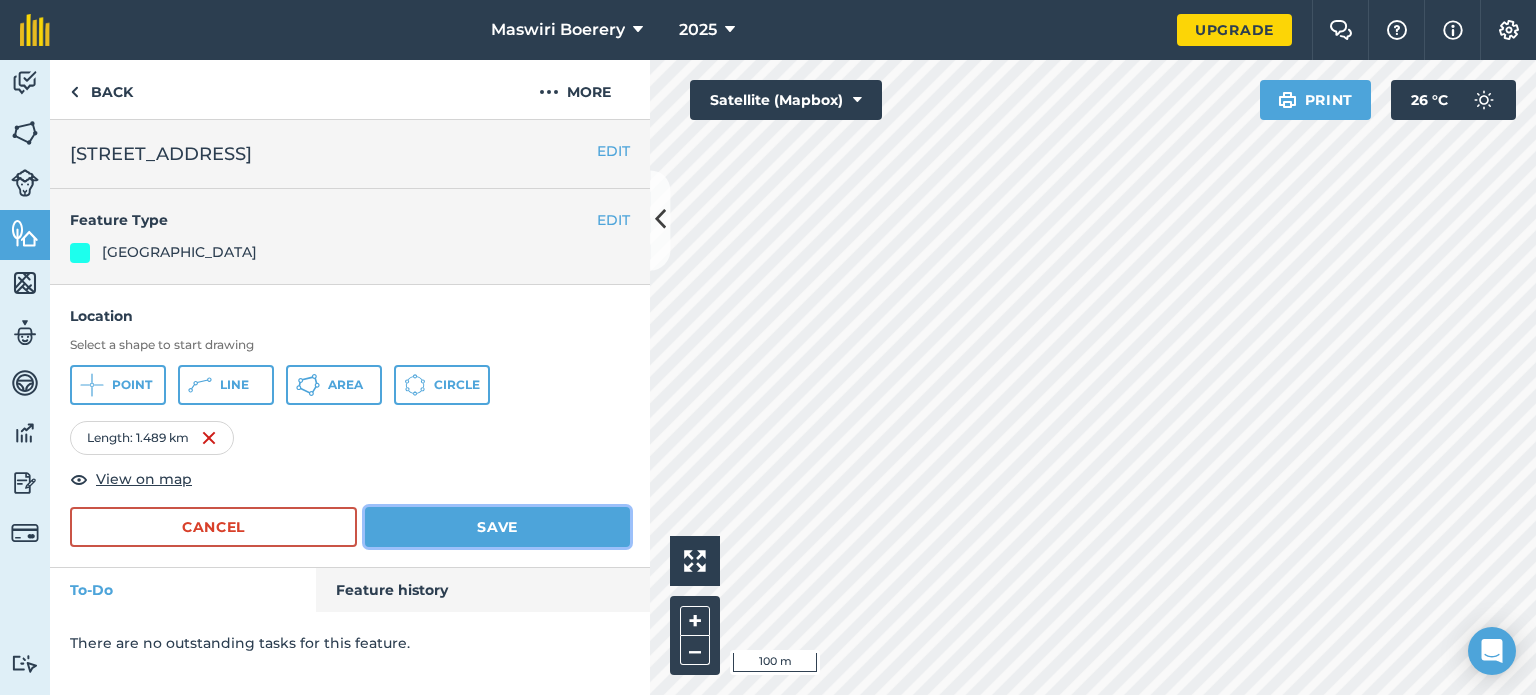 click on "Save" at bounding box center [497, 527] 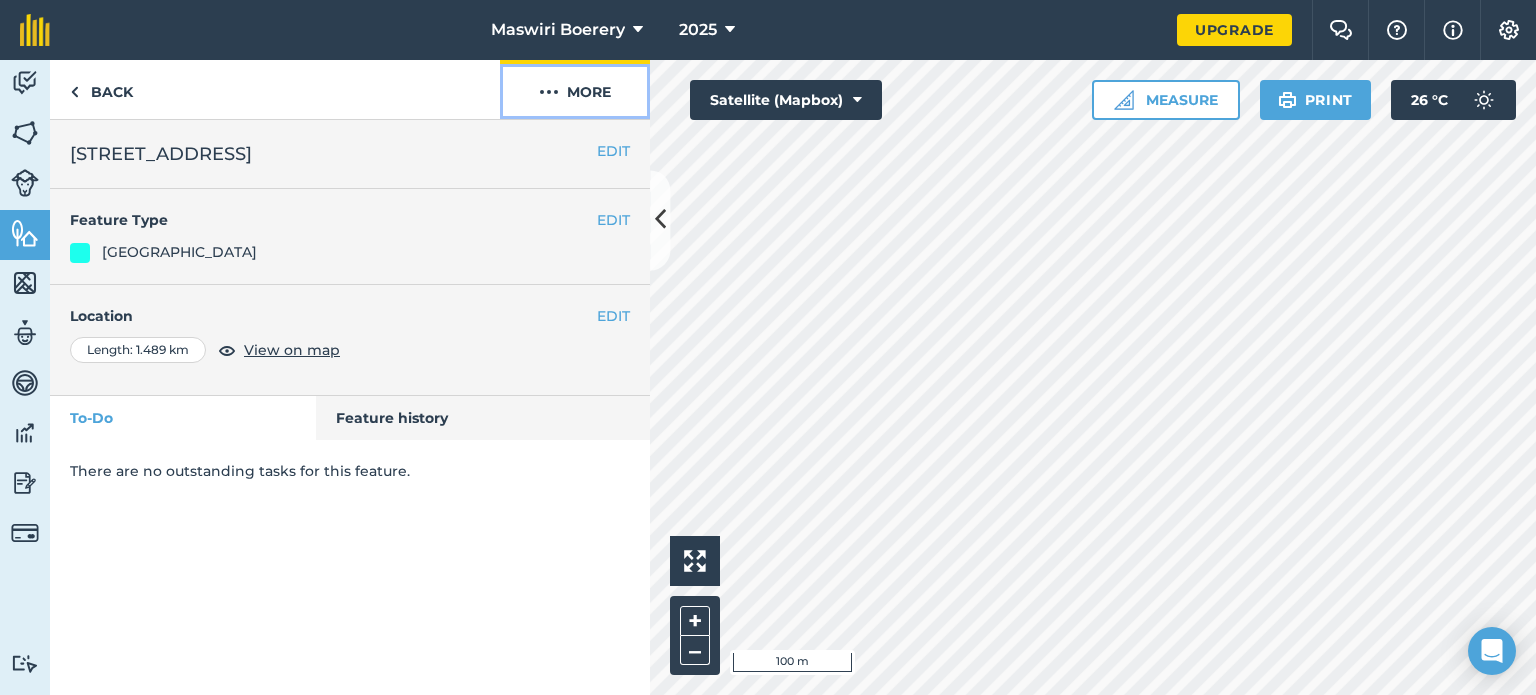 click on "More" at bounding box center (575, 89) 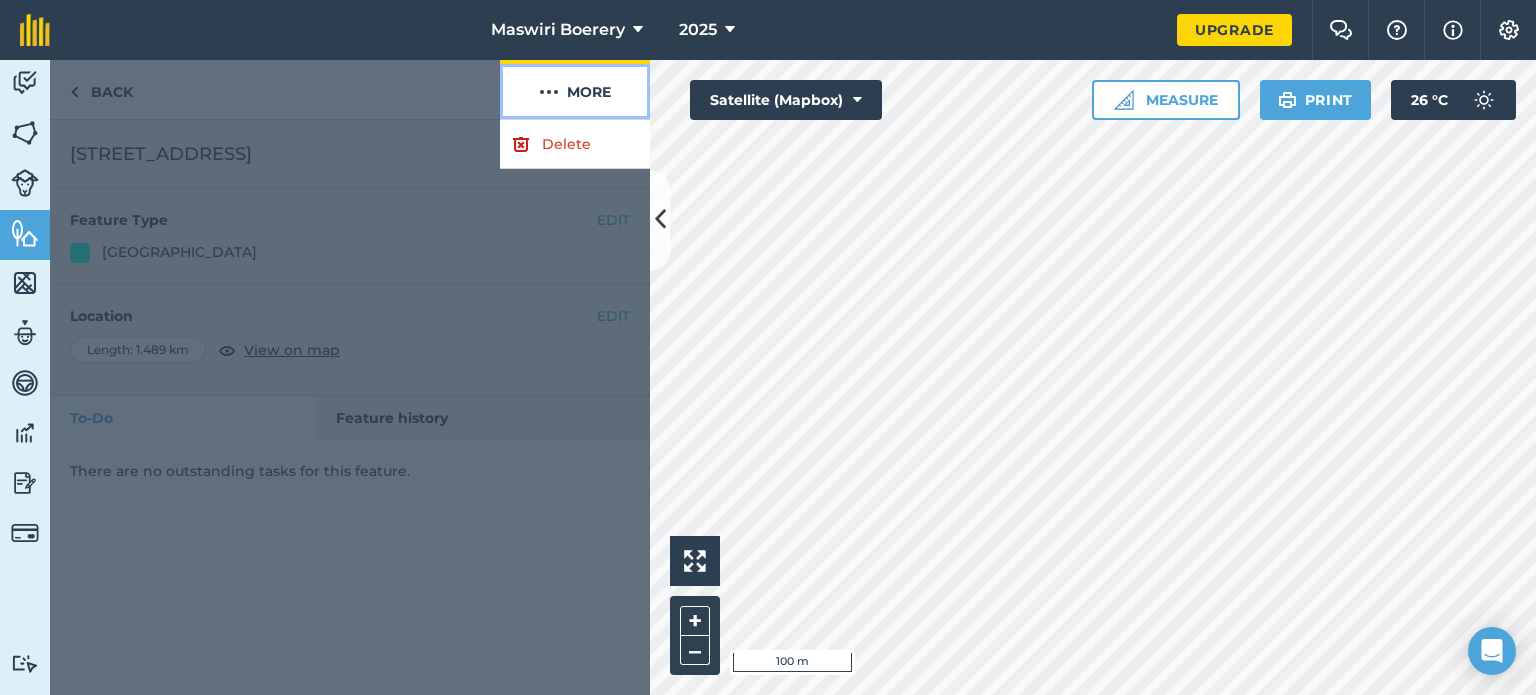 click on "More" at bounding box center (575, 89) 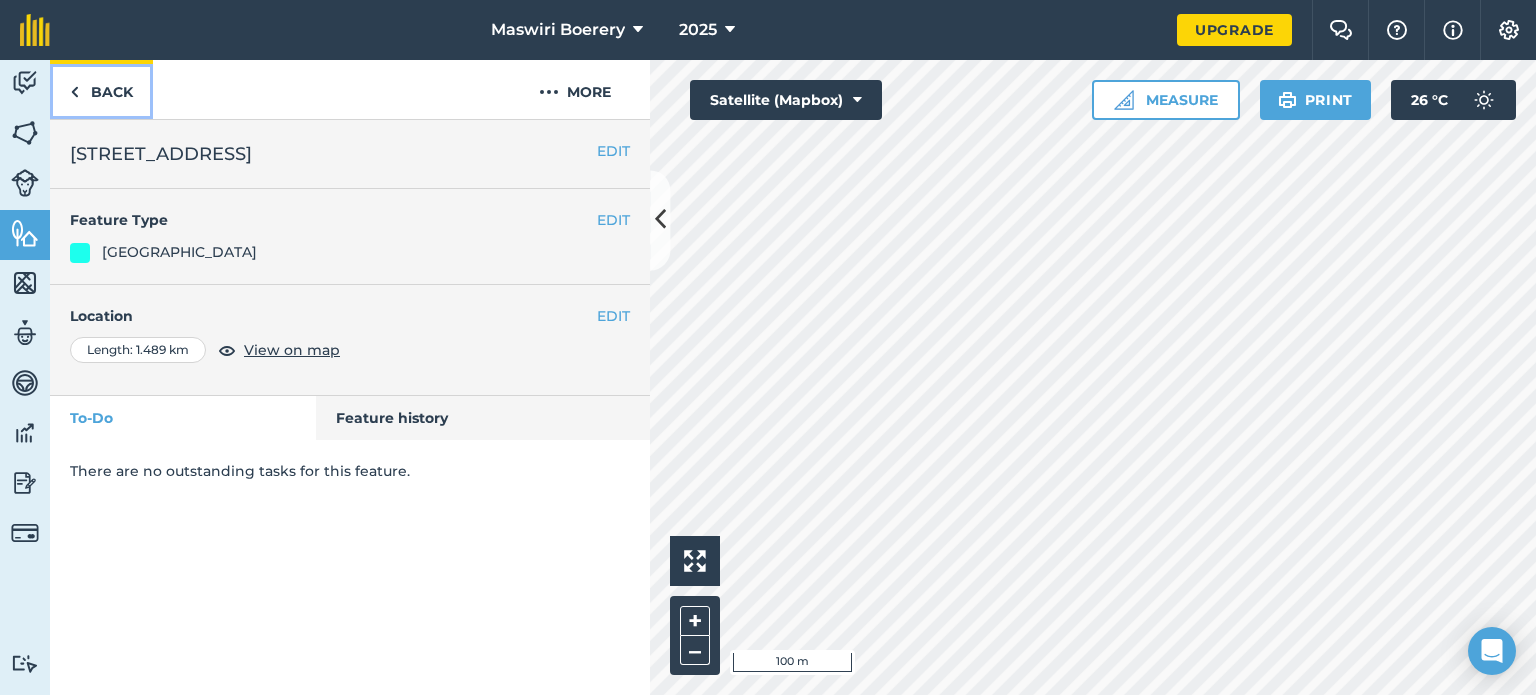 click on "Back" at bounding box center [101, 89] 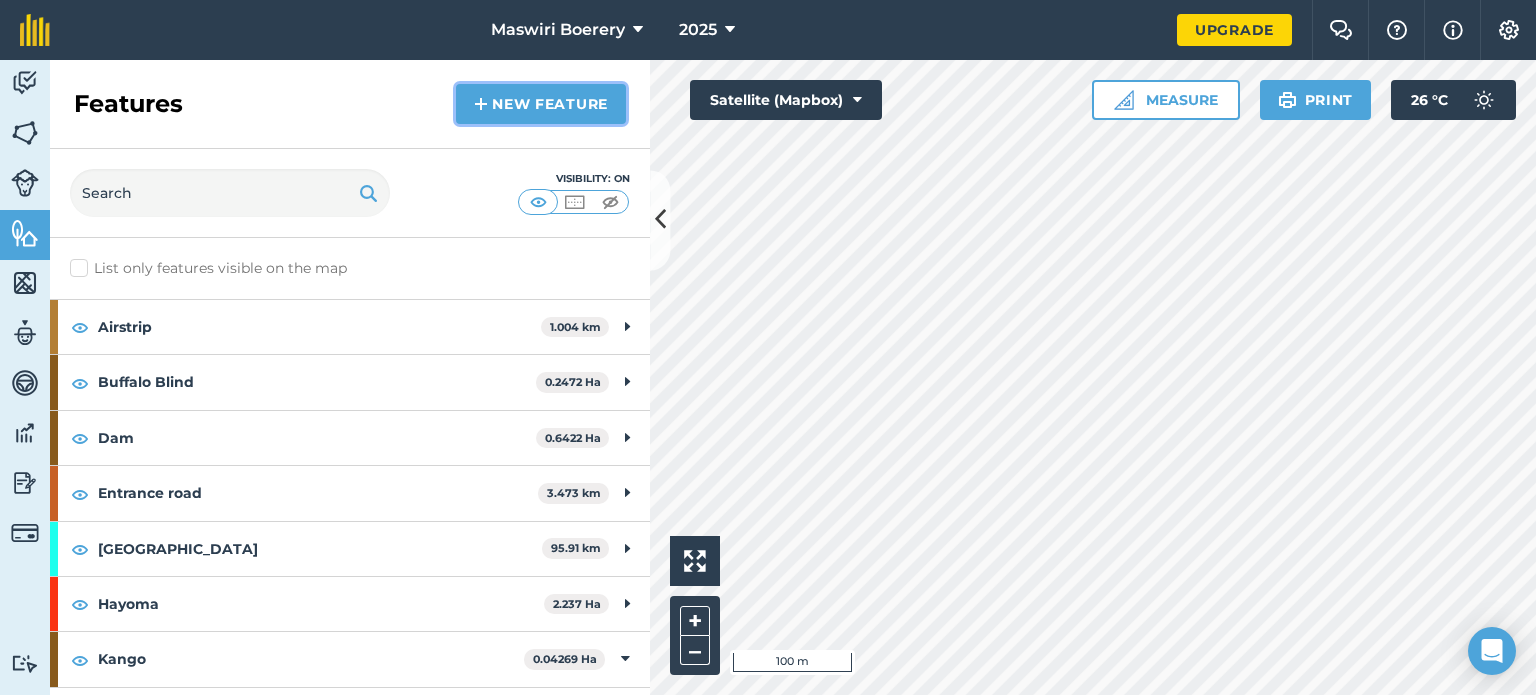 click on "New feature" at bounding box center (541, 104) 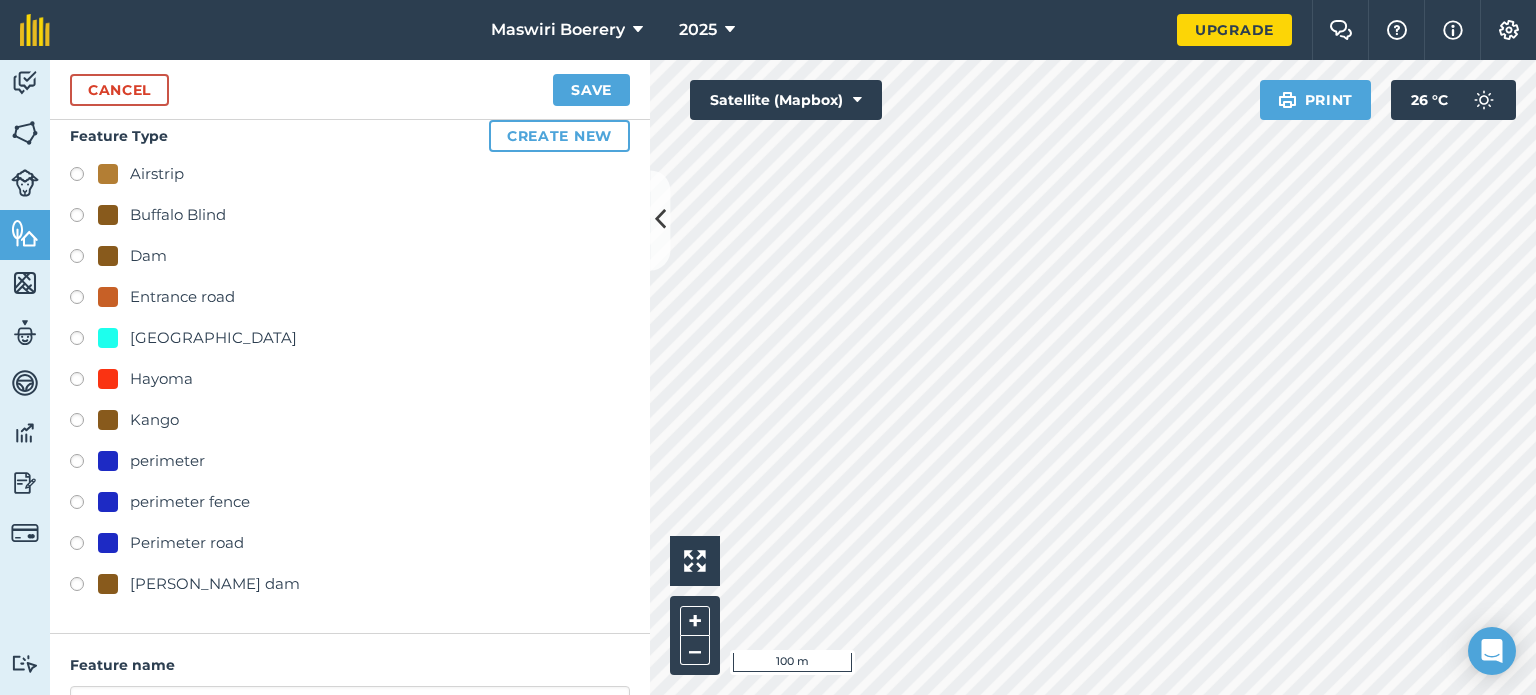 scroll, scrollTop: 22, scrollLeft: 0, axis: vertical 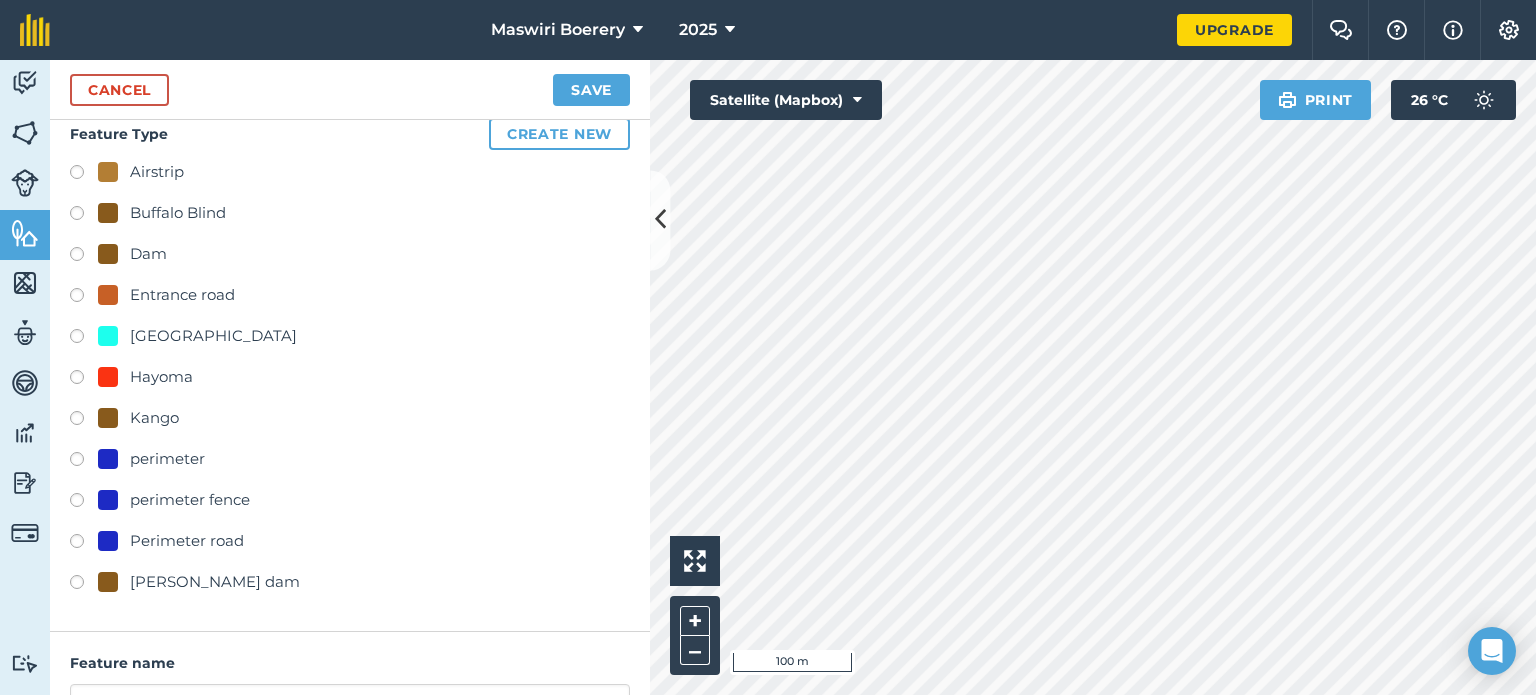 click on "[GEOGRAPHIC_DATA]" at bounding box center (213, 336) 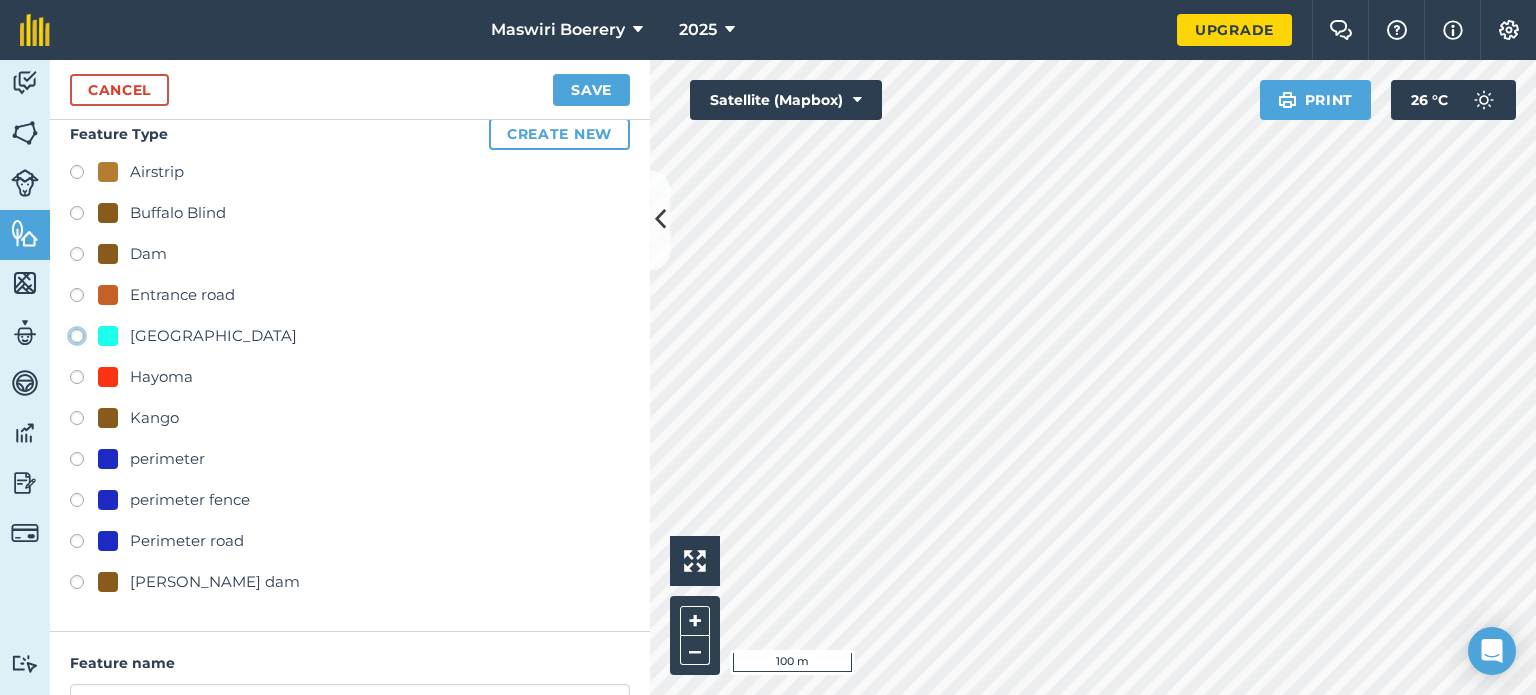 click on "[GEOGRAPHIC_DATA]" at bounding box center (-9923, 335) 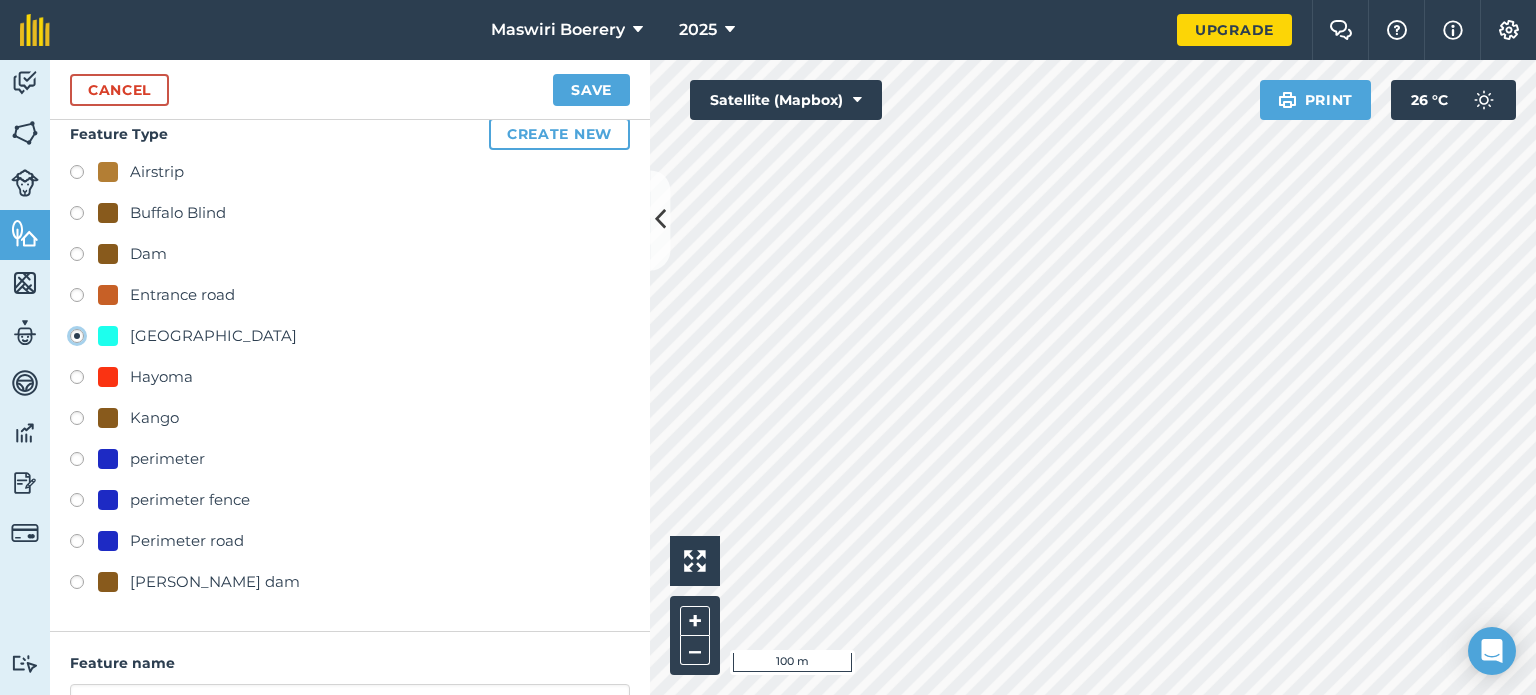 type on "[STREET_ADDRESS]" 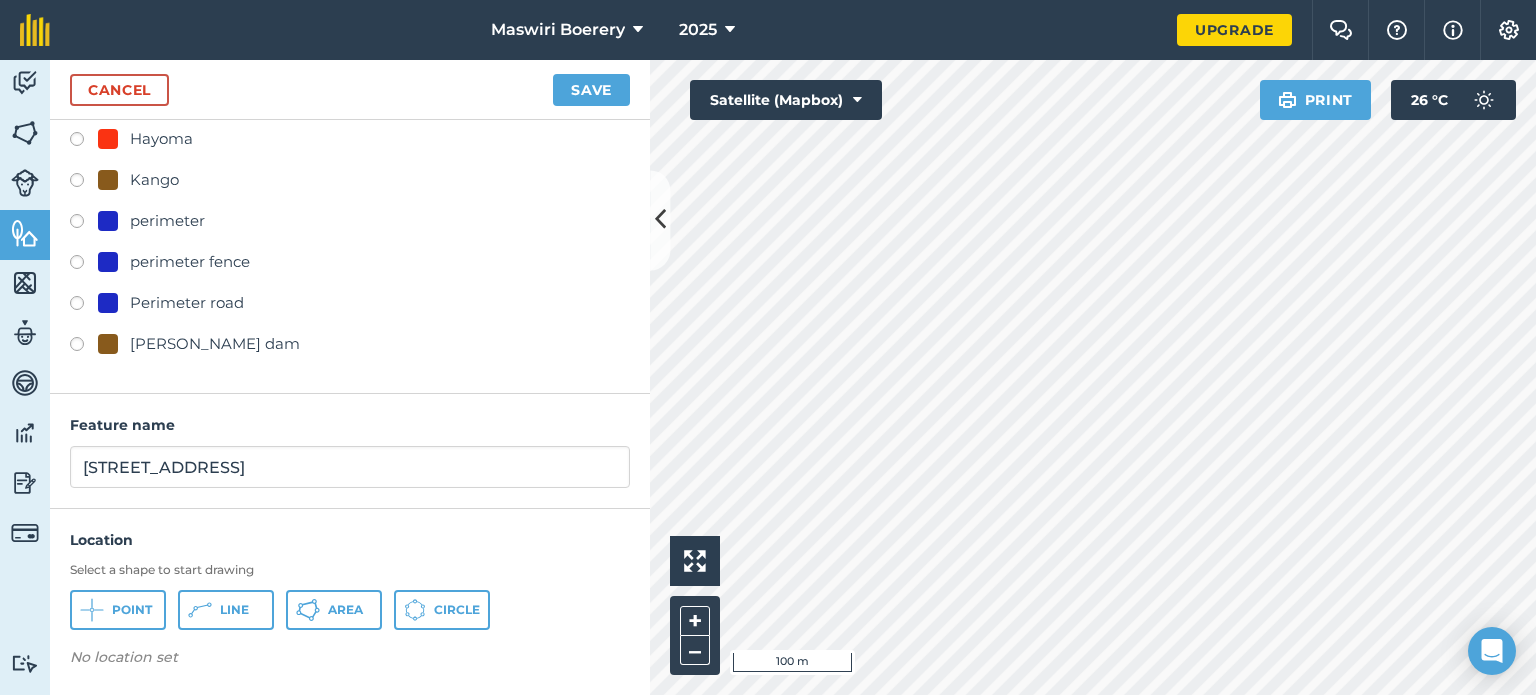 click on "No location set" at bounding box center [350, 661] 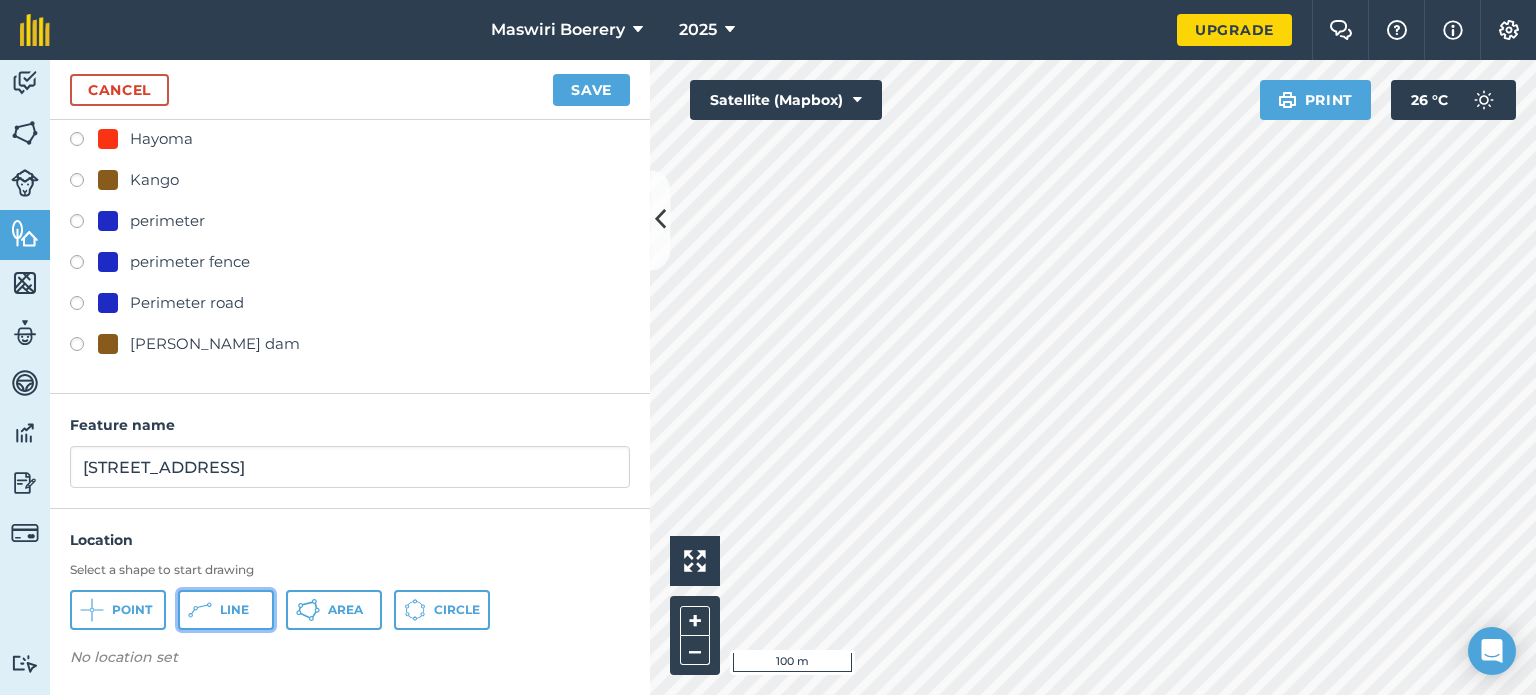 click on "Line" at bounding box center [226, 610] 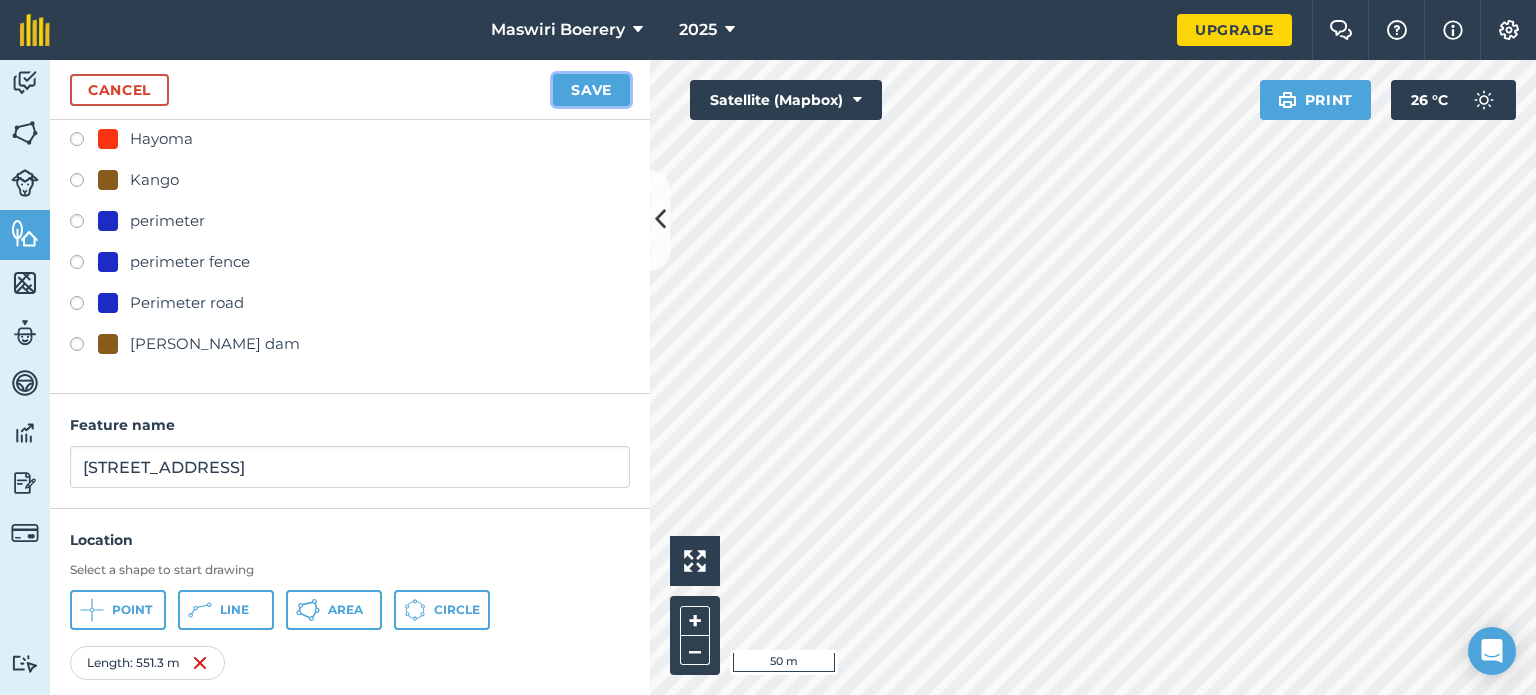 click on "Save" at bounding box center [591, 90] 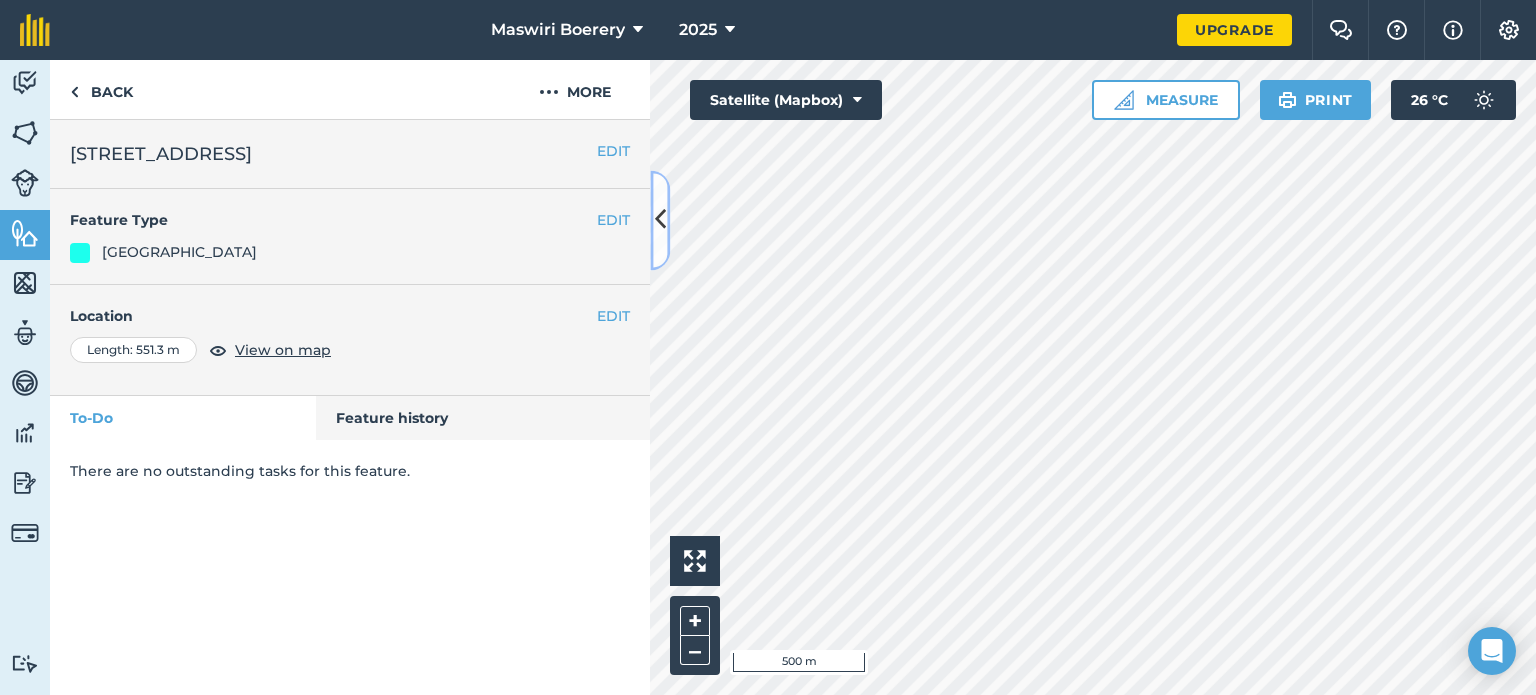 click at bounding box center [660, 220] 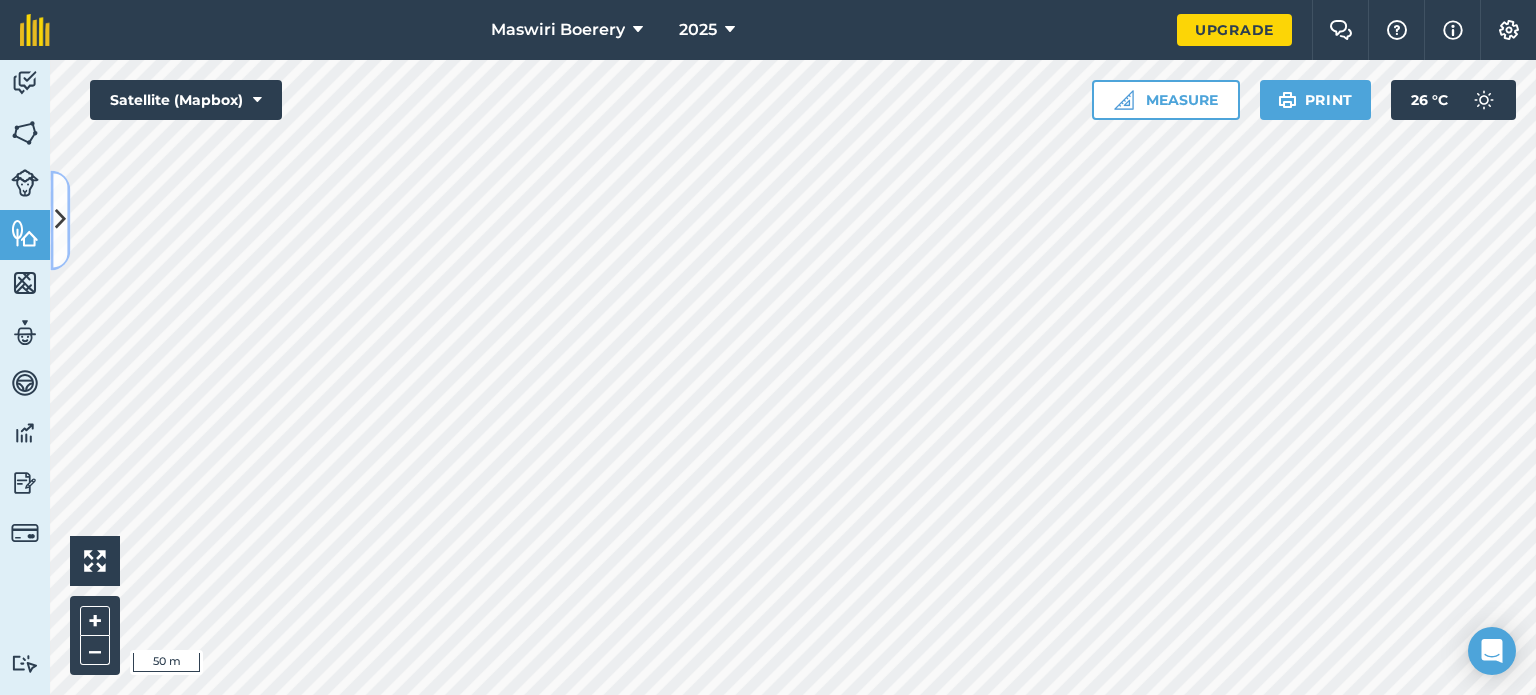 click at bounding box center [60, 220] 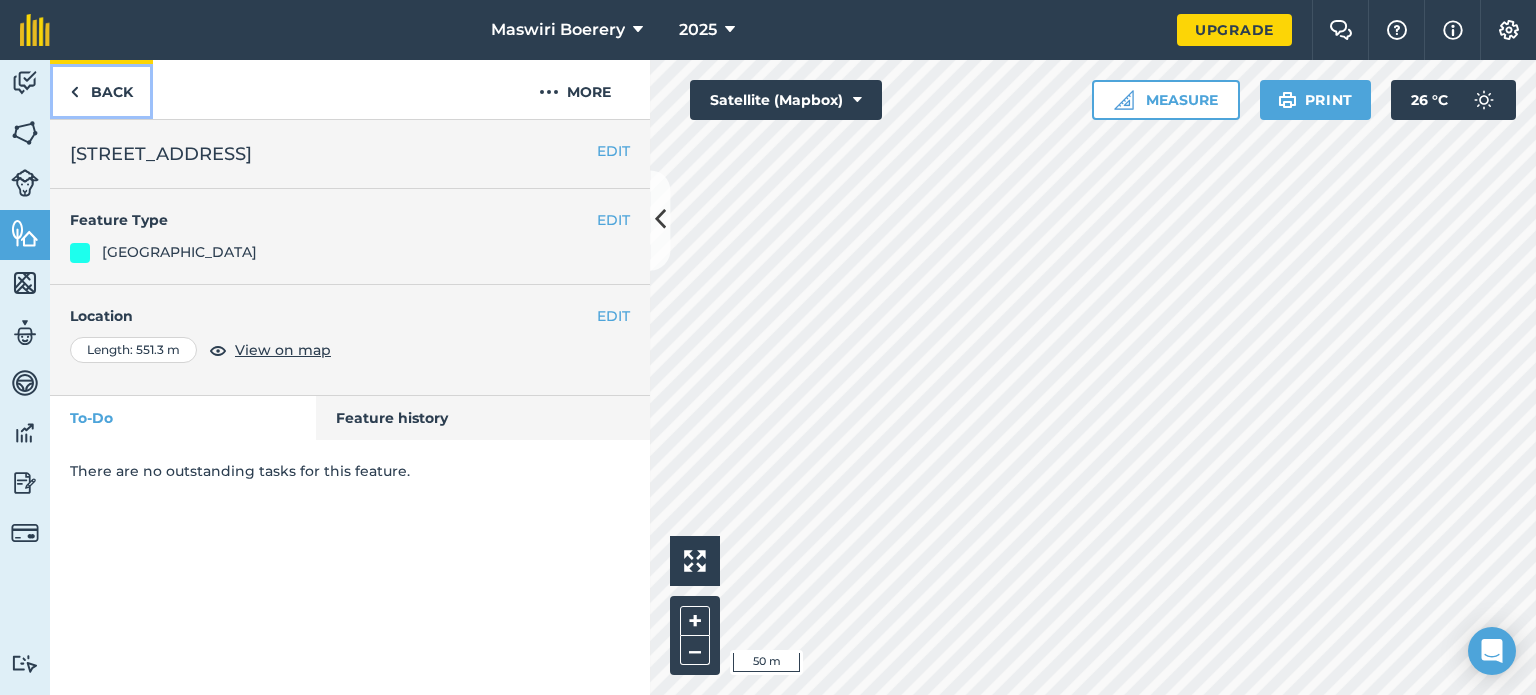 click on "Back" at bounding box center (101, 89) 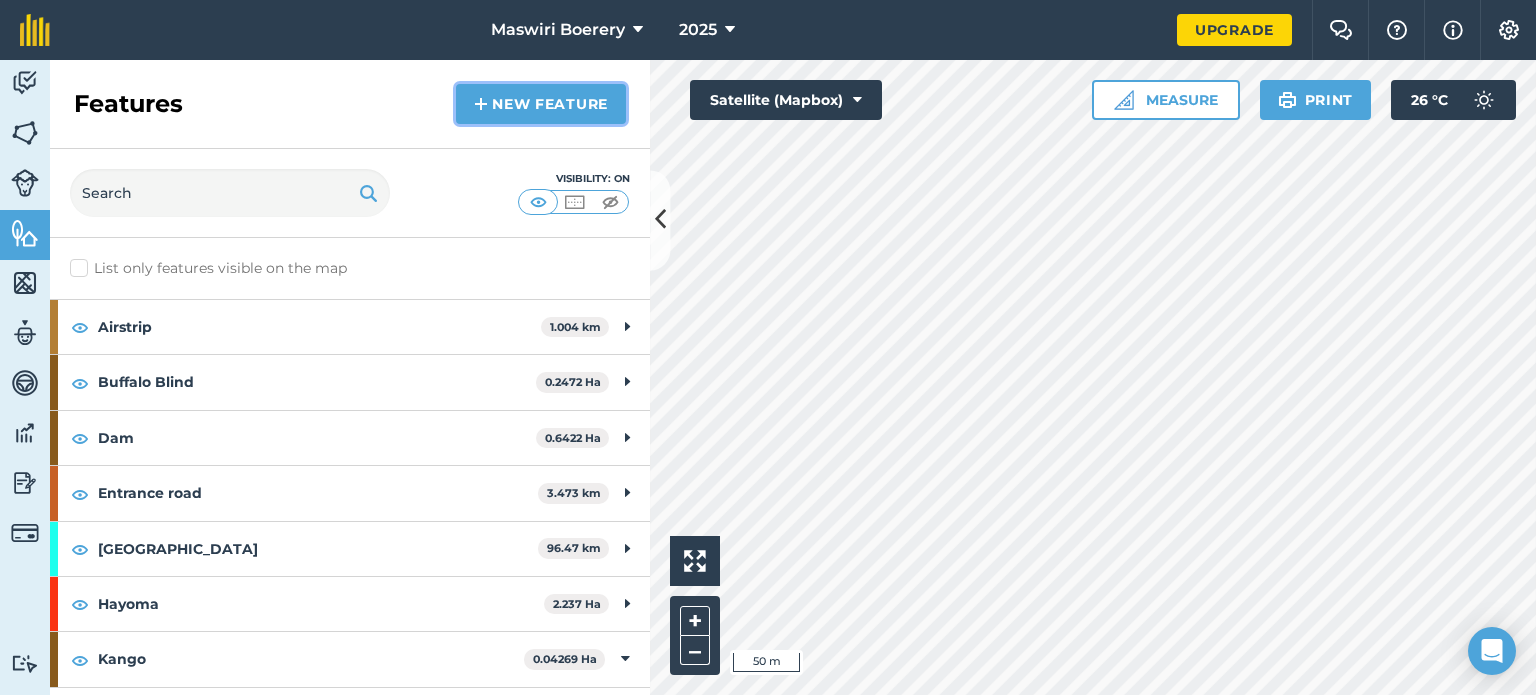 click on "New feature" at bounding box center (541, 104) 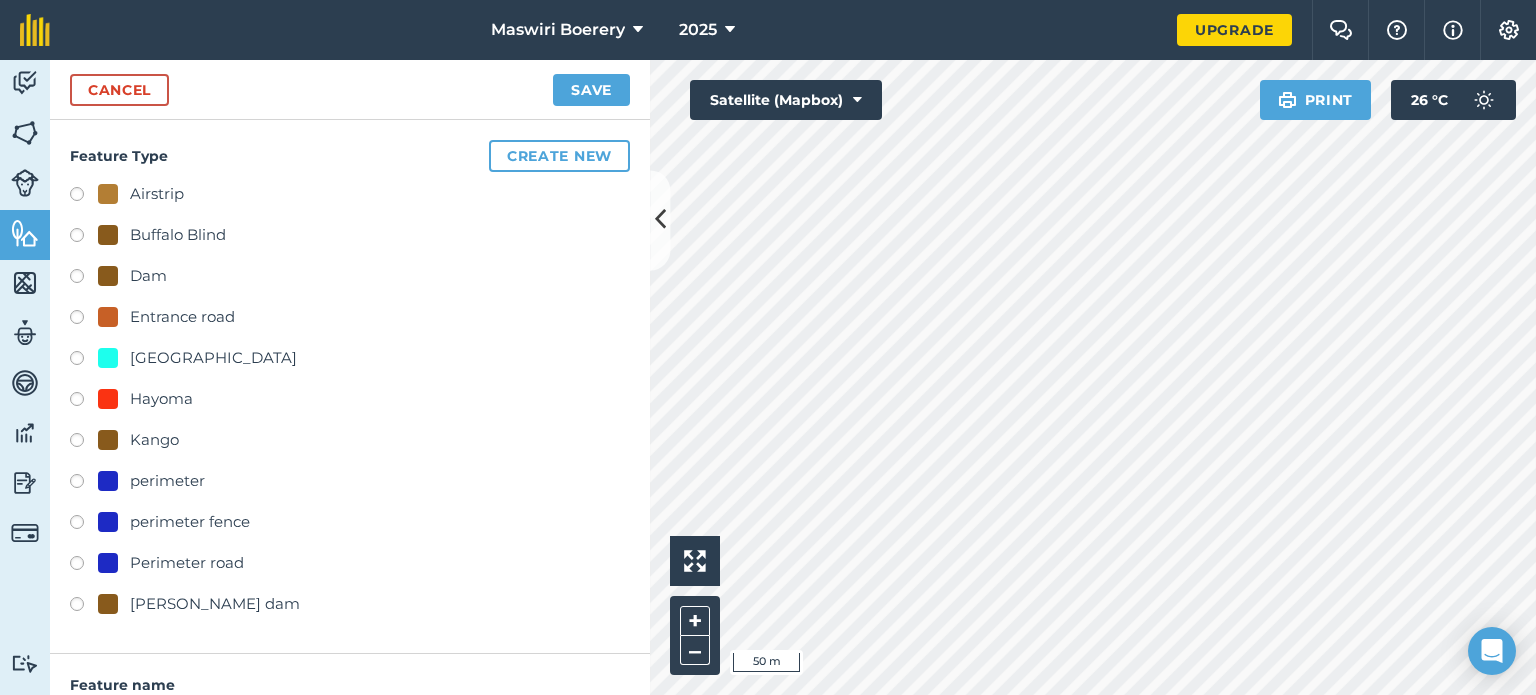 click on "[GEOGRAPHIC_DATA]" at bounding box center [213, 358] 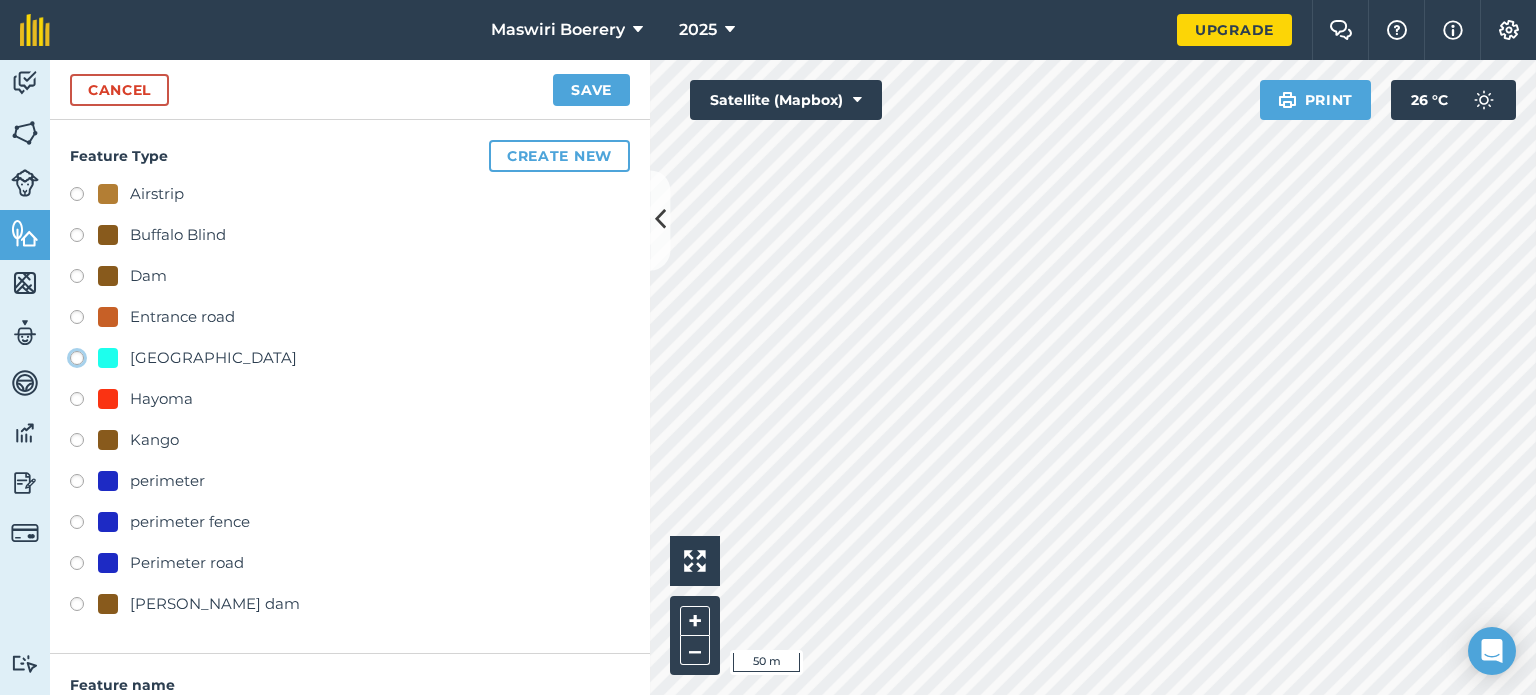 click on "[GEOGRAPHIC_DATA]" at bounding box center [-9923, 357] 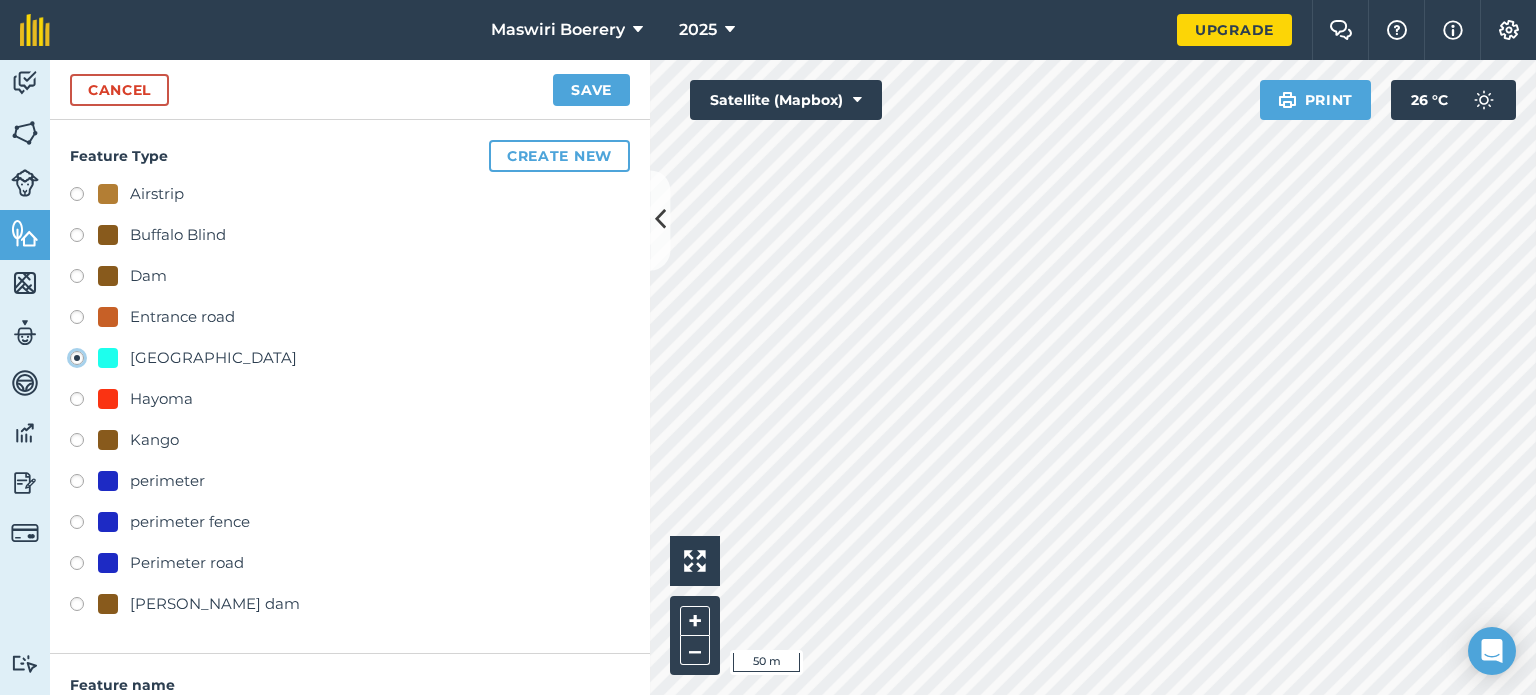 type on "[STREET_ADDRESS]" 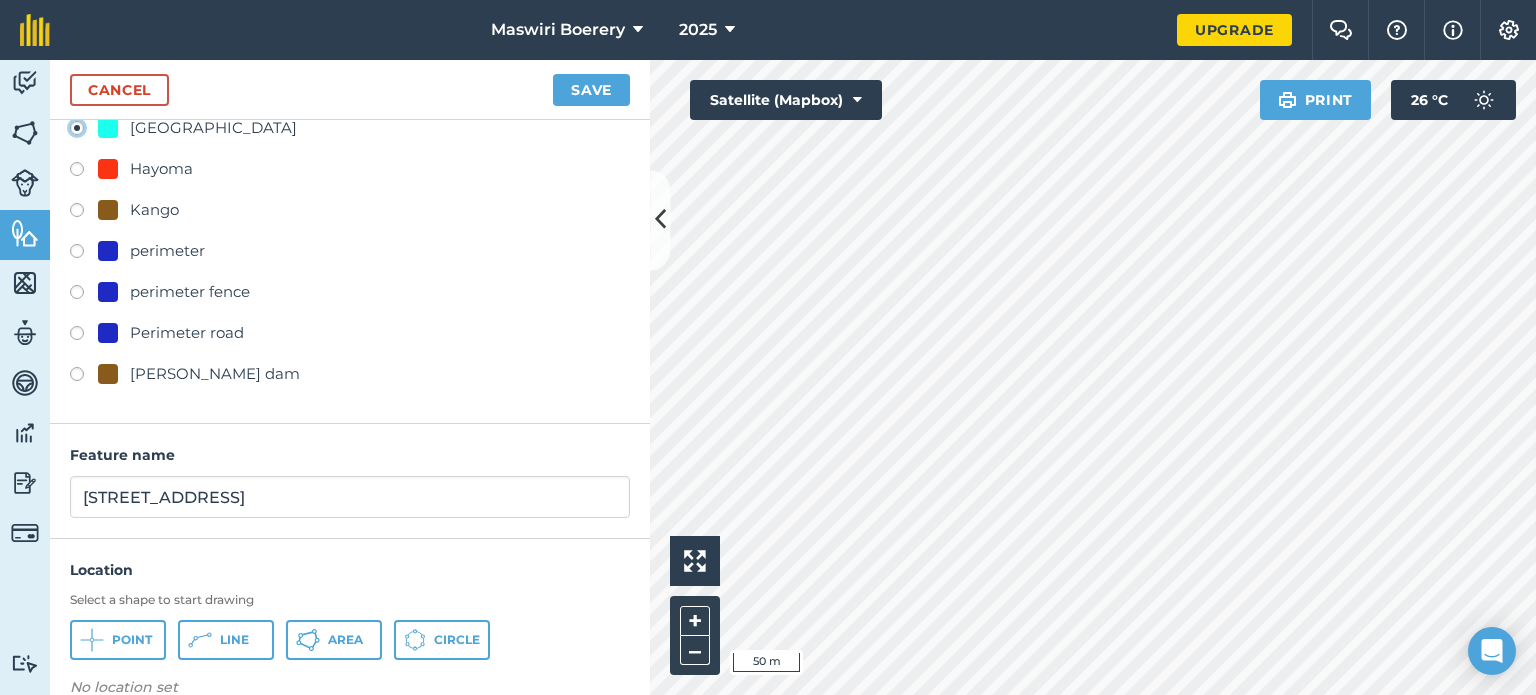 scroll, scrollTop: 260, scrollLeft: 0, axis: vertical 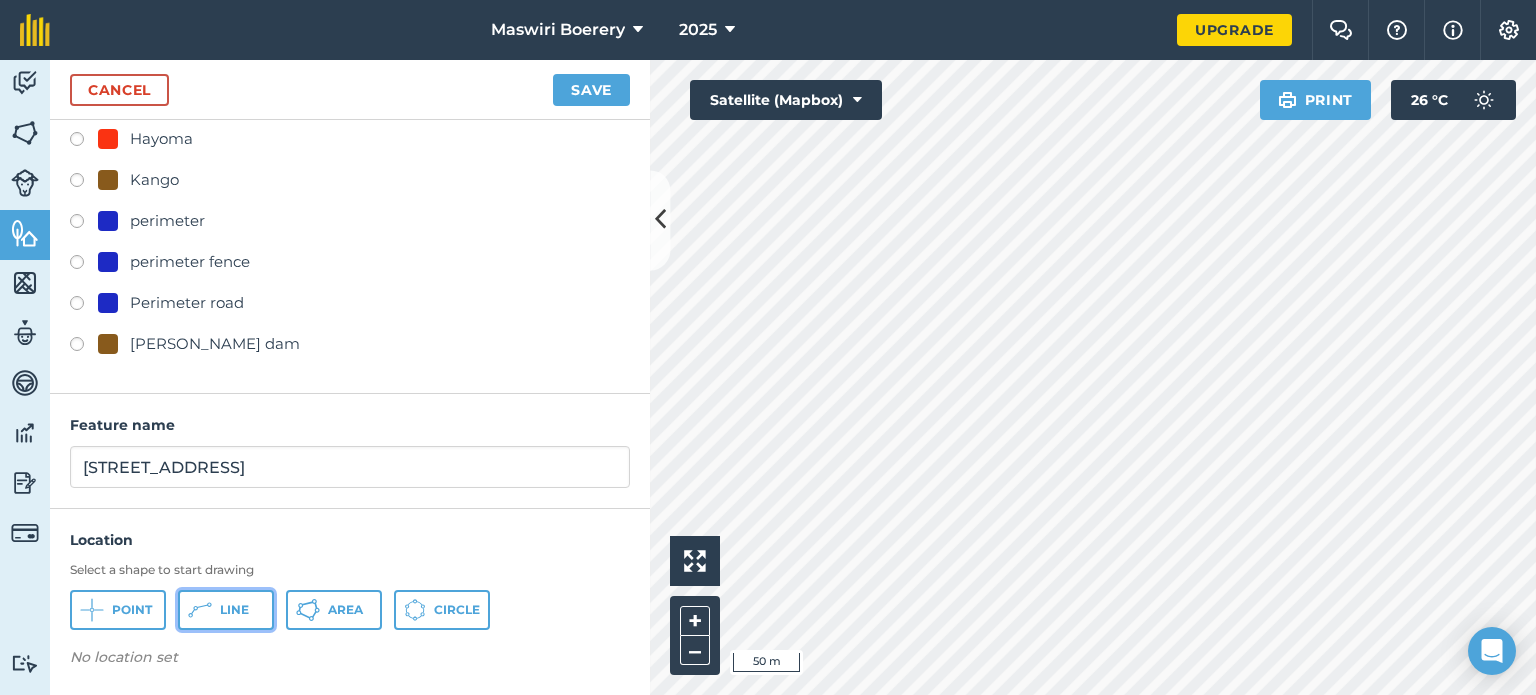 click on "Line" at bounding box center (234, 610) 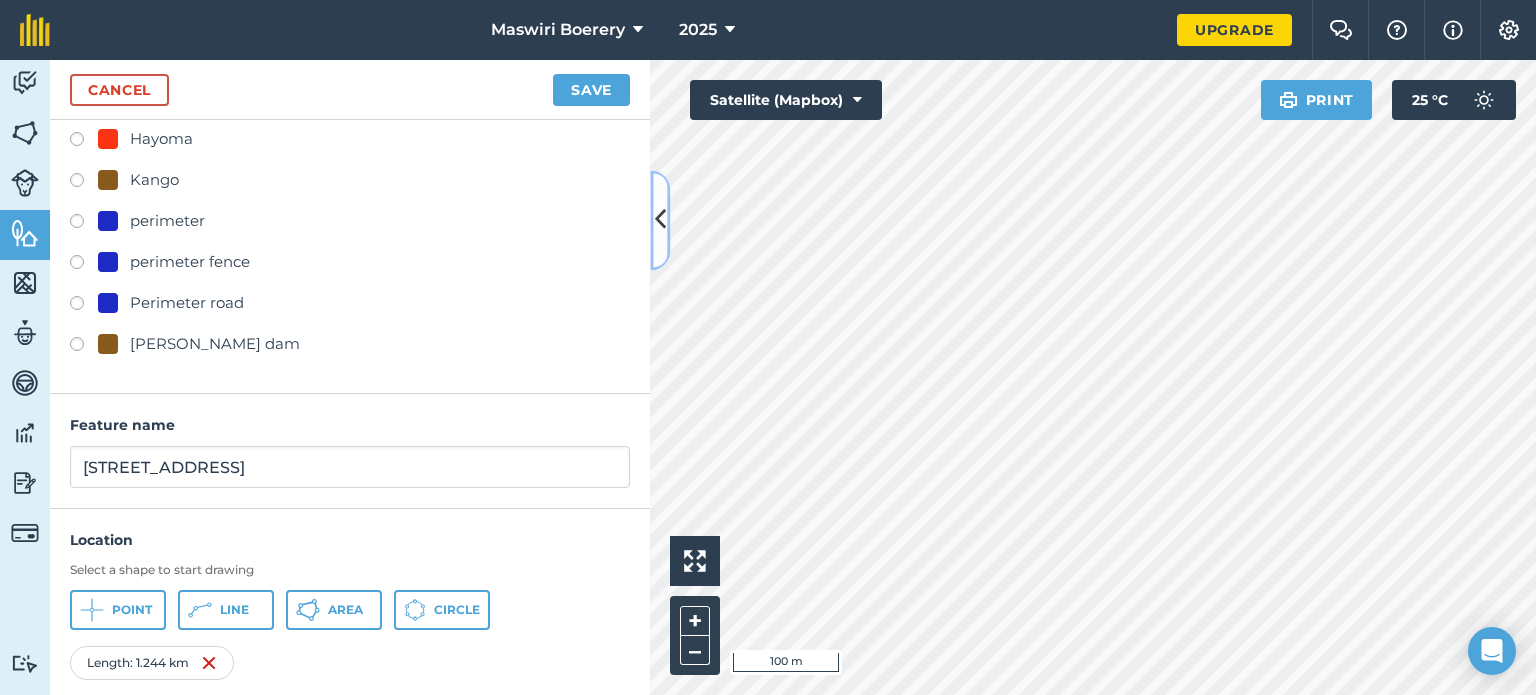 click at bounding box center [660, 220] 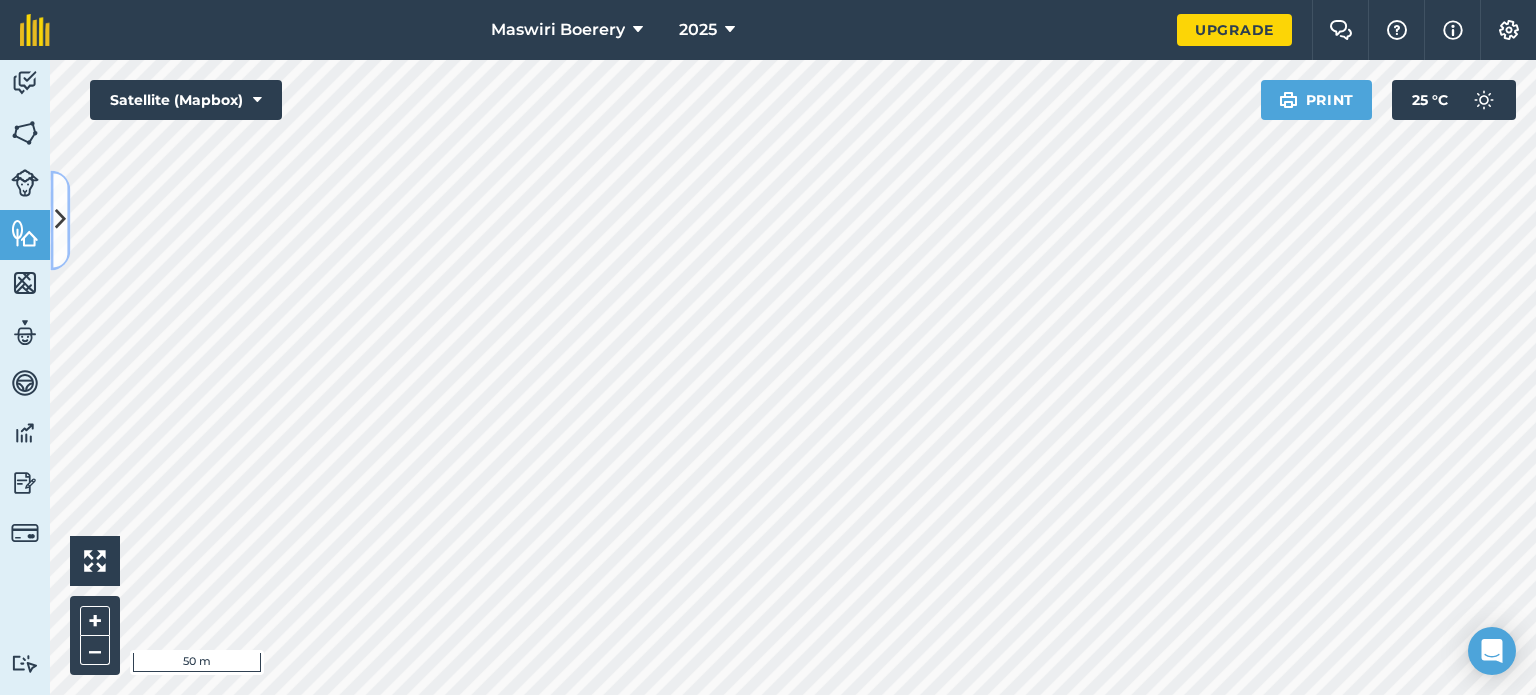 click at bounding box center [60, 220] 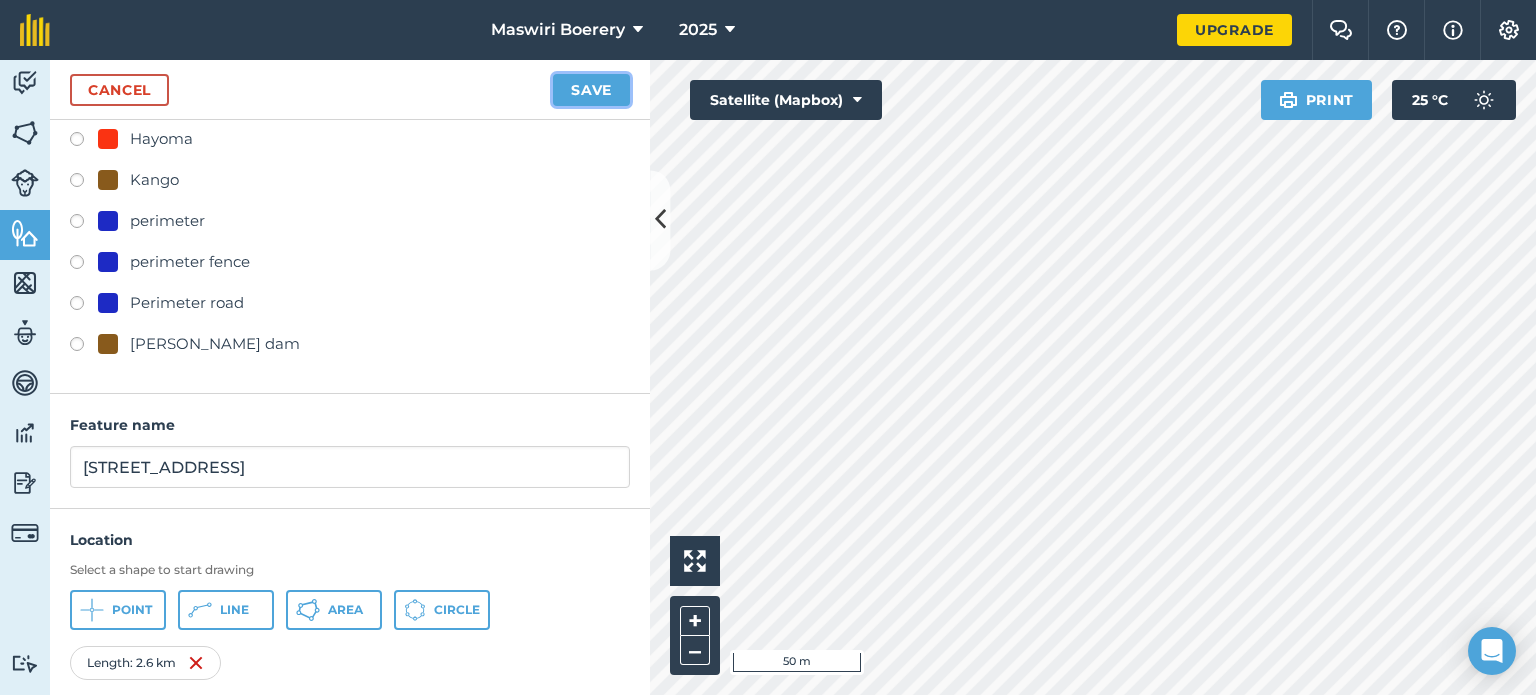 click on "Save" at bounding box center (591, 90) 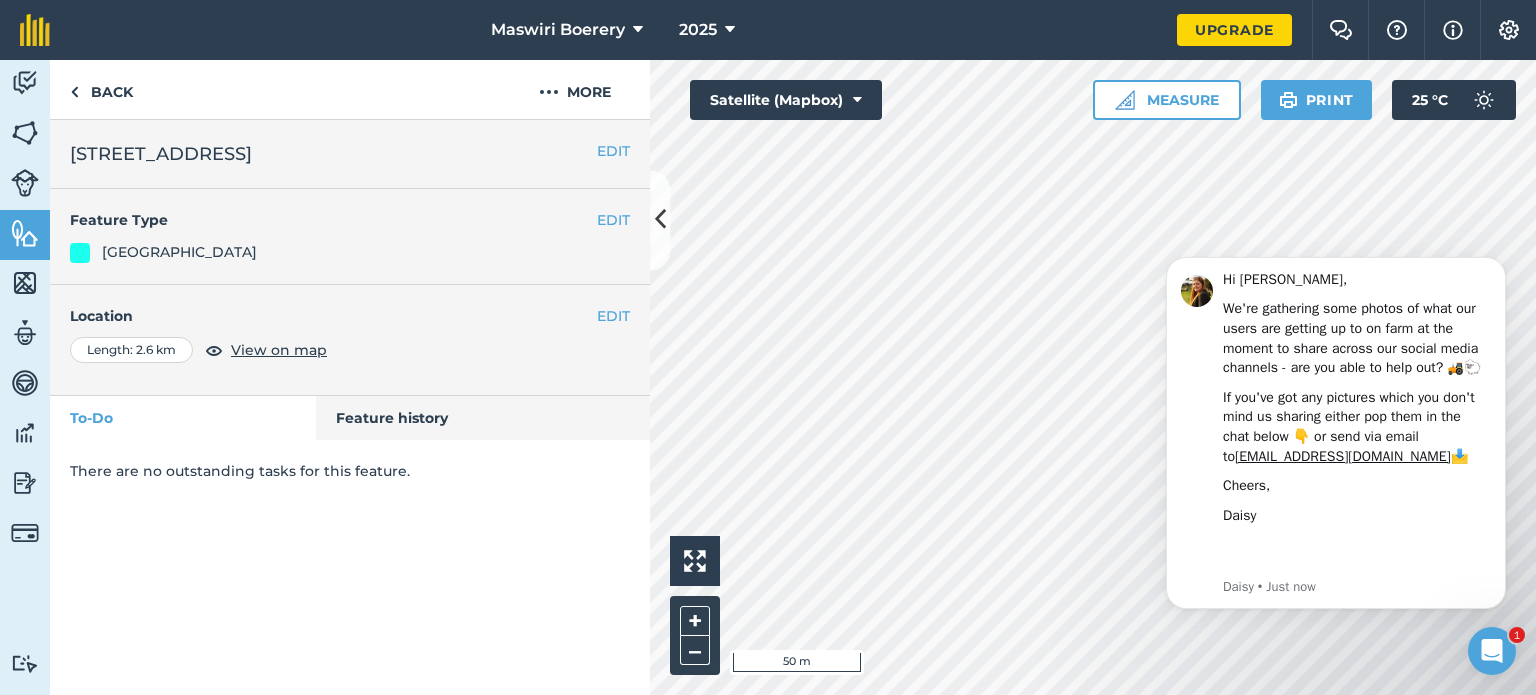 scroll, scrollTop: 0, scrollLeft: 0, axis: both 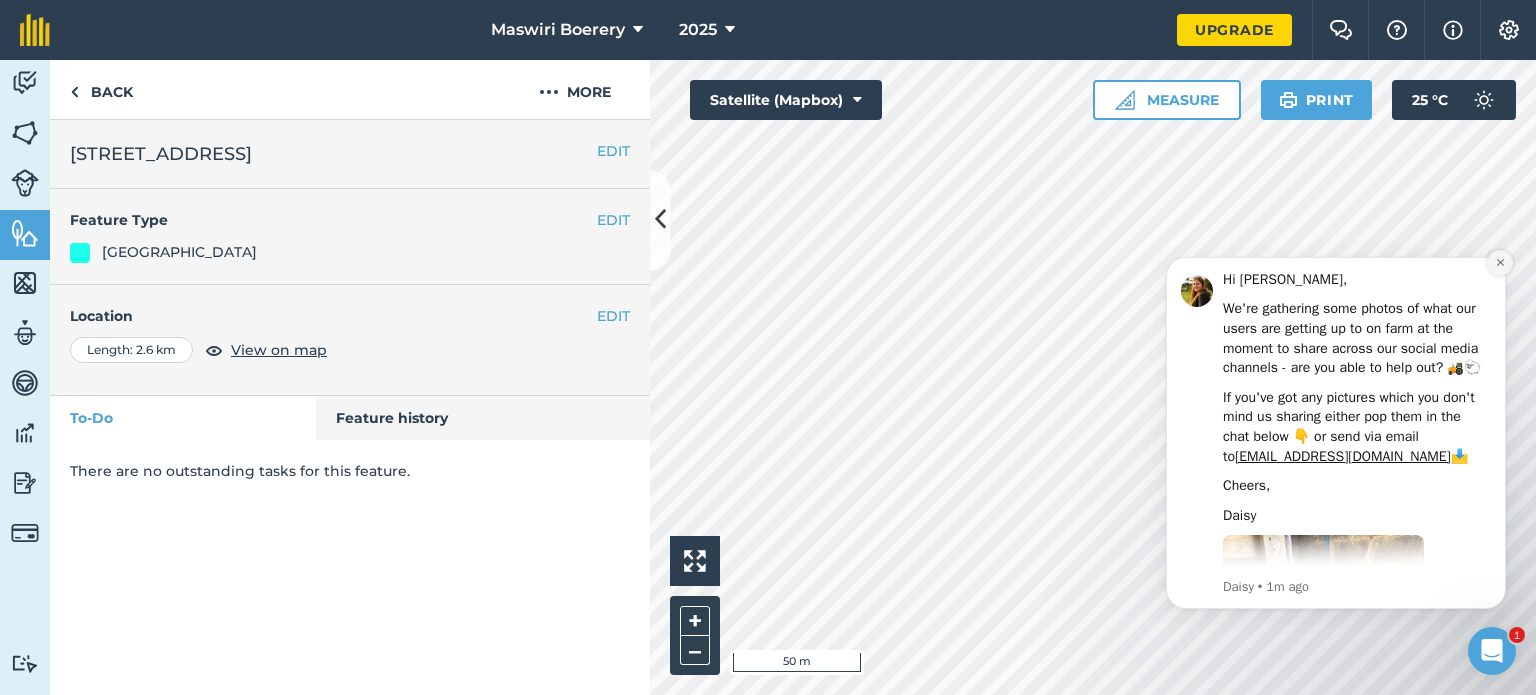 click 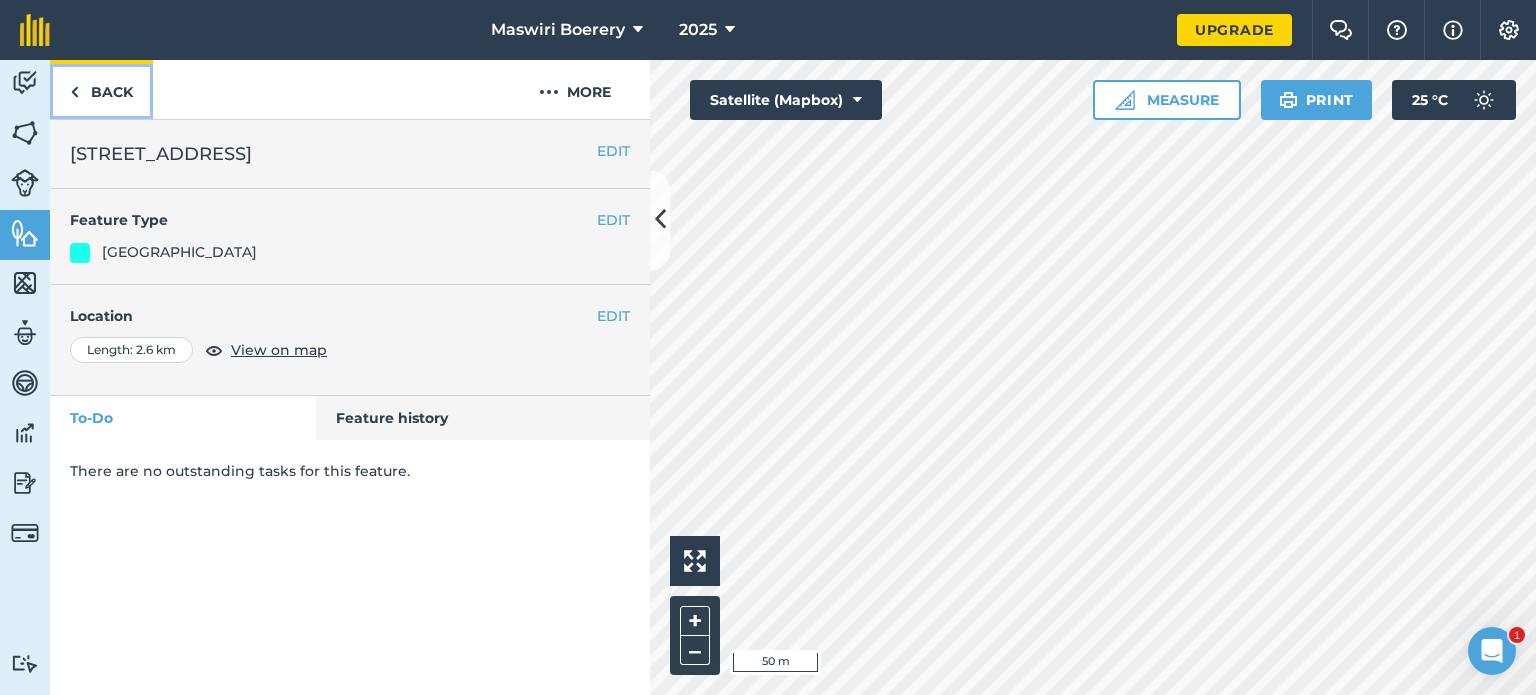 click on "Back" at bounding box center (101, 89) 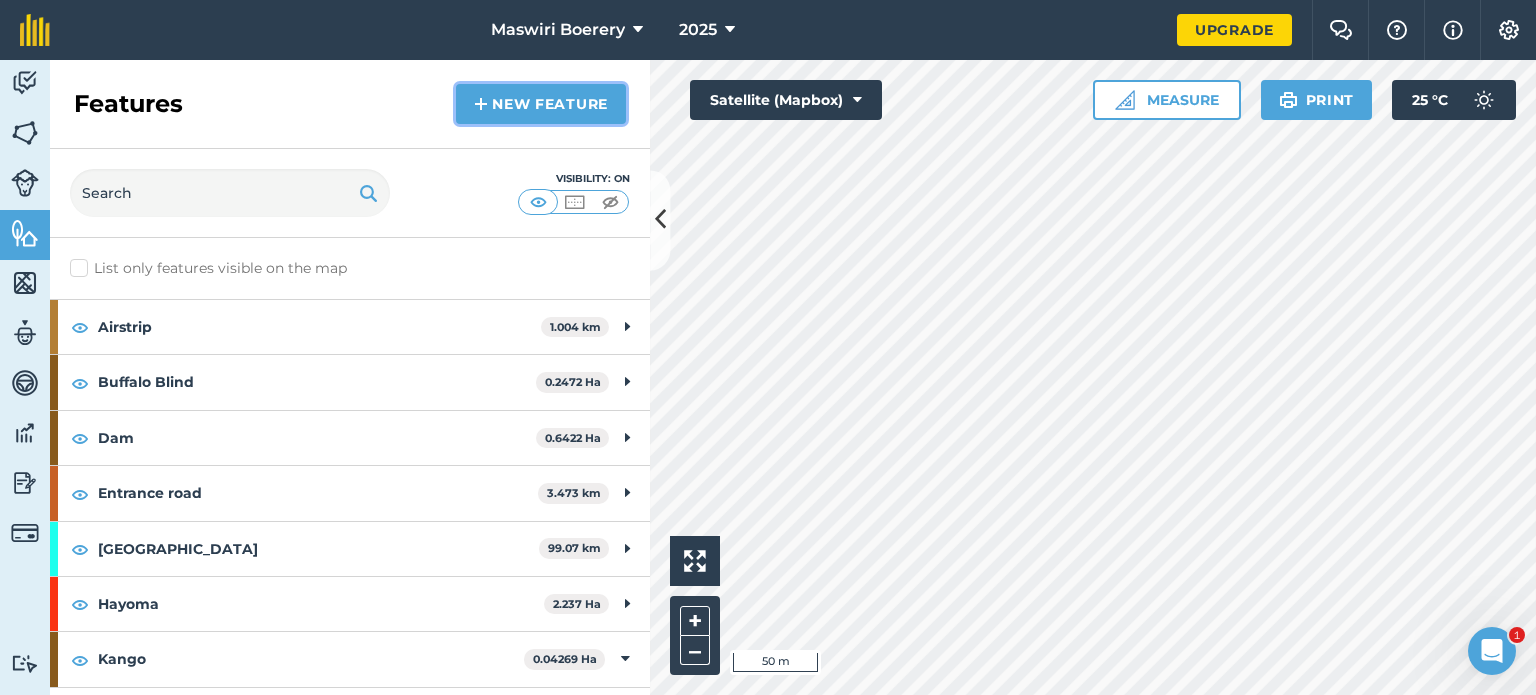 click on "New feature" at bounding box center [541, 104] 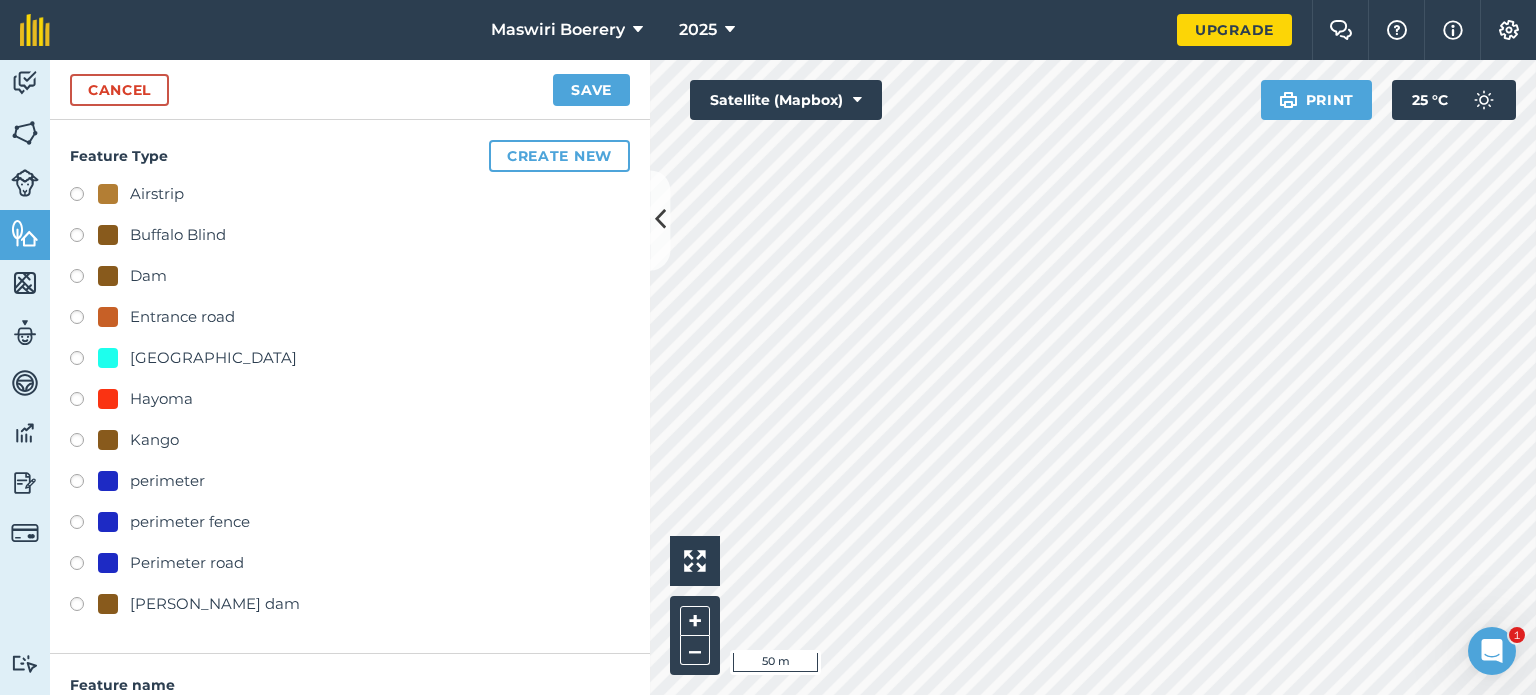 click on "[GEOGRAPHIC_DATA]" at bounding box center (213, 358) 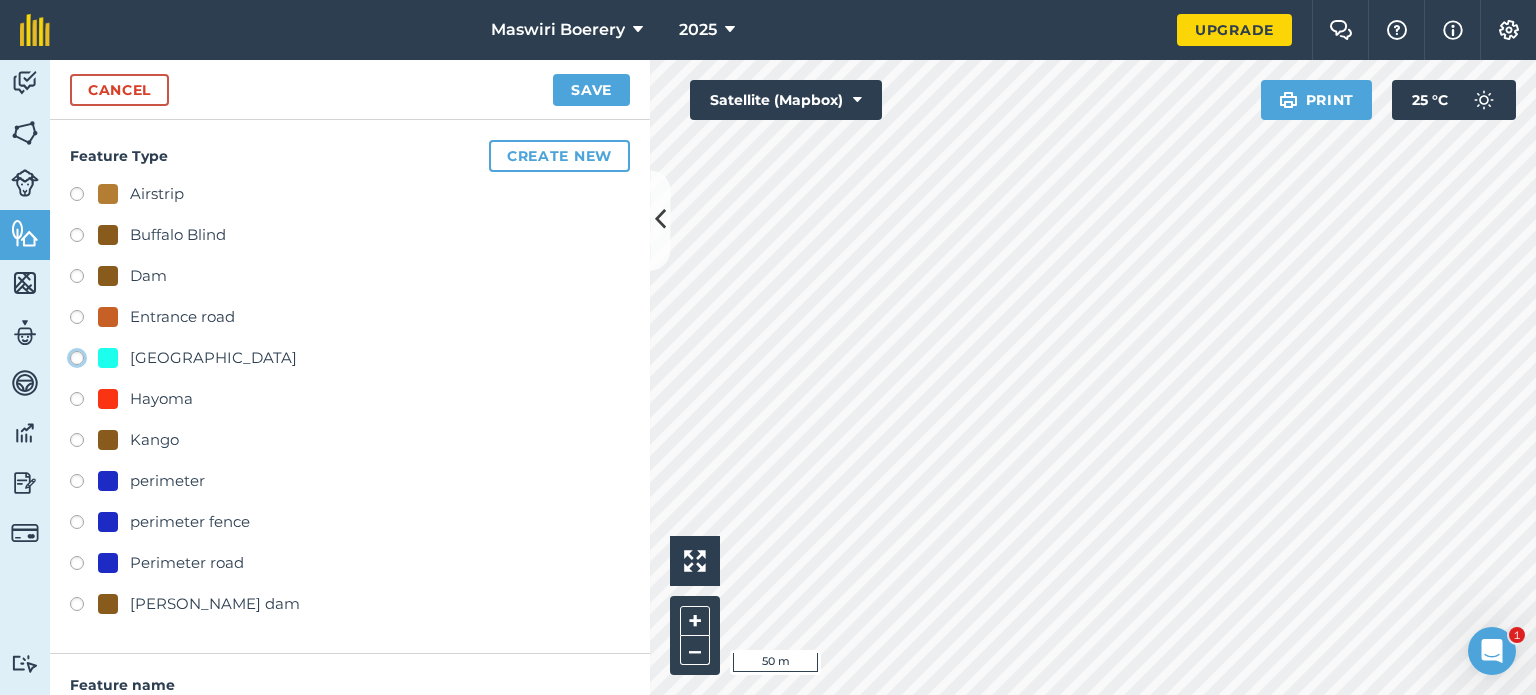 click on "[GEOGRAPHIC_DATA]" at bounding box center (-9923, 357) 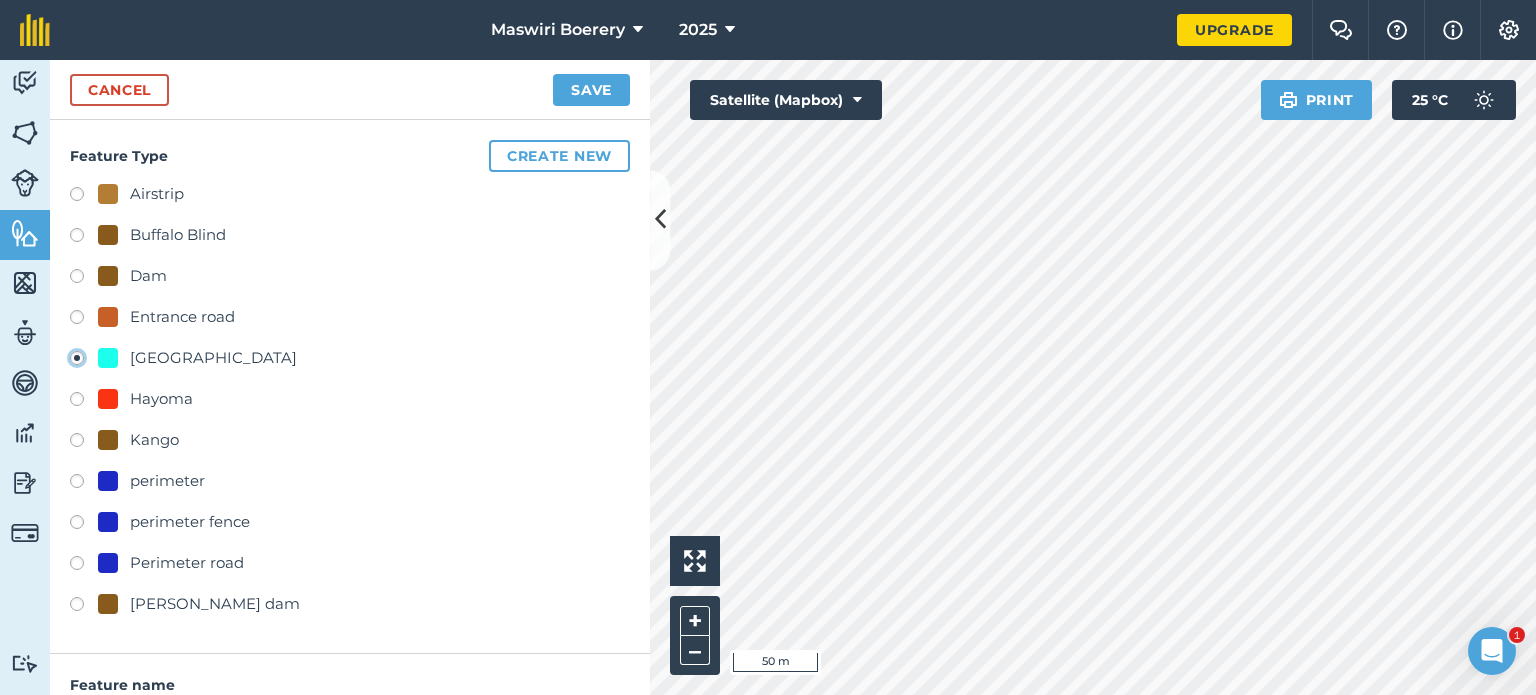 type on "[STREET_ADDRESS]" 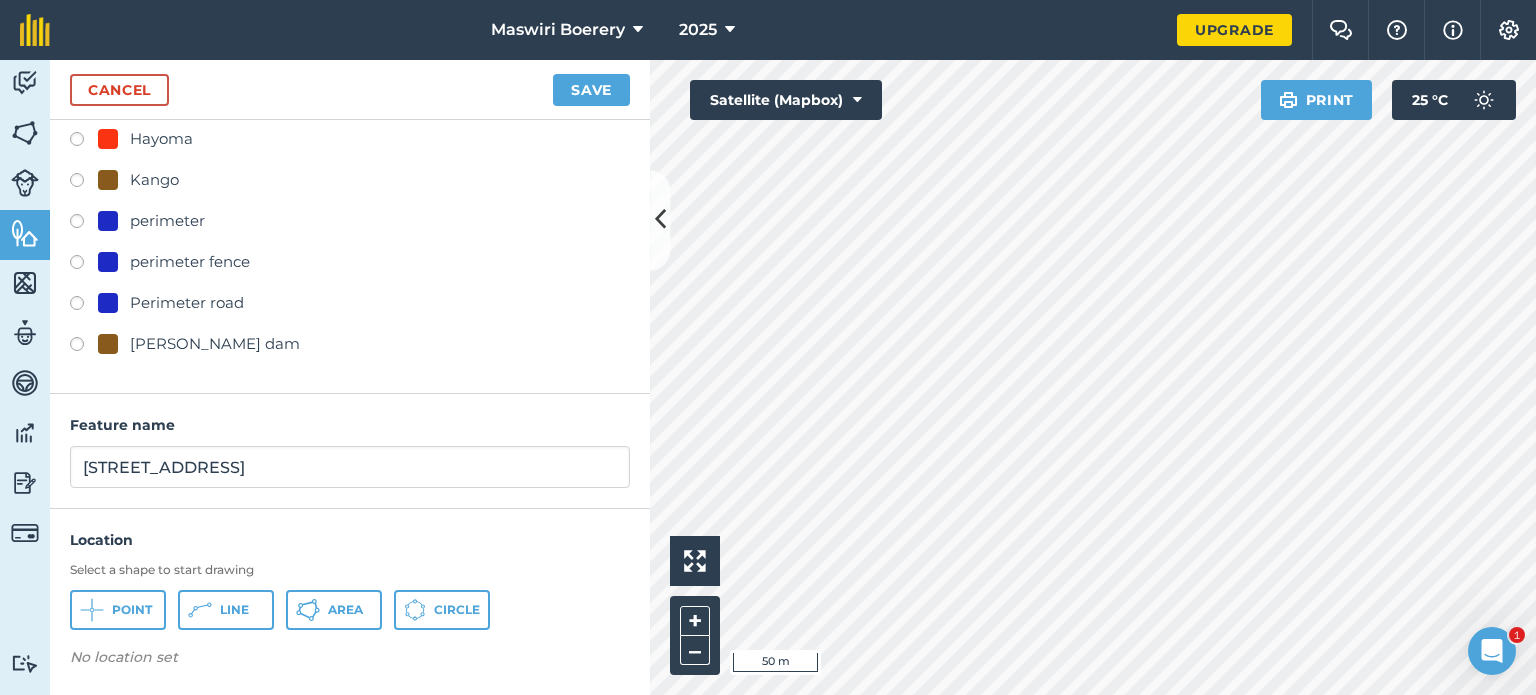 scroll, scrollTop: 260, scrollLeft: 0, axis: vertical 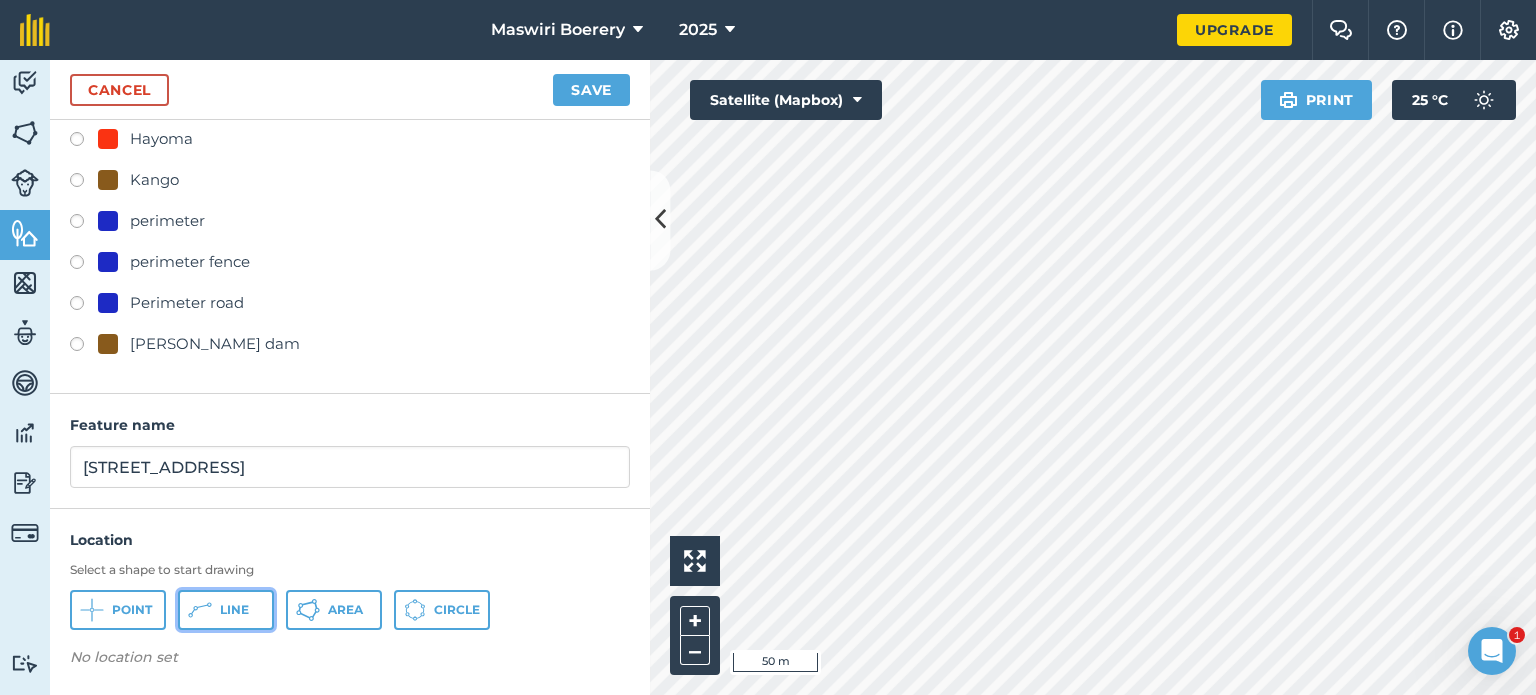 click on "Line" at bounding box center (234, 610) 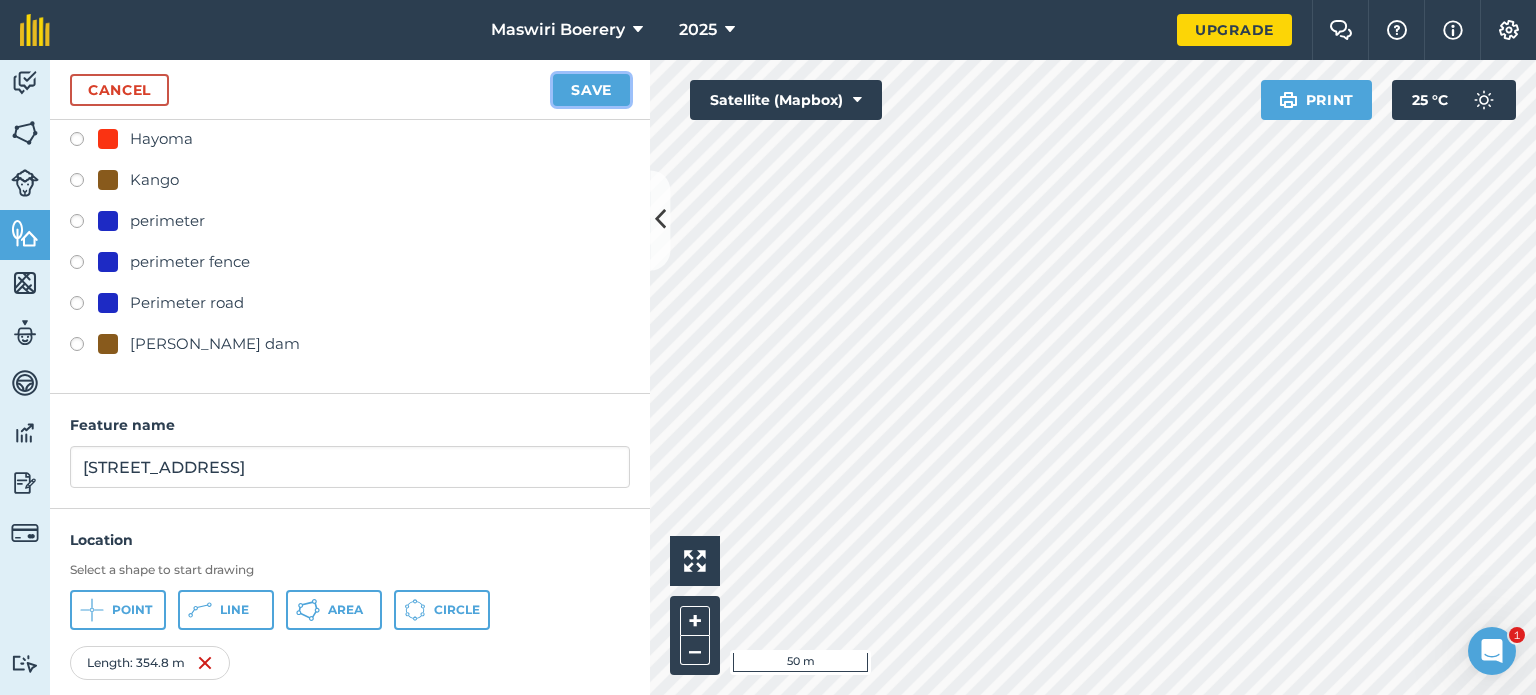 click on "Save" at bounding box center (591, 90) 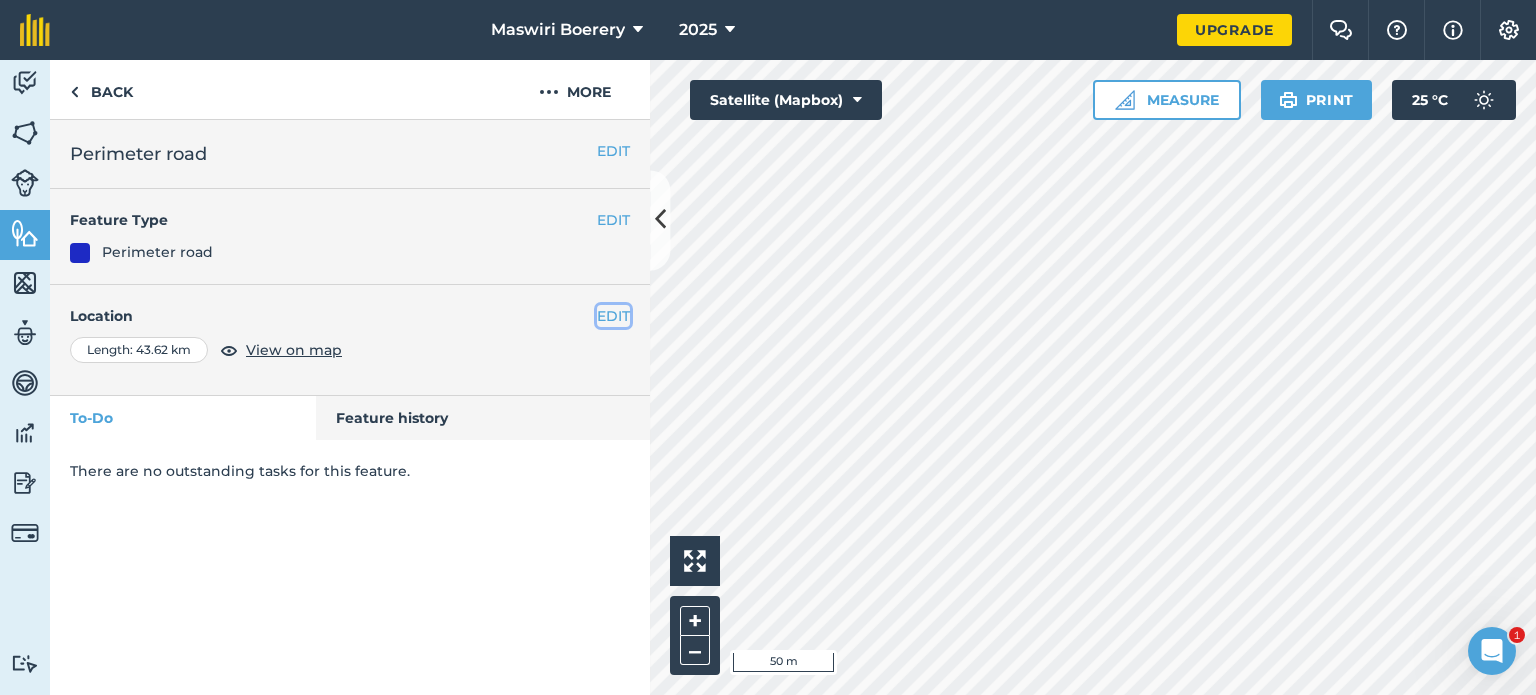 click on "EDIT" at bounding box center (613, 316) 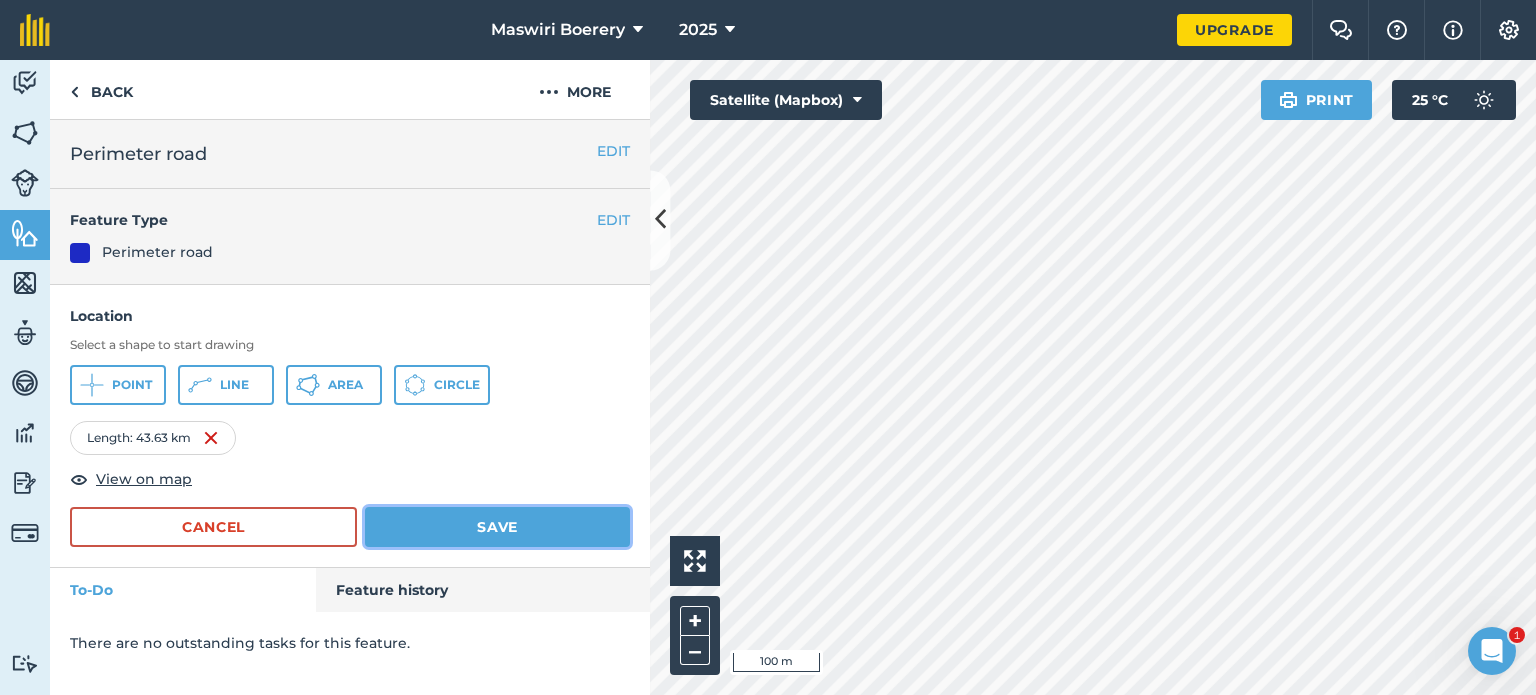 click on "Save" at bounding box center (497, 527) 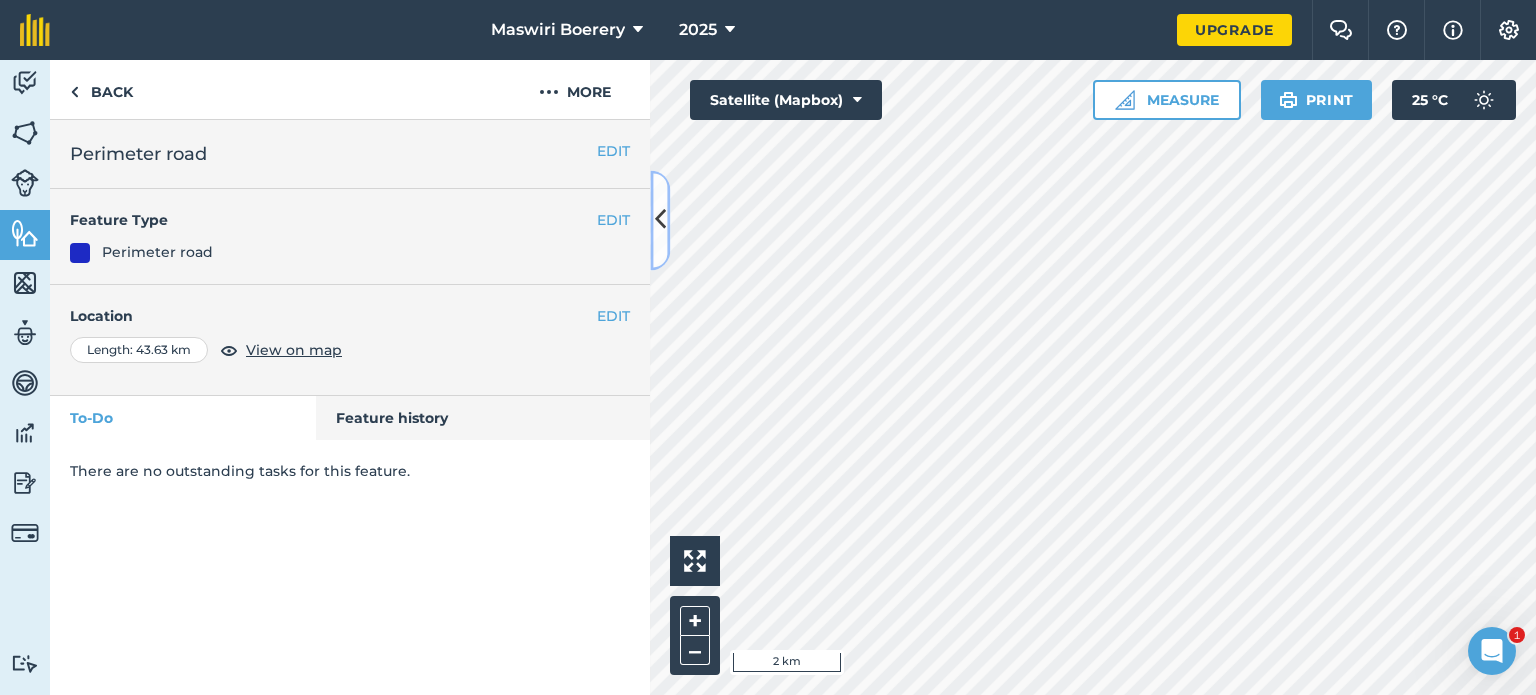 click at bounding box center [660, 220] 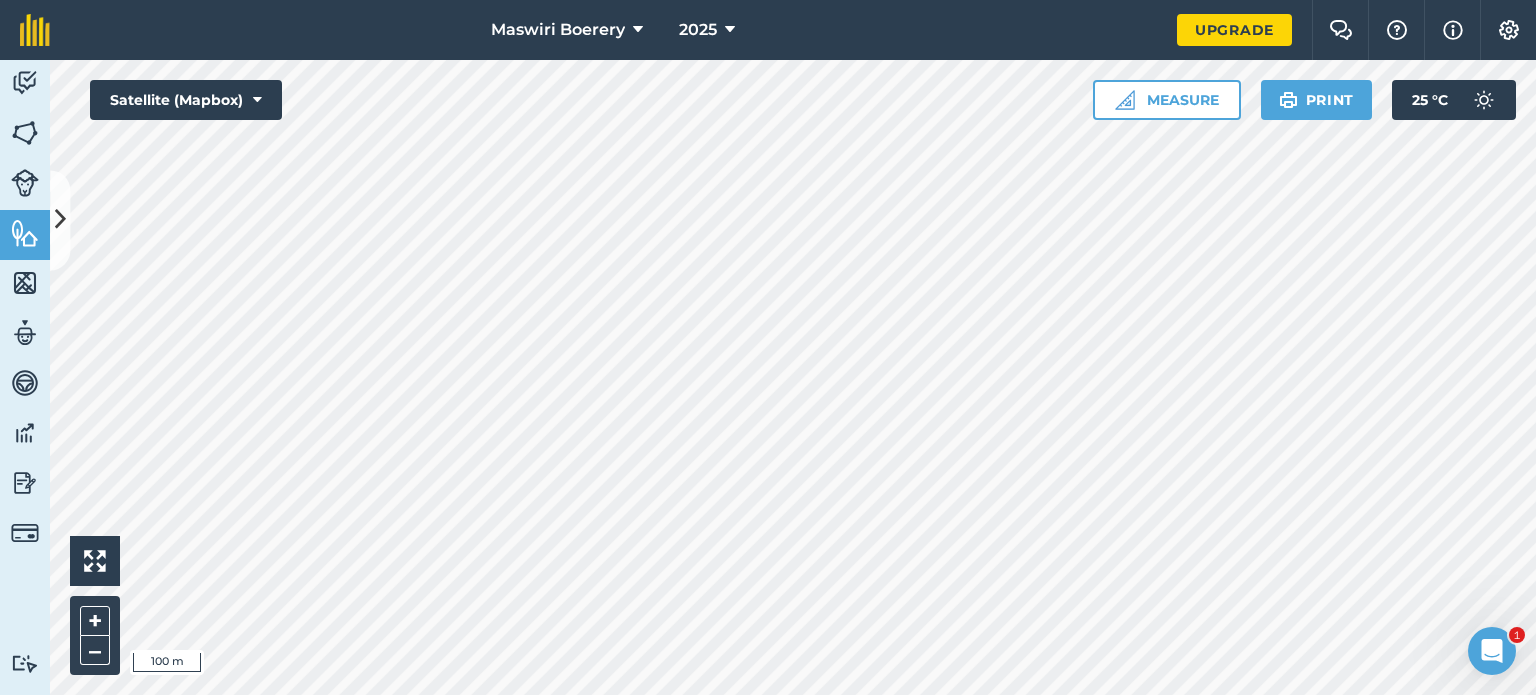 click on "Maswiri Boerery 2025 Upgrade Farm Chat Help Info Settings Map printing is not available on our free plan Please upgrade to our Essentials, Plus or Pro plan to access this feature. Activity Fields Livestock Features Maps Team Vehicles Data Reporting Billing Tutorials Tutorials   Back   More EDIT Perimeter road EDIT Feature Type Perimeter road EDIT Location Length :   43.63   km   View on map To-Do Feature history There are no outstanding tasks for this feature. Click to start drawing i 100 m + – Satellite (Mapbox) Measure Print 25   ° C
1" at bounding box center [768, 347] 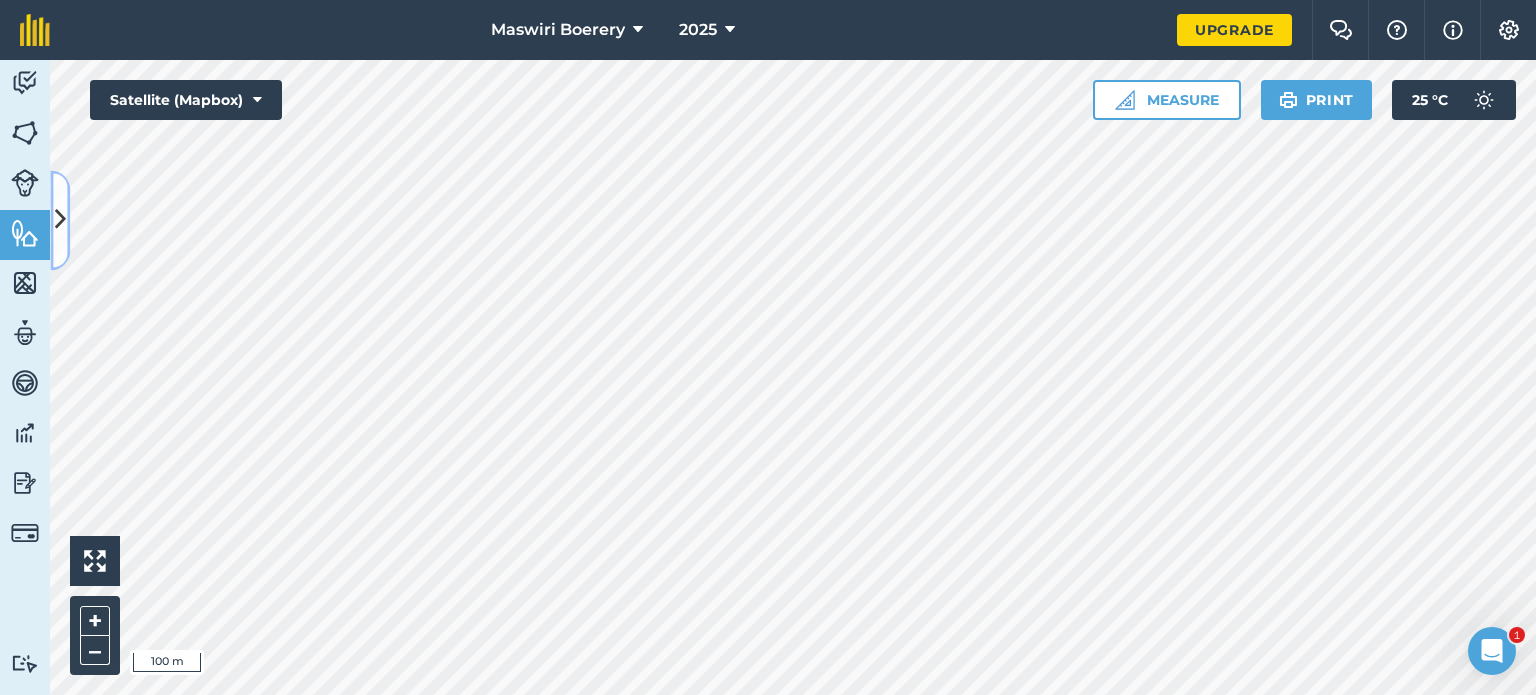 click at bounding box center (60, 220) 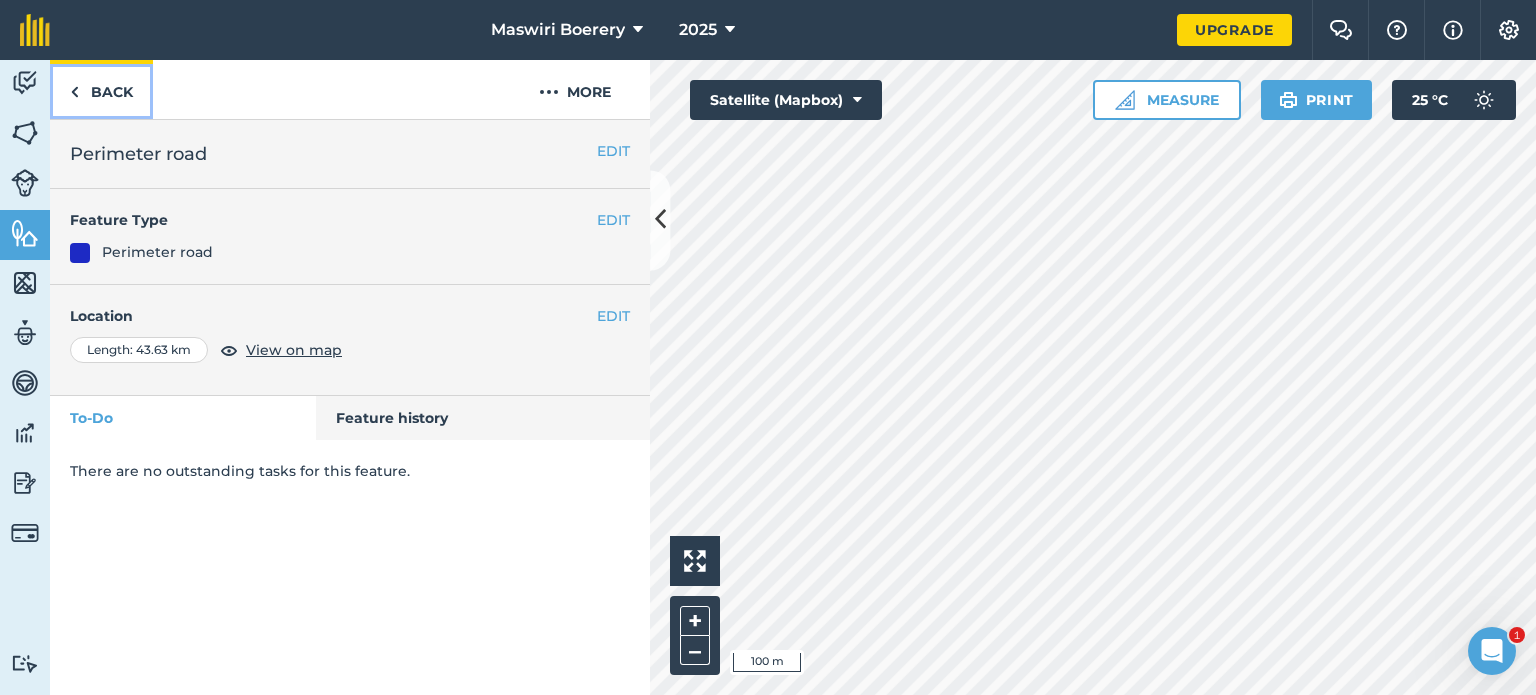 click on "Back" at bounding box center (101, 89) 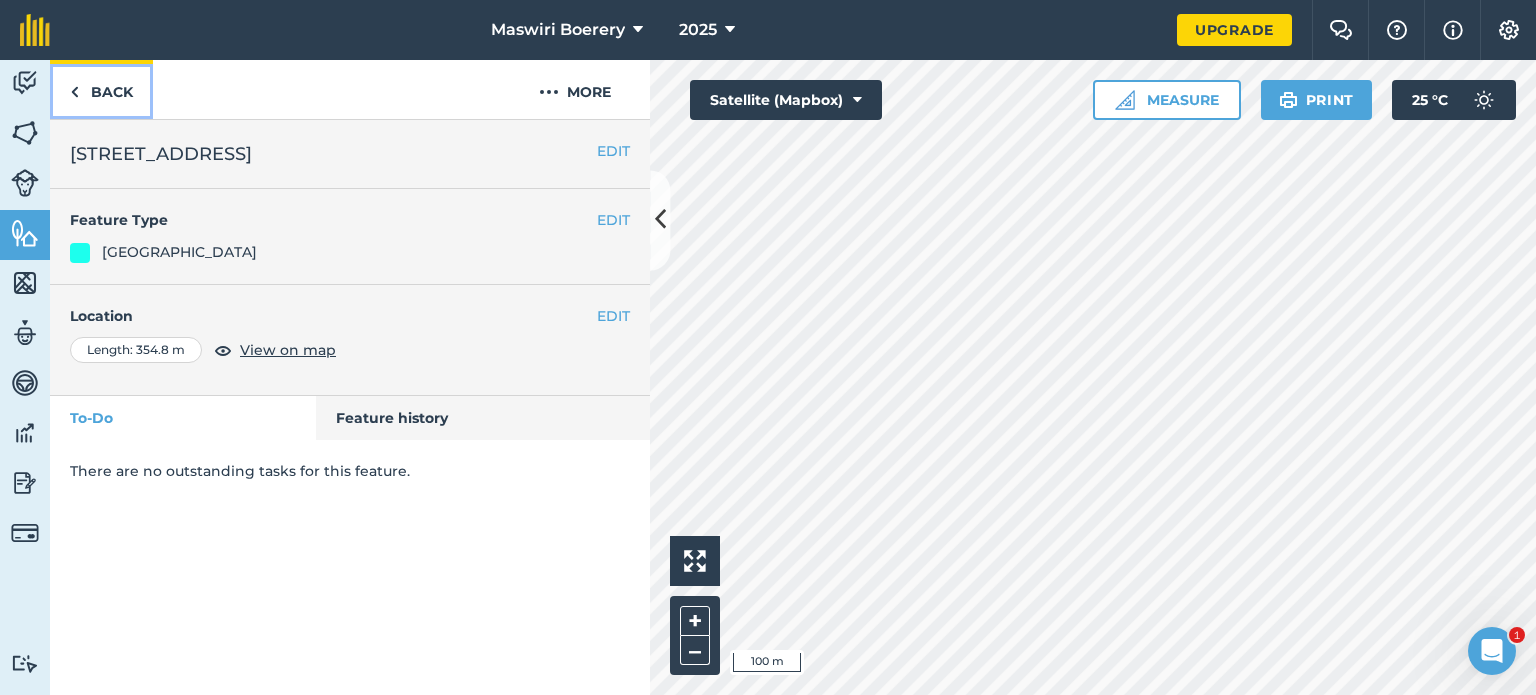 click on "Back" at bounding box center (101, 89) 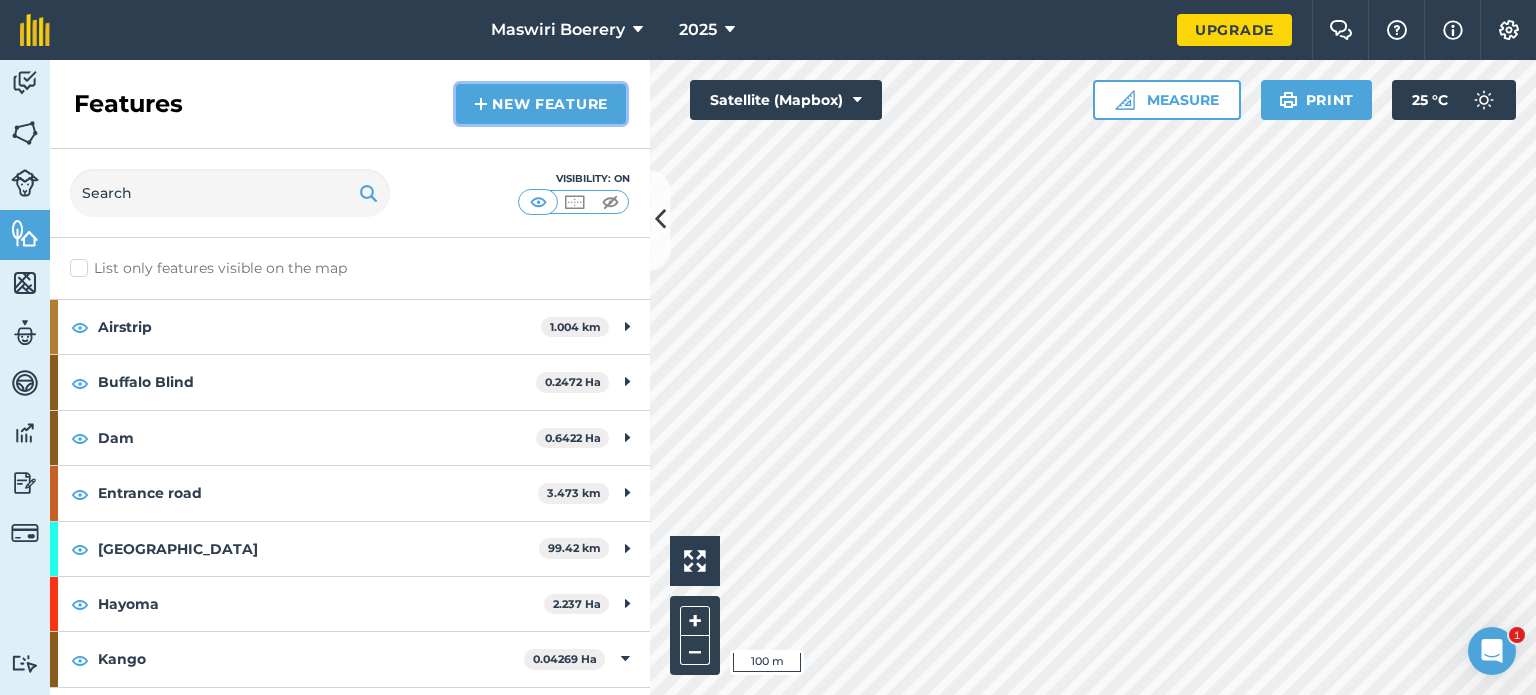click on "New feature" at bounding box center [541, 104] 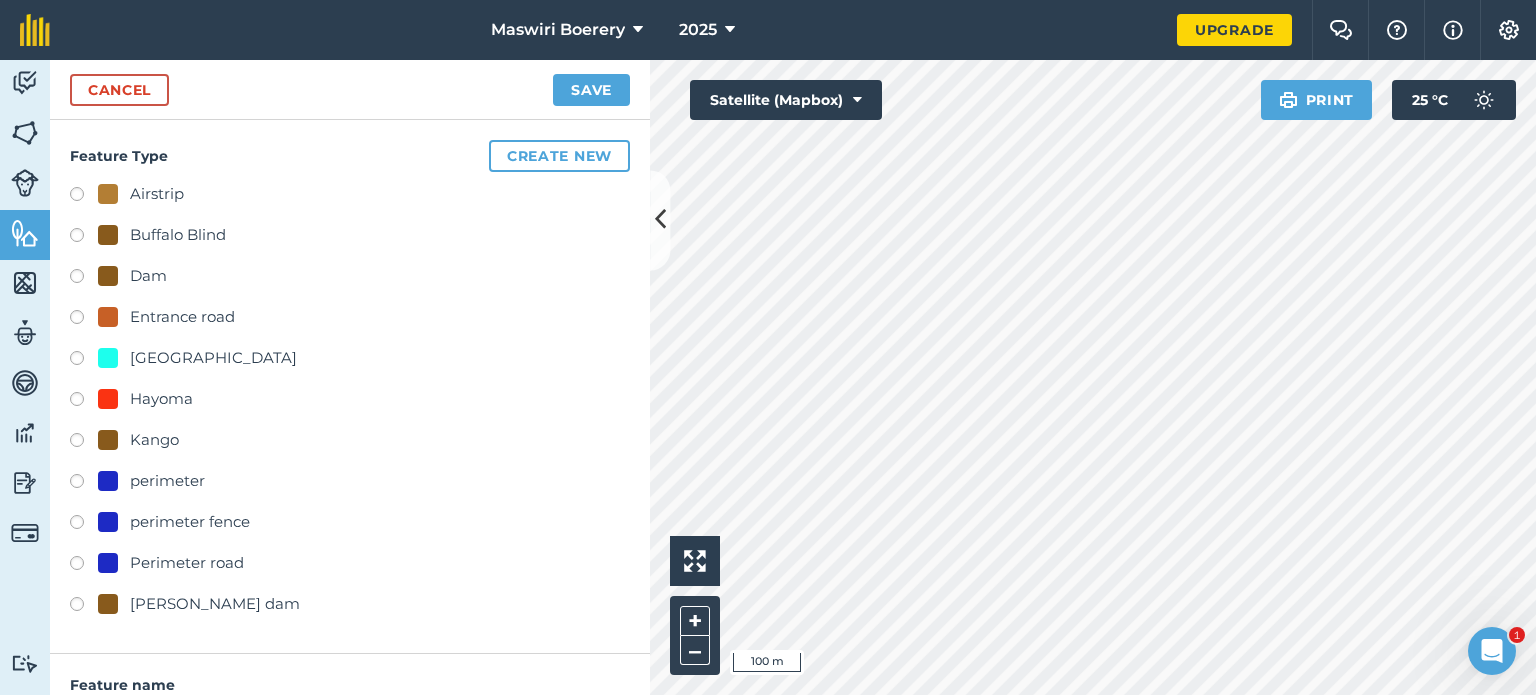 click on "[GEOGRAPHIC_DATA]" at bounding box center [213, 358] 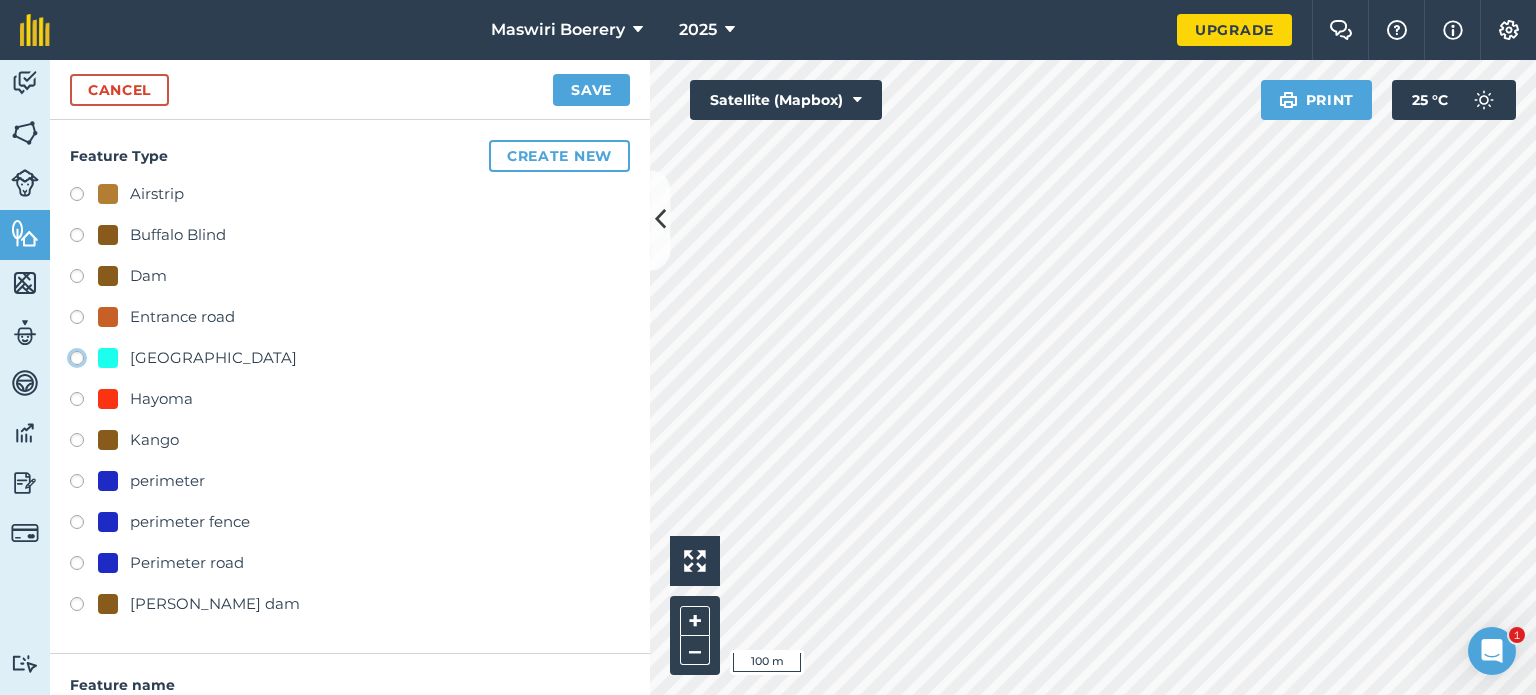 click on "[GEOGRAPHIC_DATA]" at bounding box center (-9923, 357) 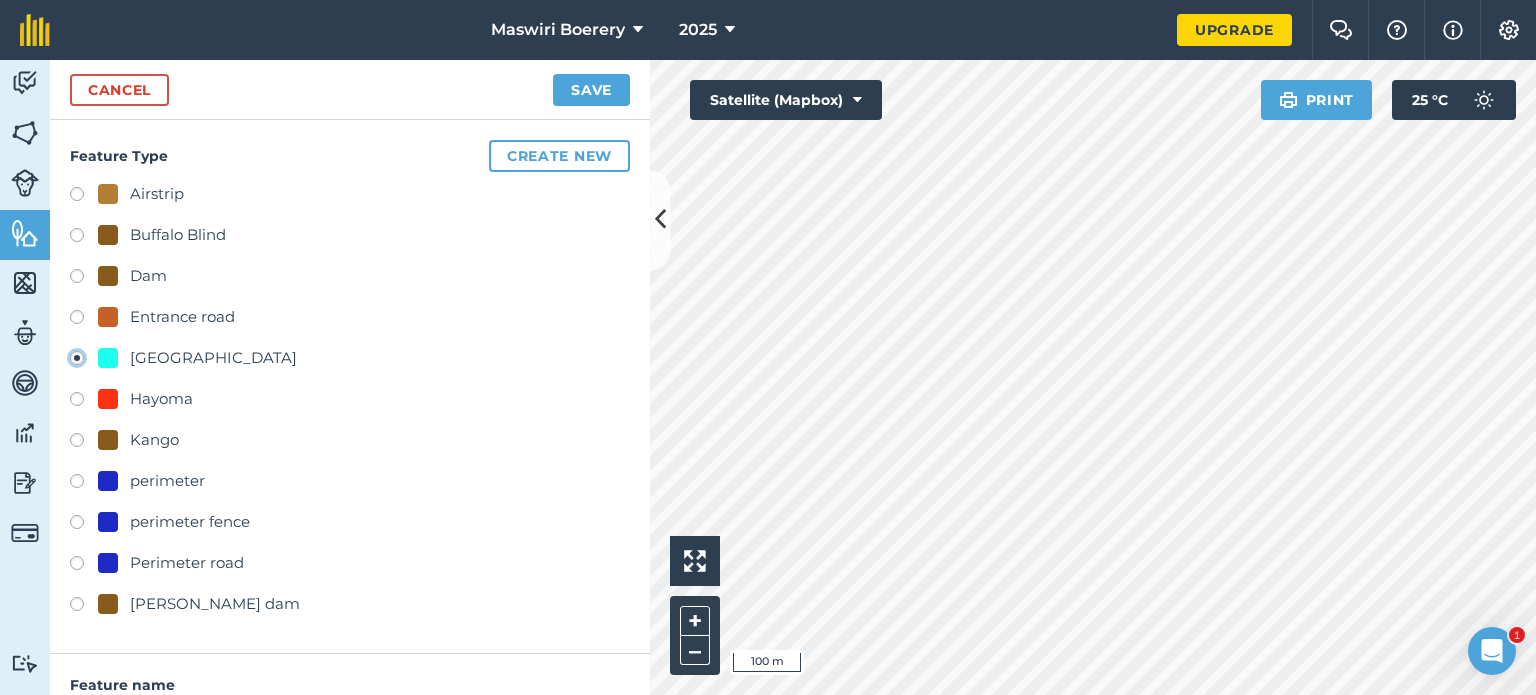 type on "[STREET_ADDRESS]" 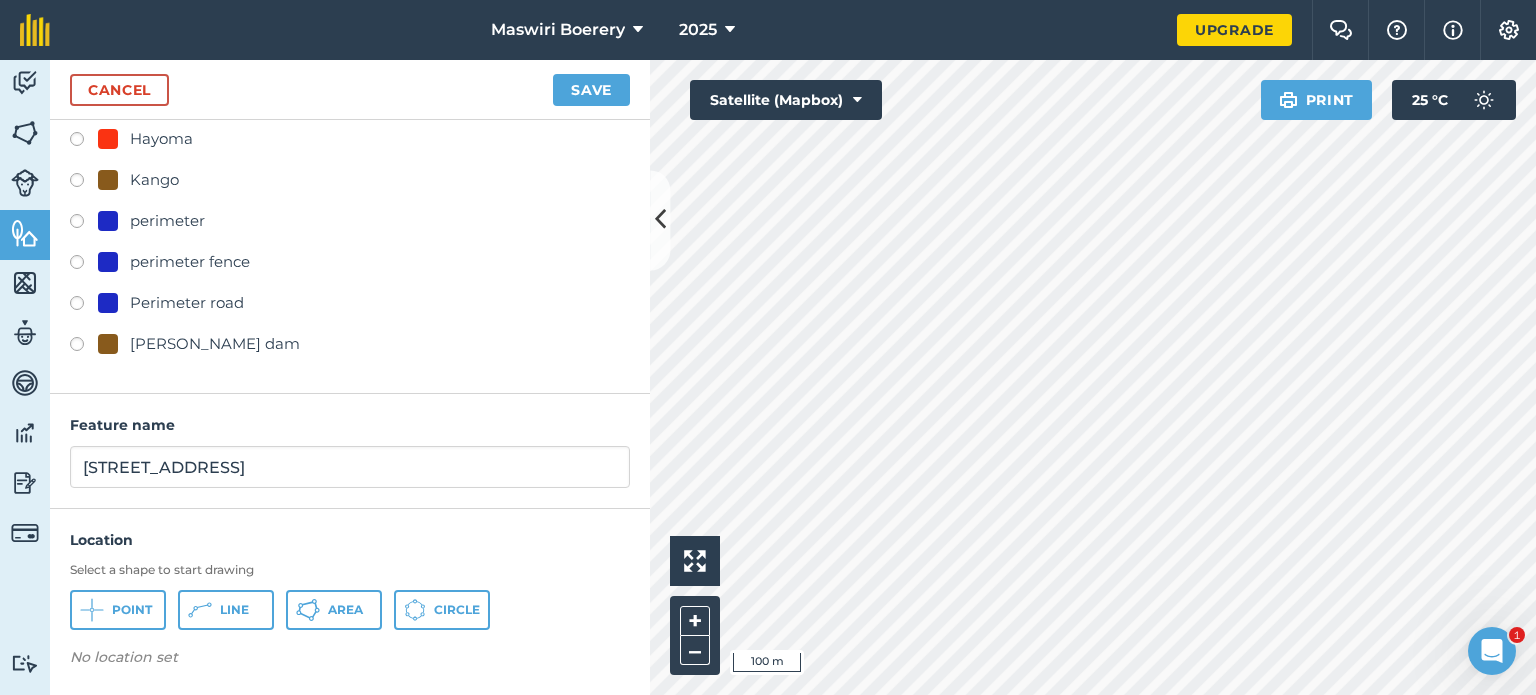 click on "Location Select a shape to start drawing Point Line Area Circle No location set" at bounding box center [350, 603] 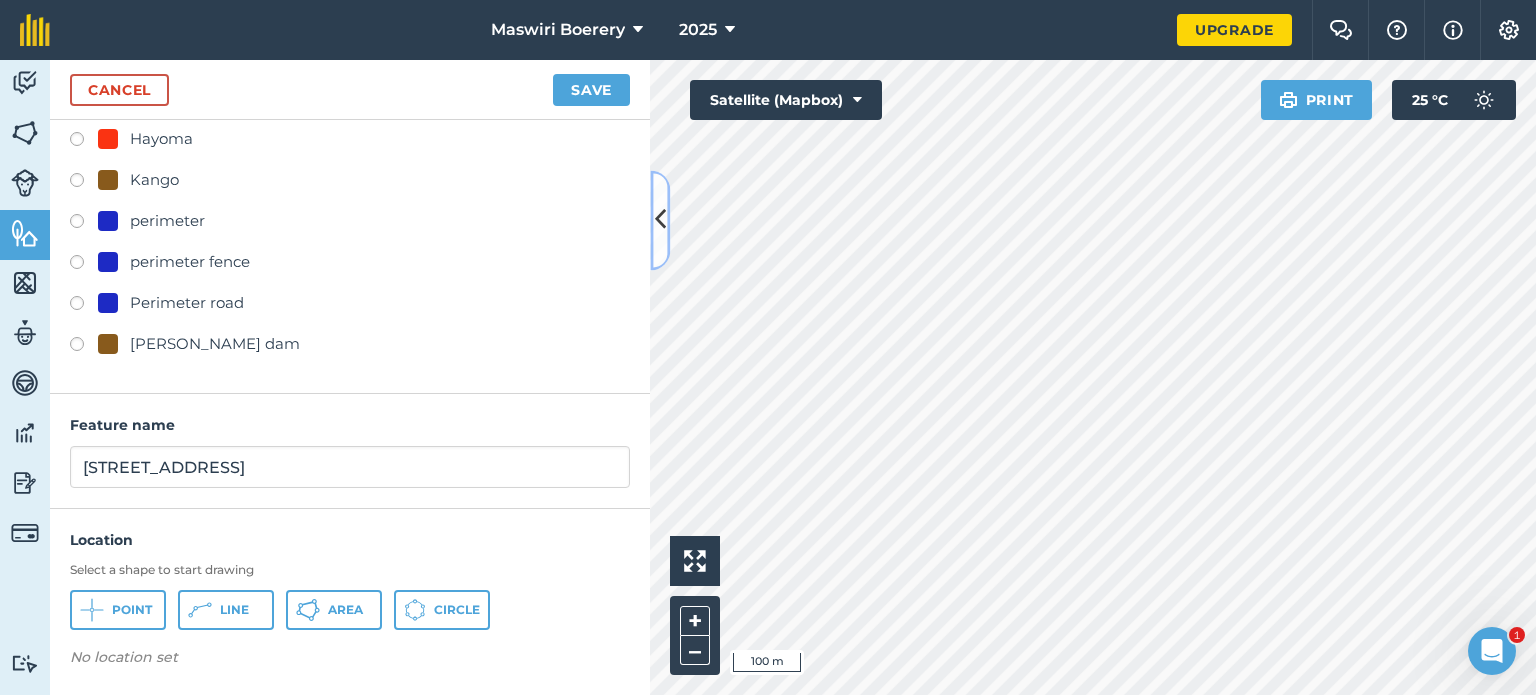 click at bounding box center [660, 220] 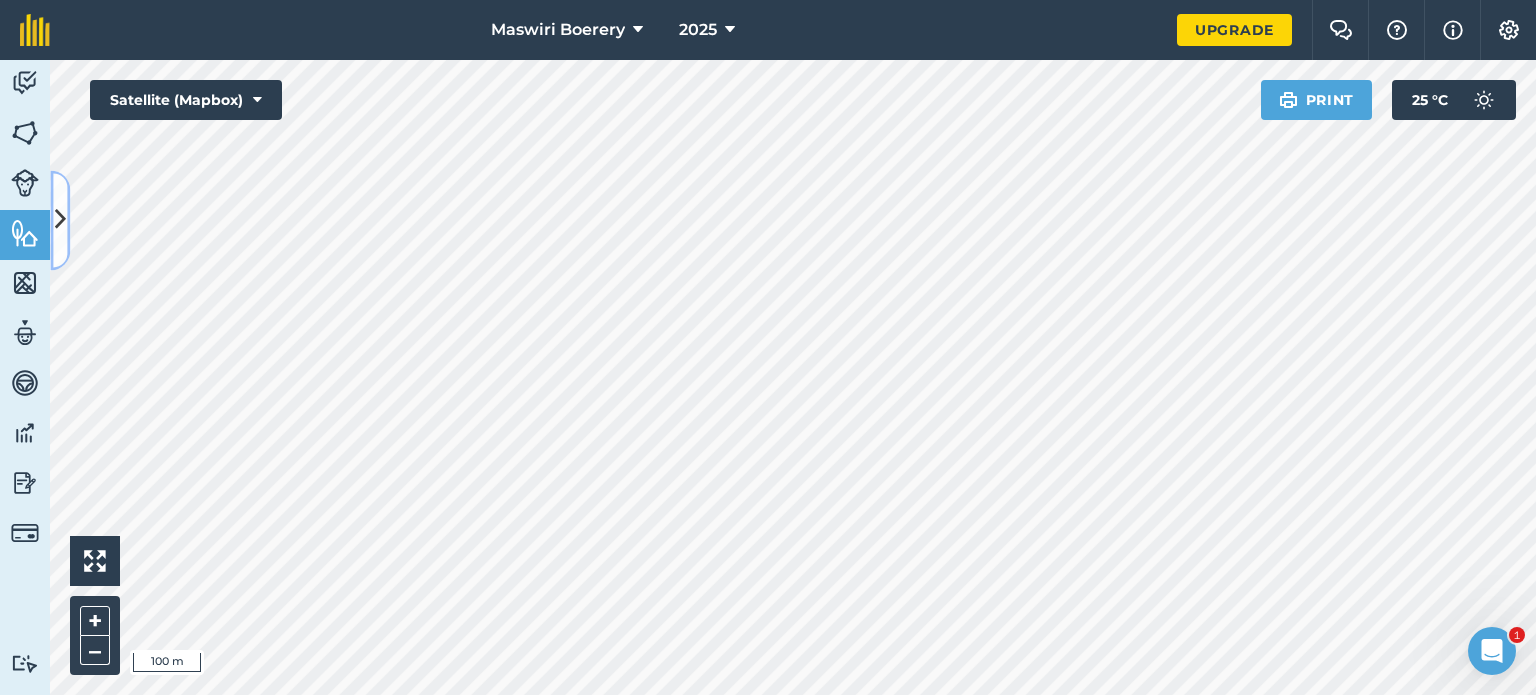 click at bounding box center (60, 220) 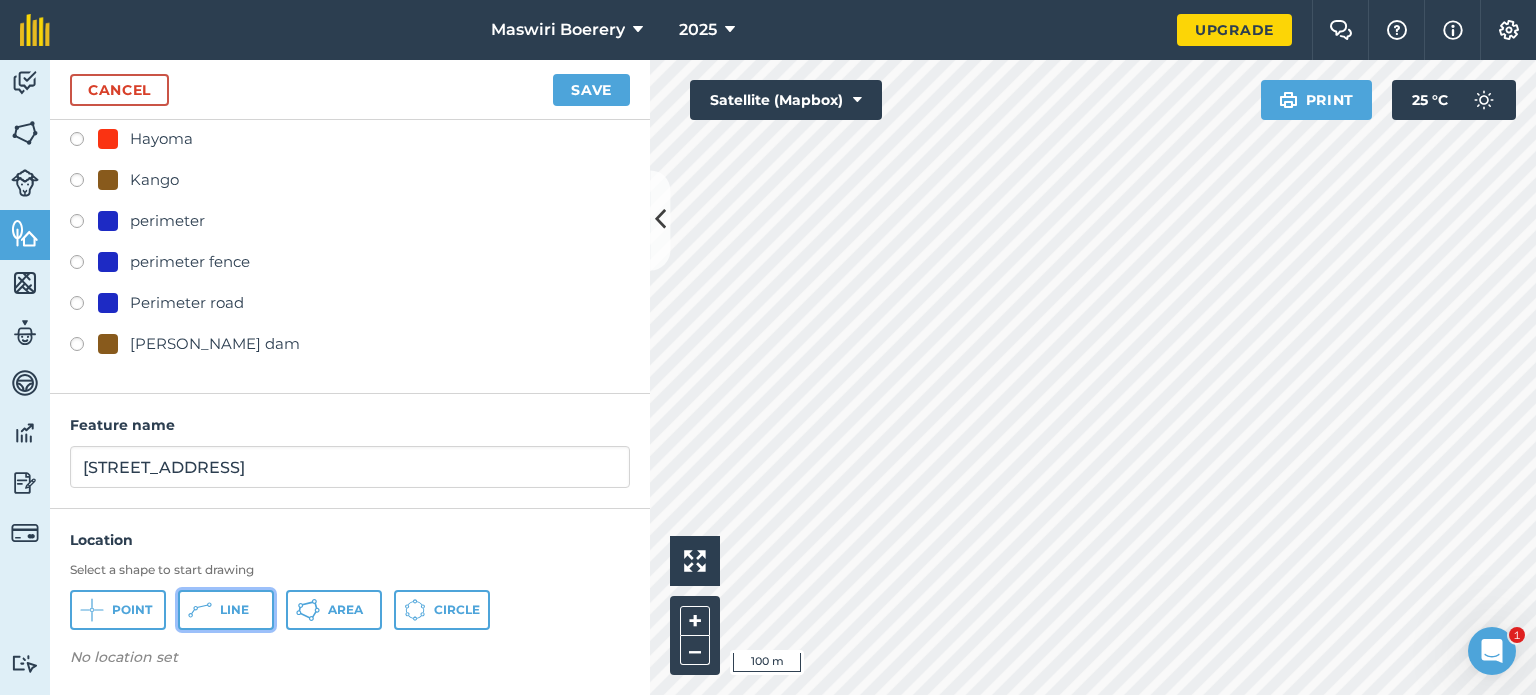 click on "Line" at bounding box center (226, 610) 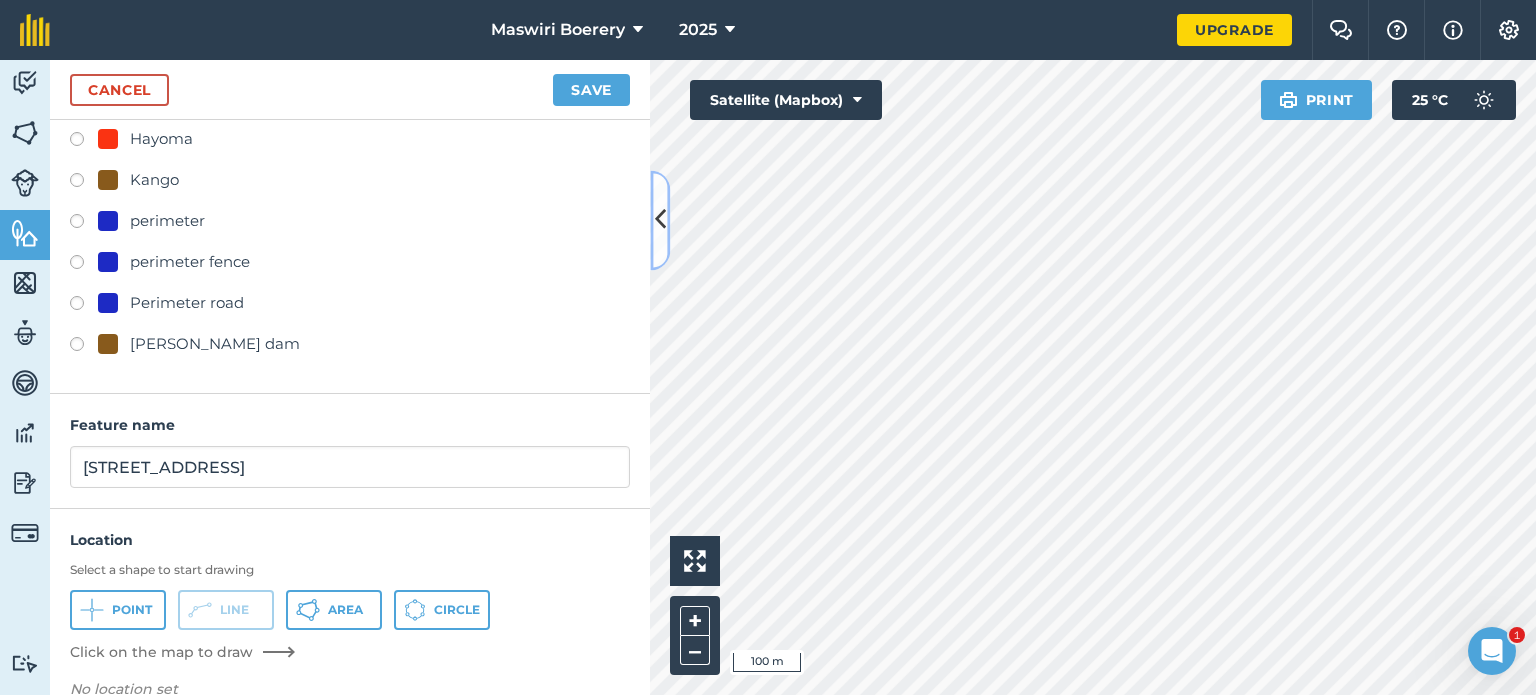 click at bounding box center [660, 220] 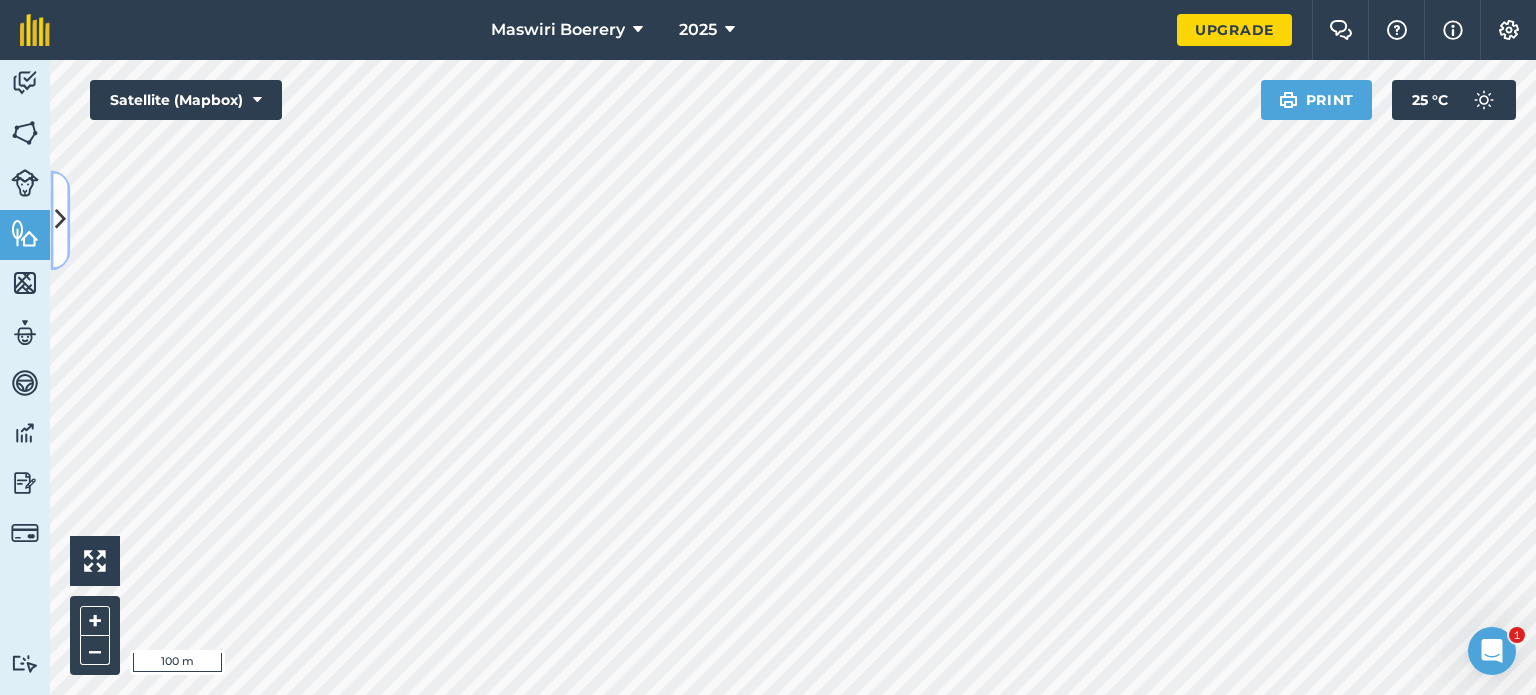 click at bounding box center (60, 220) 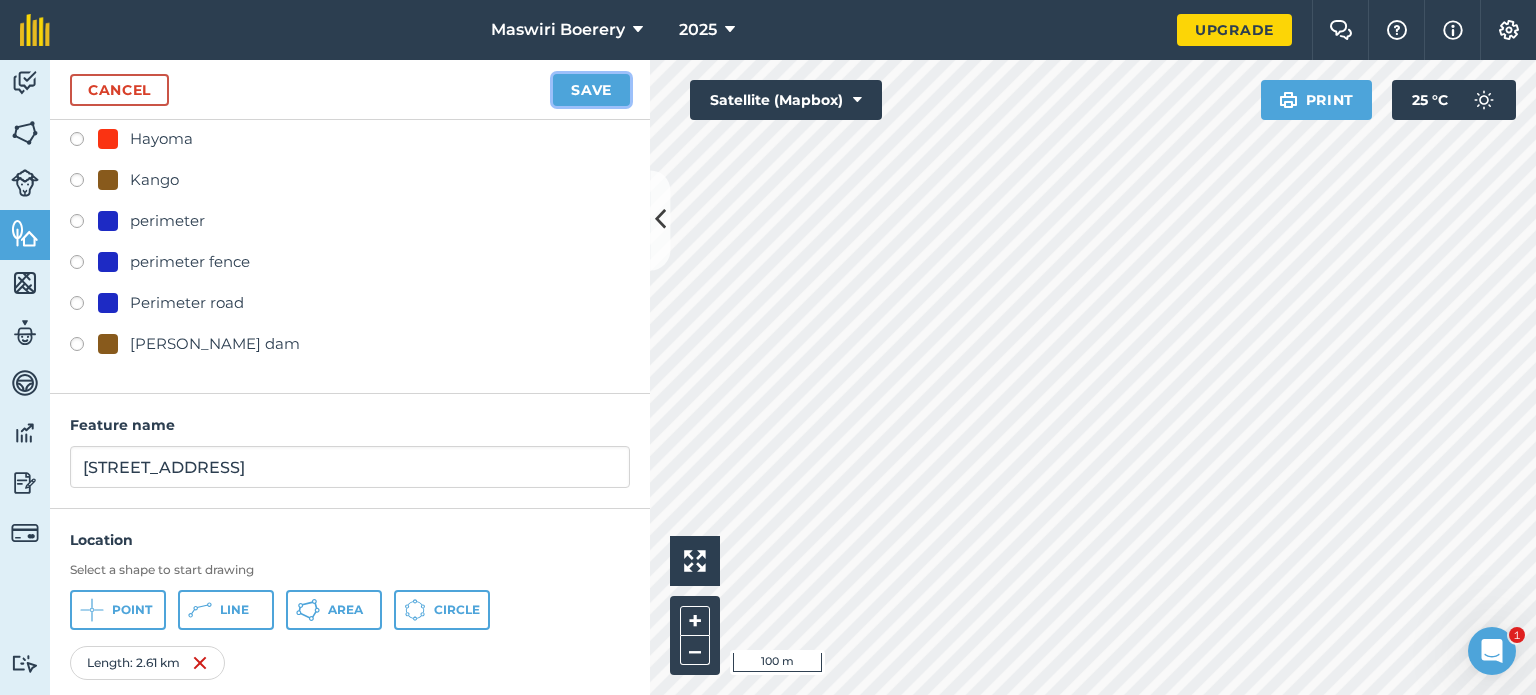 click on "Save" at bounding box center [591, 90] 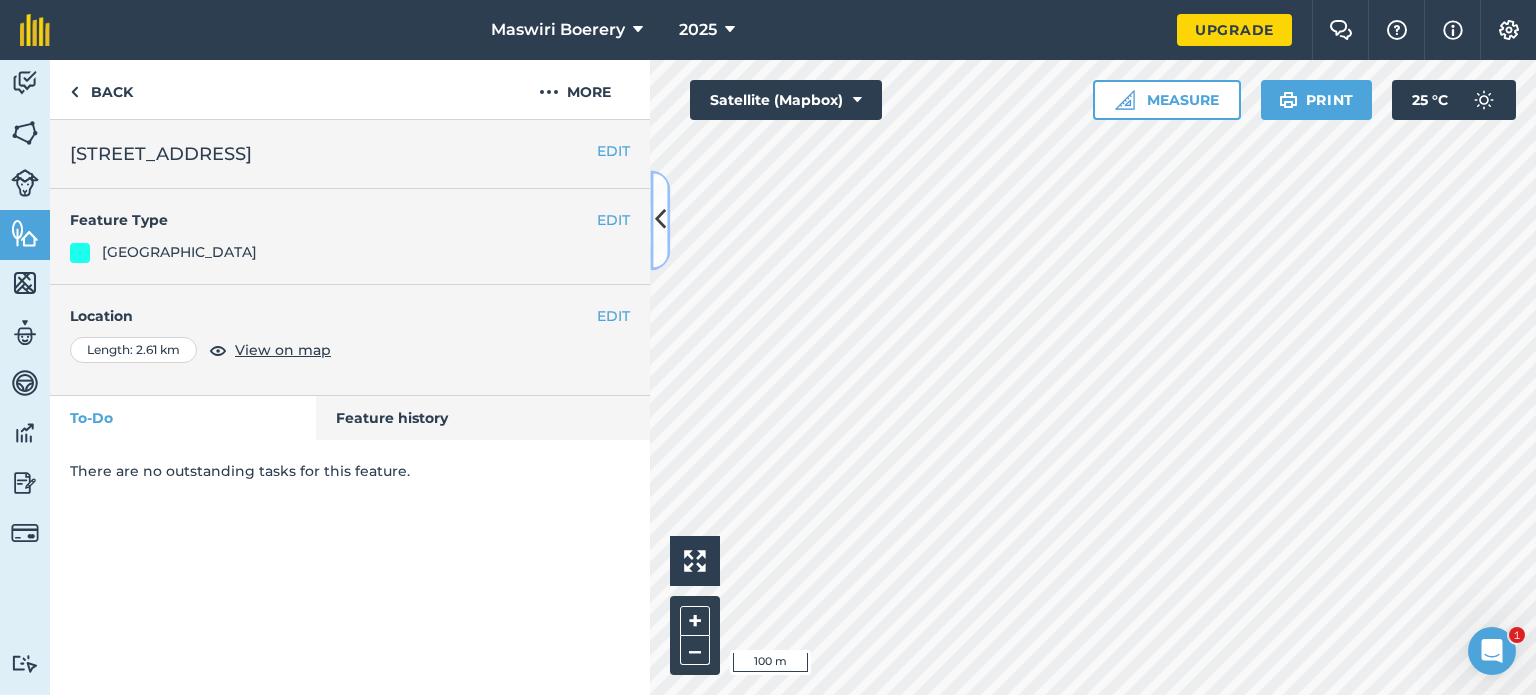 click at bounding box center (660, 220) 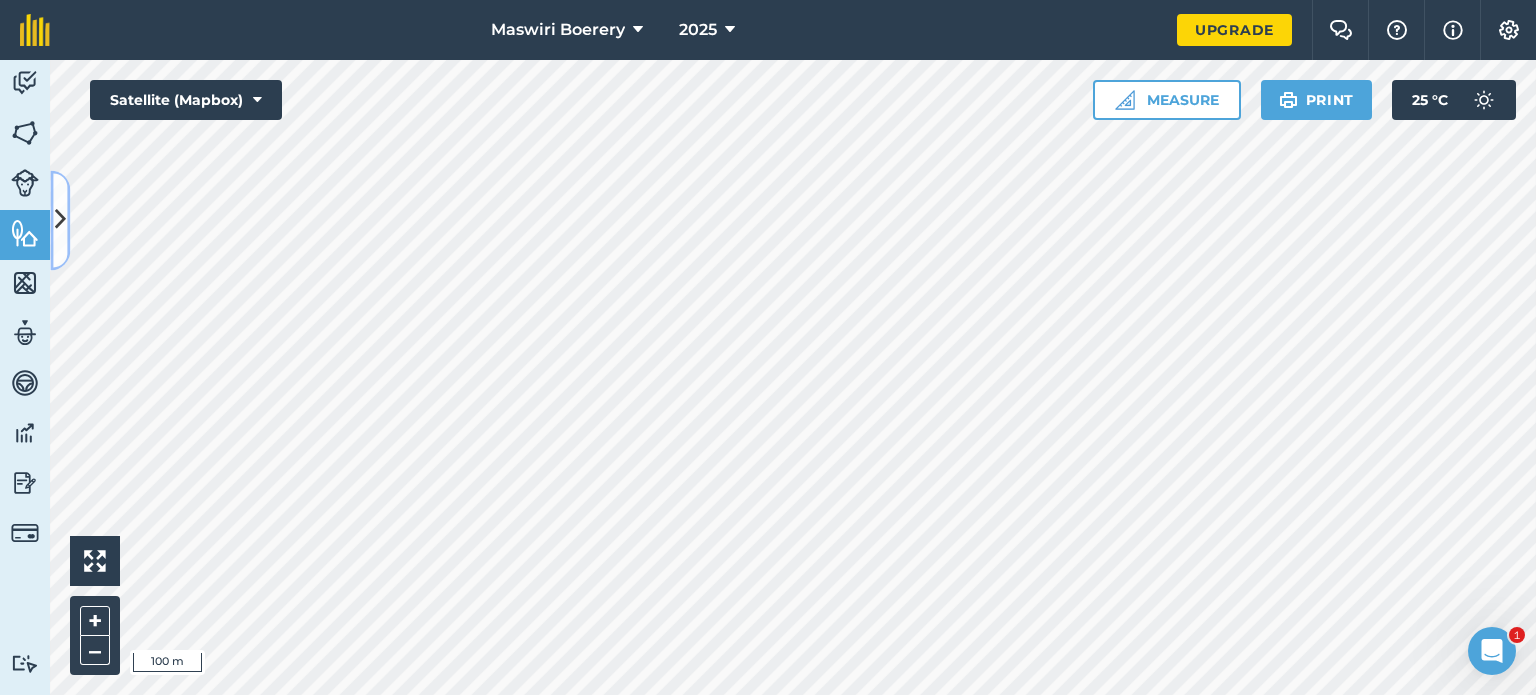 click at bounding box center [60, 220] 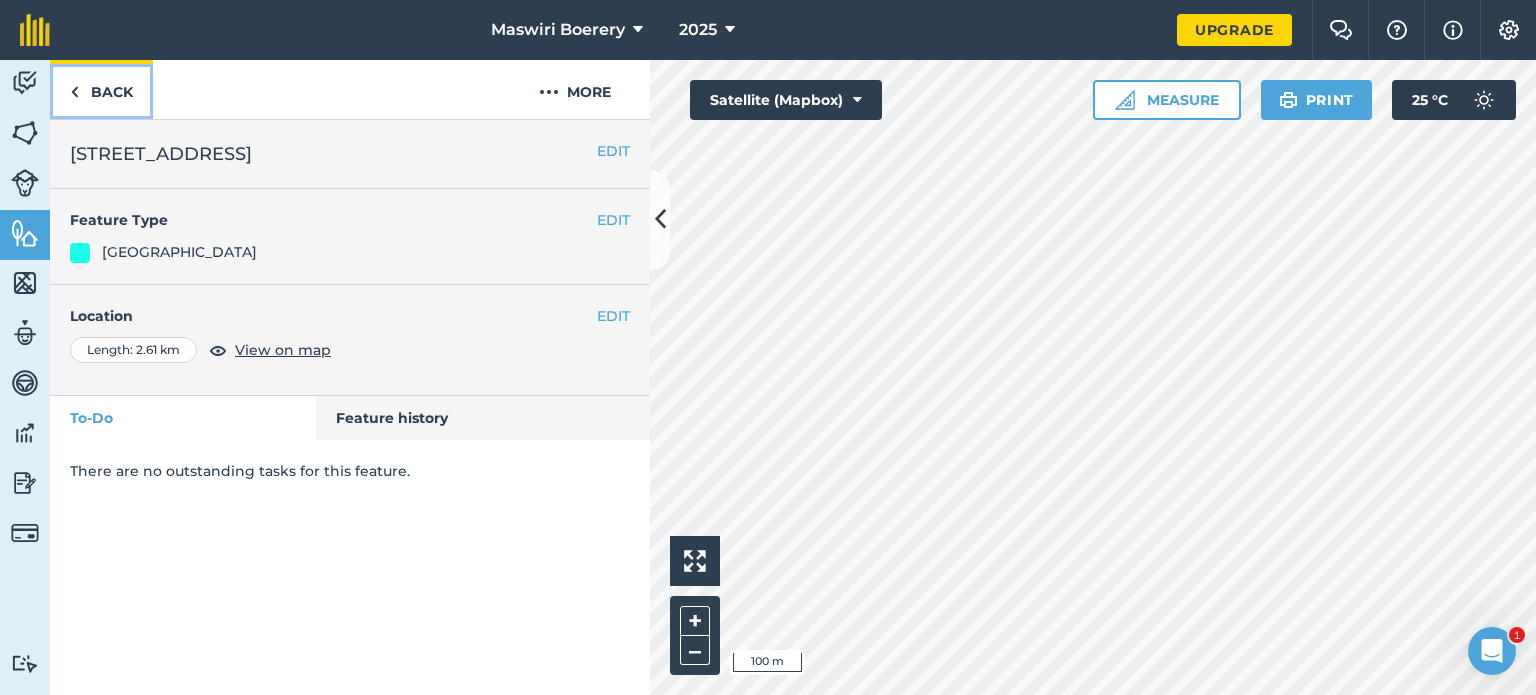 click on "Back" at bounding box center (101, 89) 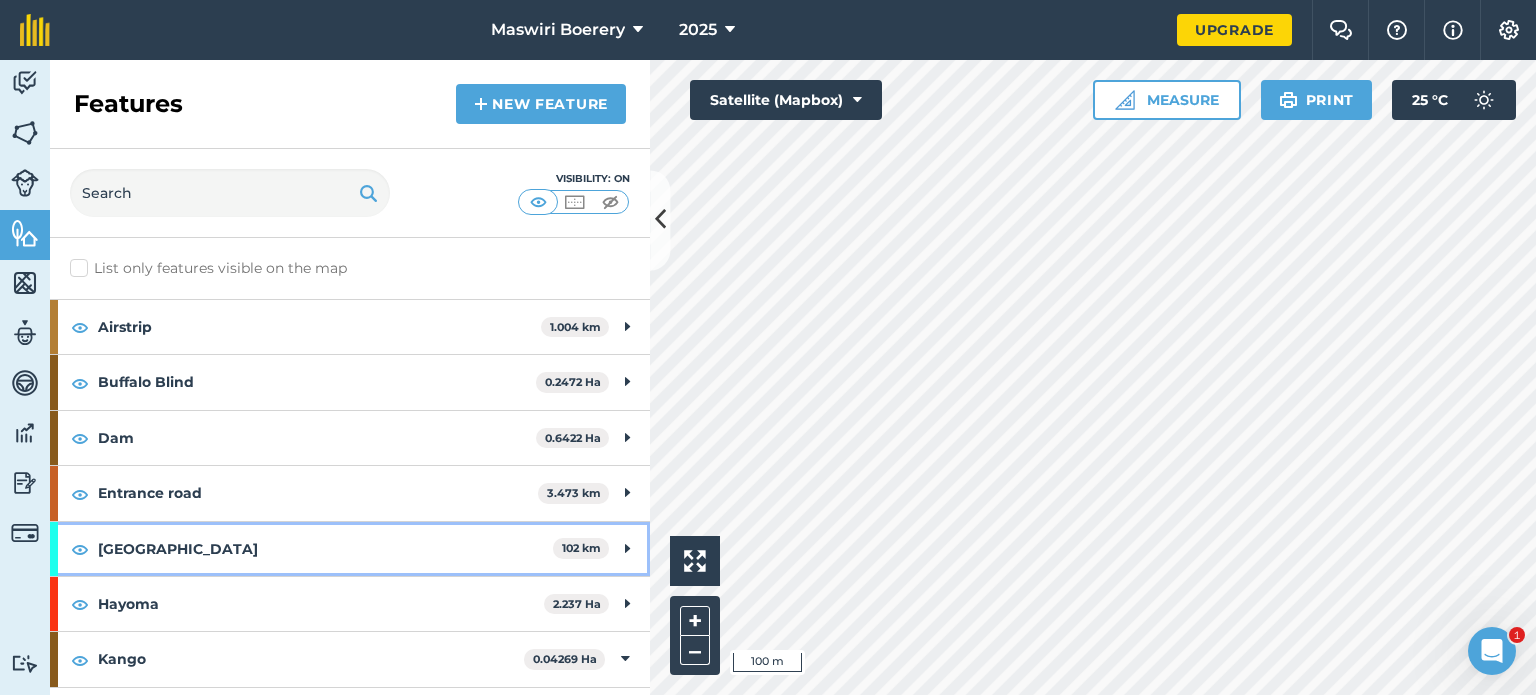 click on "[GEOGRAPHIC_DATA]" at bounding box center [325, 549] 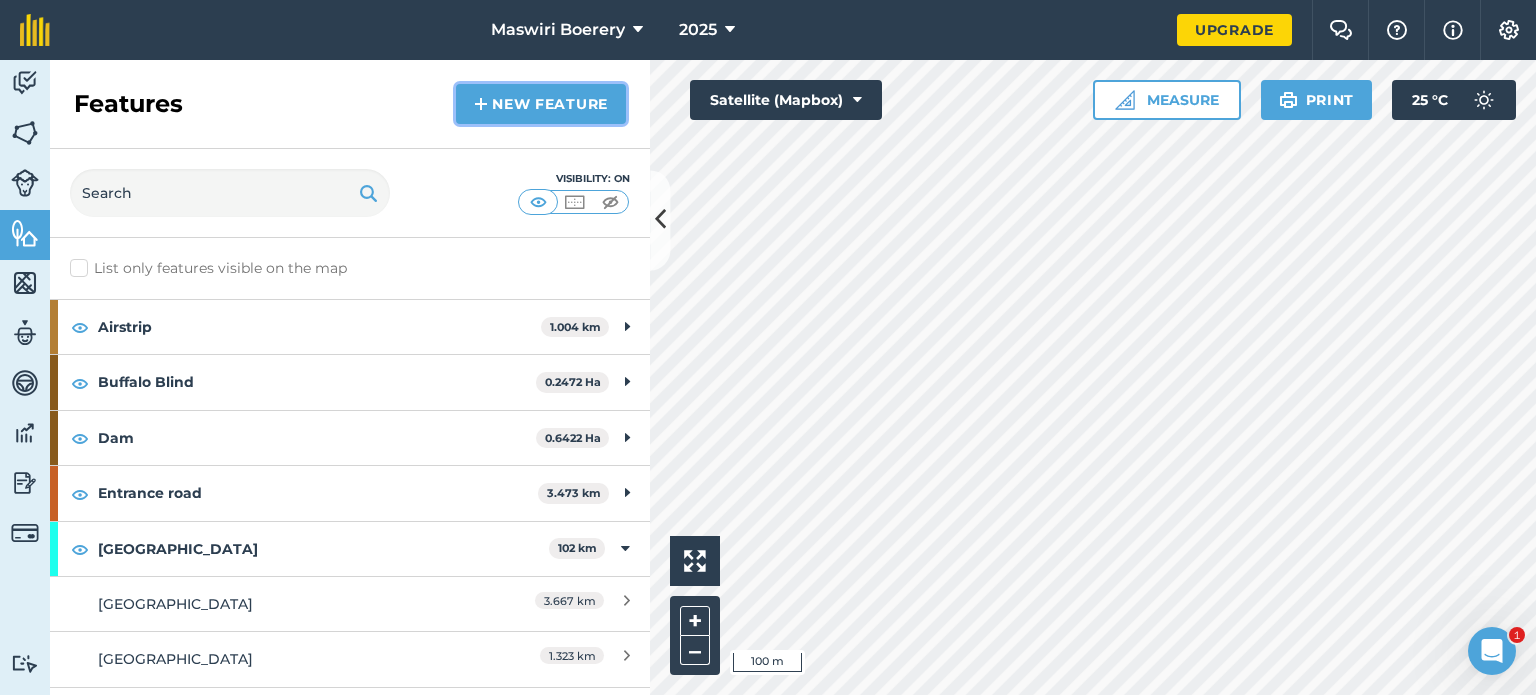 click on "New feature" at bounding box center (541, 104) 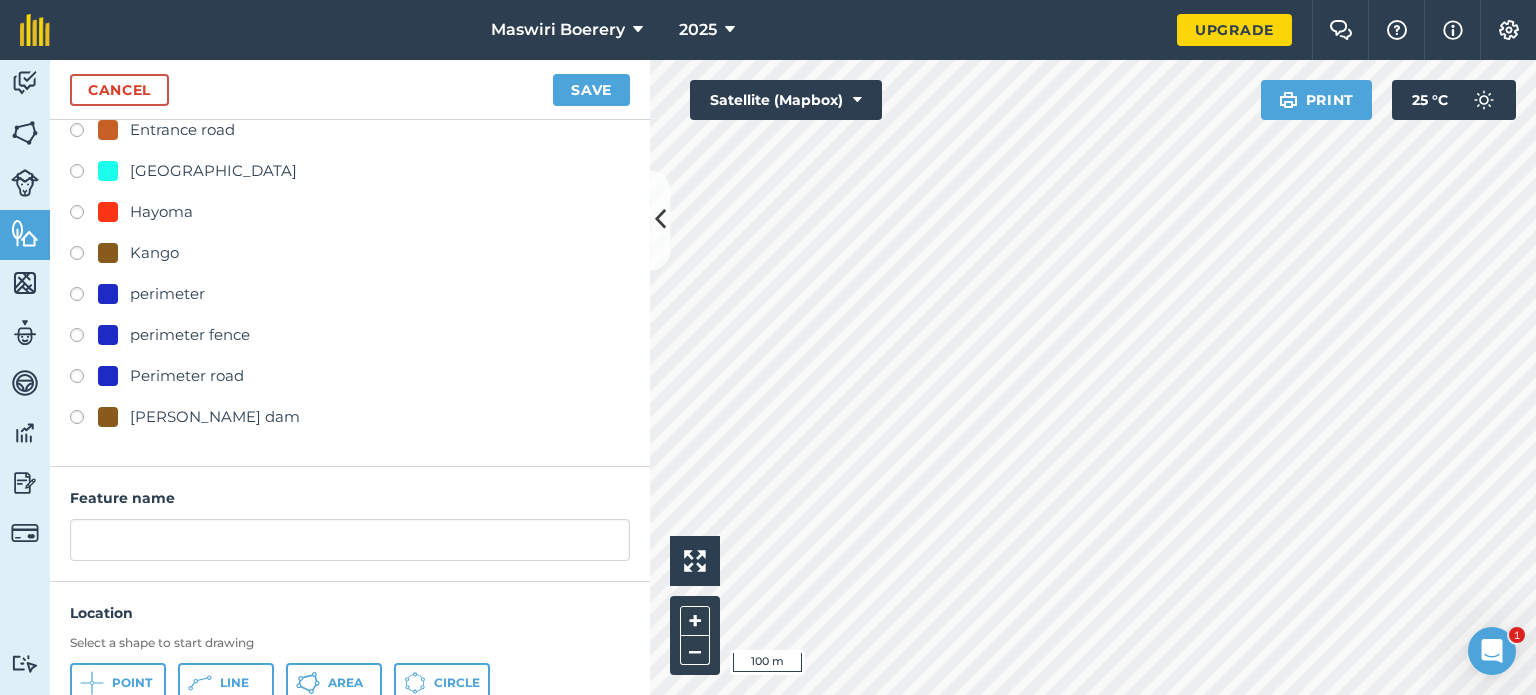 scroll, scrollTop: 185, scrollLeft: 0, axis: vertical 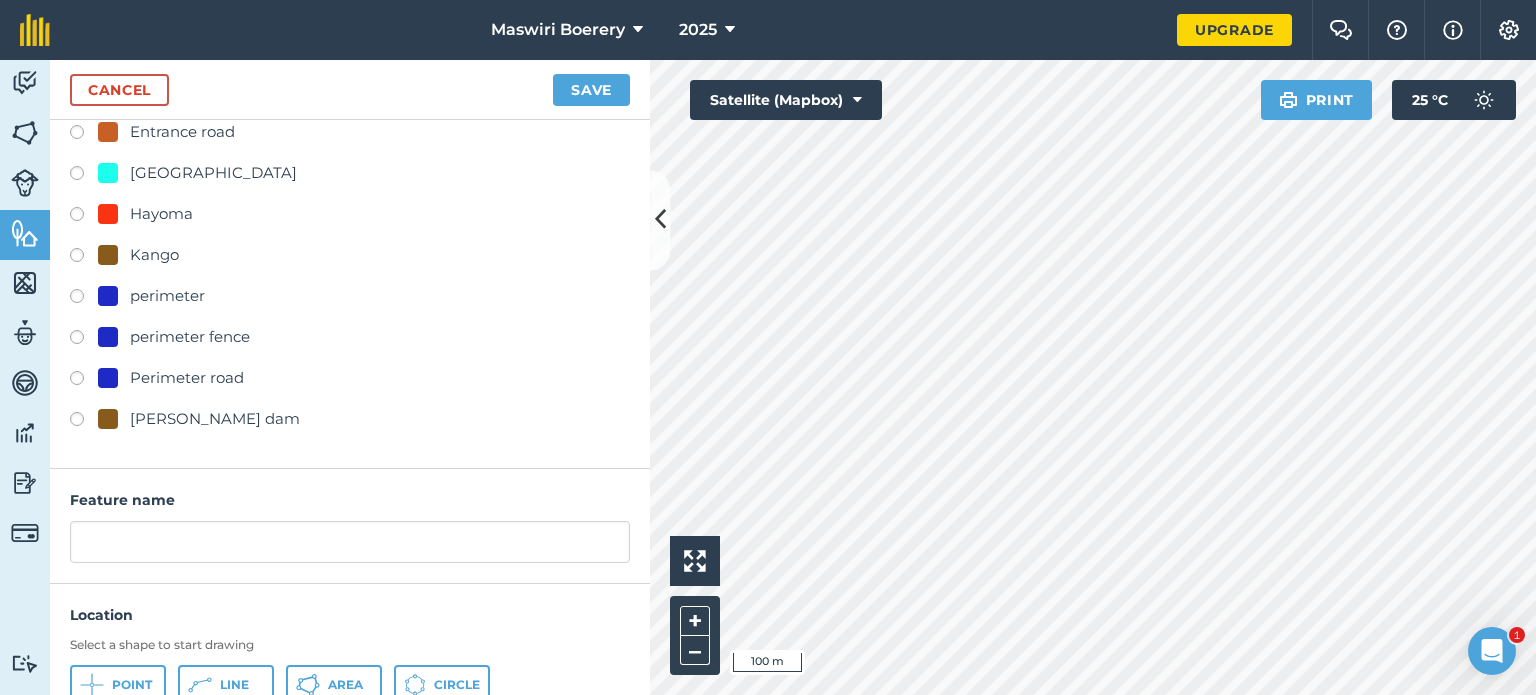 click on "[GEOGRAPHIC_DATA]" at bounding box center (213, 173) 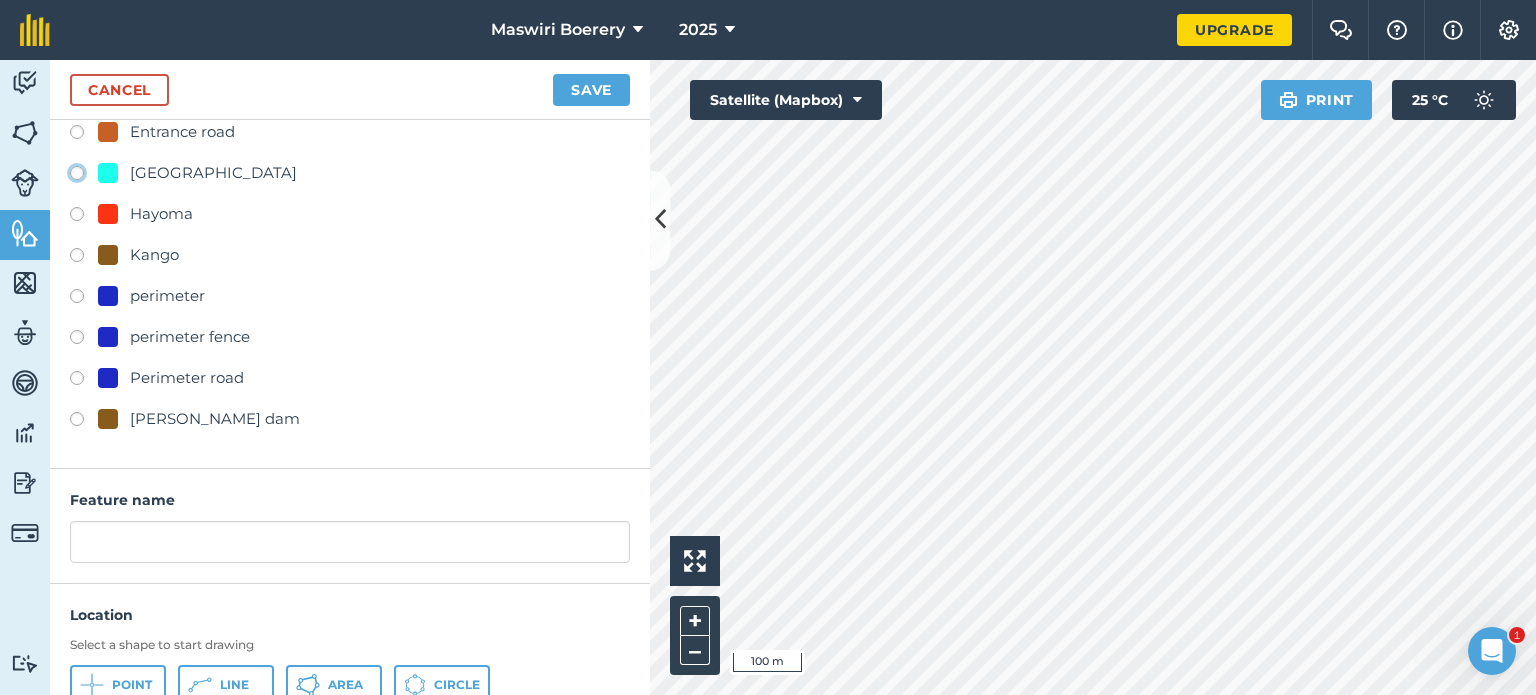 radio on "true" 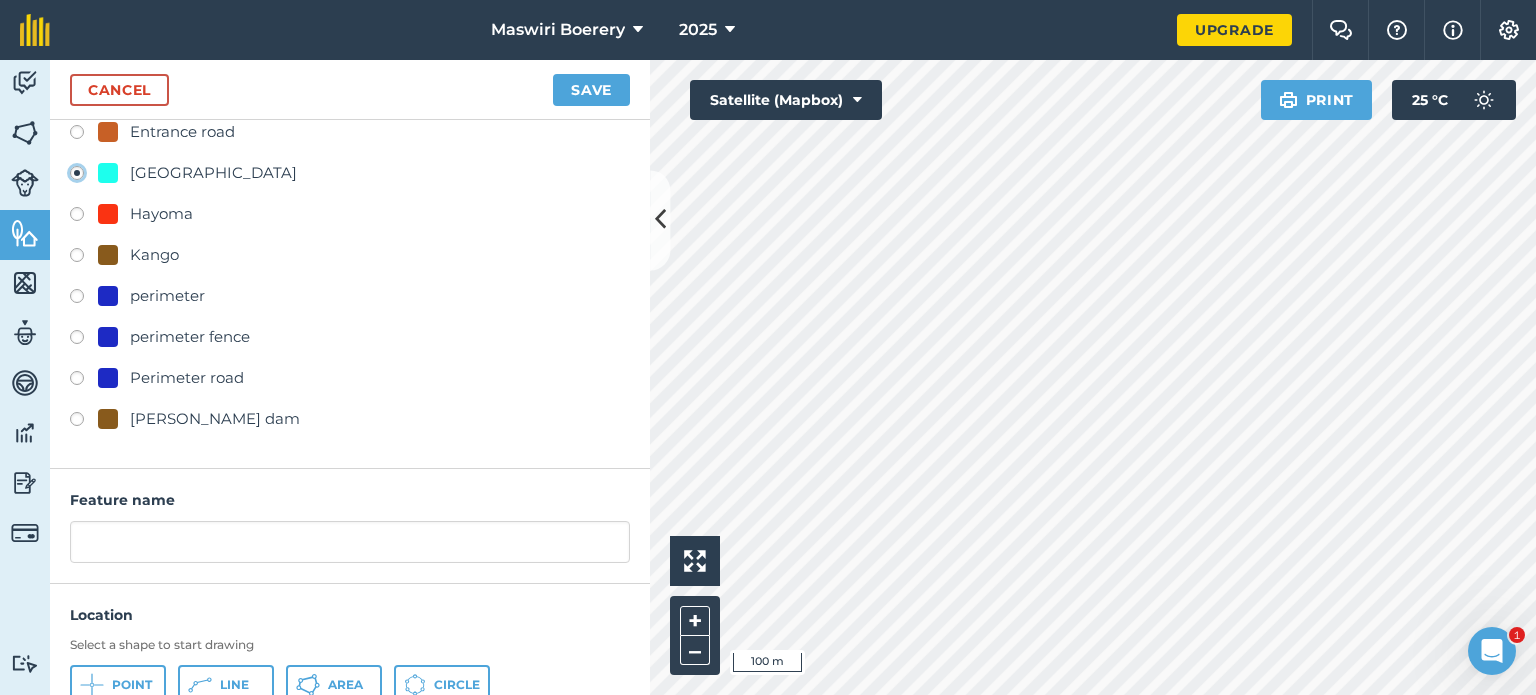 type on "[STREET_ADDRESS]" 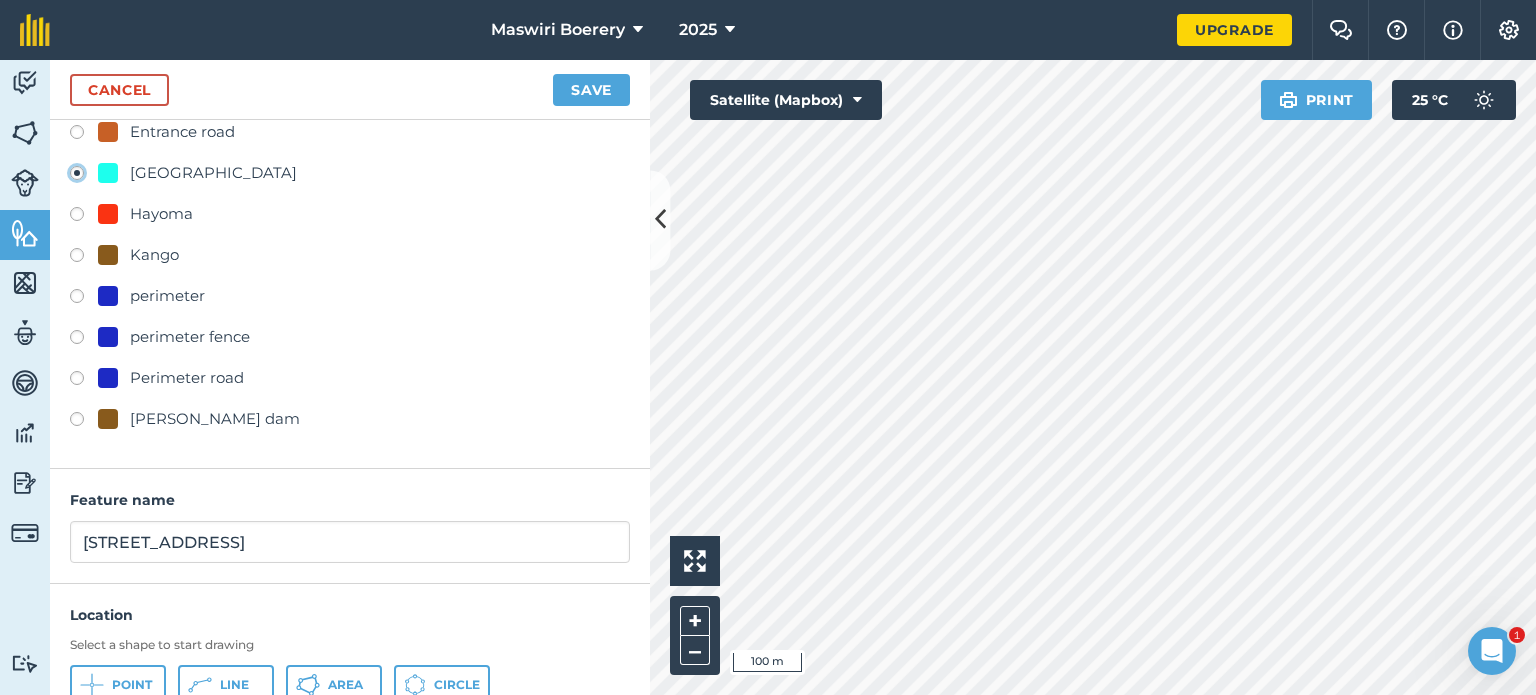 scroll, scrollTop: 260, scrollLeft: 0, axis: vertical 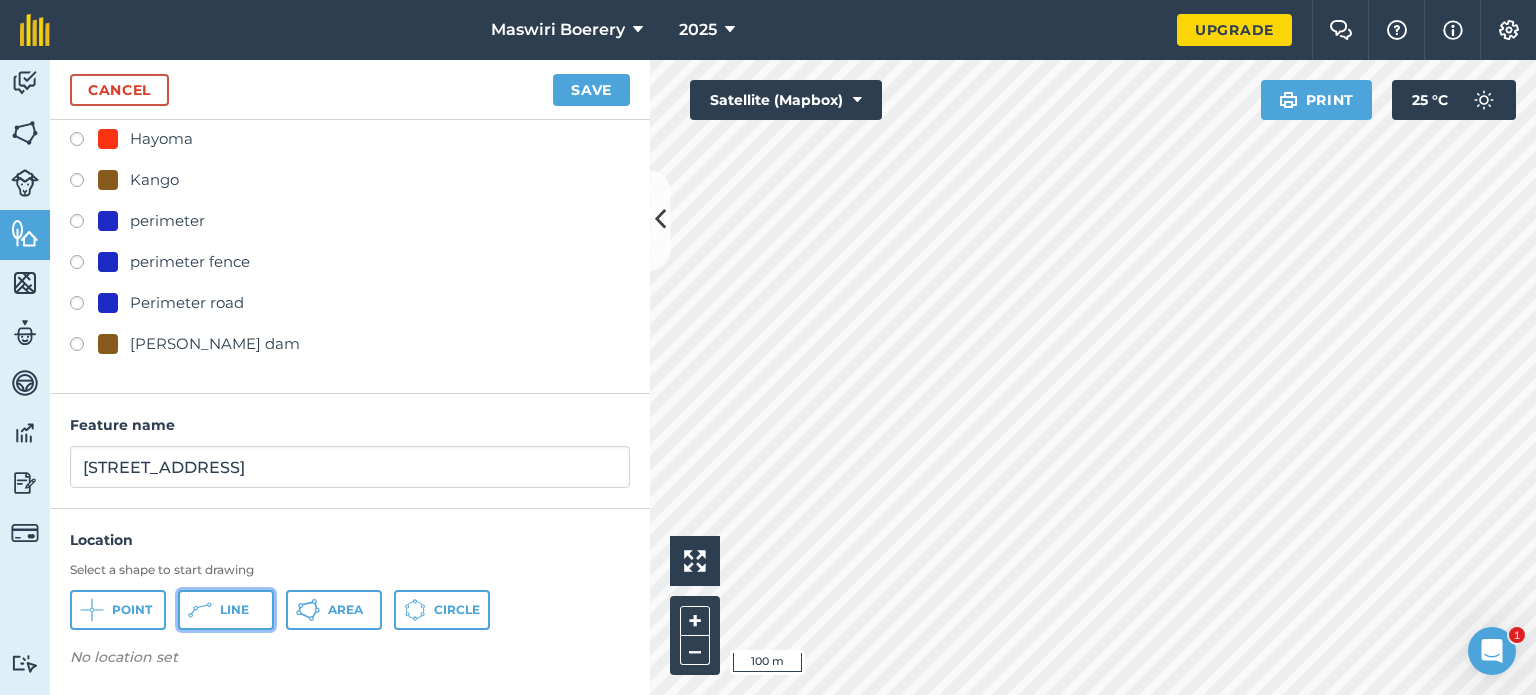 click on "Line" at bounding box center [234, 610] 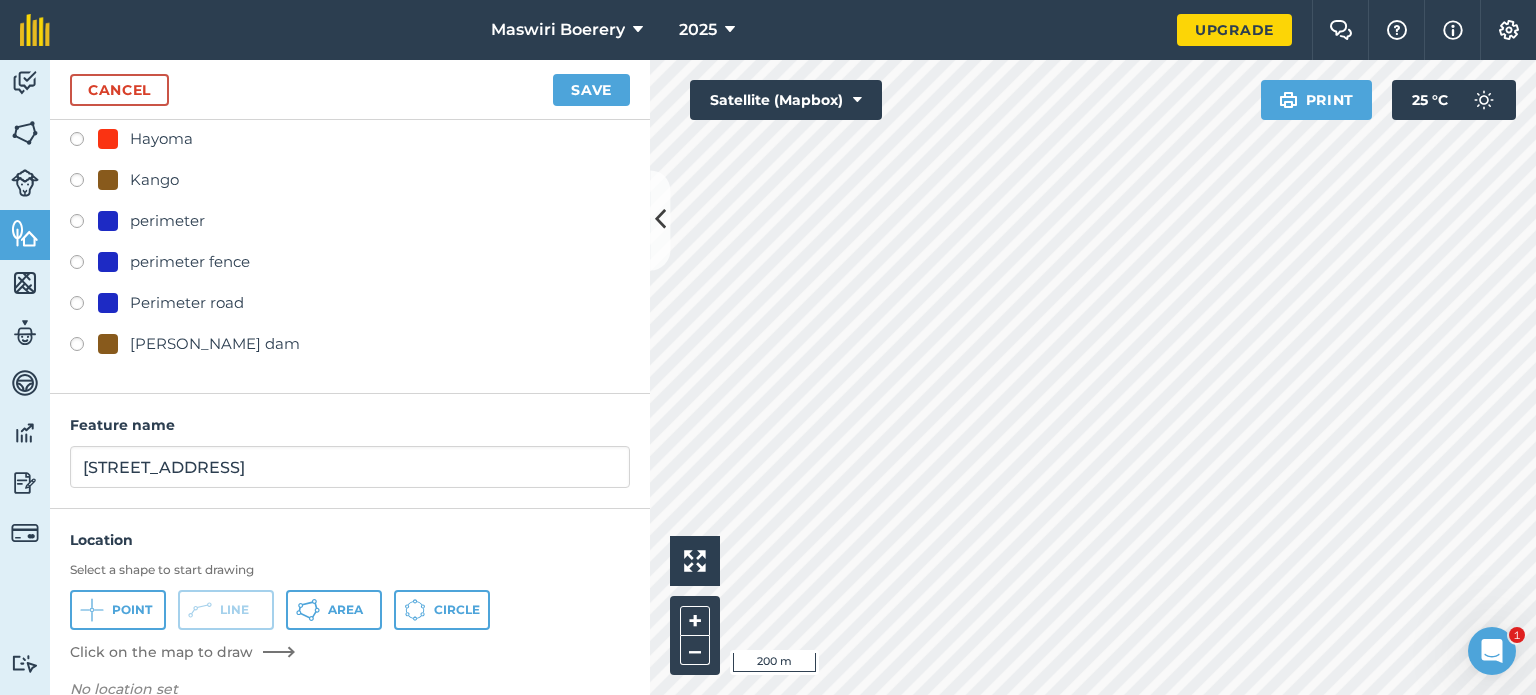 scroll, scrollTop: 292, scrollLeft: 0, axis: vertical 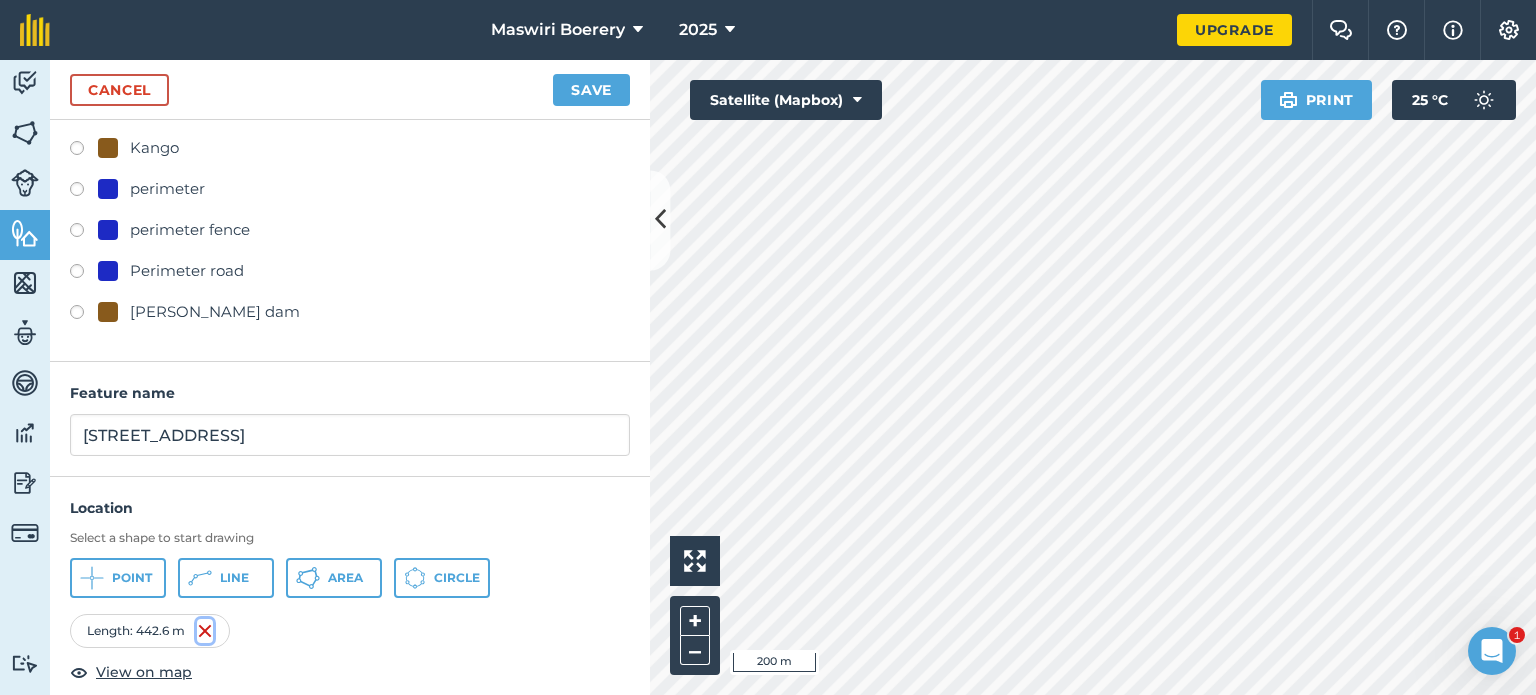 click at bounding box center [205, 631] 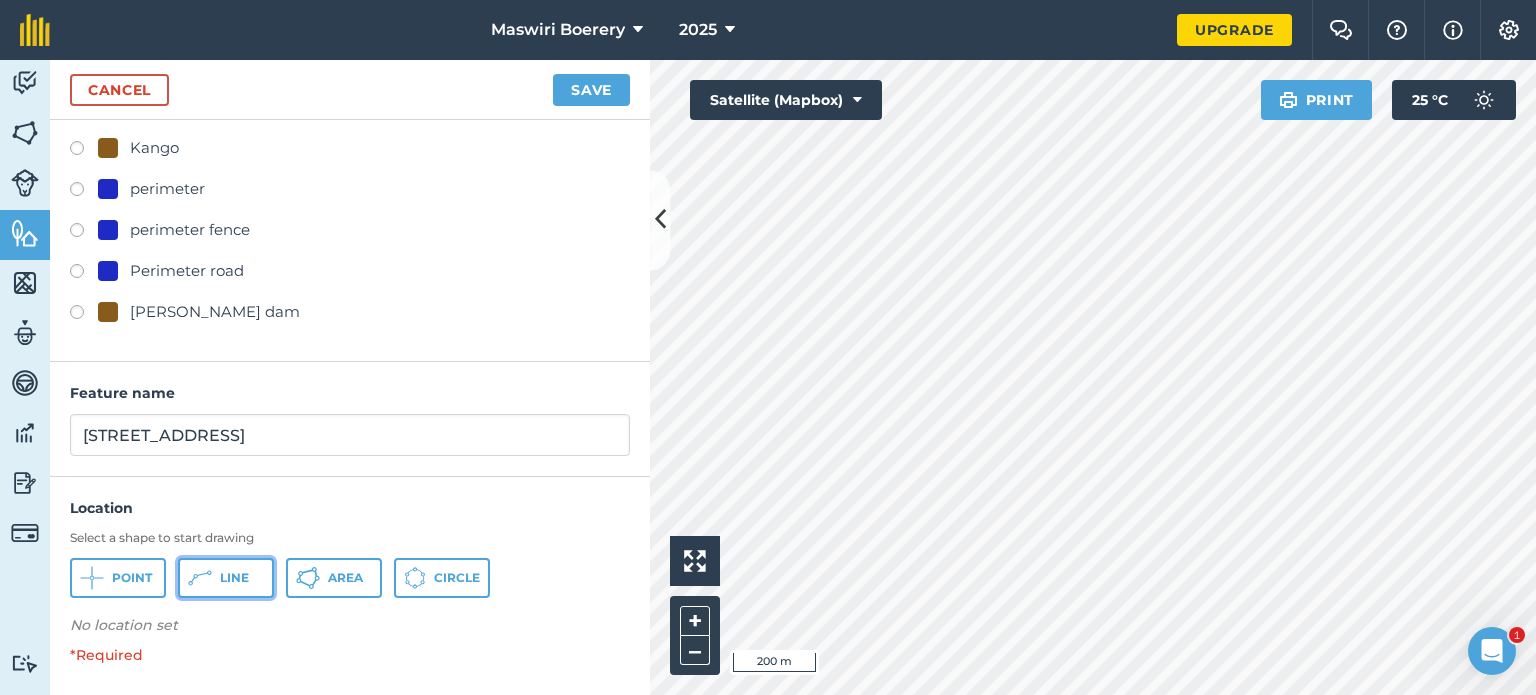 click on "Line" at bounding box center [234, 578] 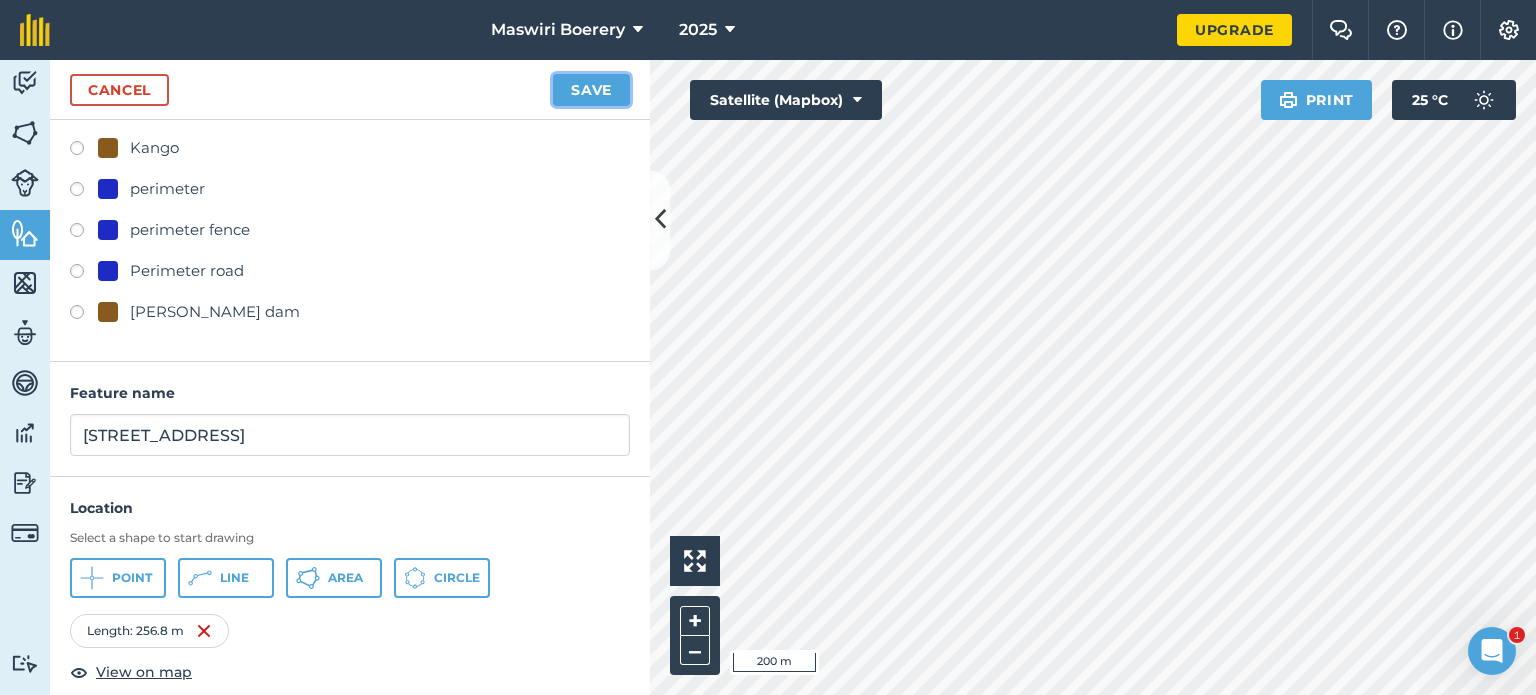 click on "Save" at bounding box center [591, 90] 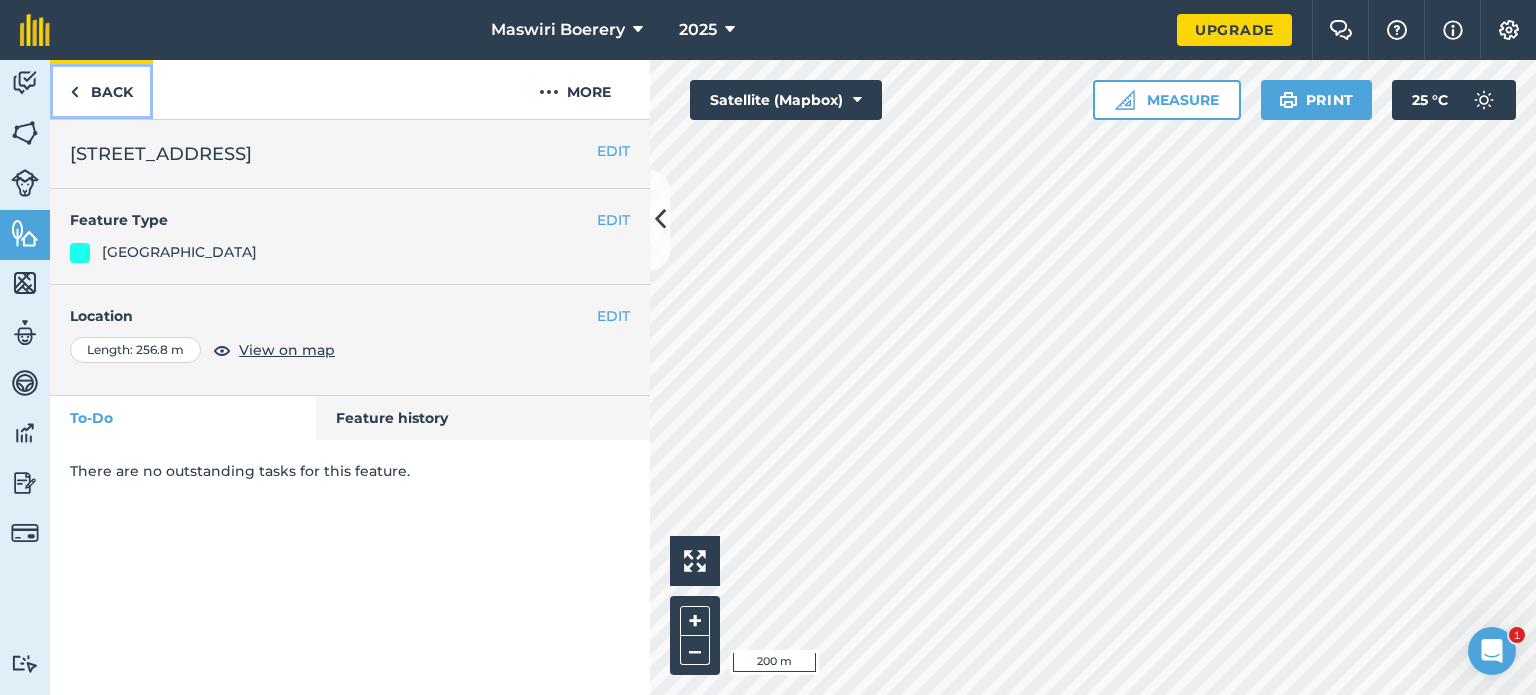 click on "Back" at bounding box center [101, 89] 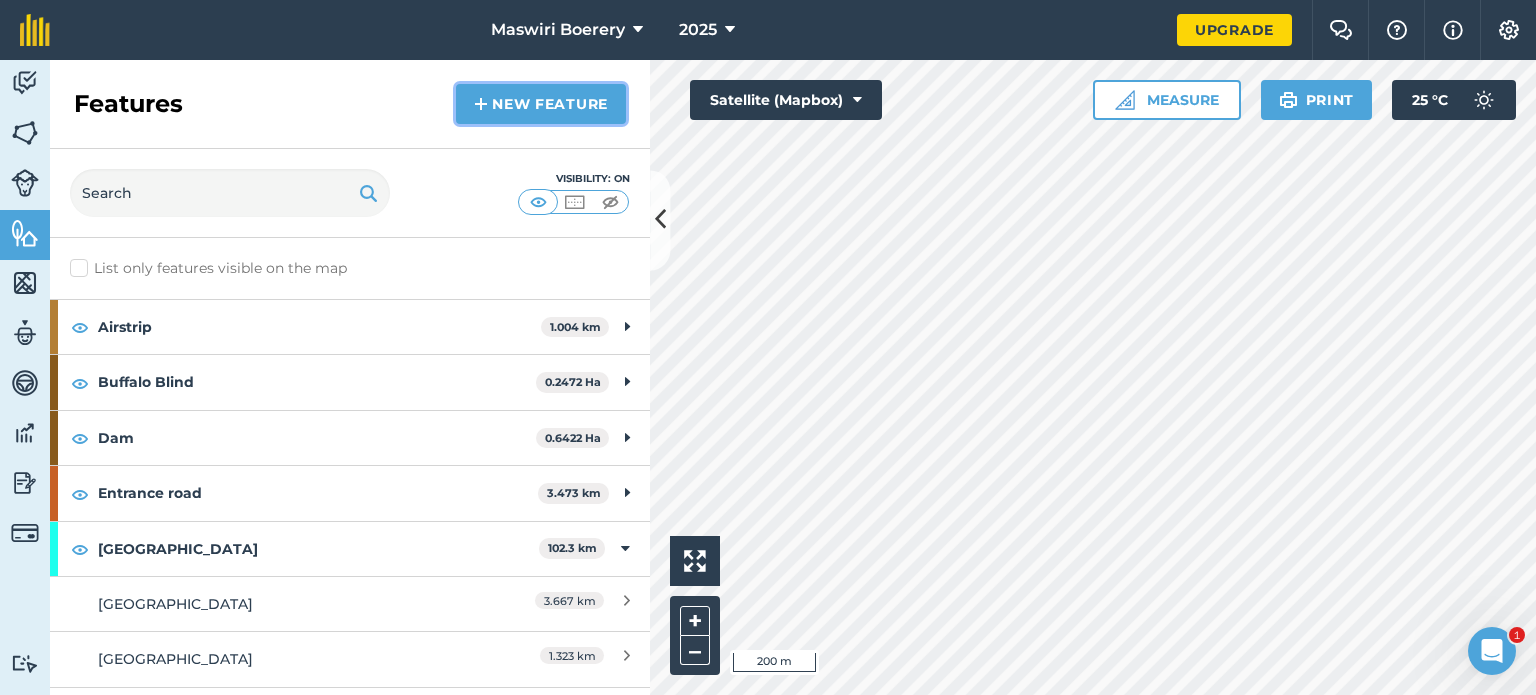 click on "New feature" at bounding box center (541, 104) 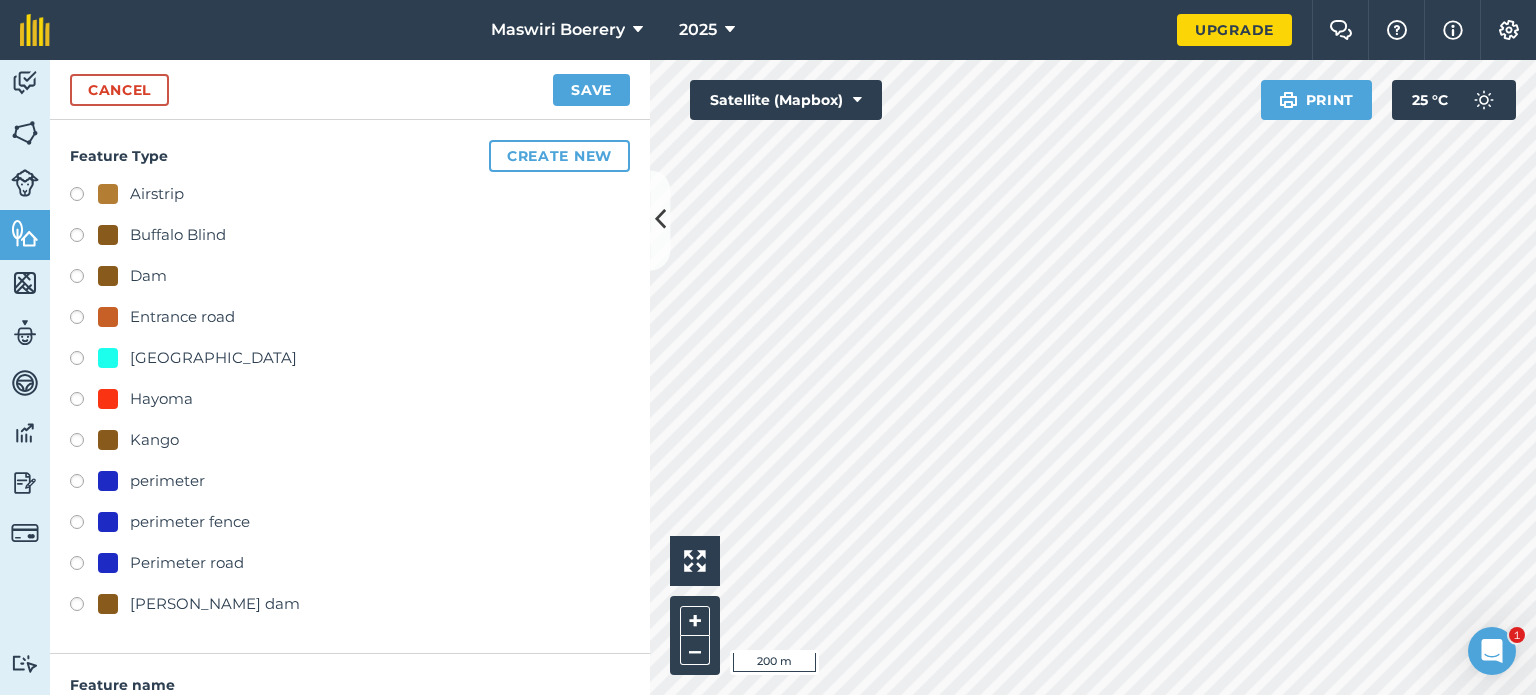 click on "[GEOGRAPHIC_DATA]" at bounding box center (213, 358) 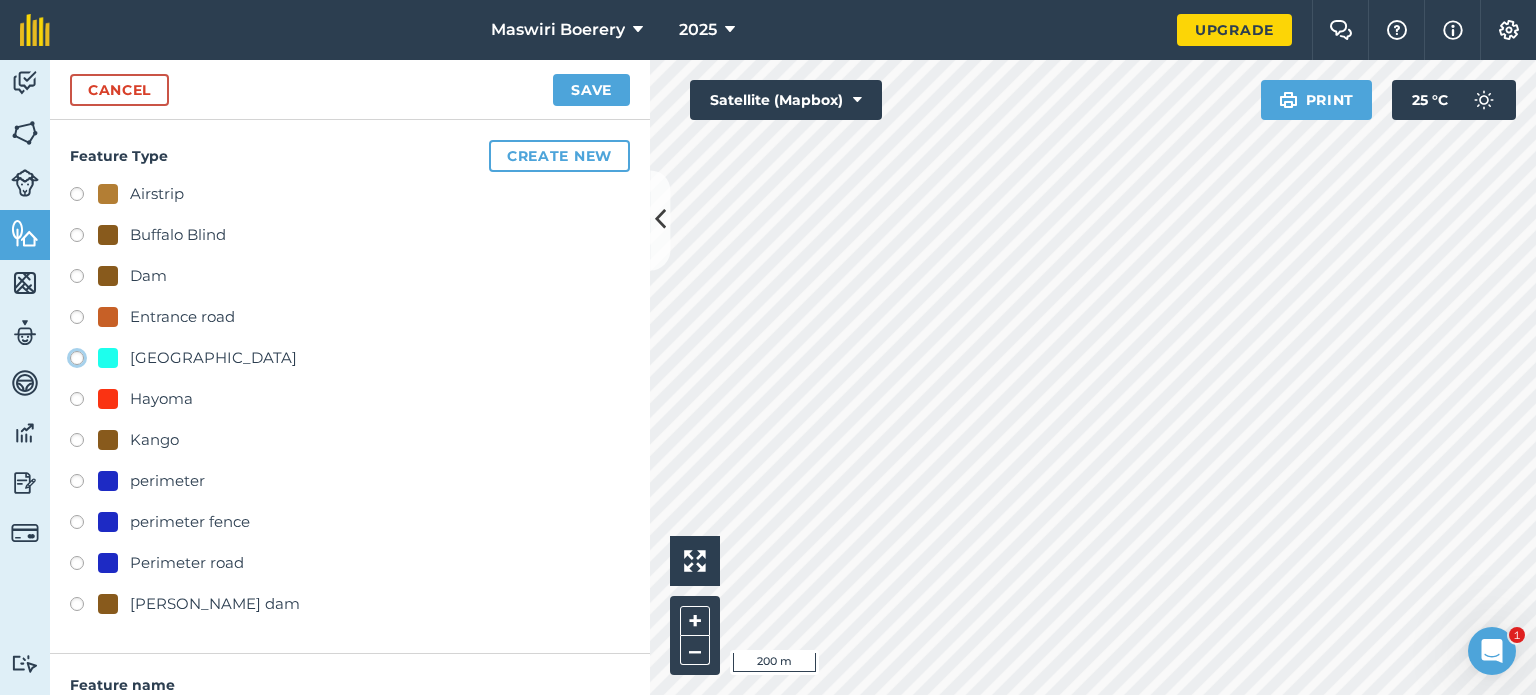 radio on "true" 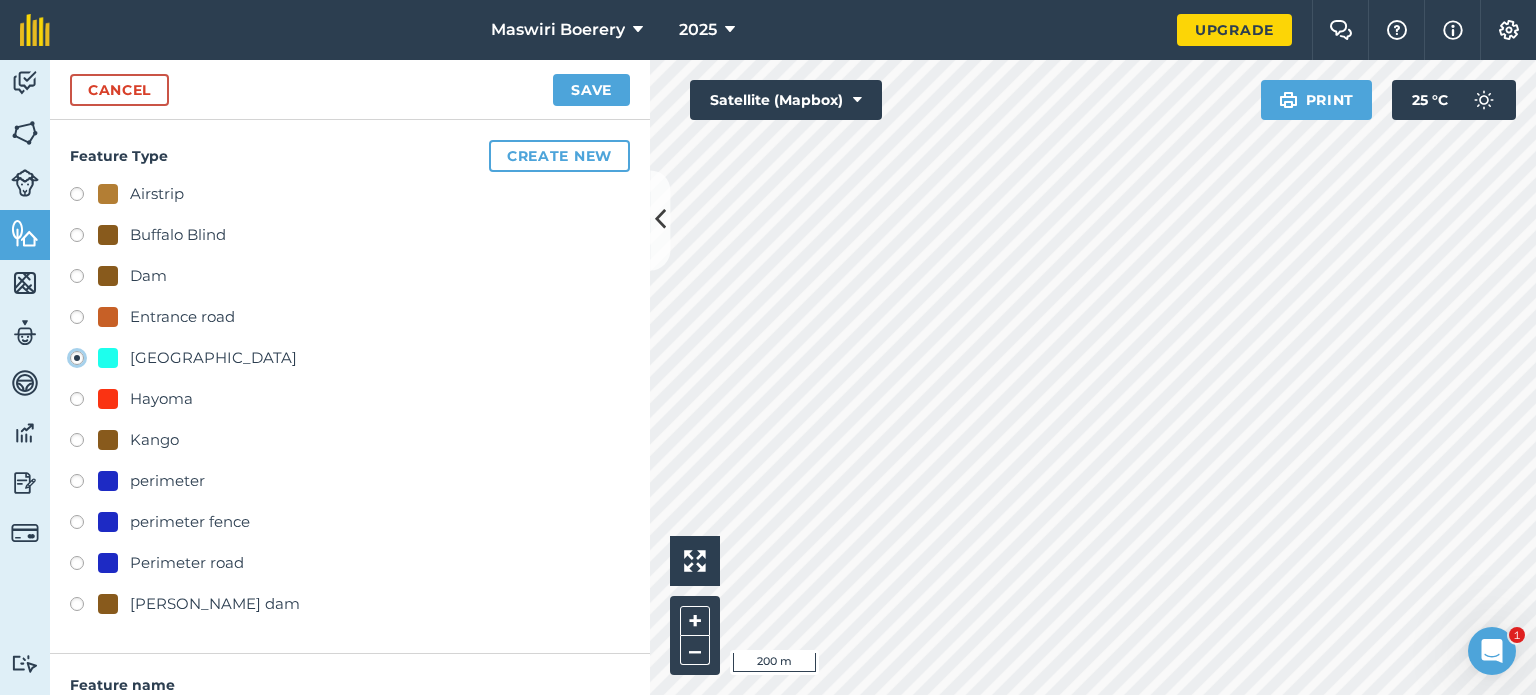type on "[STREET_ADDRESS]" 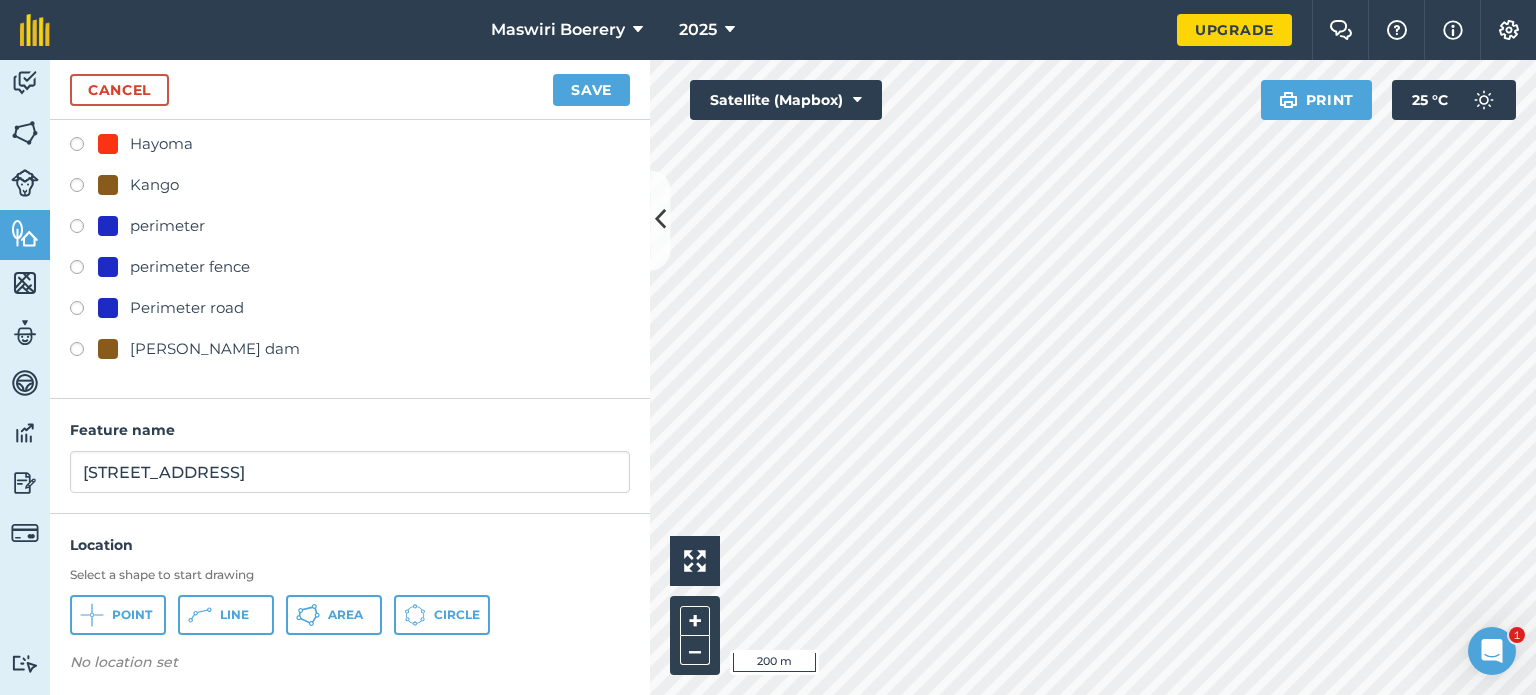 scroll, scrollTop: 260, scrollLeft: 0, axis: vertical 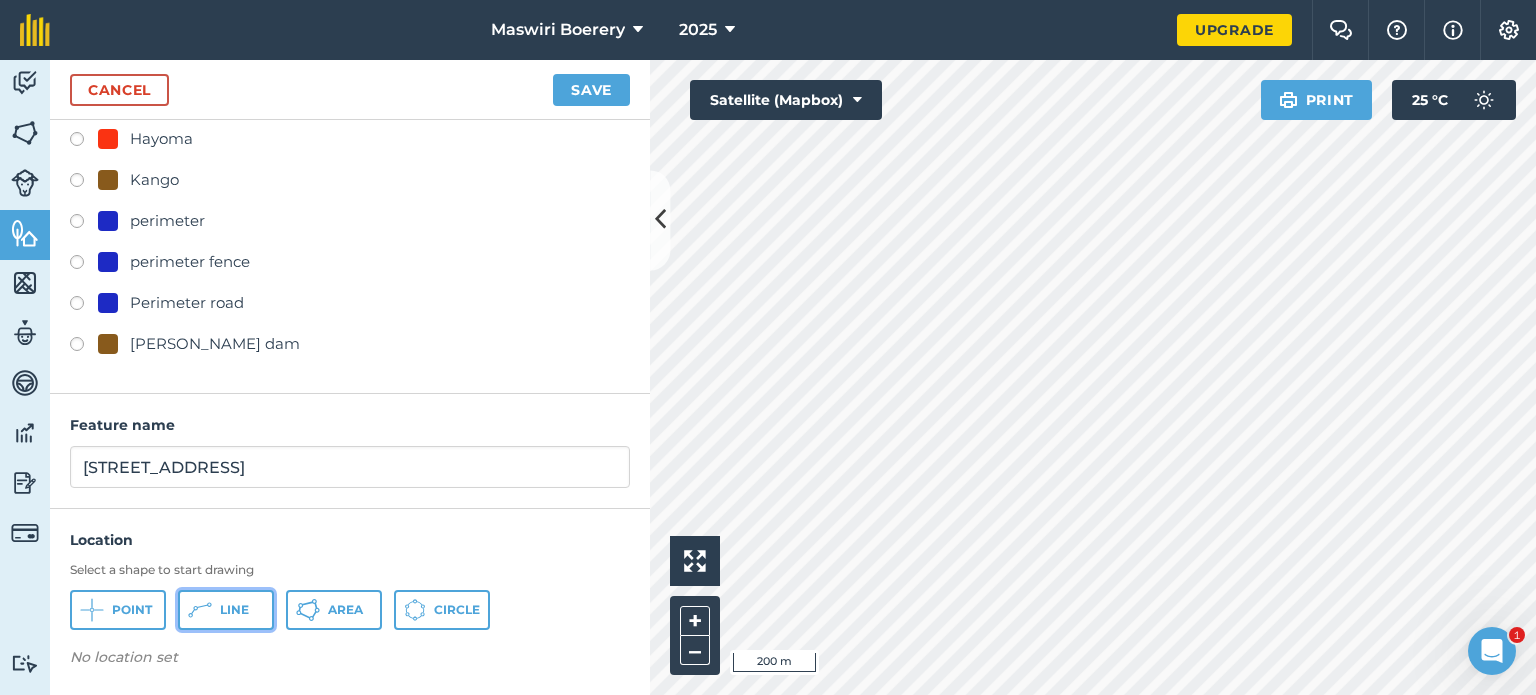 click on "Line" at bounding box center (226, 610) 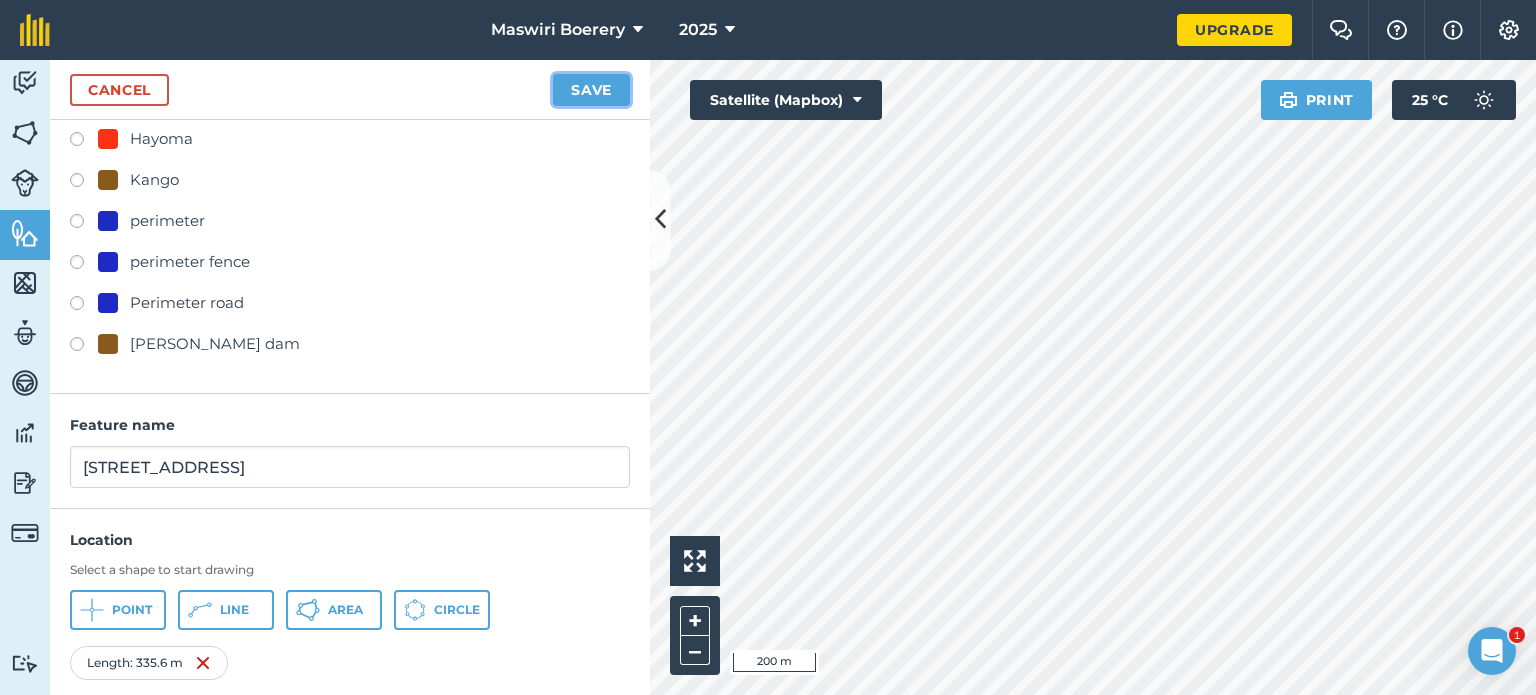 click on "Save" at bounding box center [591, 90] 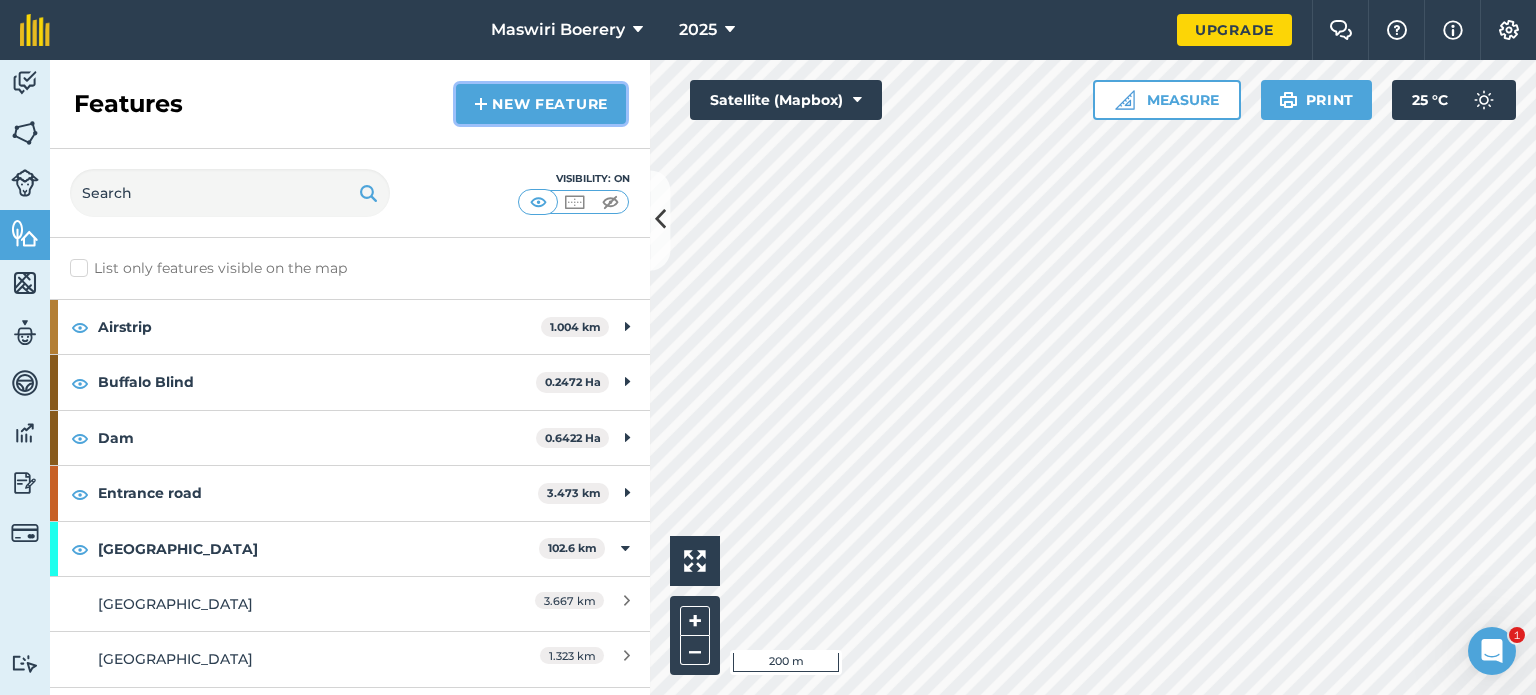 click on "New feature" at bounding box center [541, 104] 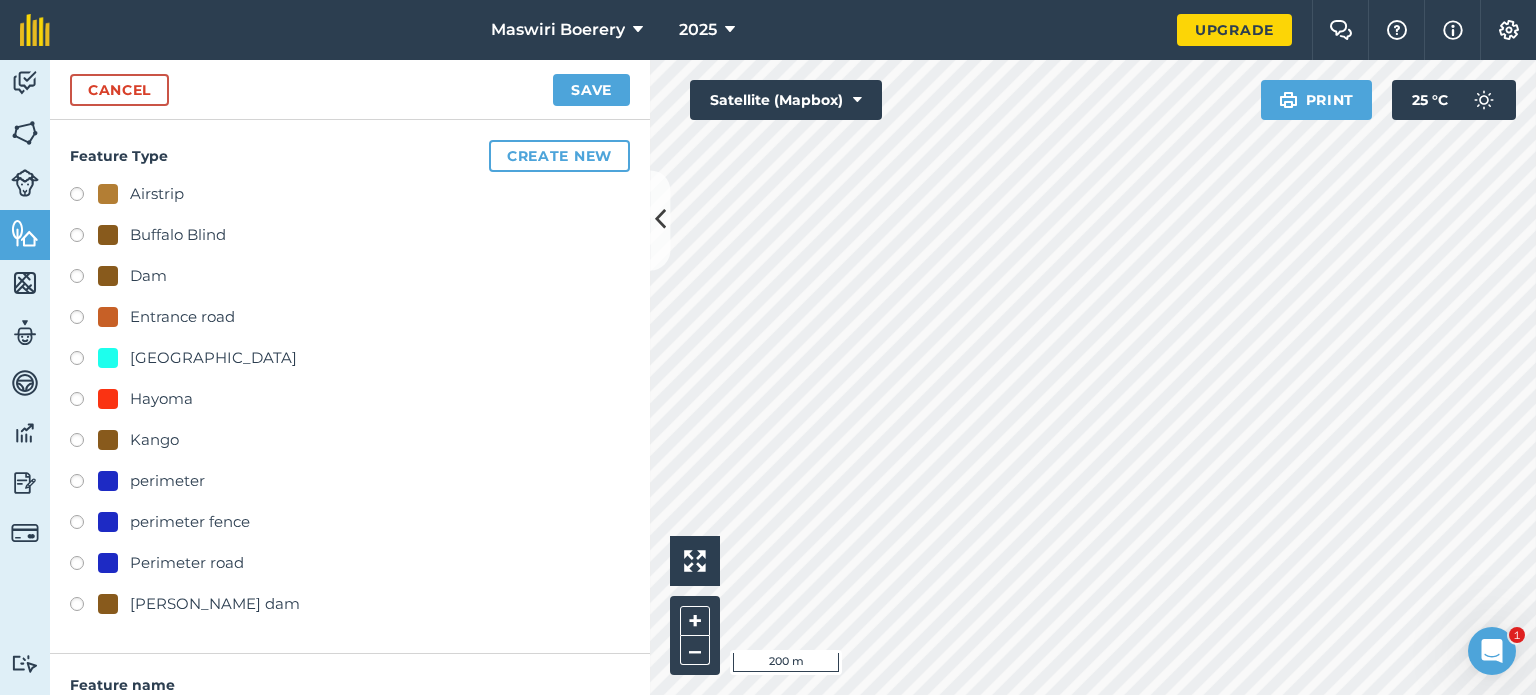 click on "[GEOGRAPHIC_DATA]" at bounding box center [213, 358] 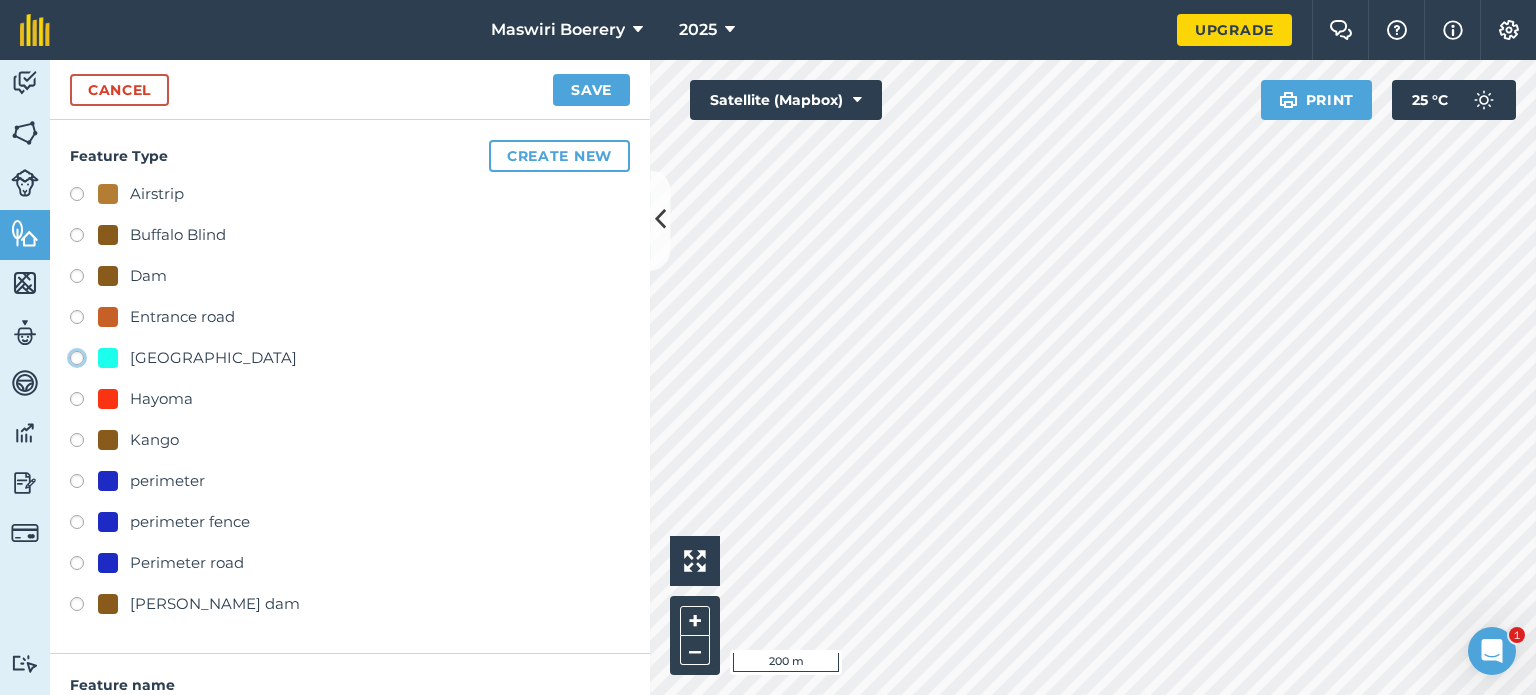 click on "[GEOGRAPHIC_DATA]" at bounding box center [-9923, 357] 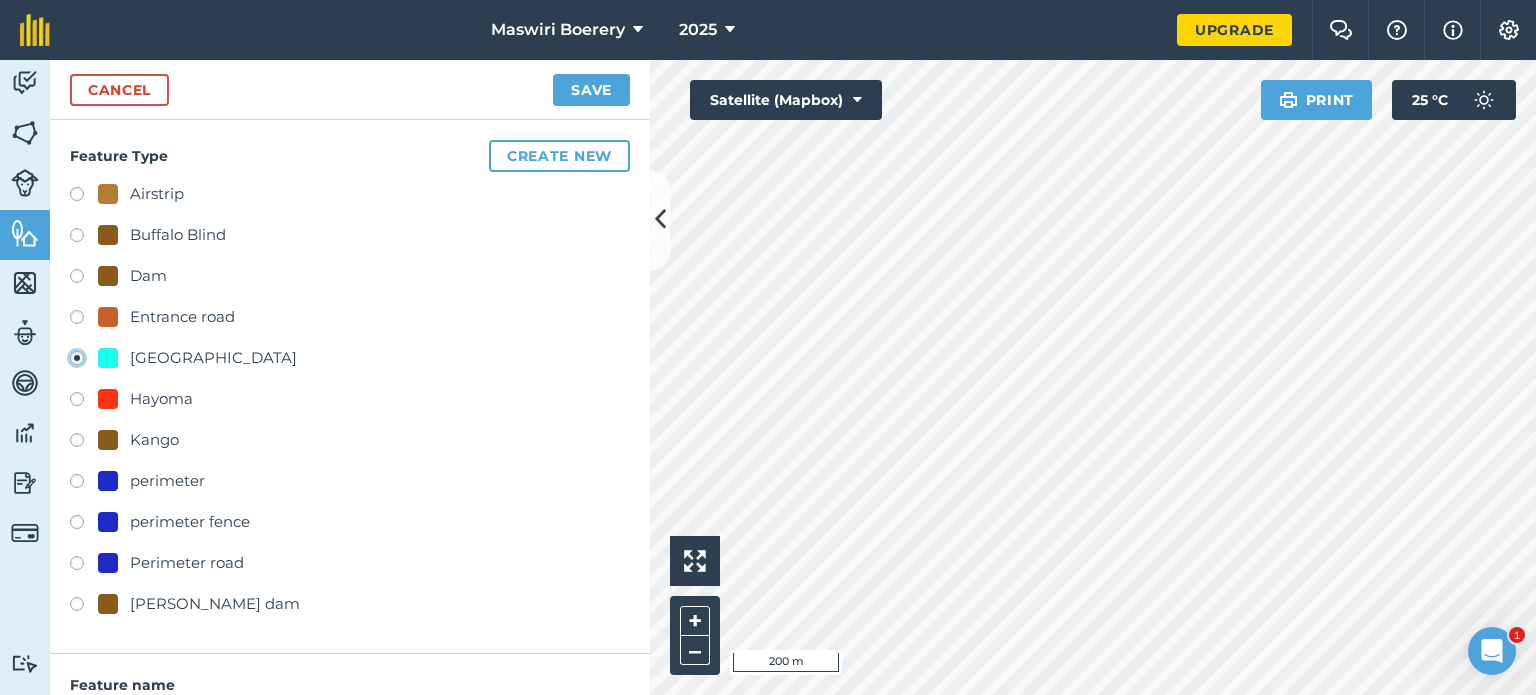type on "[STREET_ADDRESS]" 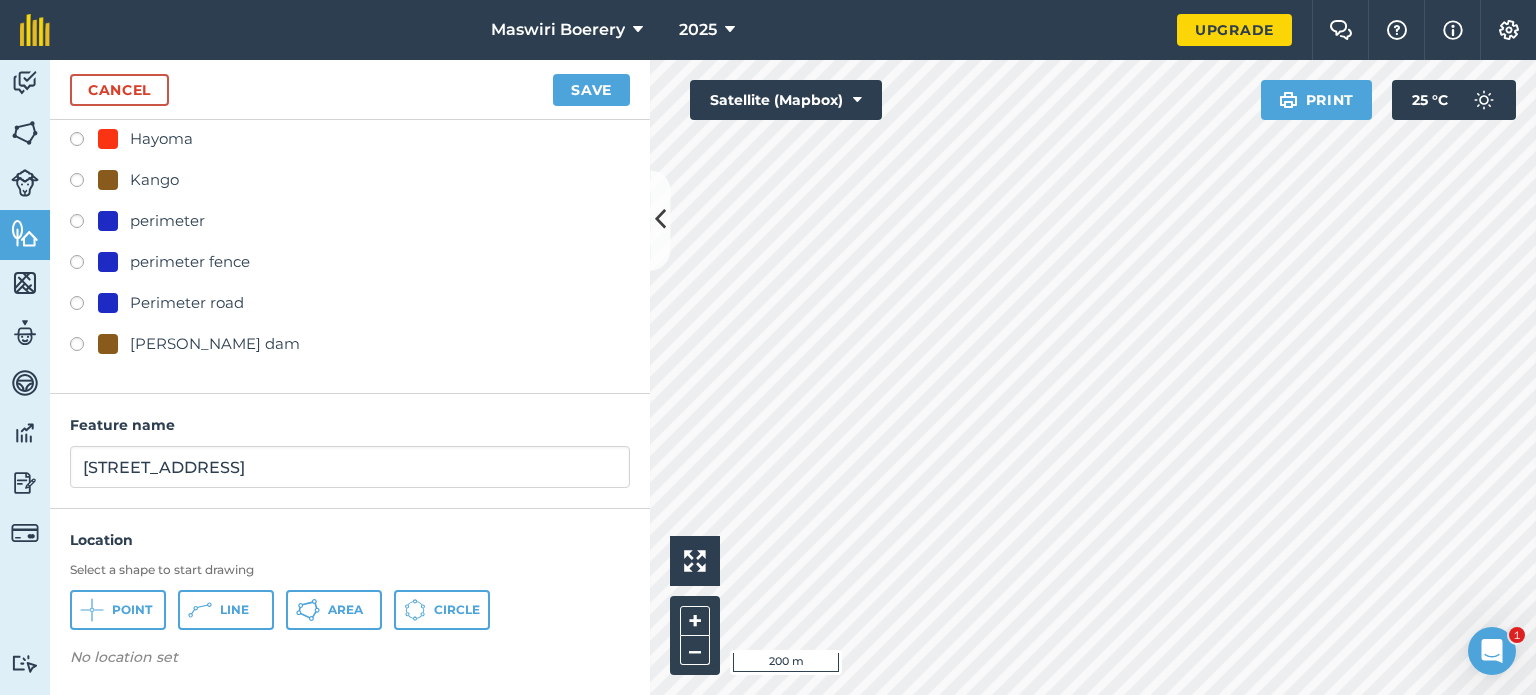 click on "Location Select a shape to start drawing Point Line Area Circle No location set" at bounding box center [350, 602] 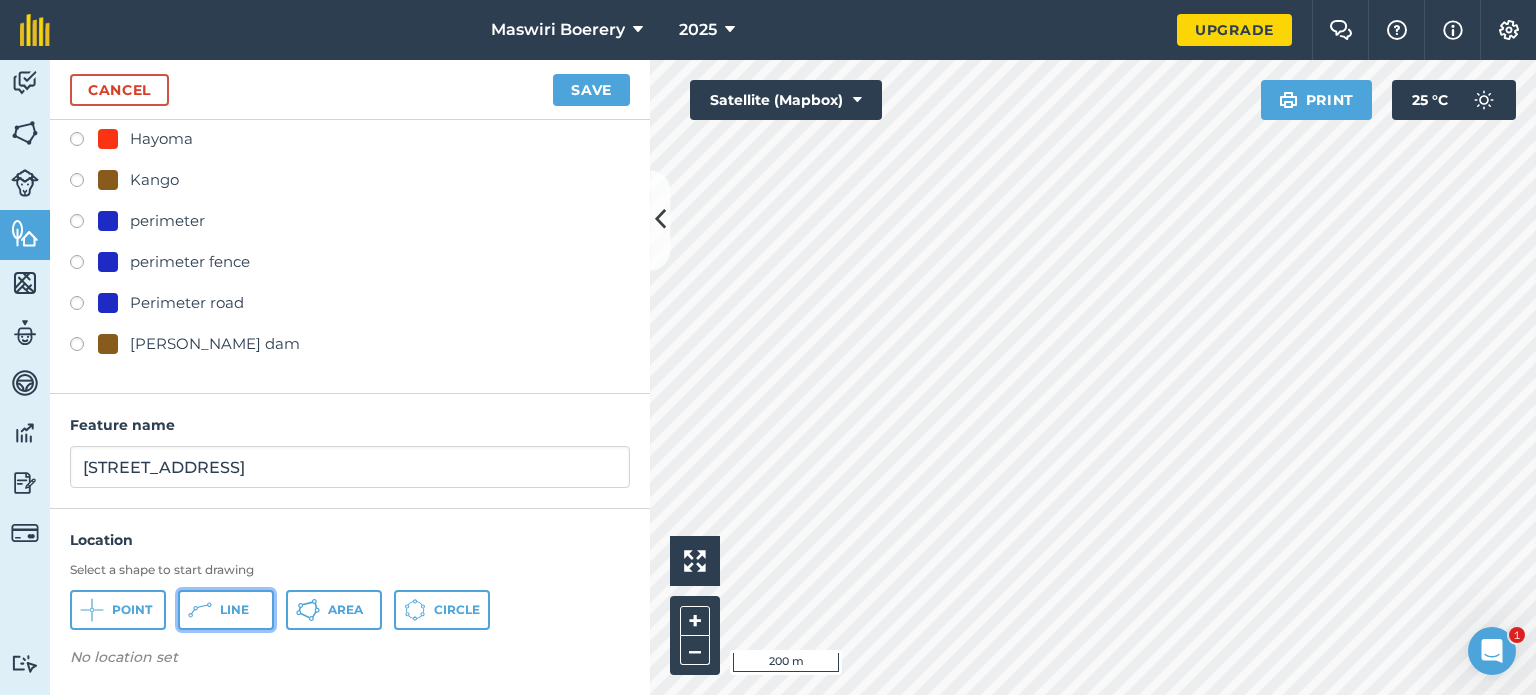 click on "Line" at bounding box center (234, 610) 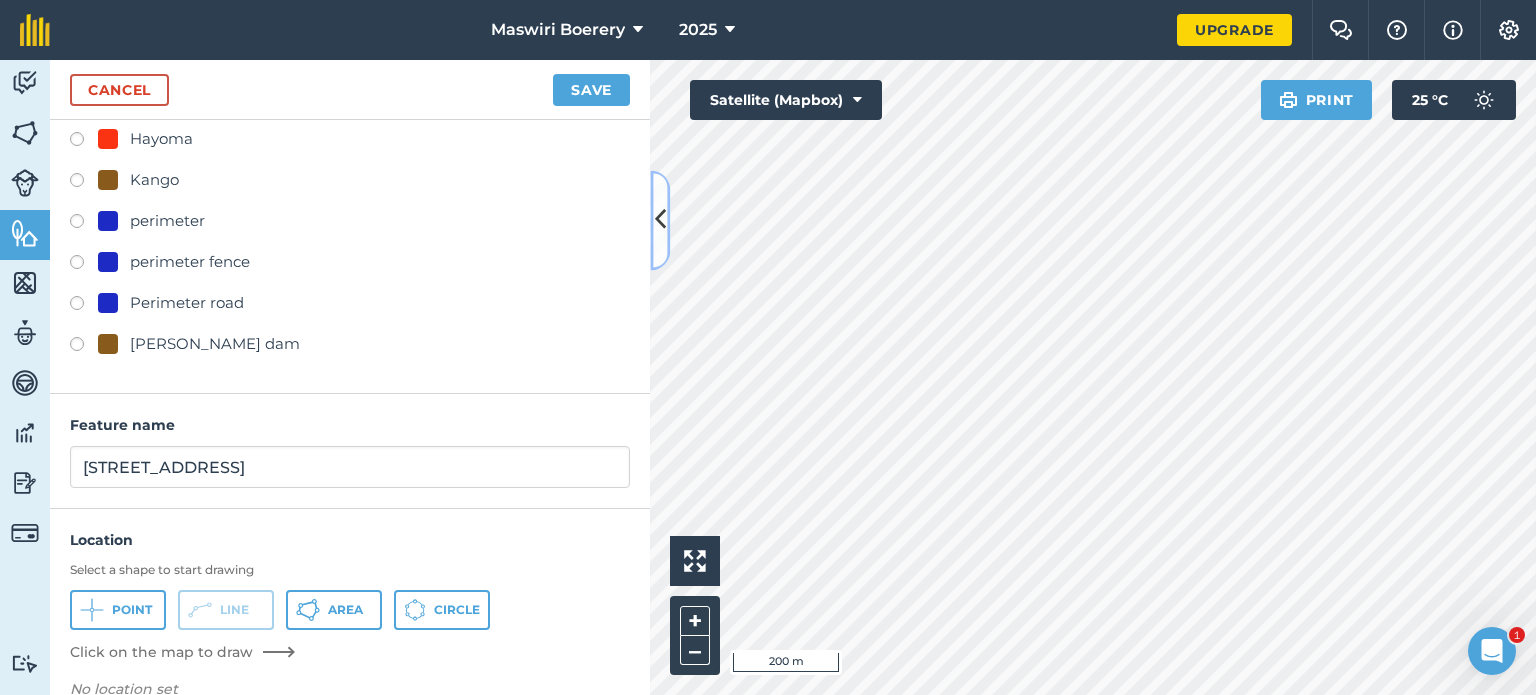 click at bounding box center (660, 220) 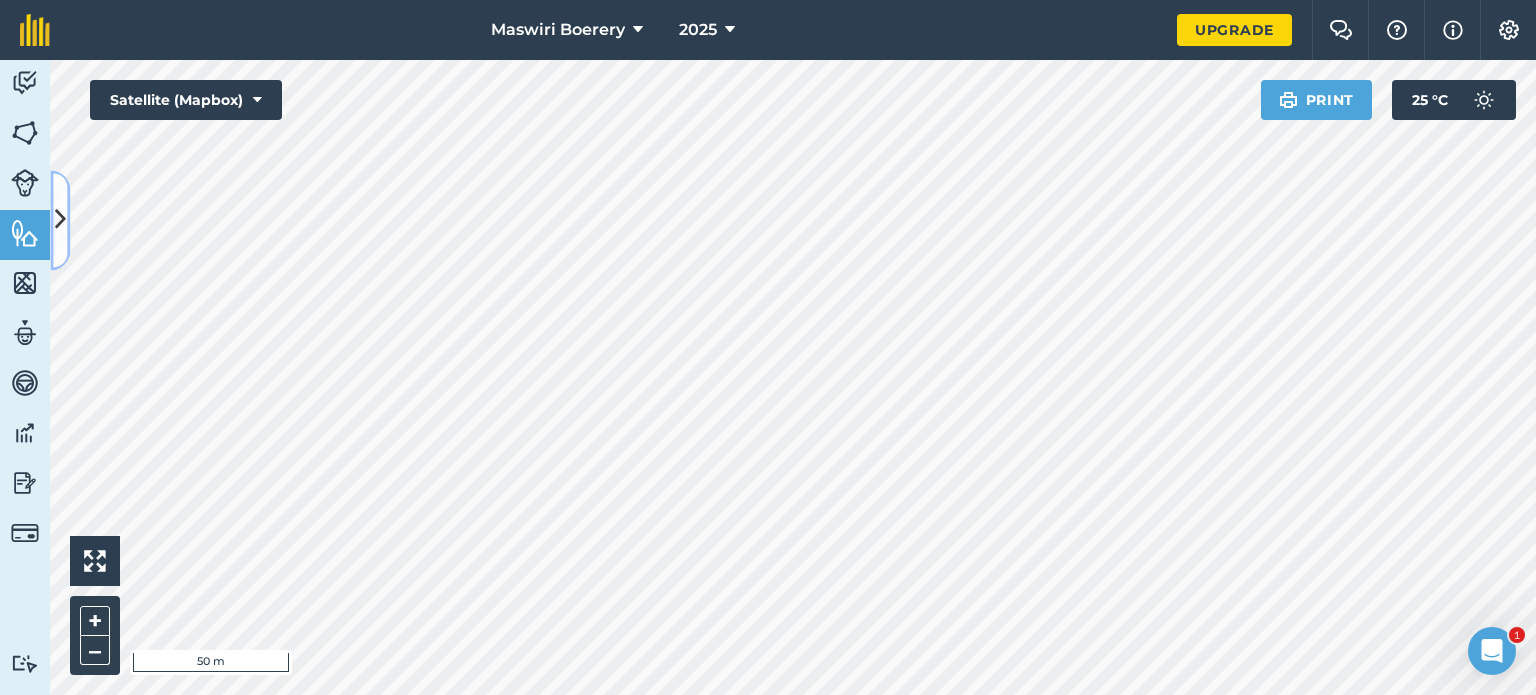 click at bounding box center [60, 220] 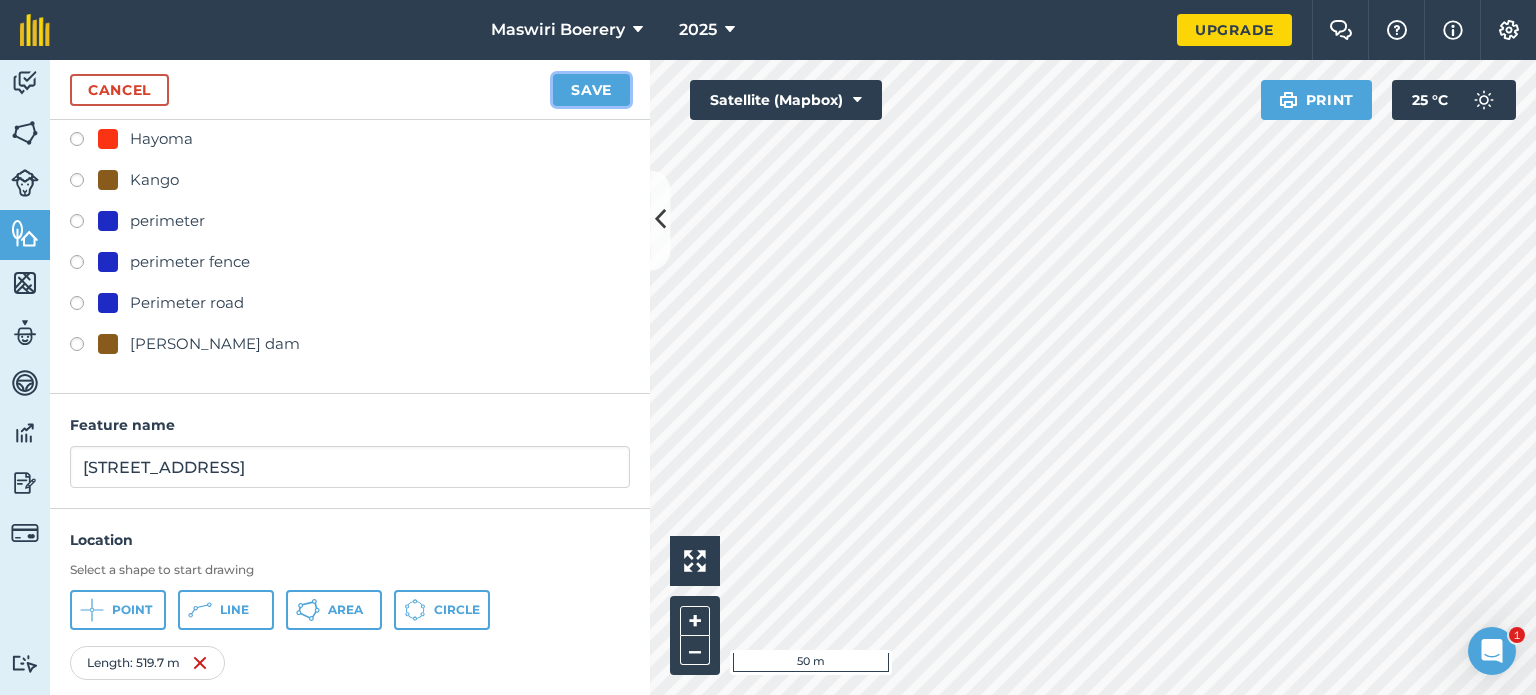 click on "Save" at bounding box center [591, 90] 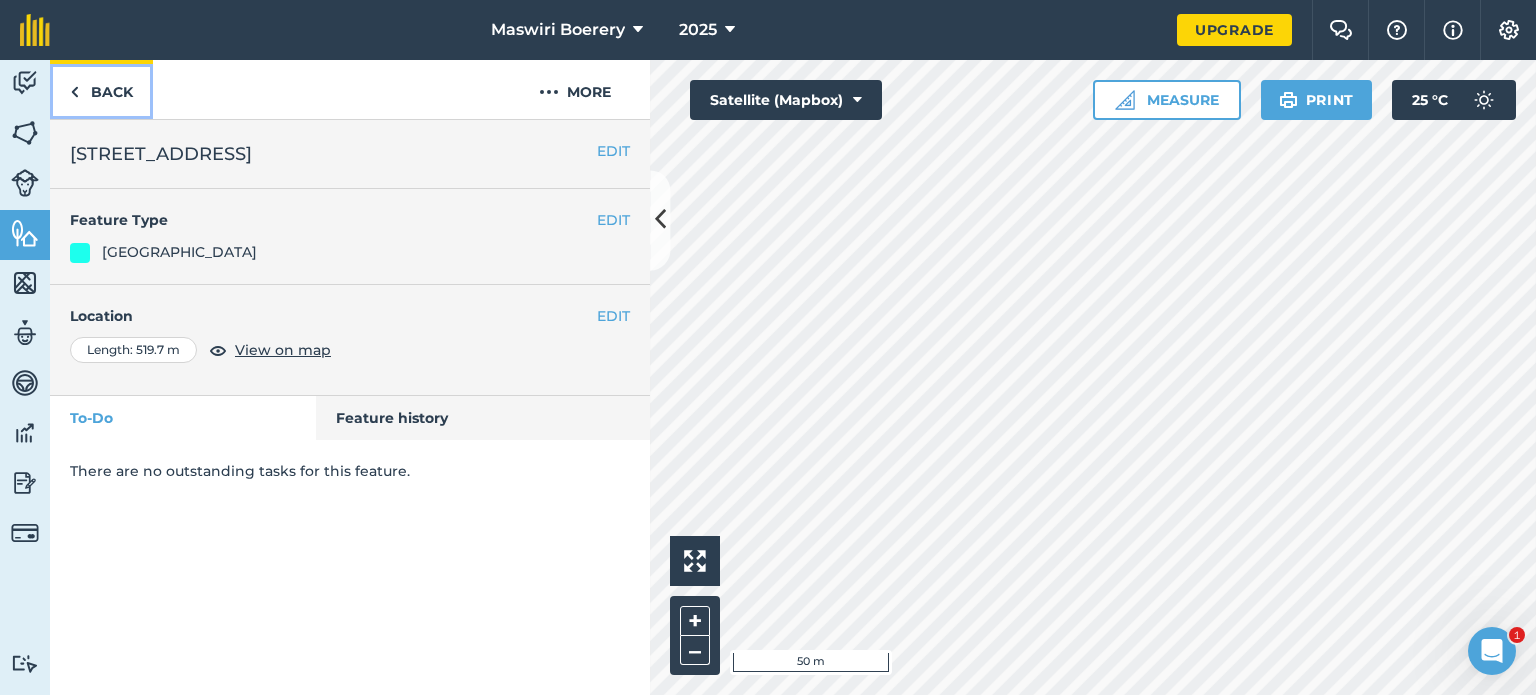 click on "Back" at bounding box center [101, 89] 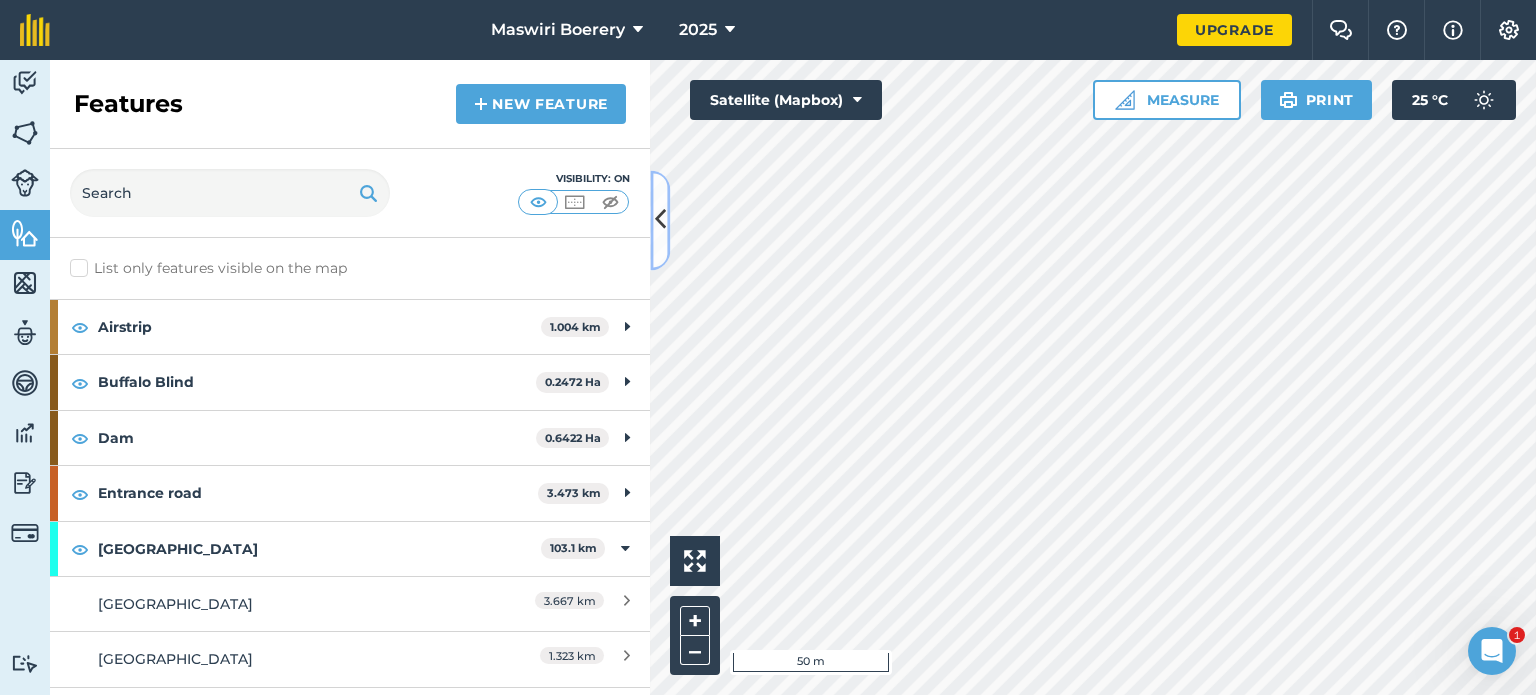 click at bounding box center [660, 220] 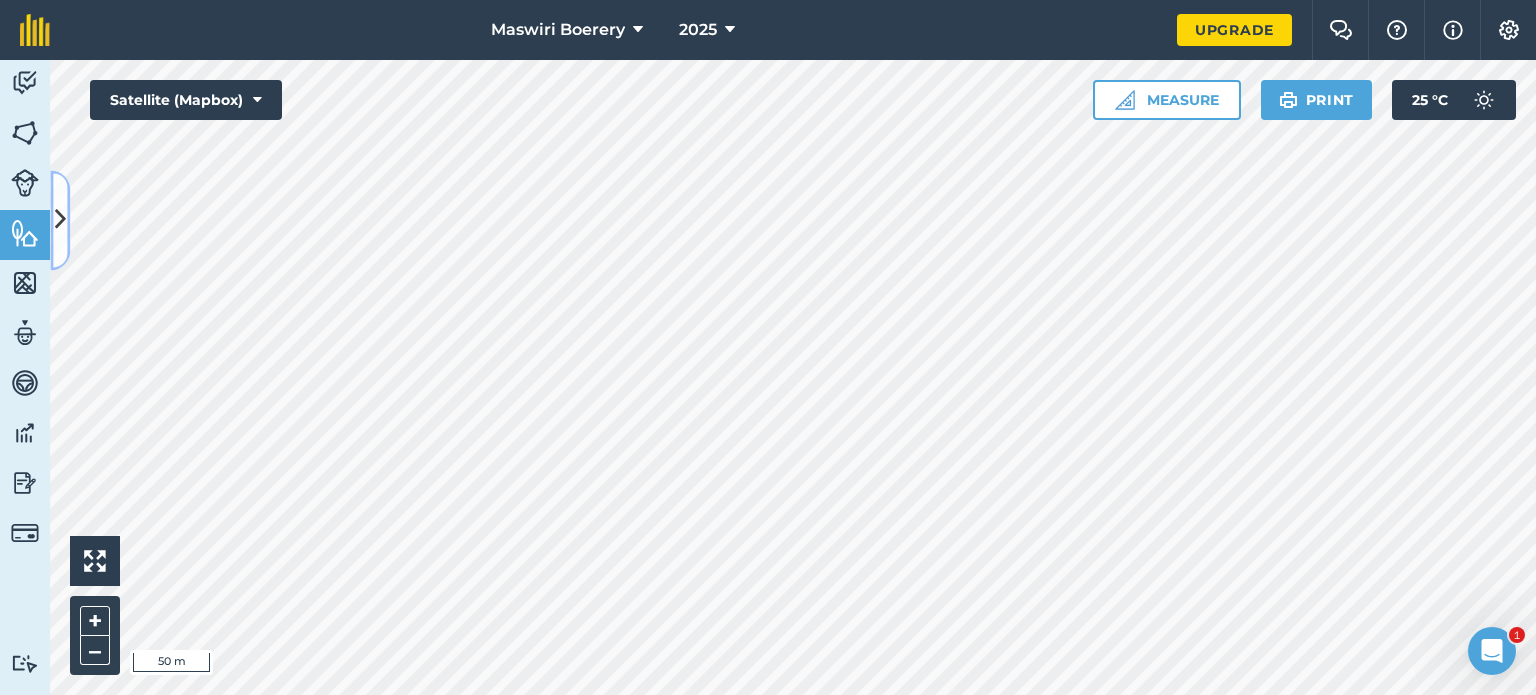 click at bounding box center [60, 220] 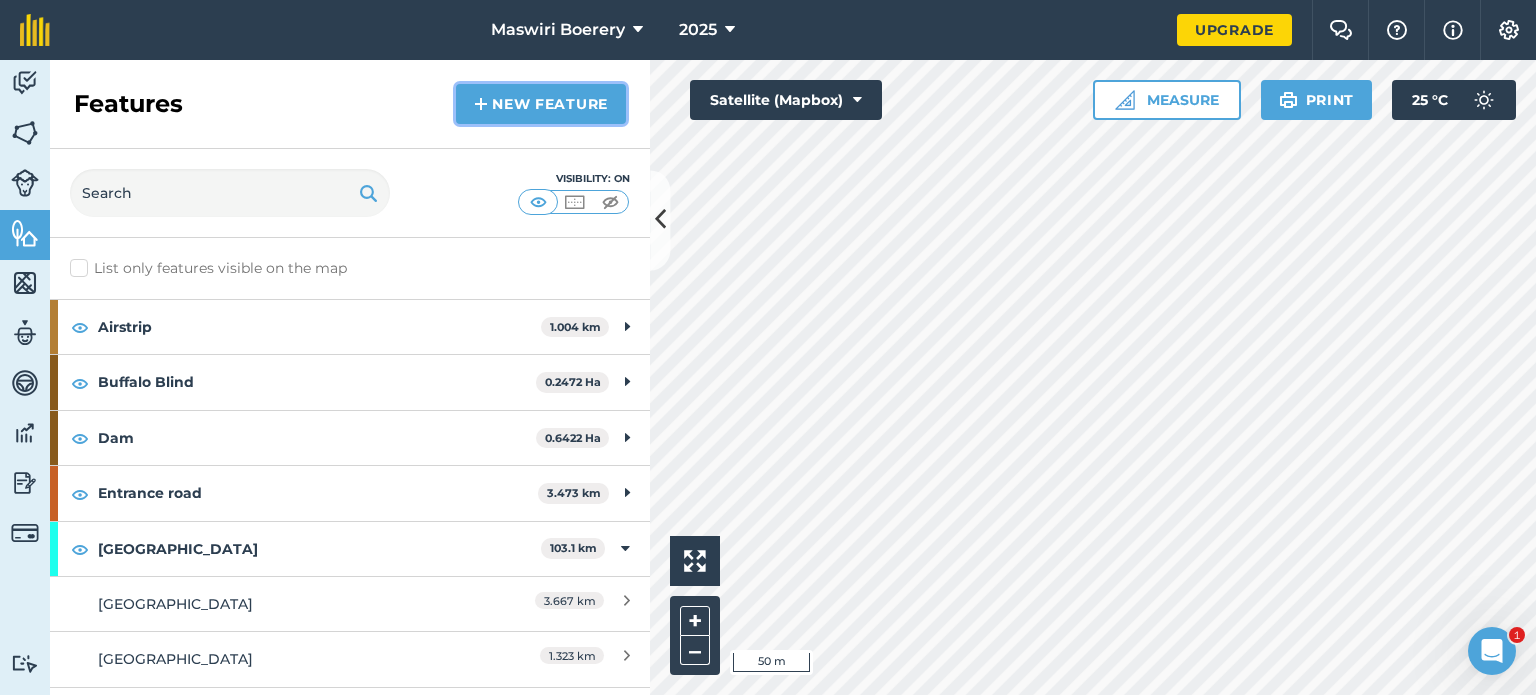 click on "New feature" at bounding box center [541, 104] 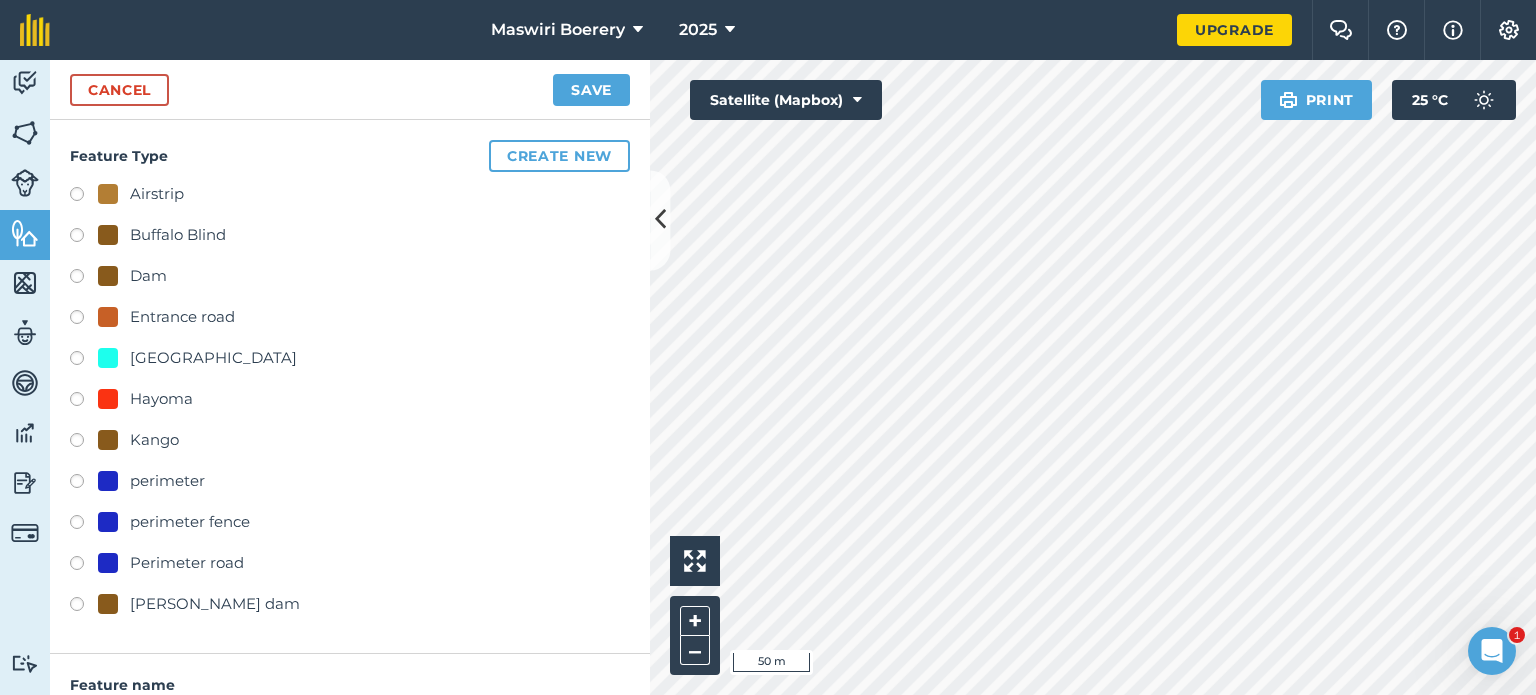 click on "[GEOGRAPHIC_DATA]" at bounding box center (213, 358) 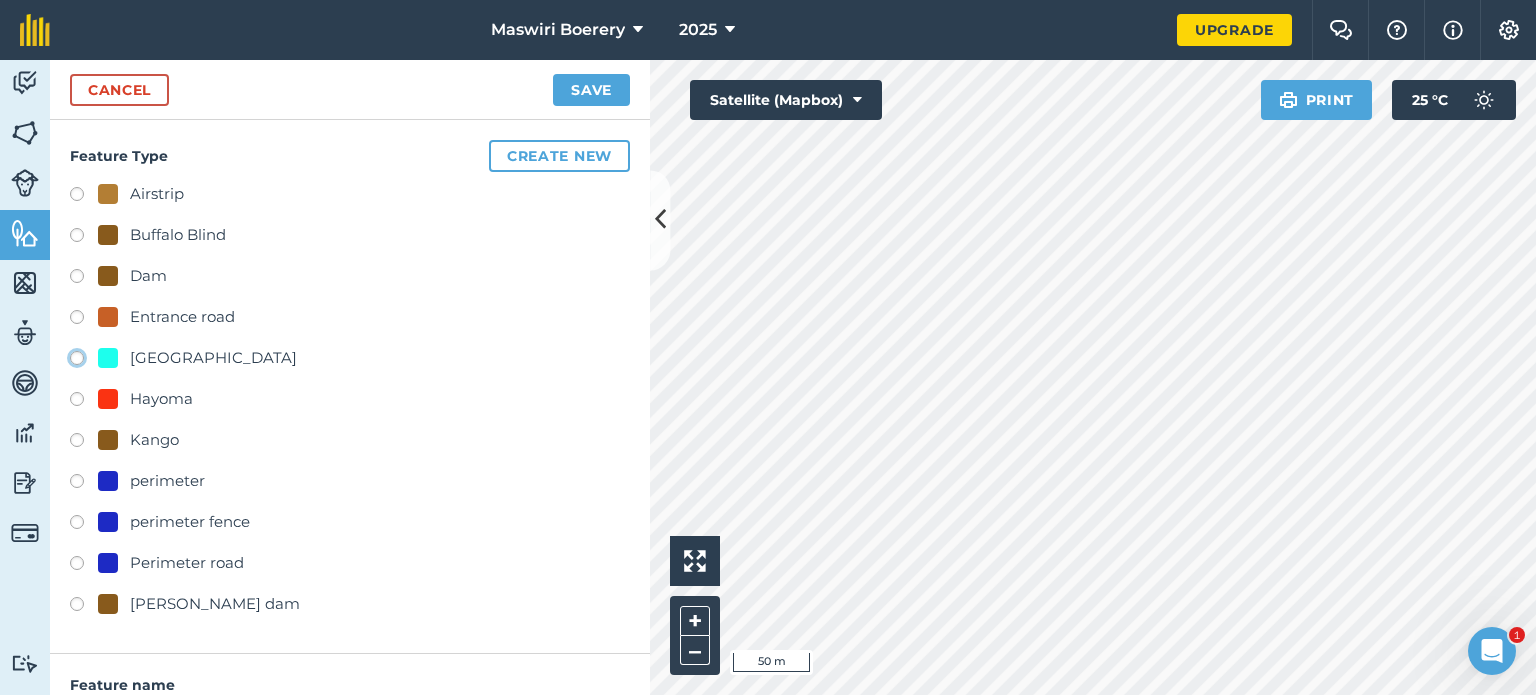 click on "[GEOGRAPHIC_DATA]" at bounding box center [-9923, 357] 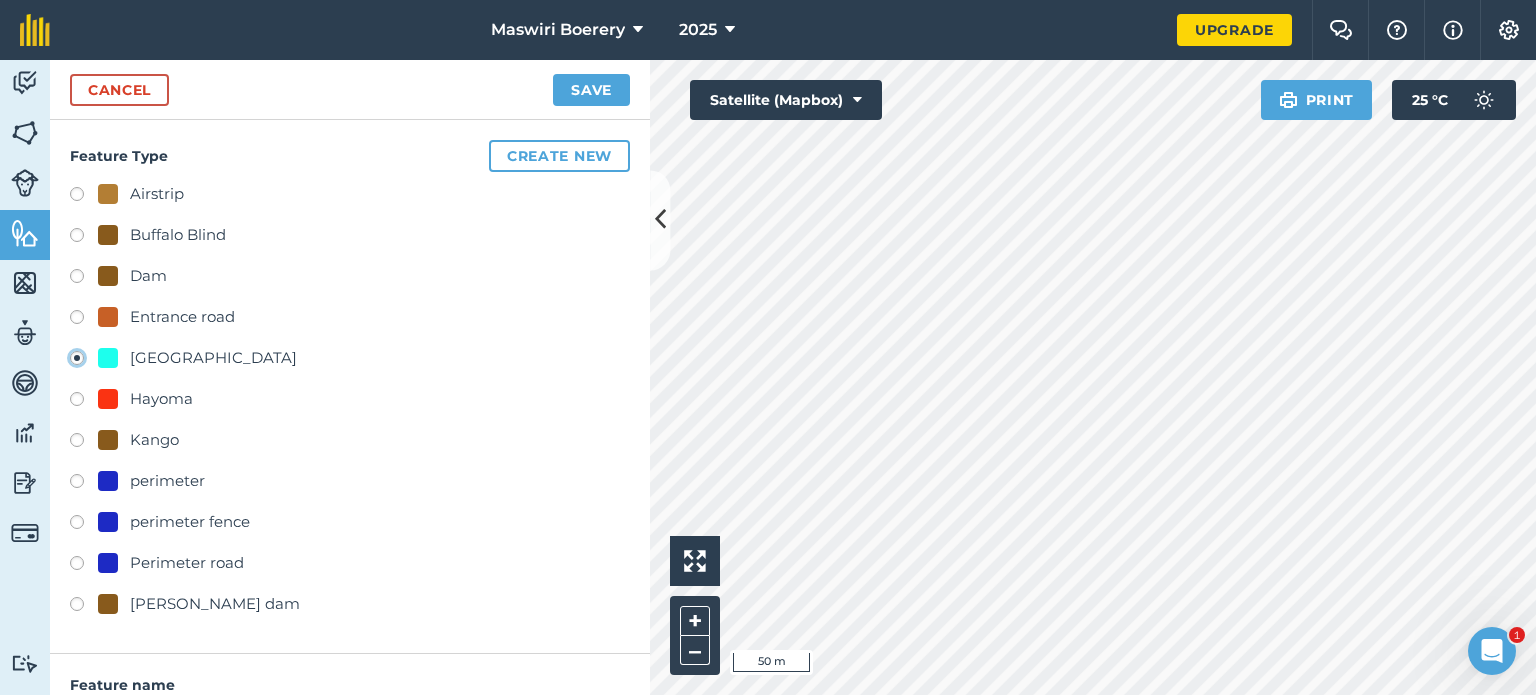 type on "[STREET_ADDRESS]" 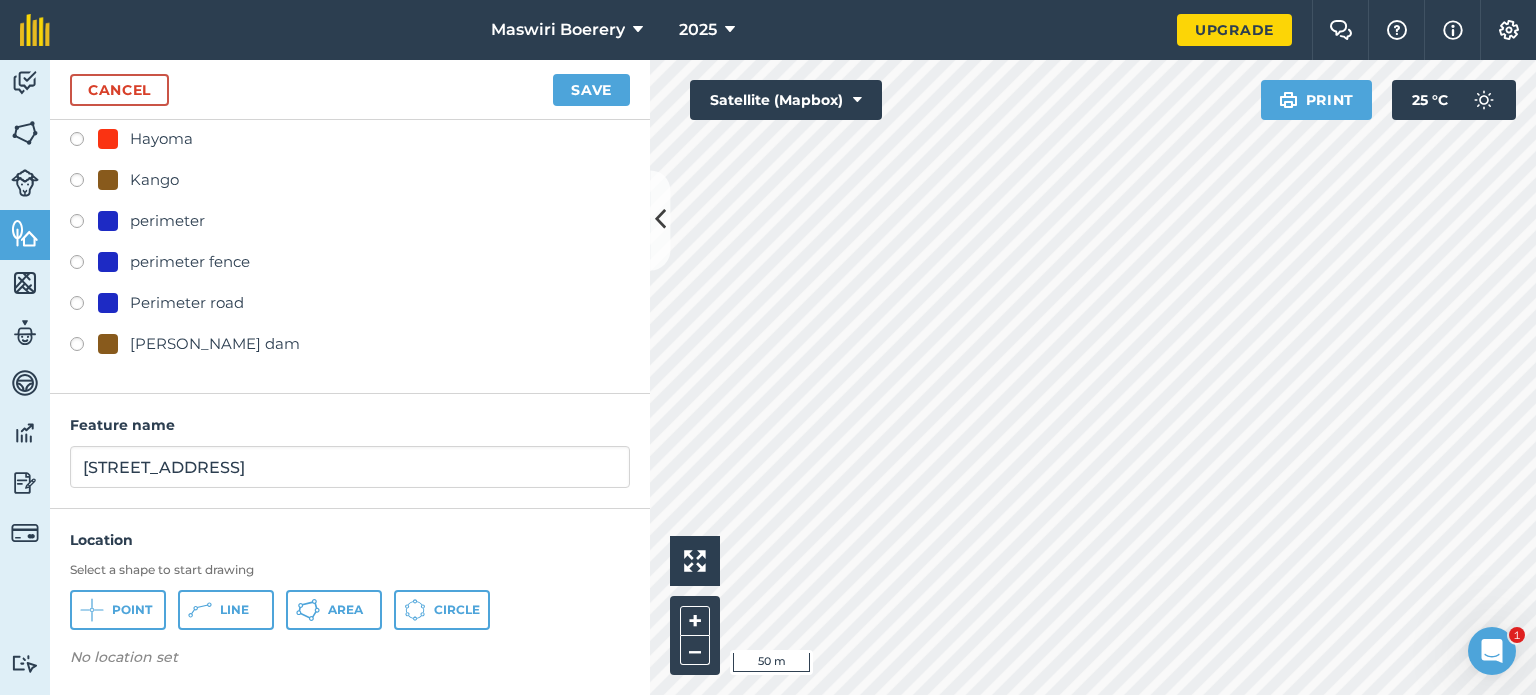 click on "No location set" at bounding box center [350, 661] 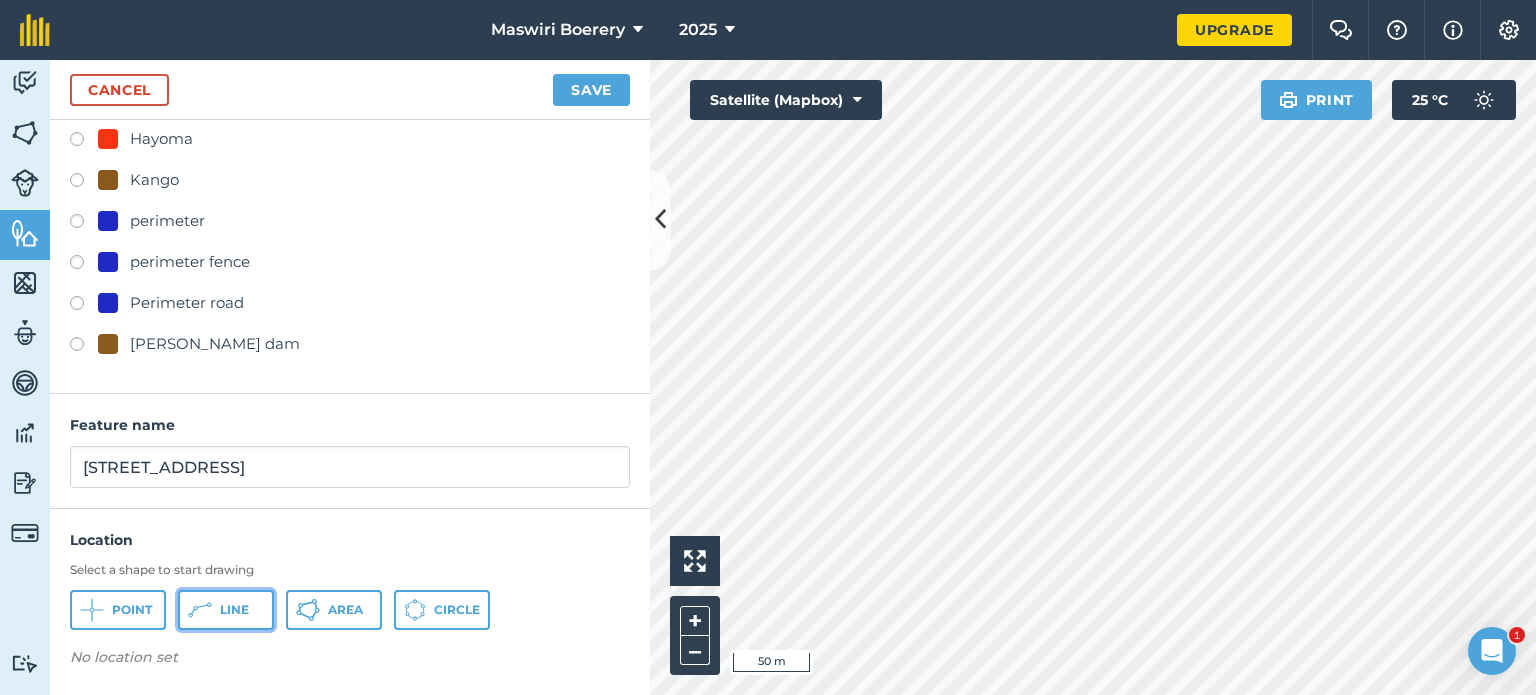 click on "Line" at bounding box center [234, 610] 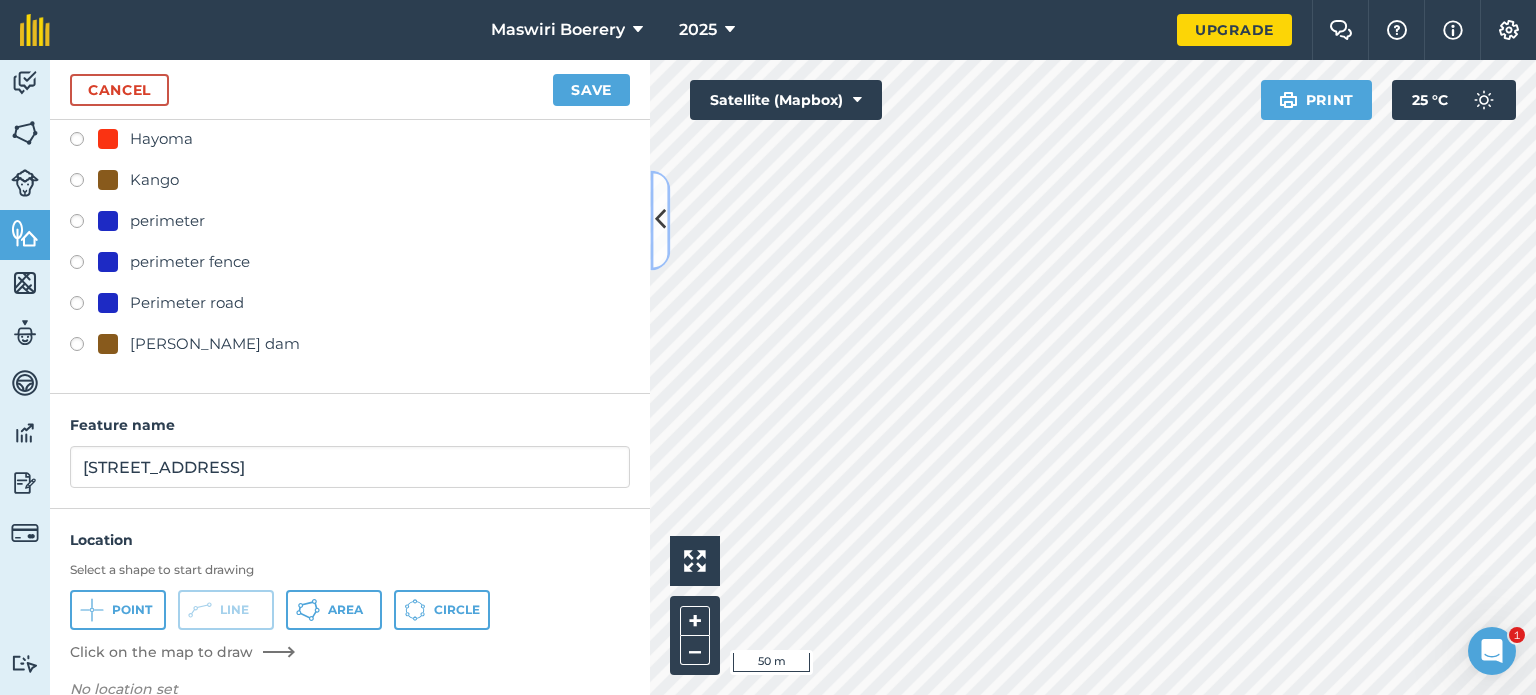 click at bounding box center [660, 220] 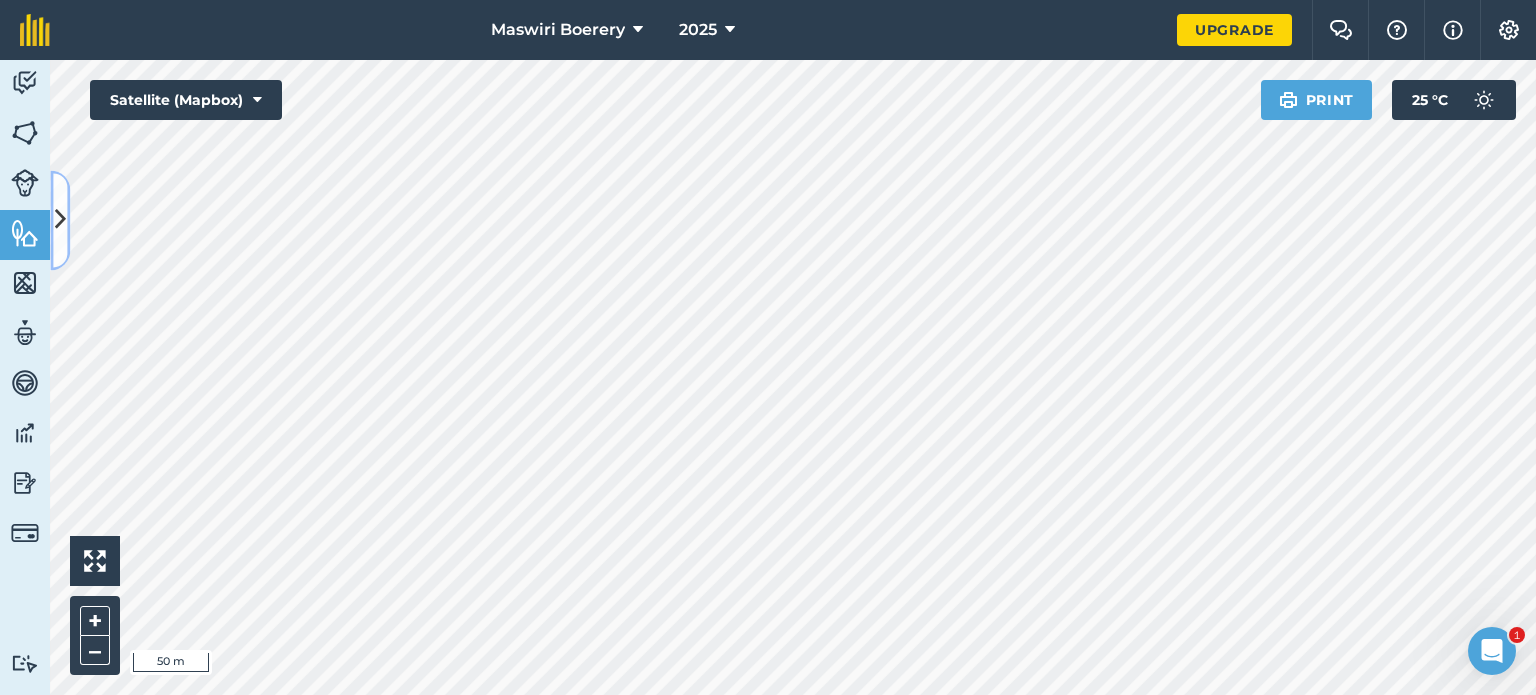 click at bounding box center (60, 220) 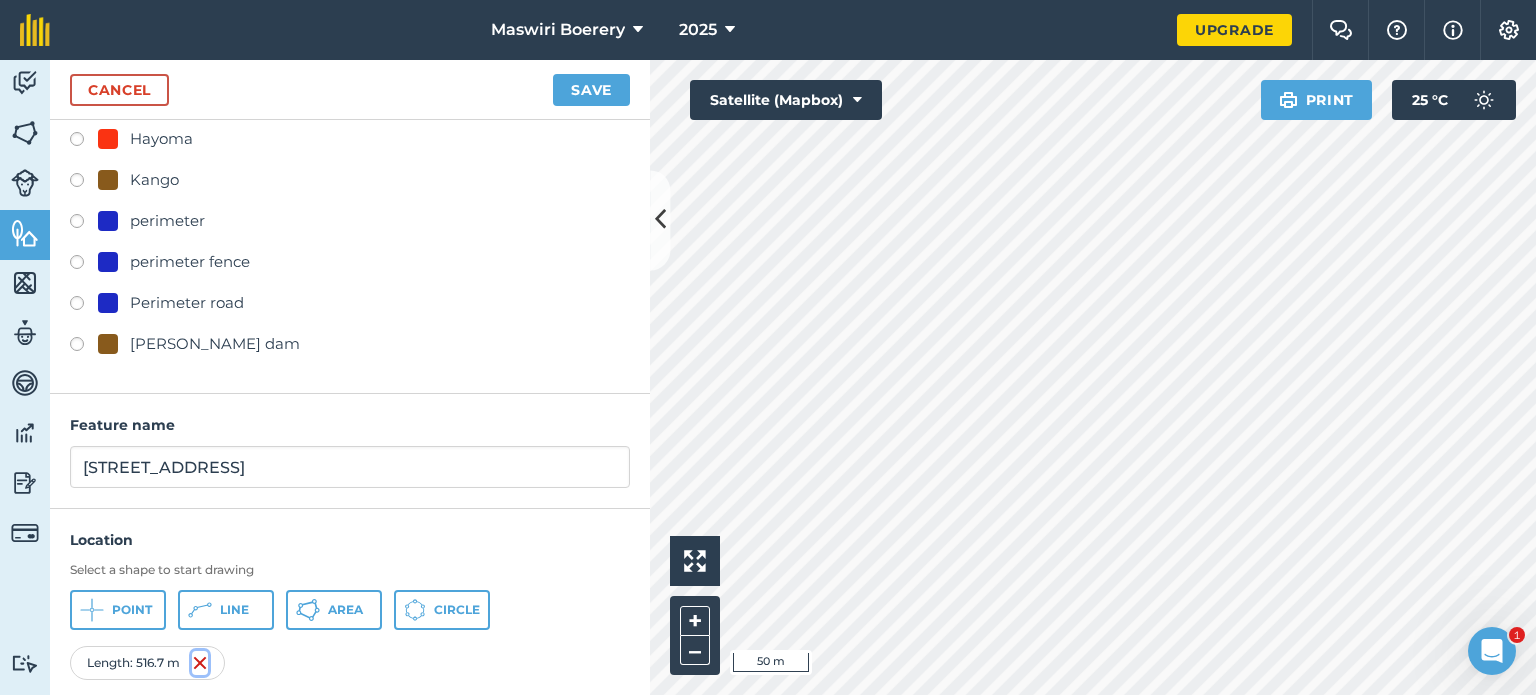 click at bounding box center (200, 663) 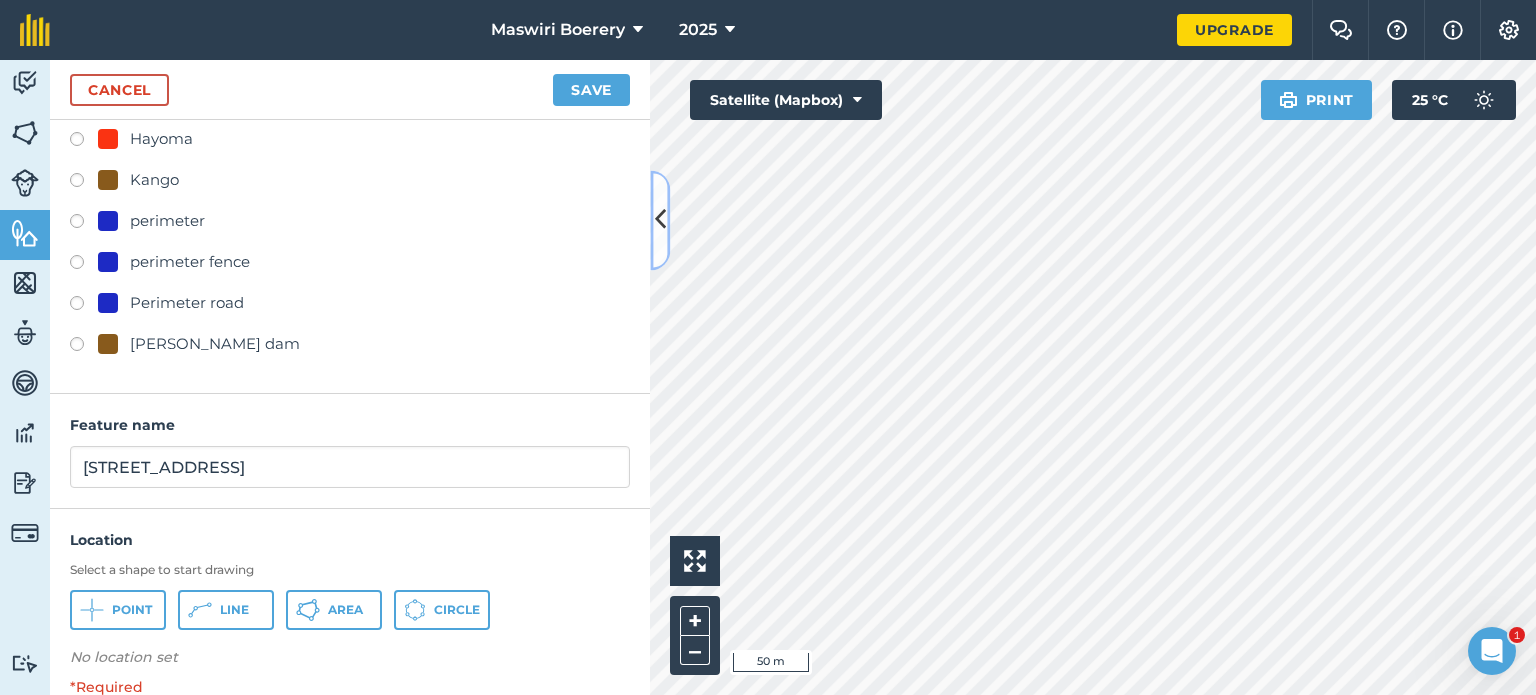 click at bounding box center (660, 220) 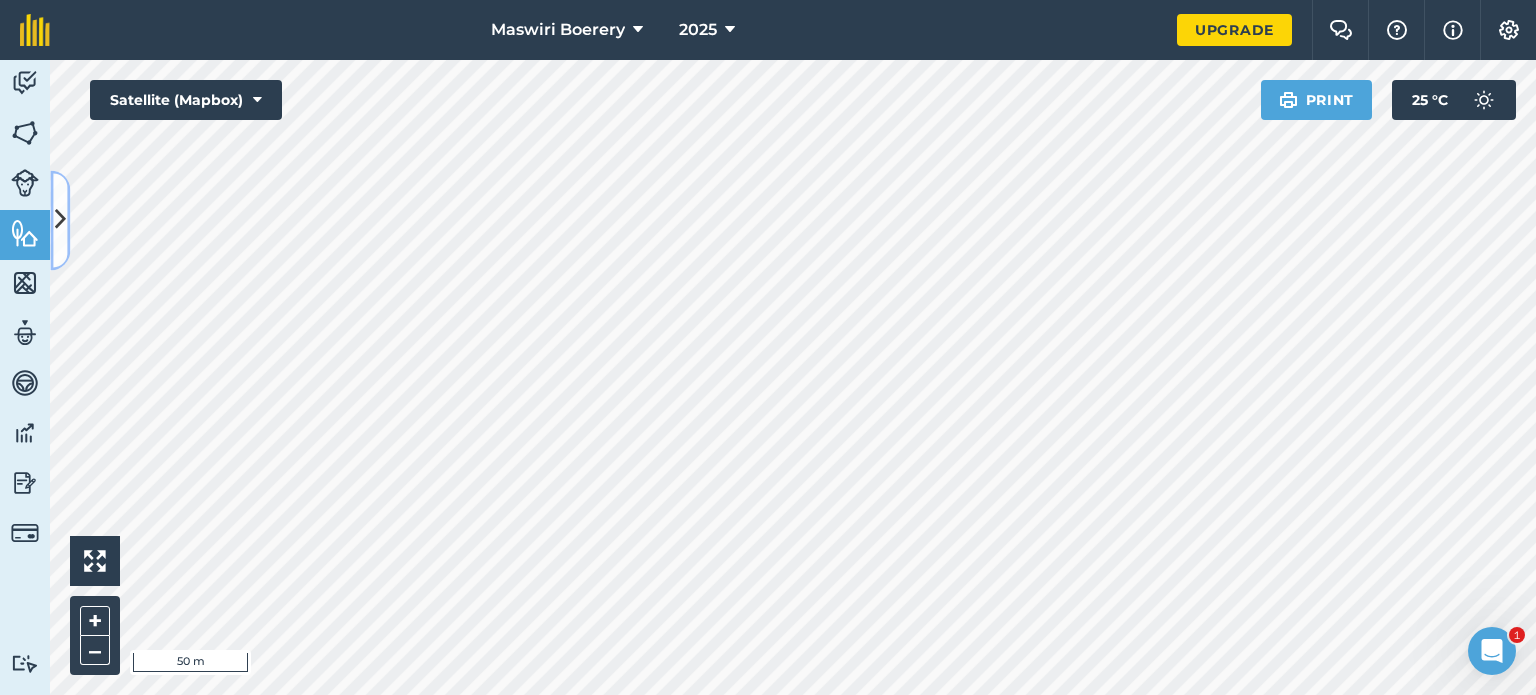 click at bounding box center (60, 220) 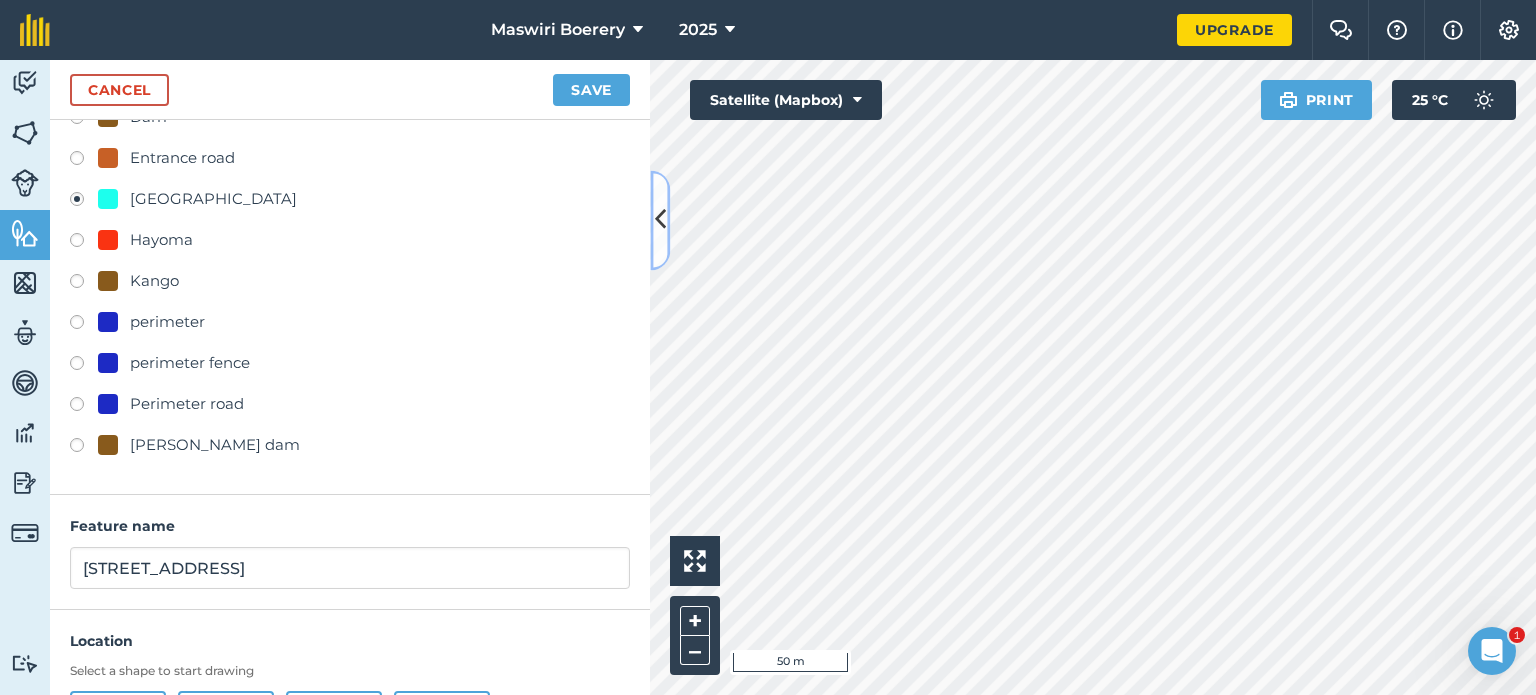 scroll, scrollTop: 299, scrollLeft: 0, axis: vertical 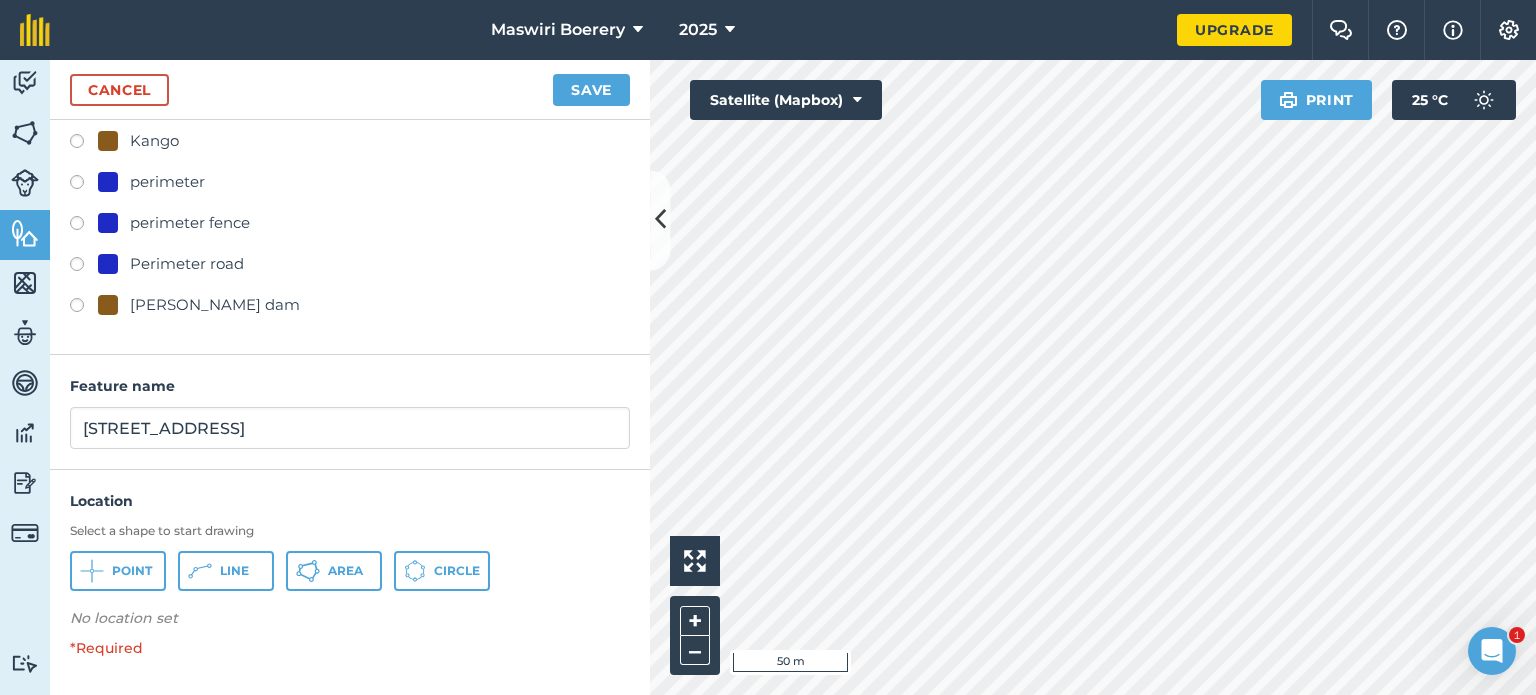click on "No location set" at bounding box center (350, 622) 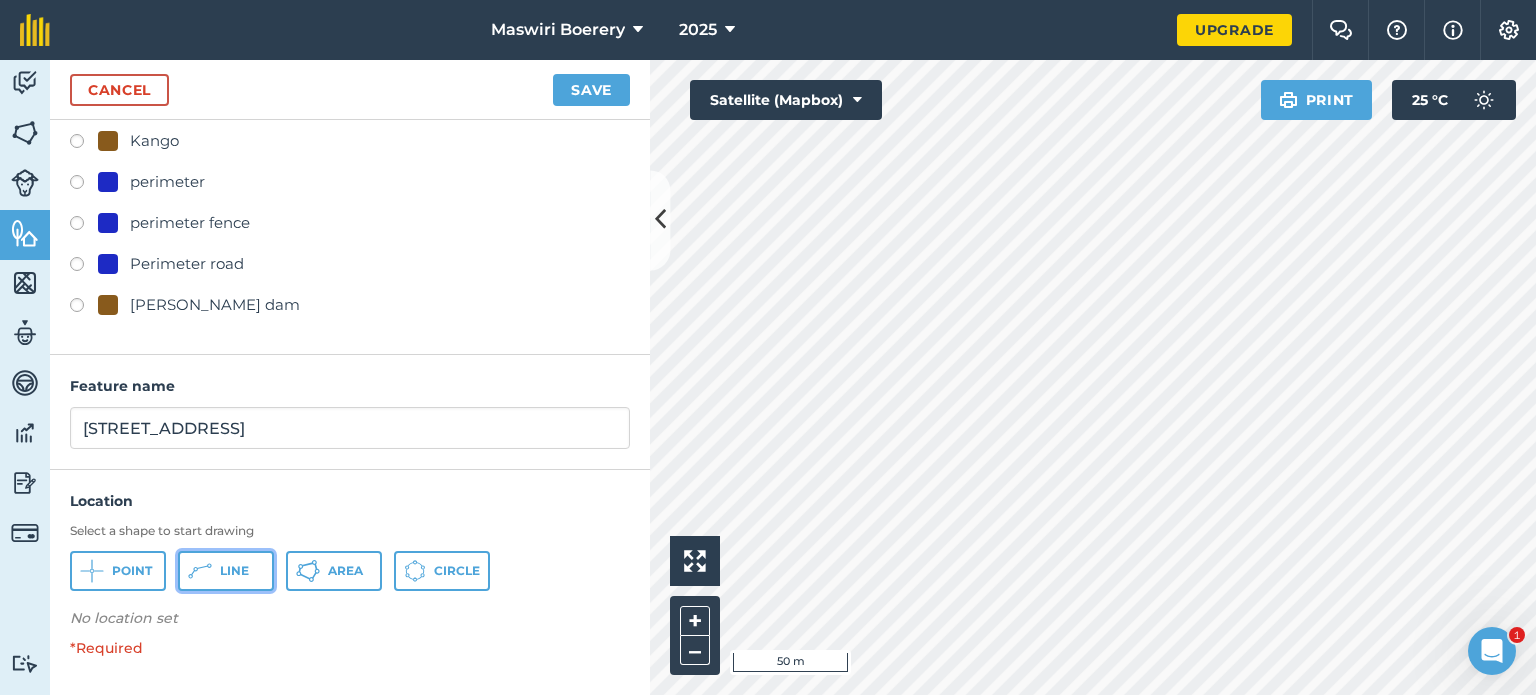 click on "Line" at bounding box center (226, 571) 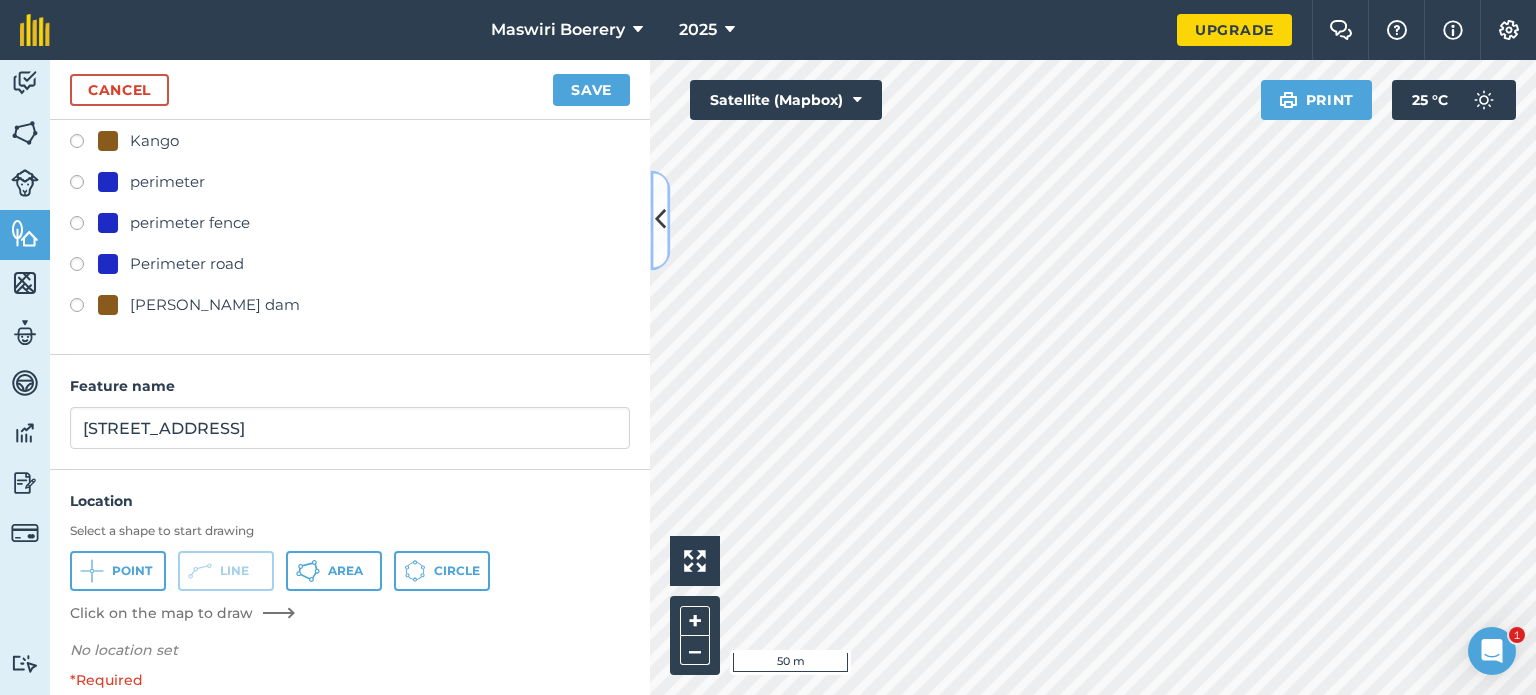 click at bounding box center [660, 220] 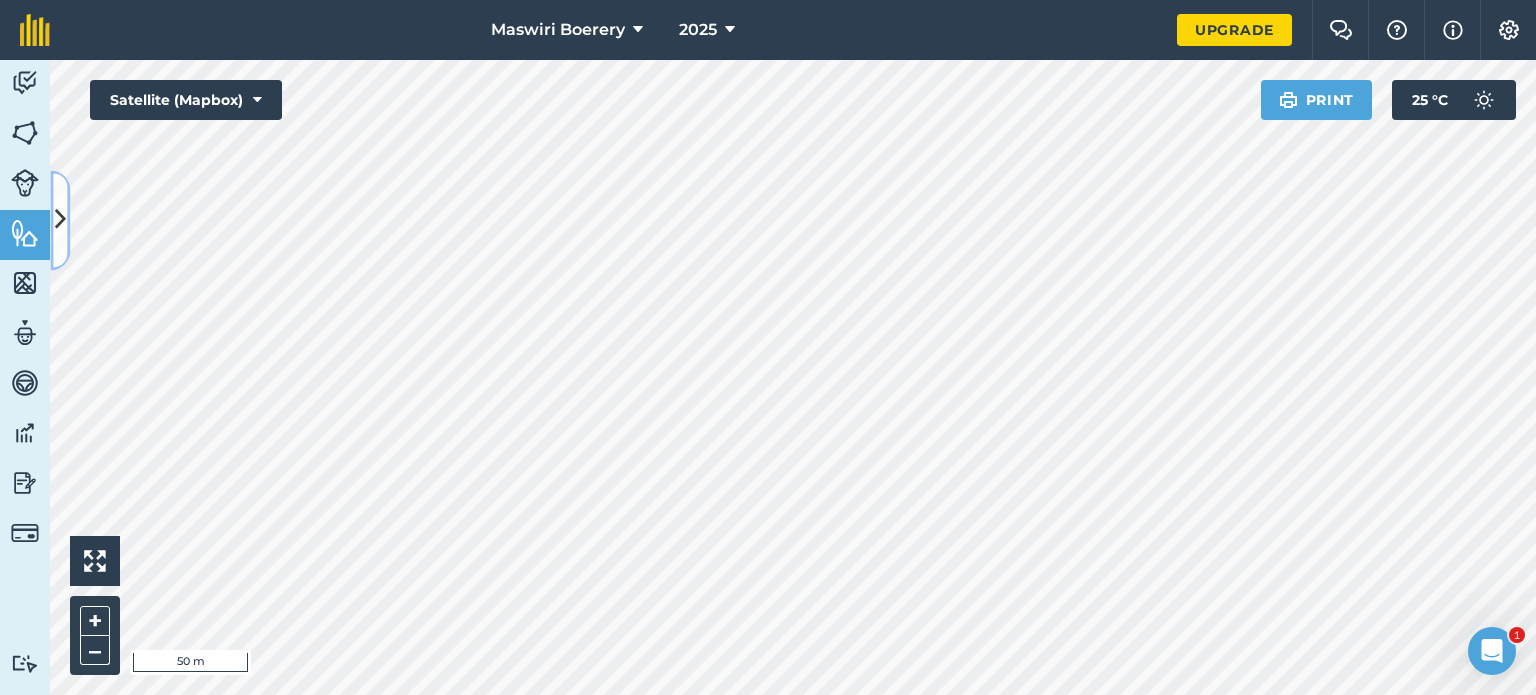 click at bounding box center (60, 220) 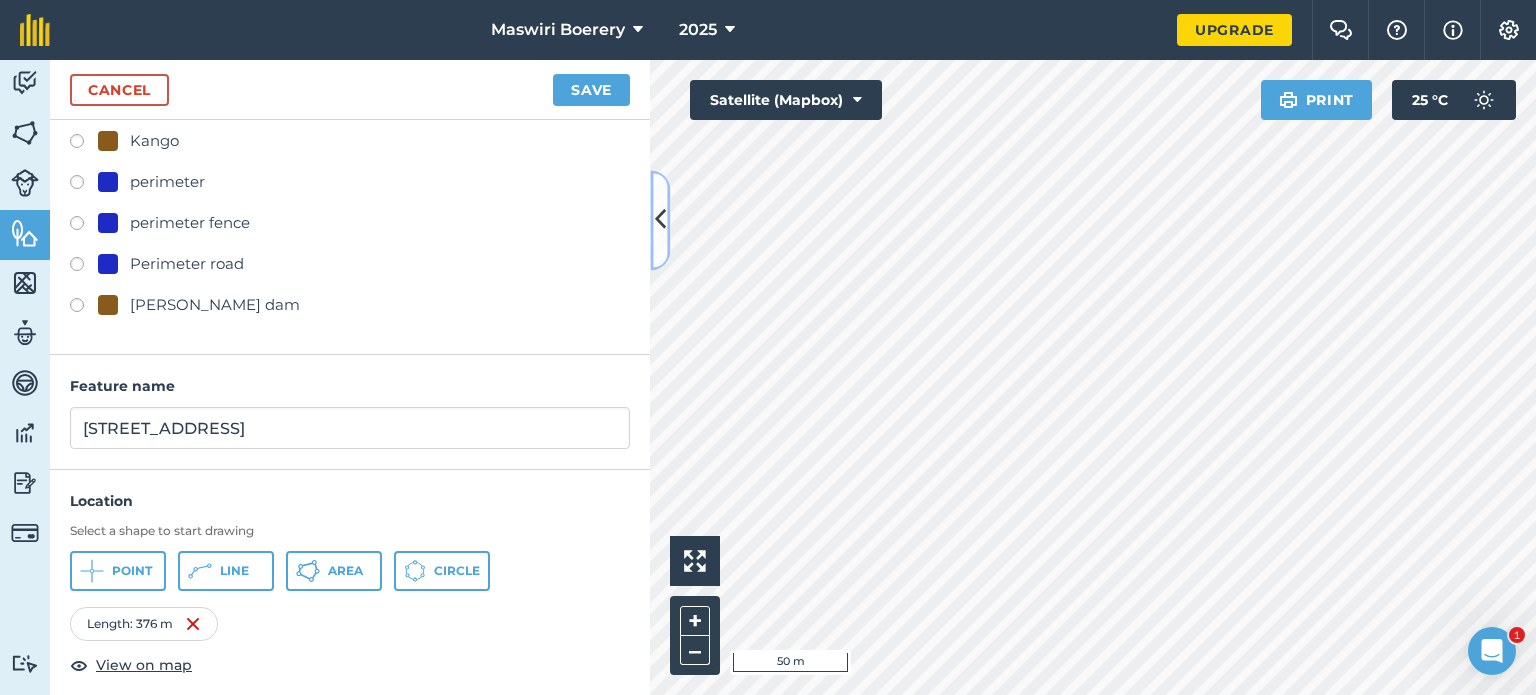 scroll, scrollTop: 312, scrollLeft: 0, axis: vertical 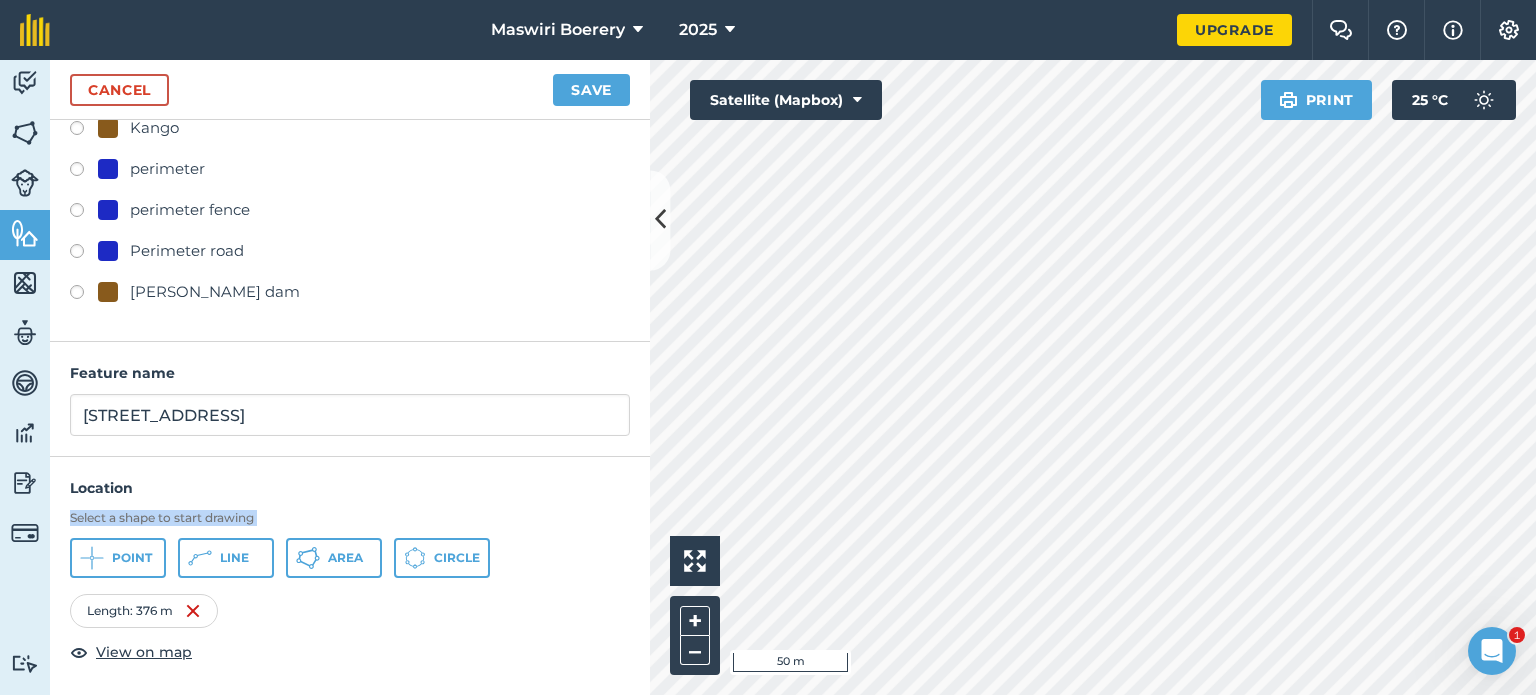 drag, startPoint x: 545, startPoint y: 563, endPoint x: 517, endPoint y: 463, distance: 103.84604 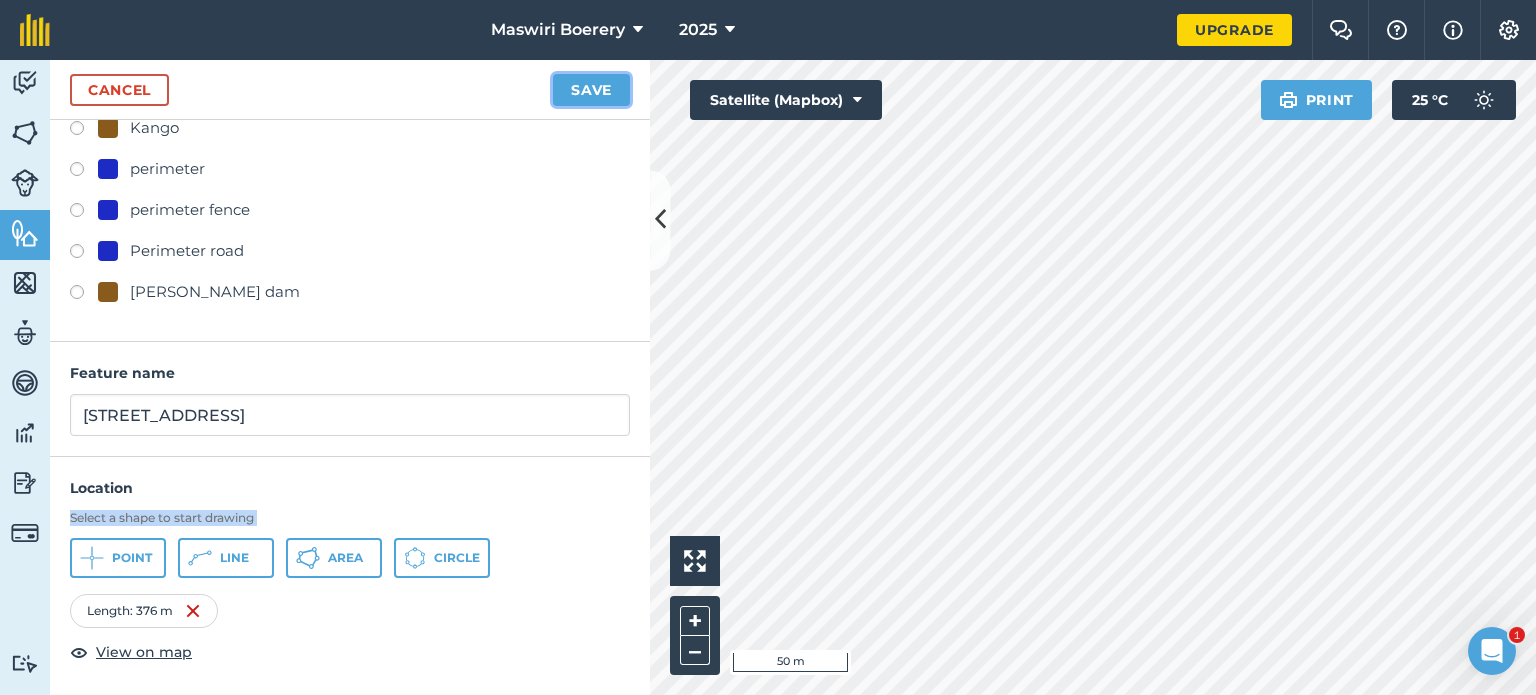 click on "Save" at bounding box center [591, 90] 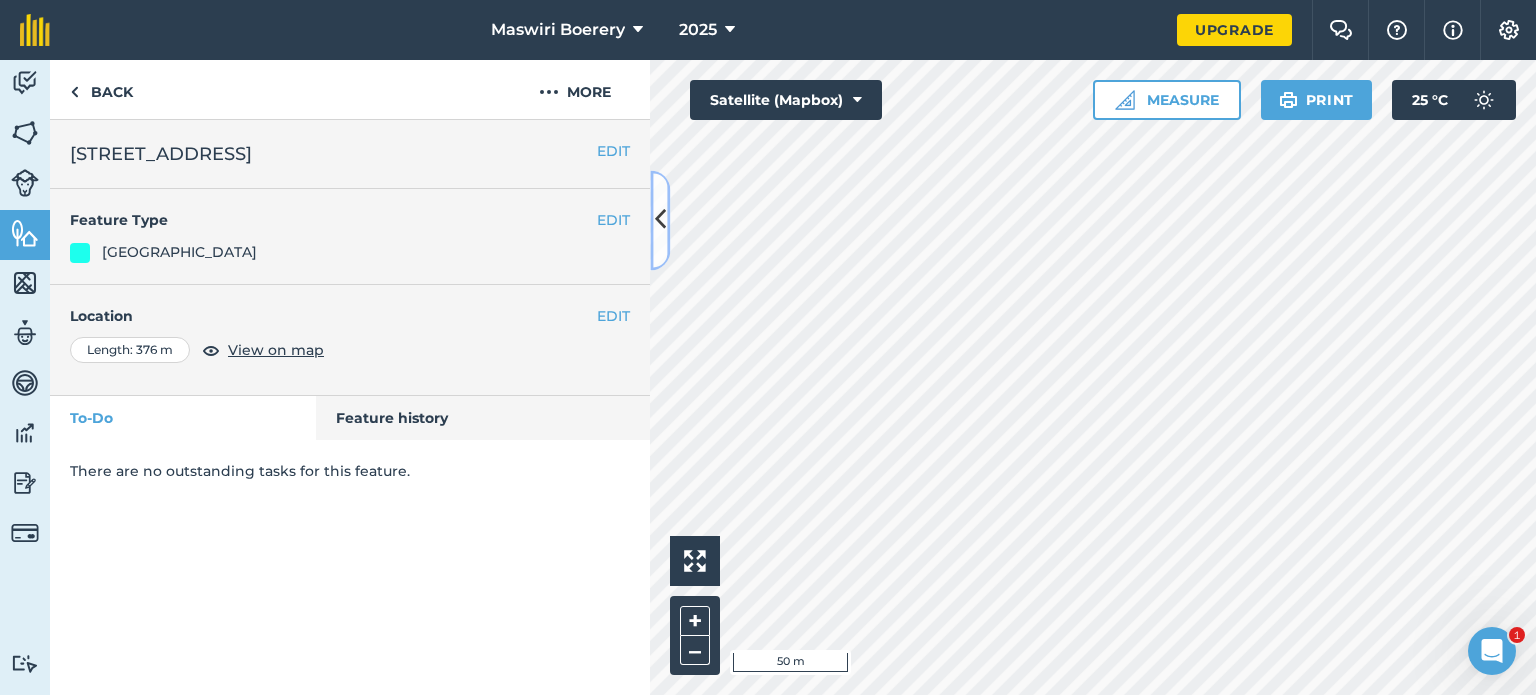 click at bounding box center (660, 220) 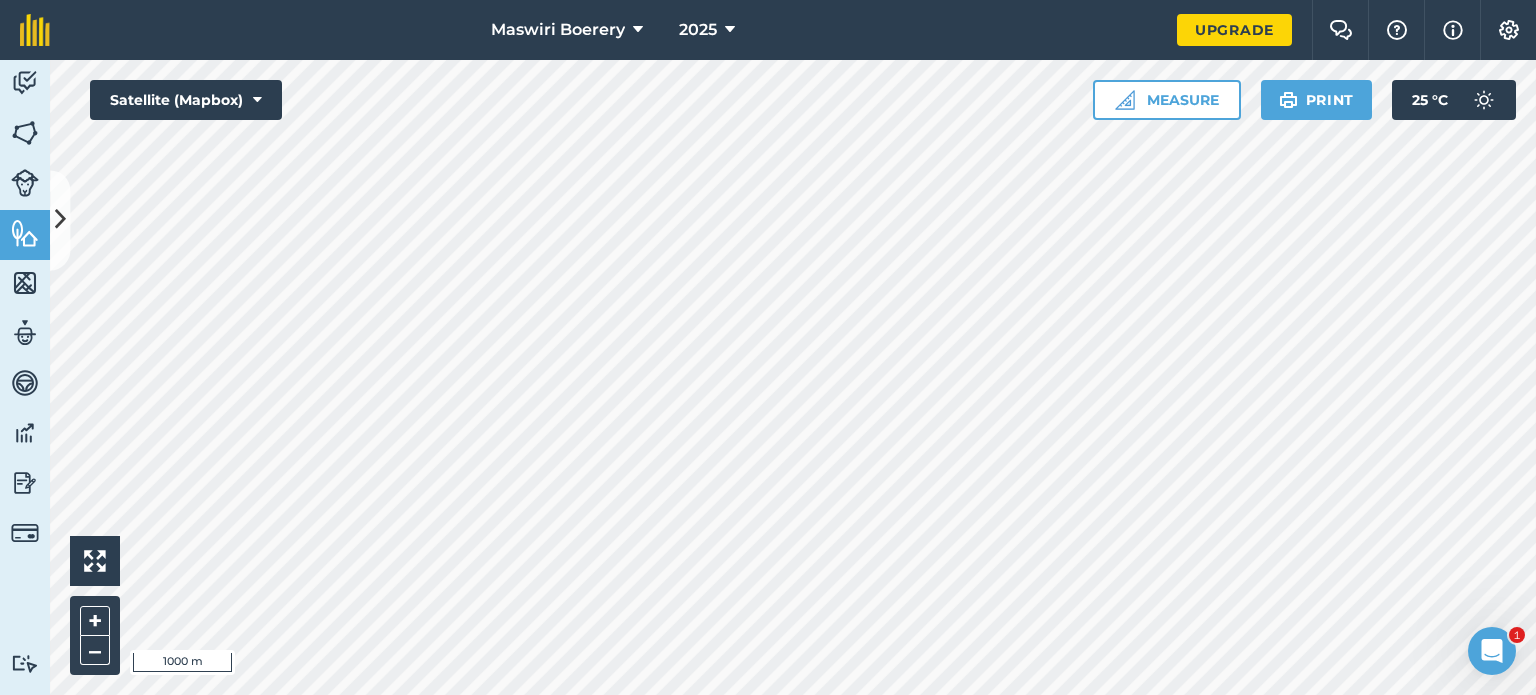 click on "Maswiri Boerery 2025 Upgrade Farm Chat Help Info Settings Map printing is not available on our free plan Please upgrade to our Essentials, Plus or Pro plan to access this feature. Activity Fields Livestock Features Maps Team Vehicles Data Reporting Billing Tutorials Tutorials   Back   More EDIT Farm Road 10 EDIT Feature Type Farm Road EDIT Location Length :   376   m   View on map To-Do Feature history There are no outstanding tasks for this feature. Click to start drawing i 1000 m + – Satellite (Mapbox) Measure Print 25   ° C
1" at bounding box center (768, 347) 